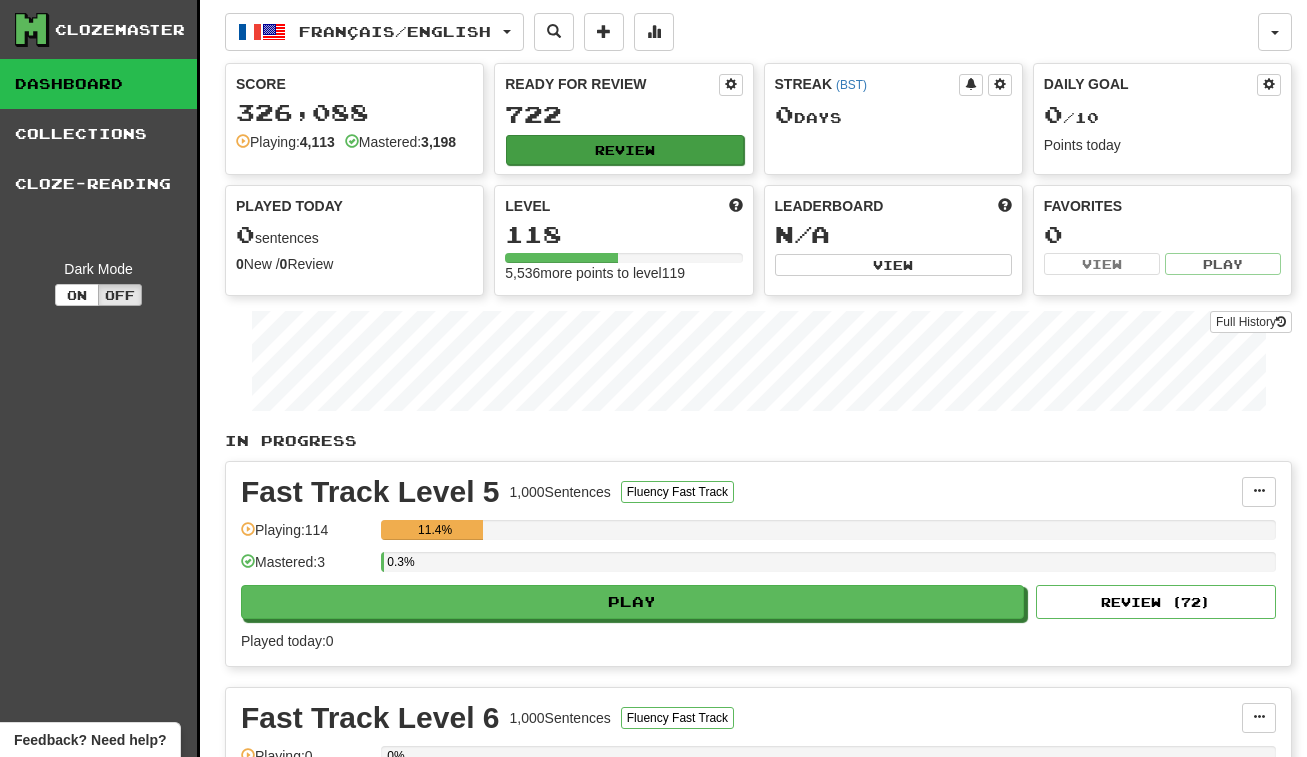 scroll, scrollTop: 0, scrollLeft: 0, axis: both 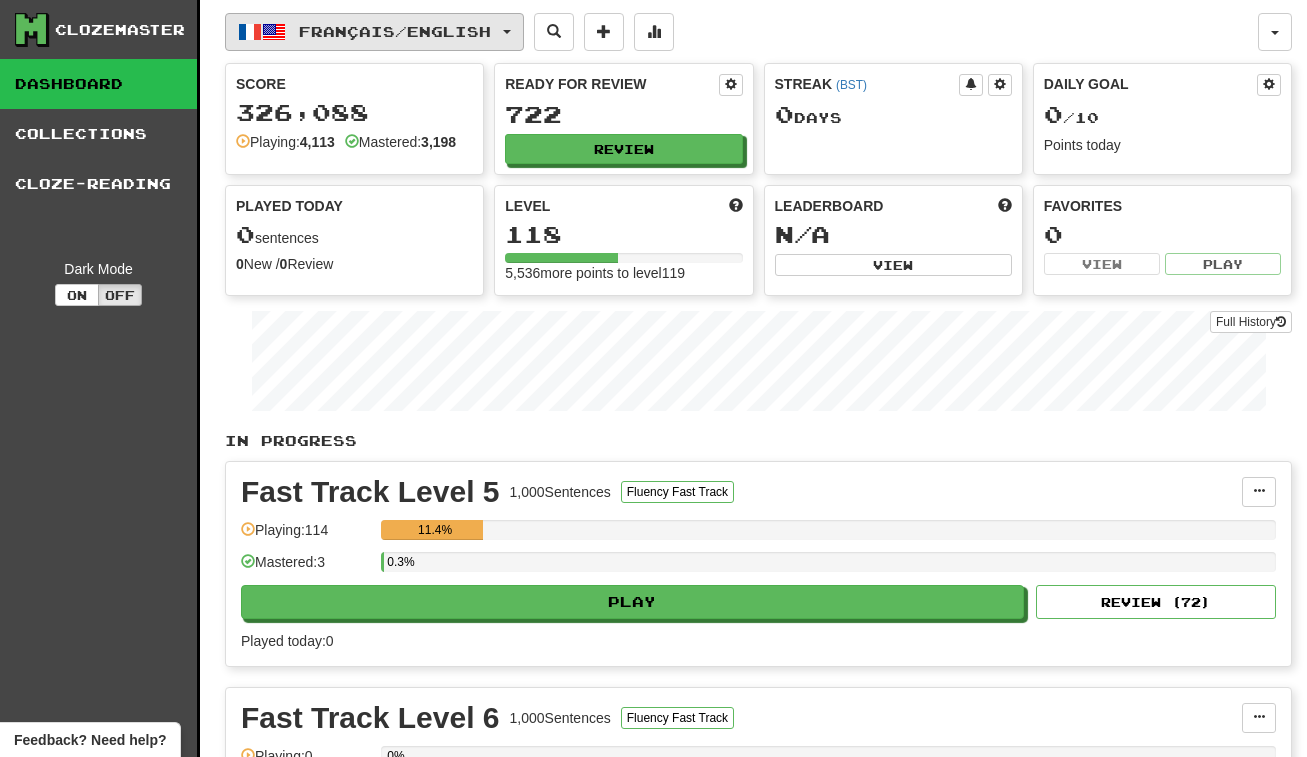 click on "Français  /  English" 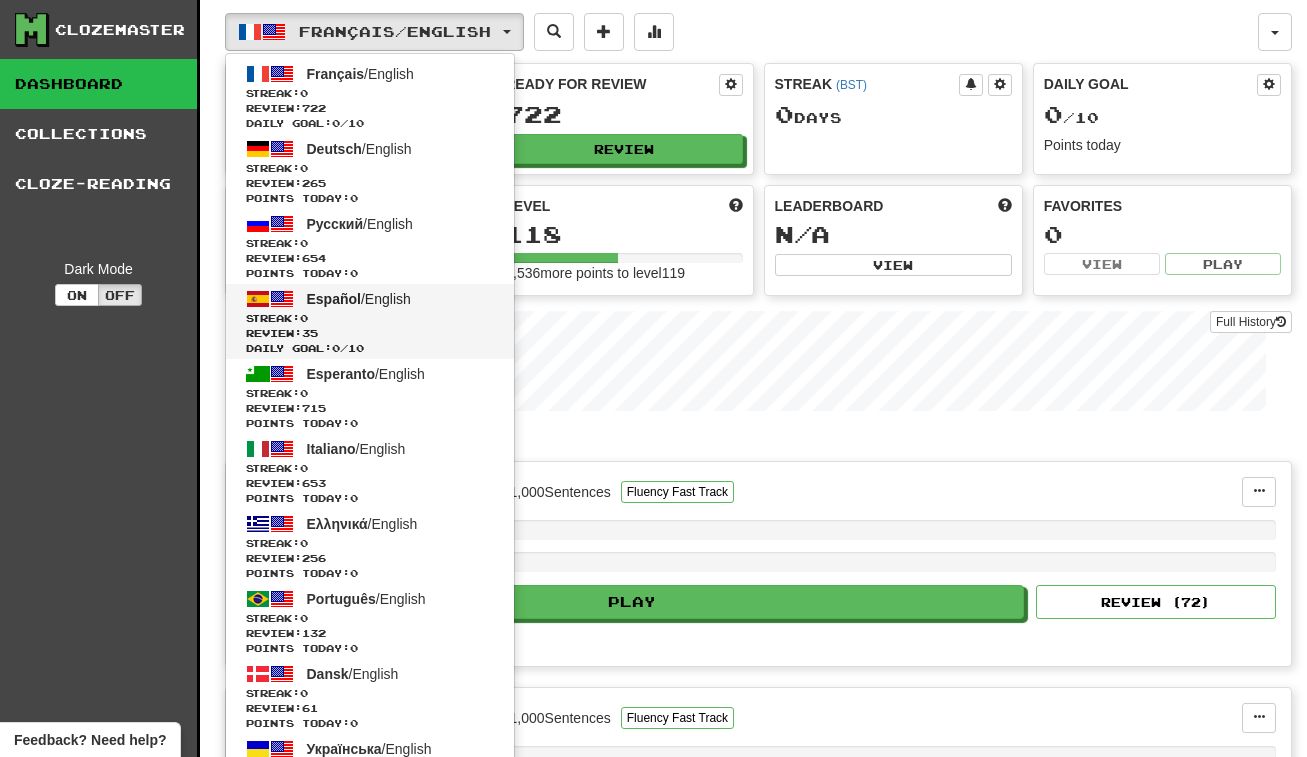 click on "Streak:  0" 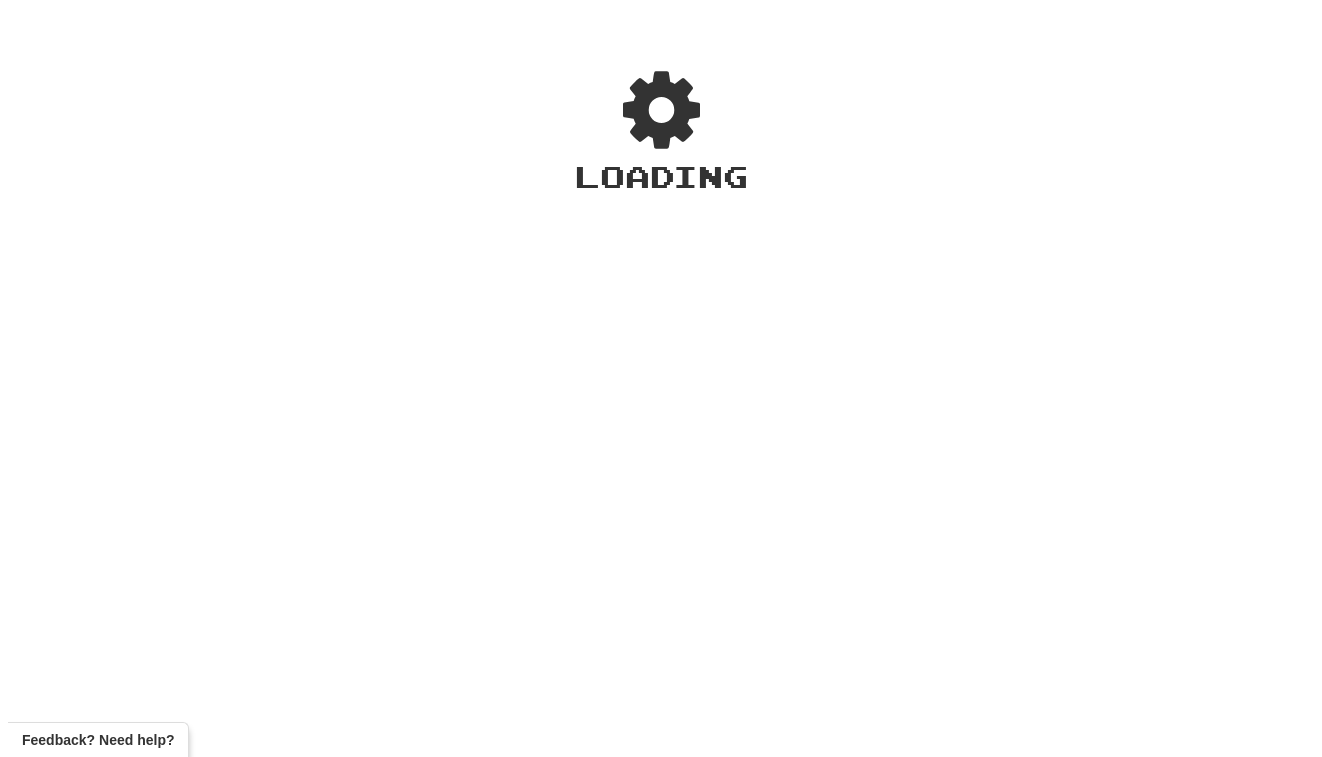 scroll, scrollTop: 0, scrollLeft: 0, axis: both 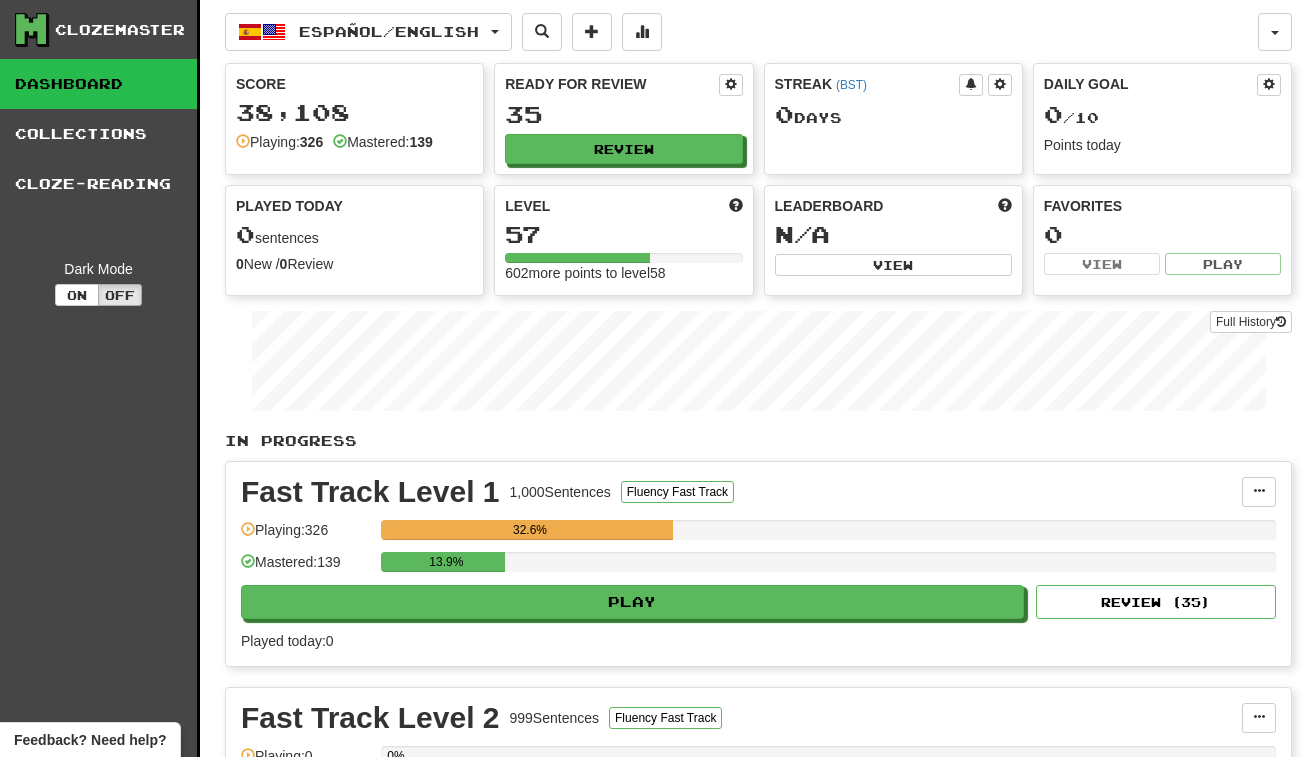 click on "Play Review ( 35 )" 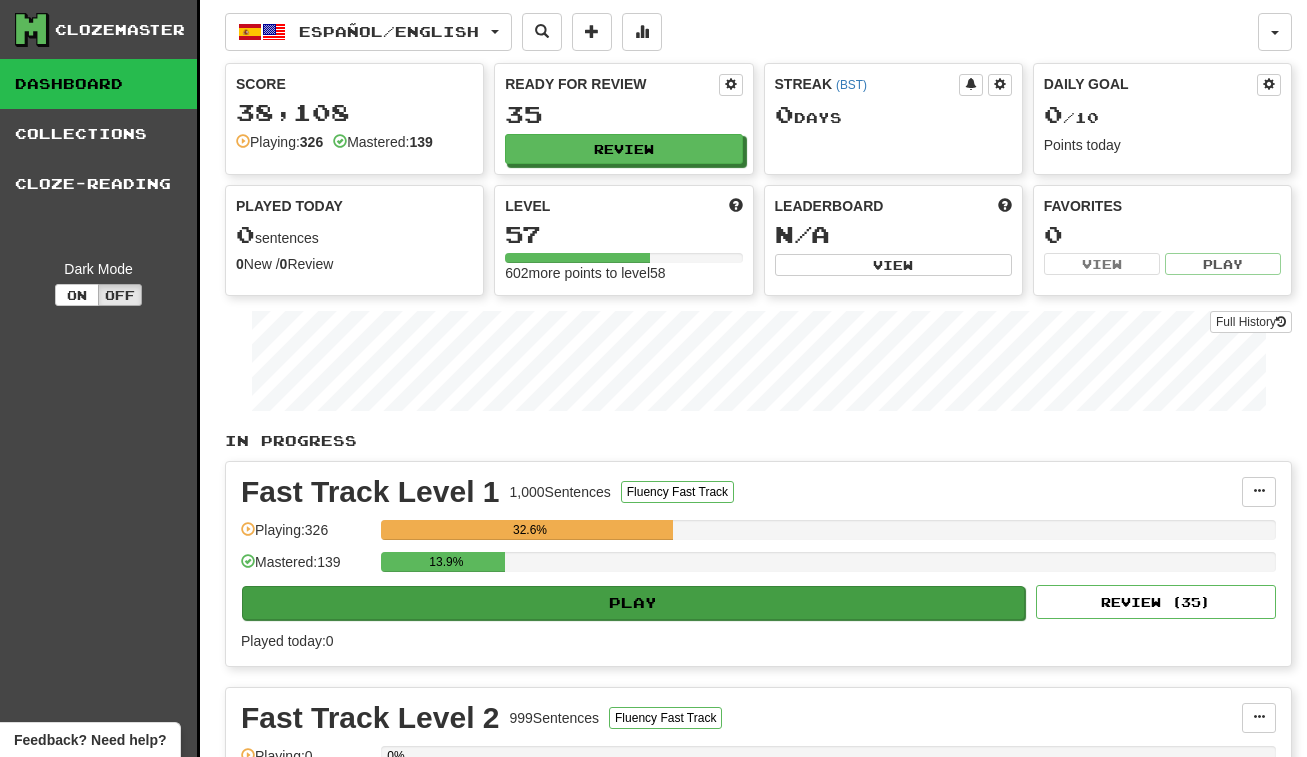 click on "Play" 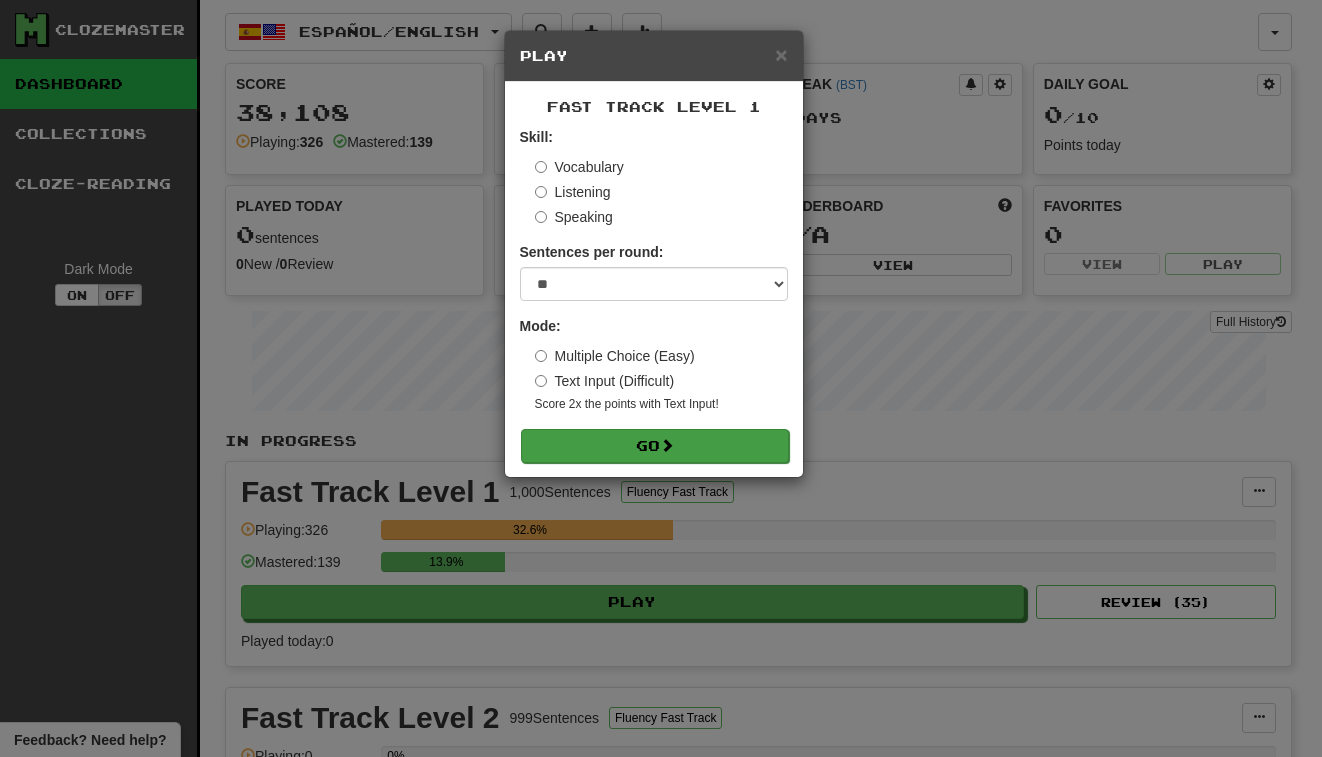 click on "Go" at bounding box center (655, 446) 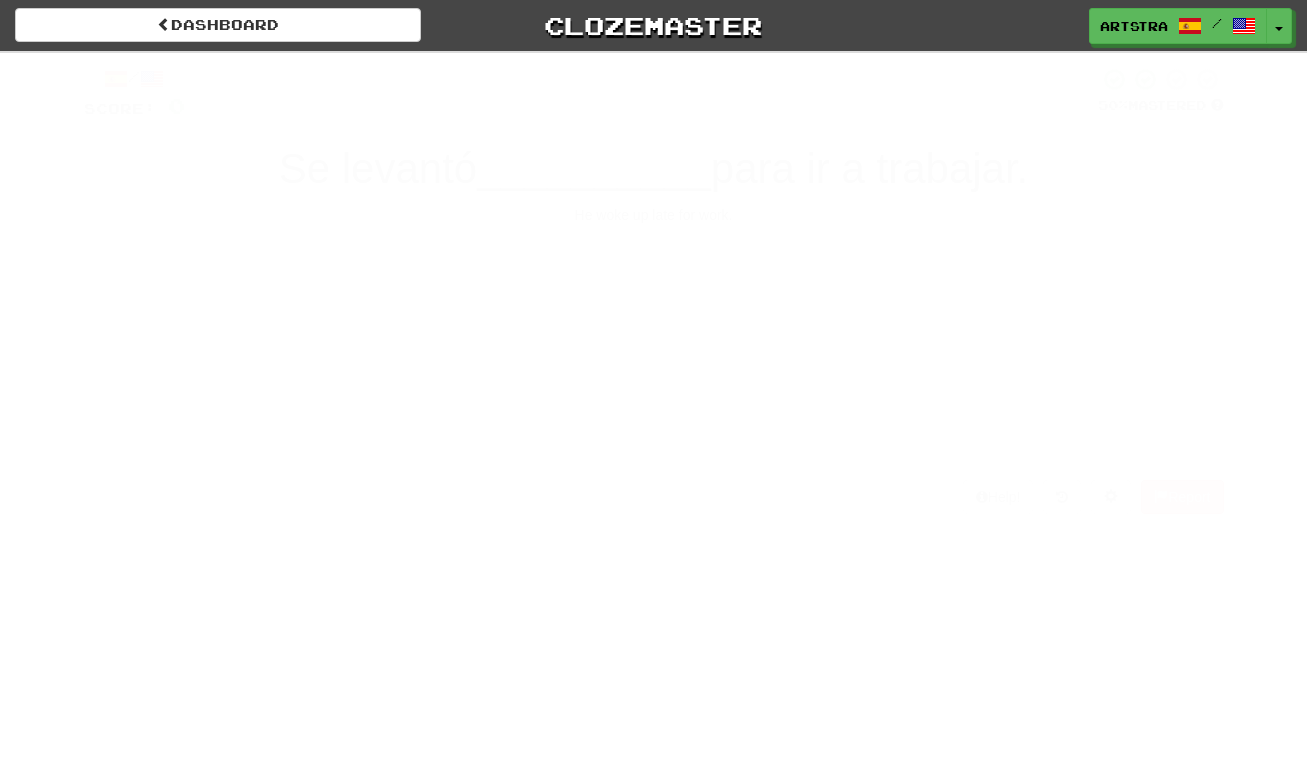 scroll, scrollTop: 0, scrollLeft: 0, axis: both 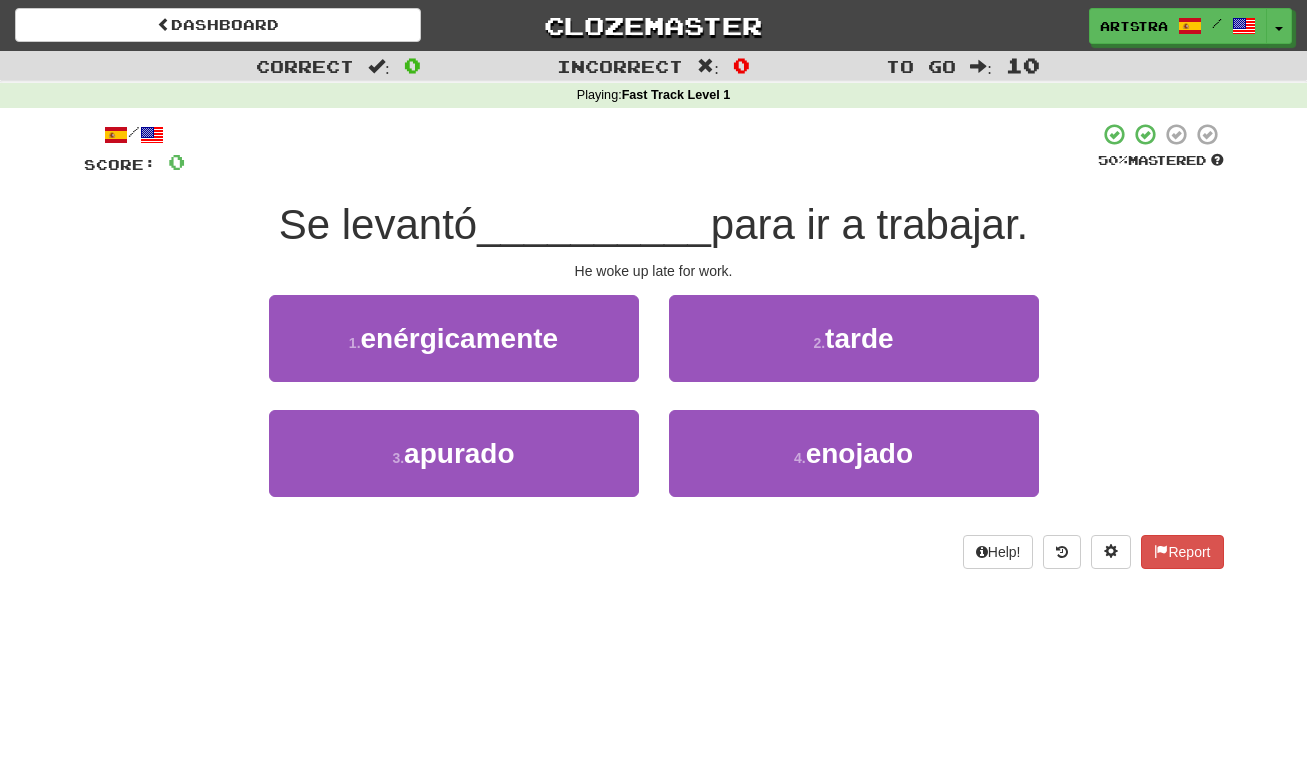 click on "__________" at bounding box center [594, 224] 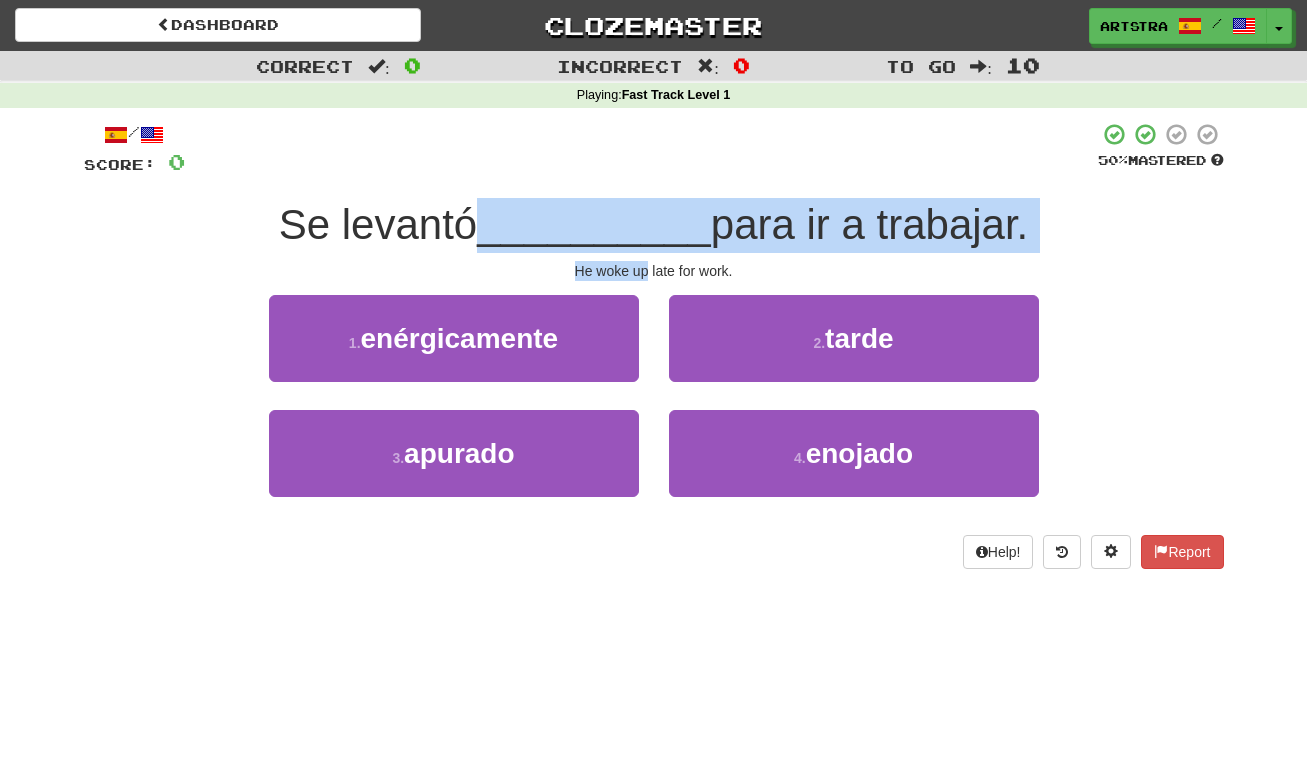 drag, startPoint x: 629, startPoint y: 217, endPoint x: 638, endPoint y: 259, distance: 42.953465 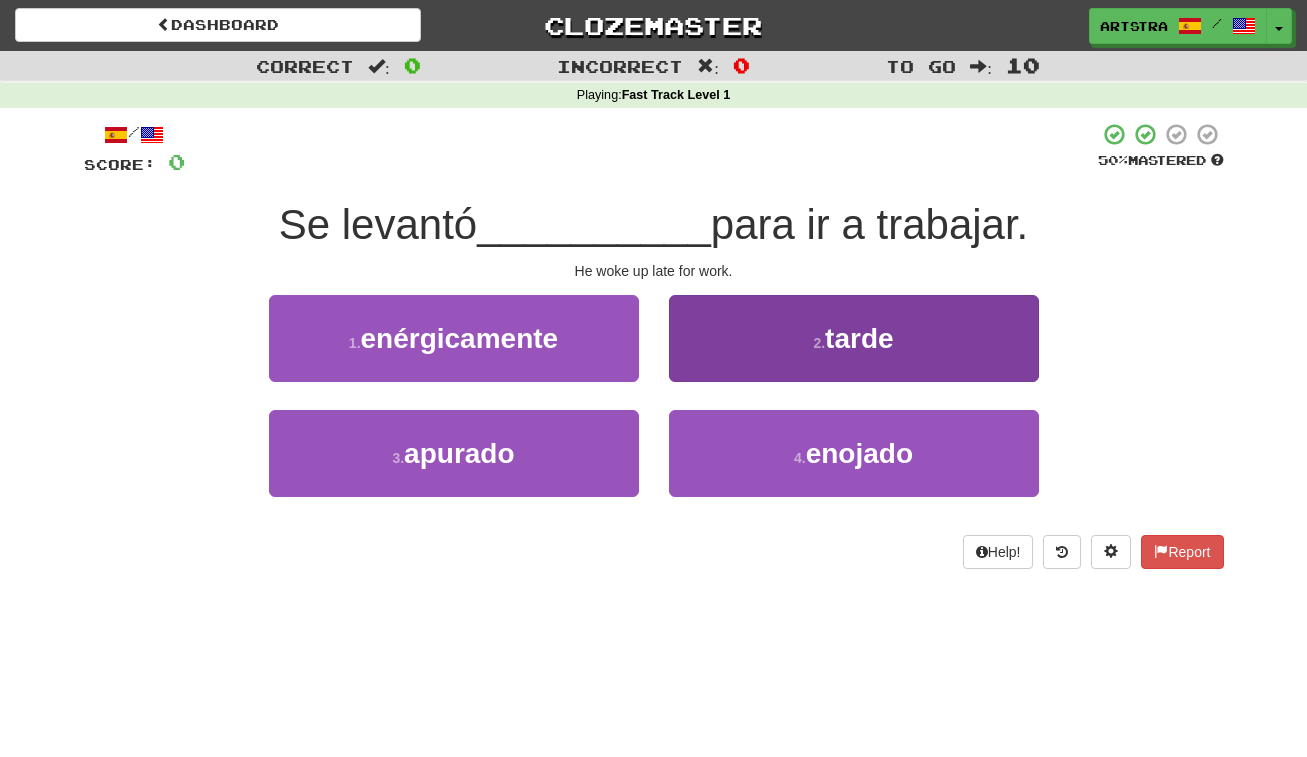 click on "2 .  tarde" at bounding box center (854, 338) 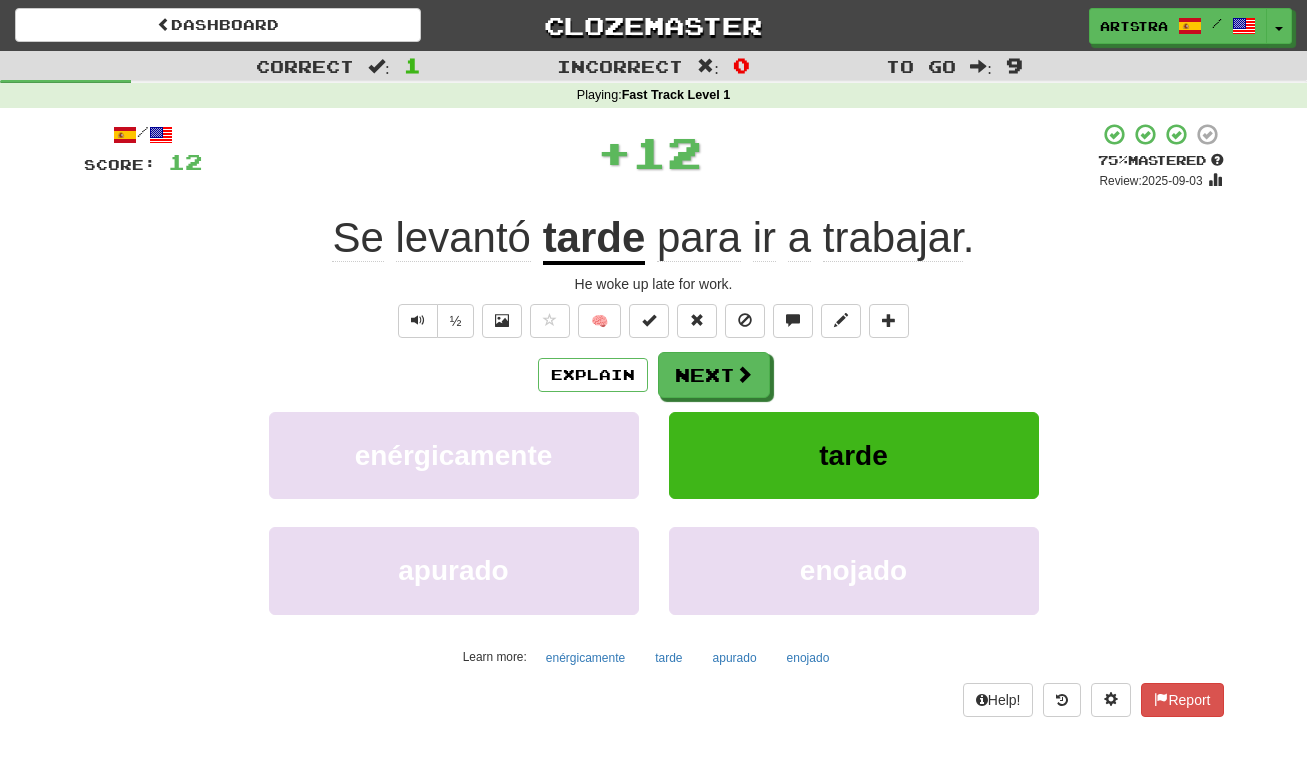 click on "trabajar" at bounding box center (893, 238) 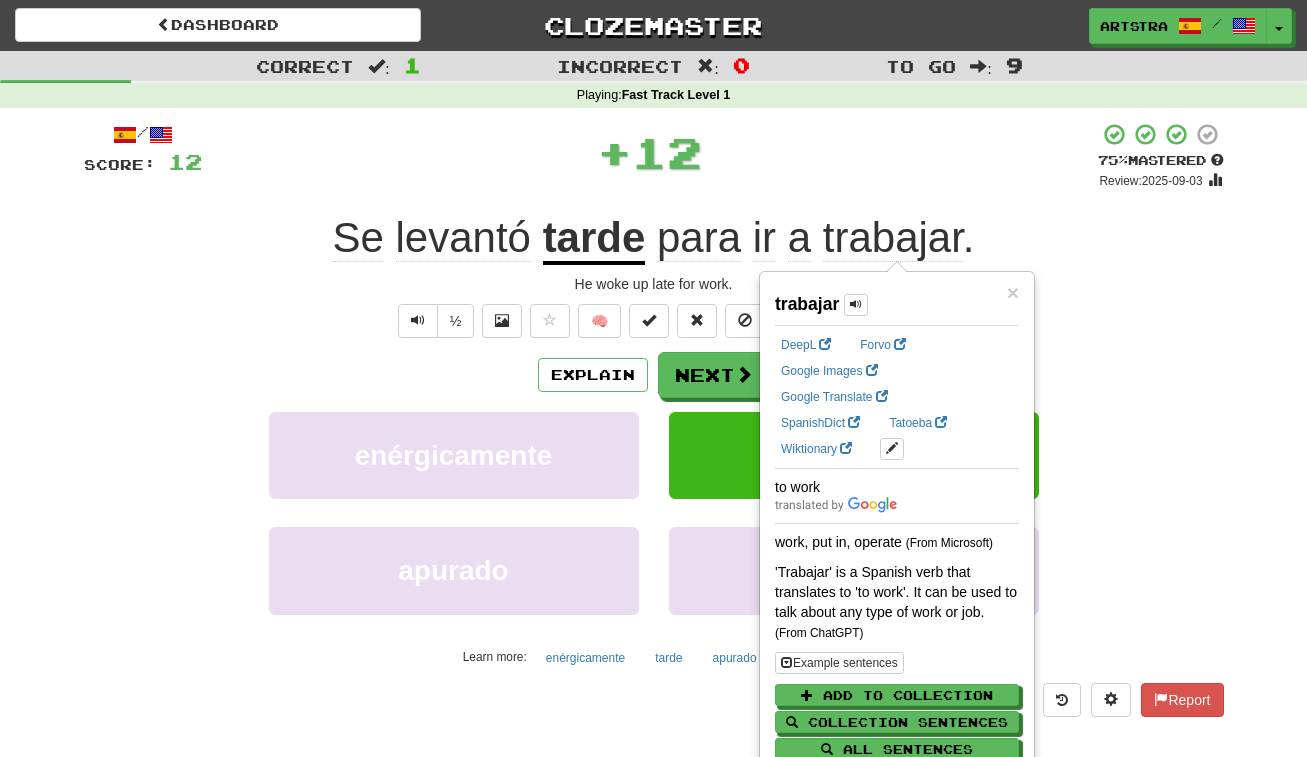 click on "+ 12" at bounding box center (650, 152) 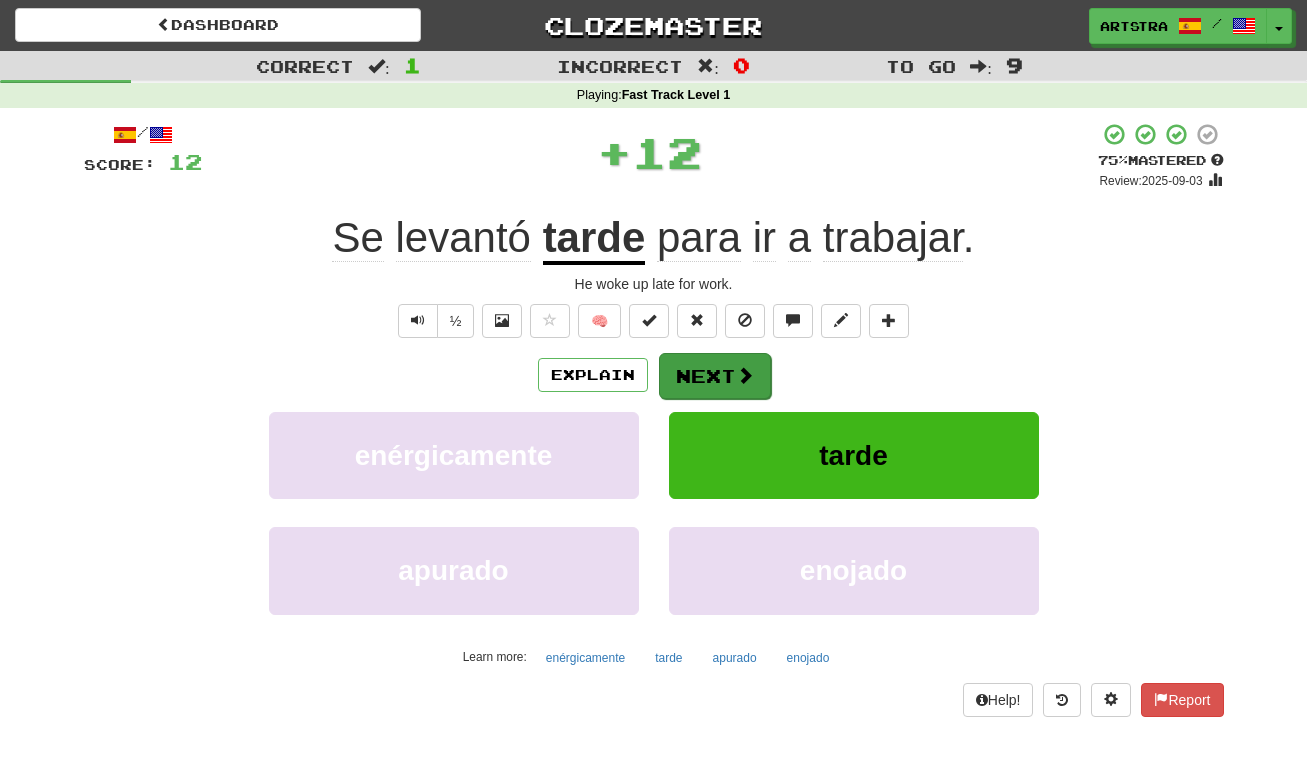 click on "Next" at bounding box center [715, 376] 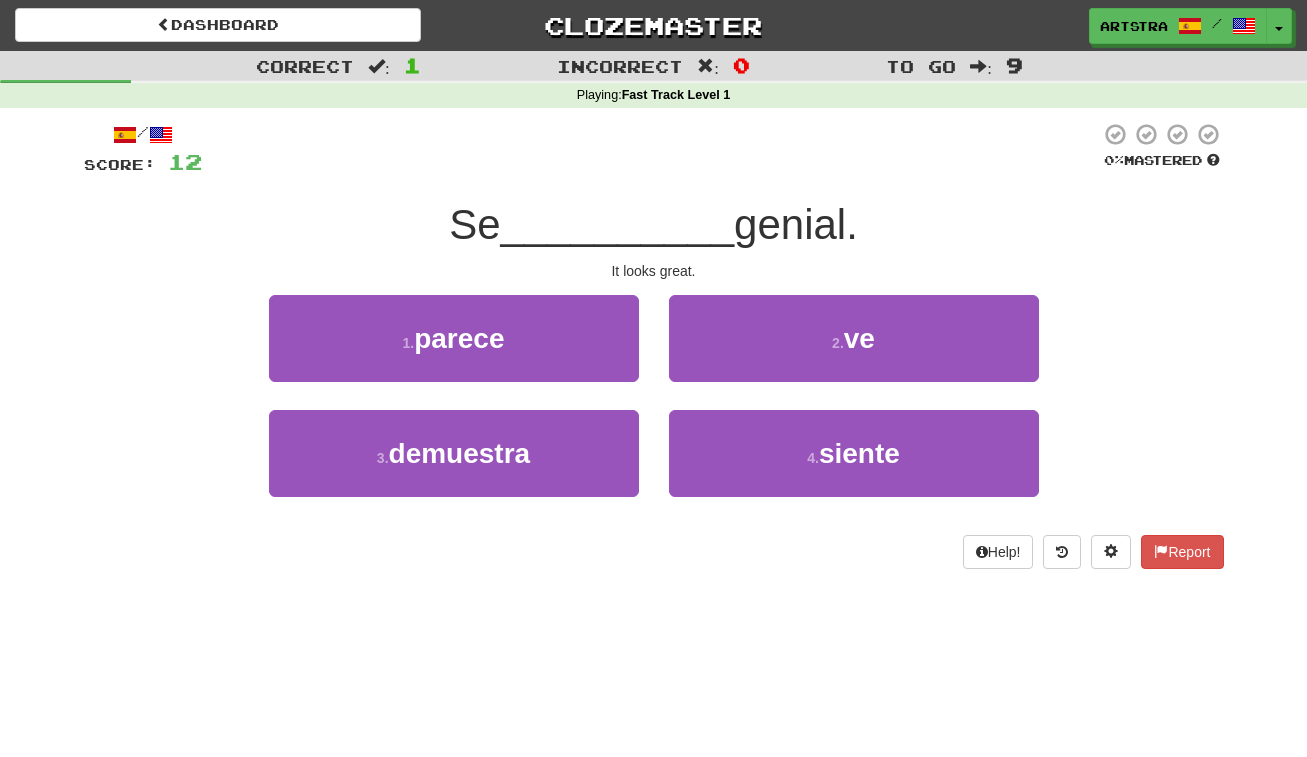 click on "__________" at bounding box center (618, 224) 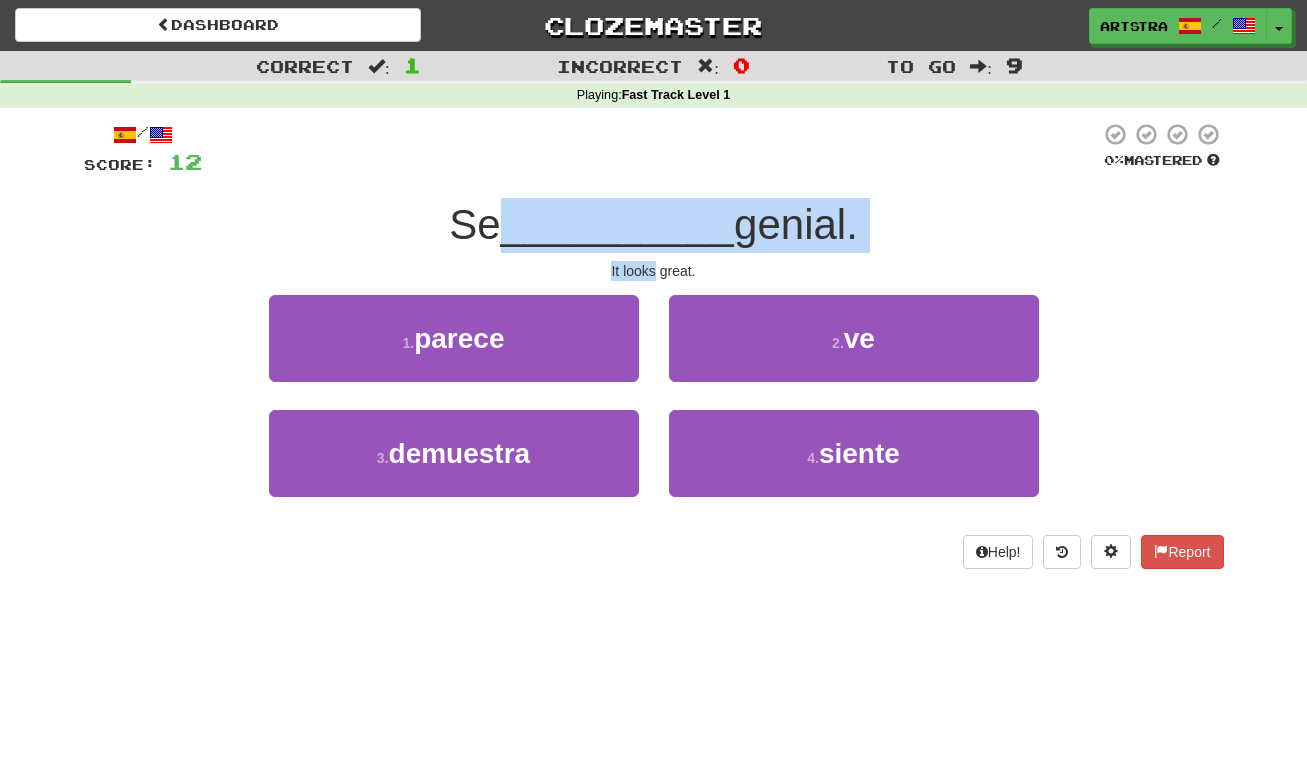 drag, startPoint x: 634, startPoint y: 245, endPoint x: 649, endPoint y: 272, distance: 30.88689 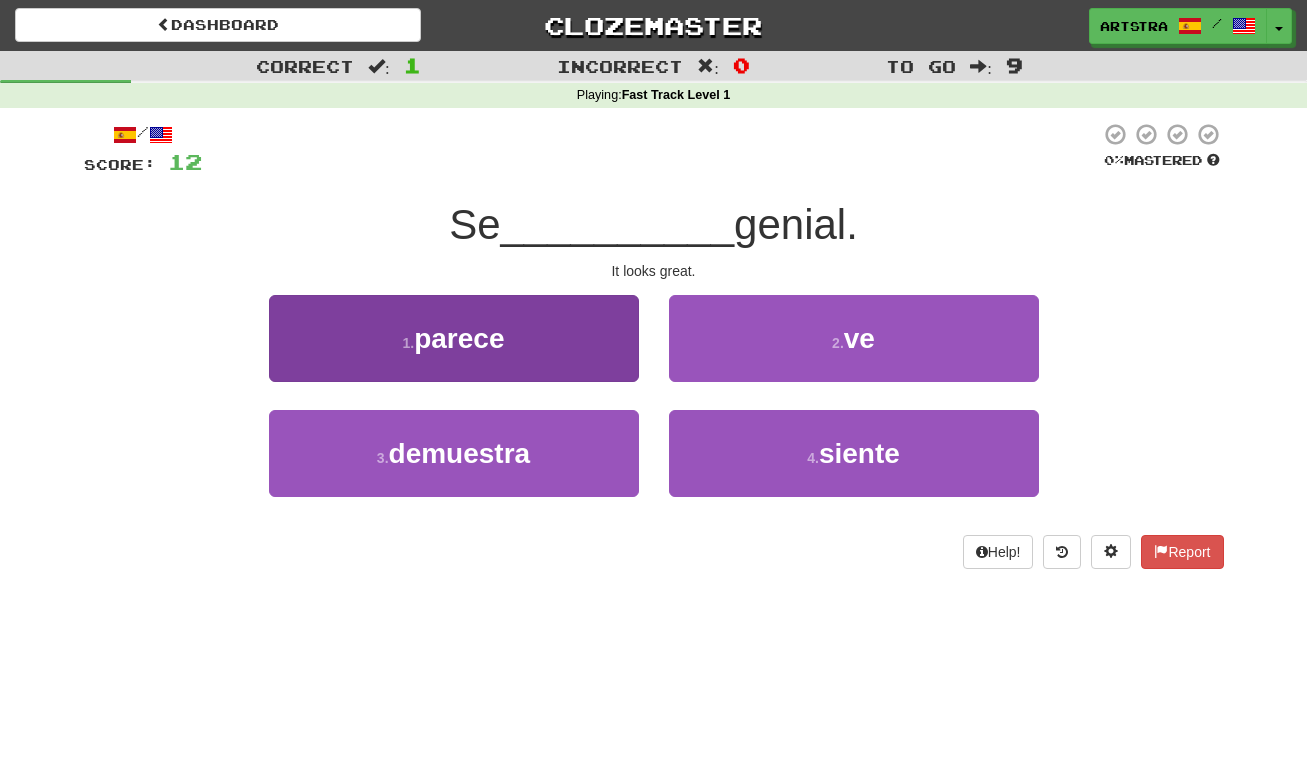 click on "1 .  parece" at bounding box center (454, 338) 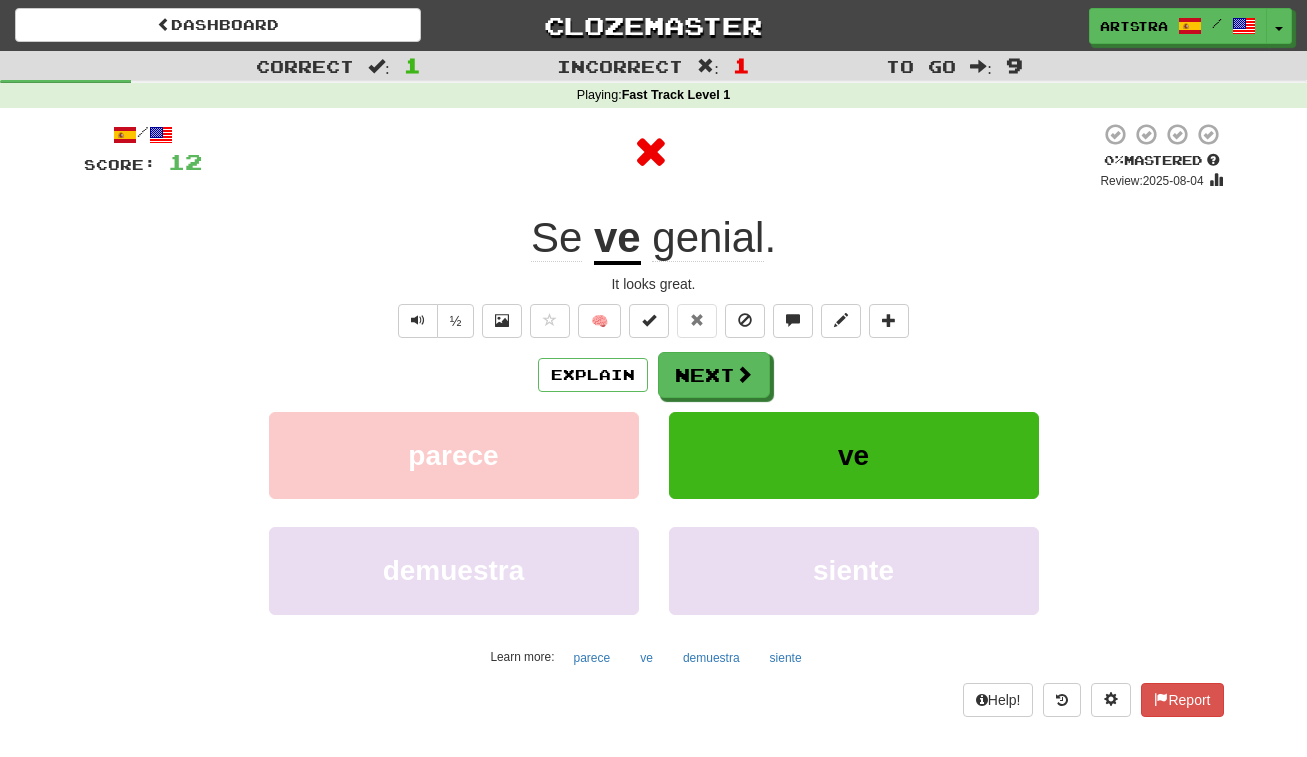 click on "ve" at bounding box center (617, 239) 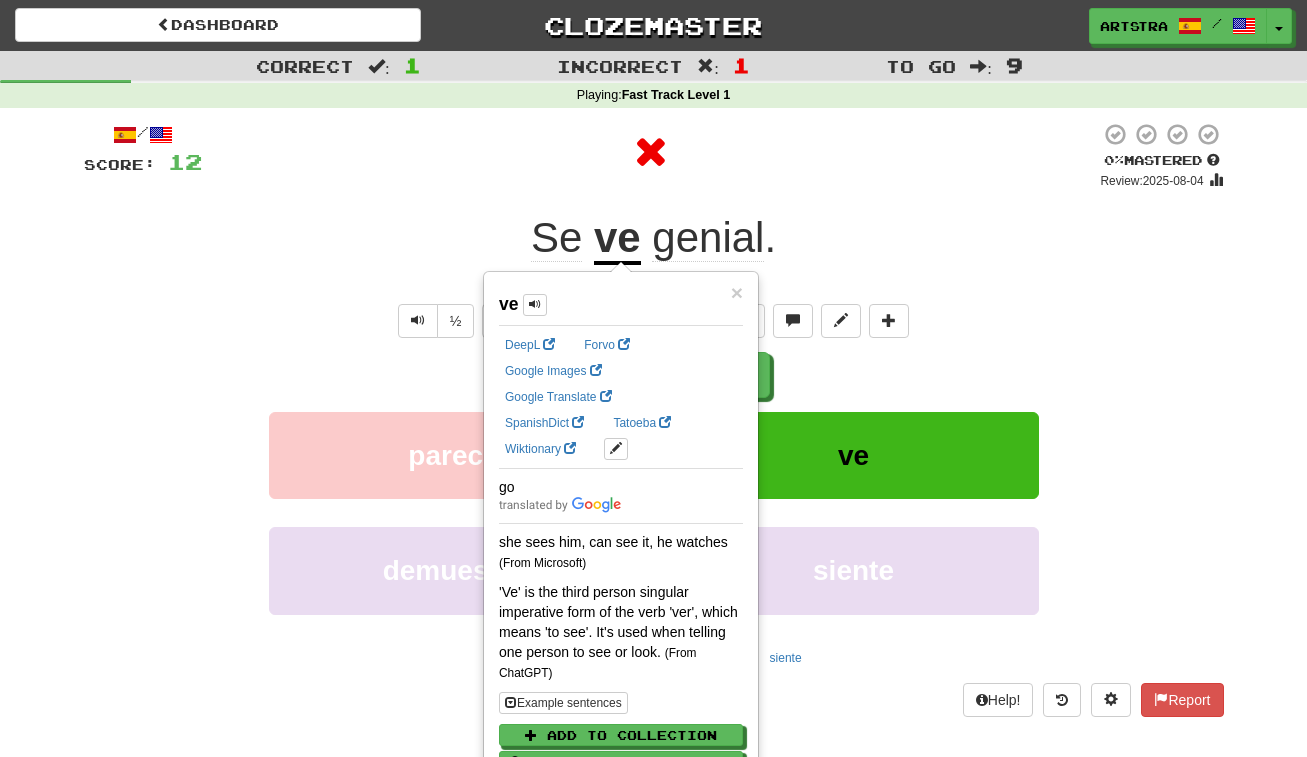 click on "Se   ve   genial ." at bounding box center (654, 238) 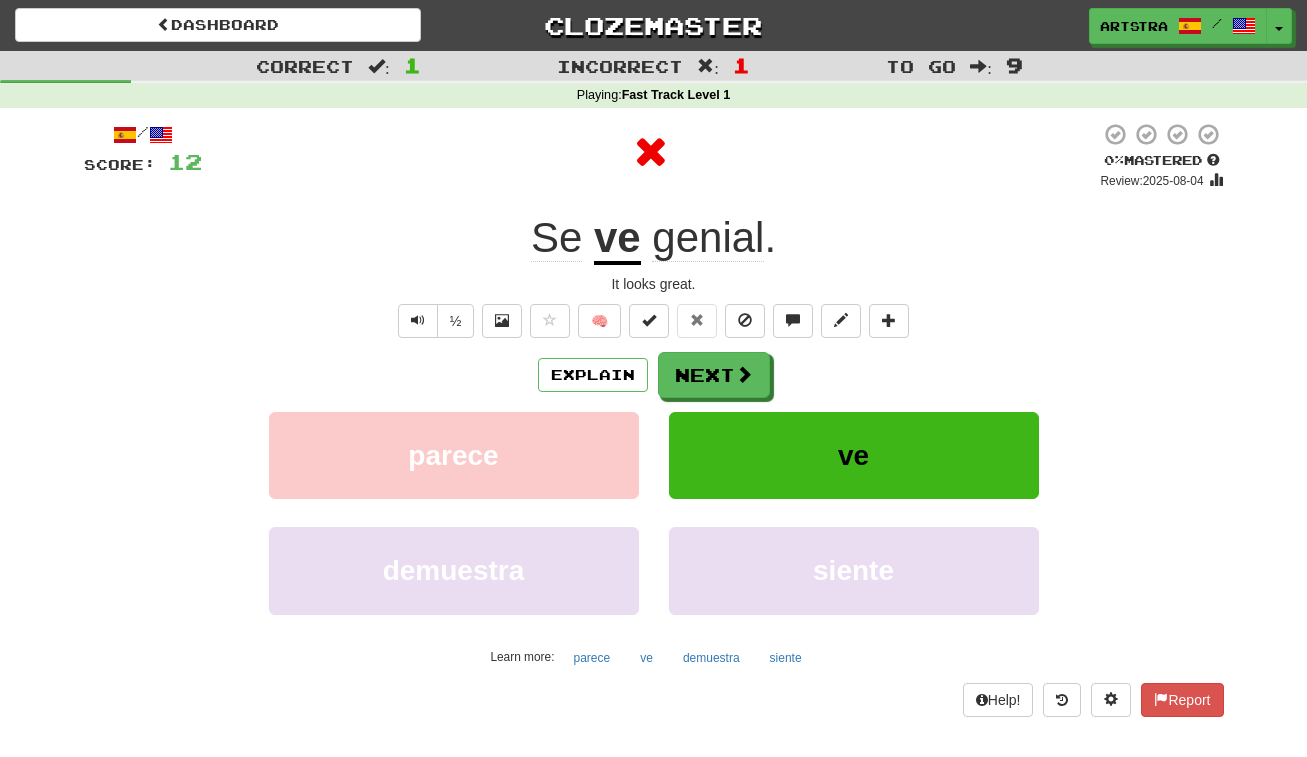 click on "genial" at bounding box center [708, 238] 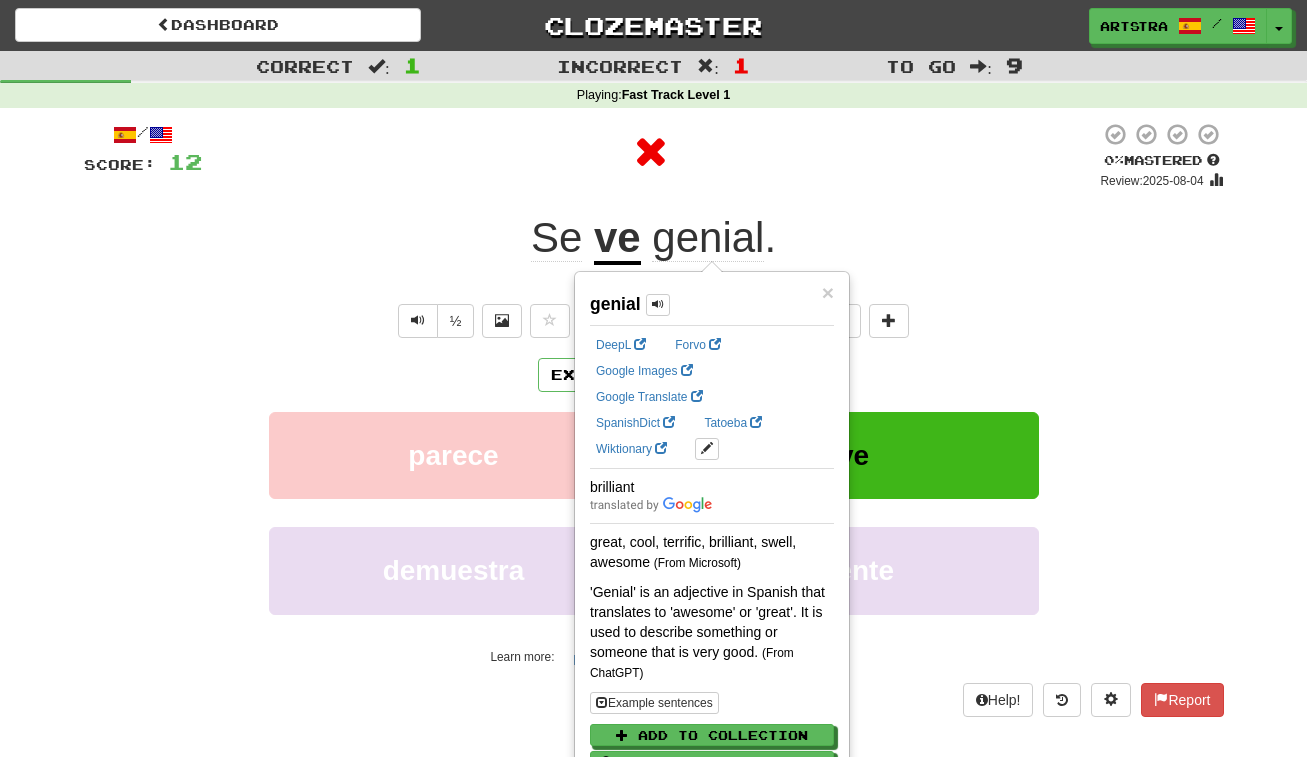 click on "Se   ve   genial ." at bounding box center [654, 238] 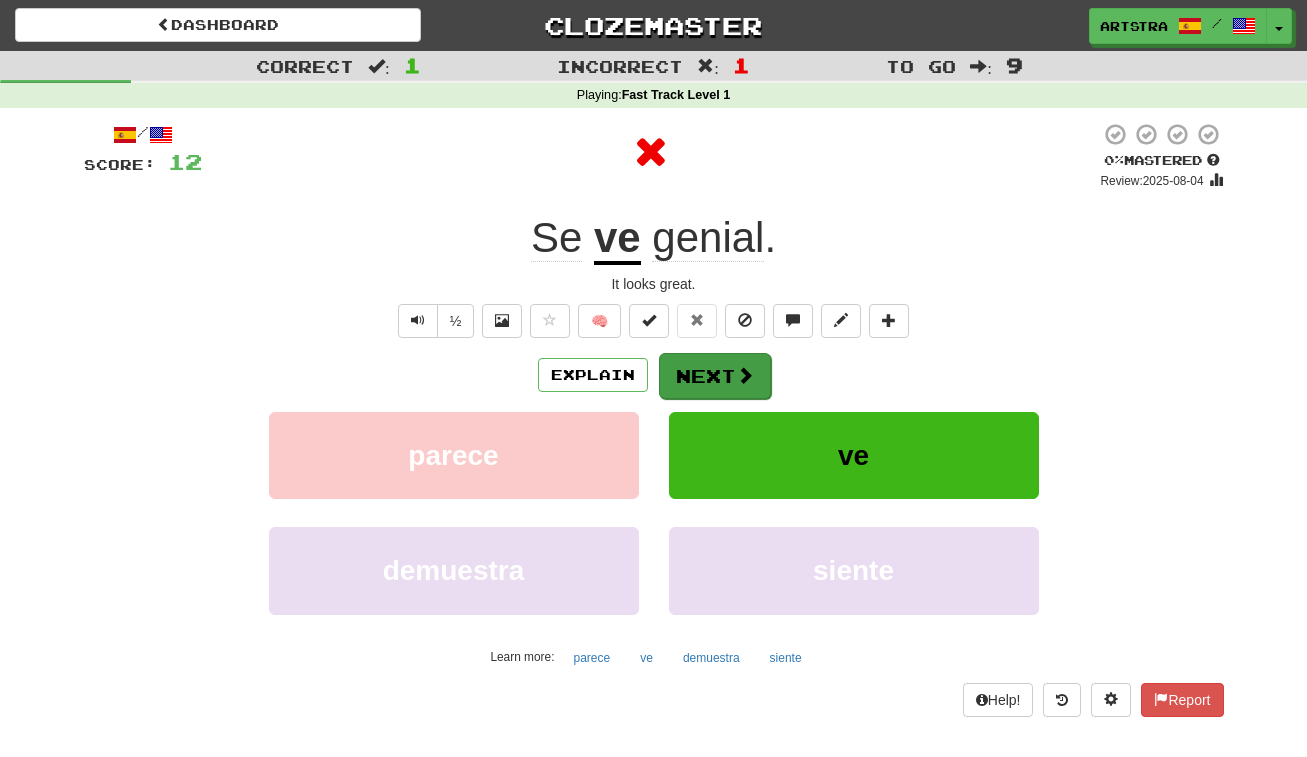 click on "Next" at bounding box center [715, 376] 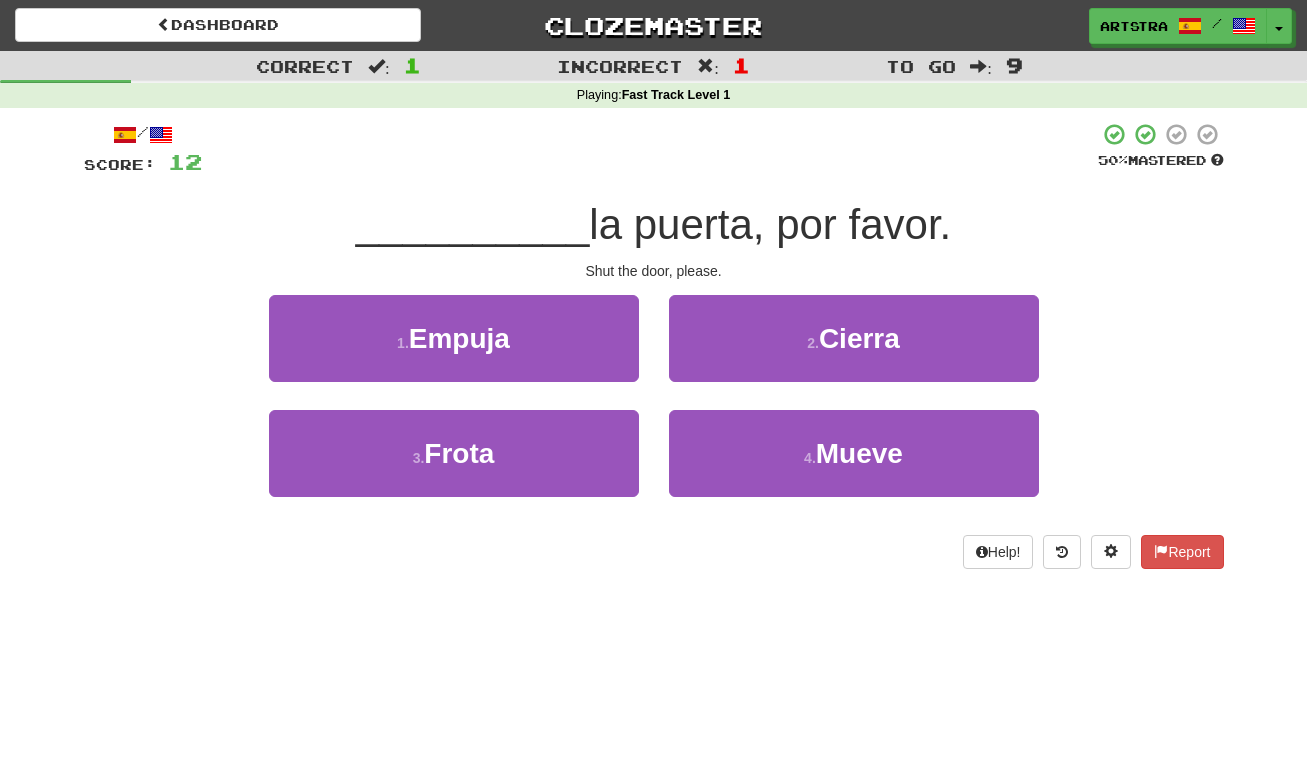 click on "la puerta, por favor." at bounding box center [770, 224] 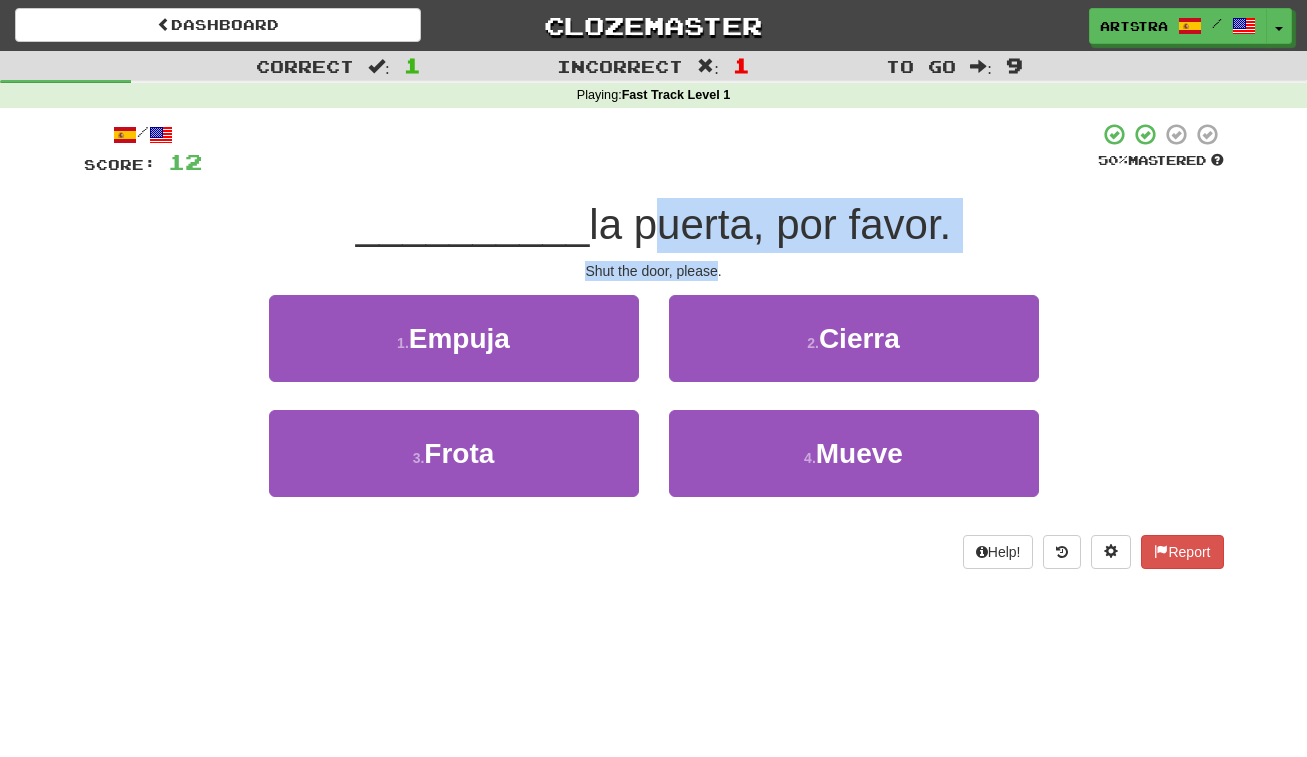 drag, startPoint x: 685, startPoint y: 214, endPoint x: 688, endPoint y: 258, distance: 44.102154 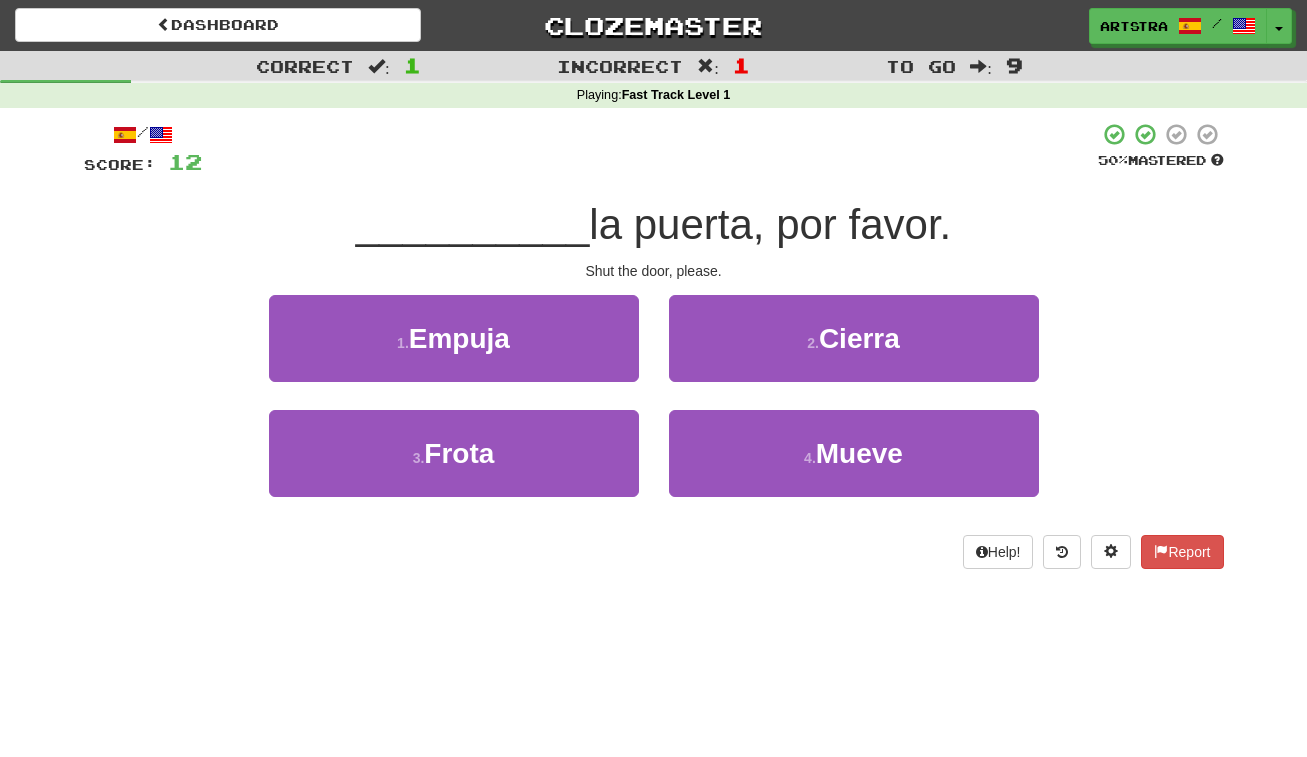 drag, startPoint x: 747, startPoint y: 325, endPoint x: 771, endPoint y: 283, distance: 48.373547 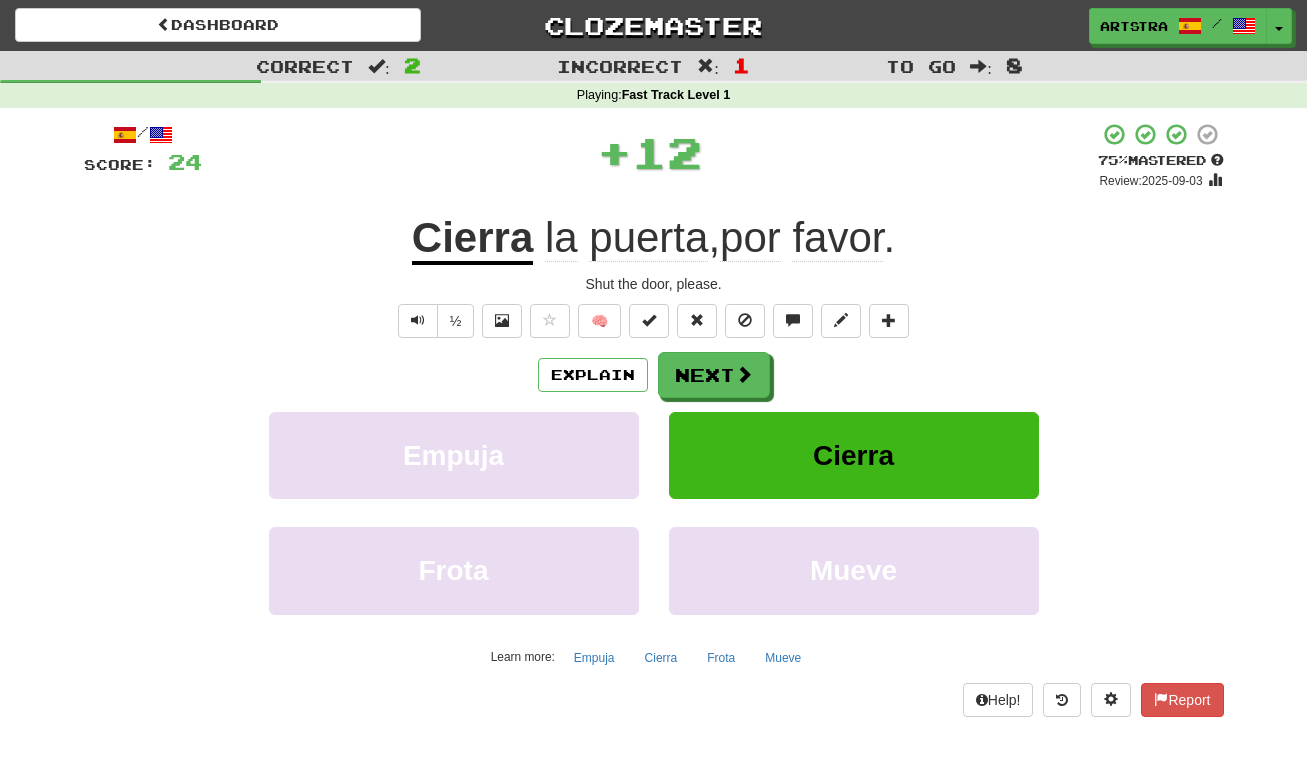 click on "puerta" at bounding box center (648, 238) 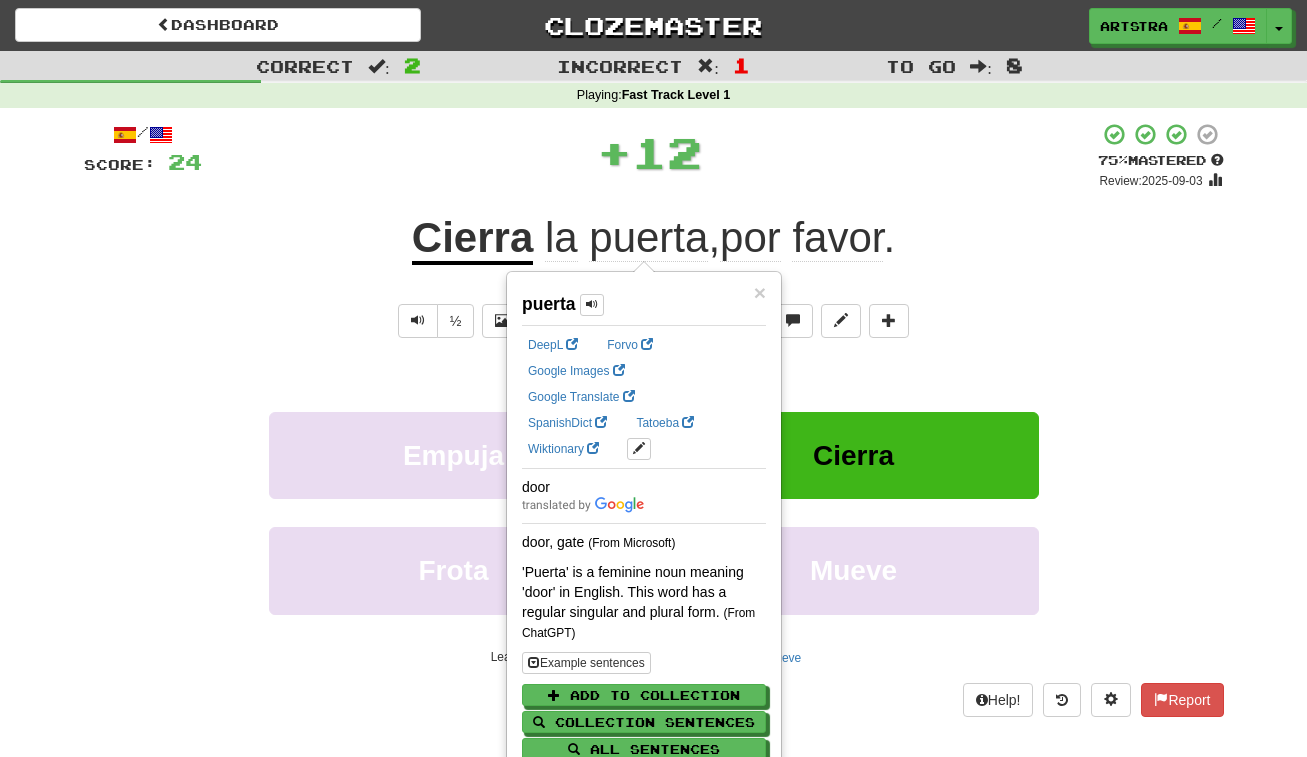 click on "favor" at bounding box center (837, 238) 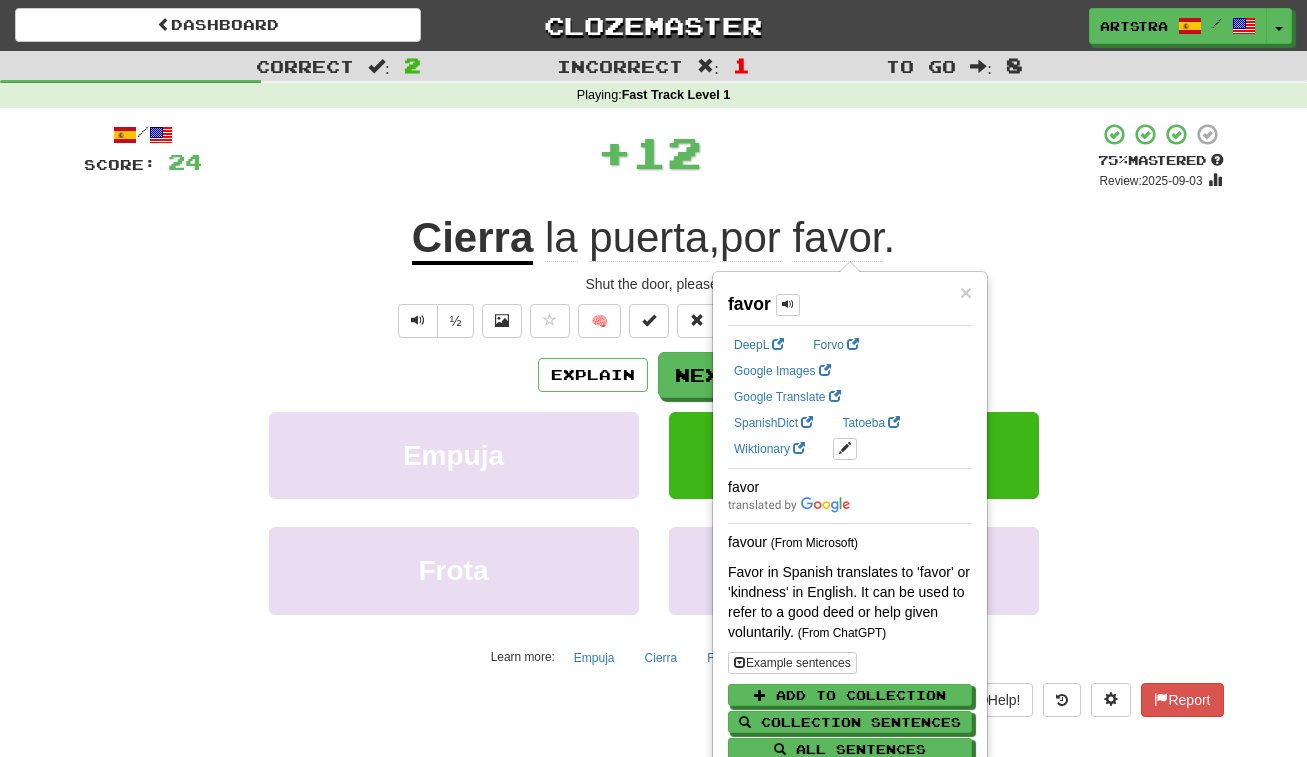click on "/  Score:   24 + 12 75 %  Mastered Review:  2025-09-03 Cierra   la   puerta ,  por   favor . Shut the door, please. ½ 🧠 Explain Next Empuja Cierra Frota Mueve Learn more: Empuja Cierra Frota Mueve  Help!  Report" at bounding box center [654, 419] 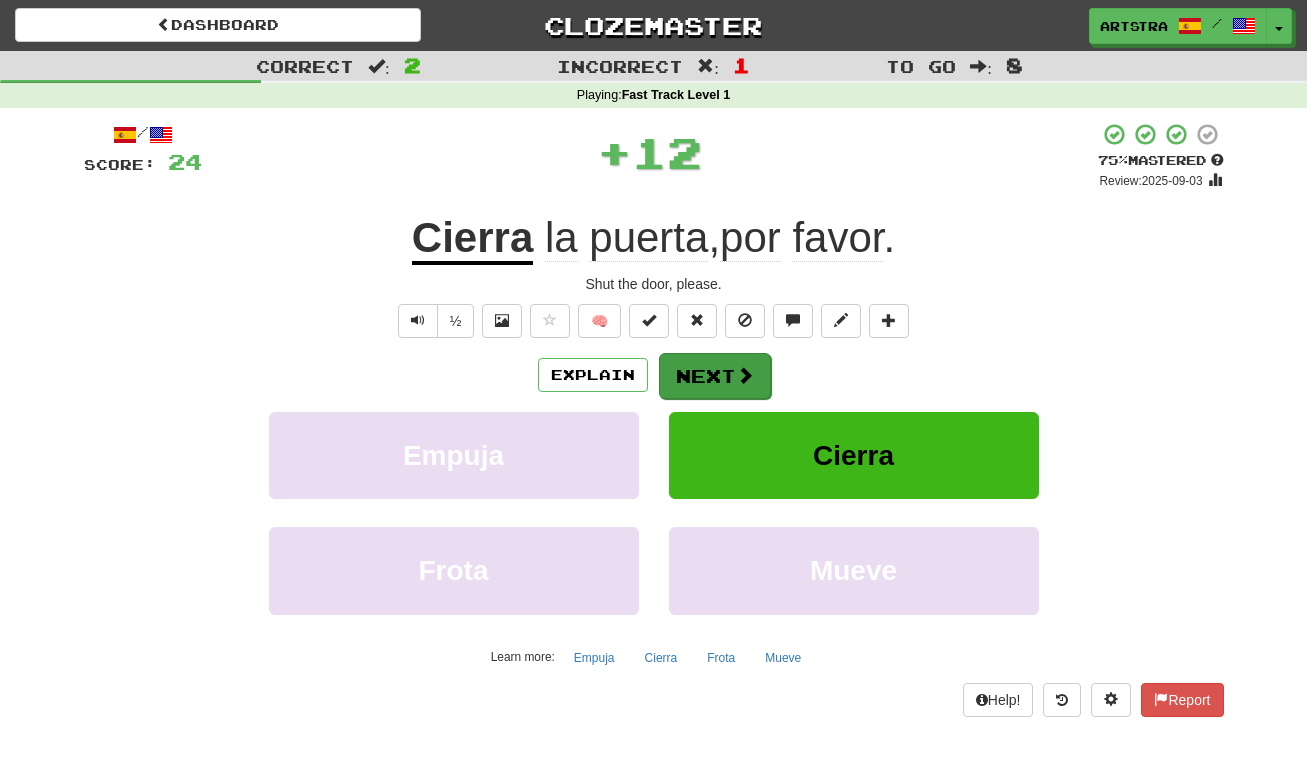 click at bounding box center [745, 375] 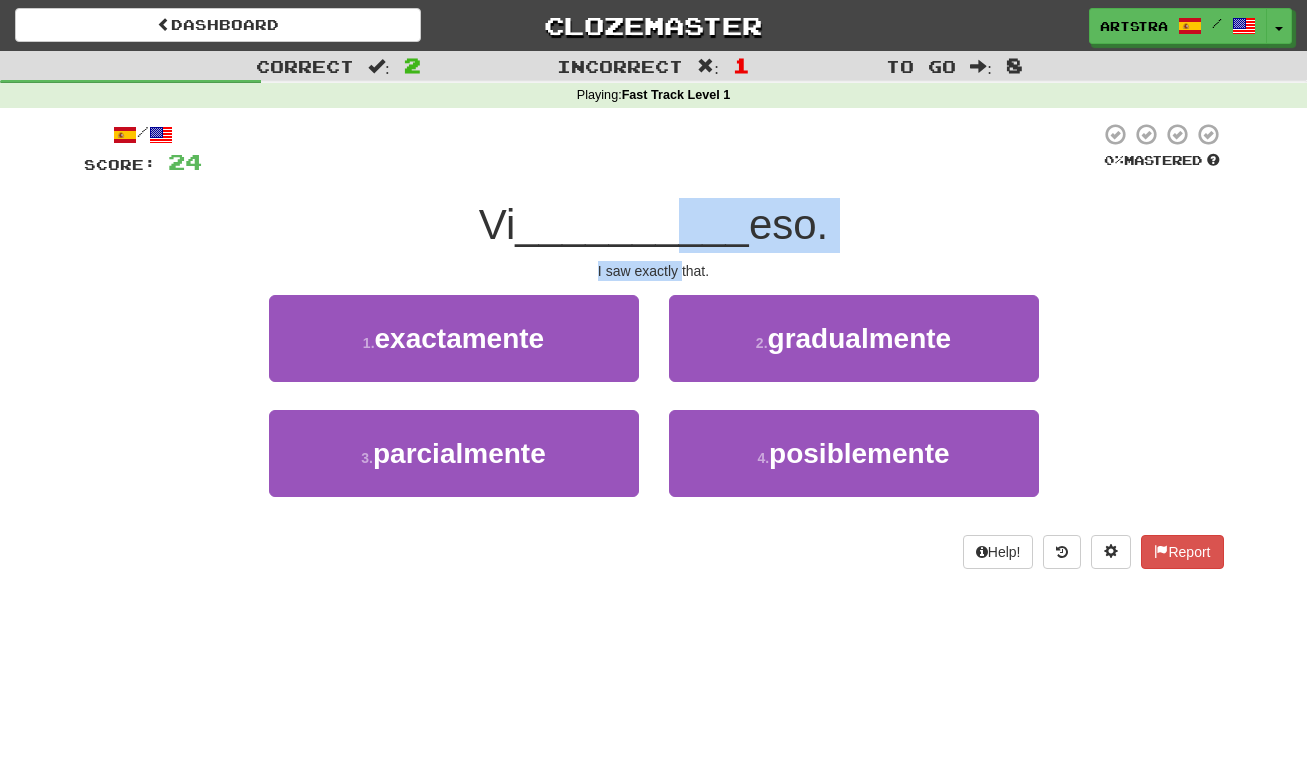 drag, startPoint x: 672, startPoint y: 224, endPoint x: 683, endPoint y: 264, distance: 41.484936 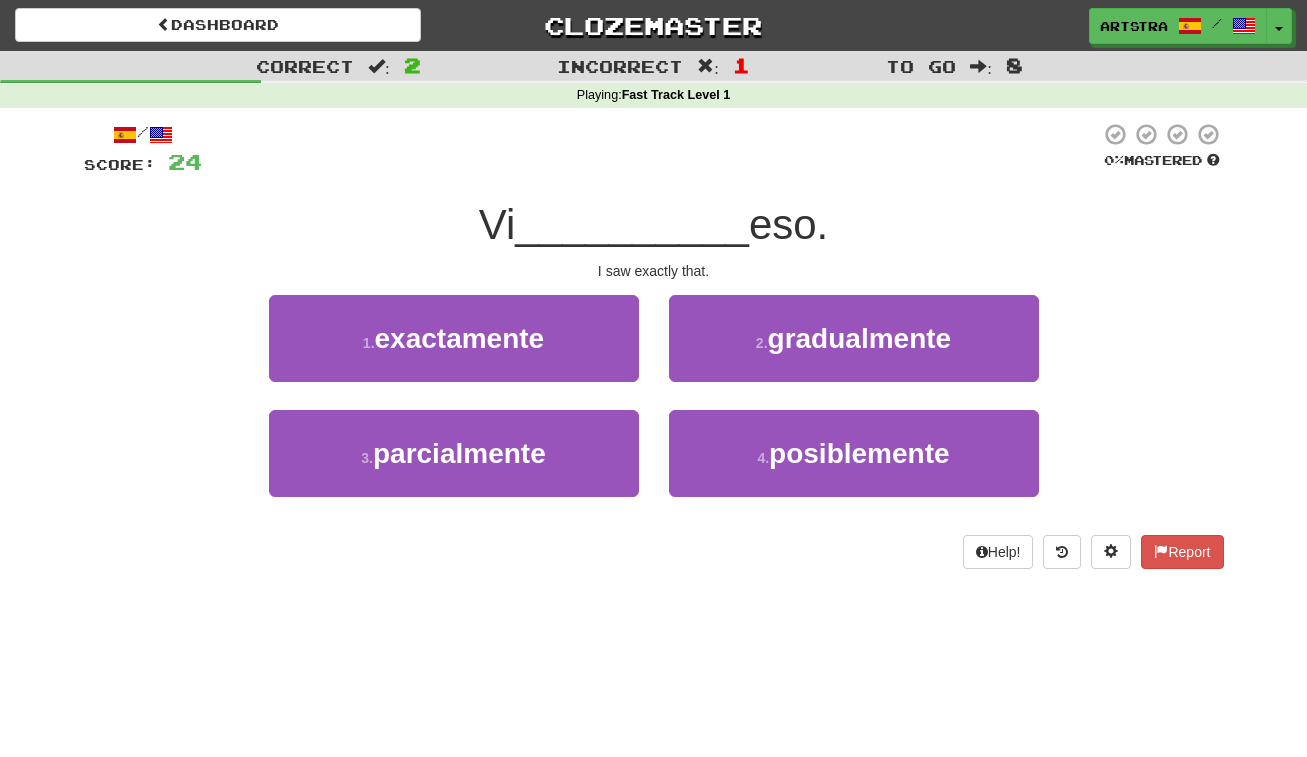click on "I saw exactly that." at bounding box center (654, 271) 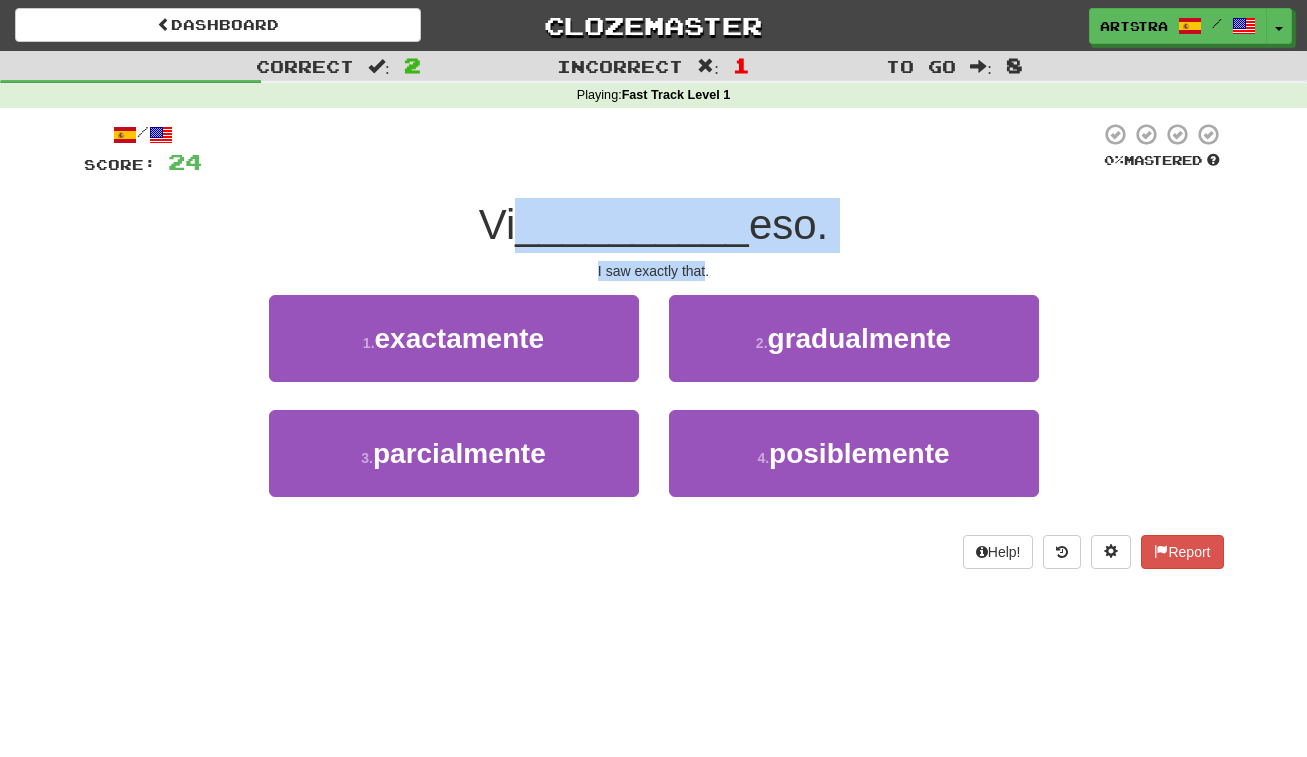 drag, startPoint x: 683, startPoint y: 264, endPoint x: 677, endPoint y: 222, distance: 42.426407 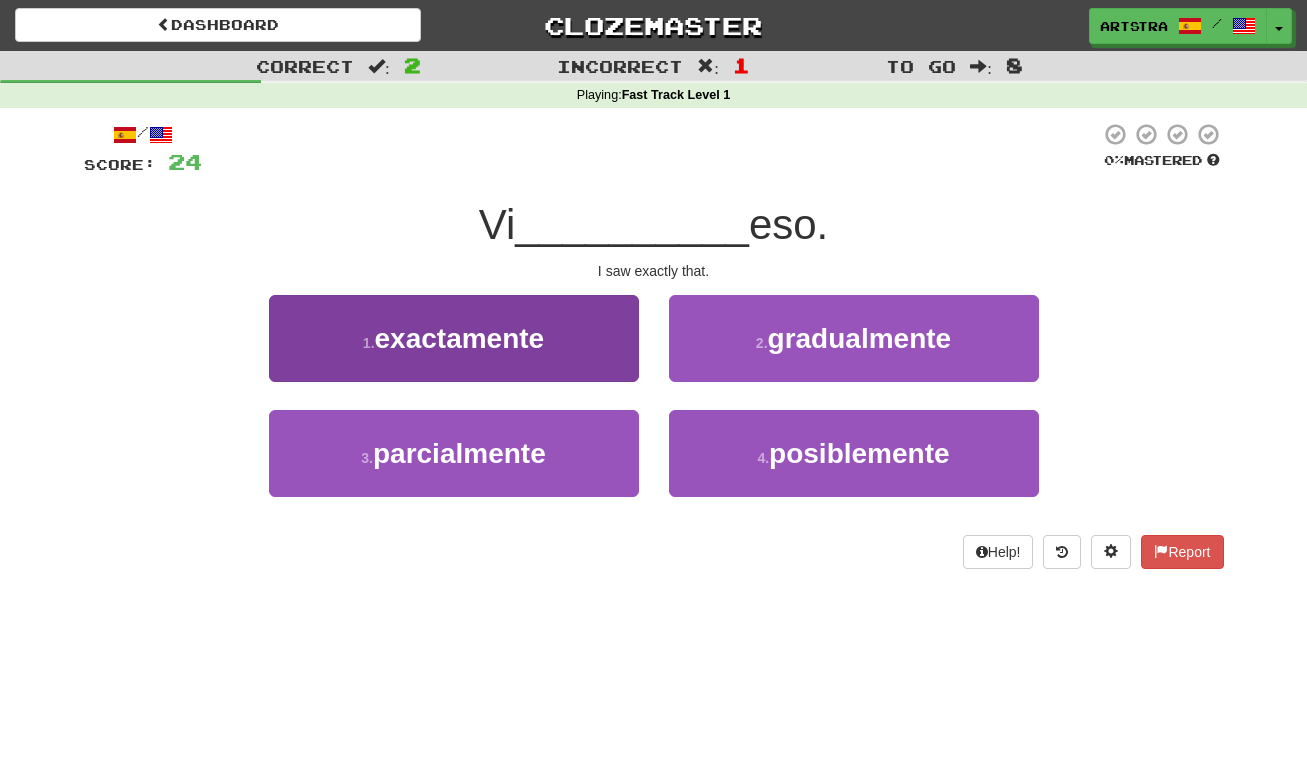 click on "1 .  exactamente" at bounding box center [454, 338] 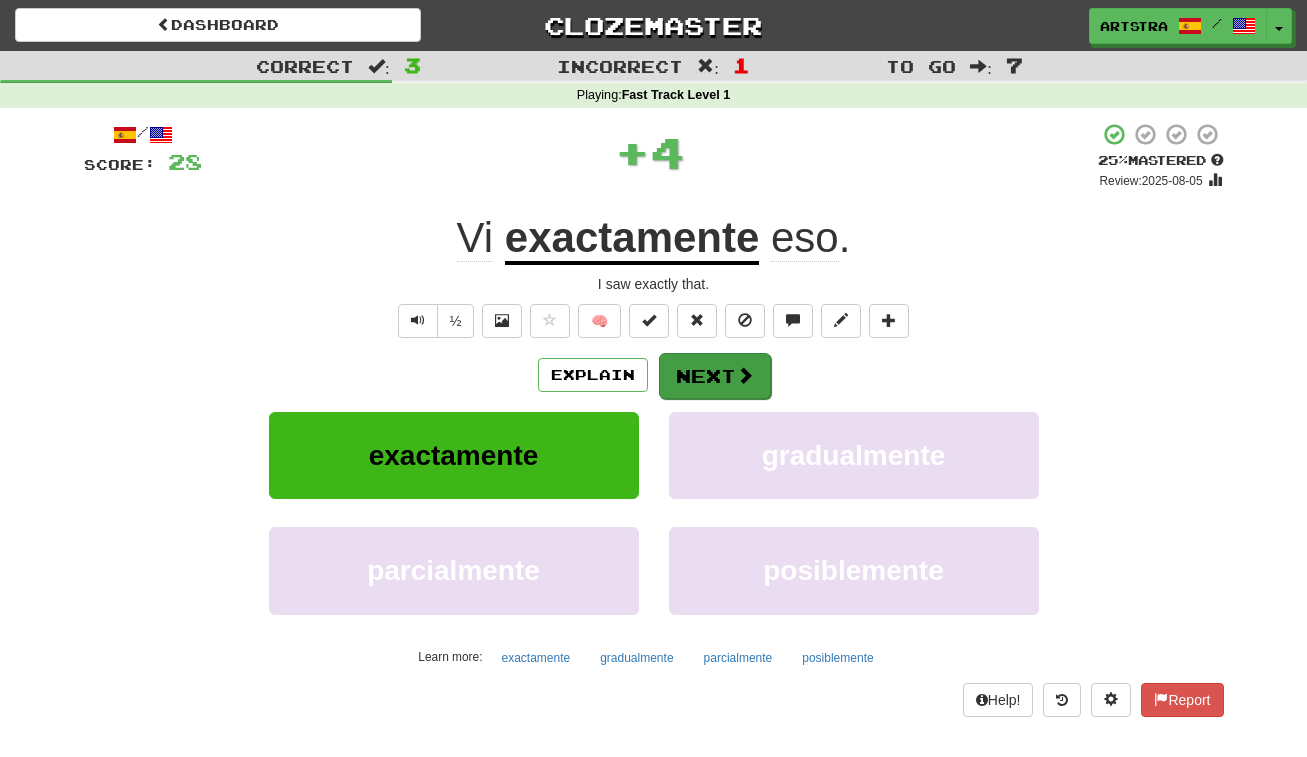 click at bounding box center (745, 375) 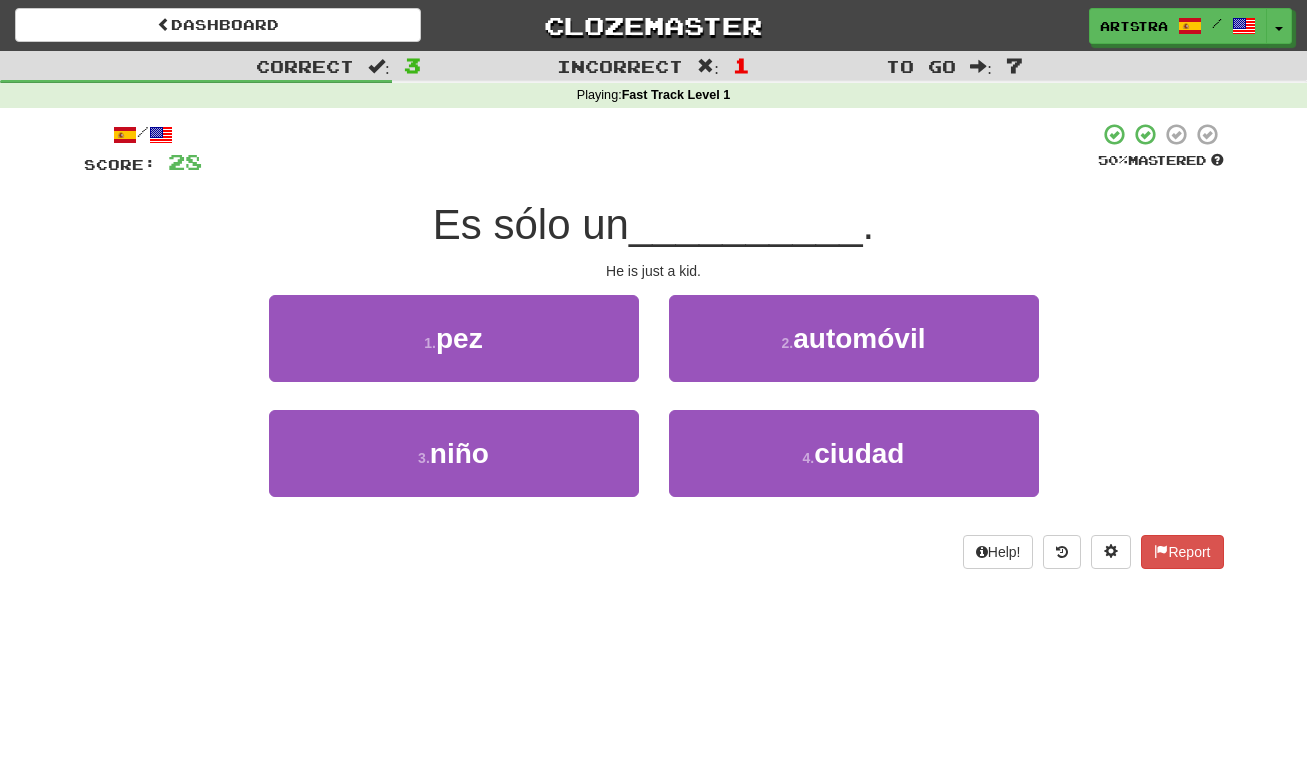 click on "/  Score:   28 50 %  Mastered Es sólo un  __________ . He is just a kid. 1 .  pez 2 .  automóvil 3 .  niño 4 .  ciudad  Help!  Report" at bounding box center [654, 345] 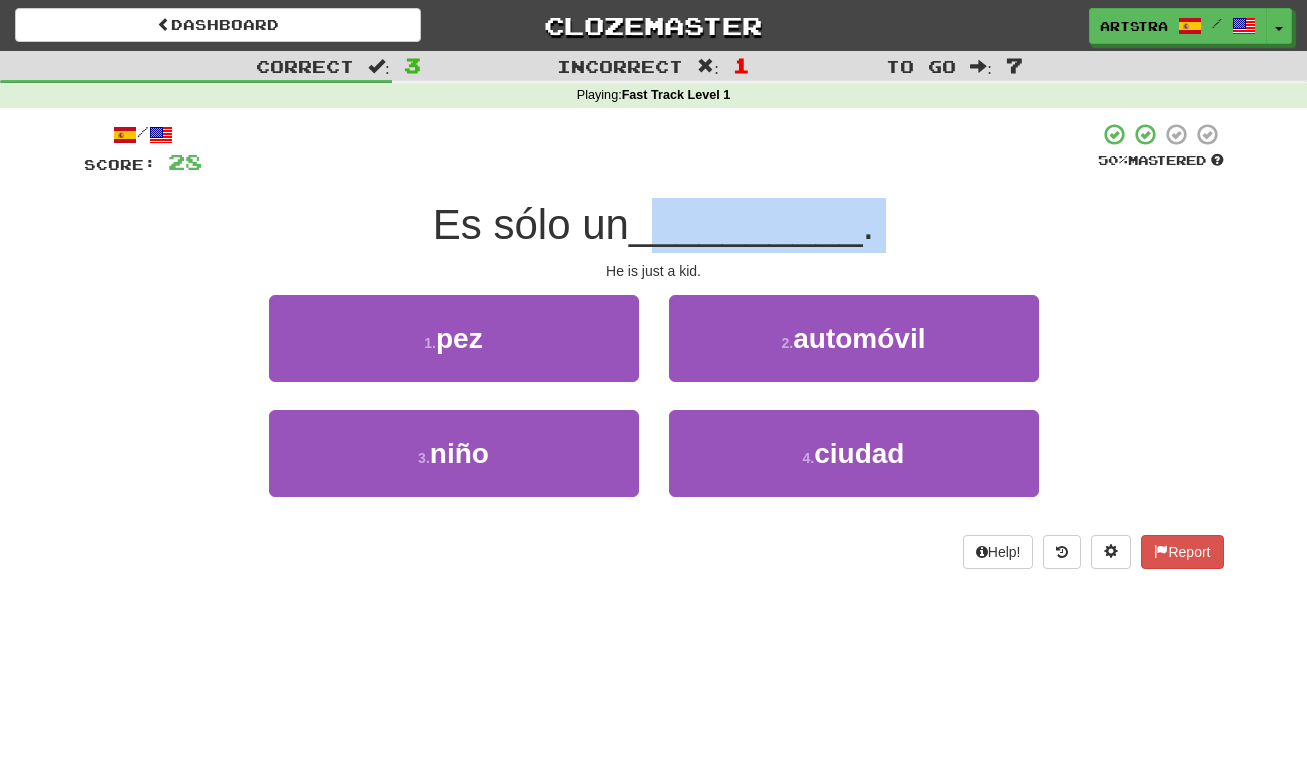 click on "/  Score:   28 50 %  Mastered Es sólo un  __________ . He is just a kid. 1 .  pez 2 .  automóvil 3 .  niño 4 .  ciudad  Help!  Report" at bounding box center (654, 345) 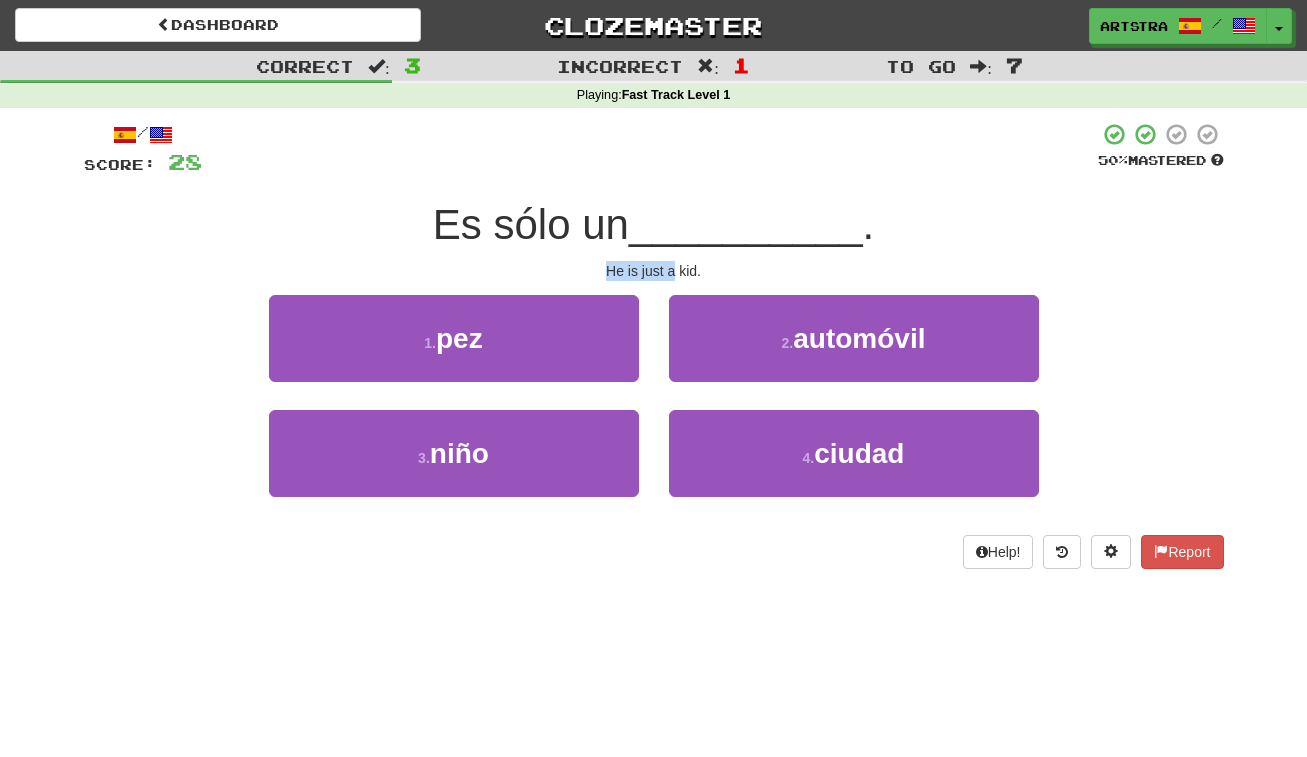 click on "/  Score:   28 50 %  Mastered Es sólo un  __________ . He is just a kid. 1 .  pez 2 .  automóvil 3 .  niño 4 .  ciudad  Help!  Report" at bounding box center [654, 345] 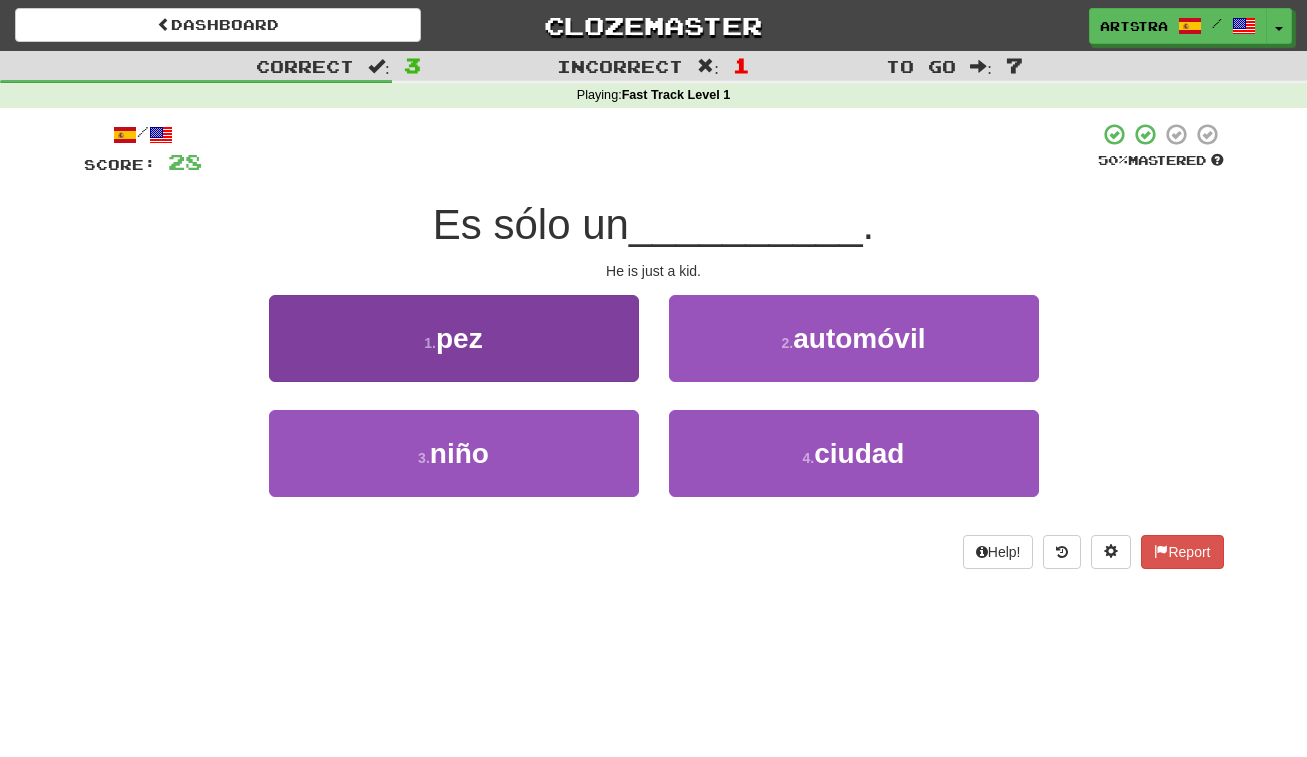click on "3 .  niño" at bounding box center [454, 453] 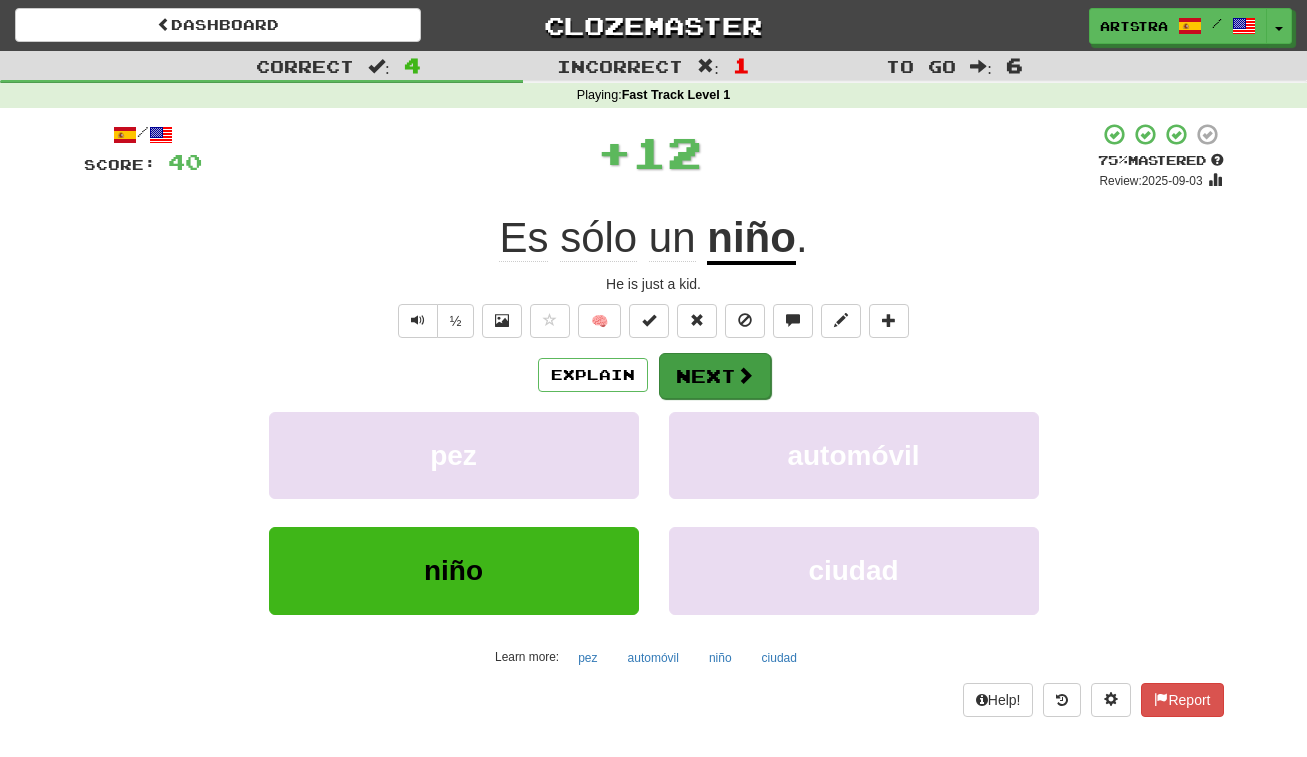 click on "Next" at bounding box center (715, 376) 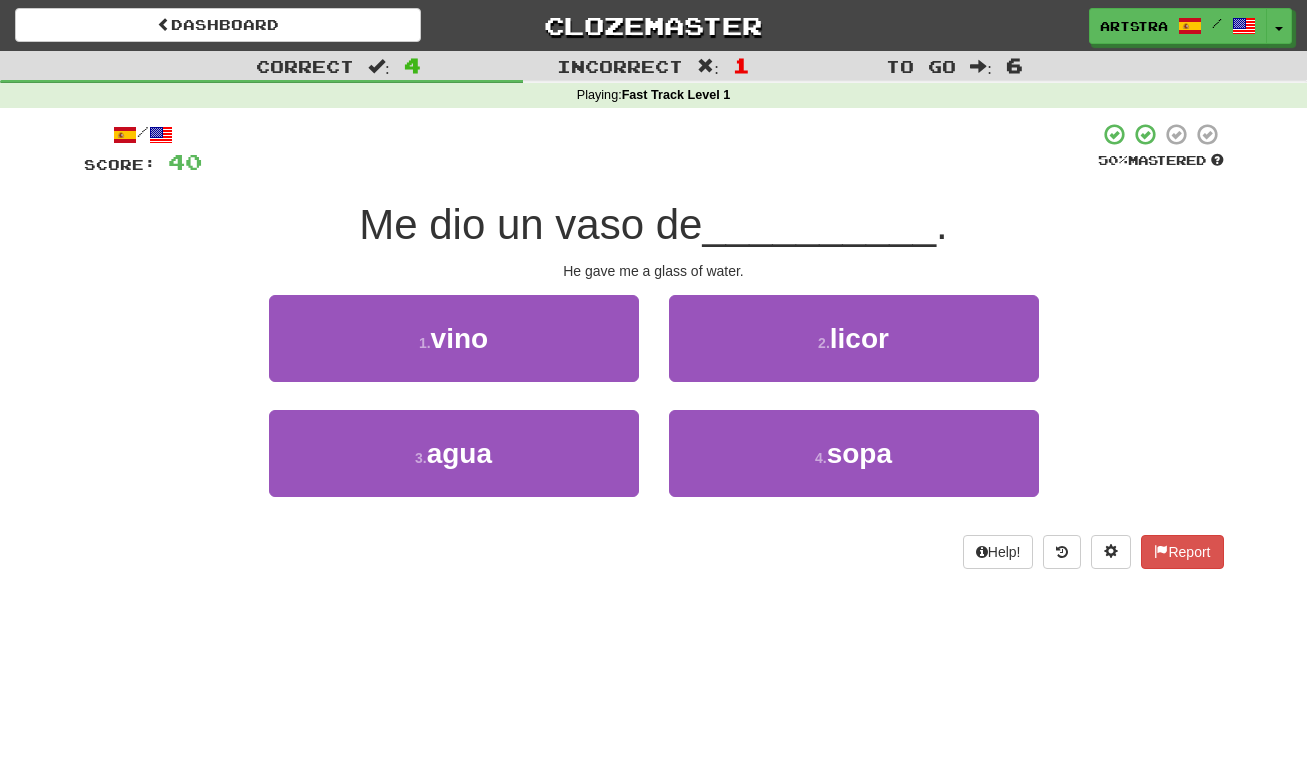 click on "Me dio un vaso de" at bounding box center [530, 224] 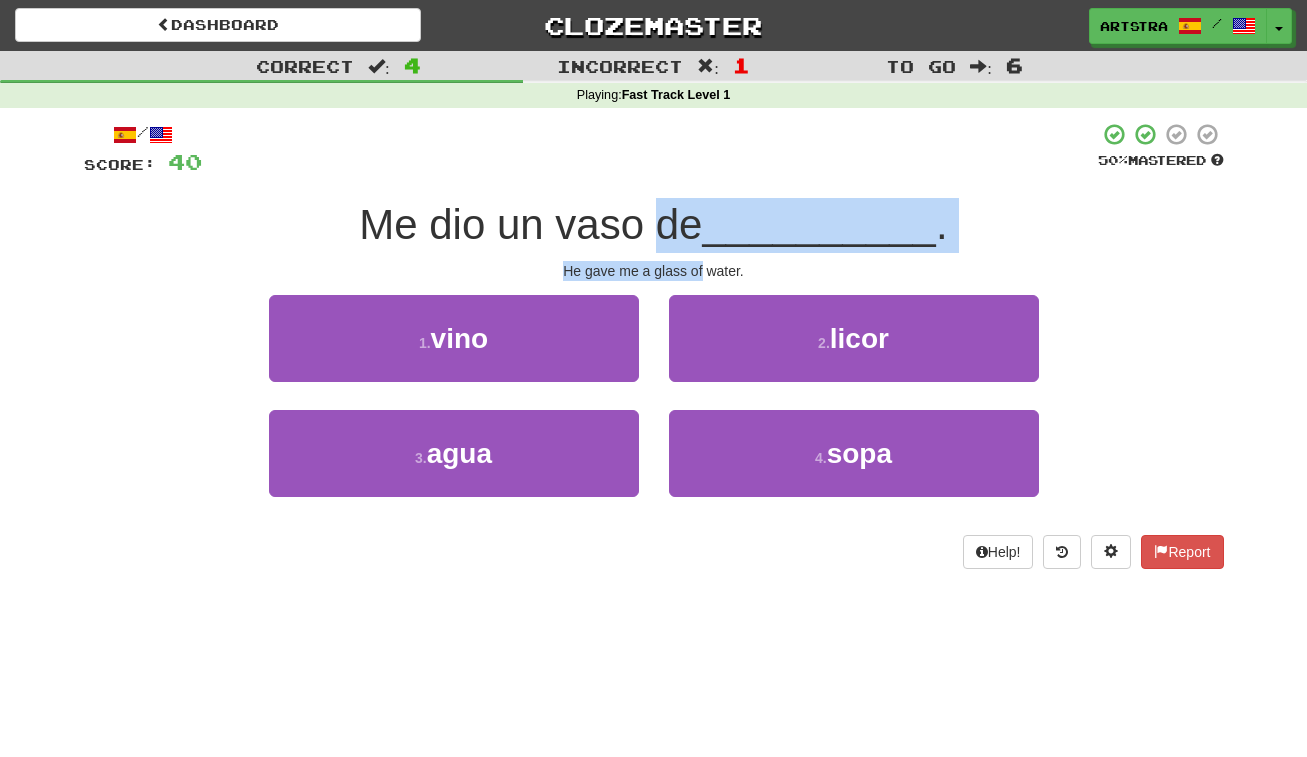 drag, startPoint x: 682, startPoint y: 212, endPoint x: 693, endPoint y: 275, distance: 63.953106 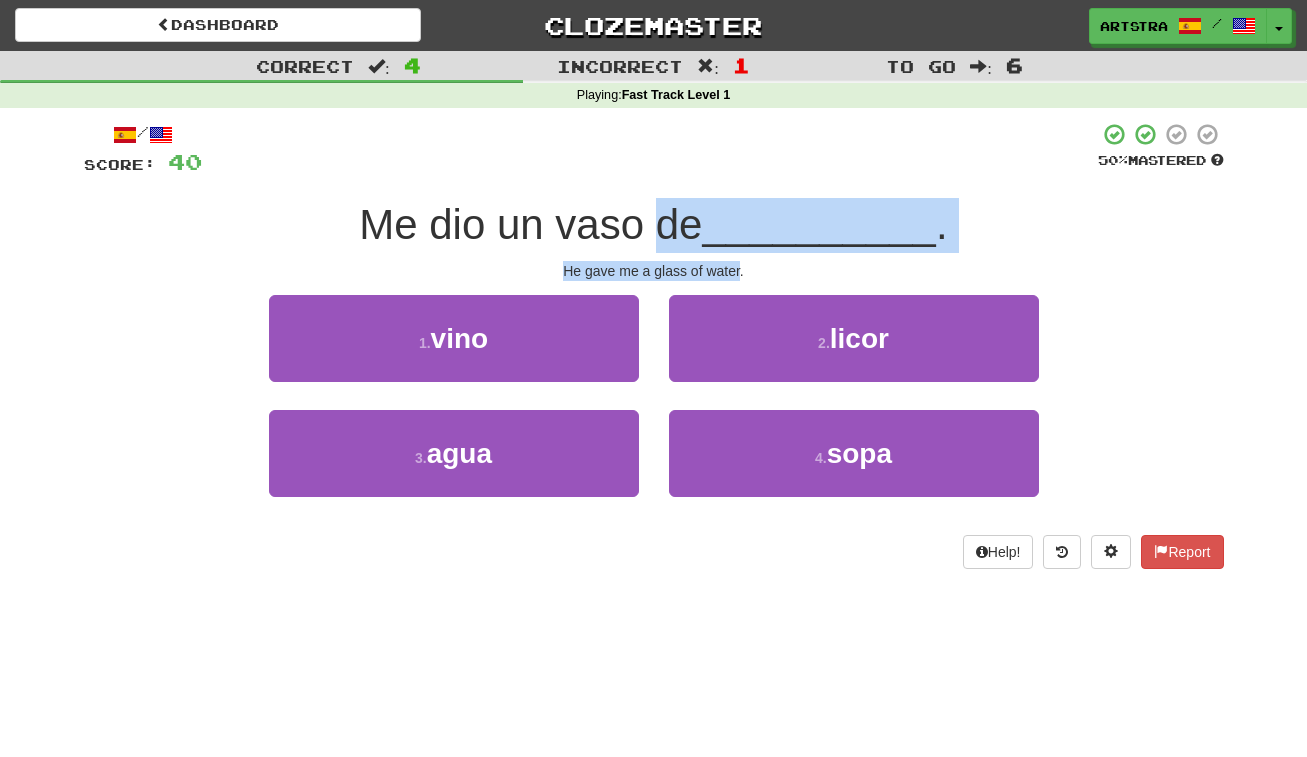 drag, startPoint x: 684, startPoint y: 222, endPoint x: 707, endPoint y: 268, distance: 51.42956 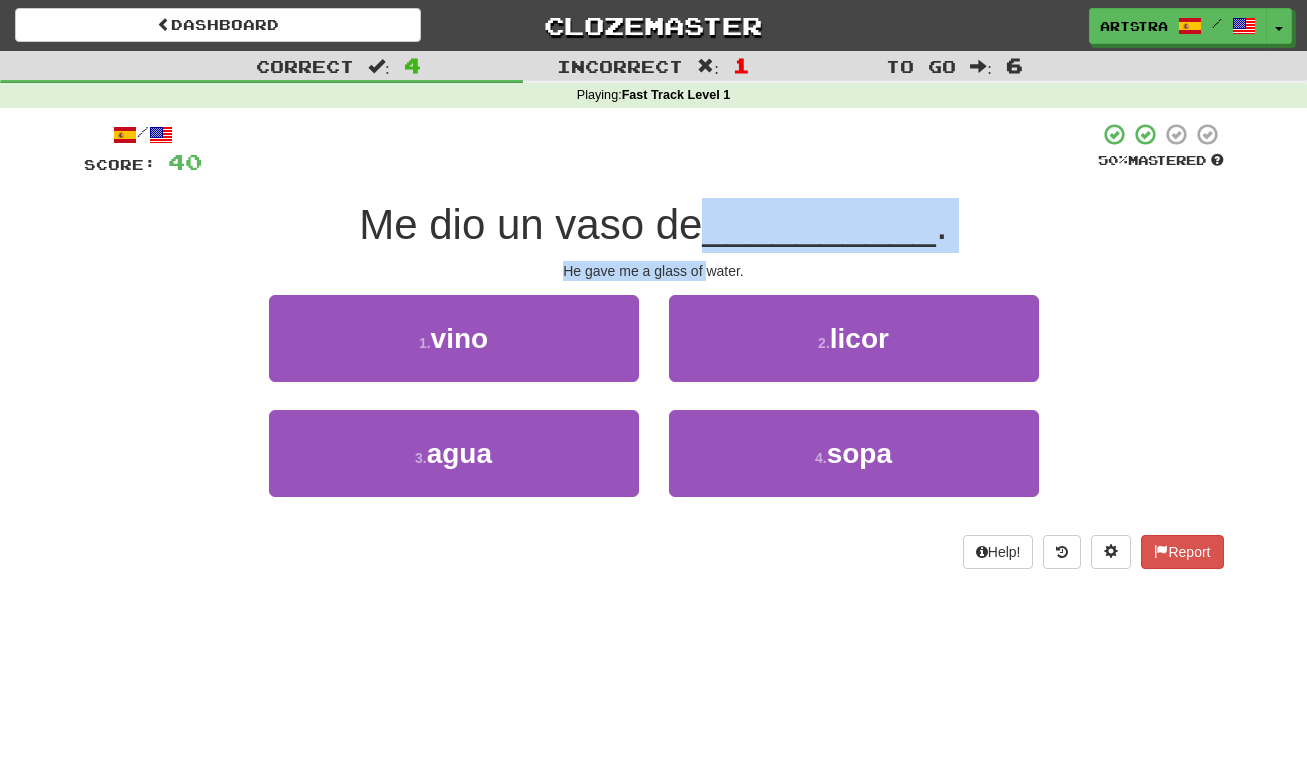 drag, startPoint x: 707, startPoint y: 268, endPoint x: 714, endPoint y: 218, distance: 50.48762 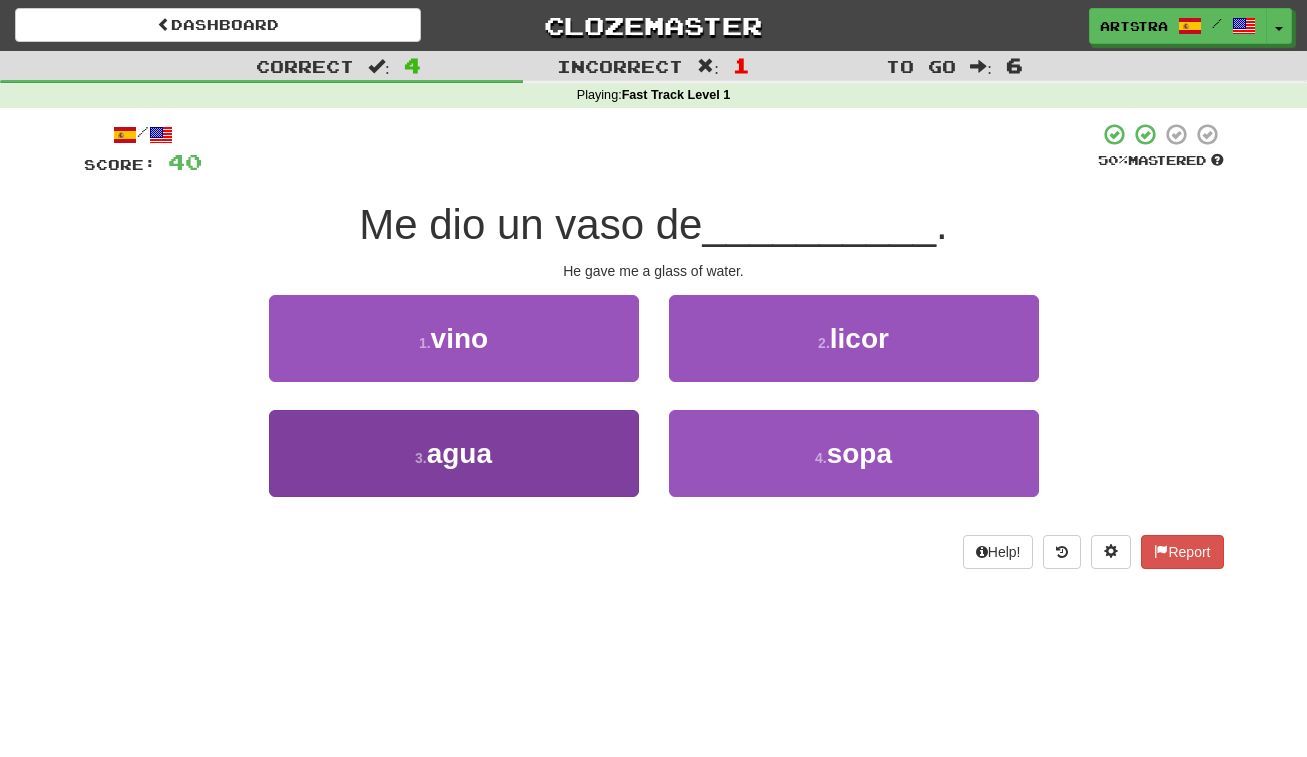click on "3 .  agua" at bounding box center [454, 453] 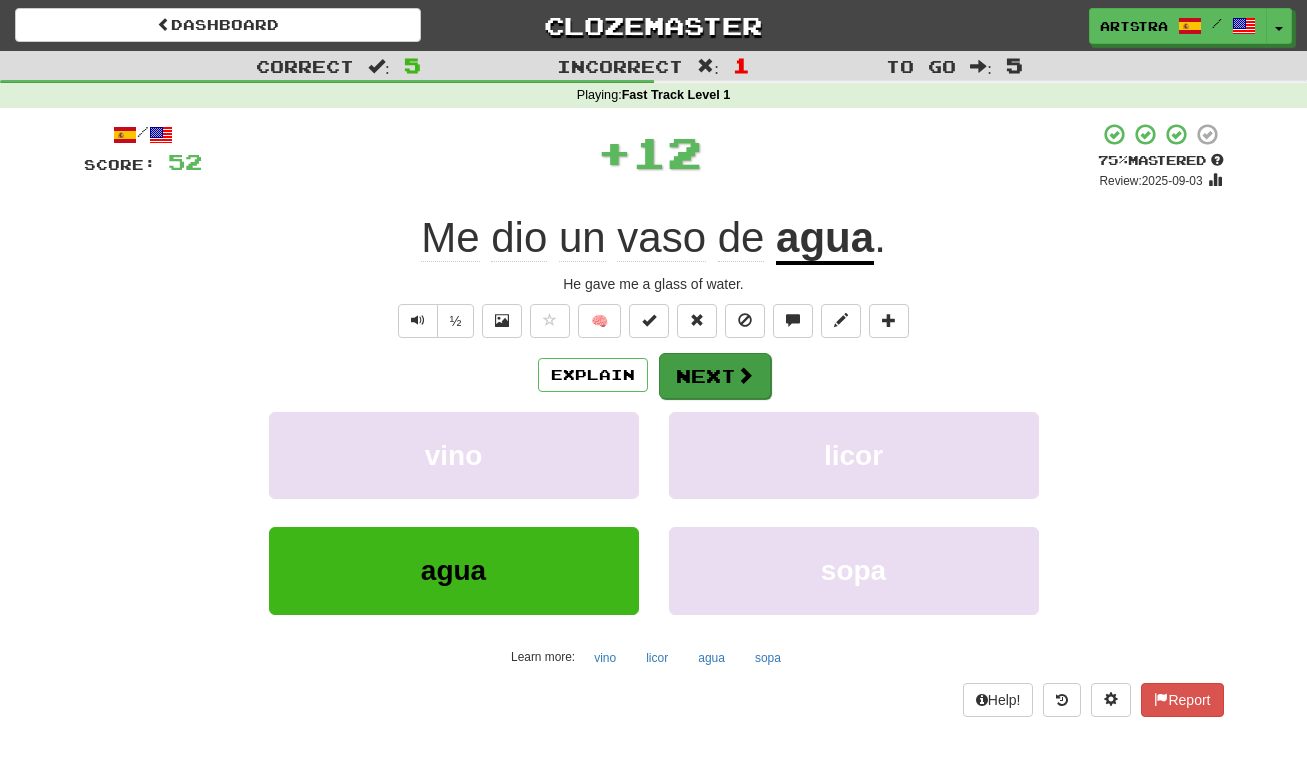 click on "Next" at bounding box center (715, 376) 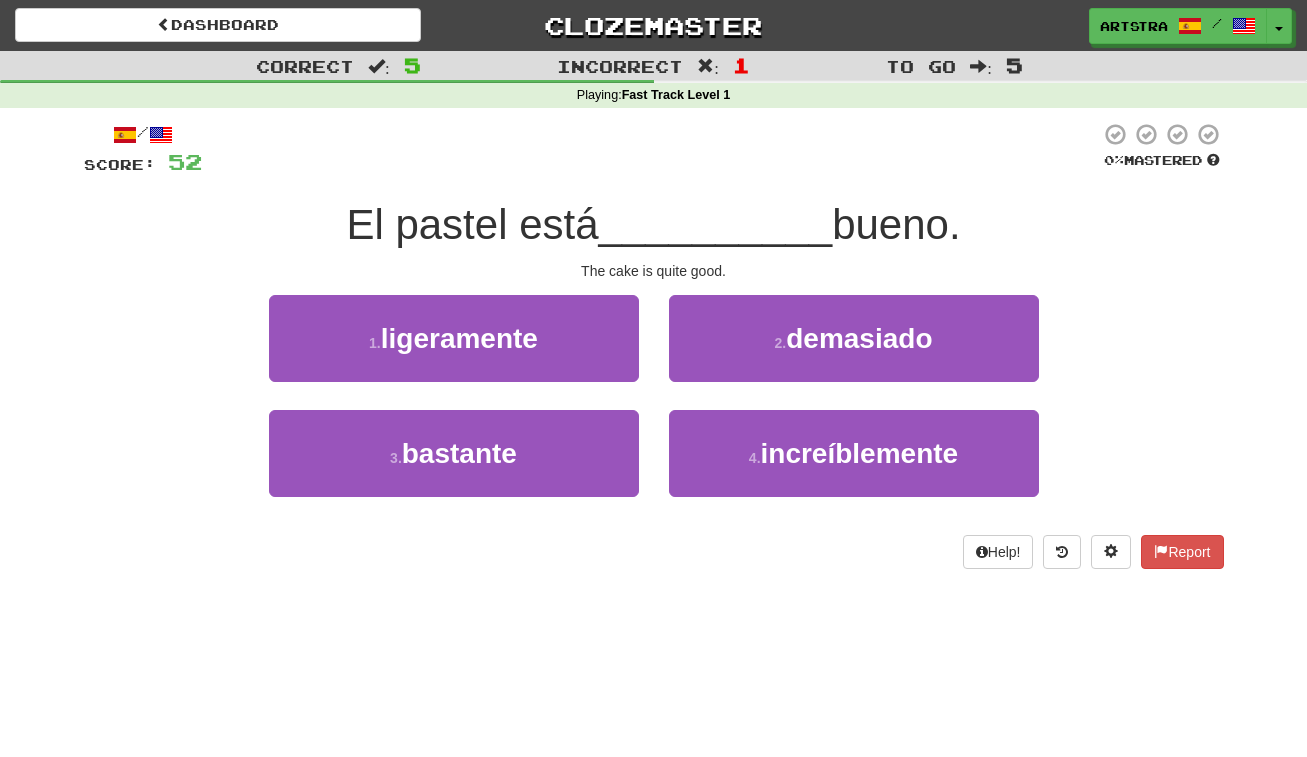click on "__________" at bounding box center [716, 224] 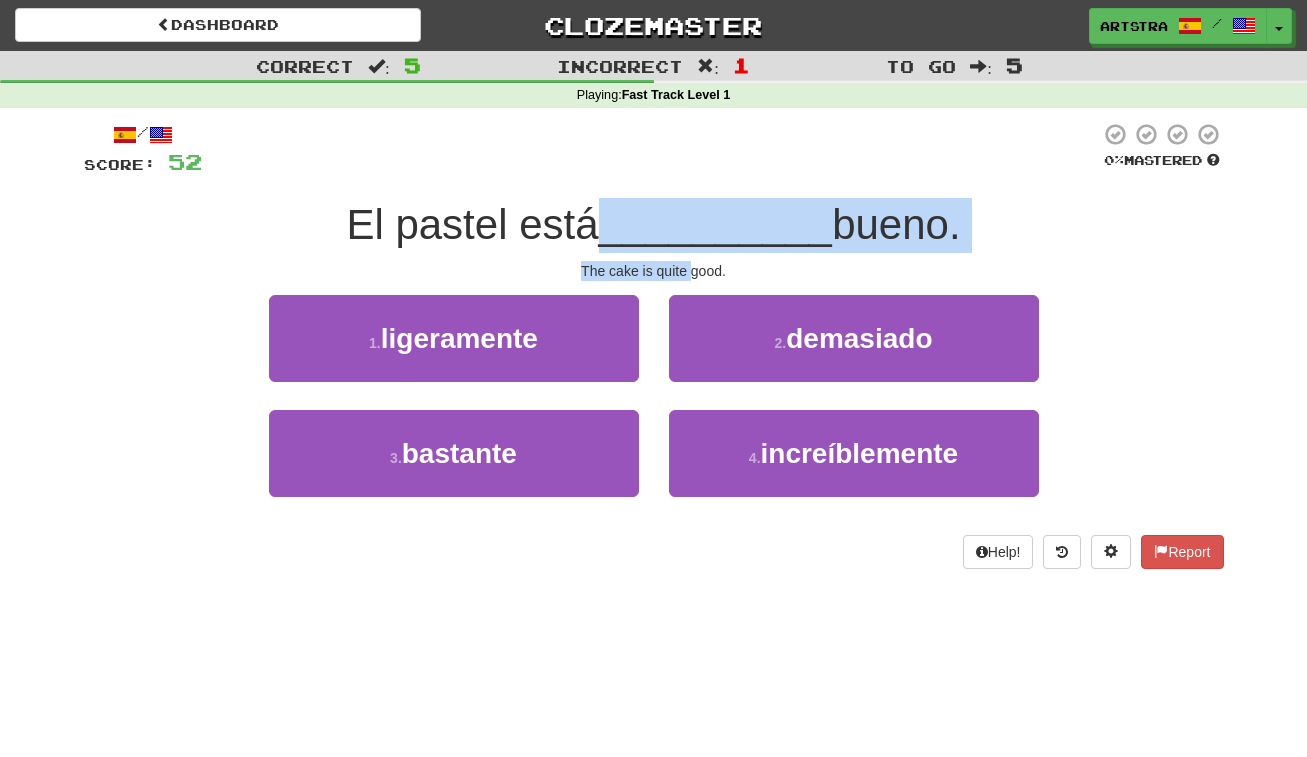 drag, startPoint x: 674, startPoint y: 234, endPoint x: 686, endPoint y: 258, distance: 26.832815 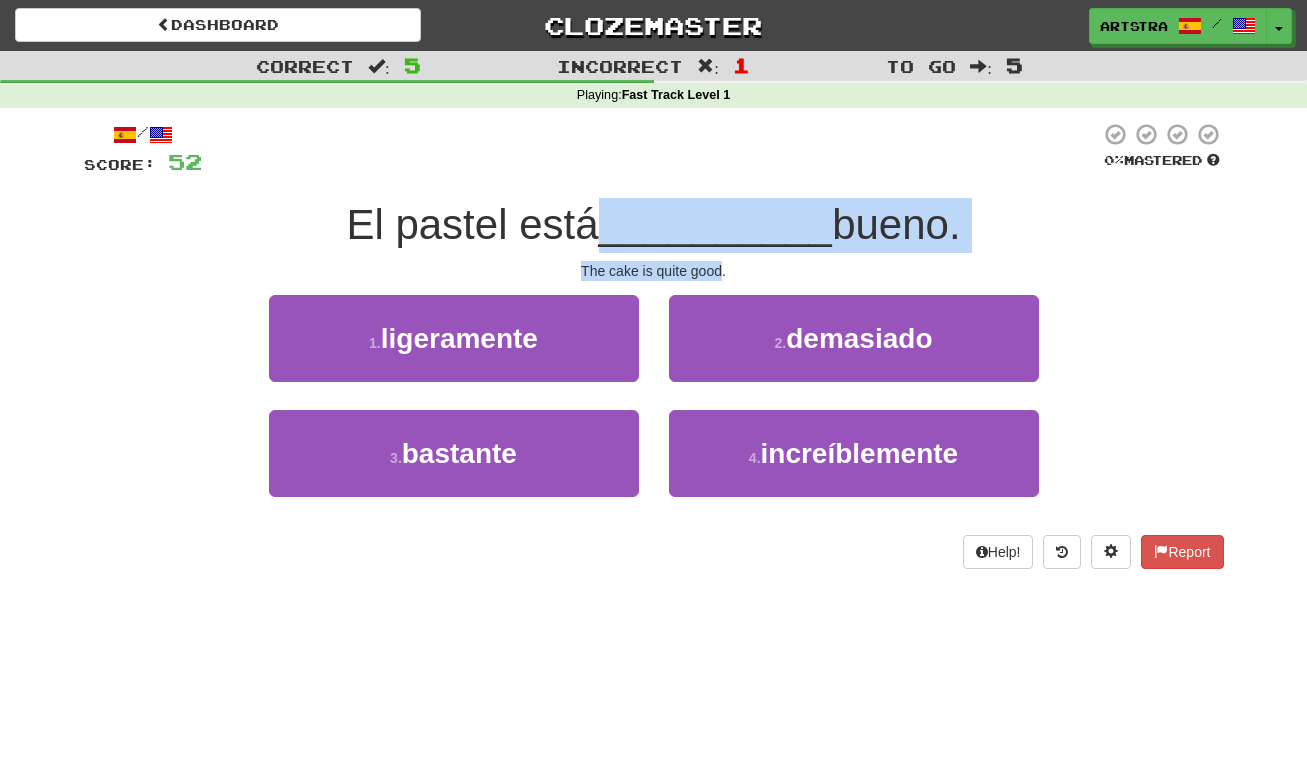 drag, startPoint x: 679, startPoint y: 222, endPoint x: 689, endPoint y: 260, distance: 39.293766 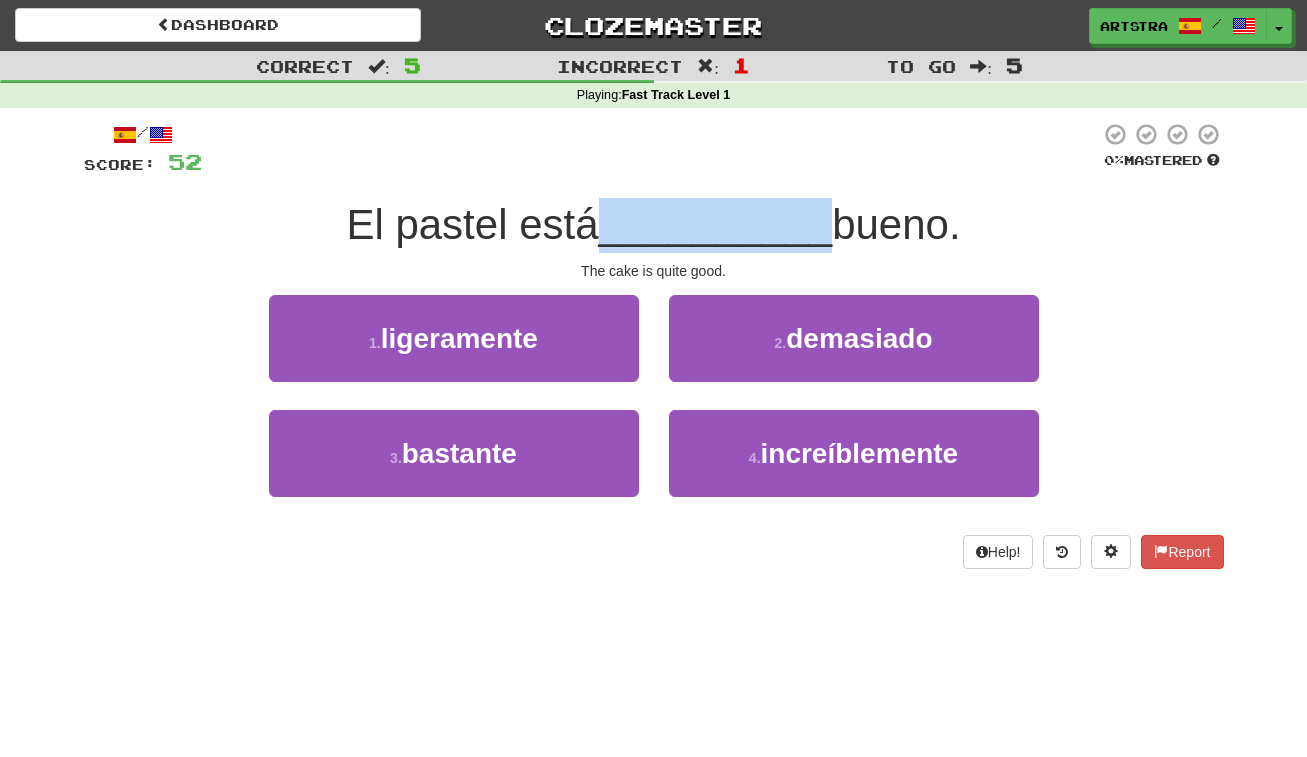 click on "__________" at bounding box center [716, 224] 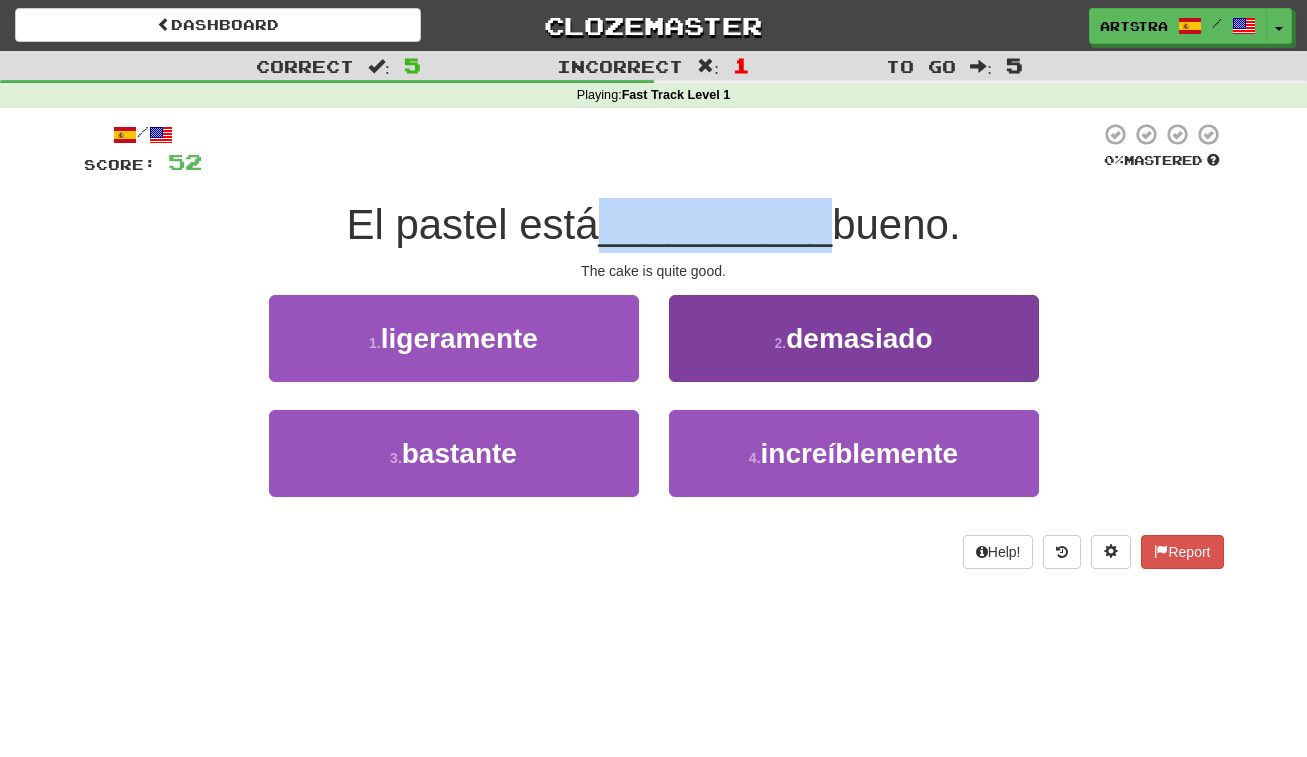 click on "2 .  demasiado" at bounding box center [854, 338] 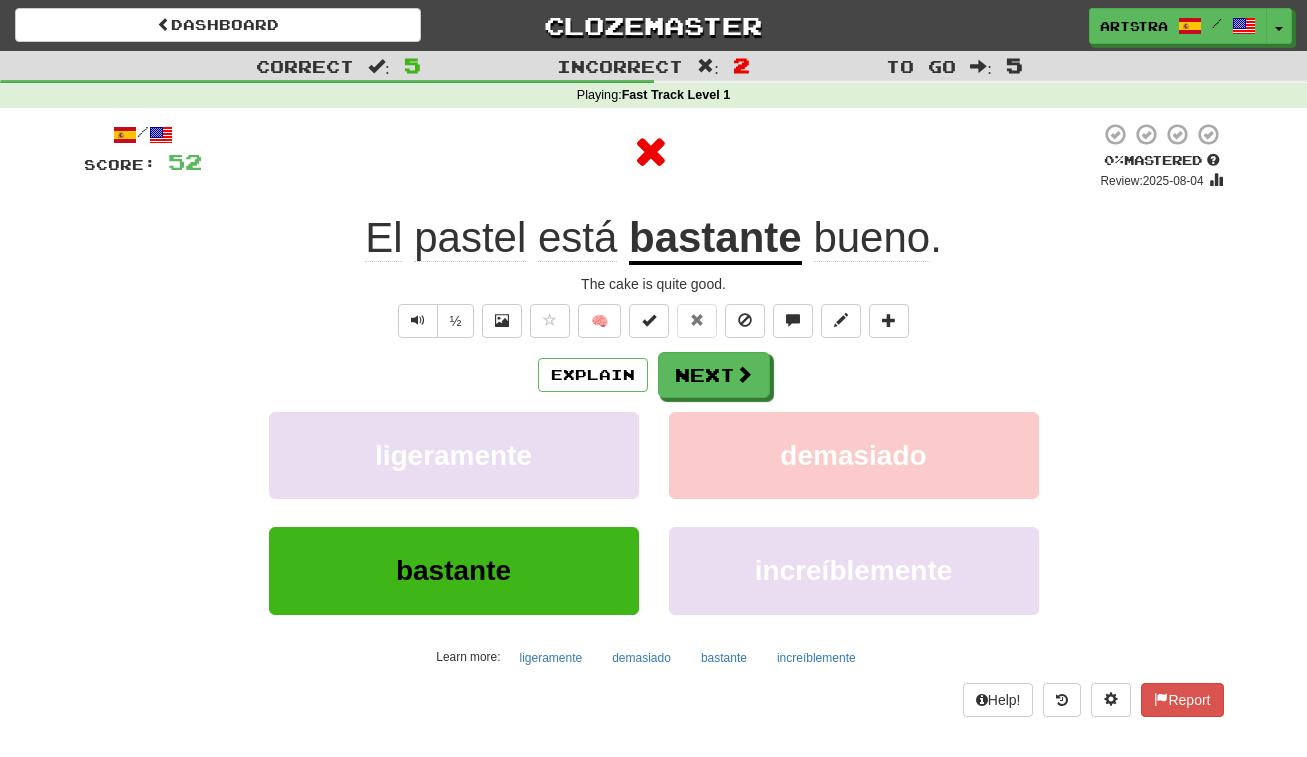 click on "bastante" at bounding box center (715, 239) 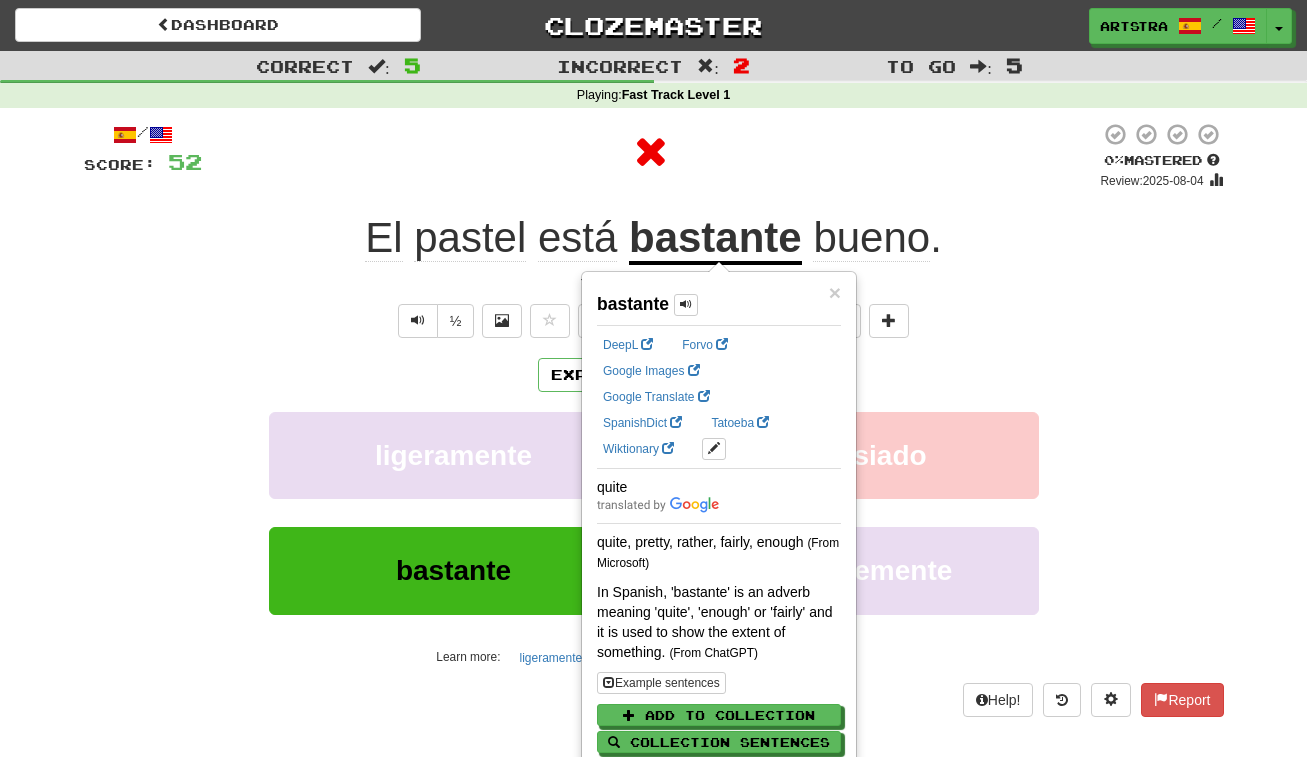 click at bounding box center [651, 152] 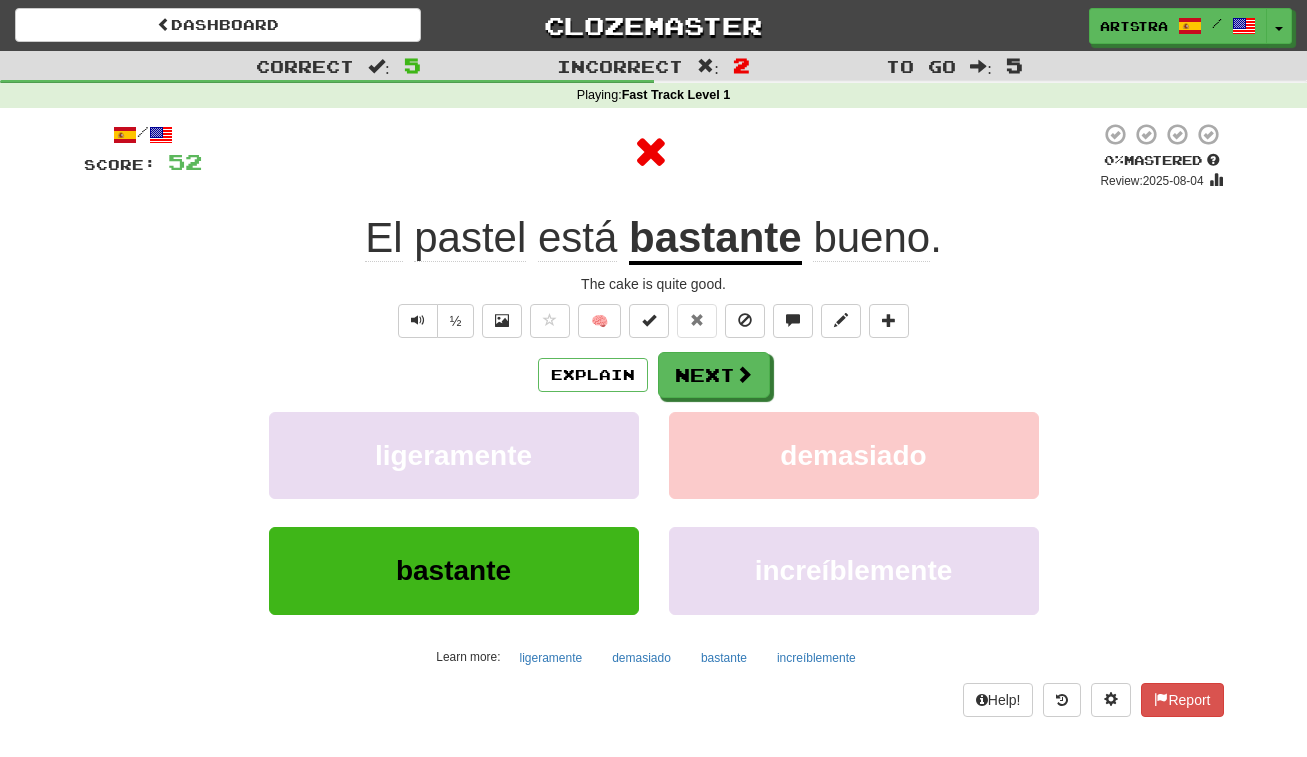 click at bounding box center [651, 152] 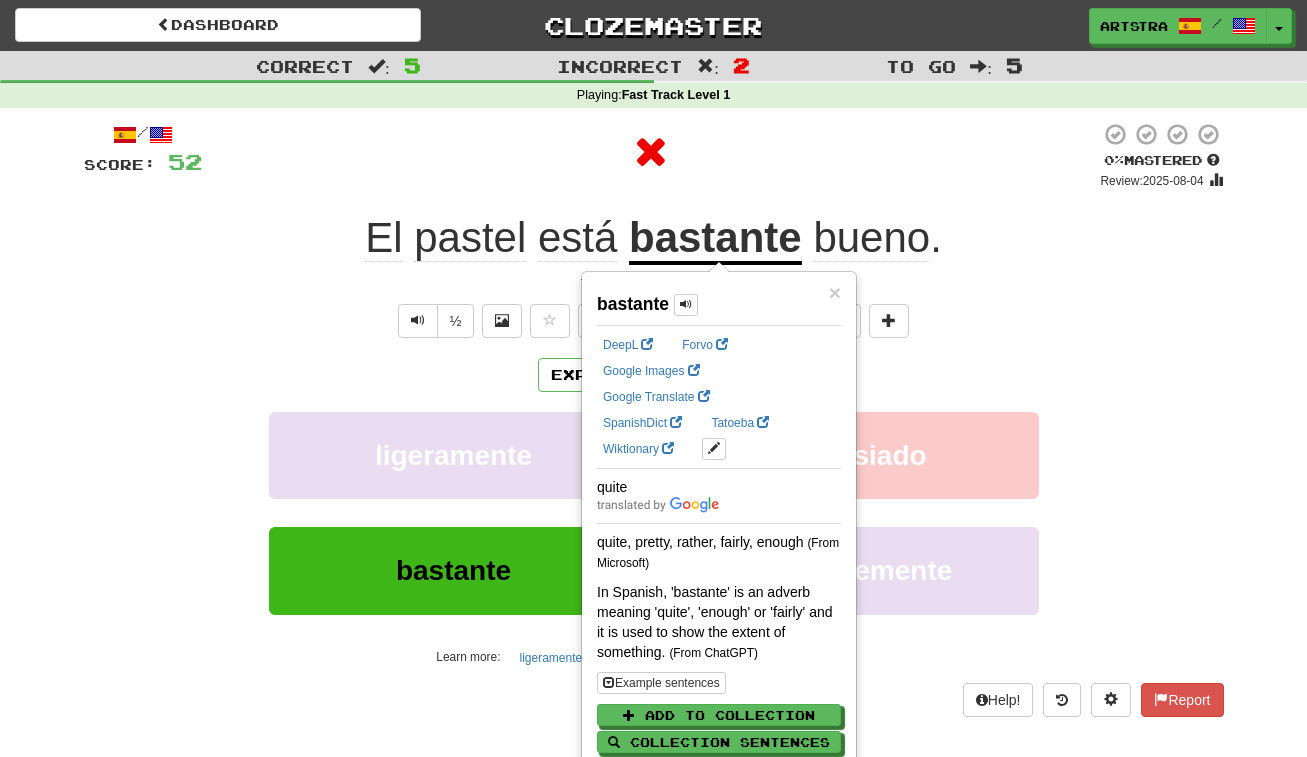 click at bounding box center [651, 156] 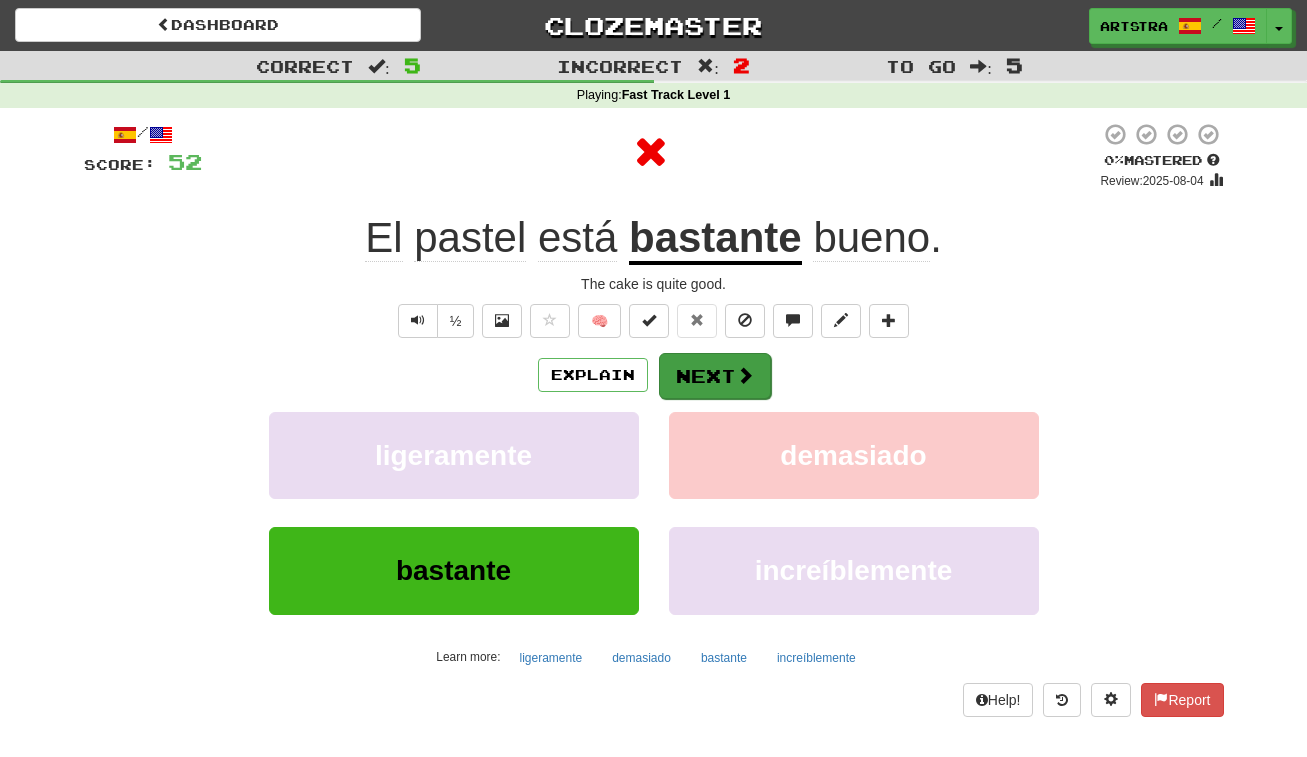 click on "Next" at bounding box center (715, 376) 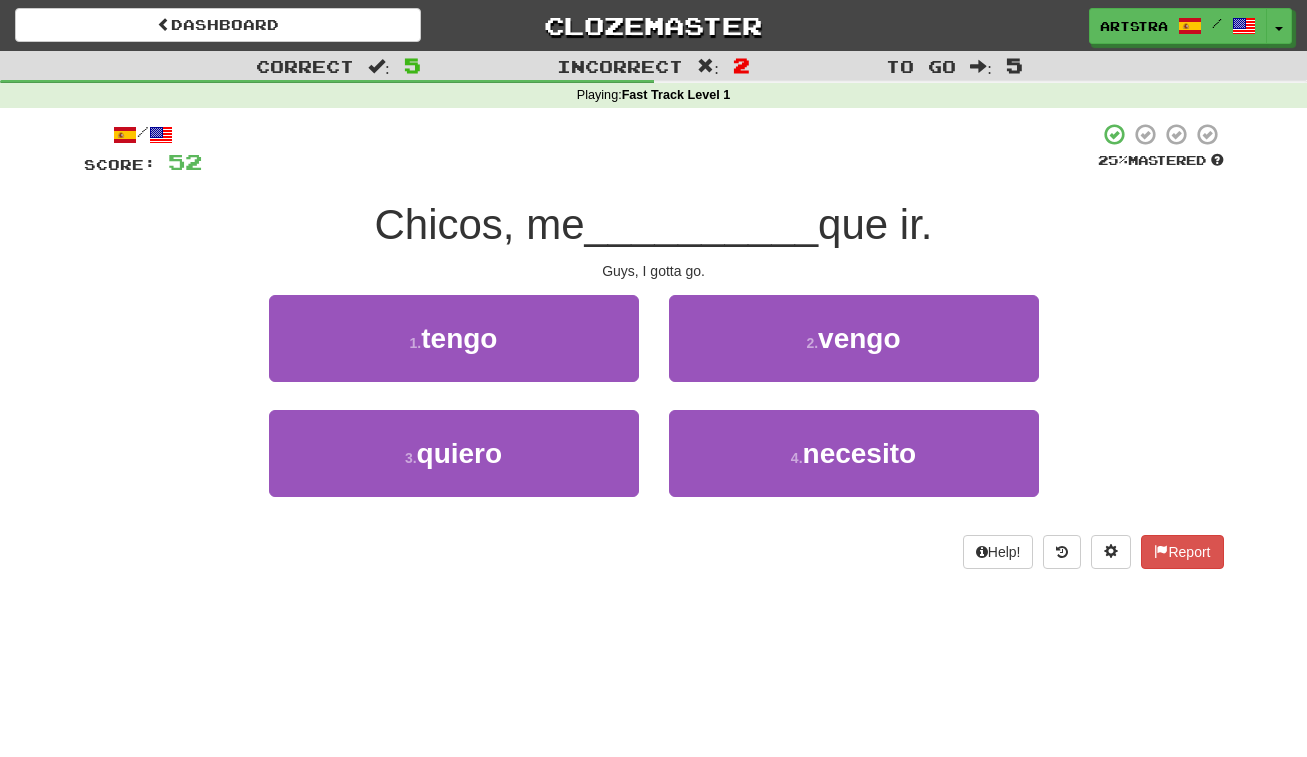 click on "__________" at bounding box center (702, 224) 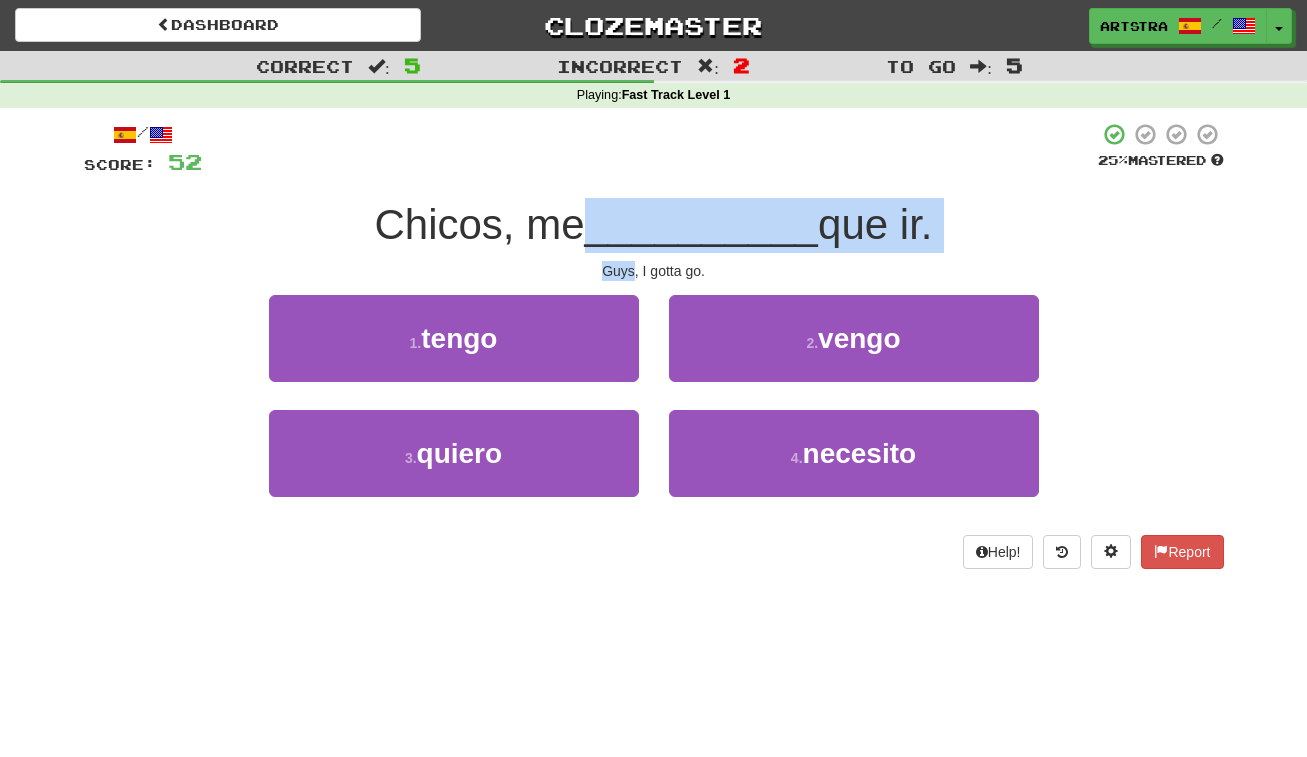 drag, startPoint x: 653, startPoint y: 241, endPoint x: 655, endPoint y: 251, distance: 10.198039 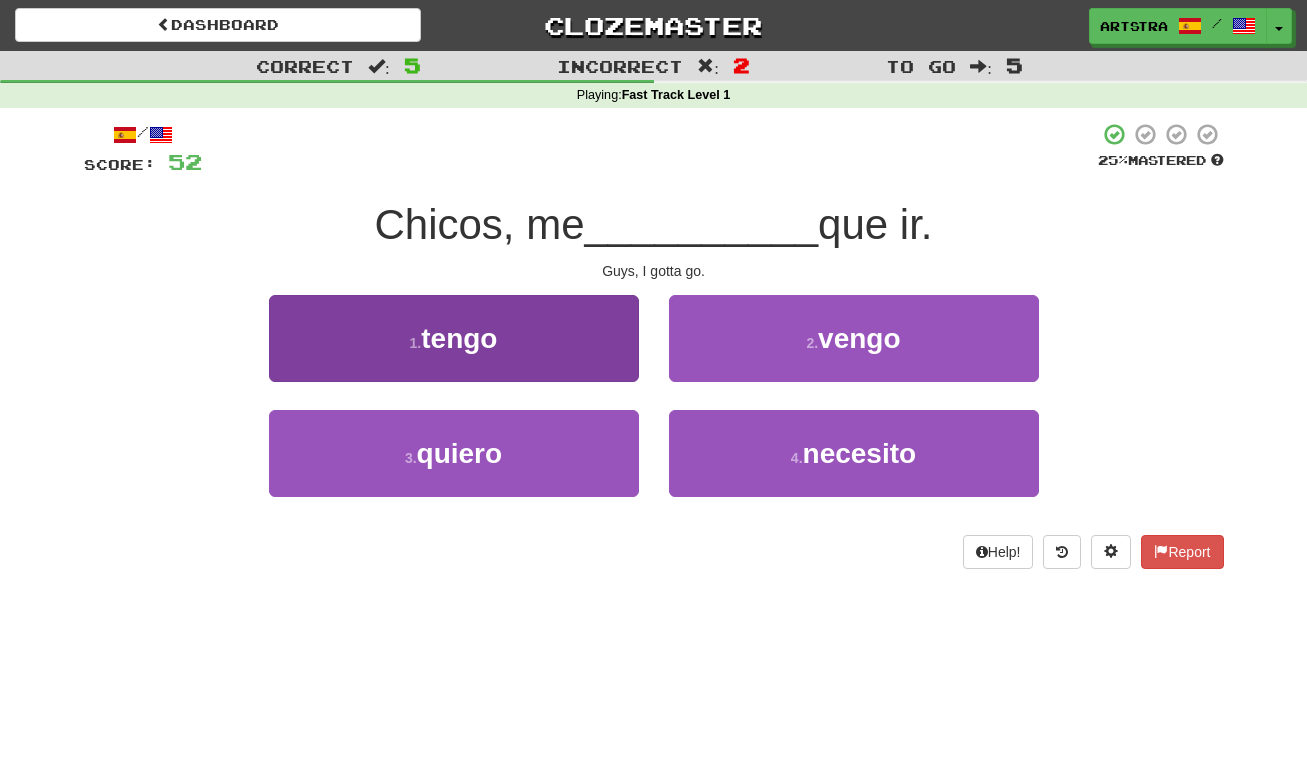 click on "1 .  tengo" at bounding box center (454, 338) 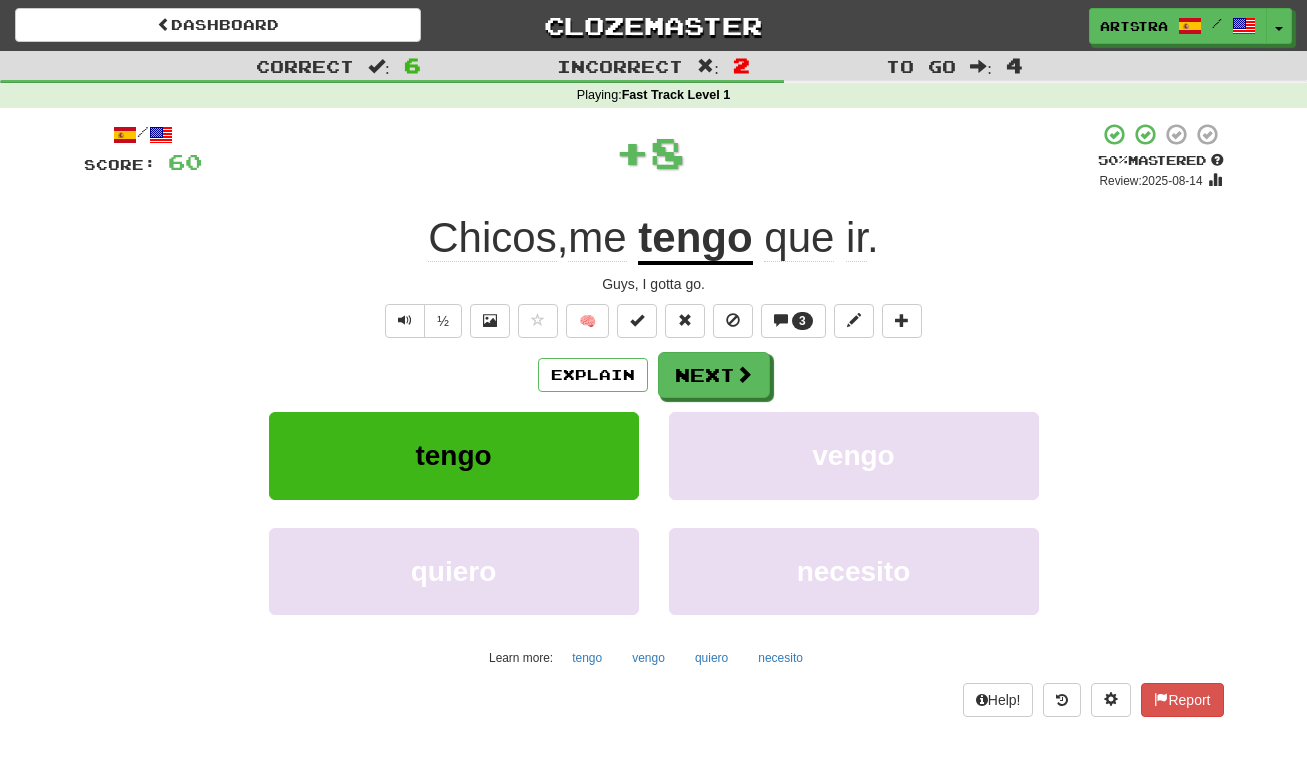 click on "tengo" at bounding box center (695, 239) 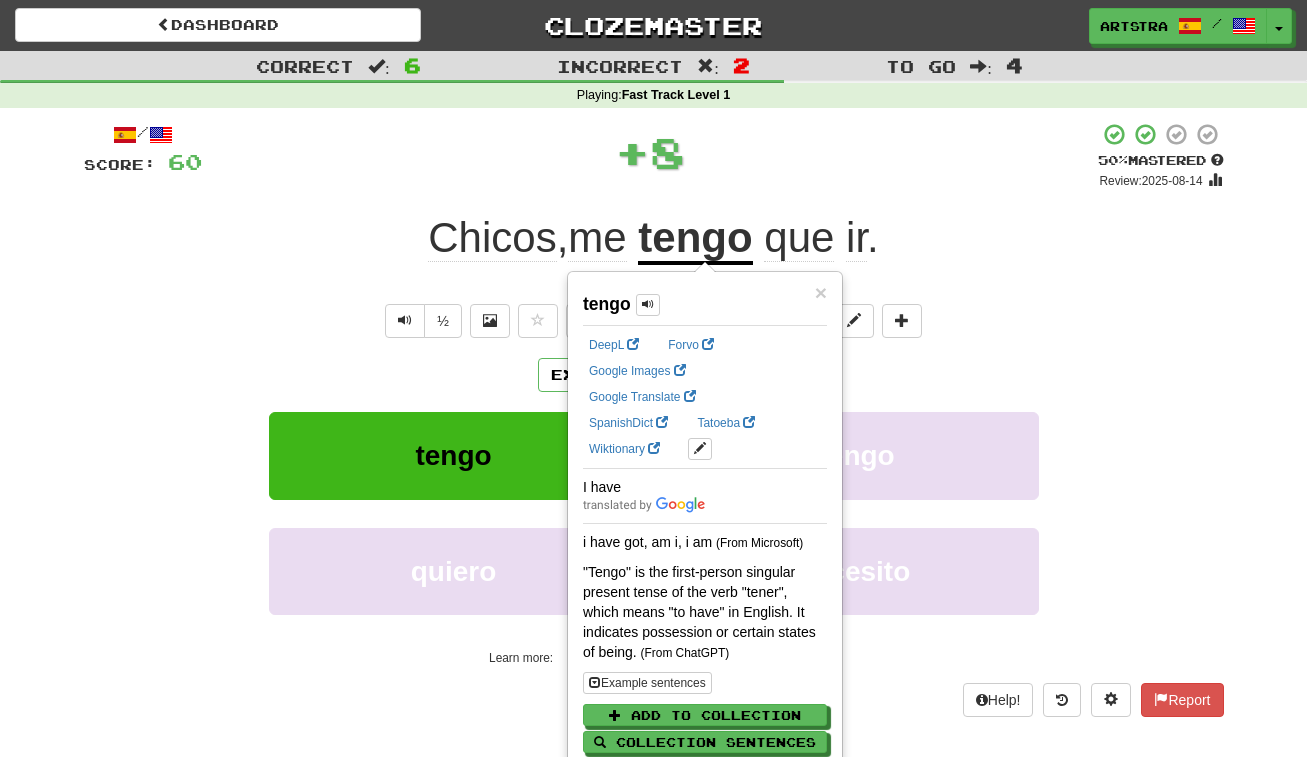 click on "+ 8" at bounding box center (650, 152) 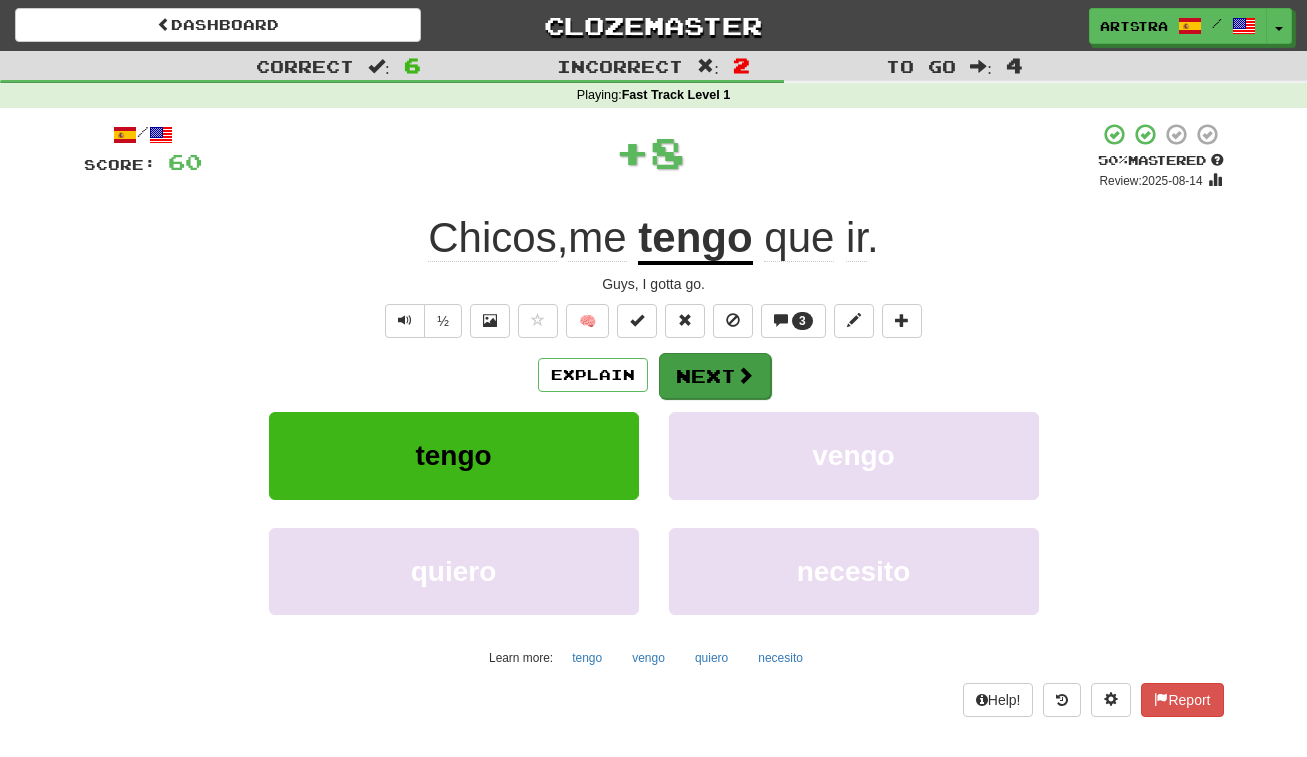 click on "Next" at bounding box center [715, 376] 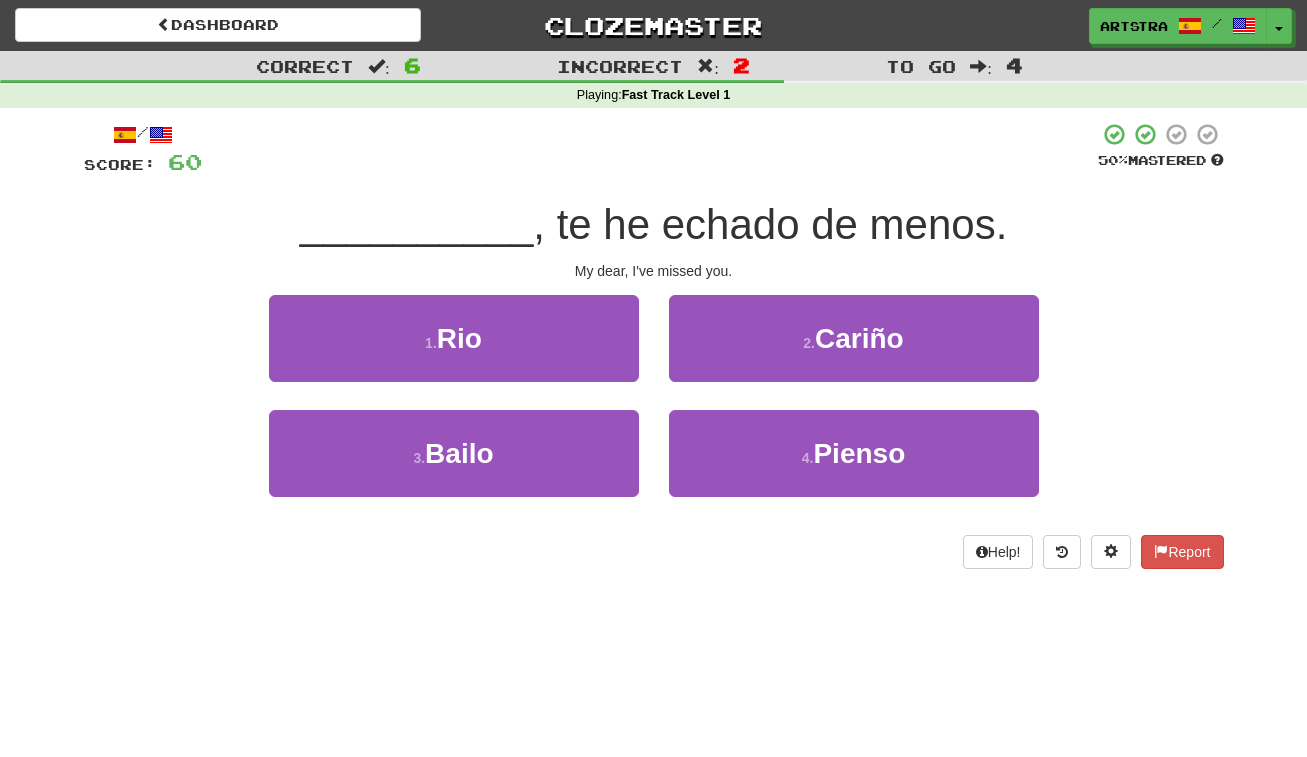 click on ", te he echado de menos." at bounding box center (770, 224) 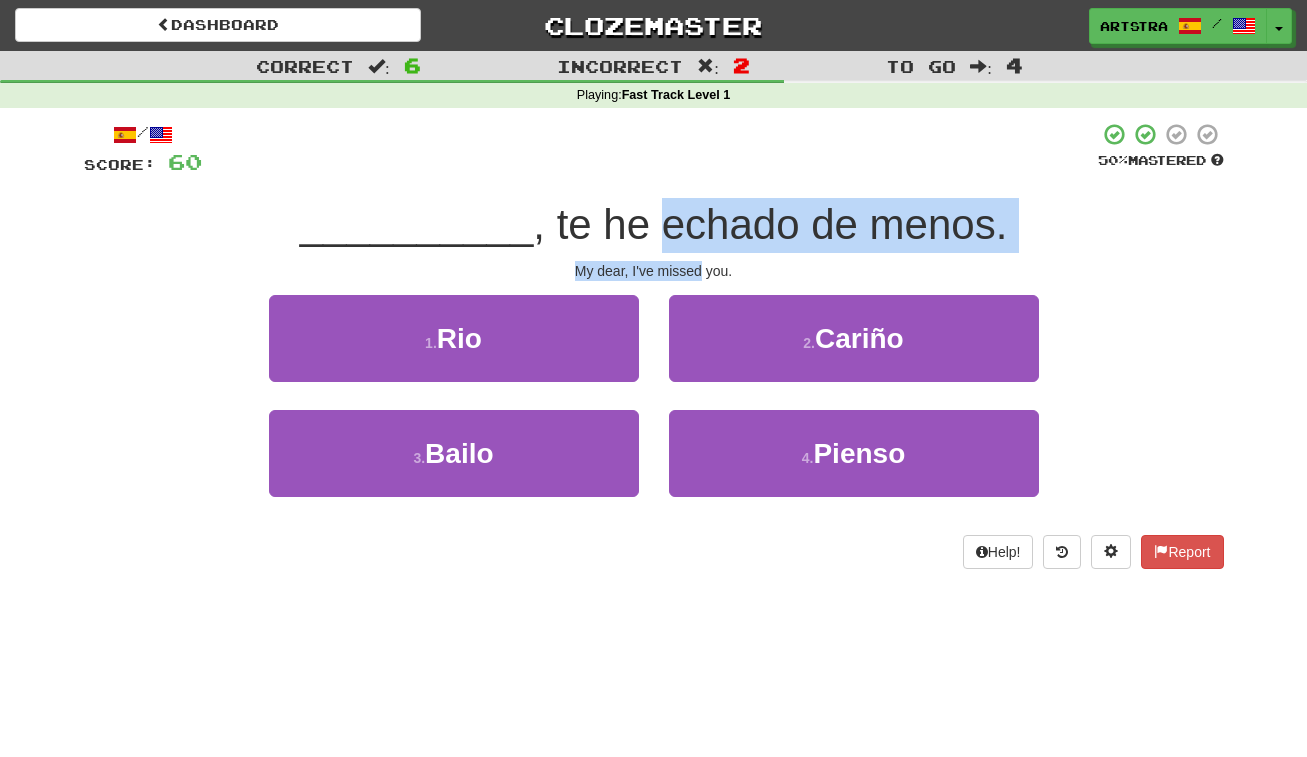 drag, startPoint x: 684, startPoint y: 238, endPoint x: 691, endPoint y: 260, distance: 23.086792 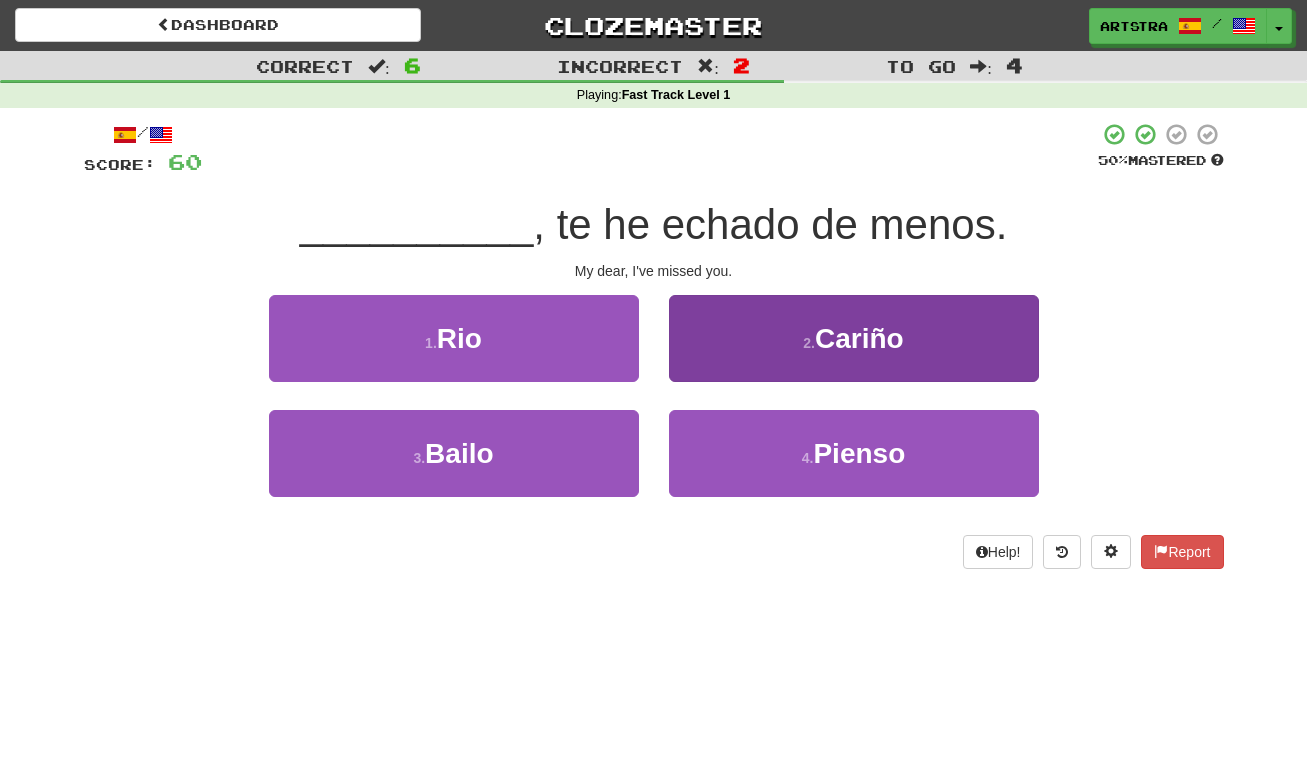 click on "Cariño" at bounding box center (859, 338) 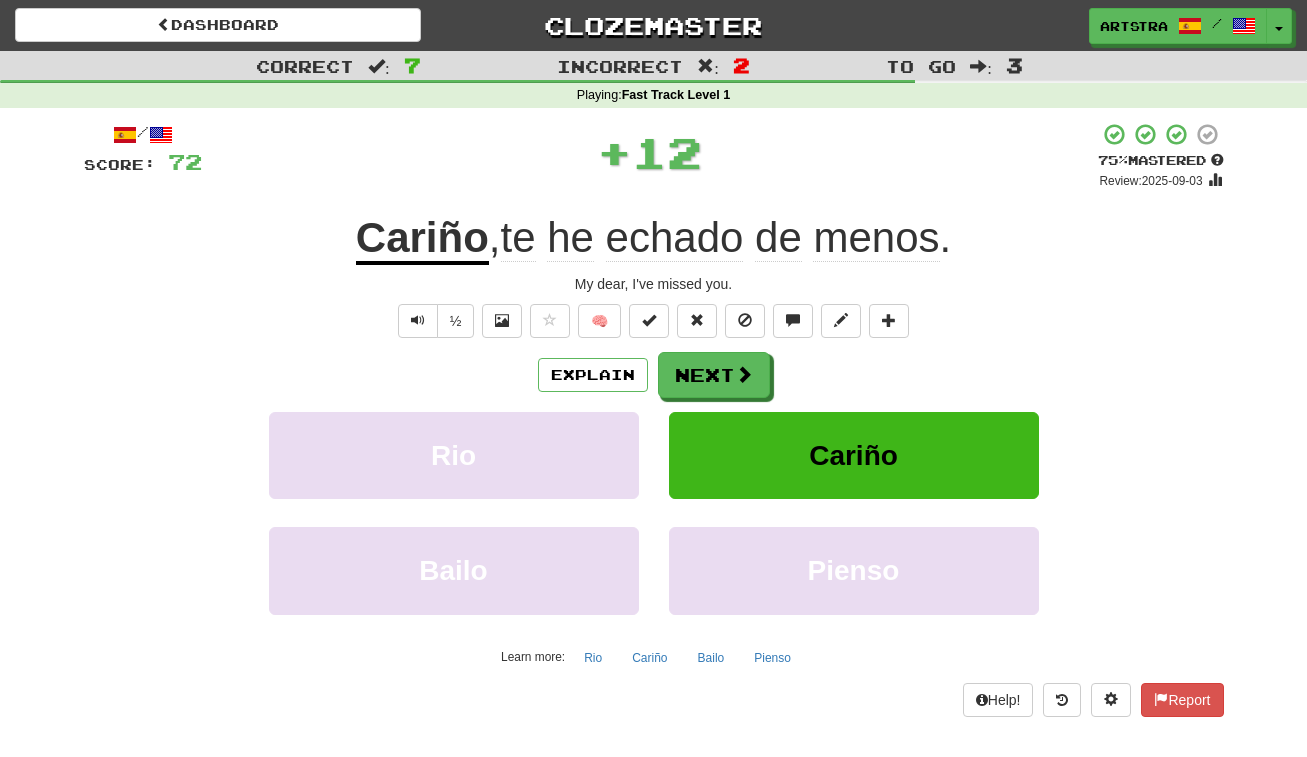 click on "echado" at bounding box center (675, 238) 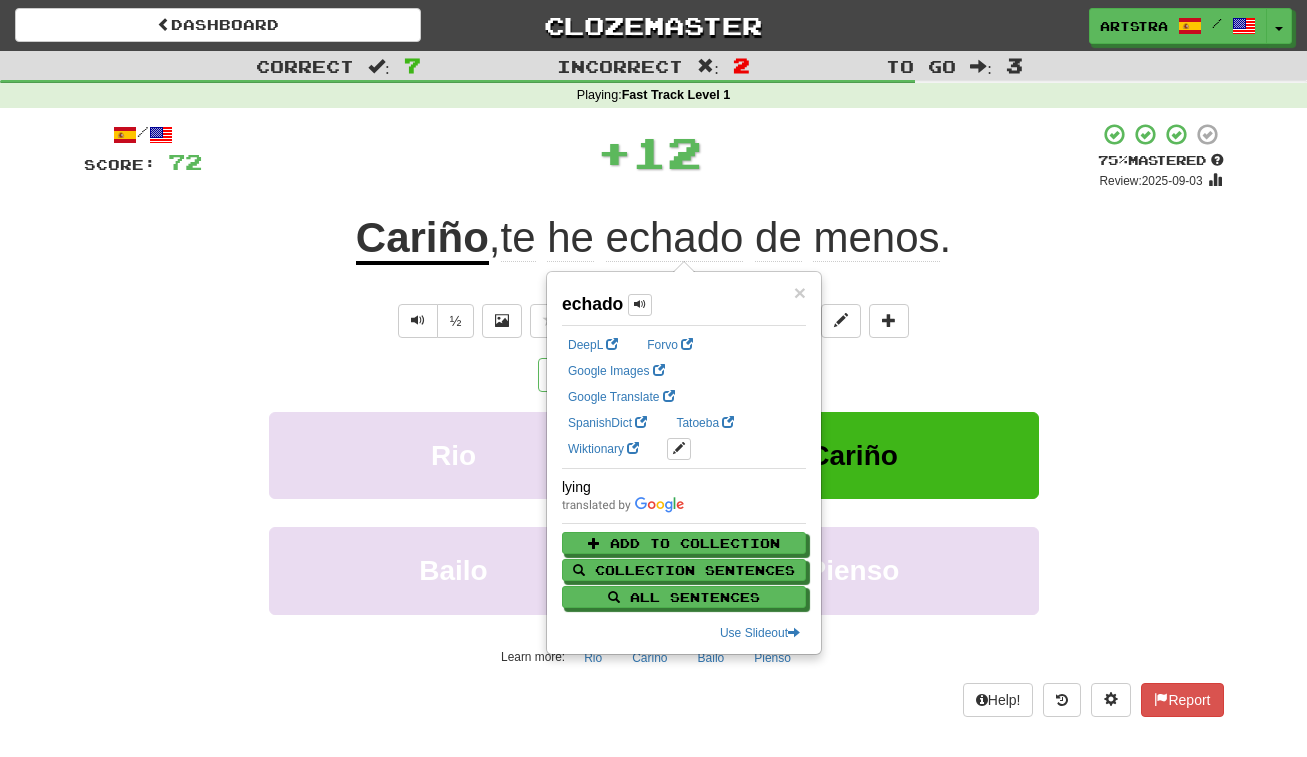 click on "/  Score:   72 + 12 75 %  Mastered Review:  2025-09-03 Cariño ,  te   he   echado   de   menos . My dear, I've missed you. ½ 🧠 Explain Next Rio Cariño Bailo Pienso Learn more: Rio Cariño Bailo Pienso  Help!  Report" at bounding box center (654, 419) 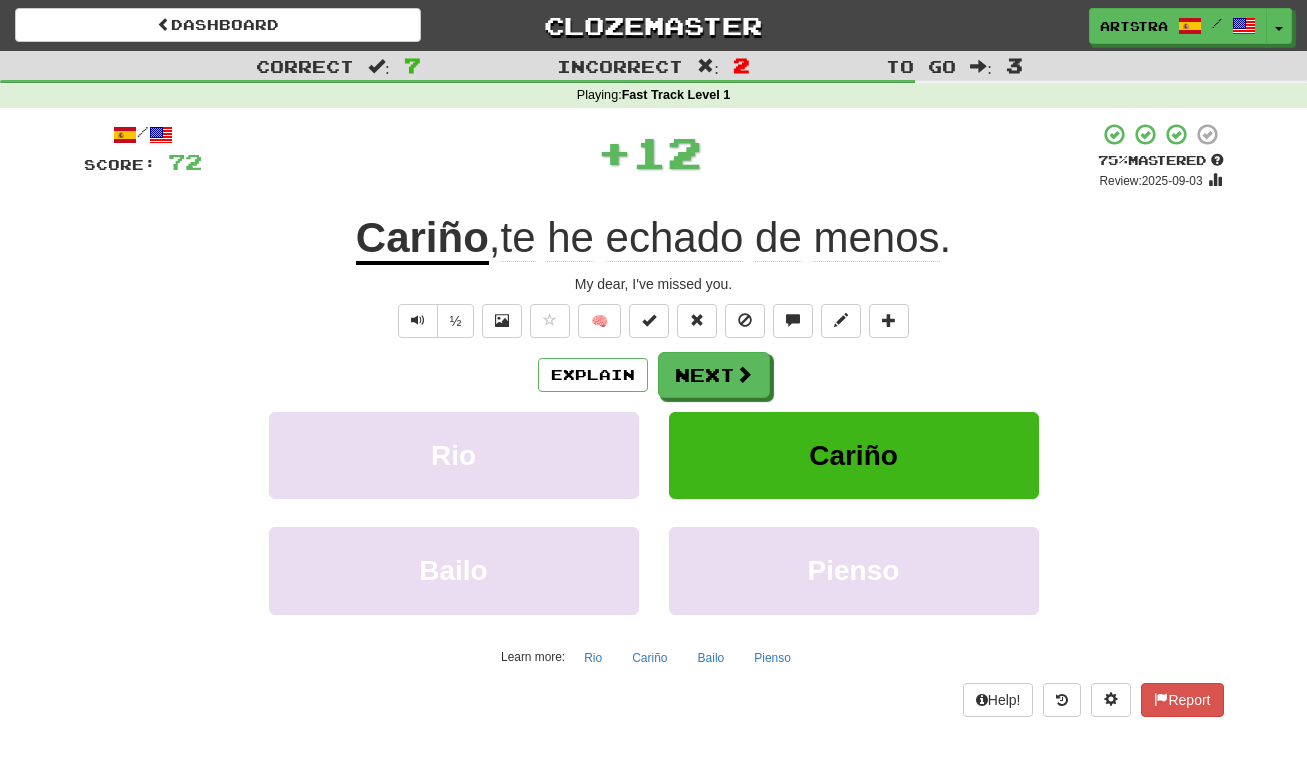 click on "menos" at bounding box center (876, 238) 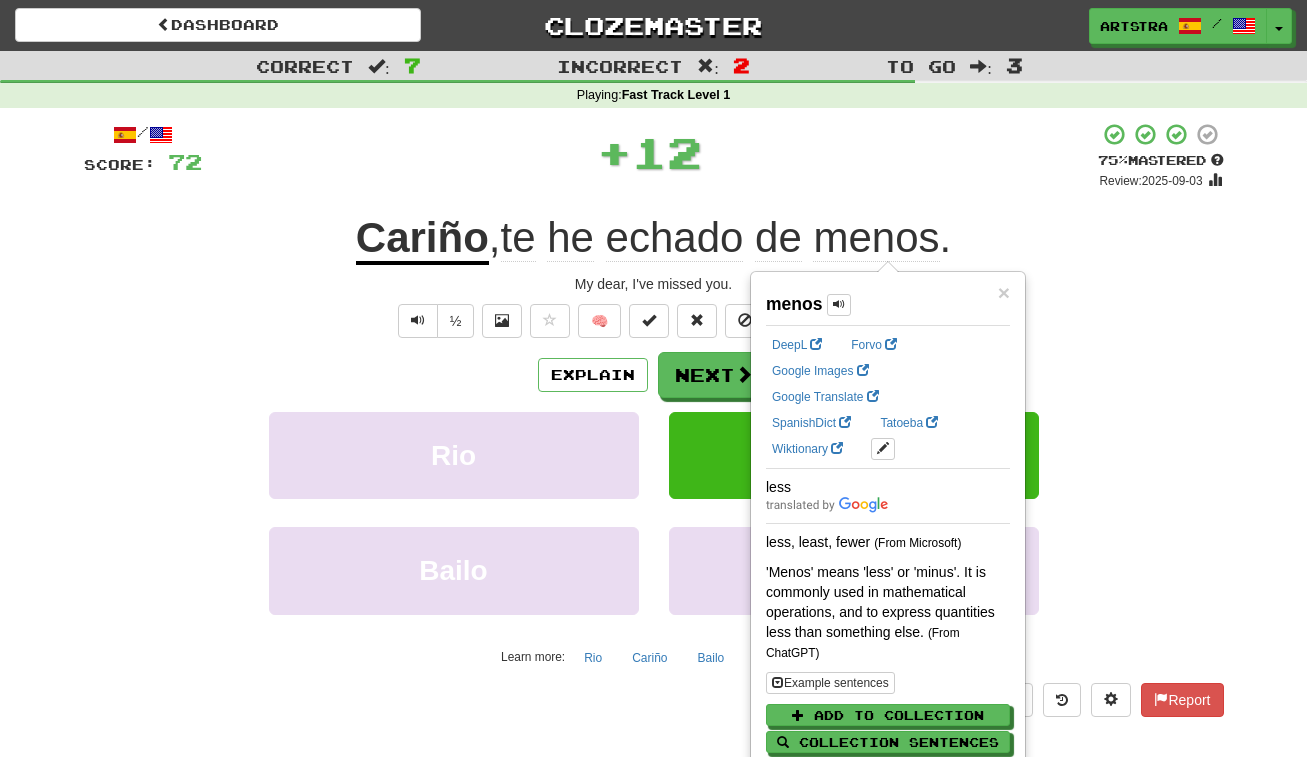 click on "+ 12" at bounding box center [650, 152] 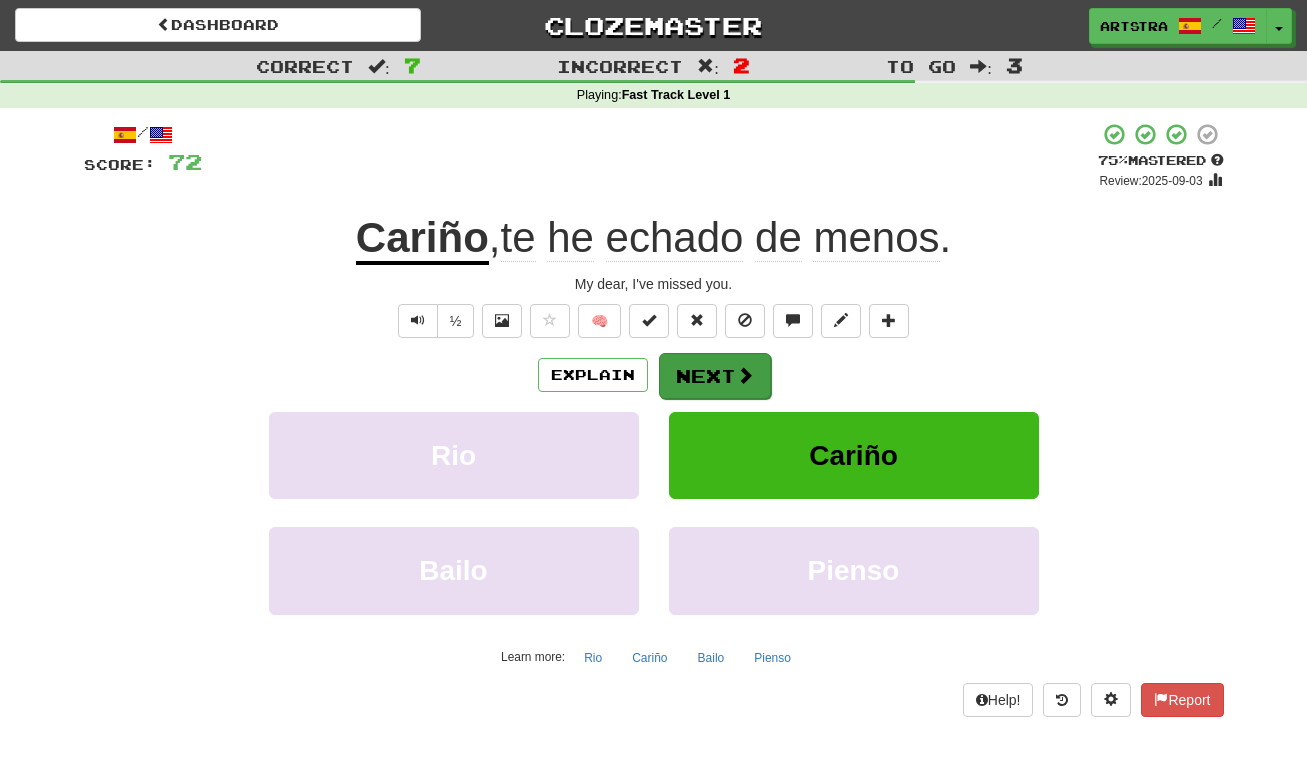 click at bounding box center (745, 375) 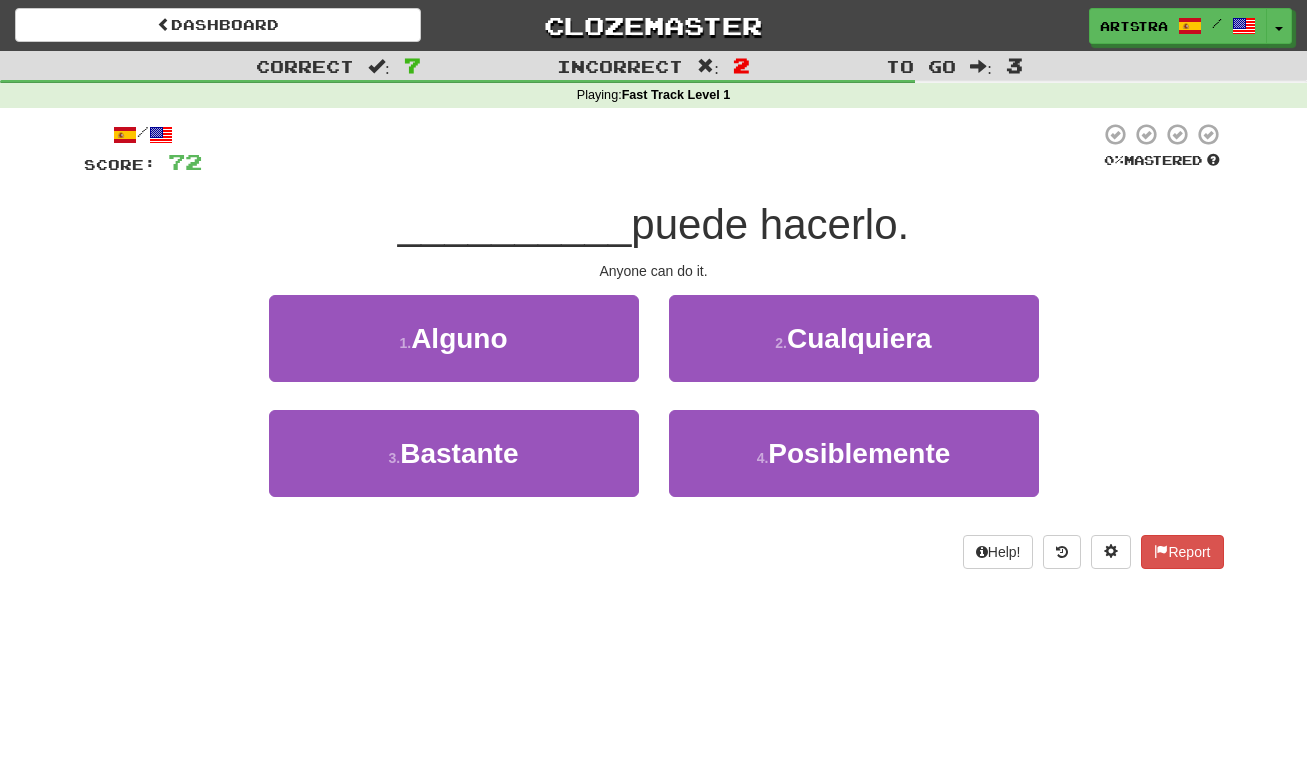 click on "puede hacerlo." at bounding box center (770, 224) 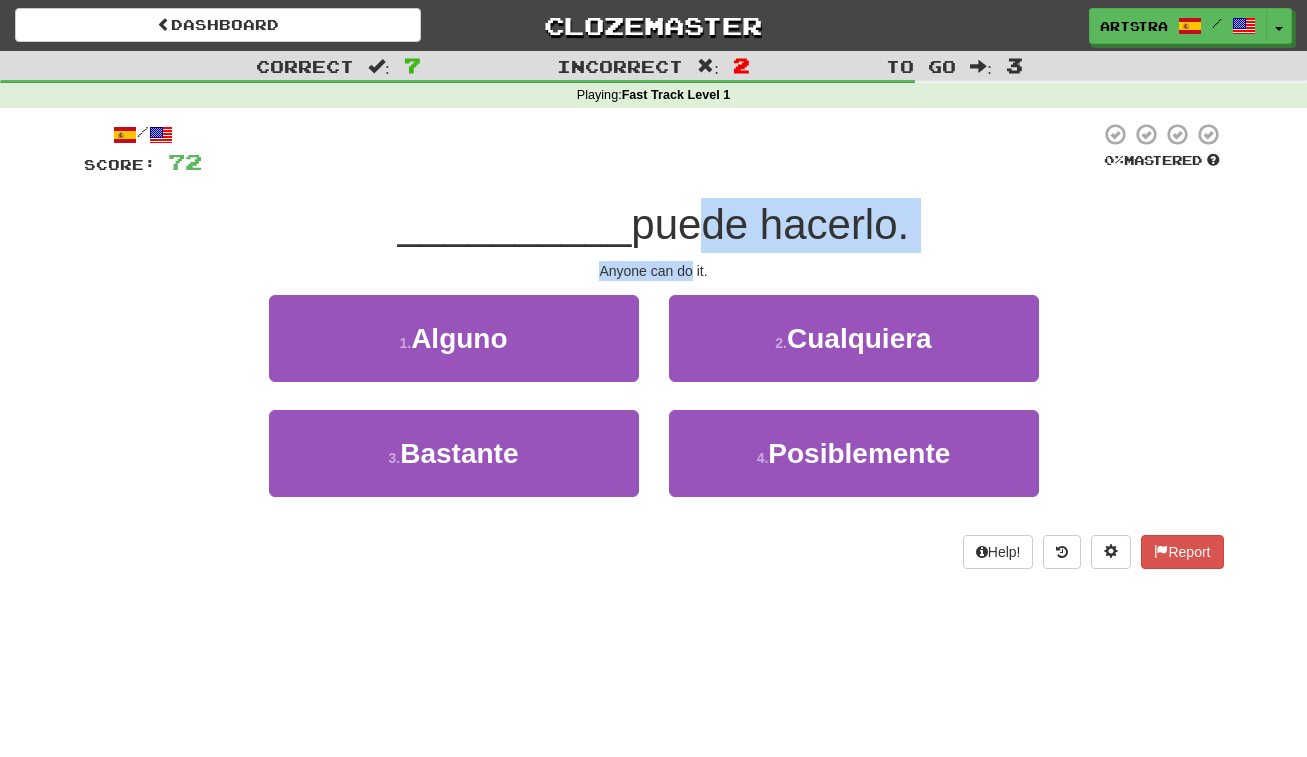 drag, startPoint x: 680, startPoint y: 226, endPoint x: 690, endPoint y: 271, distance: 46.09772 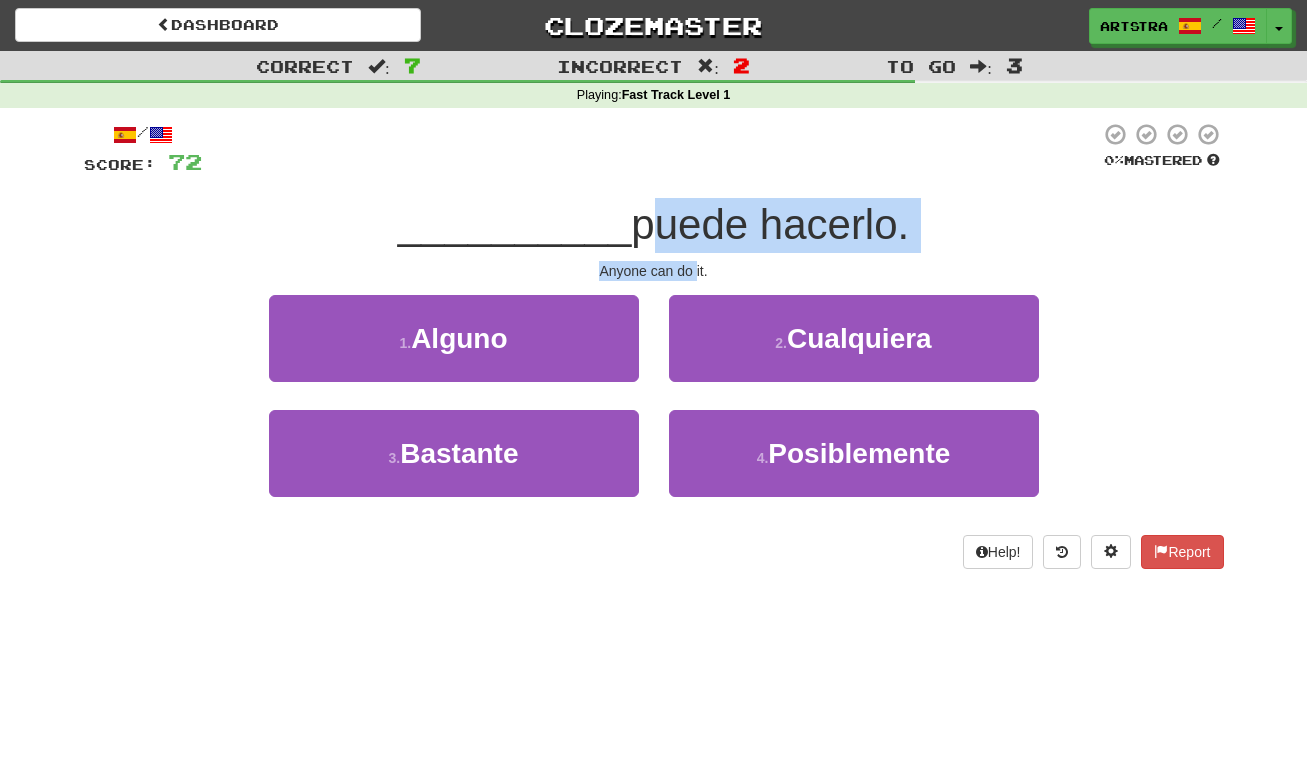 drag, startPoint x: 690, startPoint y: 271, endPoint x: 705, endPoint y: 208, distance: 64.7611 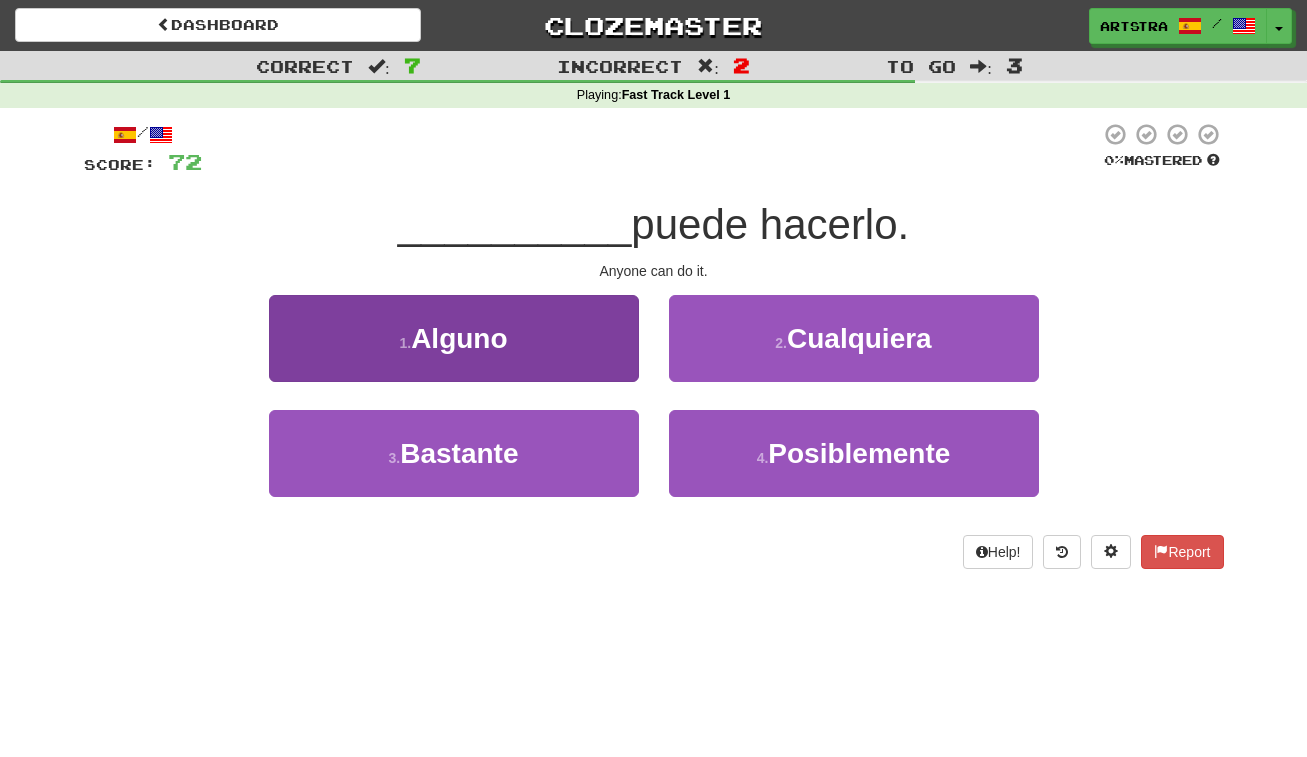click on "1 .  Alguno" at bounding box center (454, 338) 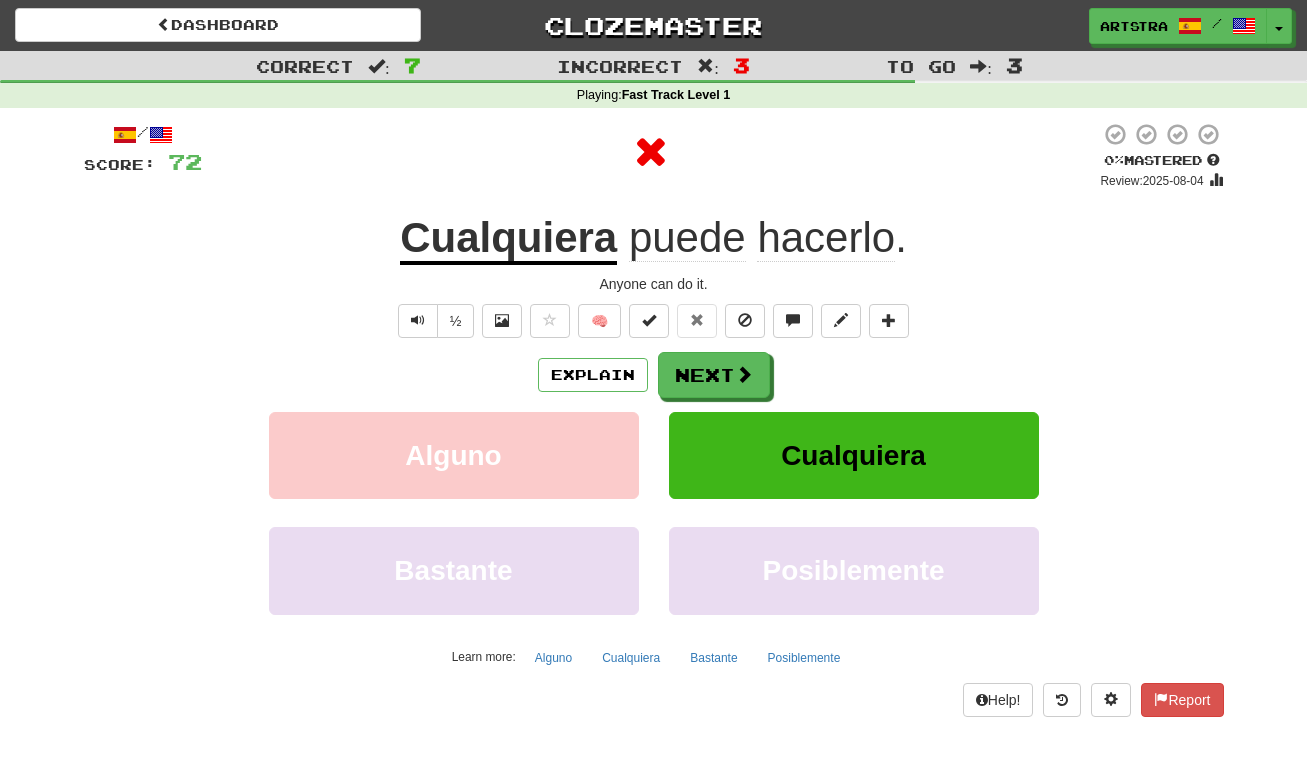 click on "hacerlo" at bounding box center (826, 238) 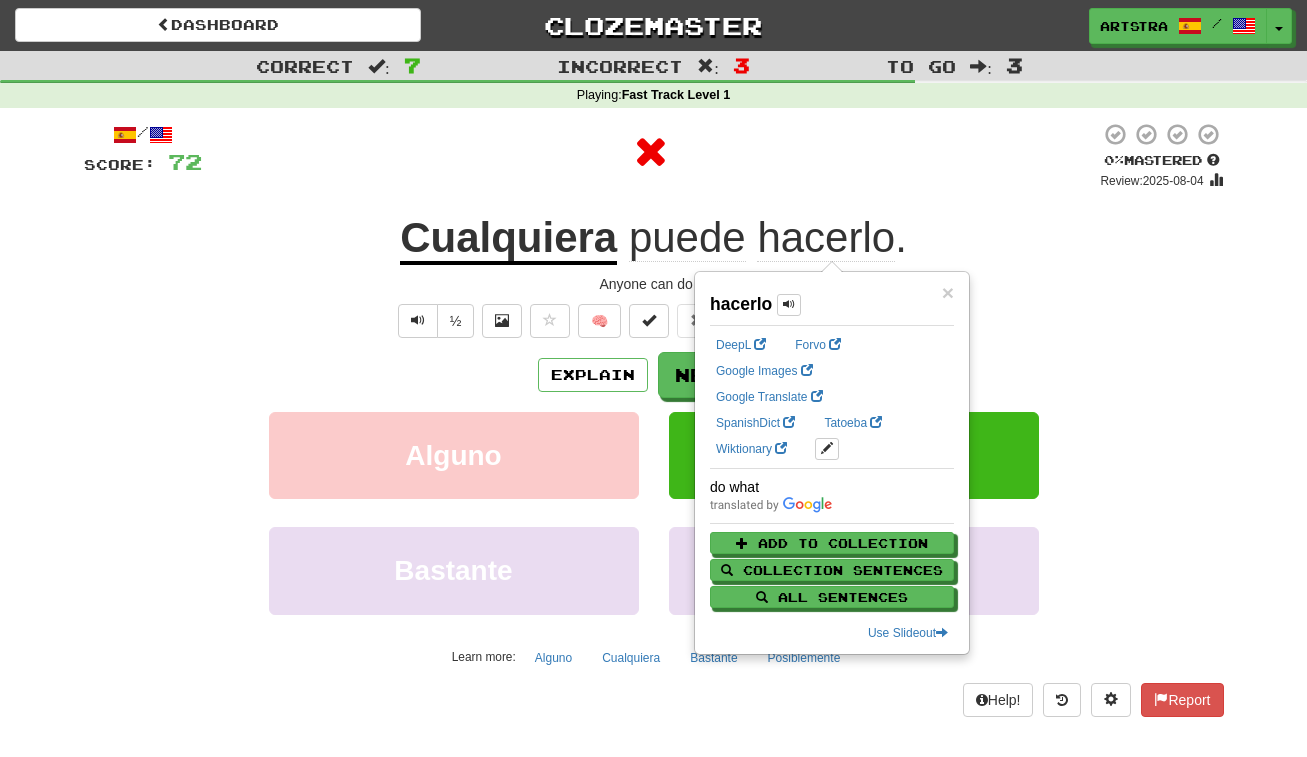 click on "Cualquiera" at bounding box center [508, 239] 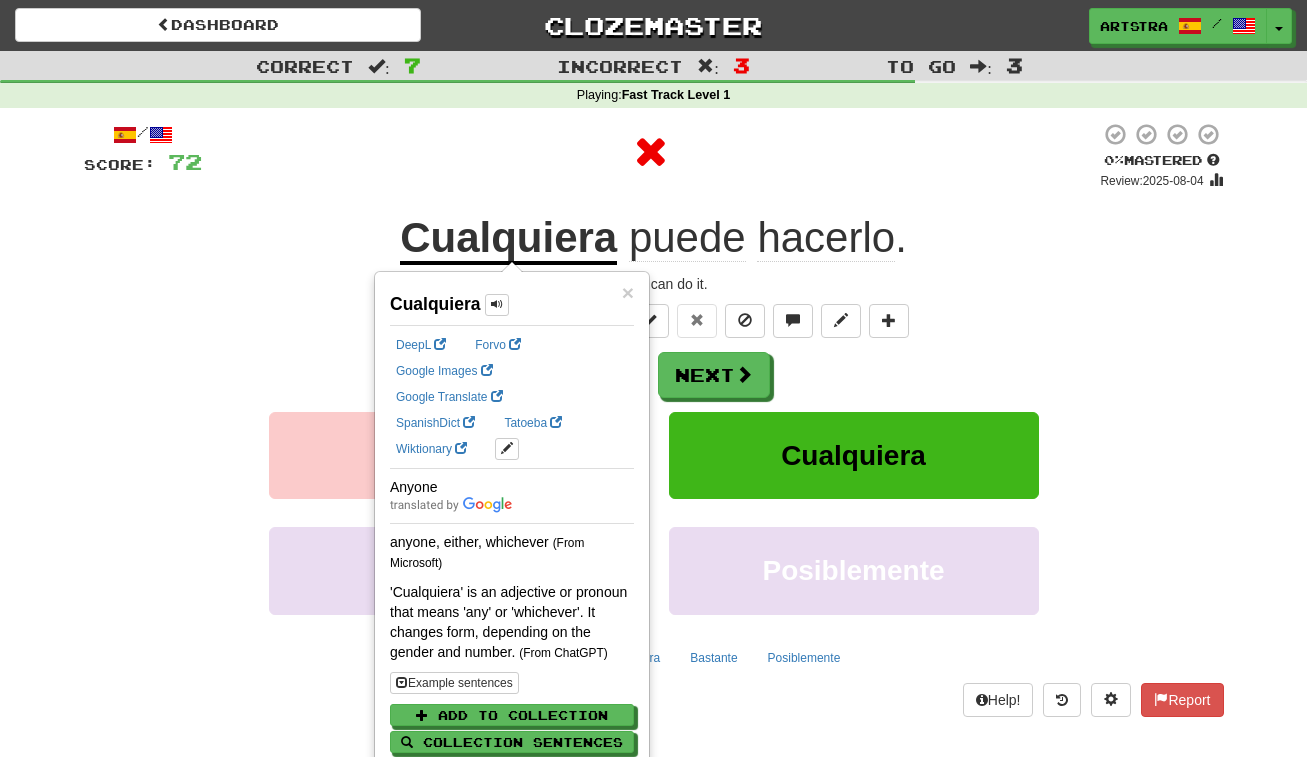 click at bounding box center (651, 156) 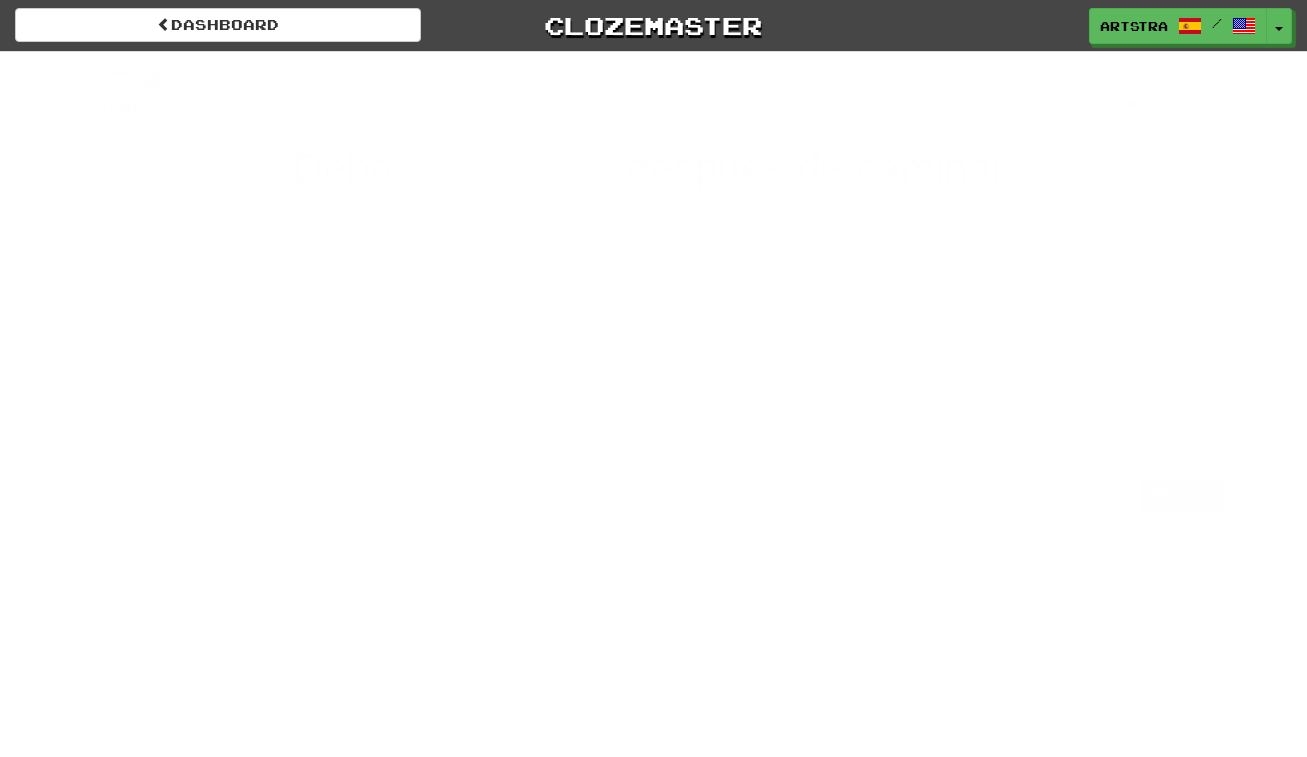 scroll, scrollTop: 0, scrollLeft: 0, axis: both 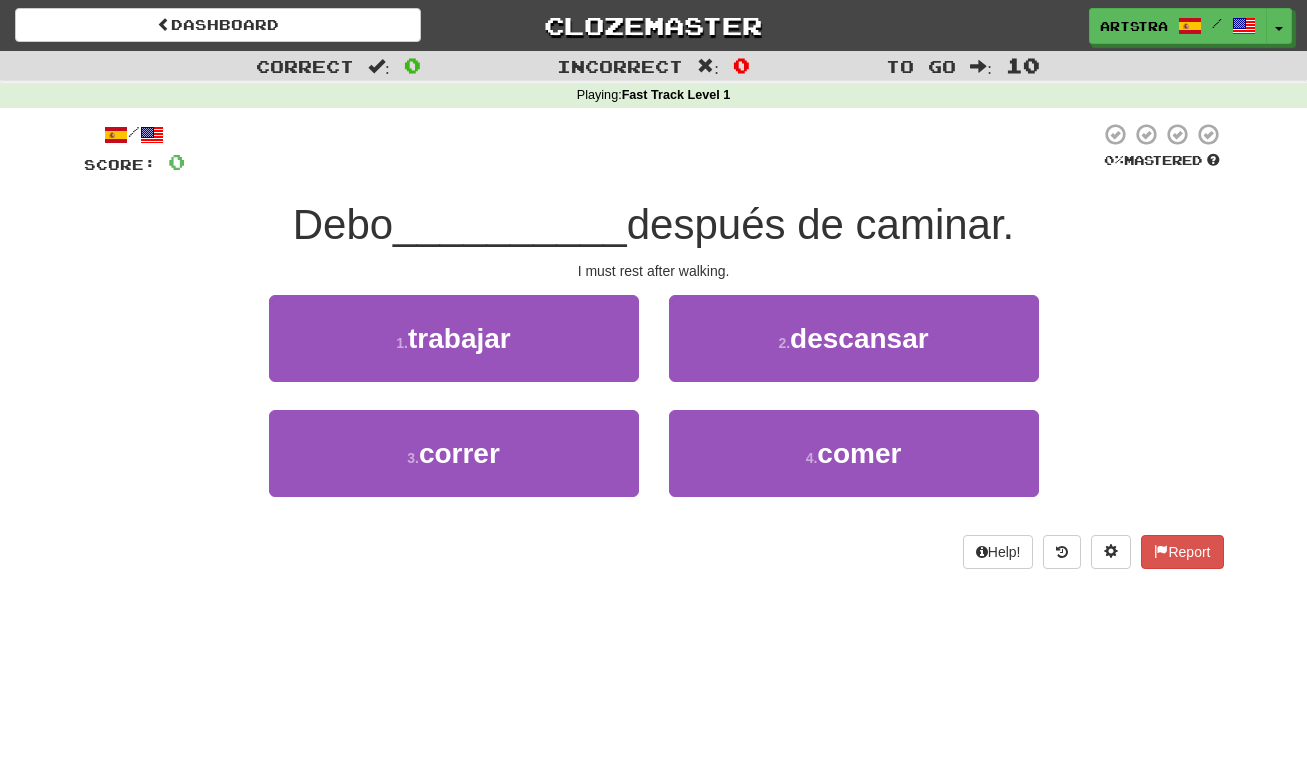 click on "después de caminar." at bounding box center [821, 224] 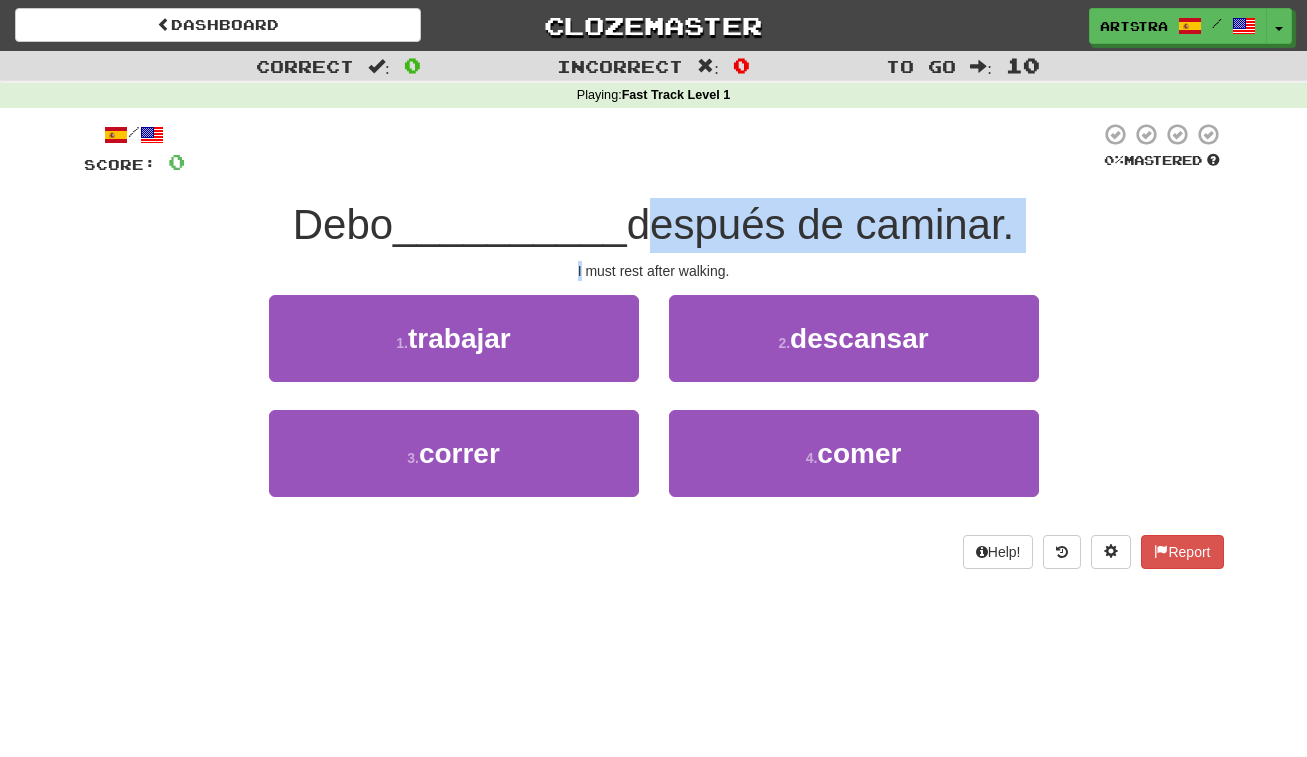 drag, startPoint x: 687, startPoint y: 227, endPoint x: 692, endPoint y: 252, distance: 25.495098 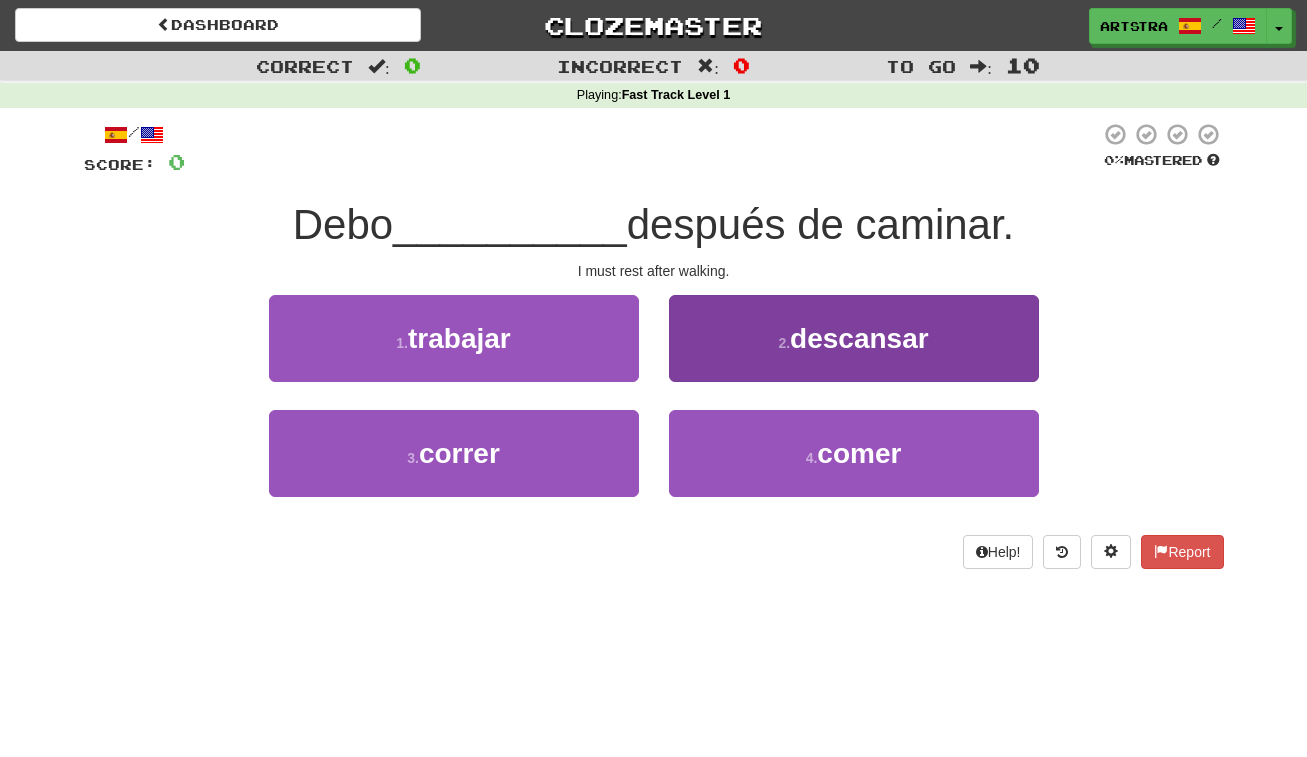 click on "descansar" at bounding box center [859, 338] 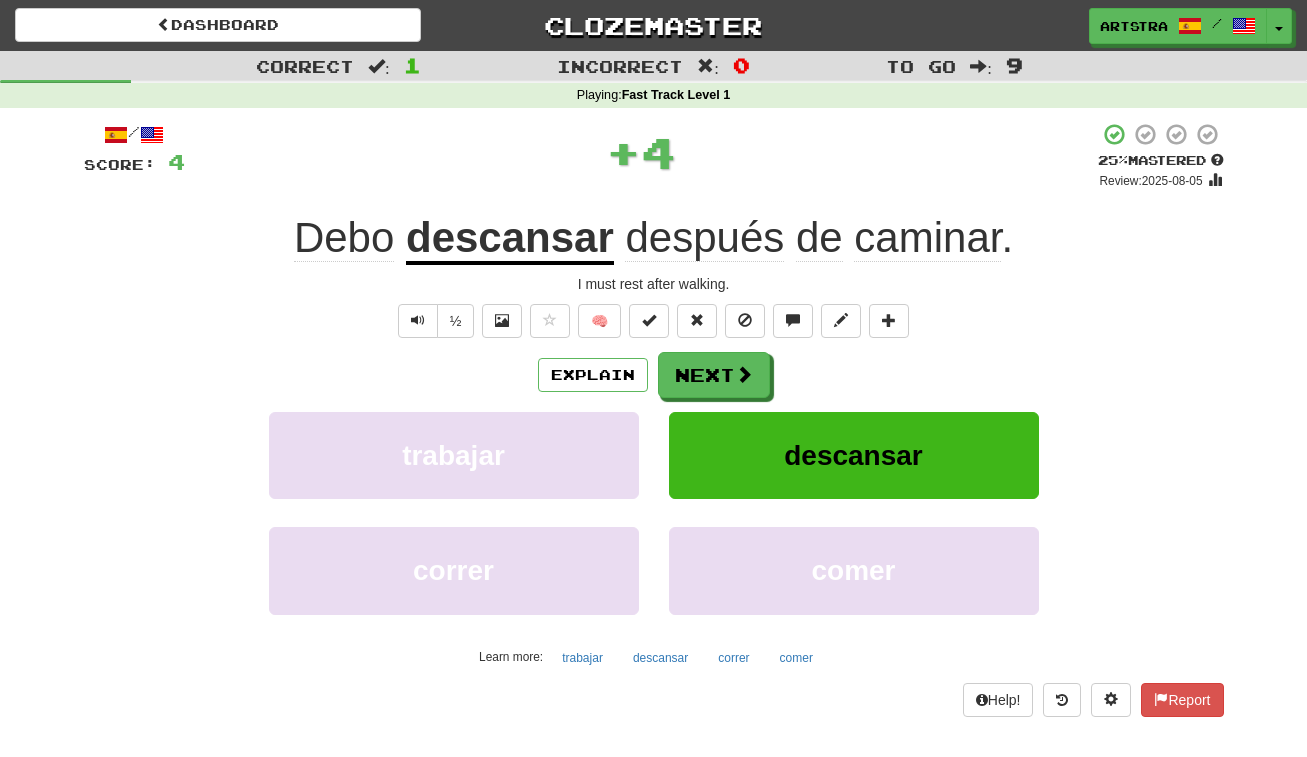 click on "descansar" at bounding box center (510, 239) 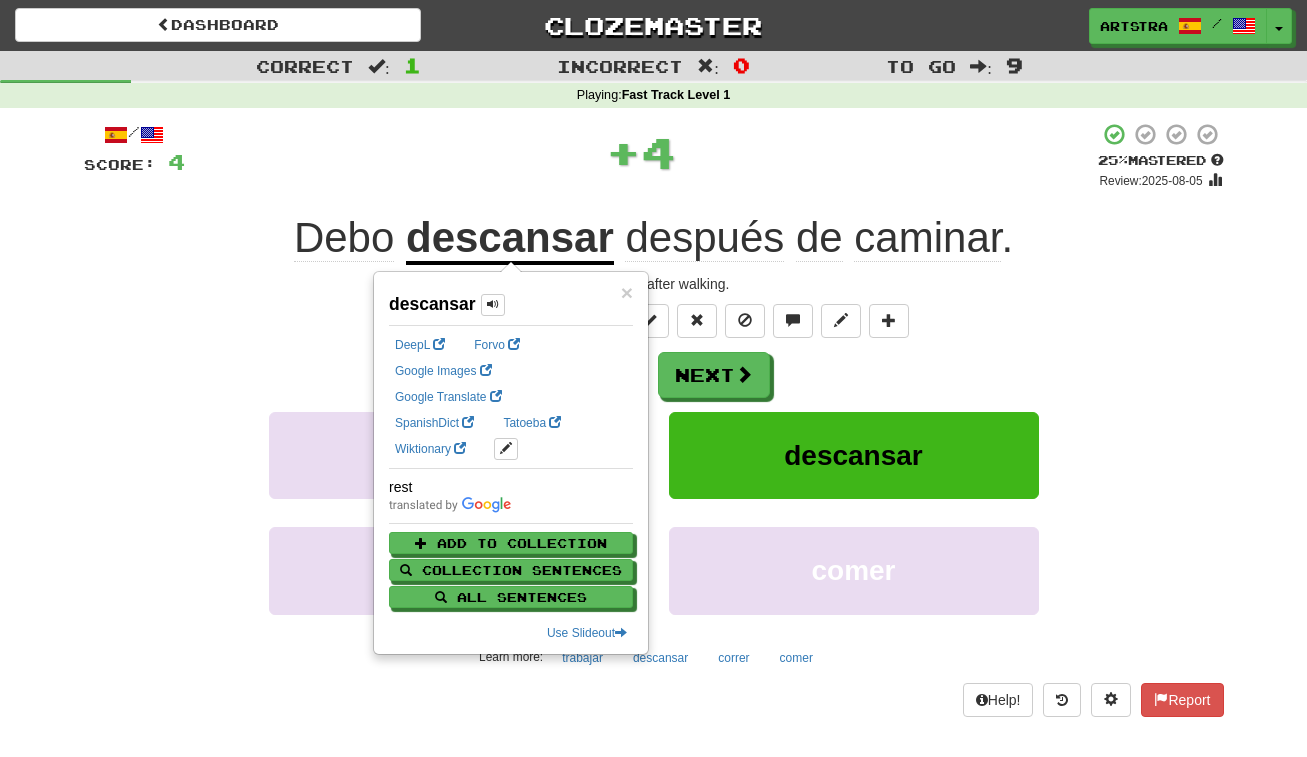 click on "+ 4" at bounding box center (641, 152) 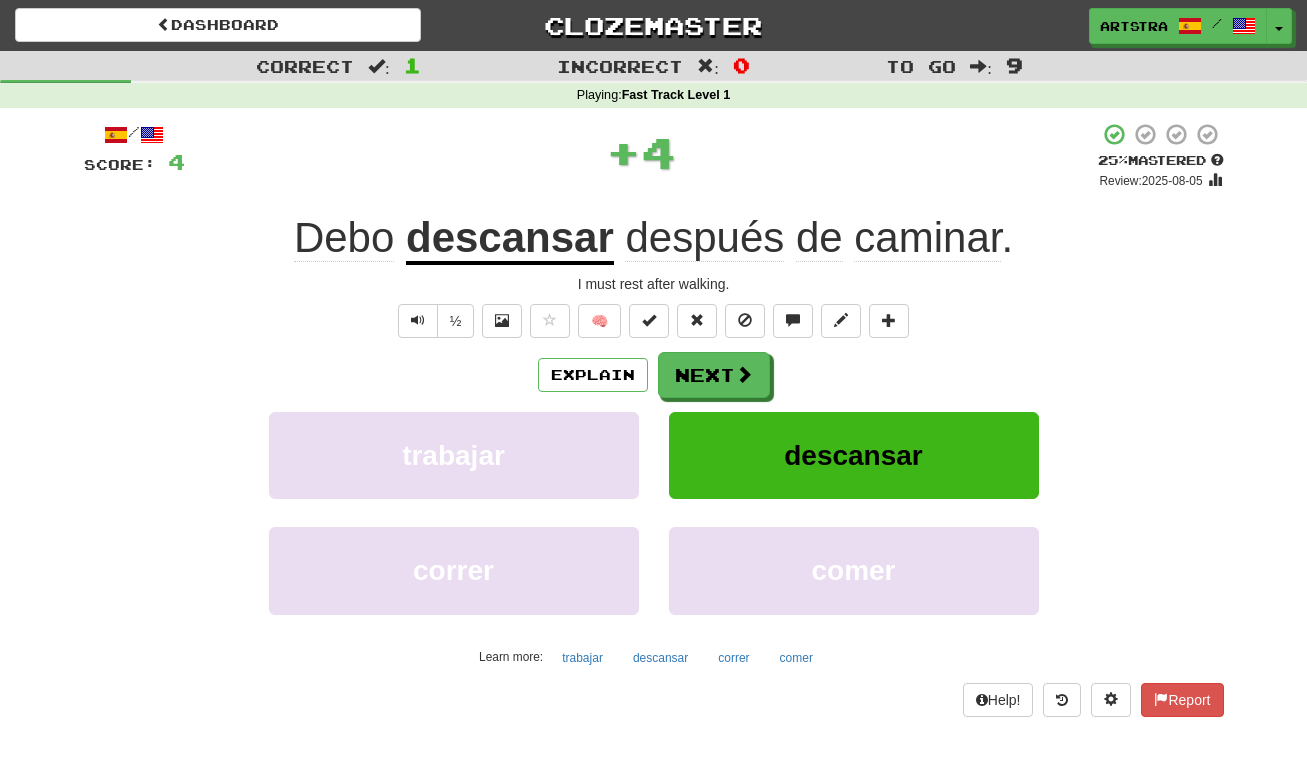 click on "después" at bounding box center [704, 238] 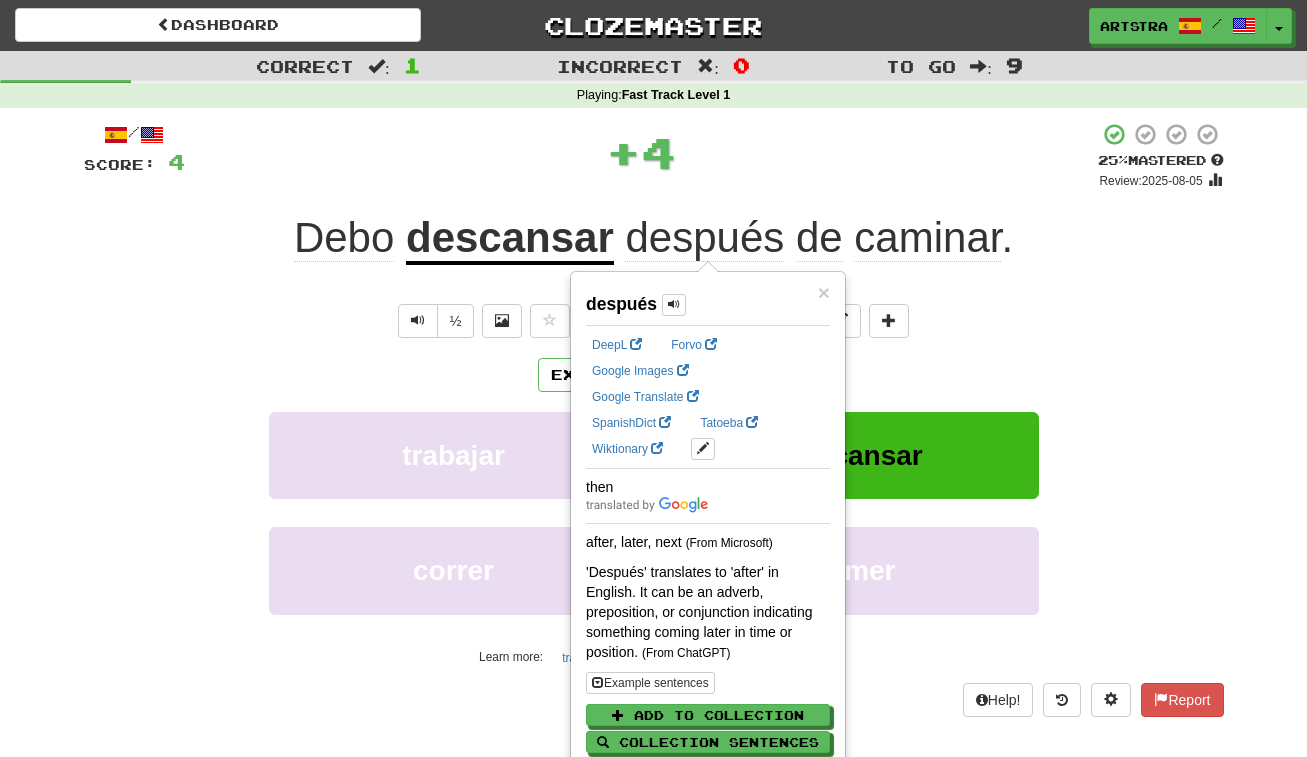 click on "caminar" at bounding box center (927, 238) 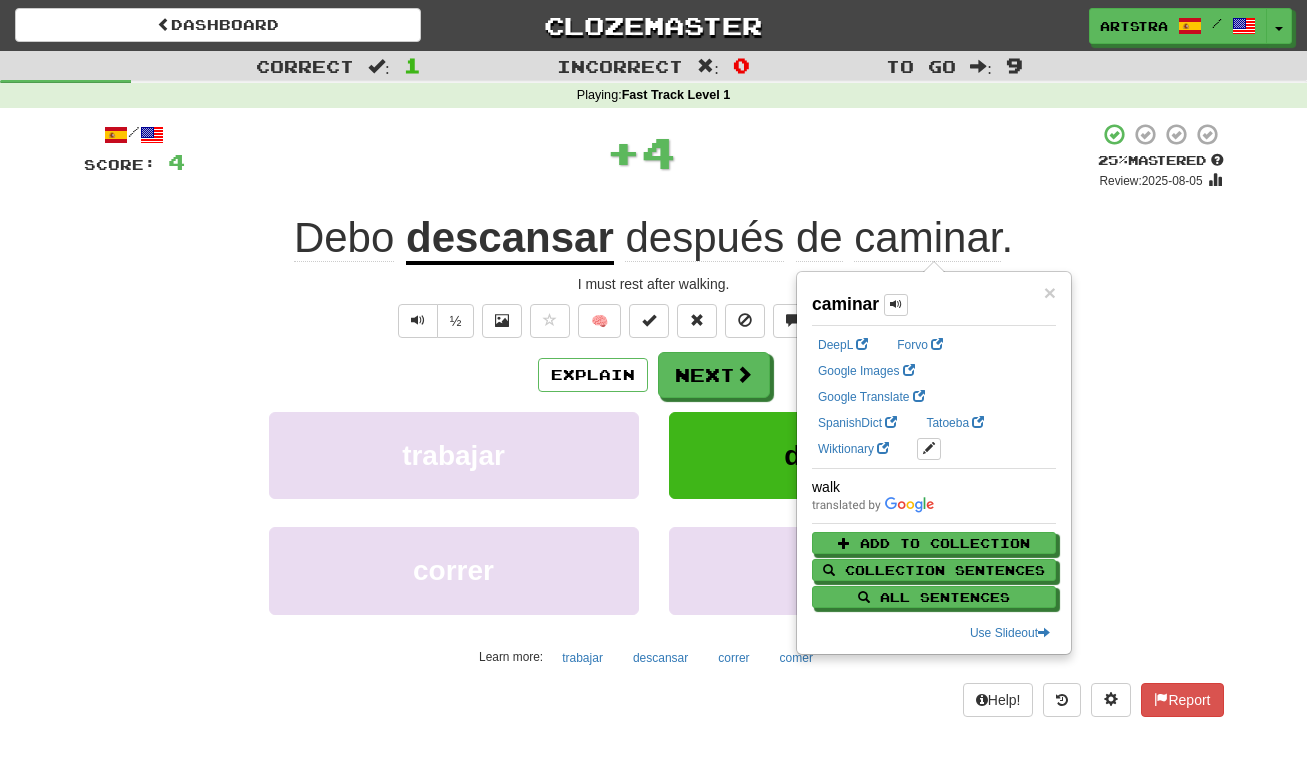 click on "I must rest after walking." at bounding box center [654, 284] 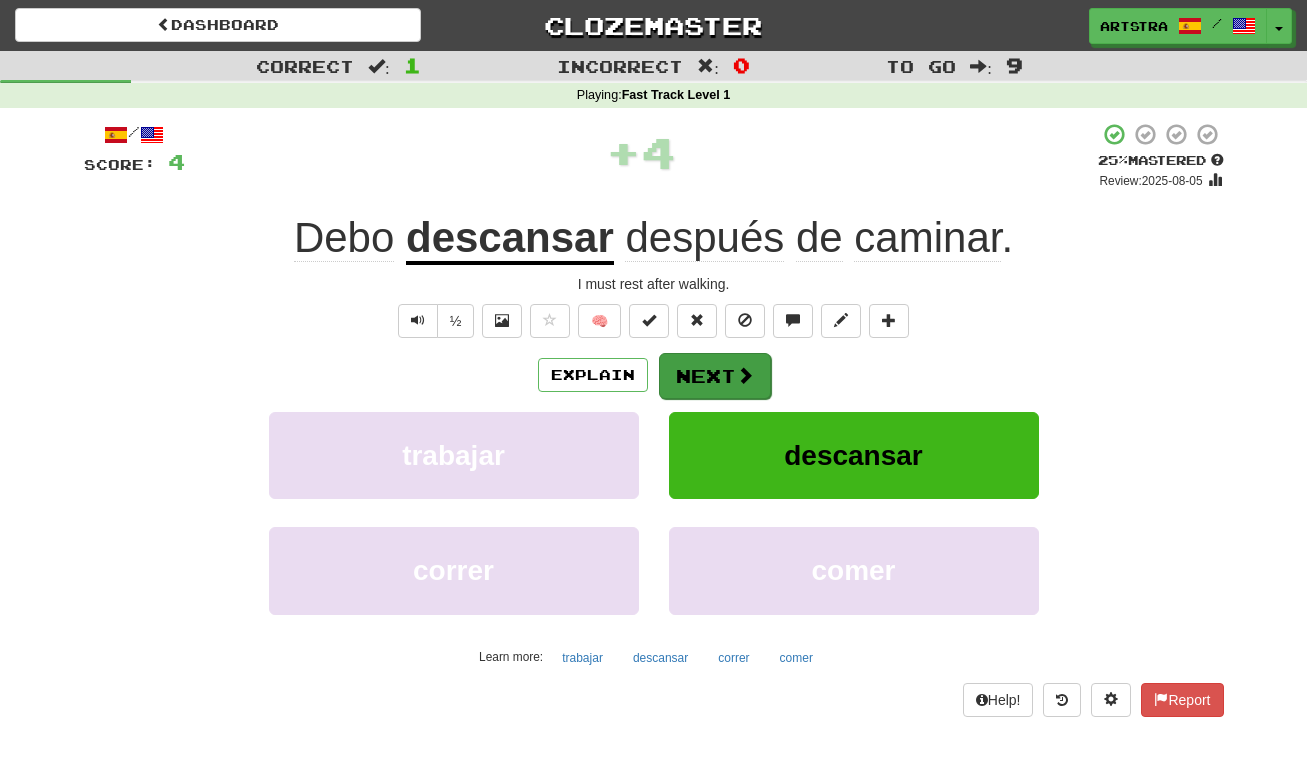 click on "Next" at bounding box center (715, 376) 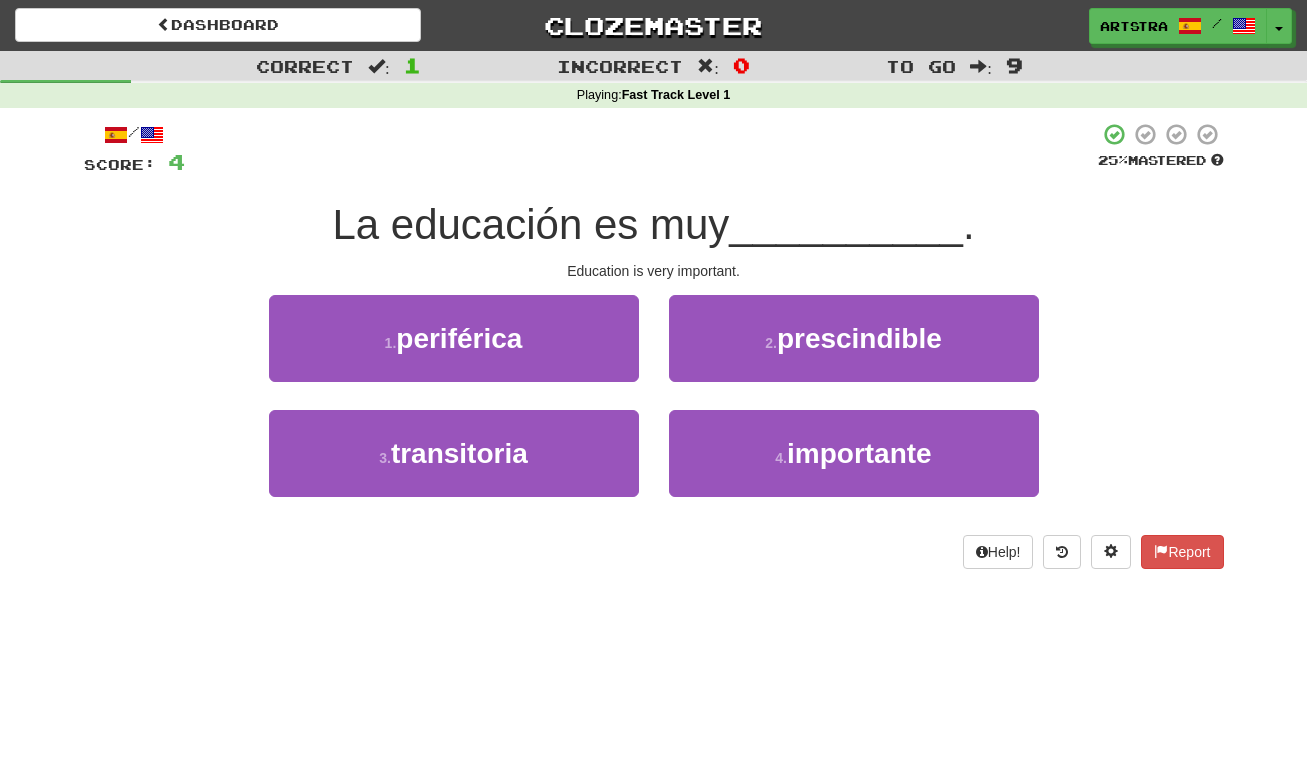 click on "La educación es muy" at bounding box center [530, 224] 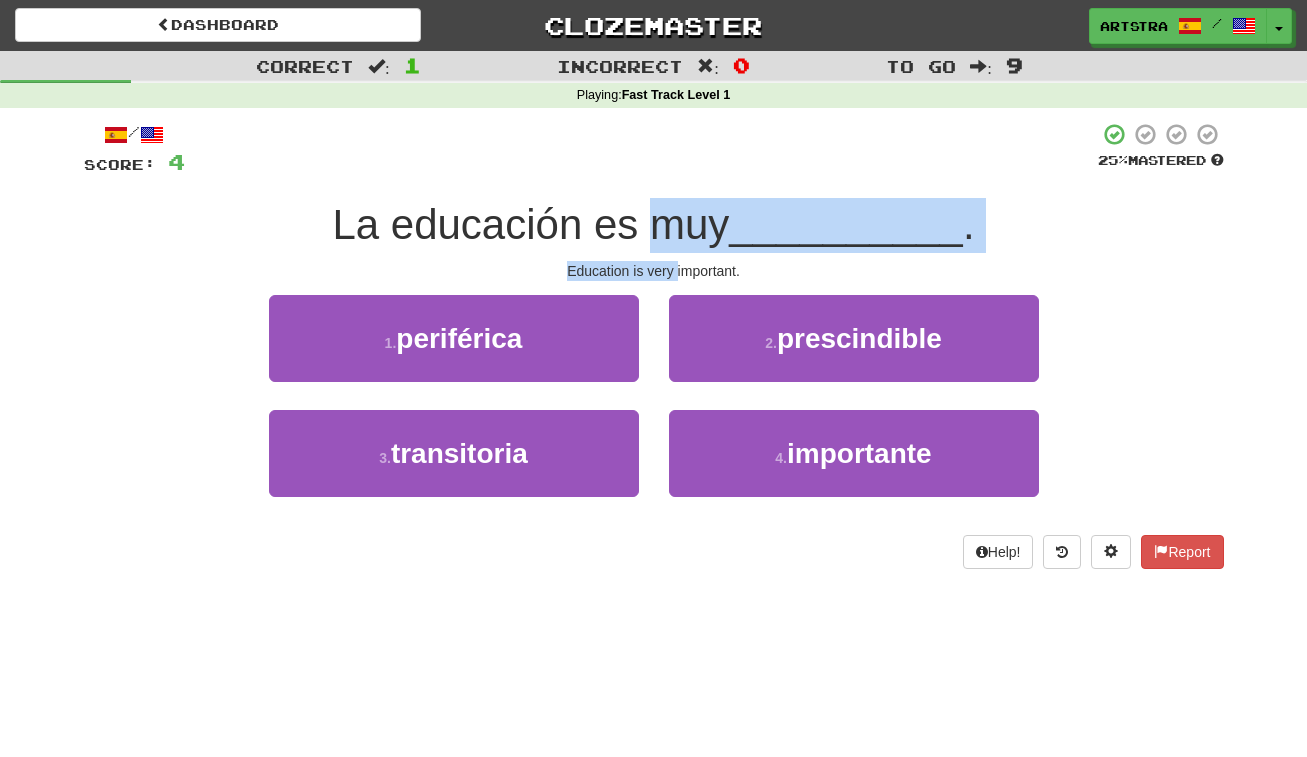 drag, startPoint x: 670, startPoint y: 248, endPoint x: 673, endPoint y: 265, distance: 17.262676 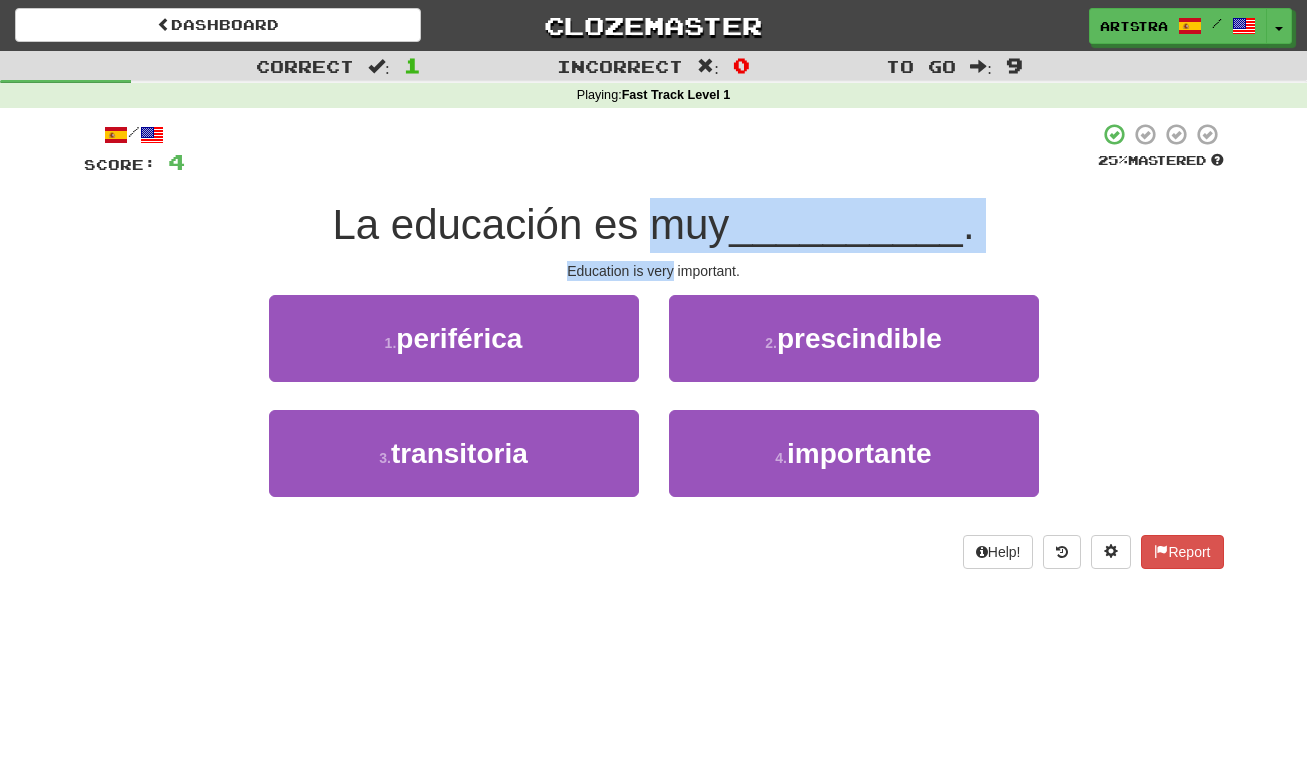 drag, startPoint x: 673, startPoint y: 265, endPoint x: 672, endPoint y: 231, distance: 34.0147 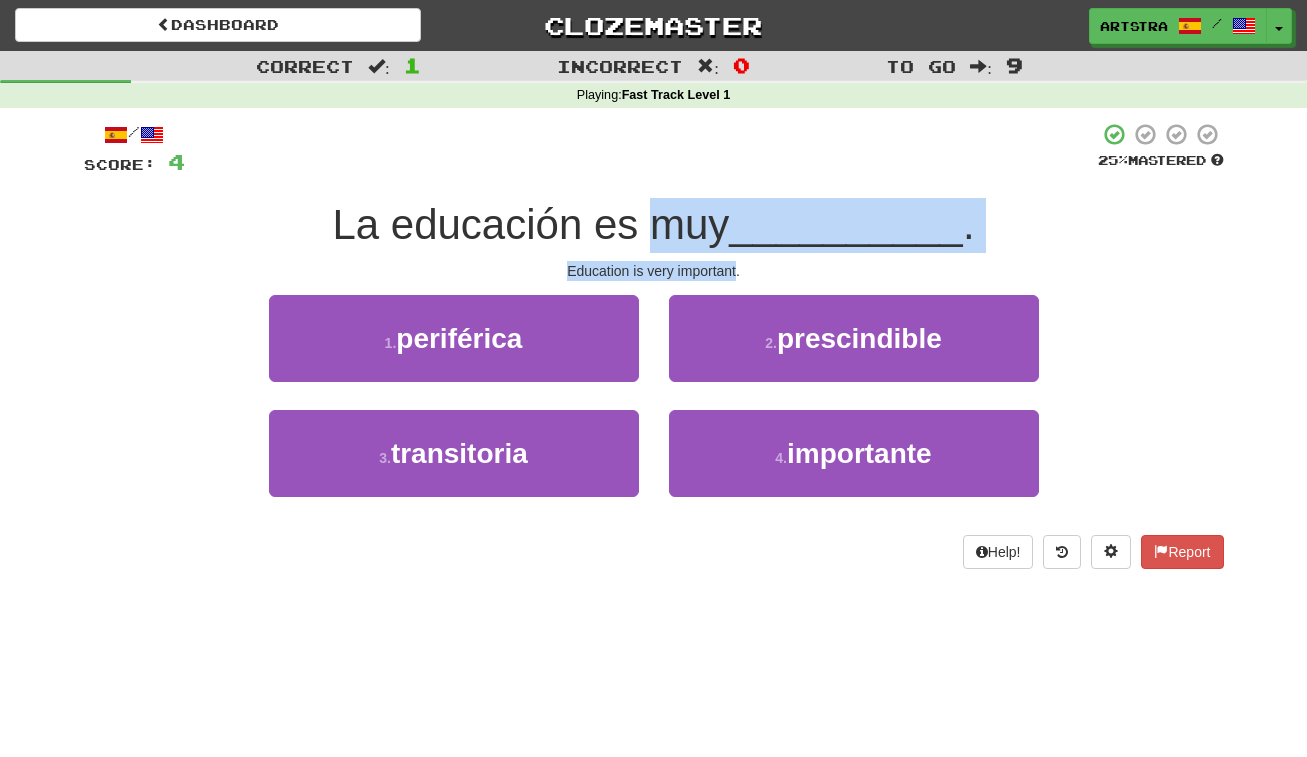 drag, startPoint x: 672, startPoint y: 231, endPoint x: 682, endPoint y: 259, distance: 29.732138 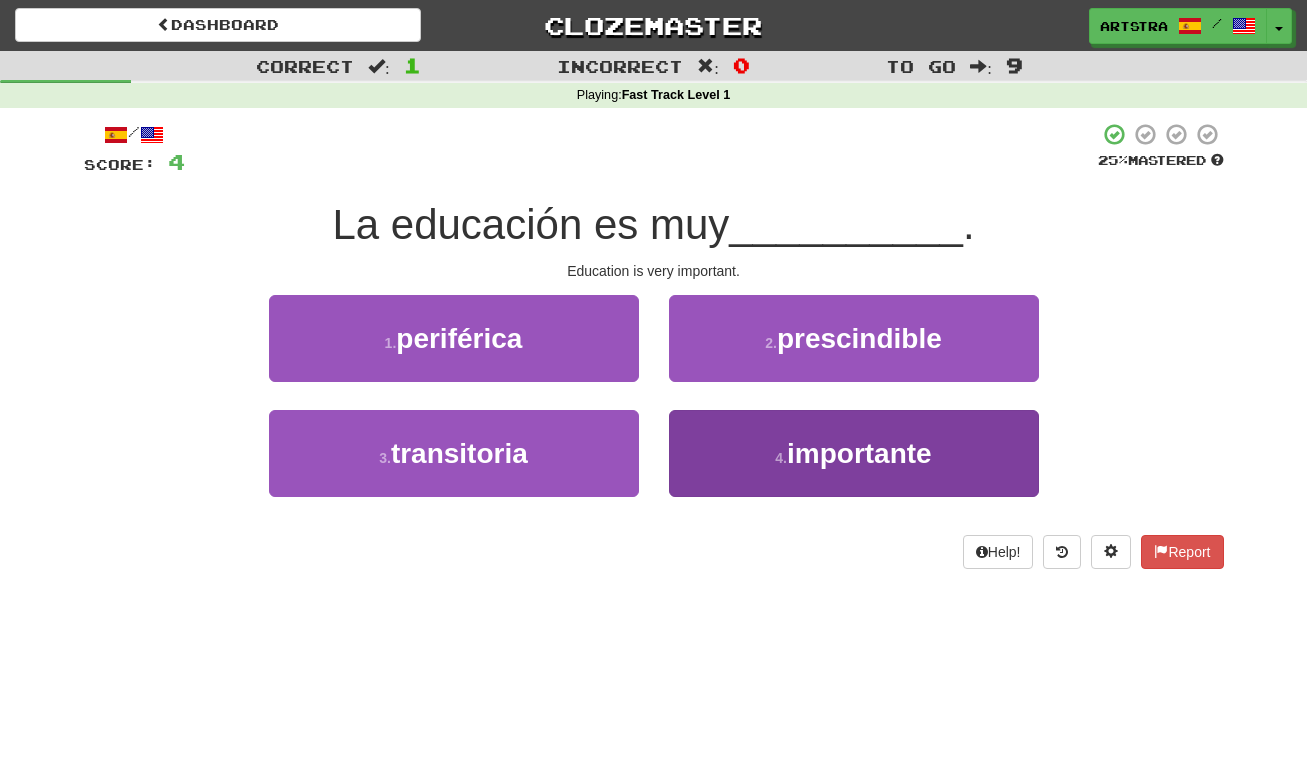 click on "importante" at bounding box center [859, 453] 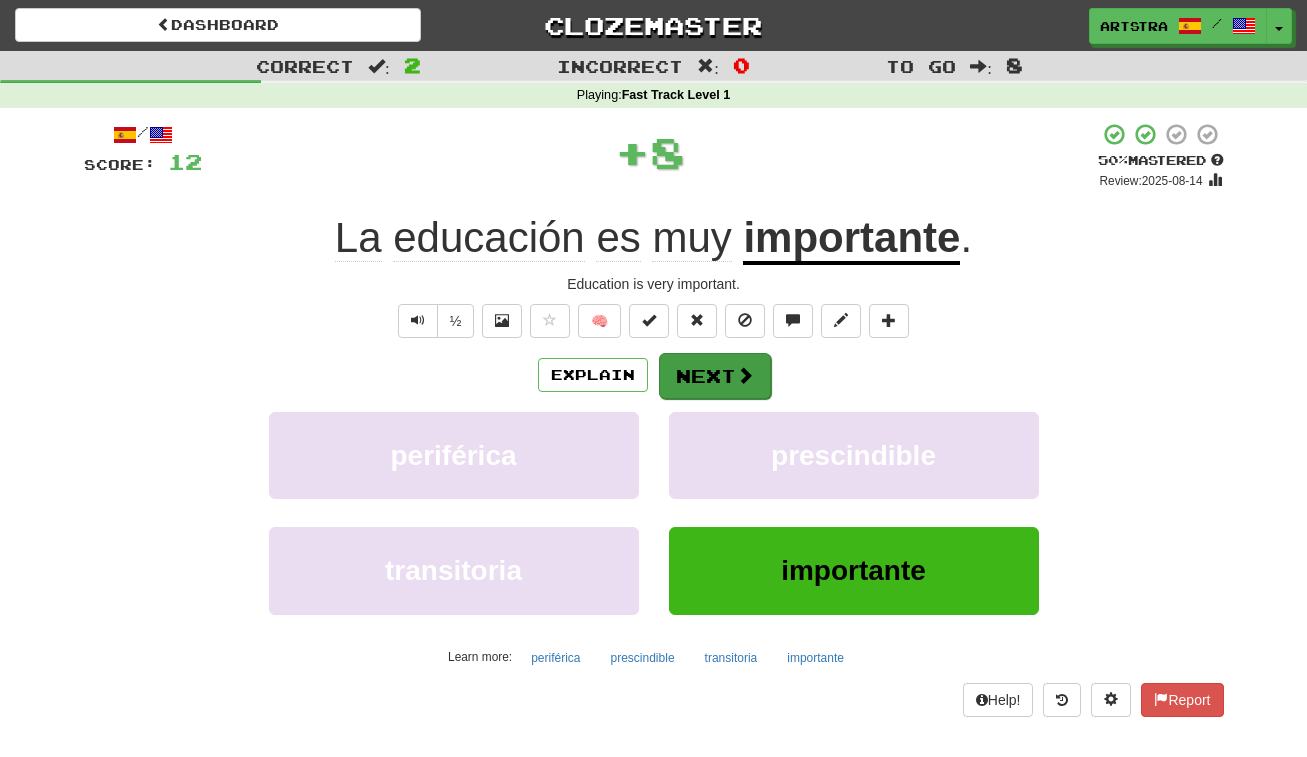 click at bounding box center (745, 375) 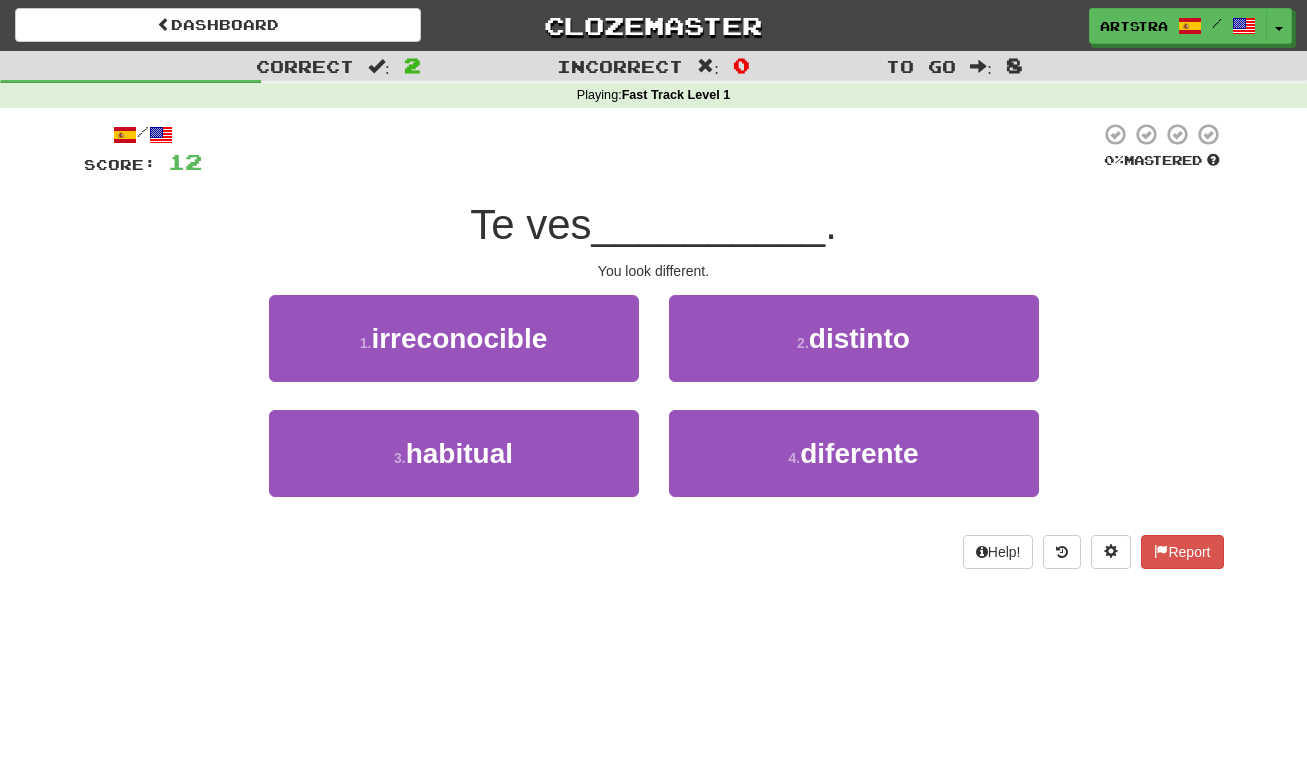 click on "__________" at bounding box center [709, 224] 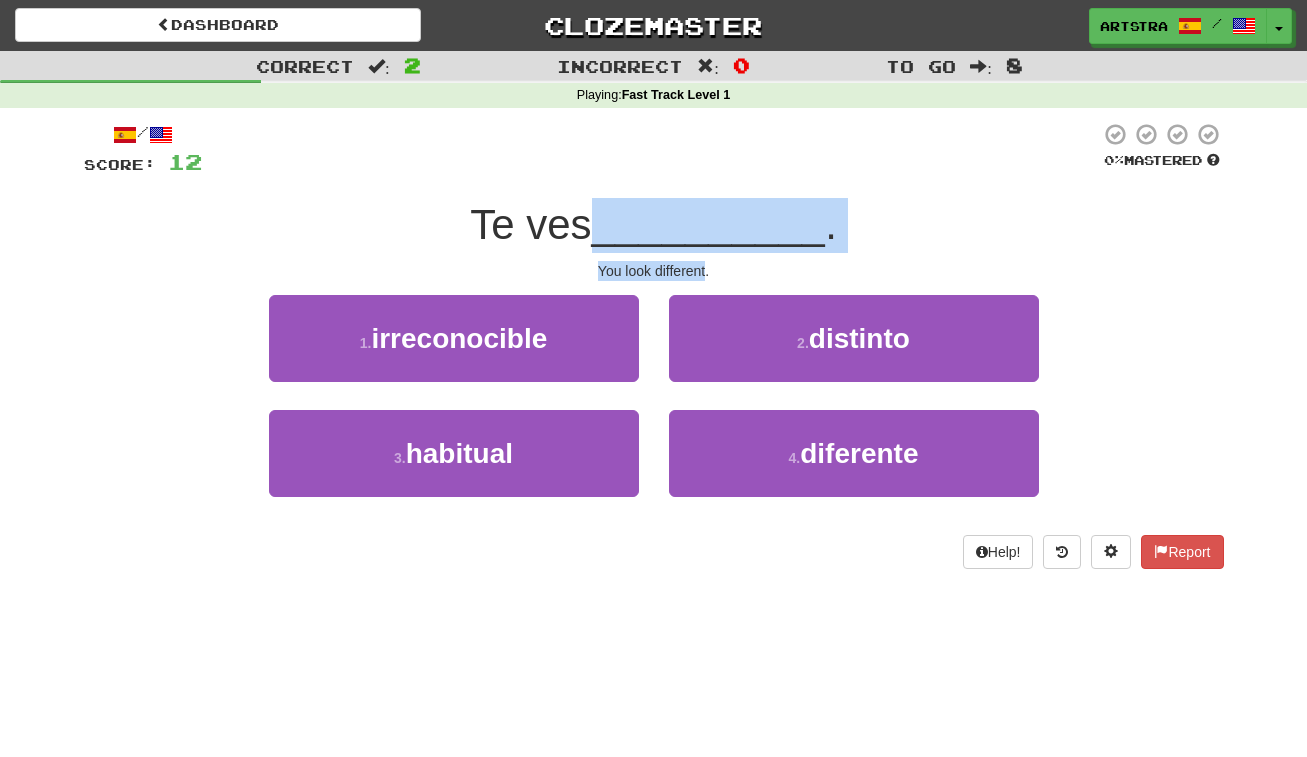 drag, startPoint x: 706, startPoint y: 247, endPoint x: 702, endPoint y: 259, distance: 12.649111 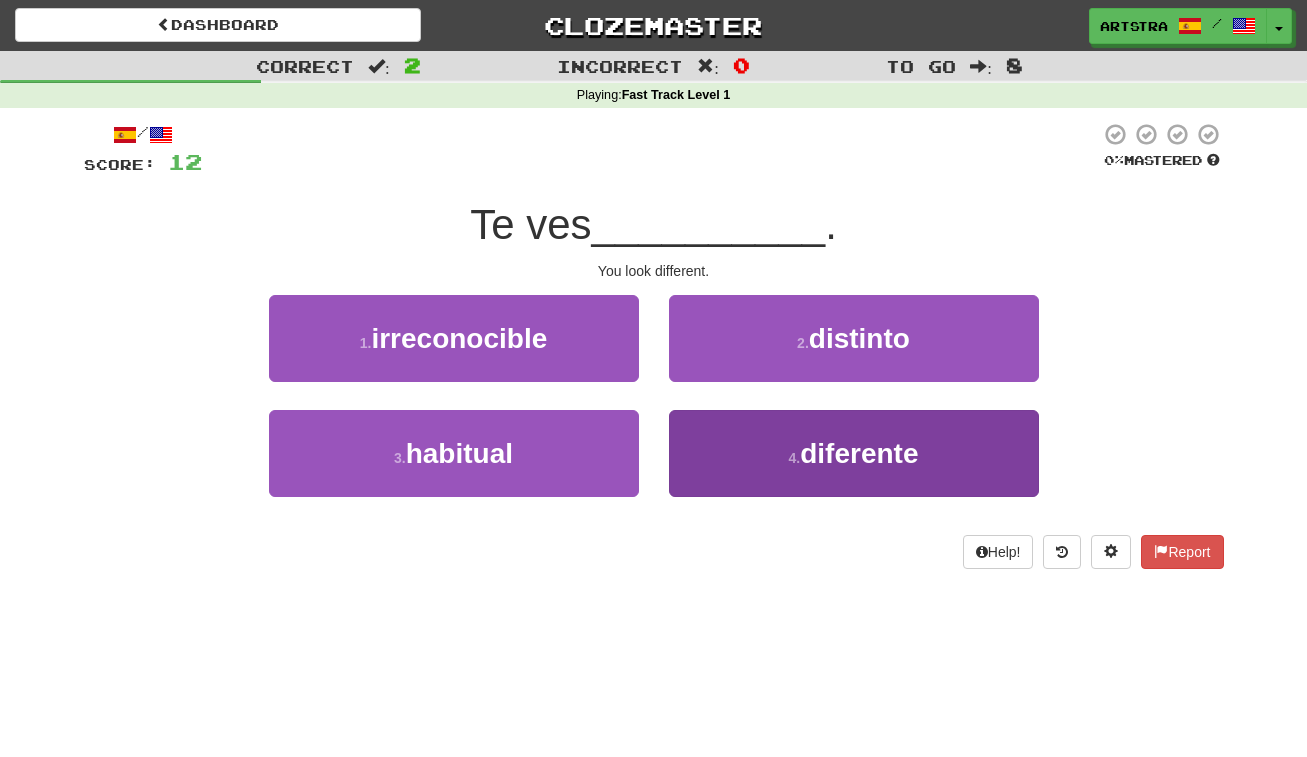 click on "4 .  diferente" at bounding box center [854, 453] 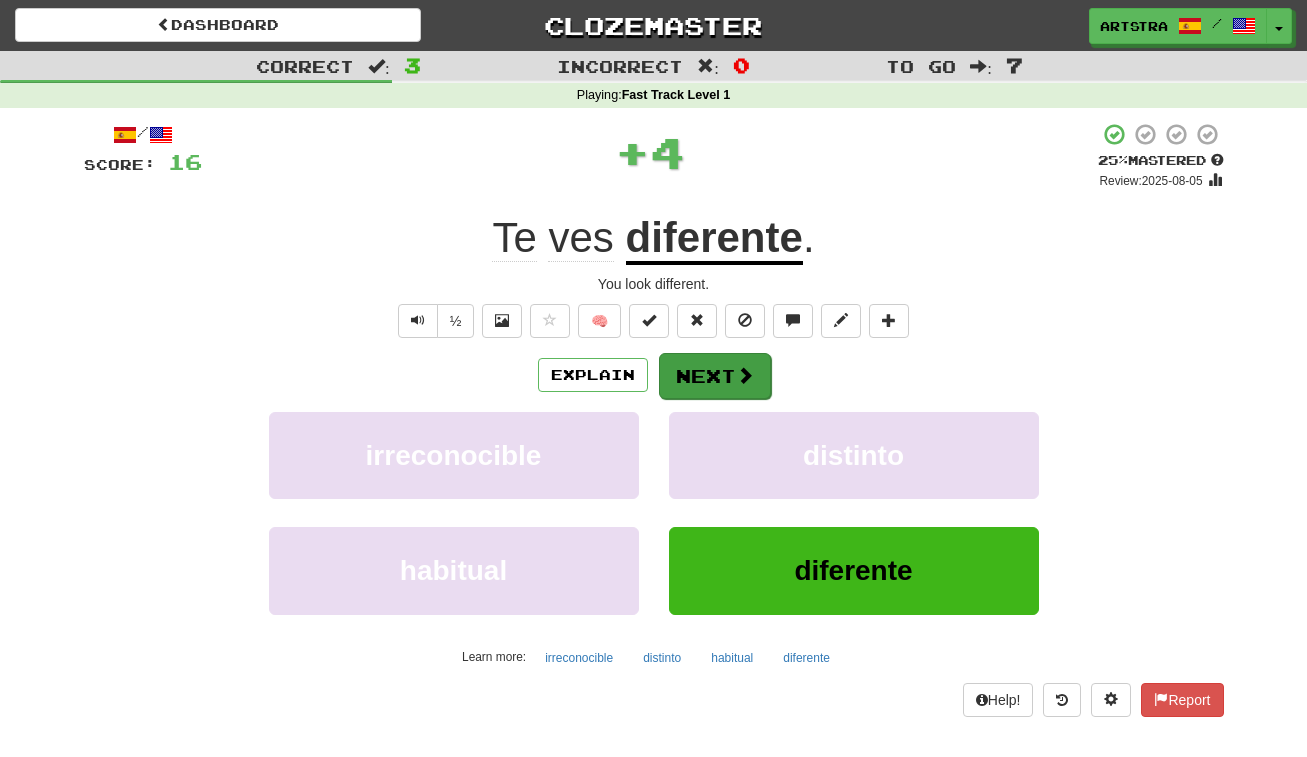 click at bounding box center (745, 375) 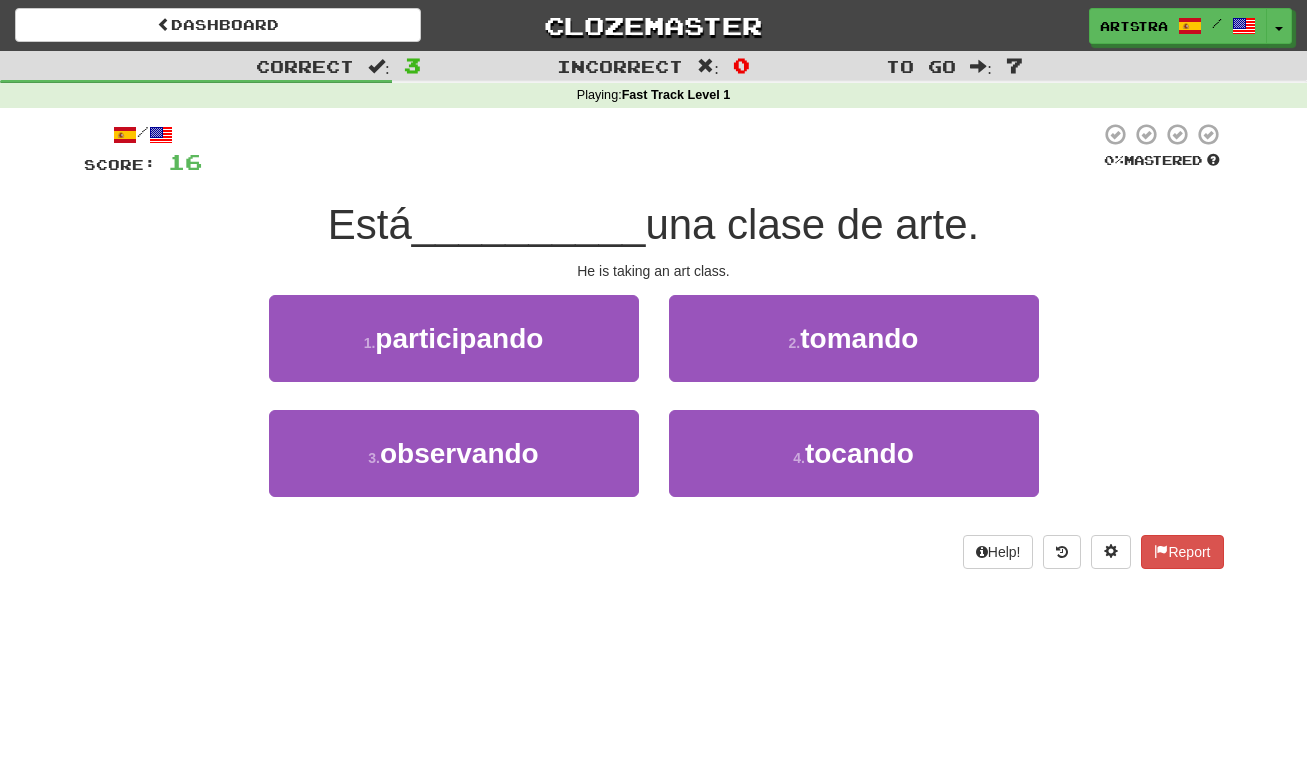 click on "una clase de arte." at bounding box center (812, 224) 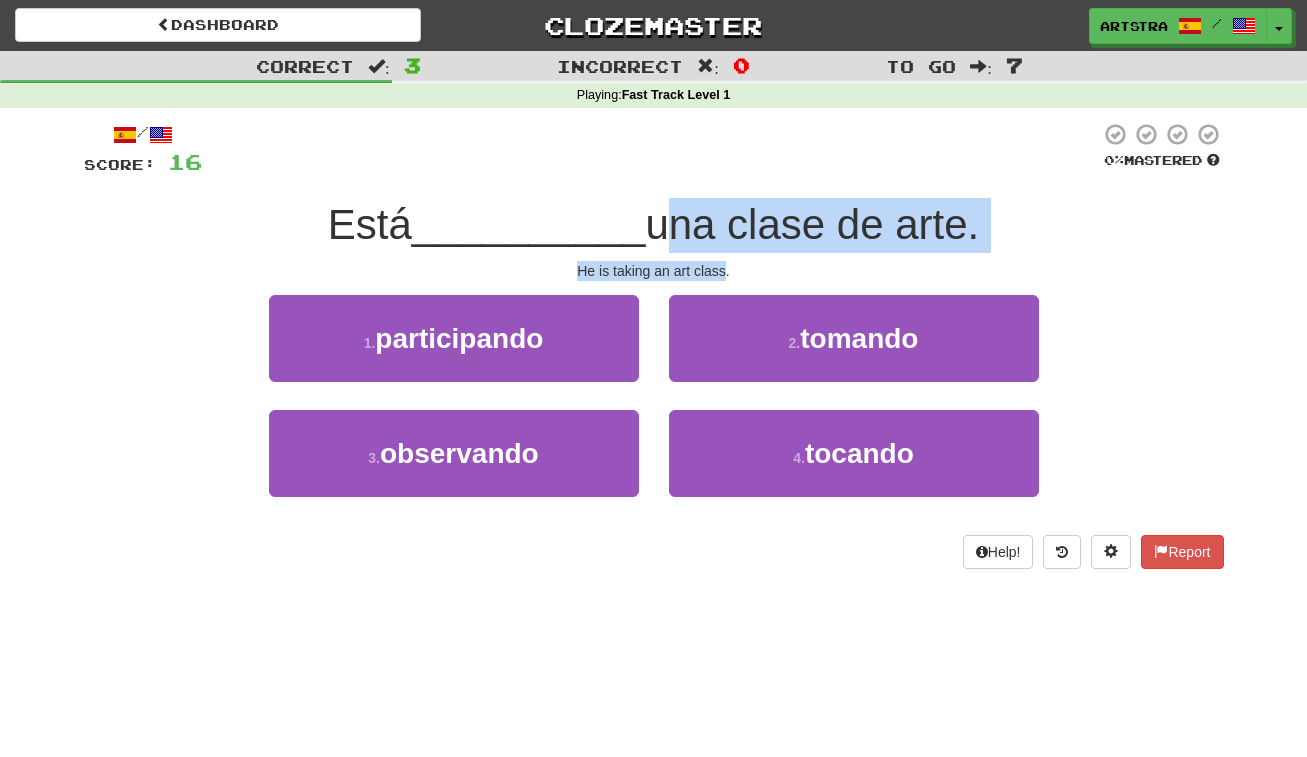 drag, startPoint x: 685, startPoint y: 233, endPoint x: 696, endPoint y: 259, distance: 28.231188 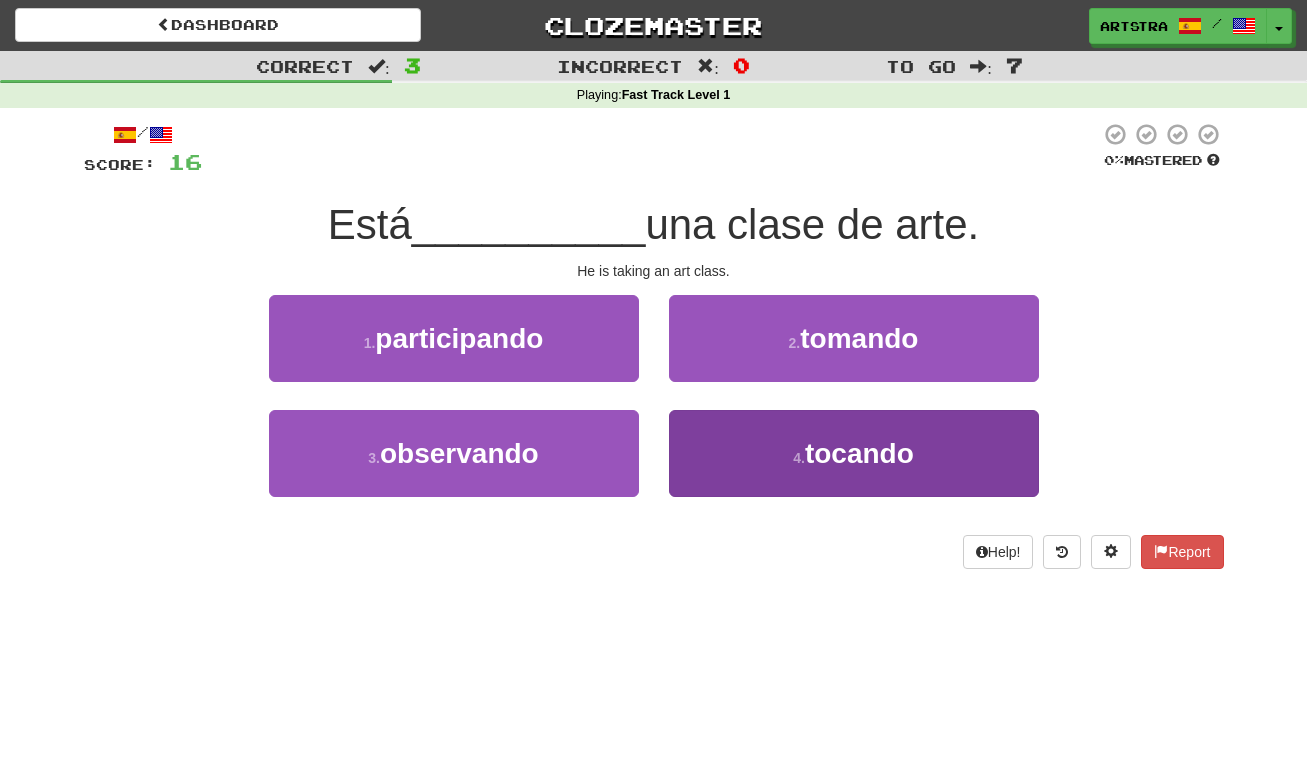 click on "4 .  tocando" at bounding box center [854, 453] 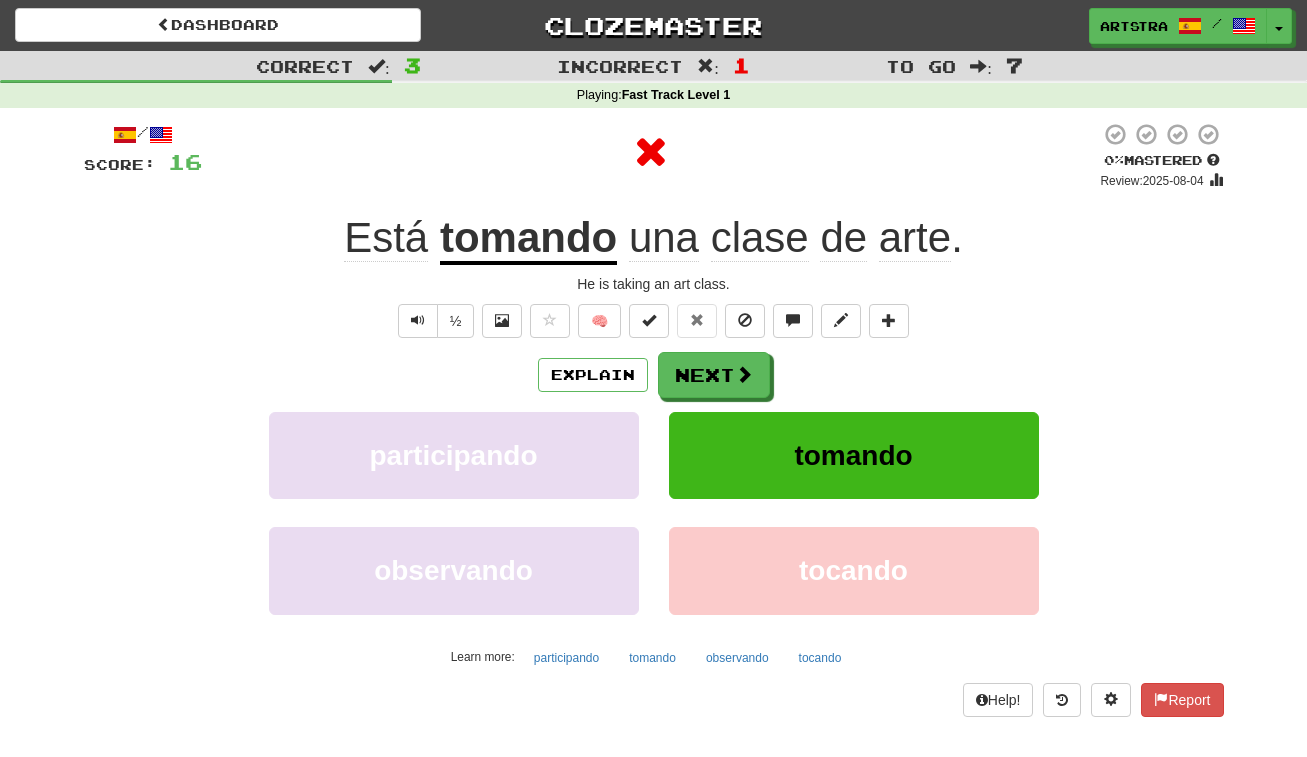 click on "tomando" at bounding box center [528, 239] 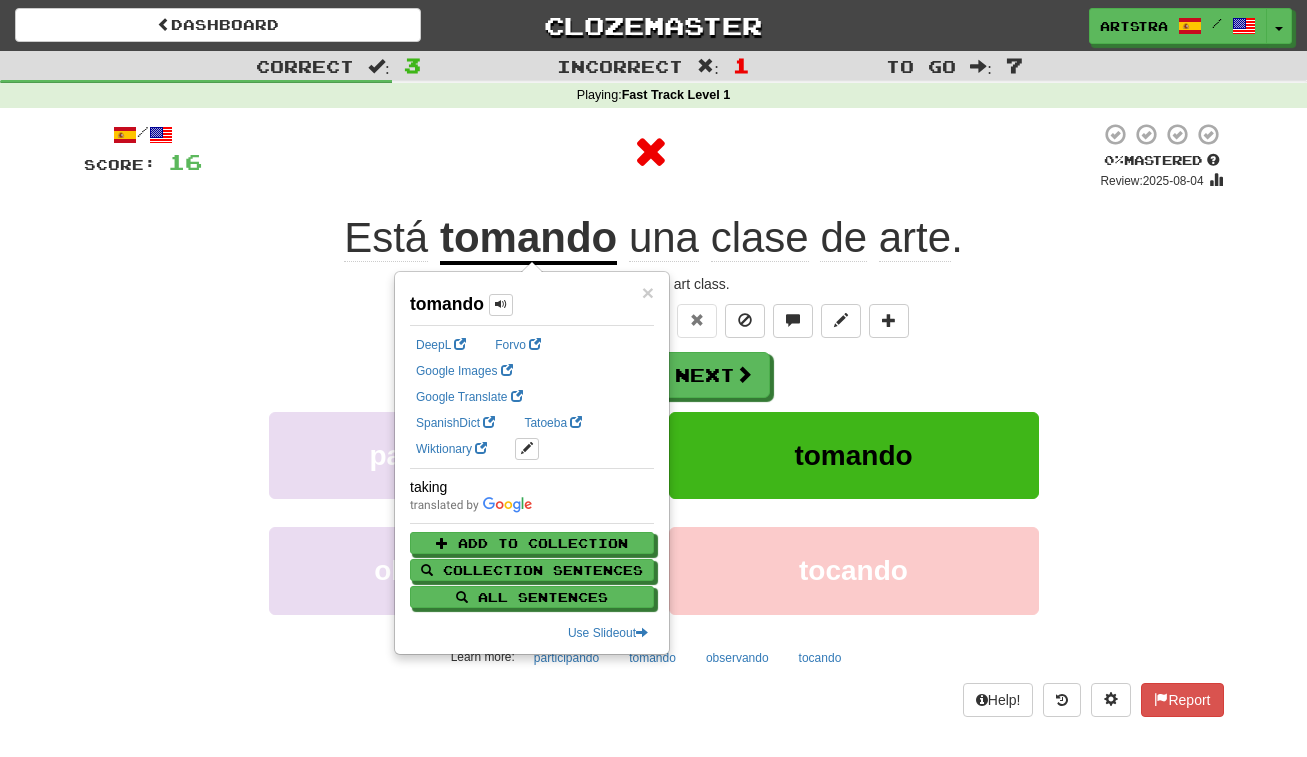 click on "He is taking an art class." at bounding box center (654, 284) 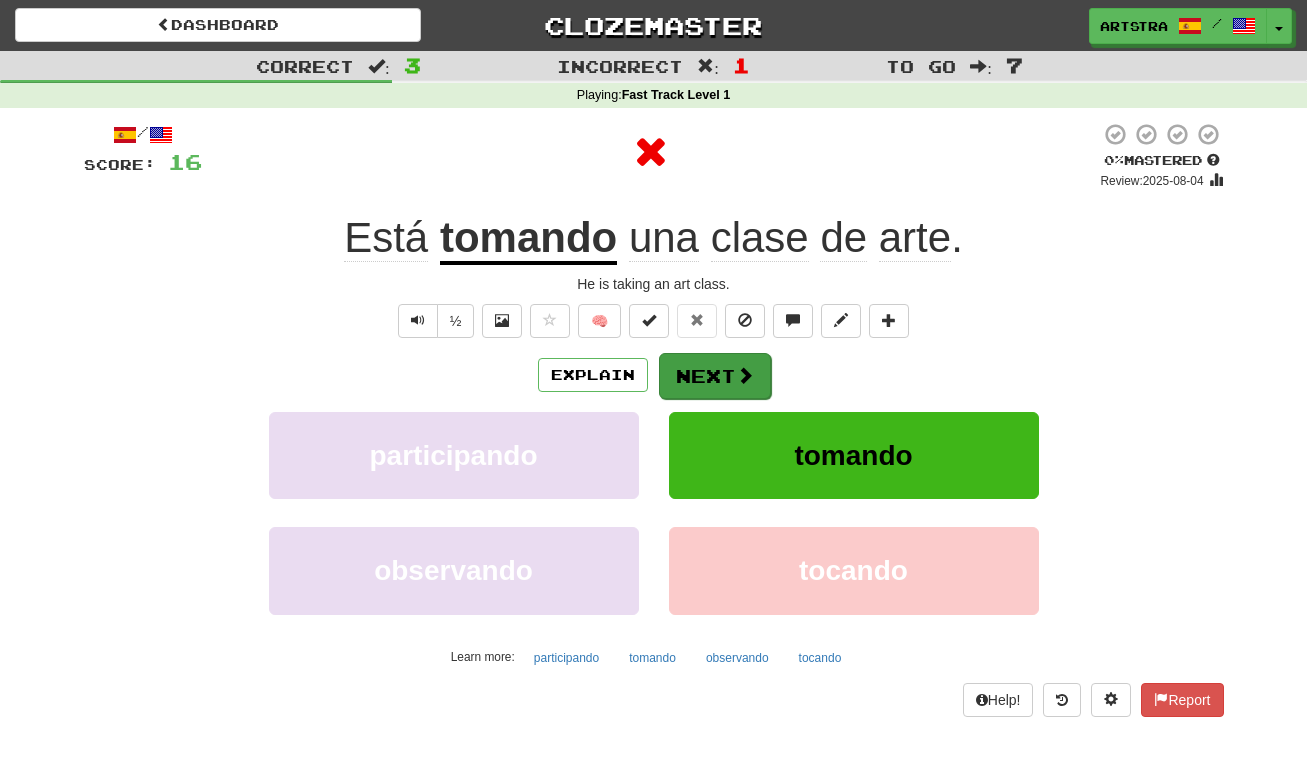 click on "Next" at bounding box center [715, 376] 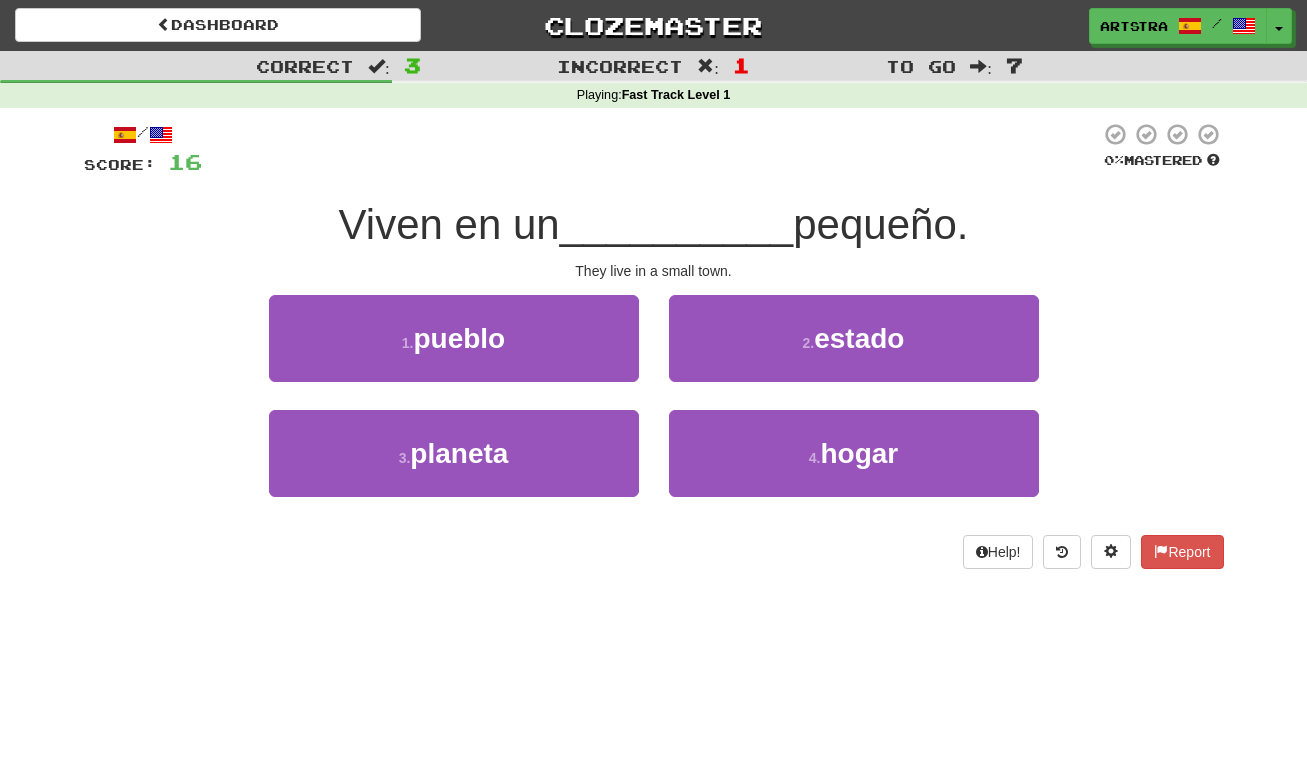 click on "__________" at bounding box center [677, 224] 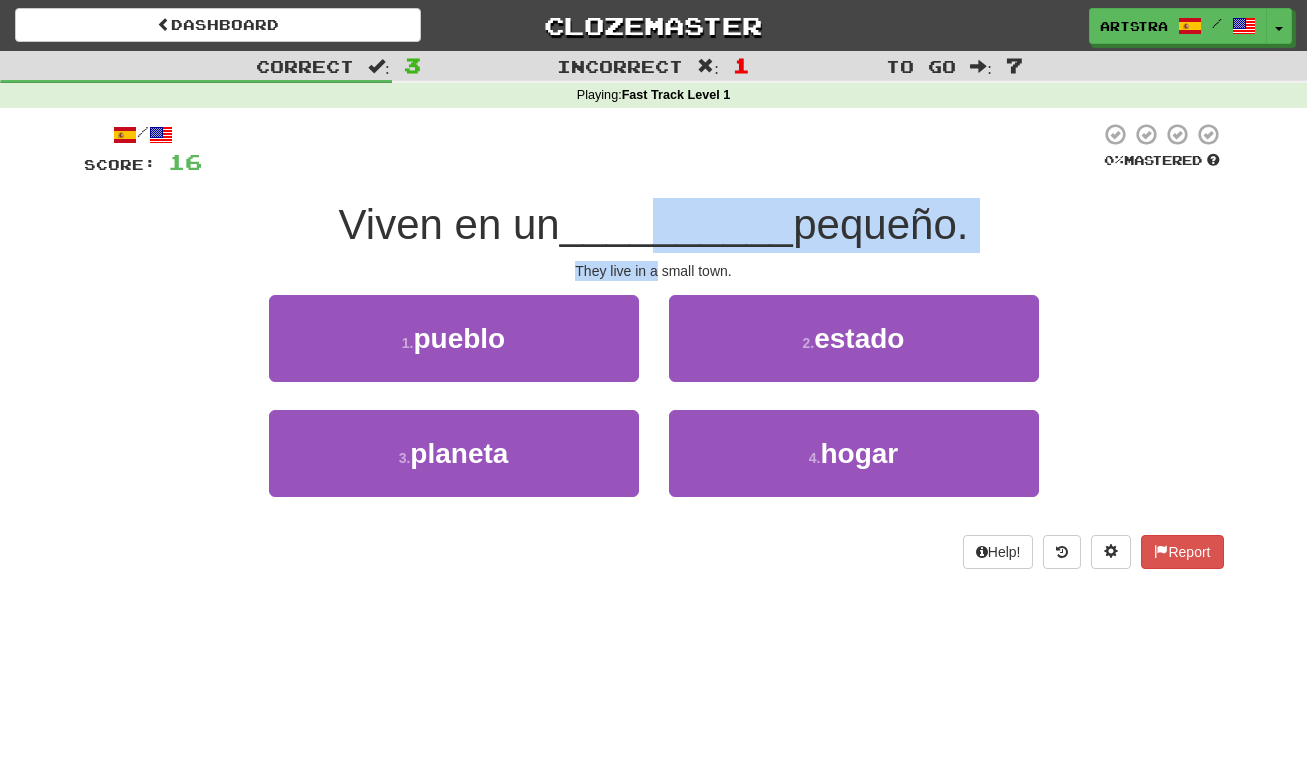 drag, startPoint x: 649, startPoint y: 246, endPoint x: 657, endPoint y: 266, distance: 21.540659 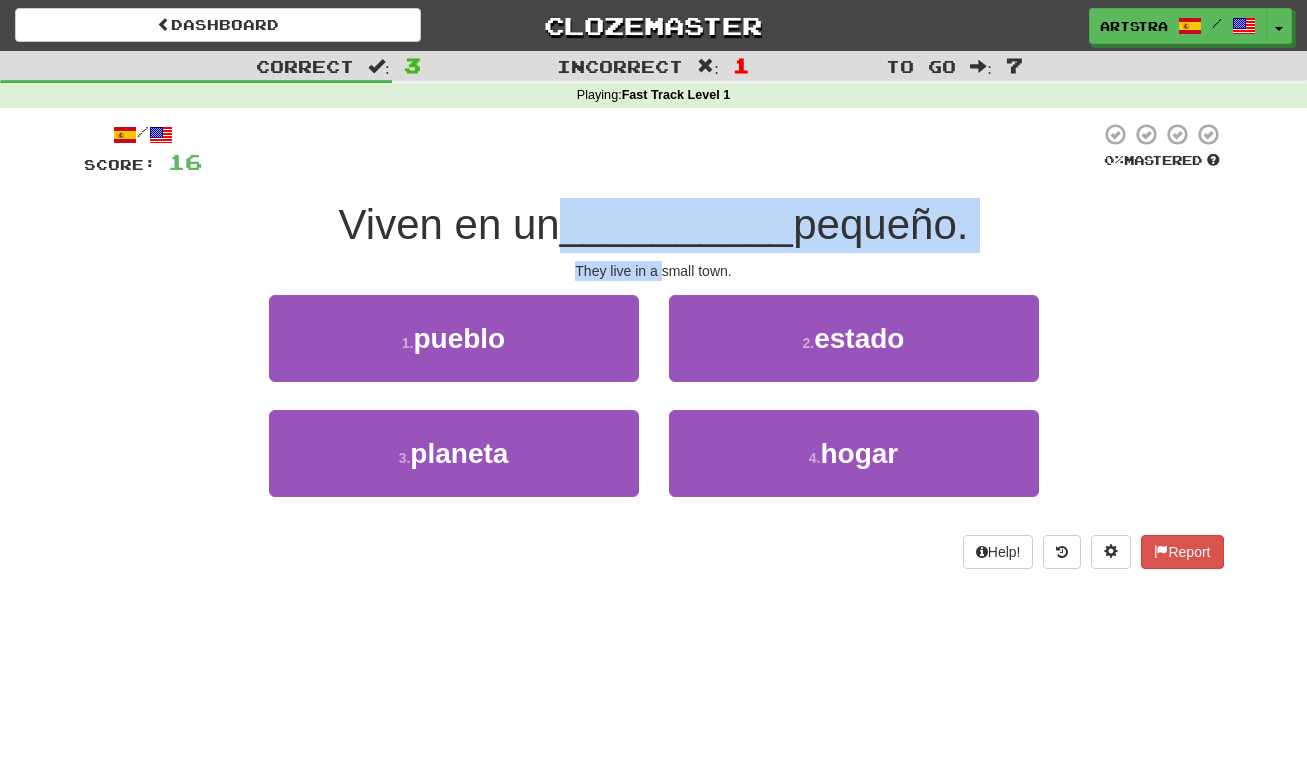 drag, startPoint x: 657, startPoint y: 266, endPoint x: 658, endPoint y: 217, distance: 49.010204 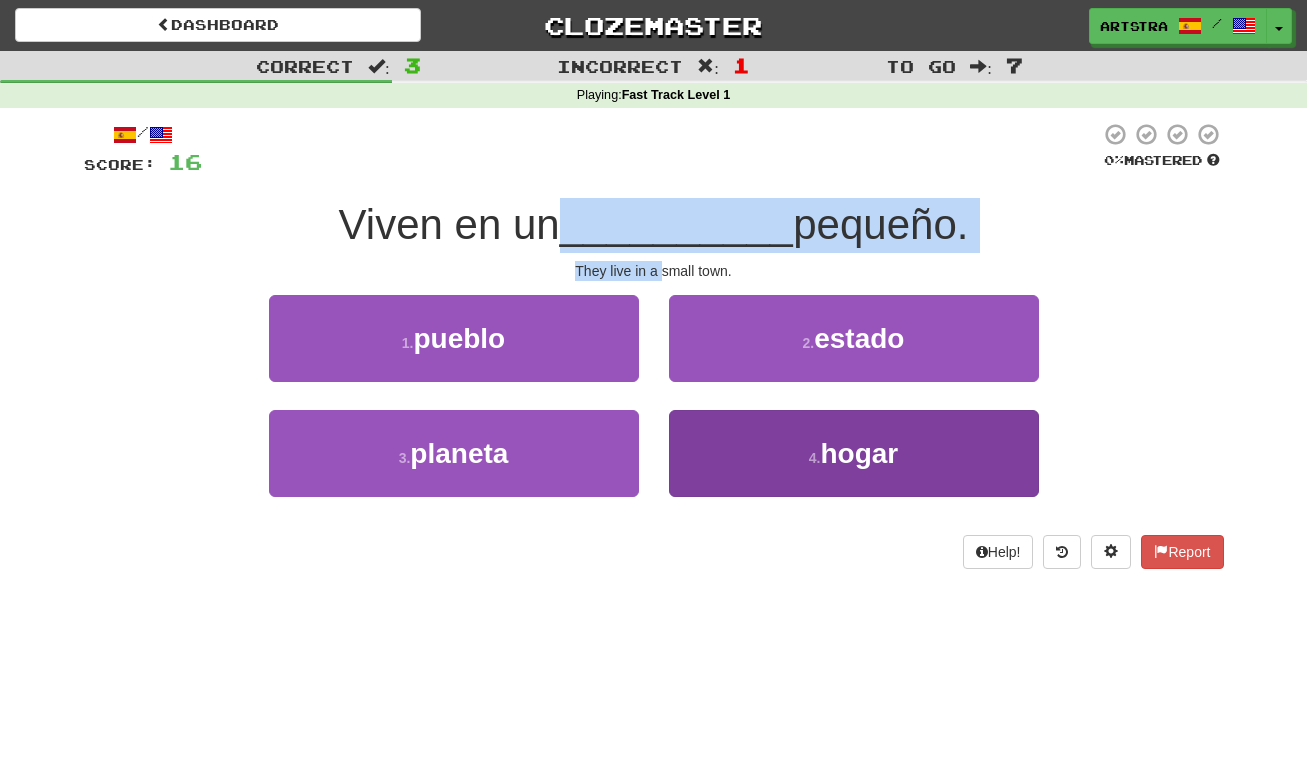 click on "4 .  hogar" at bounding box center [854, 453] 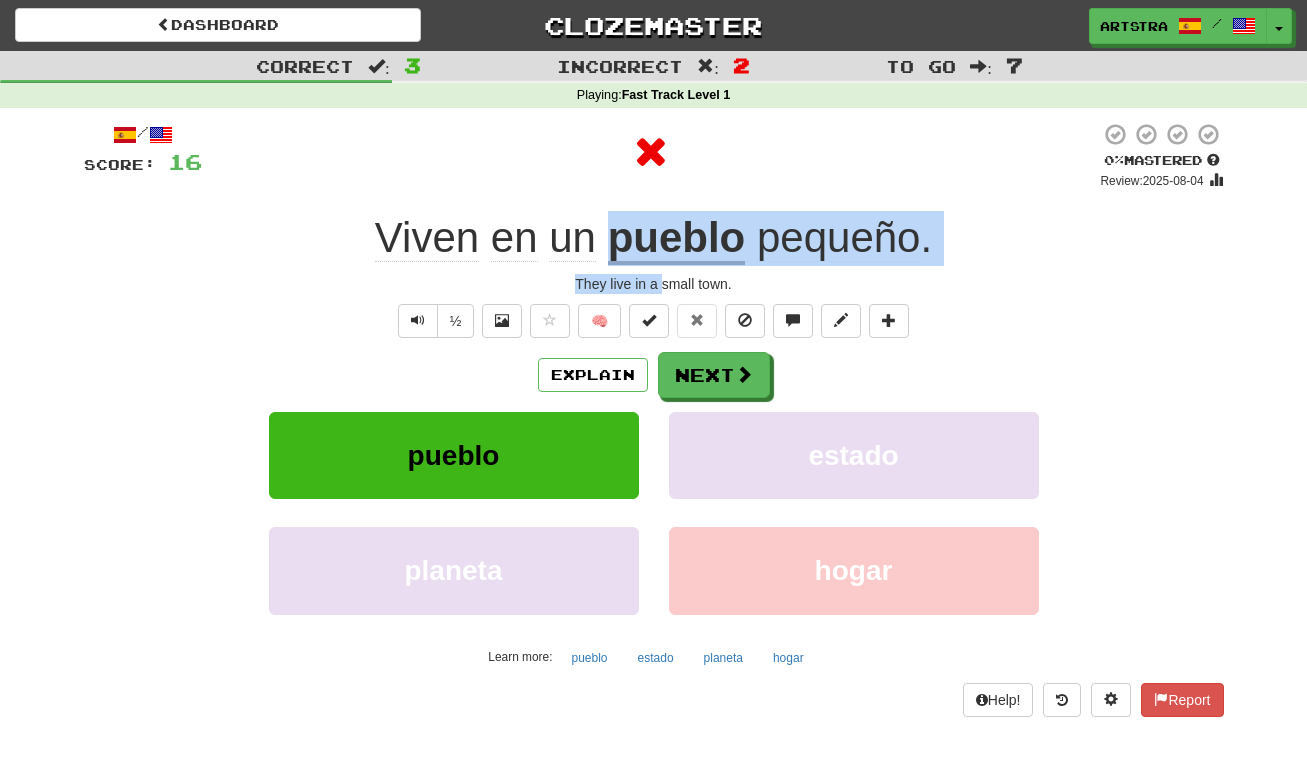 click on "pueblo" at bounding box center [677, 239] 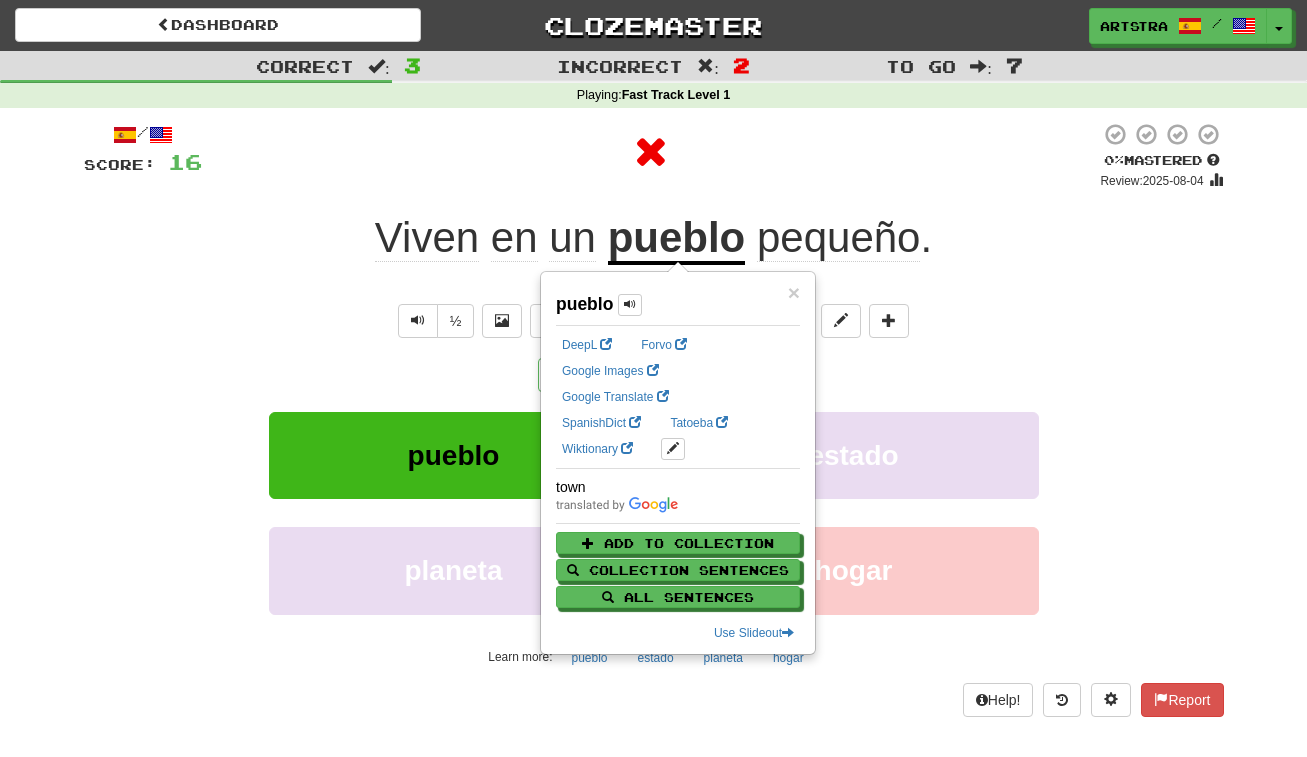 click on "pequeño" at bounding box center (839, 238) 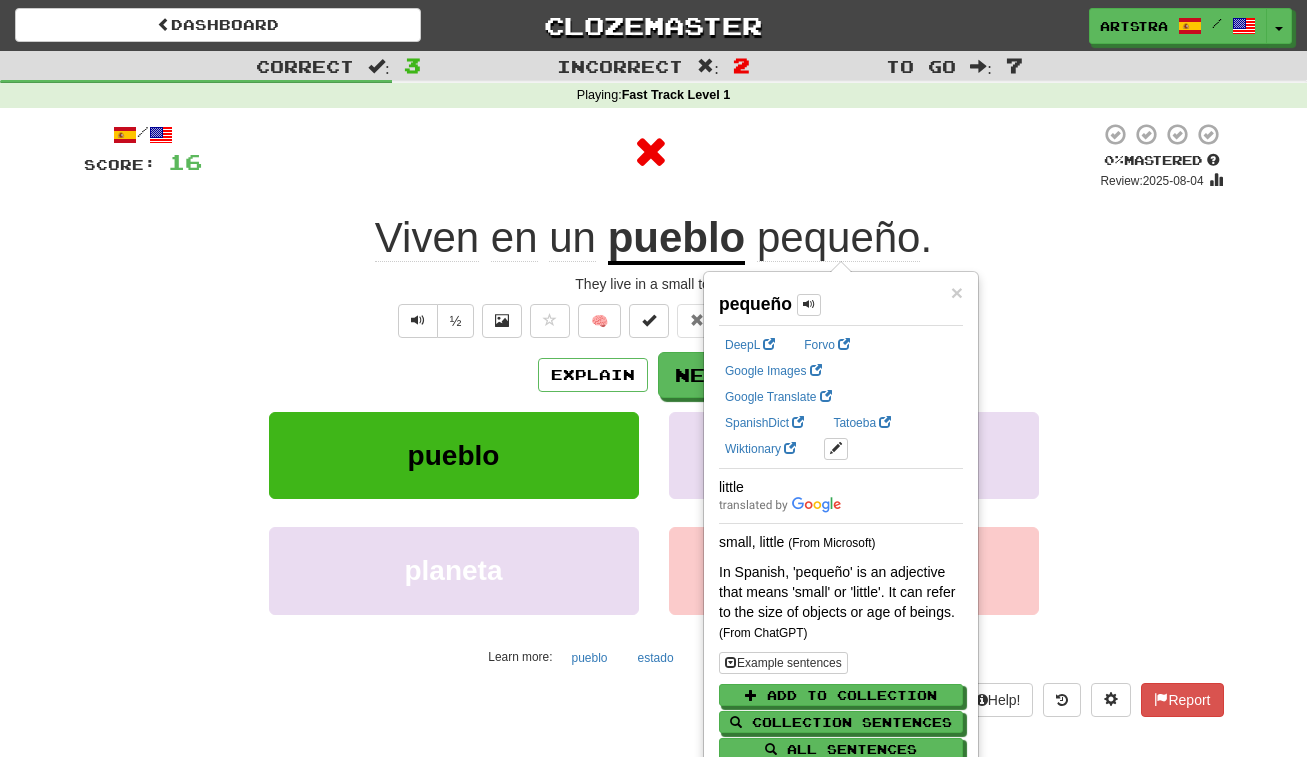 click on "Viven   en   un   pueblo   pequeño ." at bounding box center (654, 238) 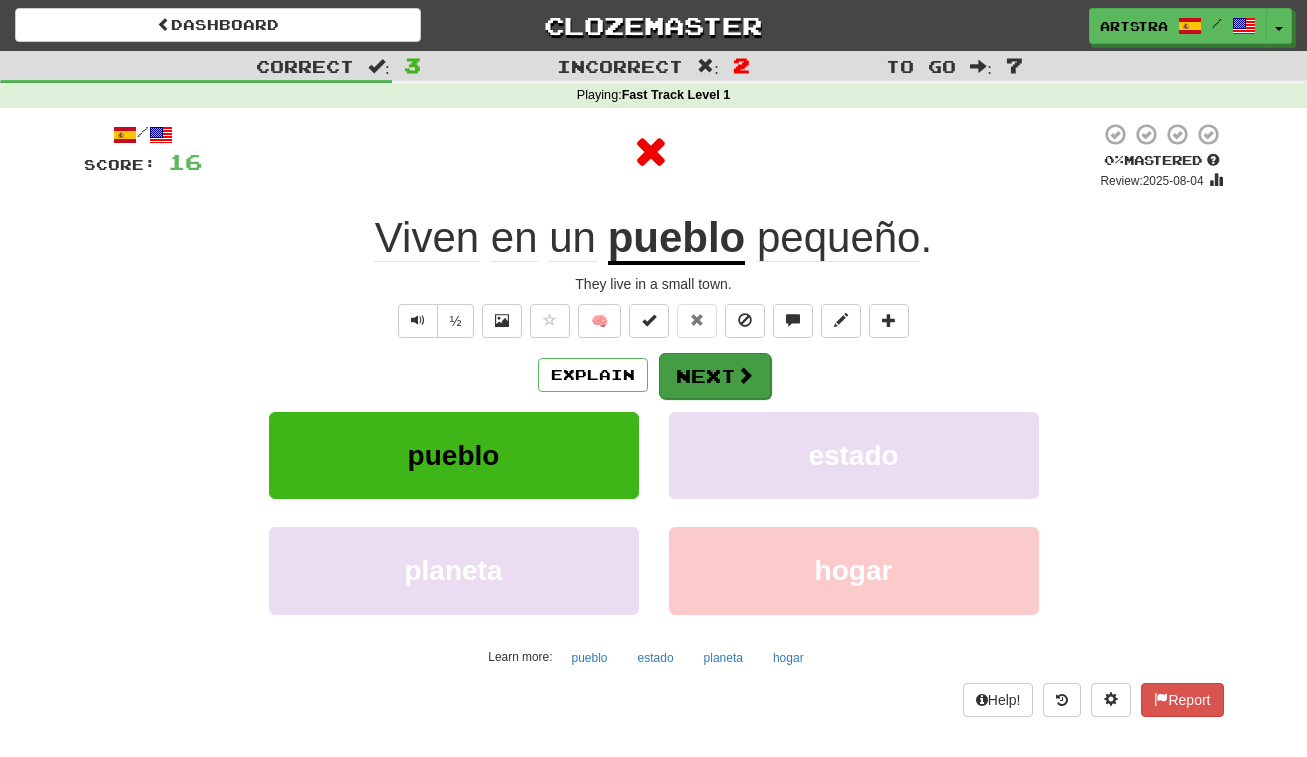 click on "Next" at bounding box center (715, 376) 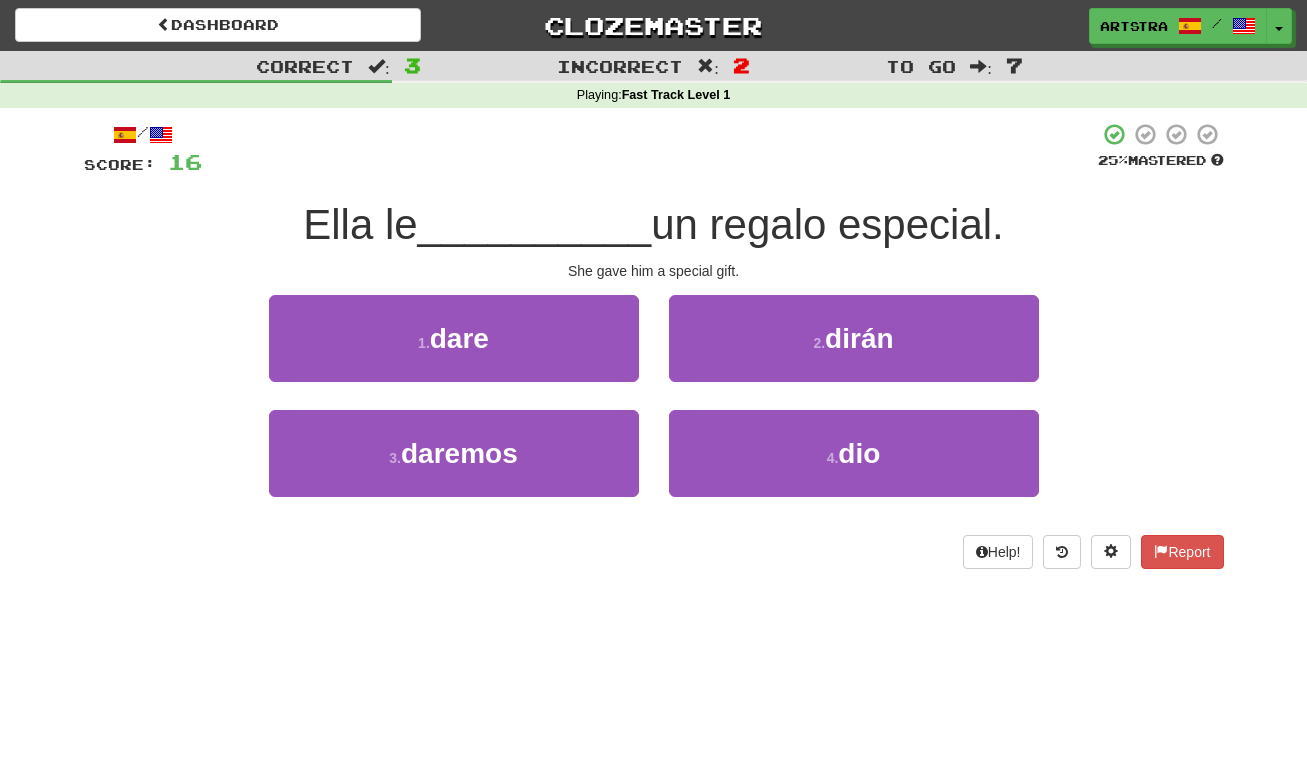 click on "un regalo especial." at bounding box center [827, 224] 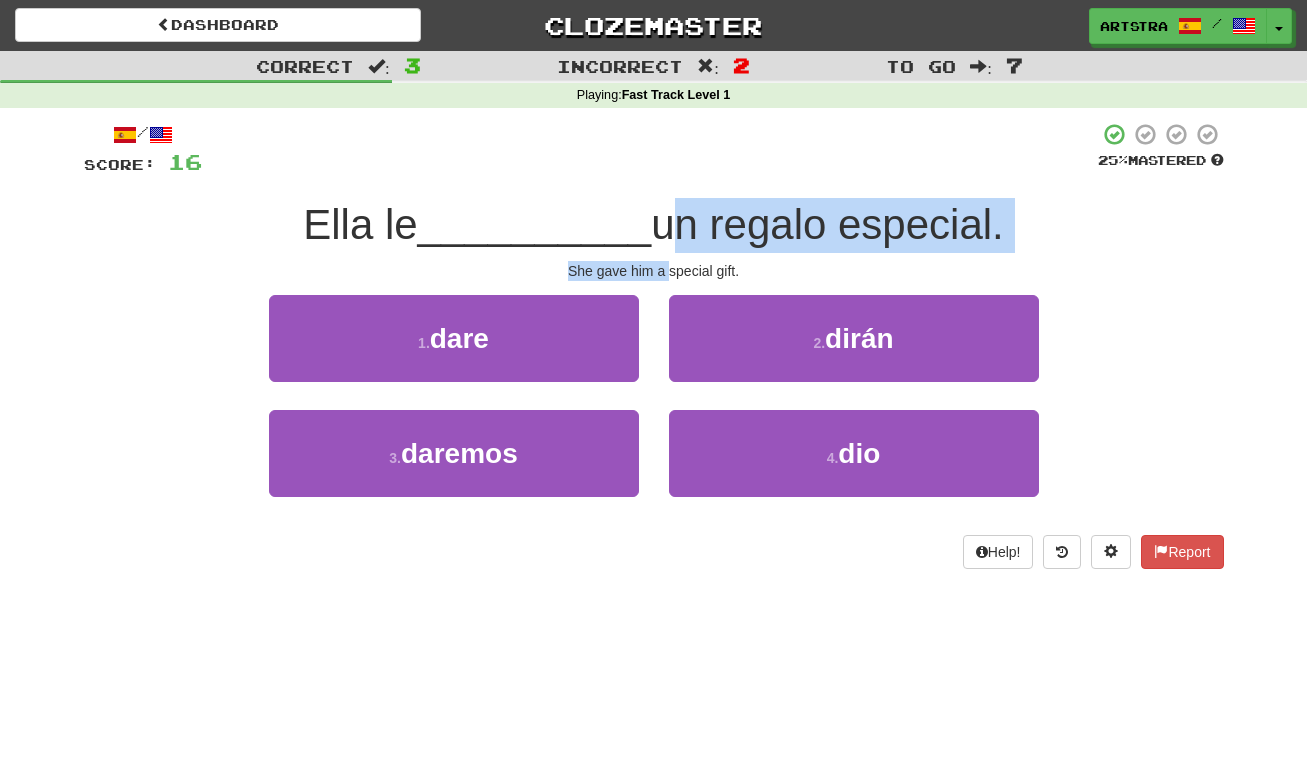 drag, startPoint x: 648, startPoint y: 211, endPoint x: 671, endPoint y: 265, distance: 58.694122 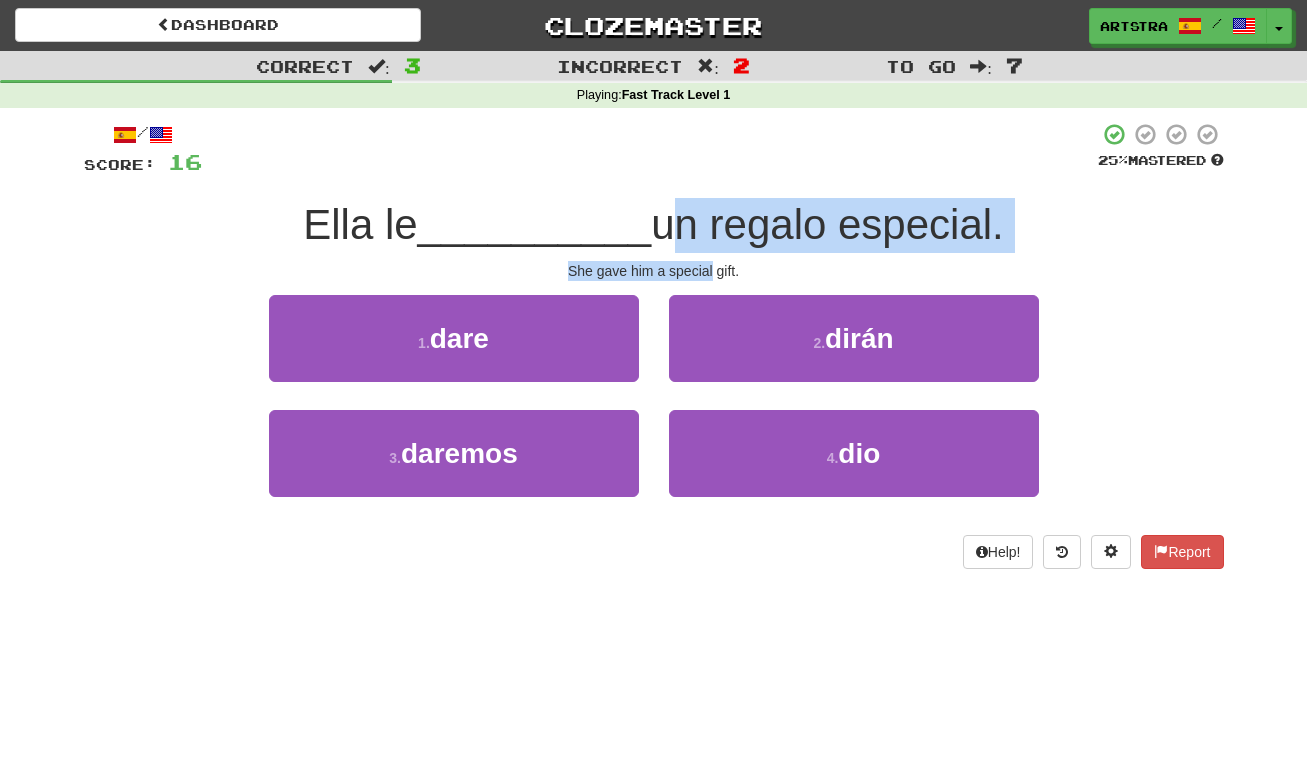 drag, startPoint x: 671, startPoint y: 265, endPoint x: 680, endPoint y: 221, distance: 44.911022 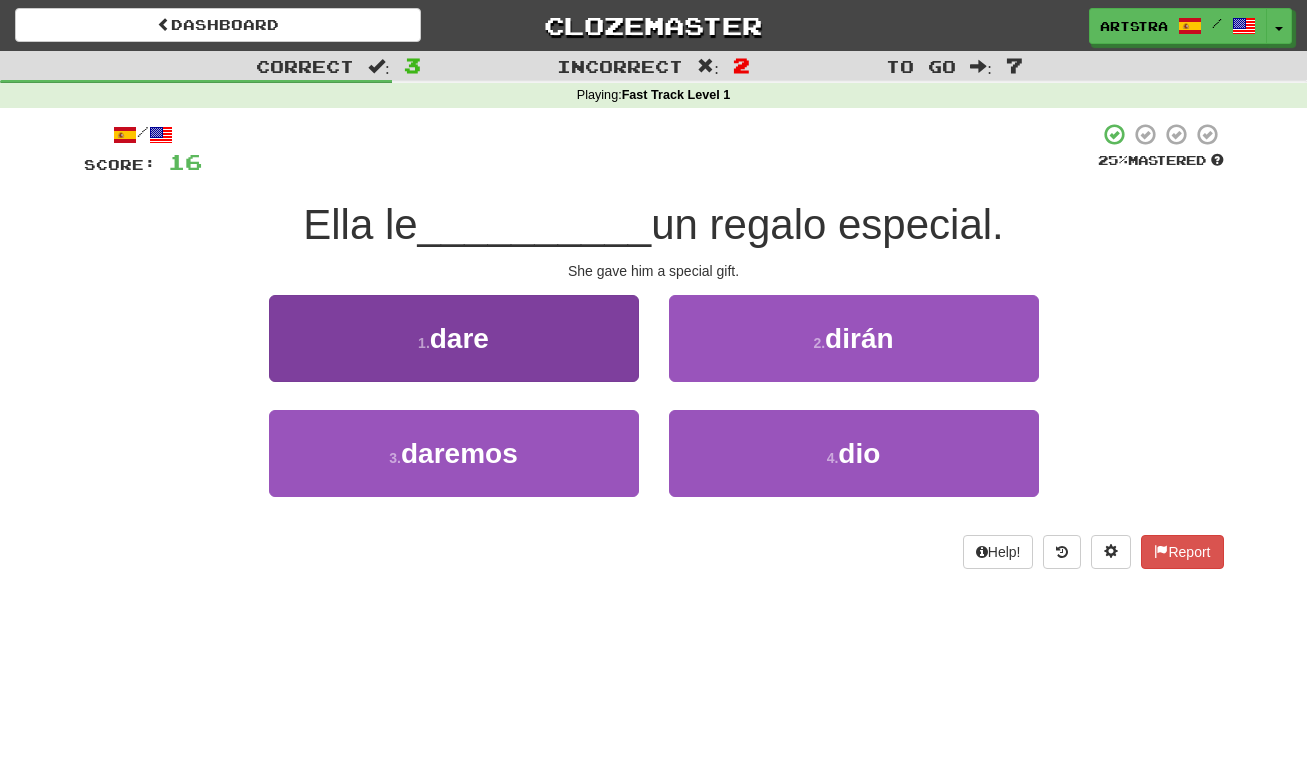 click on "1 .  dare" at bounding box center [454, 338] 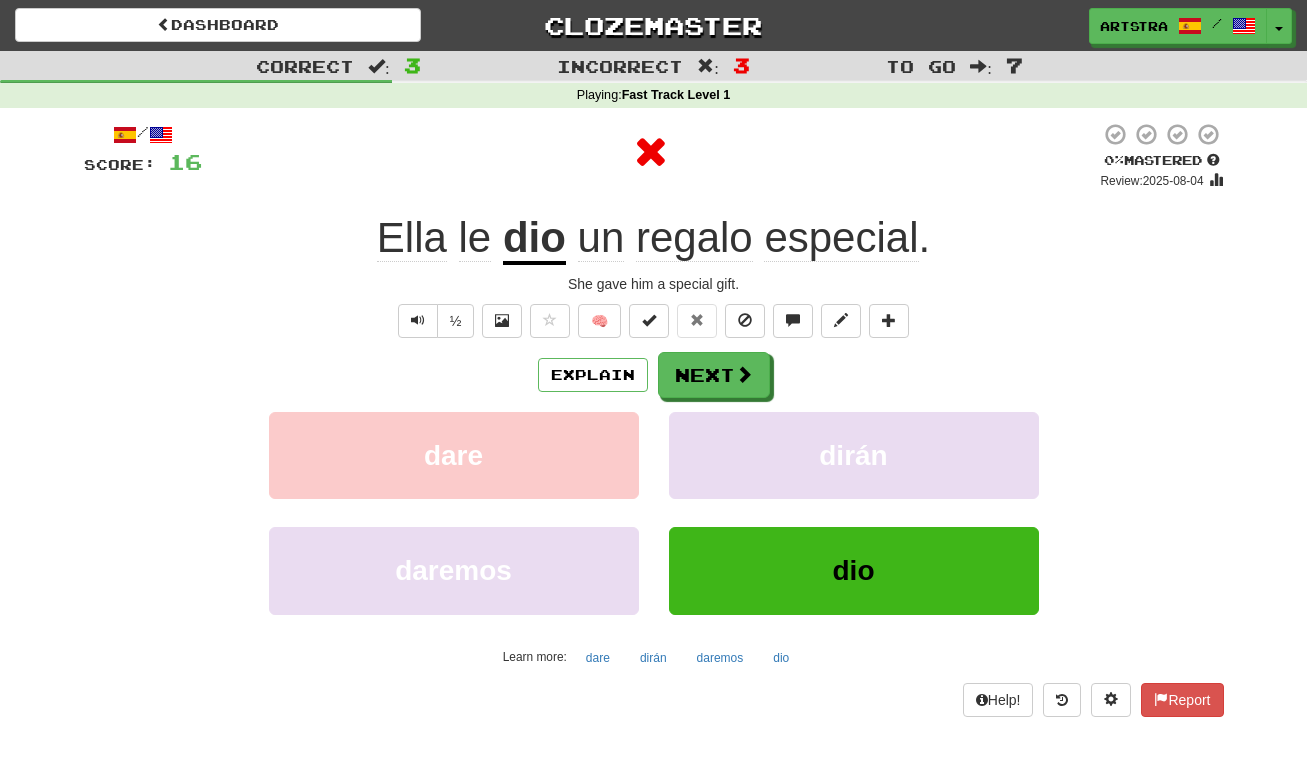 click on "regalo" at bounding box center (694, 238) 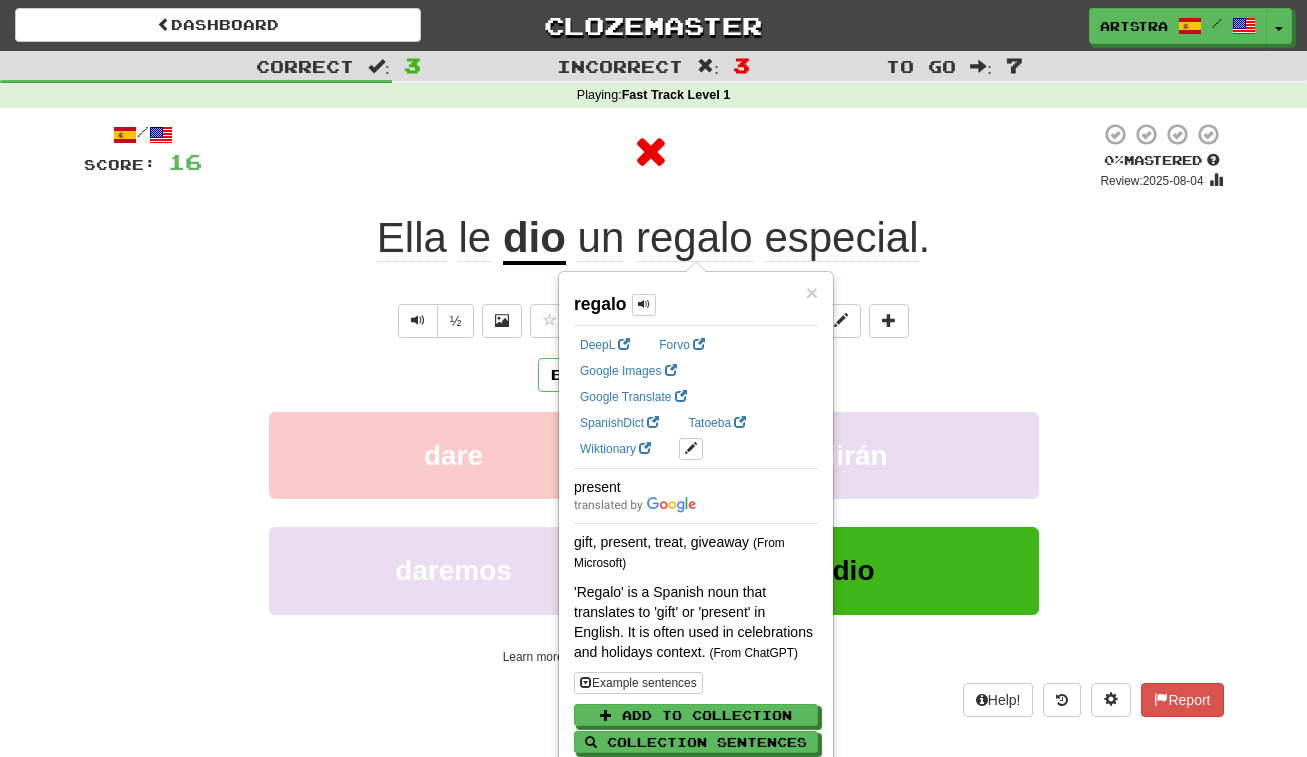 click on "especial" at bounding box center (841, 238) 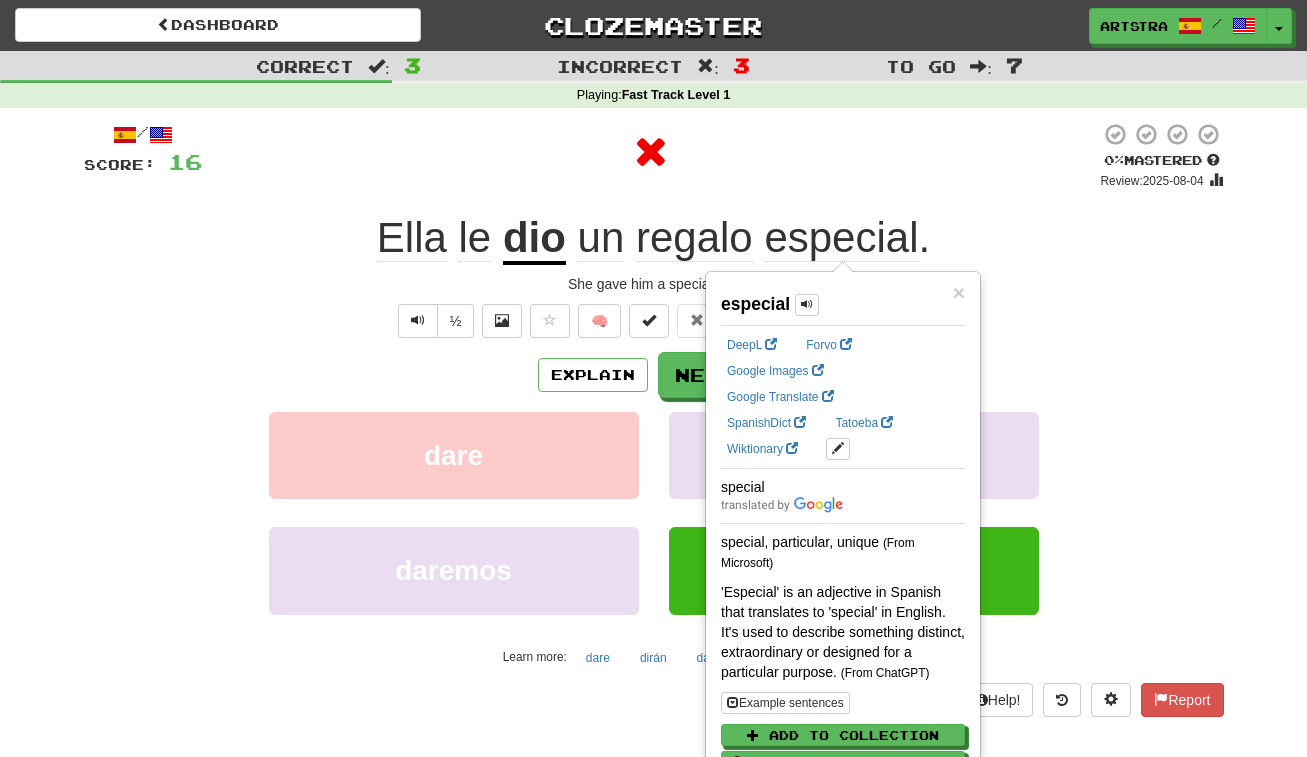 click on "Ella   le   dio   un   regalo   especial ." at bounding box center [654, 238] 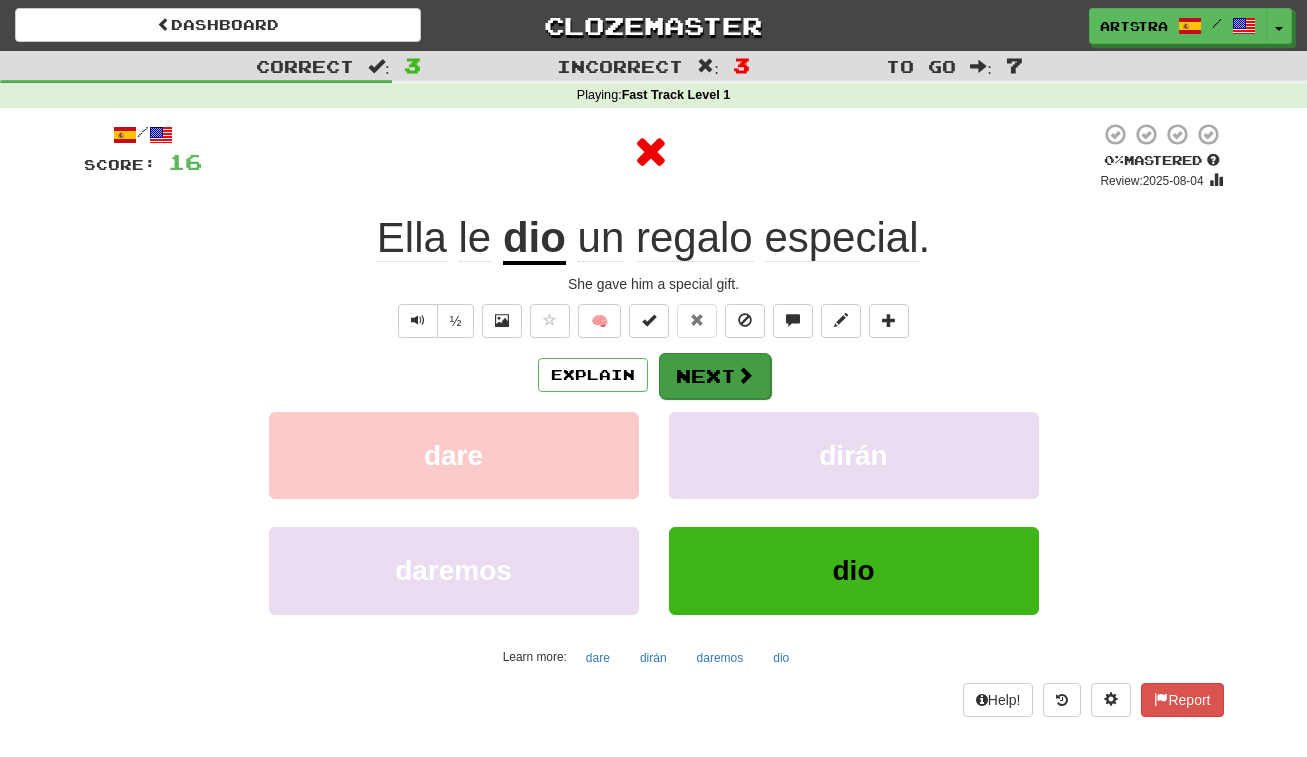 click on "Next" at bounding box center (715, 376) 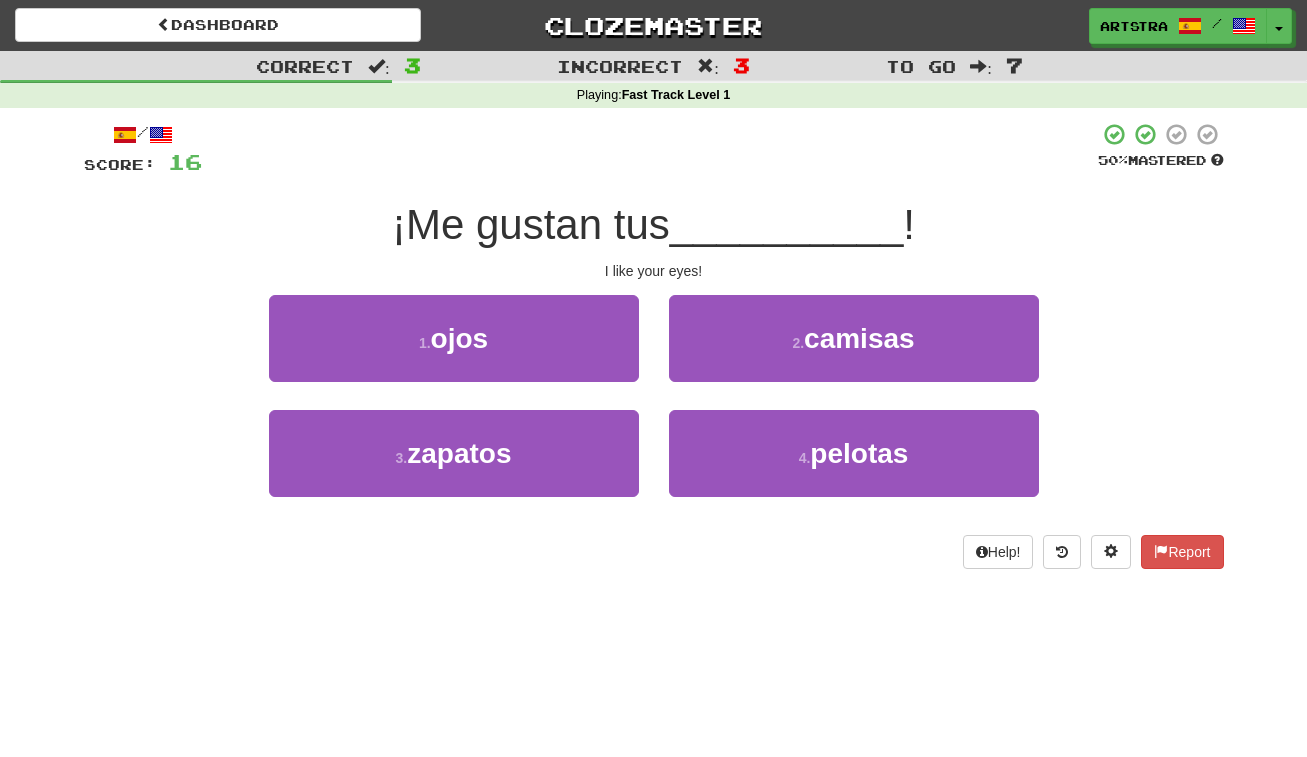 click on "¡Me gustan tus" at bounding box center (531, 224) 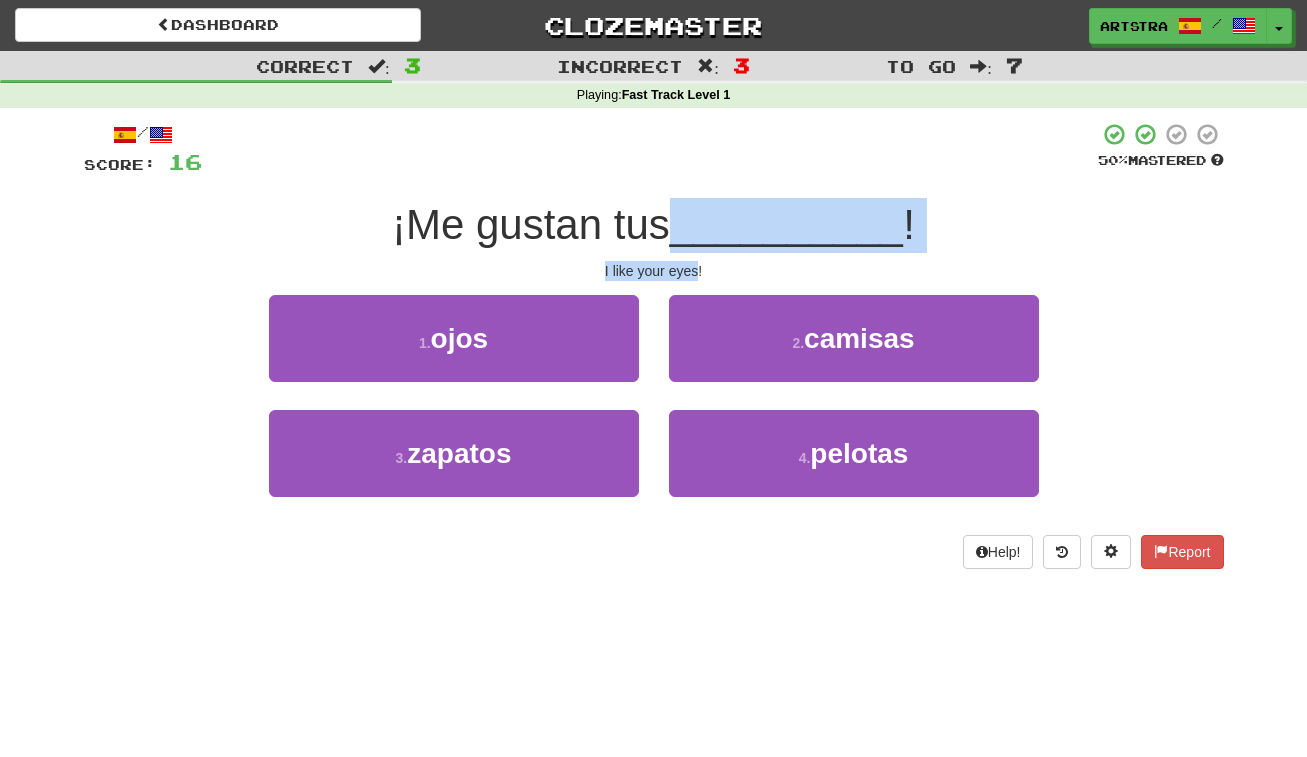 drag, startPoint x: 670, startPoint y: 245, endPoint x: 676, endPoint y: 264, distance: 19.924858 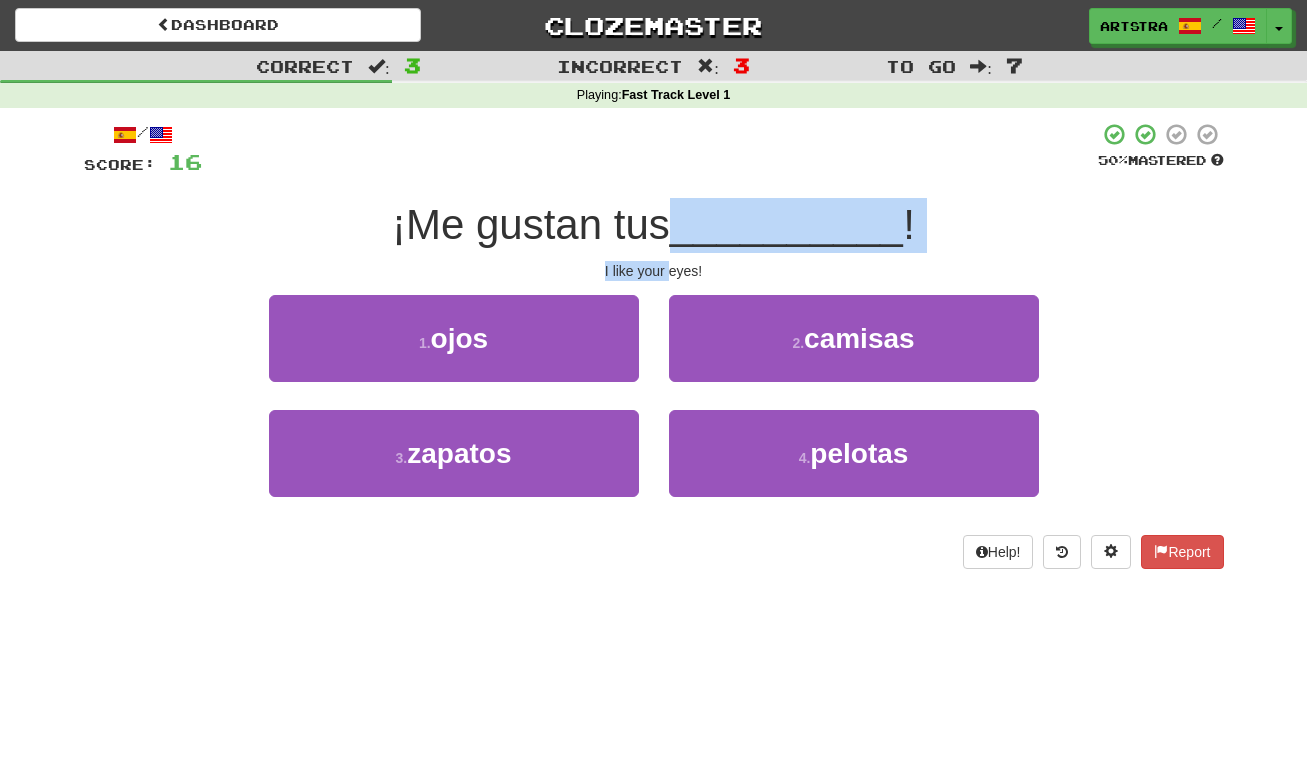 drag, startPoint x: 676, startPoint y: 264, endPoint x: 672, endPoint y: 227, distance: 37.215588 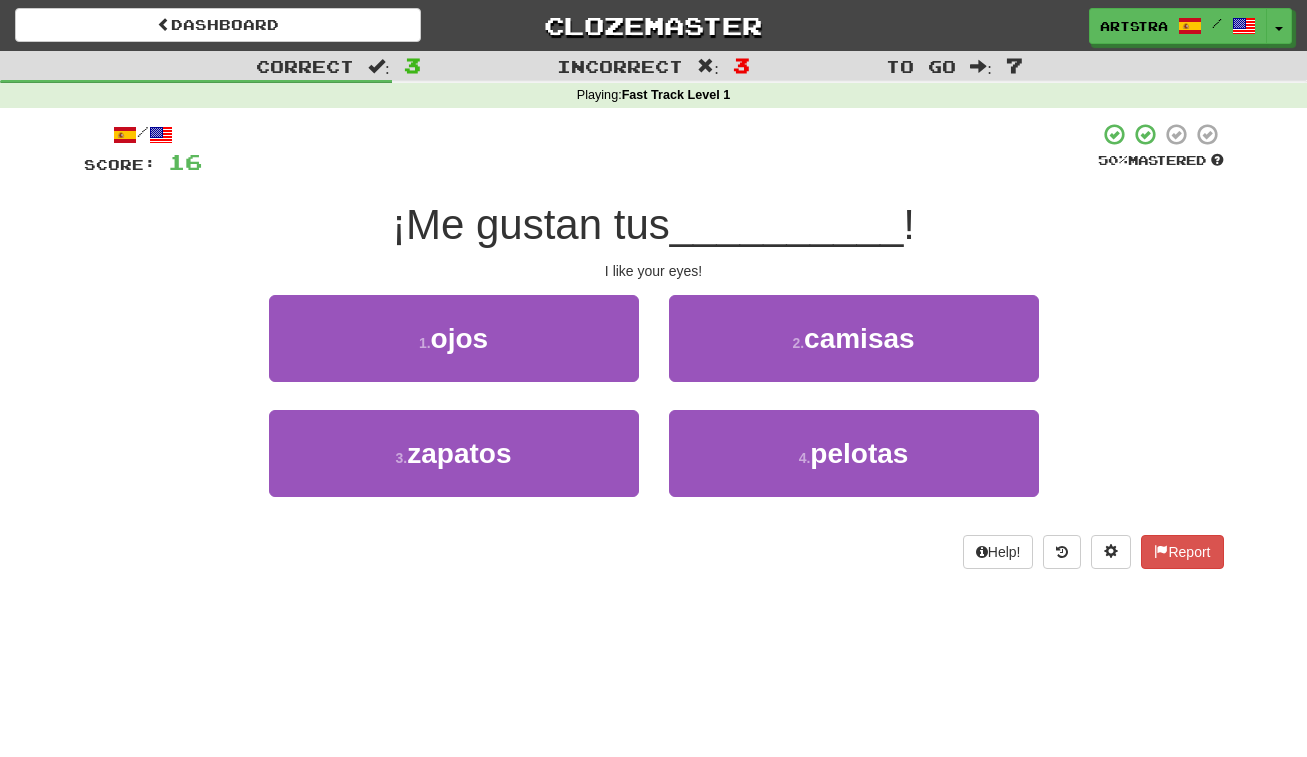 drag, startPoint x: 564, startPoint y: 330, endPoint x: 571, endPoint y: 347, distance: 18.384777 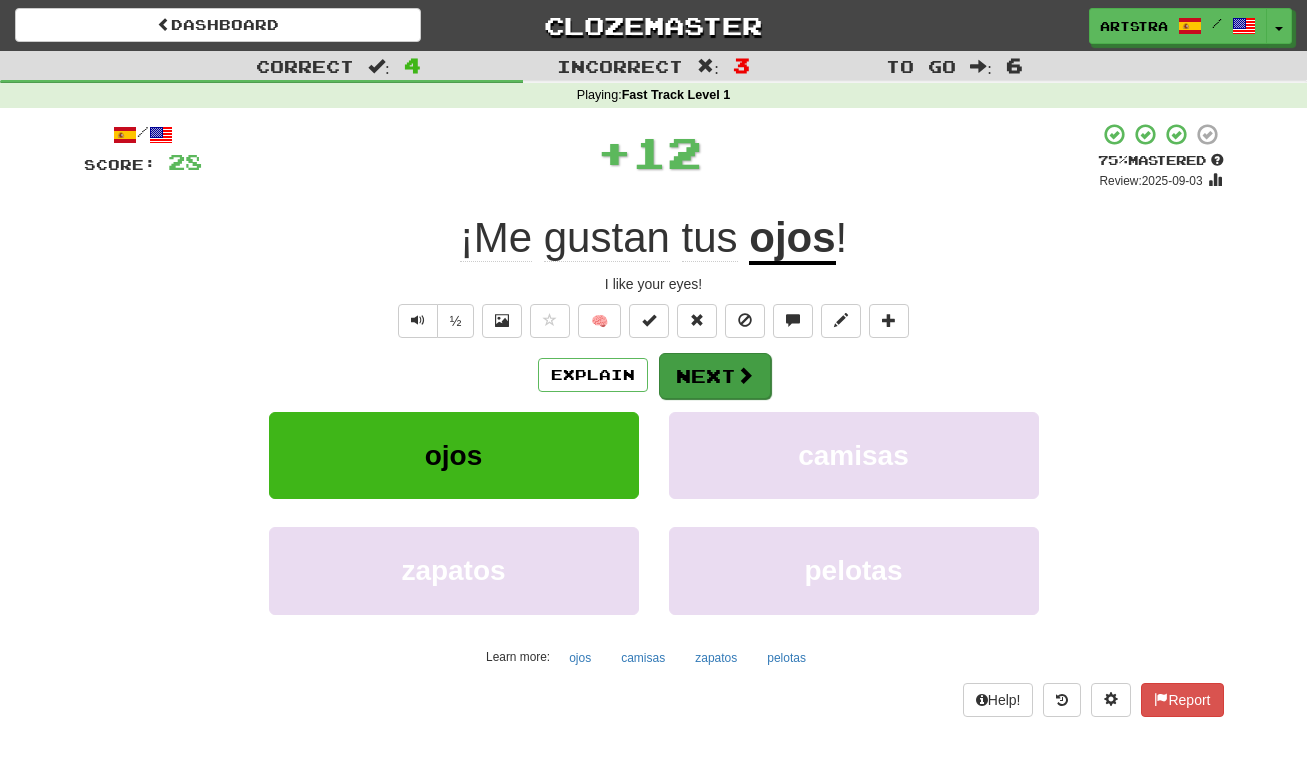 click on "Next" at bounding box center [715, 376] 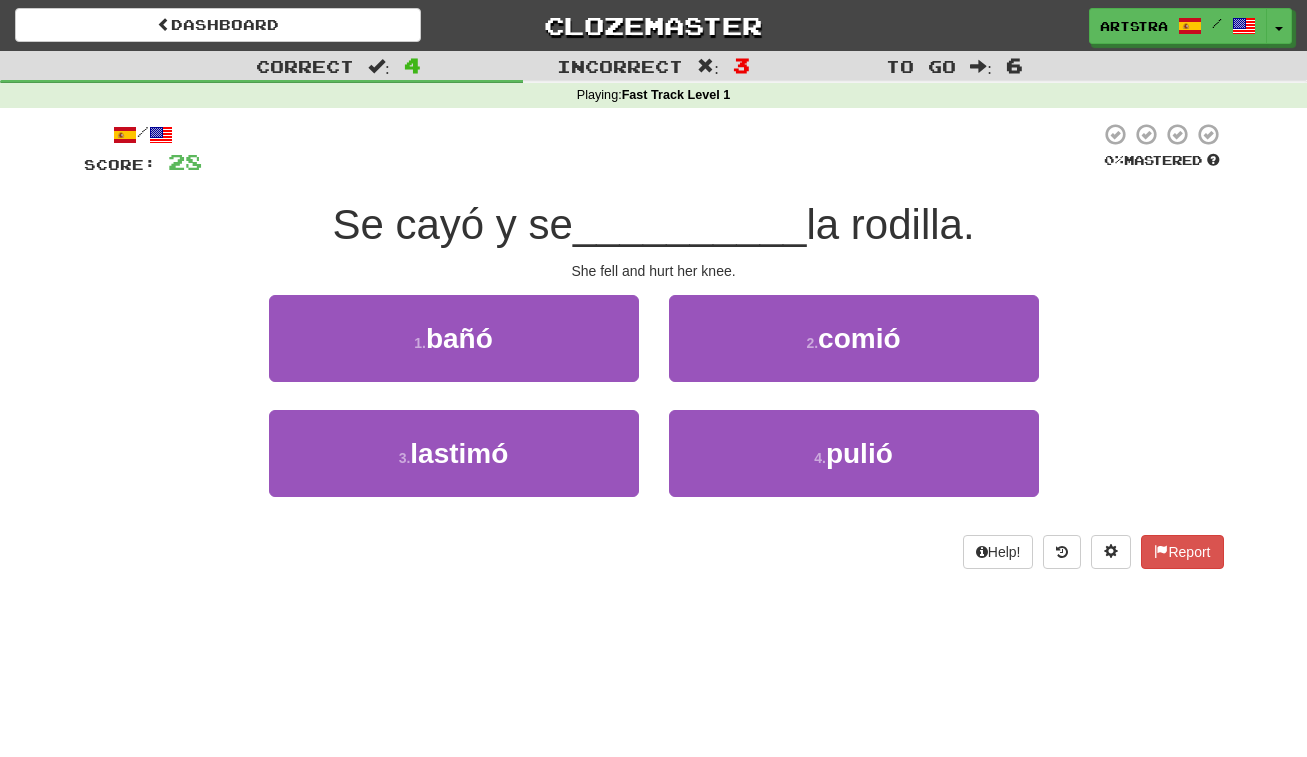 click on "__________" at bounding box center [690, 224] 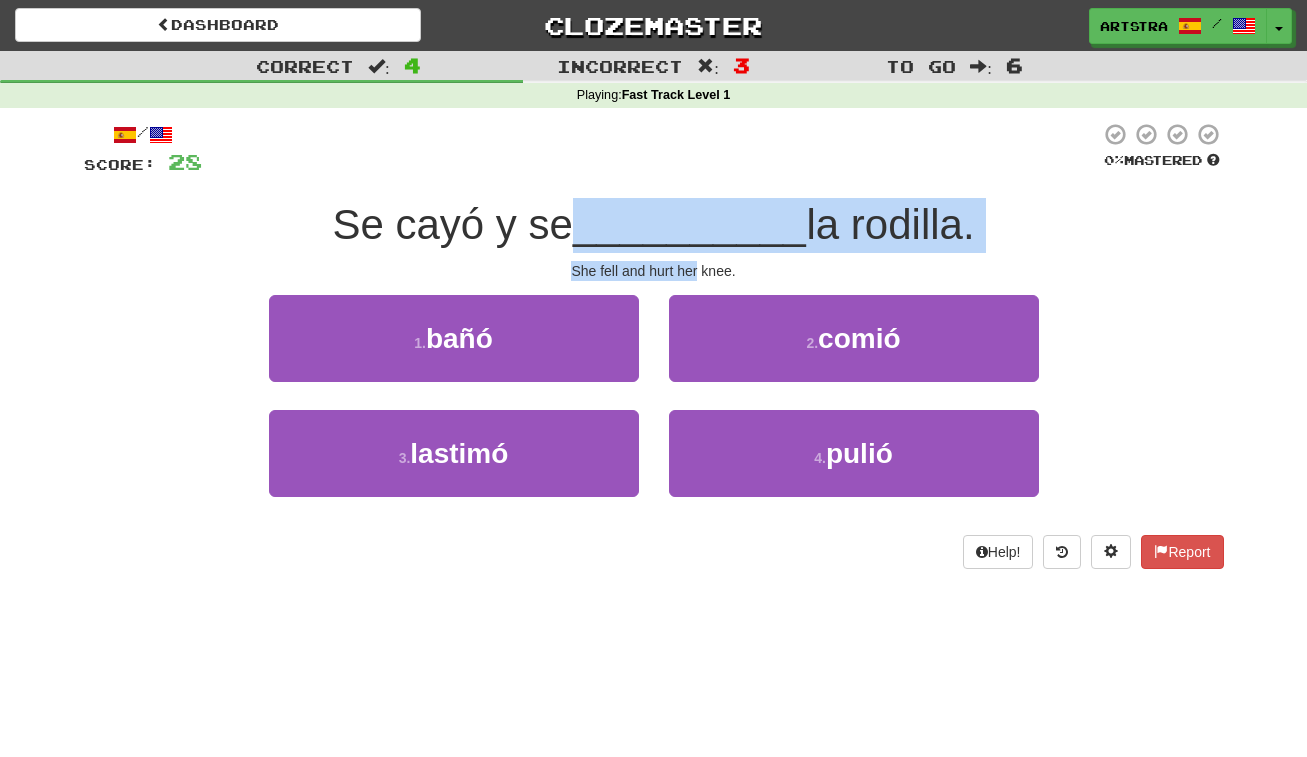 drag, startPoint x: 668, startPoint y: 238, endPoint x: 678, endPoint y: 271, distance: 34.48188 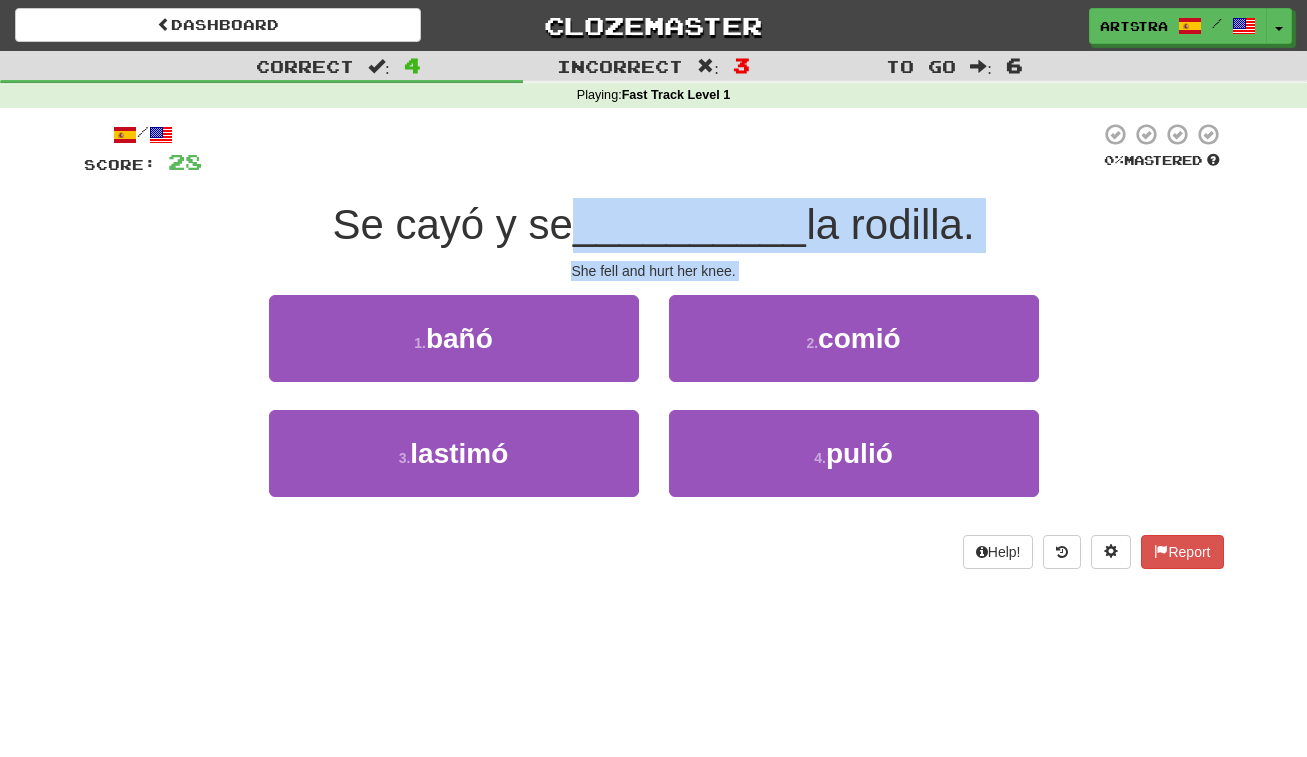 drag, startPoint x: 668, startPoint y: 237, endPoint x: 674, endPoint y: 279, distance: 42.426407 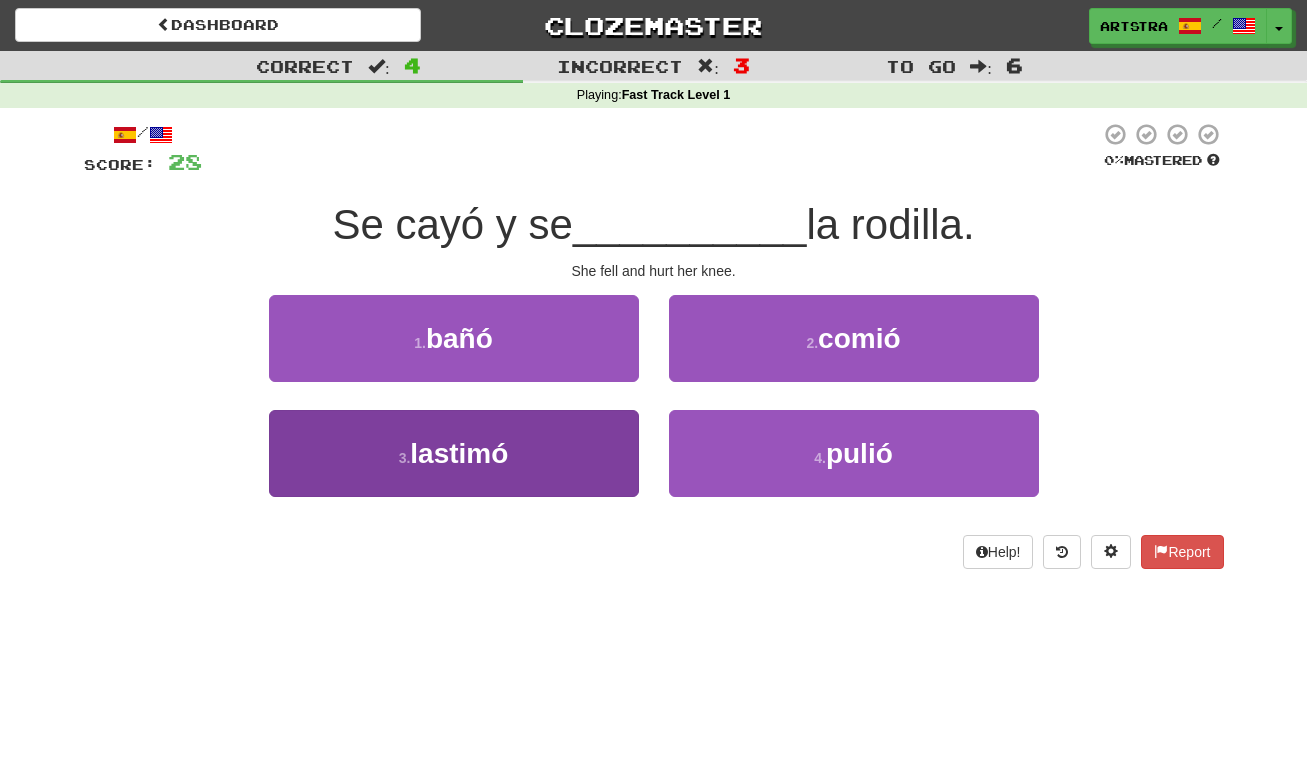 click on "3 .  lastimó" at bounding box center (454, 453) 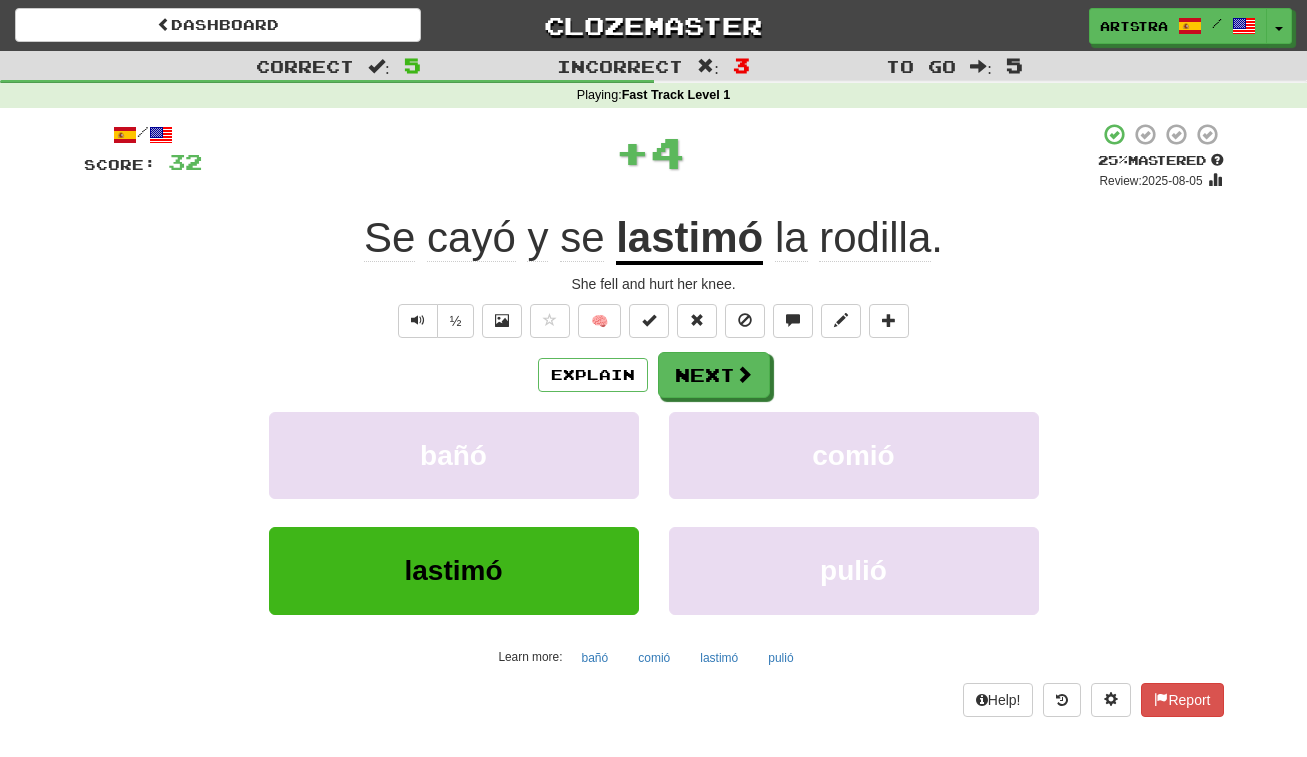 click on "lastimó" at bounding box center (689, 239) 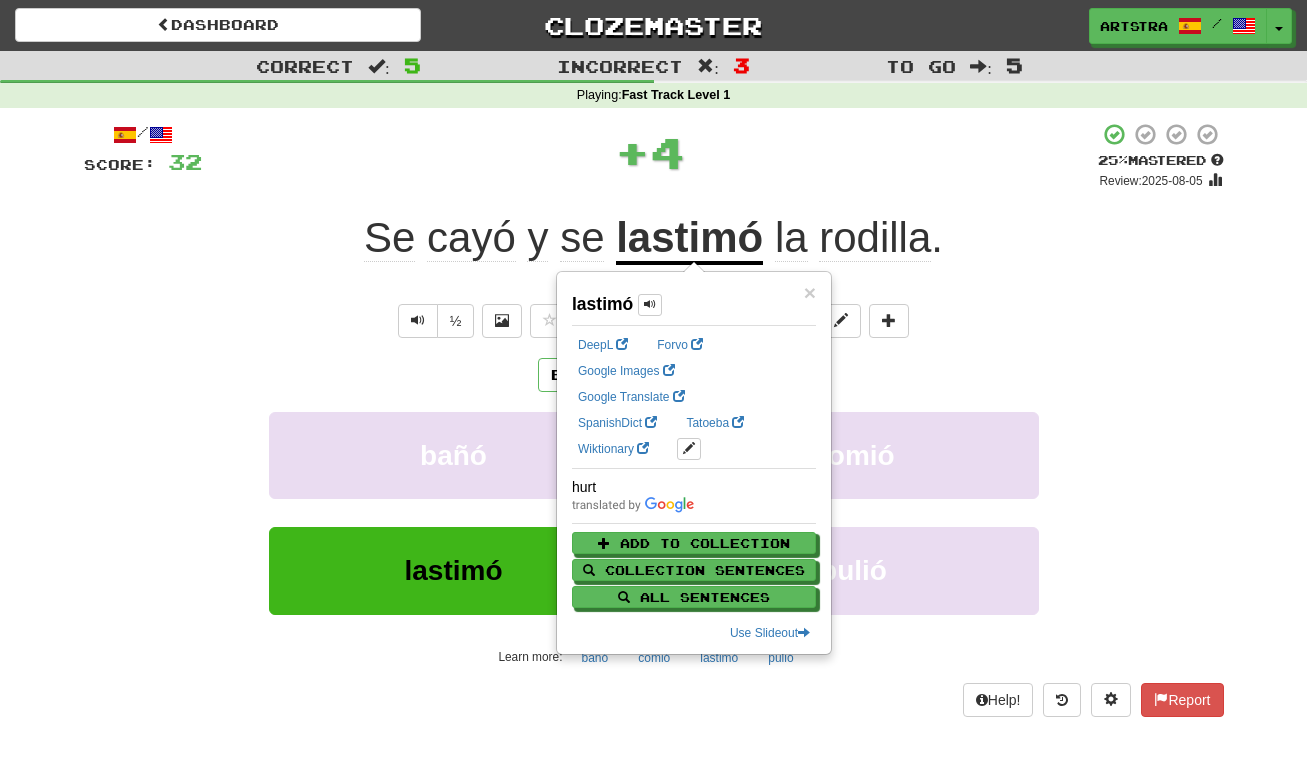 click on "cayó" at bounding box center (471, 238) 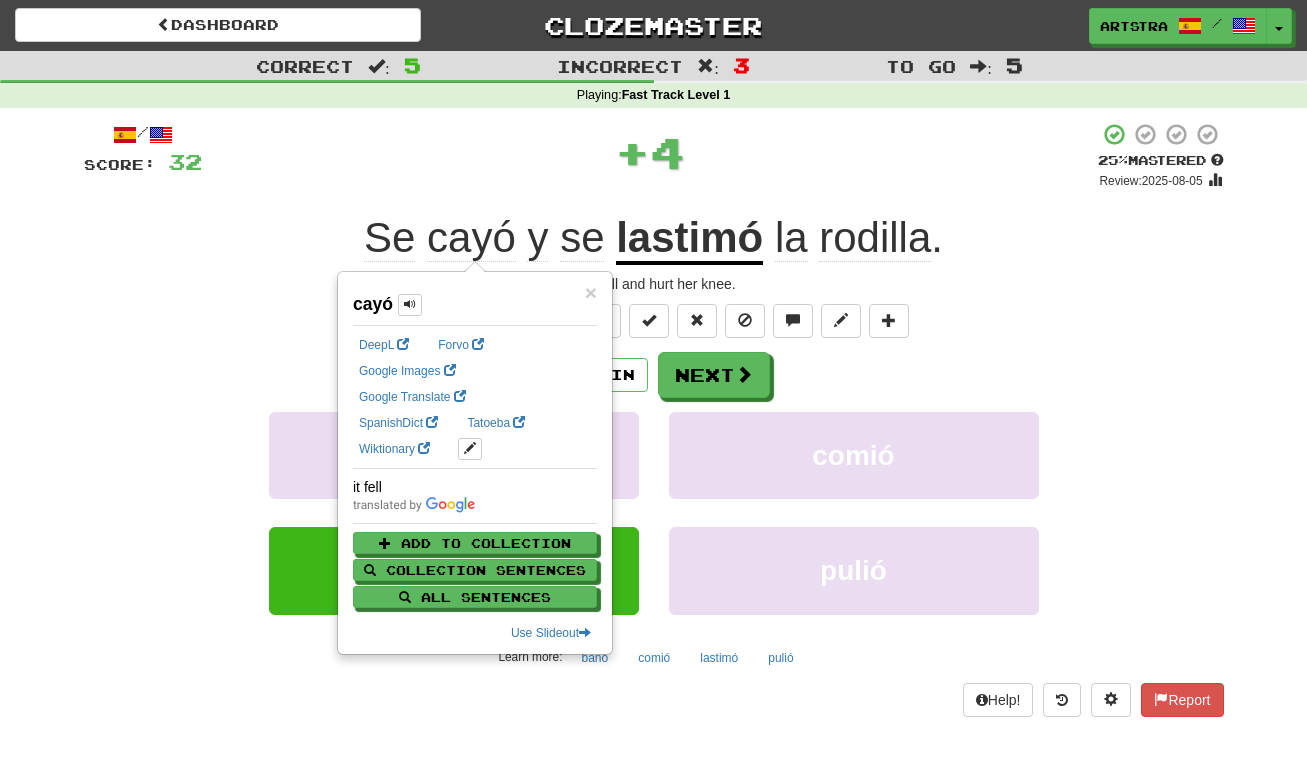 click on "+ 4" at bounding box center (650, 156) 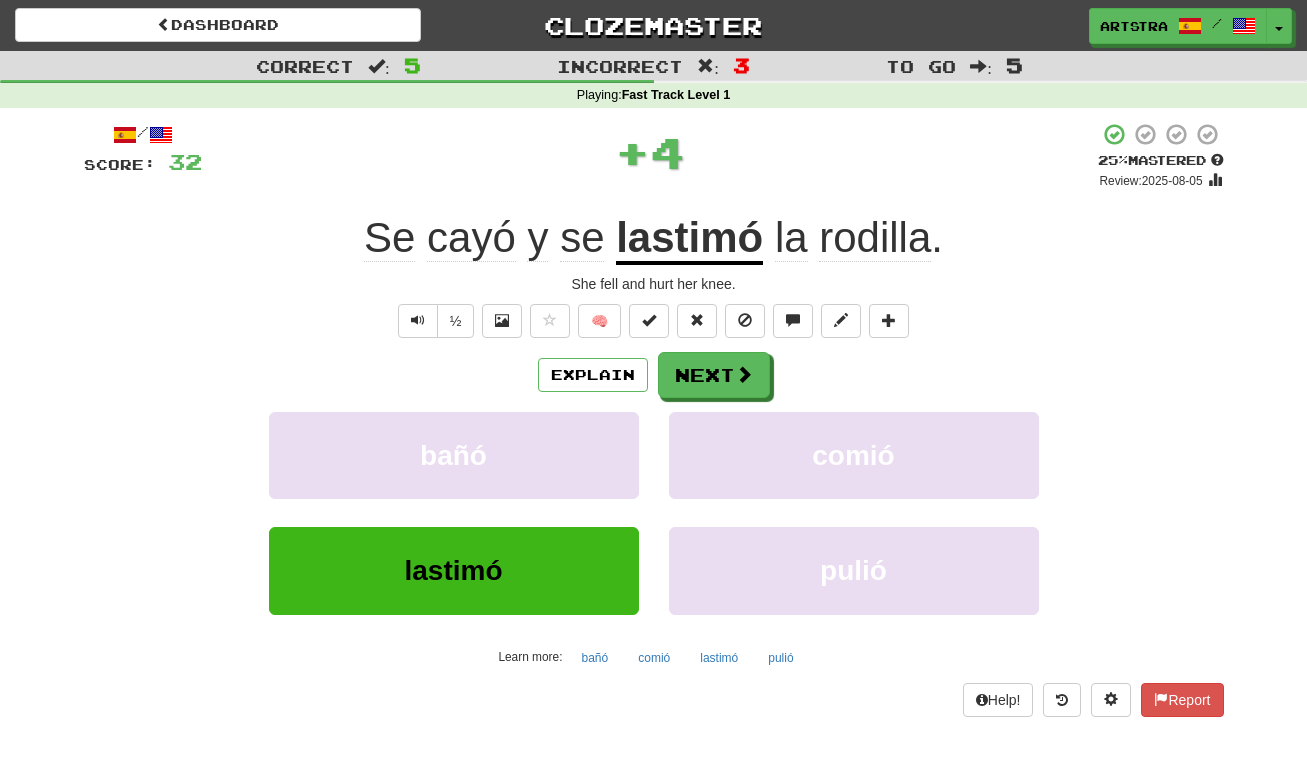 click on "rodilla" at bounding box center (875, 238) 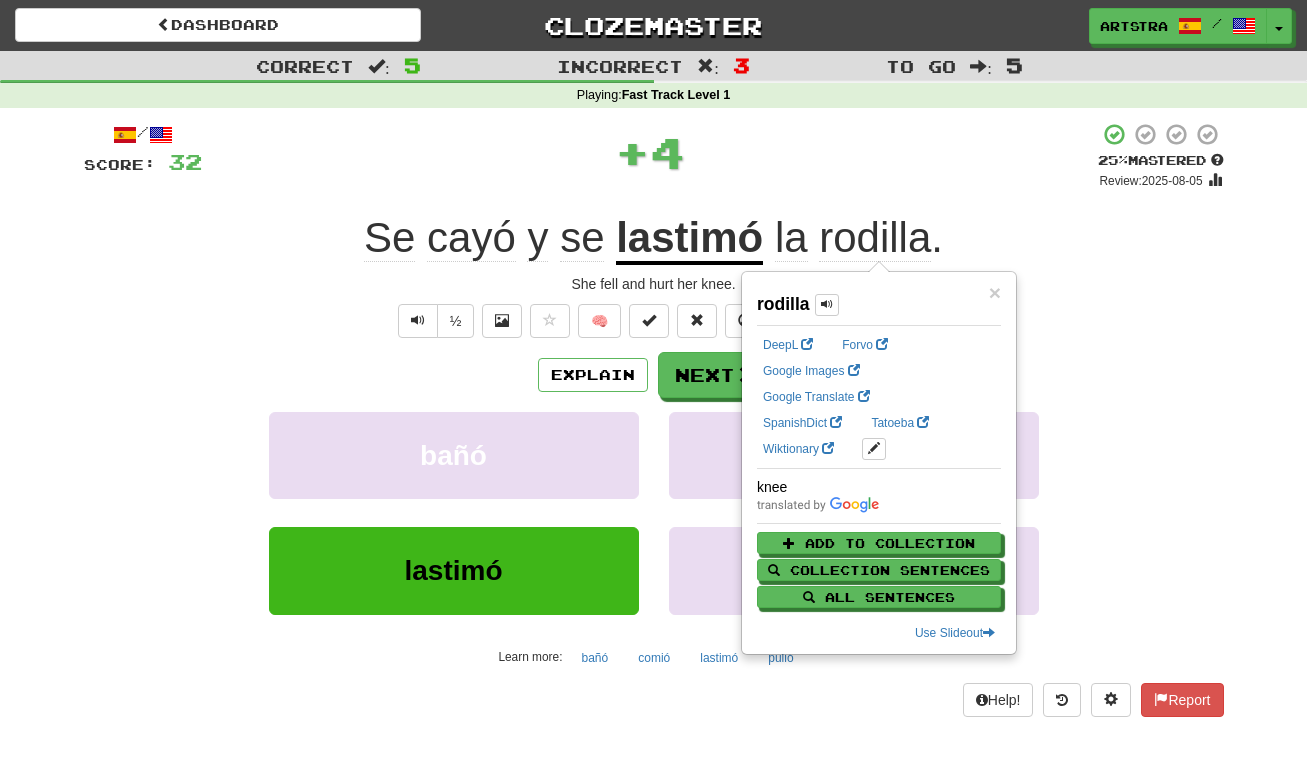 click on "+ 4" at bounding box center (650, 152) 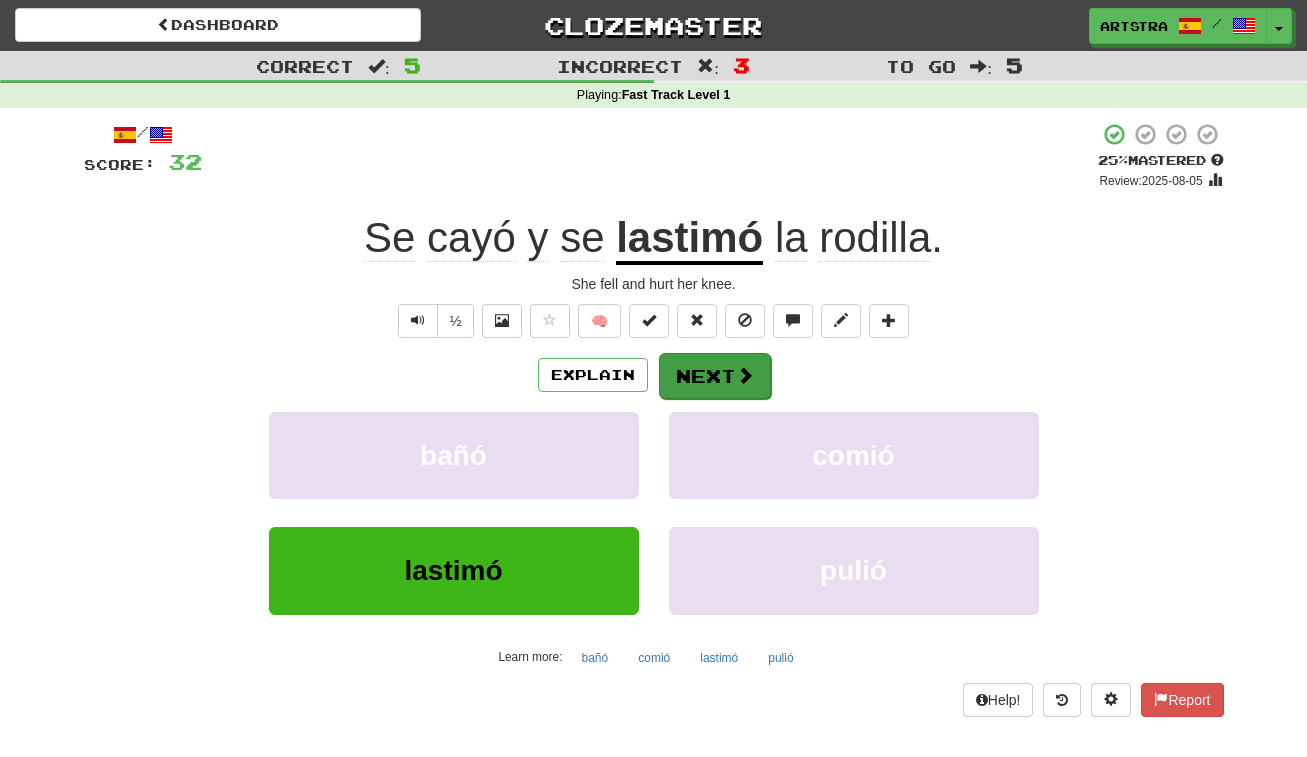 click at bounding box center (745, 375) 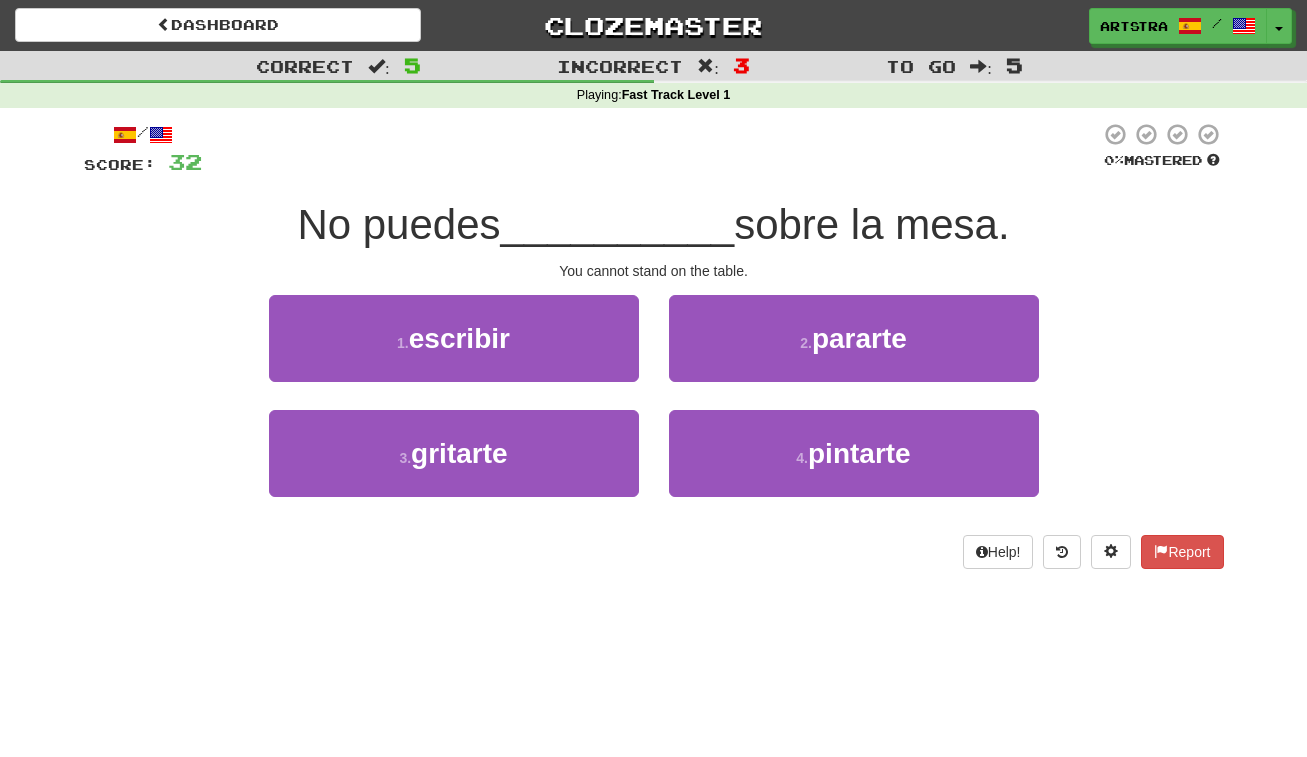 click on "__________" at bounding box center (618, 224) 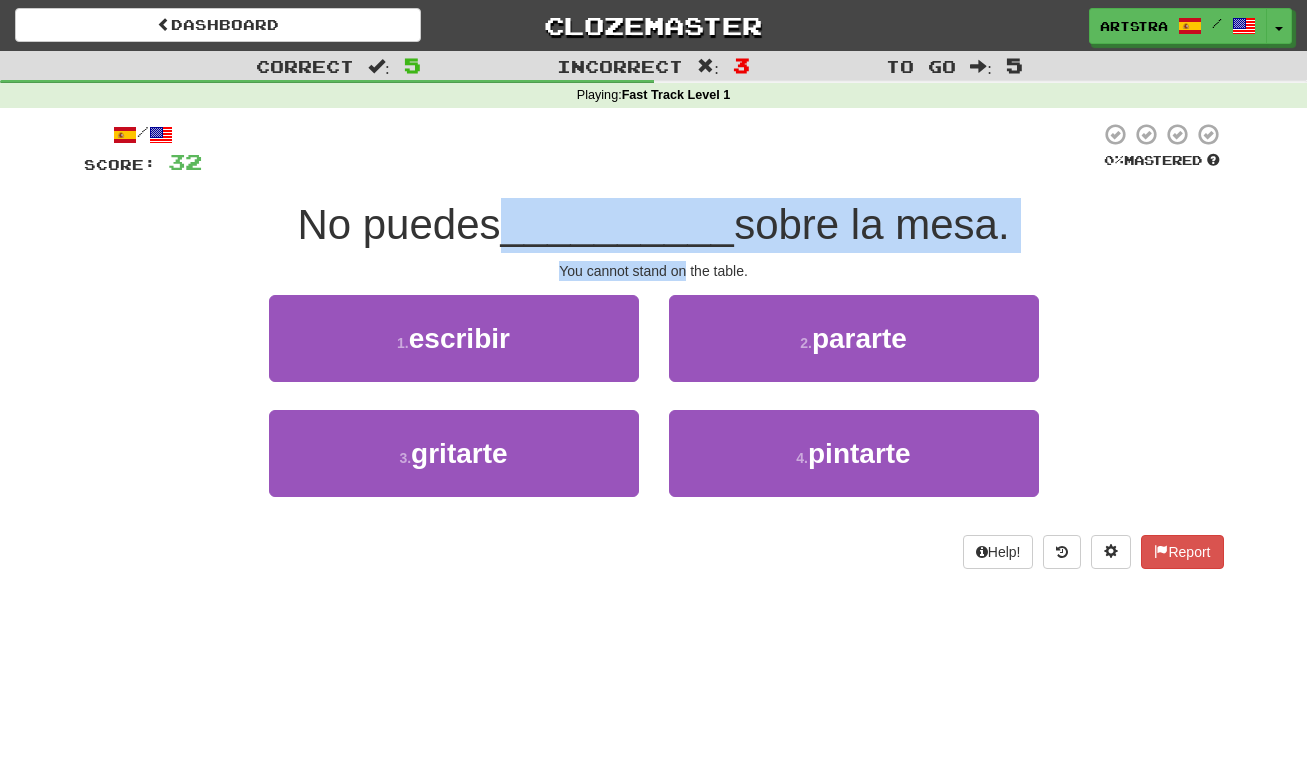 drag, startPoint x: 659, startPoint y: 219, endPoint x: 677, endPoint y: 263, distance: 47.539455 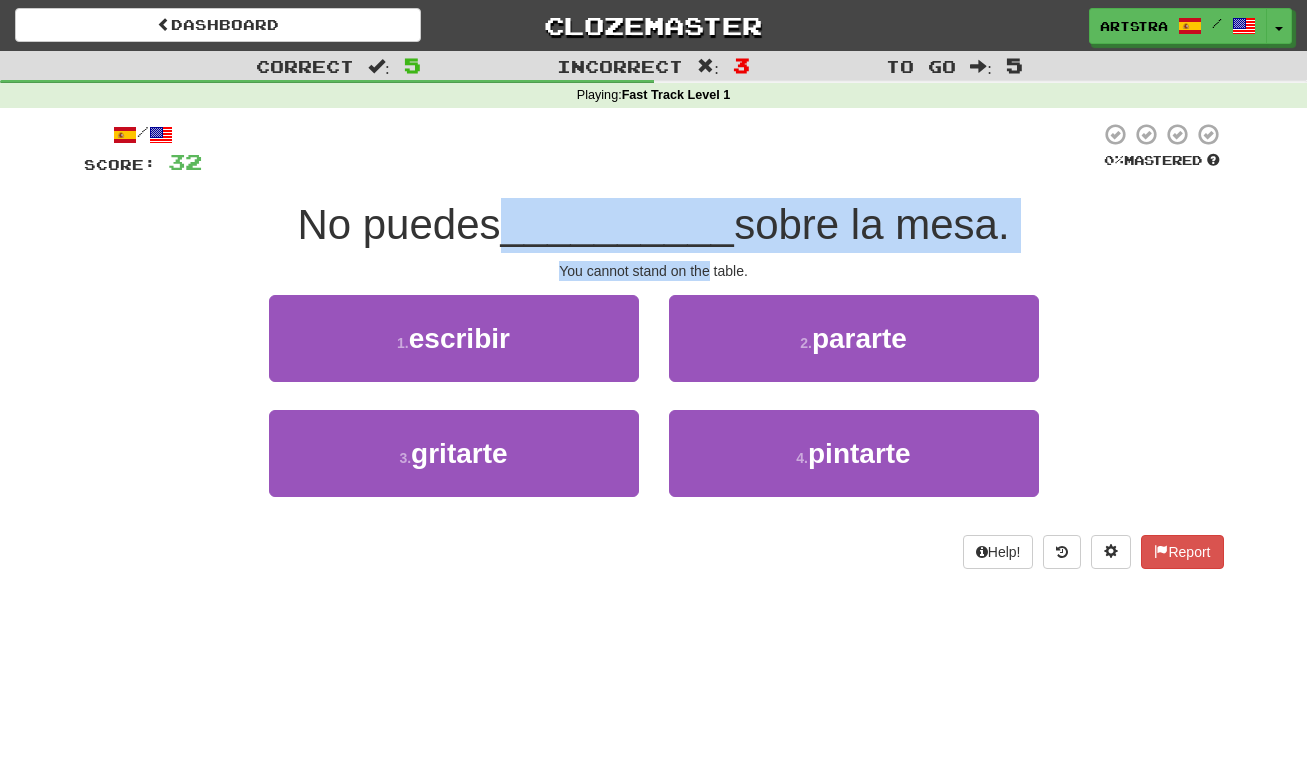 drag, startPoint x: 672, startPoint y: 224, endPoint x: 694, endPoint y: 267, distance: 48.30114 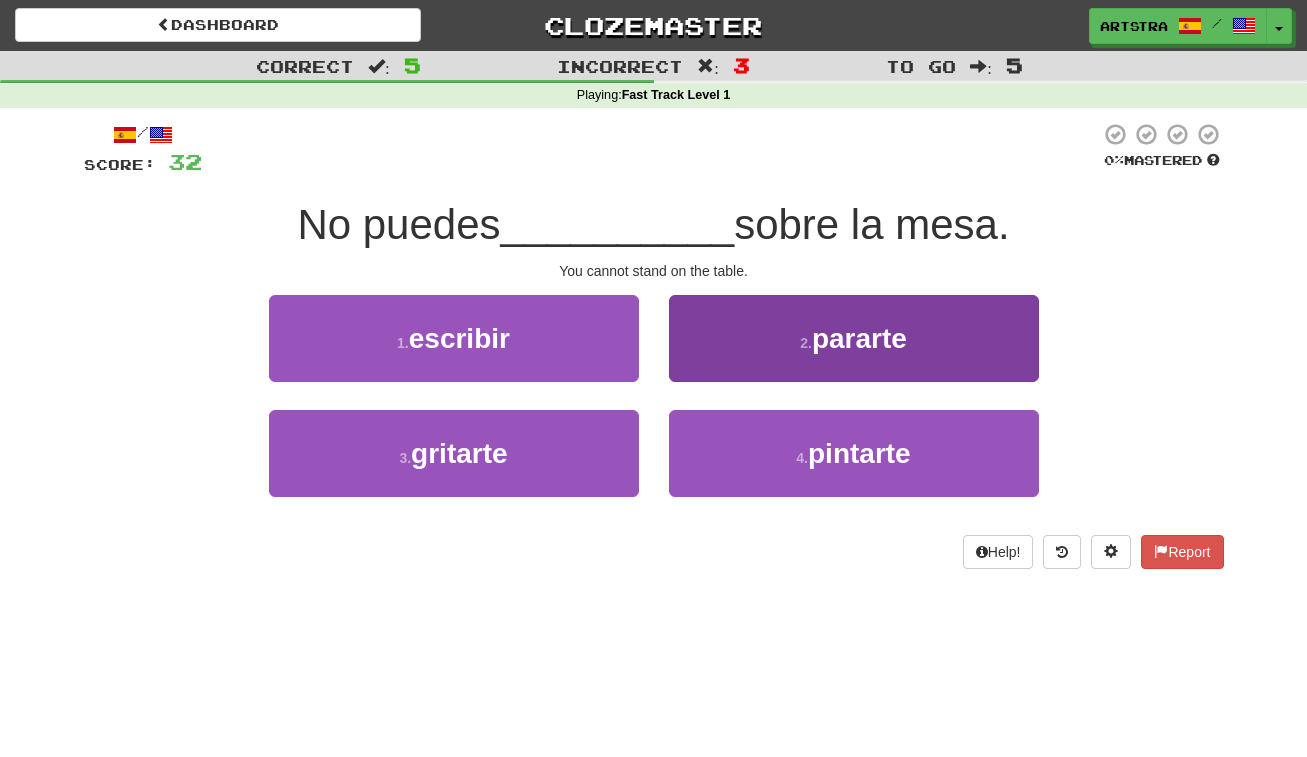 click on "2 ." at bounding box center (806, 343) 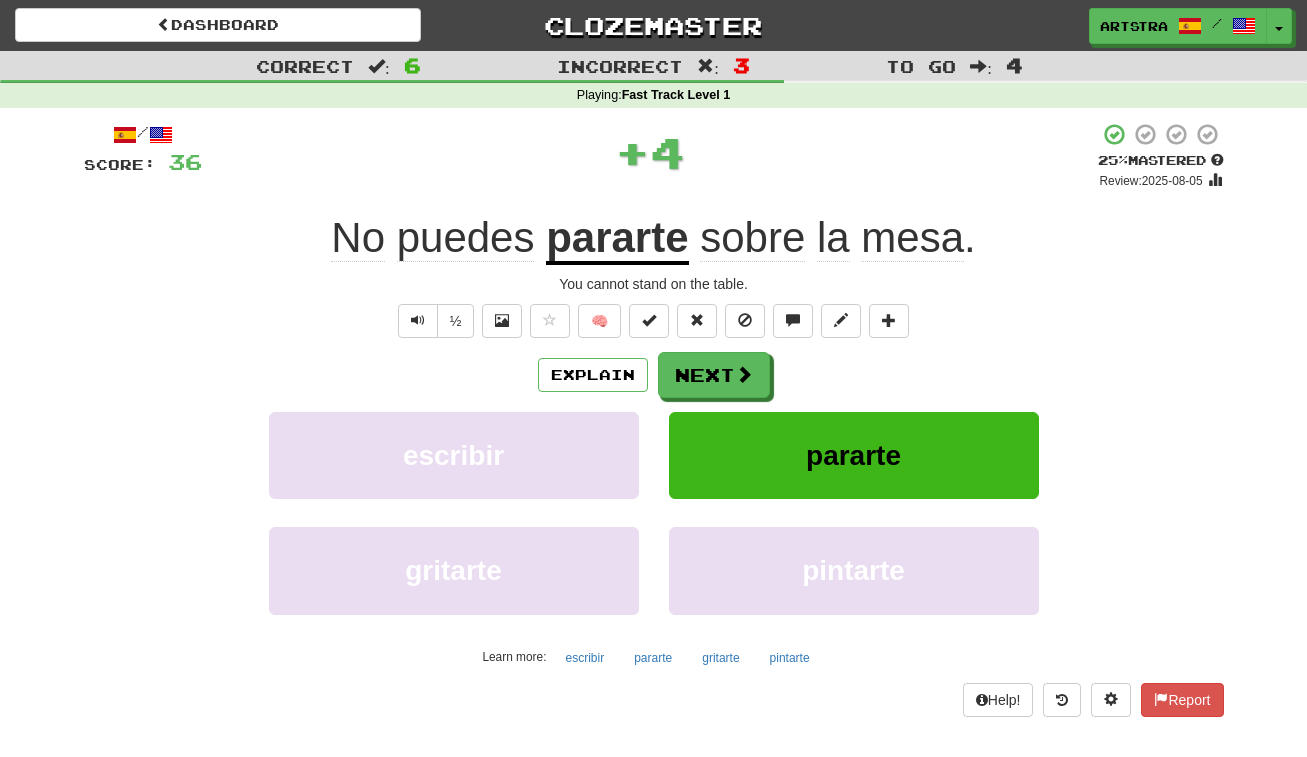 click on "pararte" at bounding box center (617, 239) 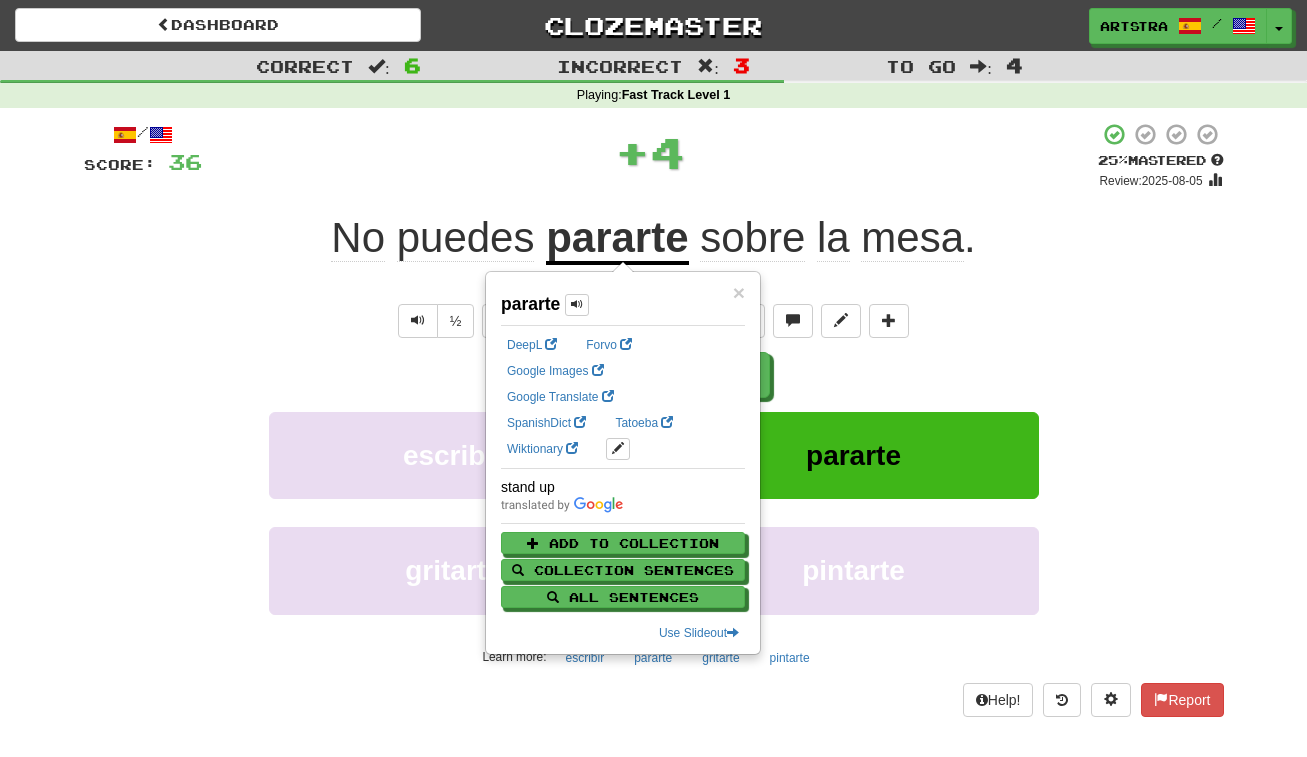 click on "/  Score:   36 + 4 25 %  Mastered Review:  2025-08-05 No   puedes   pararte   sobre   la   mesa . You cannot stand on the table. ½ 🧠 Explain Next escribir pararte gritarte pintarte Learn more: escribir pararte gritarte pintarte  Help!  Report" at bounding box center (654, 419) 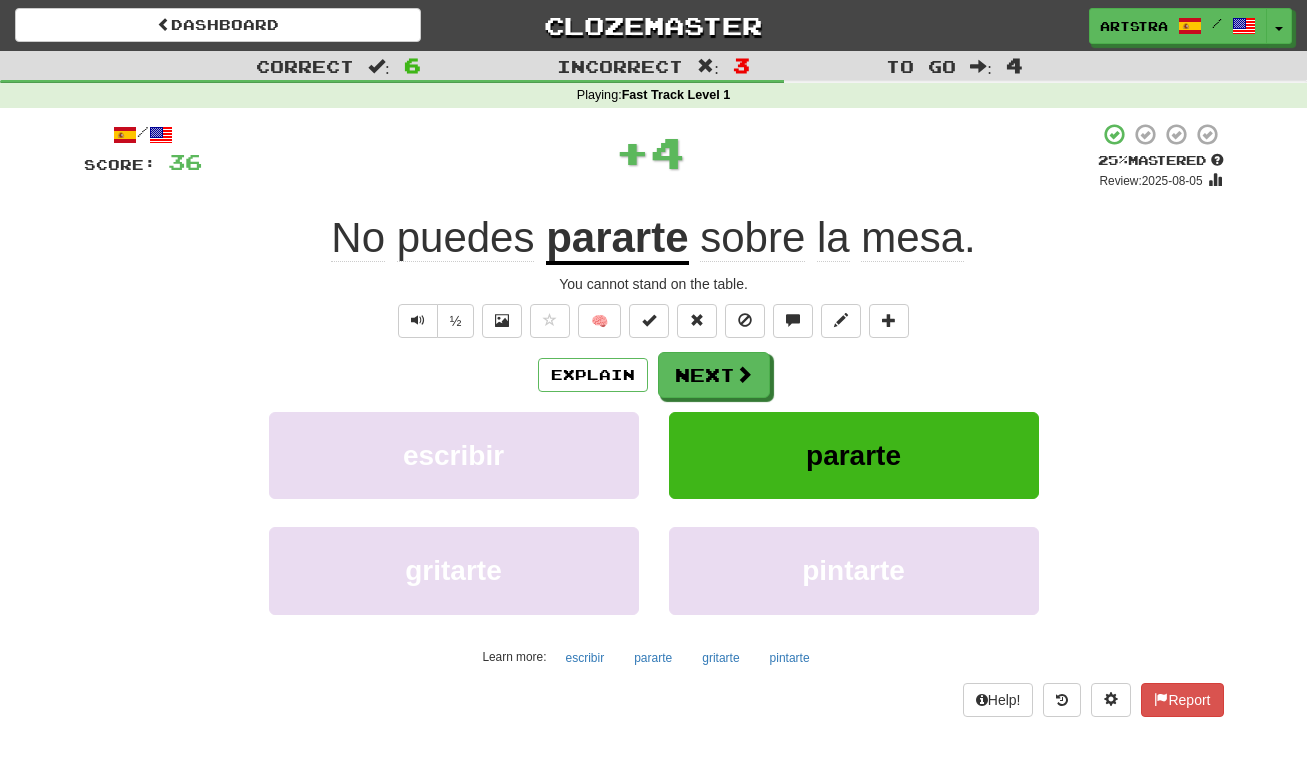 click on "mesa" at bounding box center (912, 238) 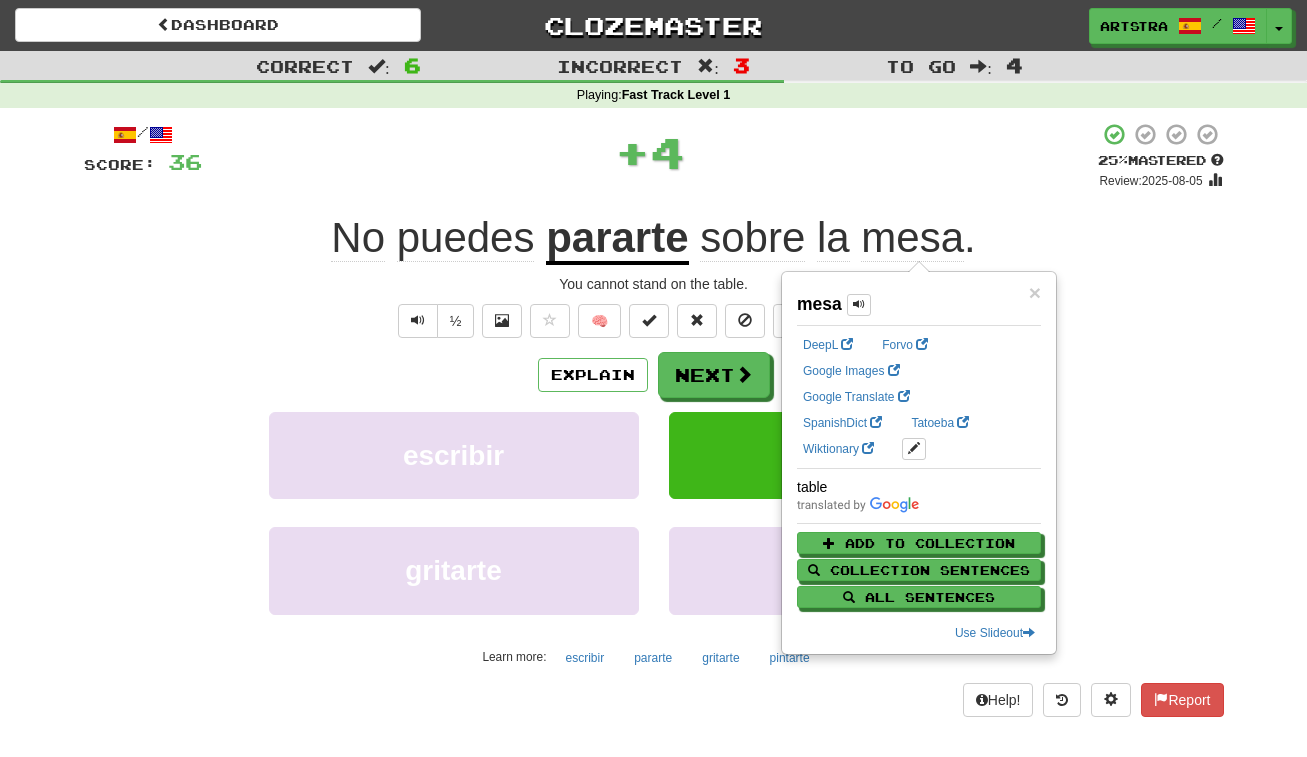 click on "sobre" at bounding box center [752, 238] 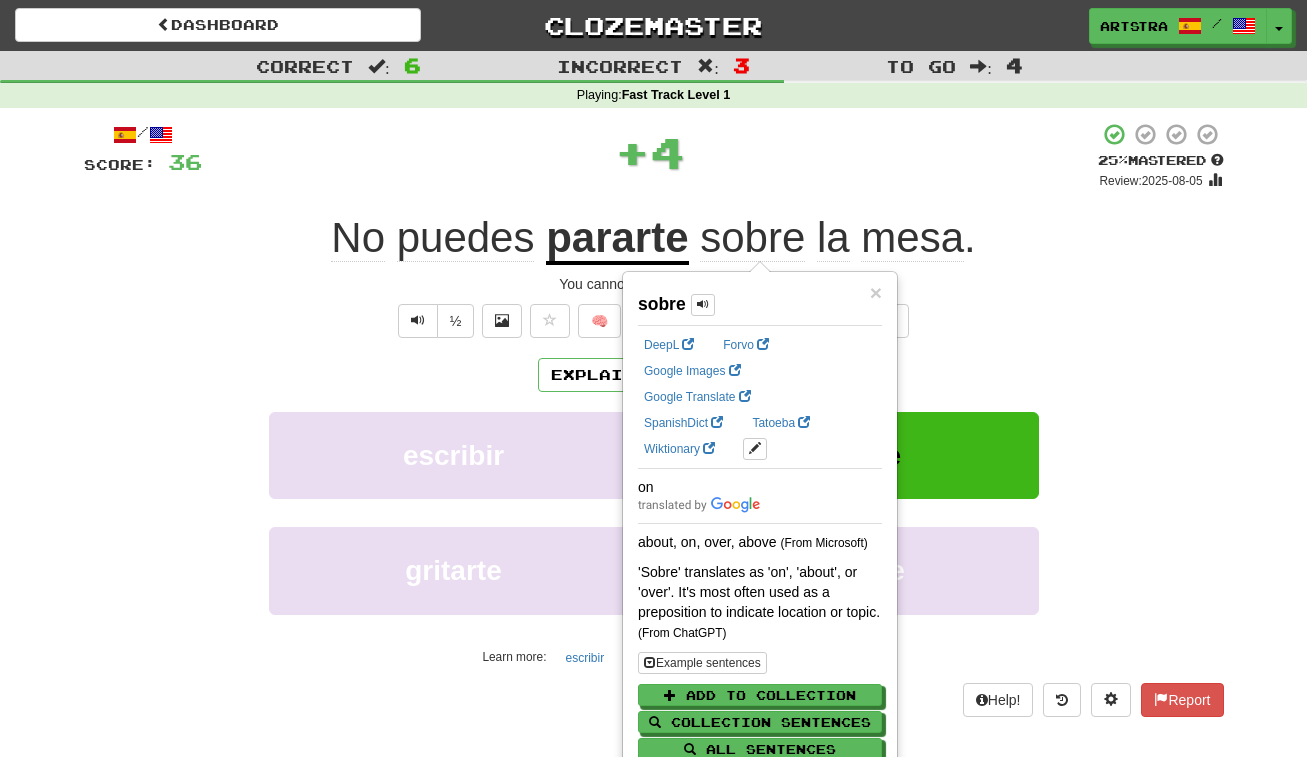 click on "No   puedes   pararte   sobre   la   mesa ." at bounding box center (654, 238) 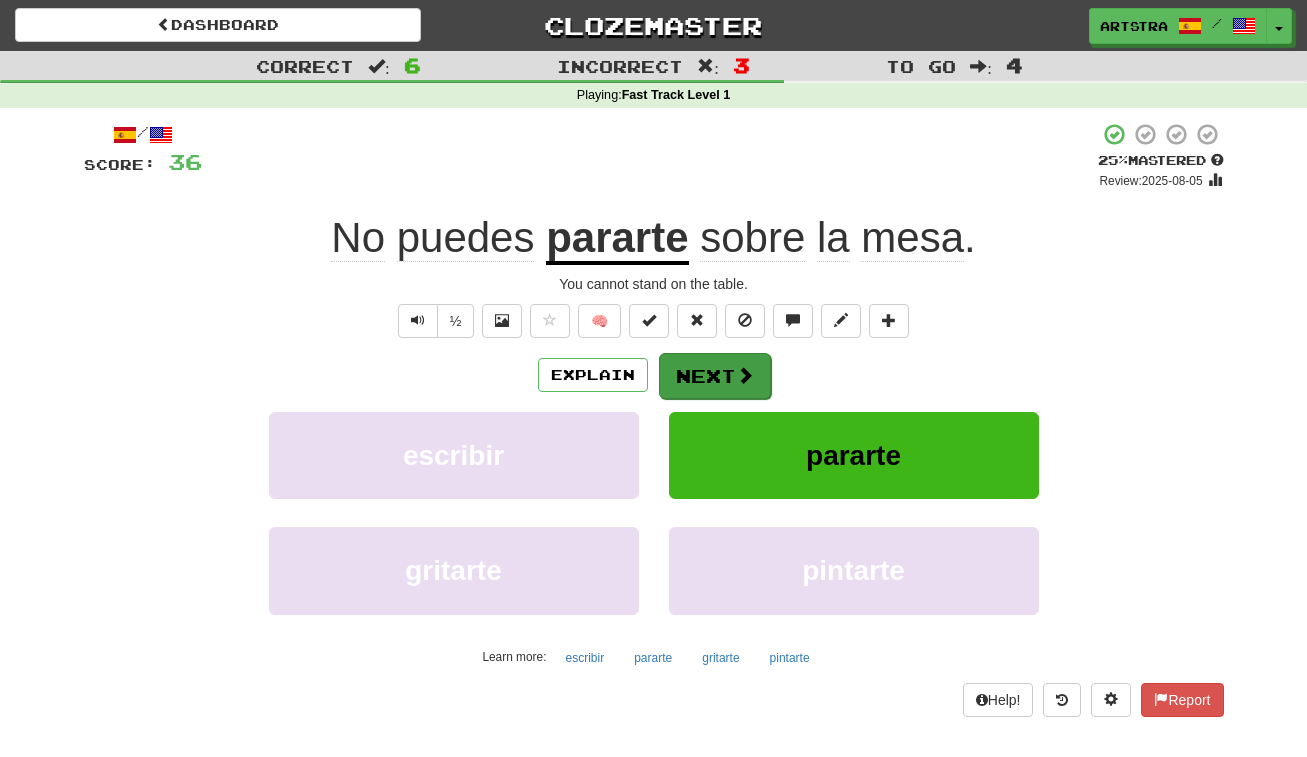 click on "Next" at bounding box center [715, 376] 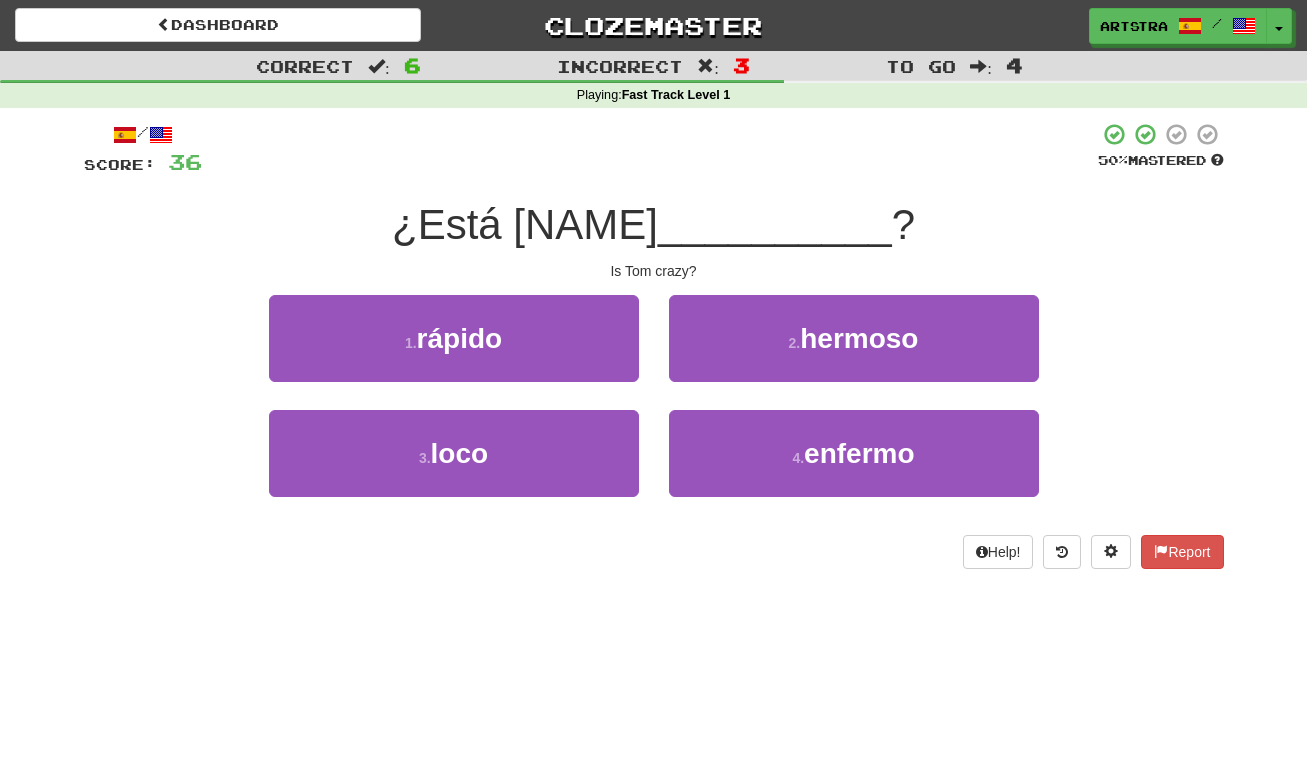 click on "__________" at bounding box center (775, 224) 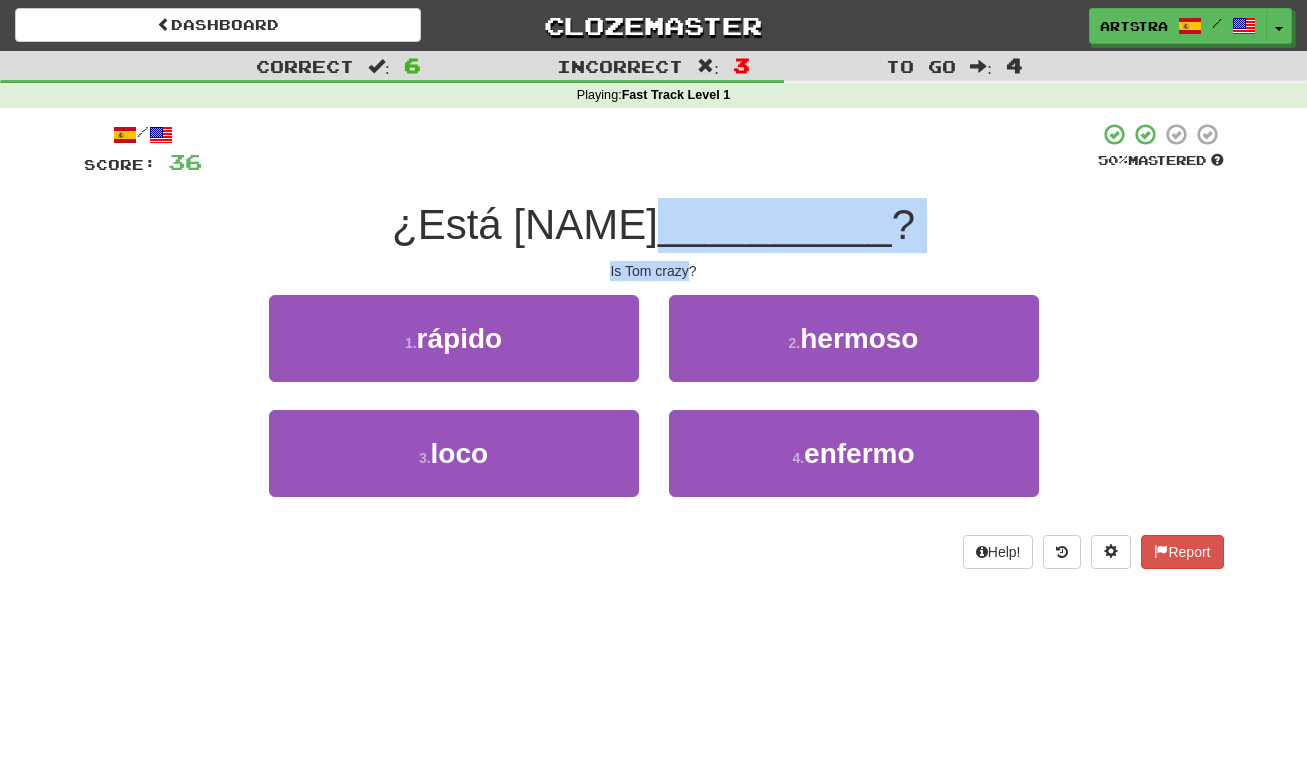 drag, startPoint x: 665, startPoint y: 238, endPoint x: 664, endPoint y: 275, distance: 37.01351 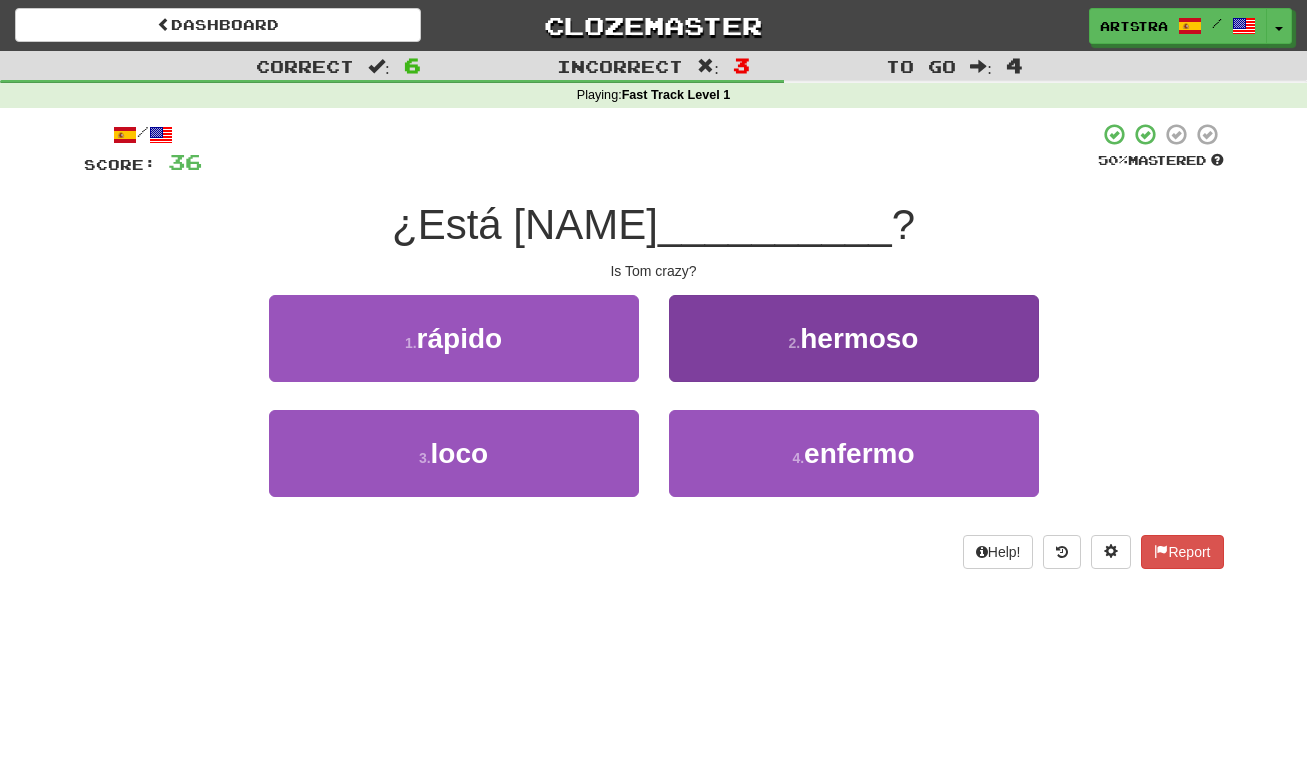 click on "hermoso" at bounding box center [859, 338] 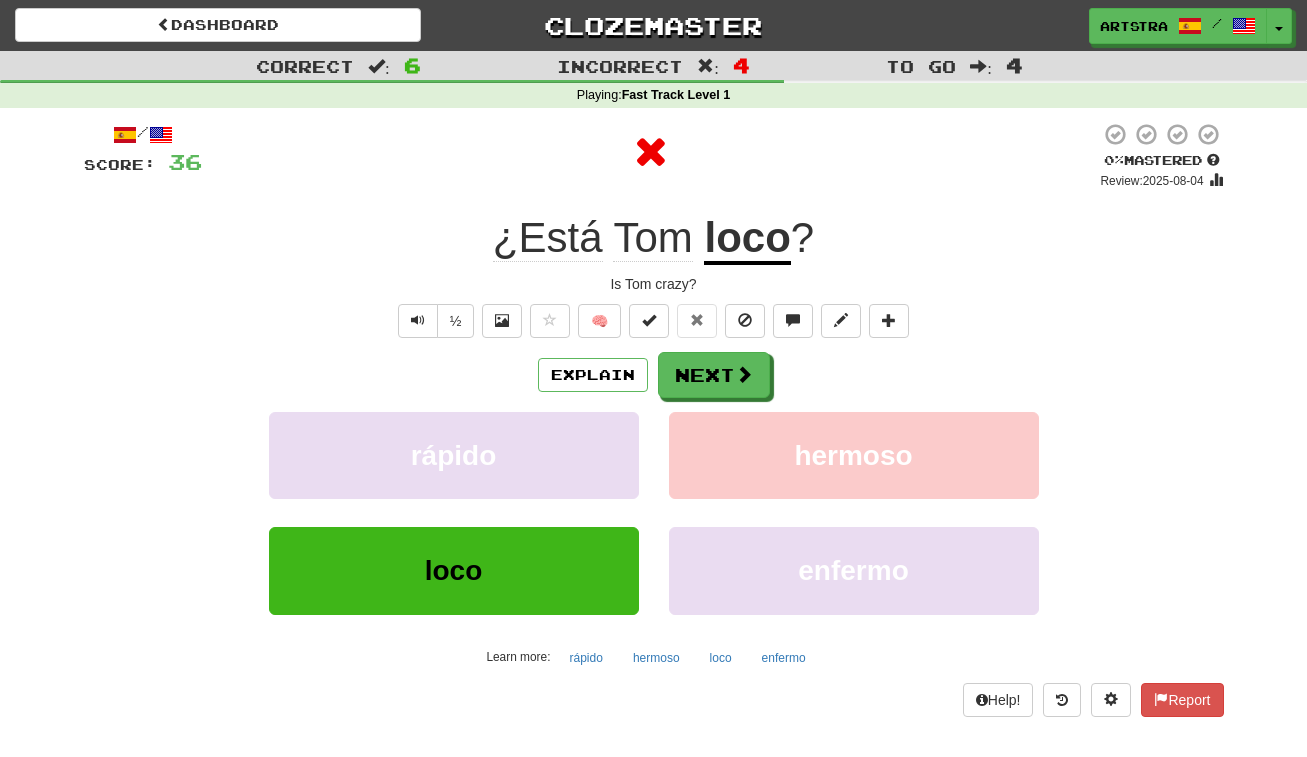 click on "/  Score:   36 0 %  Mastered Review:  2025-08-04 ¿Está   Tom   loco ? Is Tom crazy? ½ 🧠 Explain Next rápido hermoso loco enfermo Learn more: rápido hermoso loco enfermo  Help!  Report" at bounding box center [654, 419] 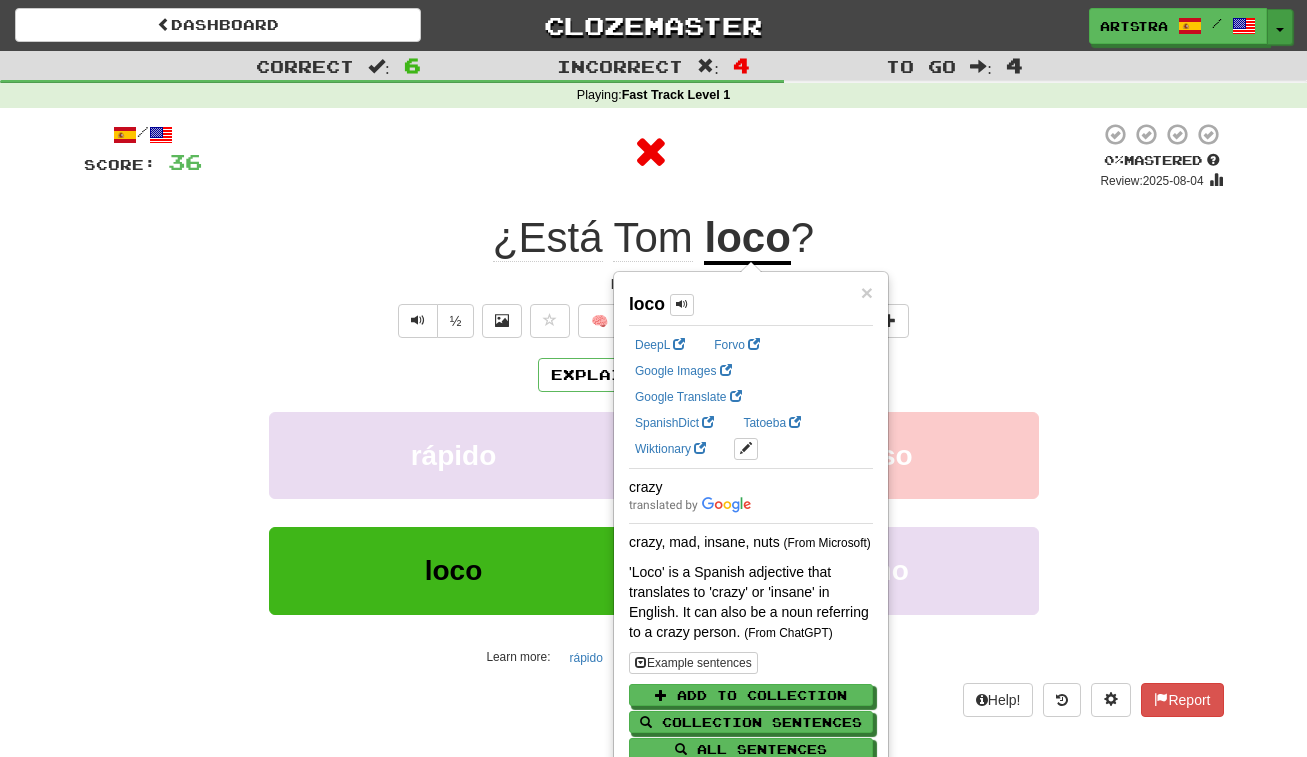 click on "Toggle Dropdown" at bounding box center [1280, 27] 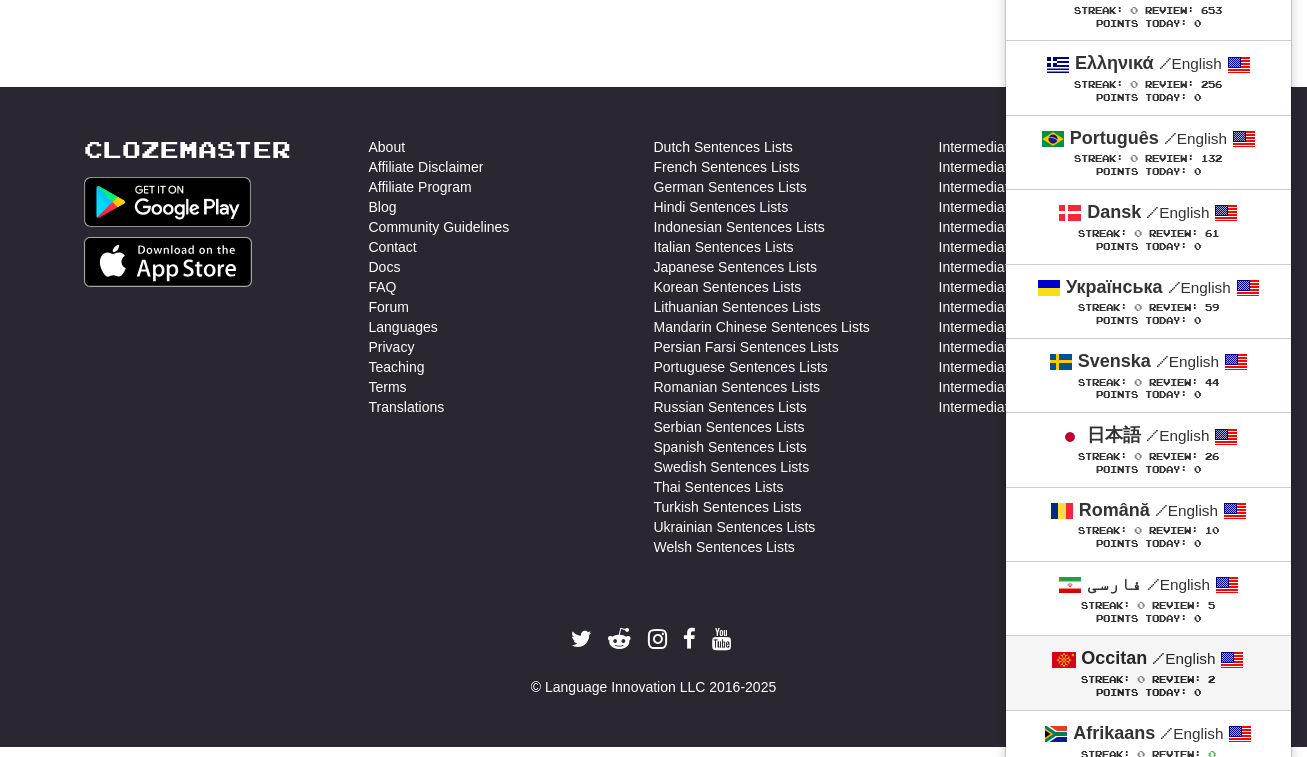scroll, scrollTop: 522, scrollLeft: 0, axis: vertical 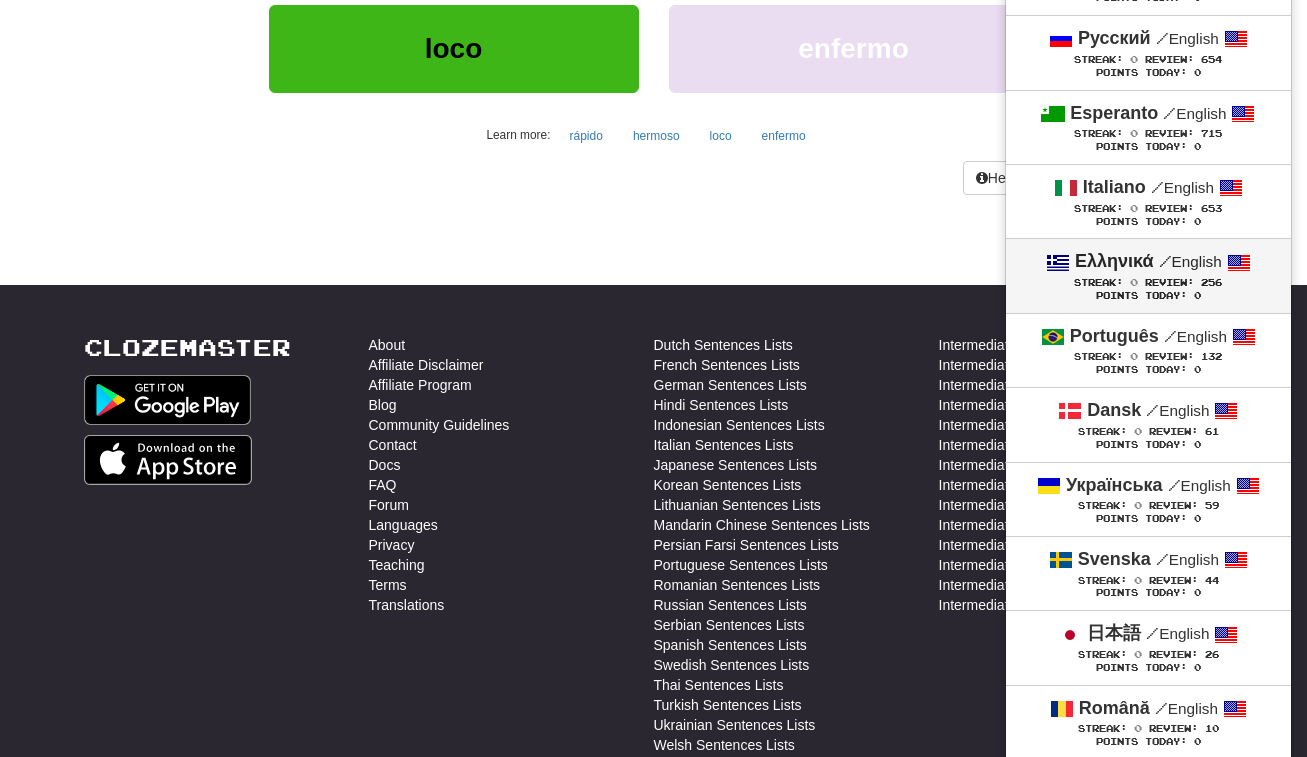 click on "Ελληνικά
/
English
Streak:
0
Review:
256
Points Today: 0" at bounding box center [1148, 275] 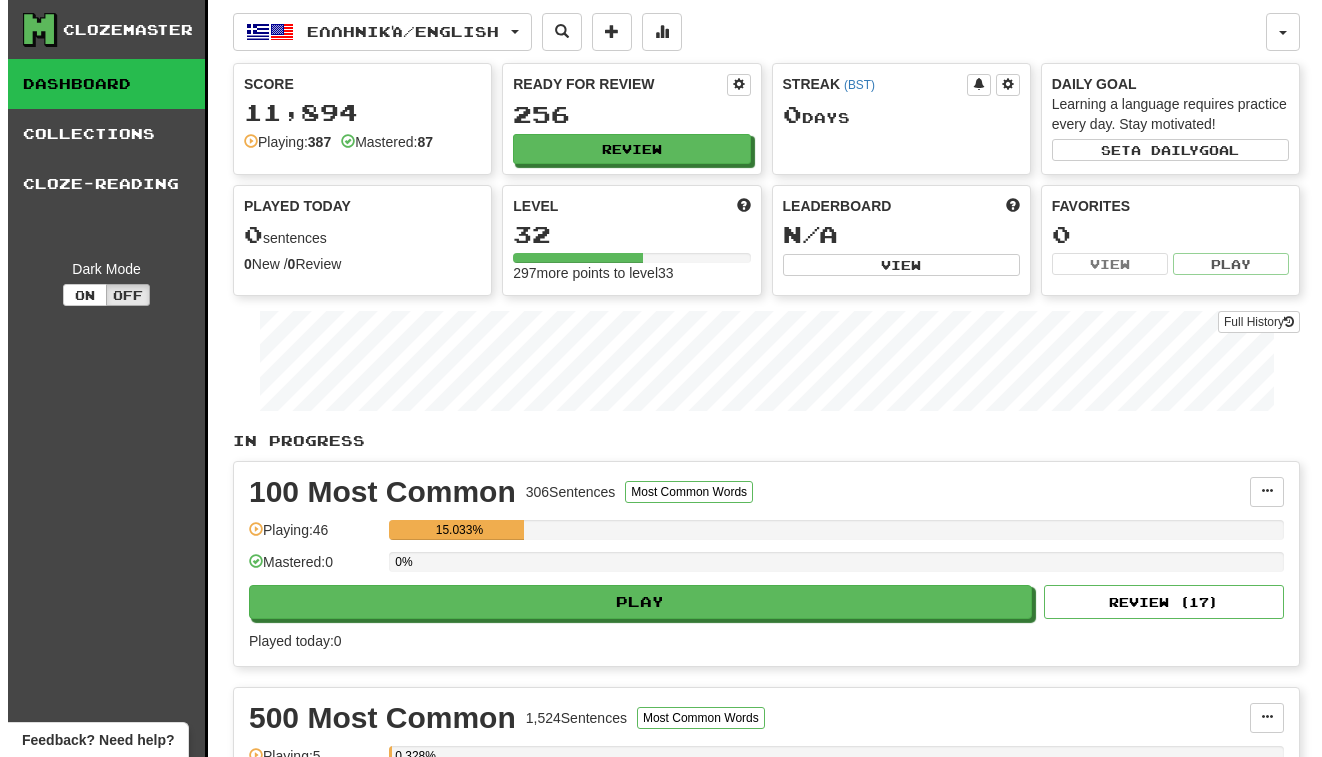 scroll, scrollTop: 0, scrollLeft: 0, axis: both 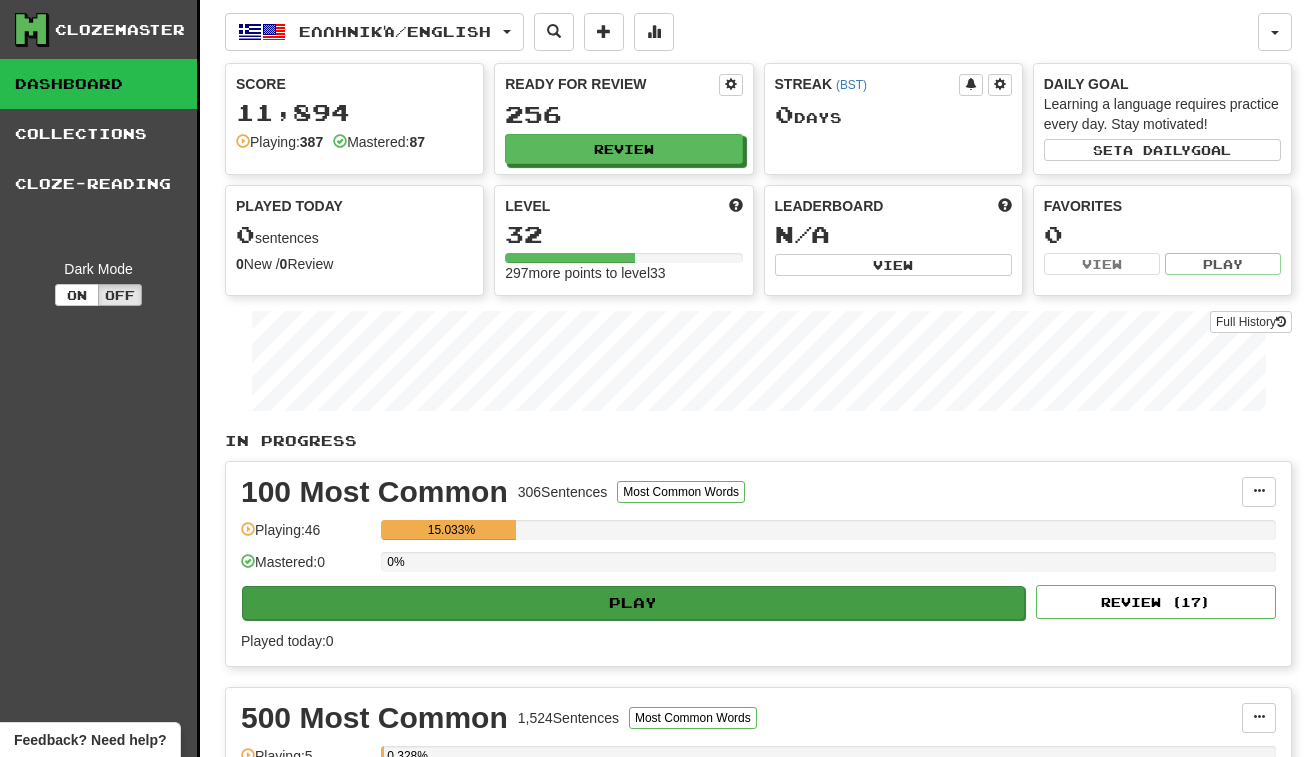 click on "Play" at bounding box center (633, 603) 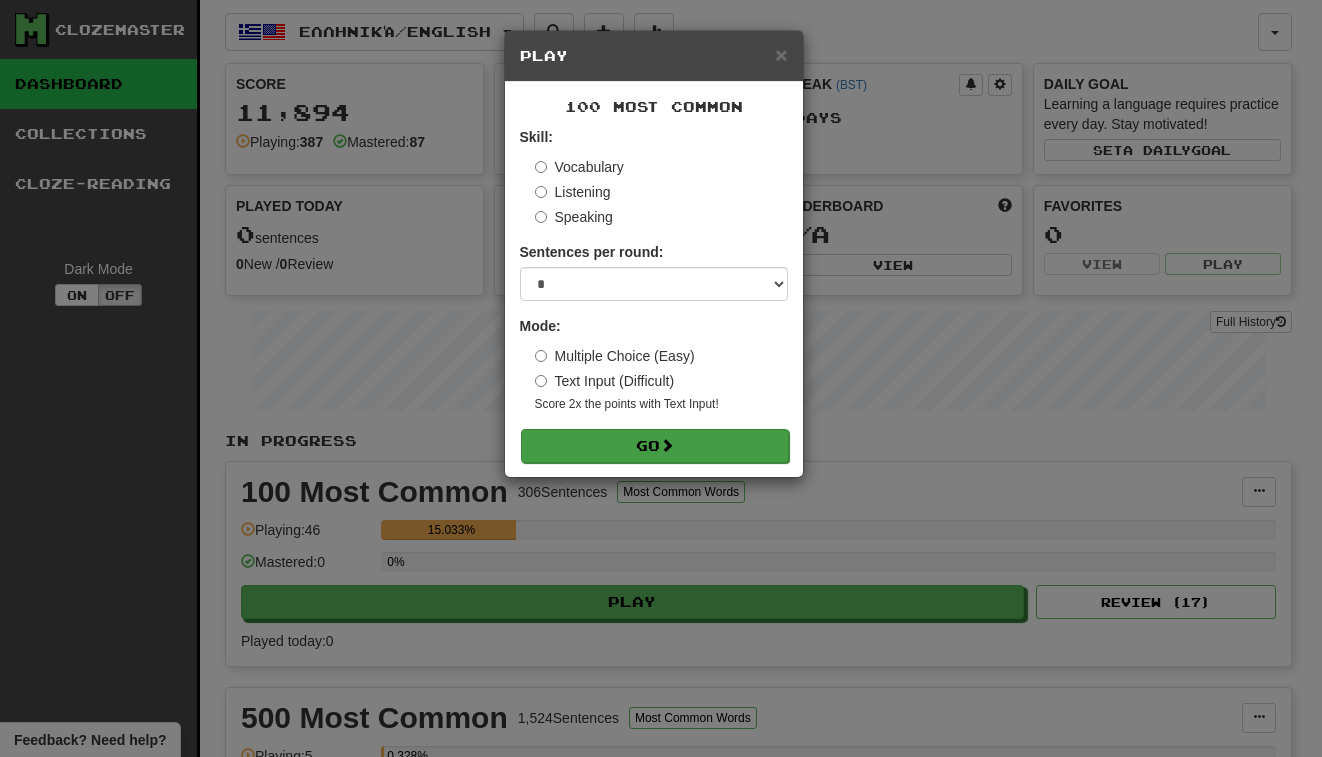 click on "Go" at bounding box center [655, 446] 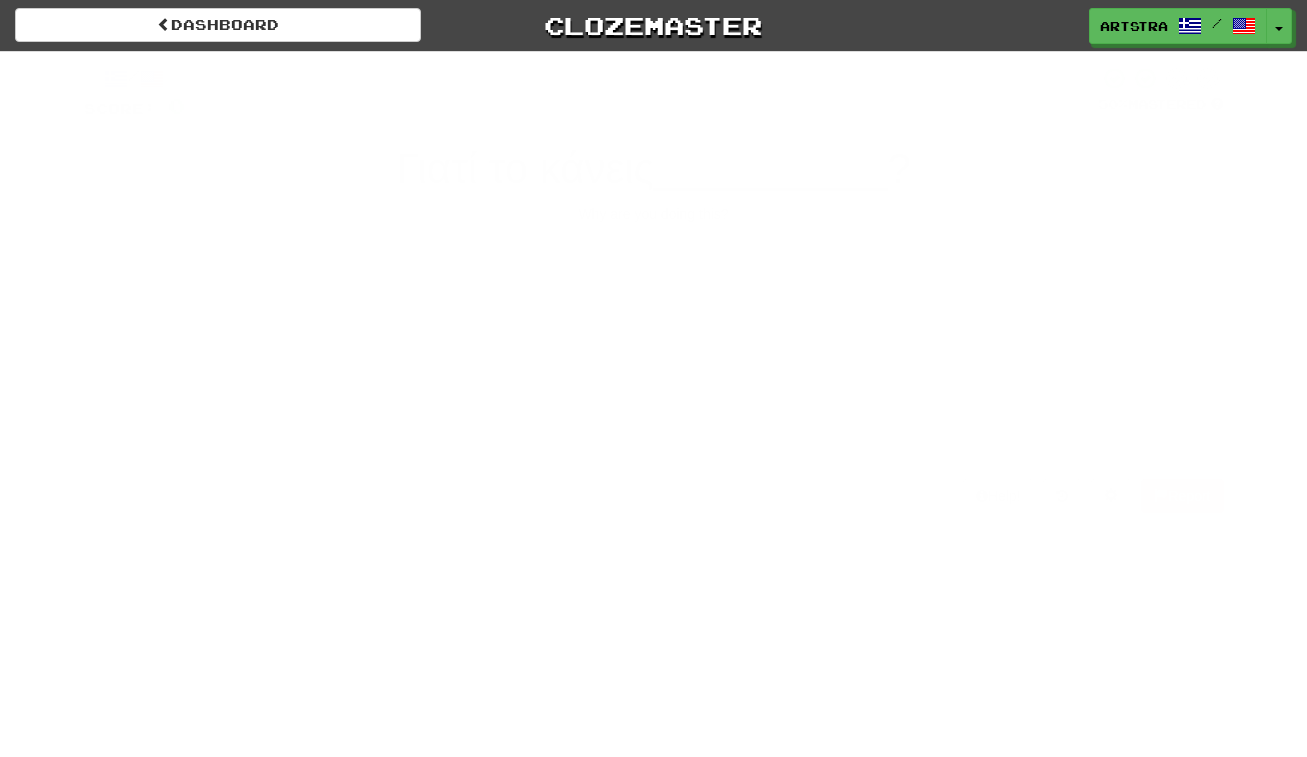 scroll, scrollTop: 0, scrollLeft: 0, axis: both 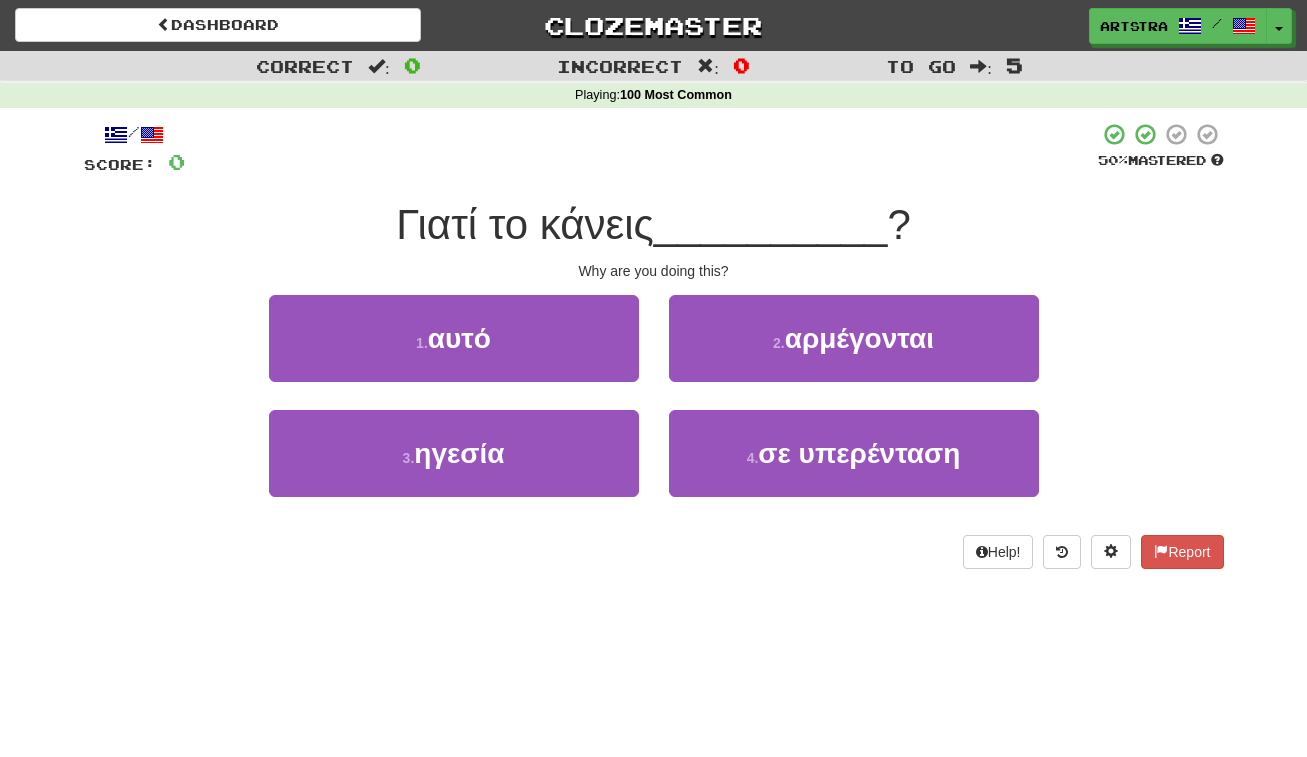 click on "/  Score:   0 50 %  Mastered Γιατί το κάνεις  __________ ? Why are you doing this? 1 .  αυτό 2 .  αρμέγονται 3 .  ηγεσία 4 .  σε υπερένταση  Help!  Report" at bounding box center [654, 345] 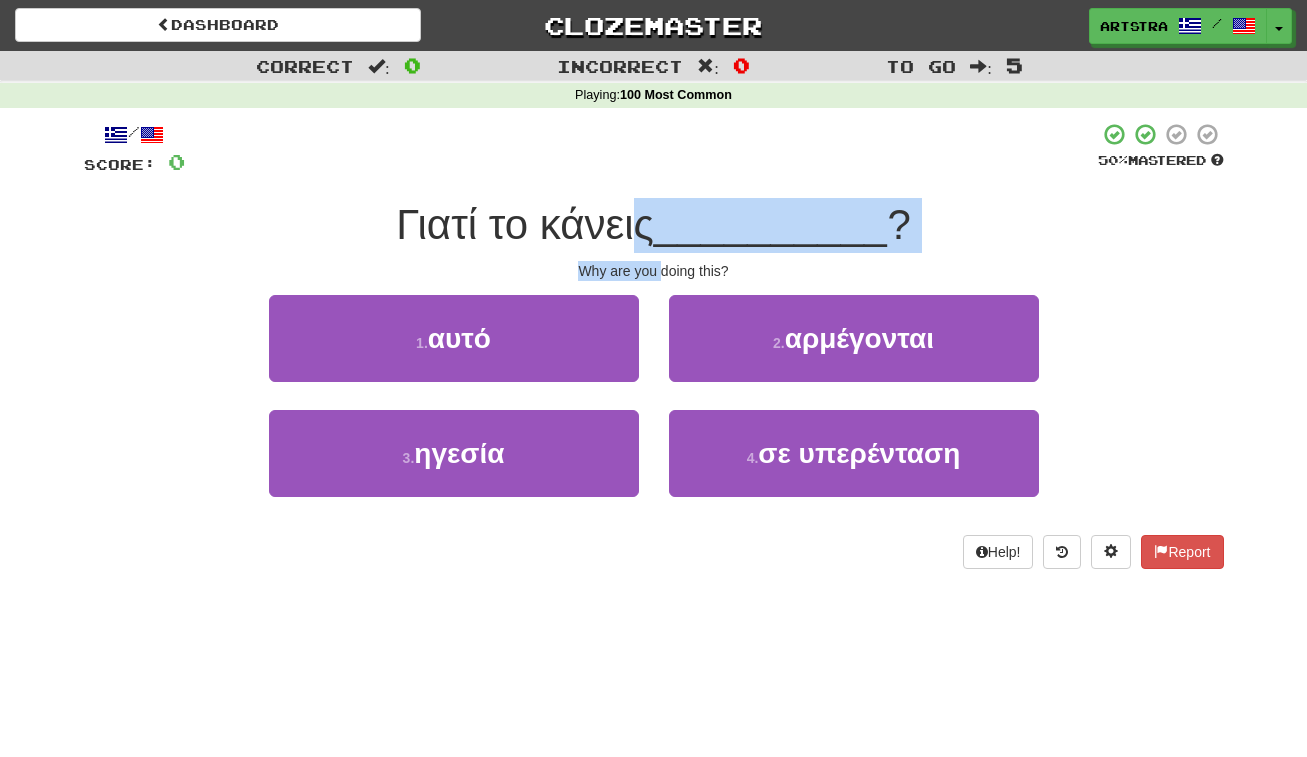 drag, startPoint x: 651, startPoint y: 245, endPoint x: 661, endPoint y: 258, distance: 16.40122 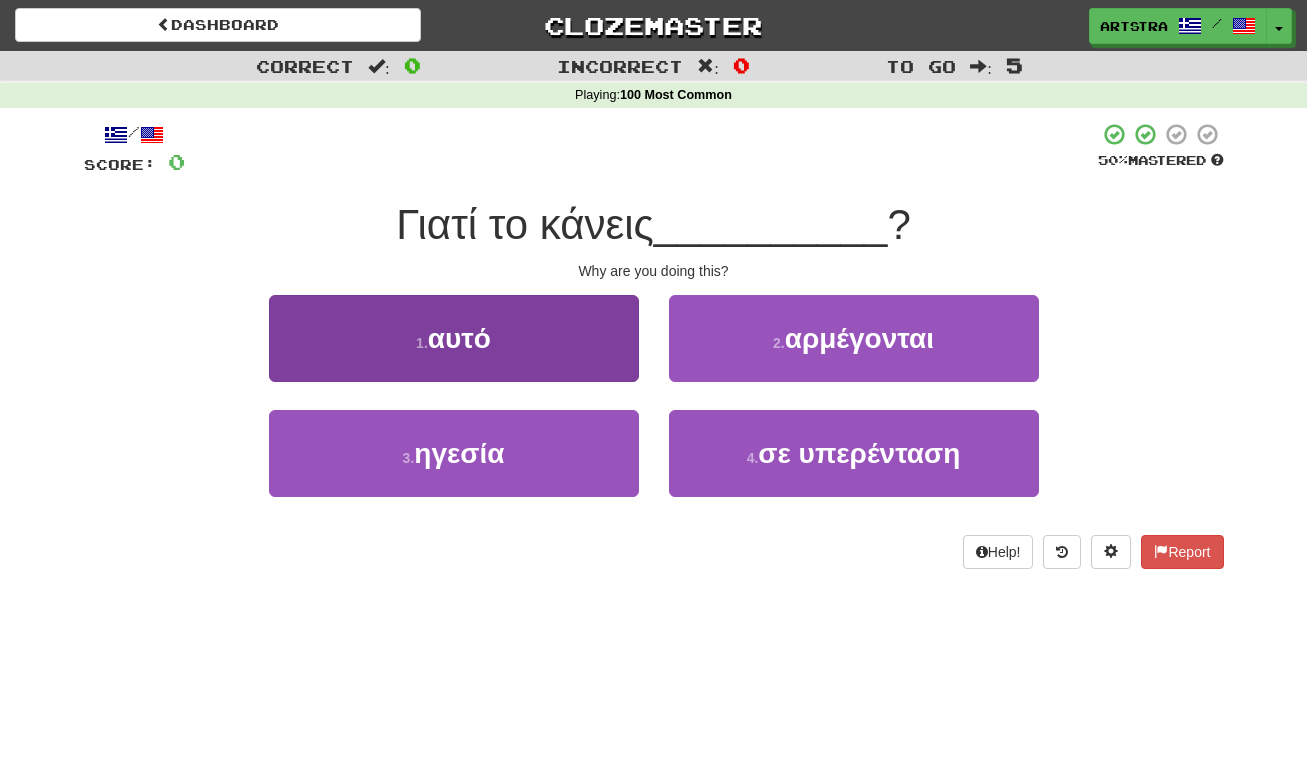 click on "1 .  αυτό" at bounding box center [454, 338] 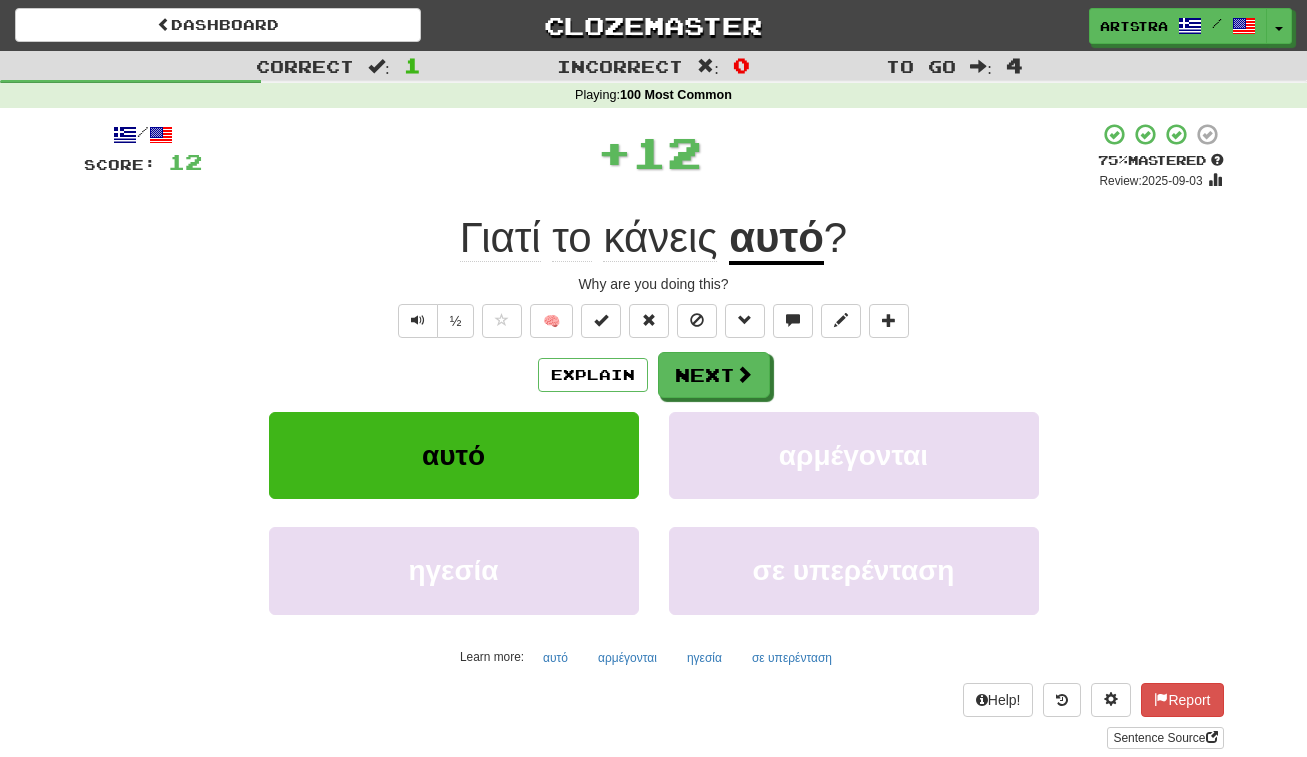 click on "Γιατί" at bounding box center (500, 238) 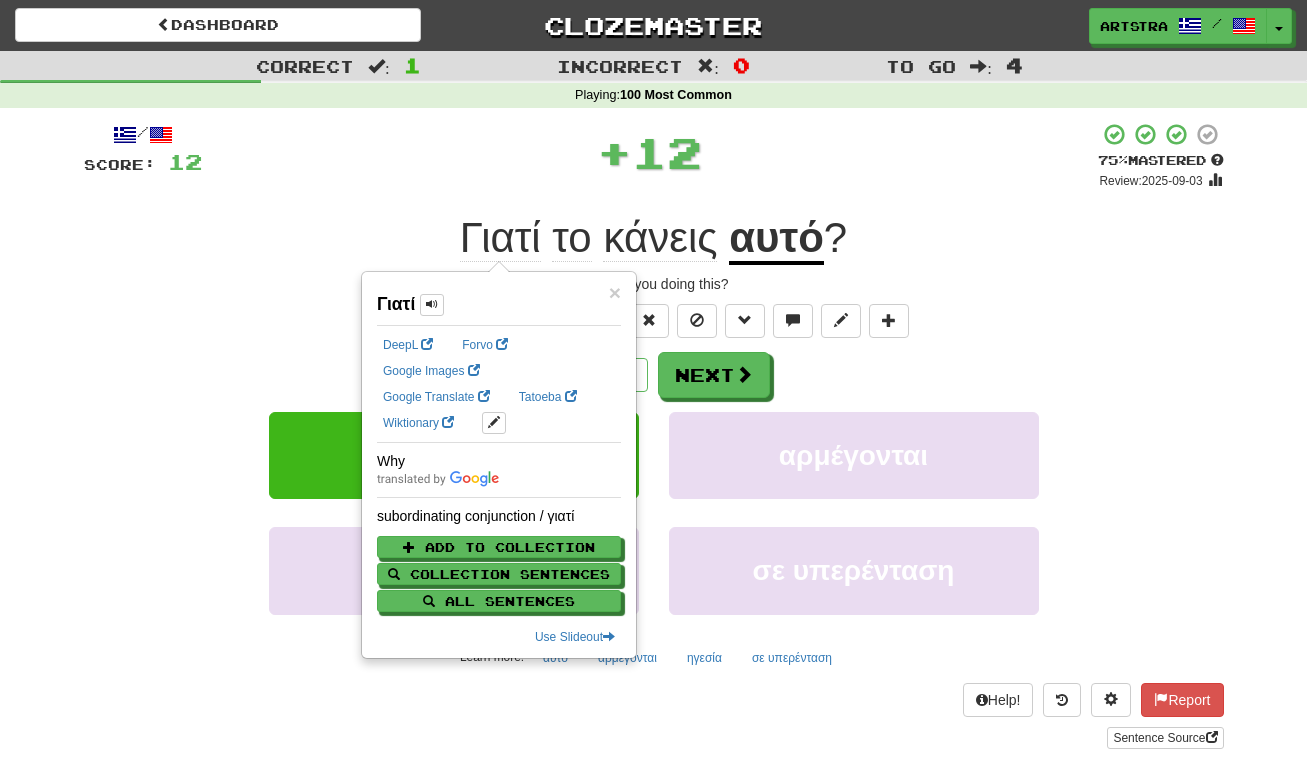 click on "κάνεις" at bounding box center (660, 238) 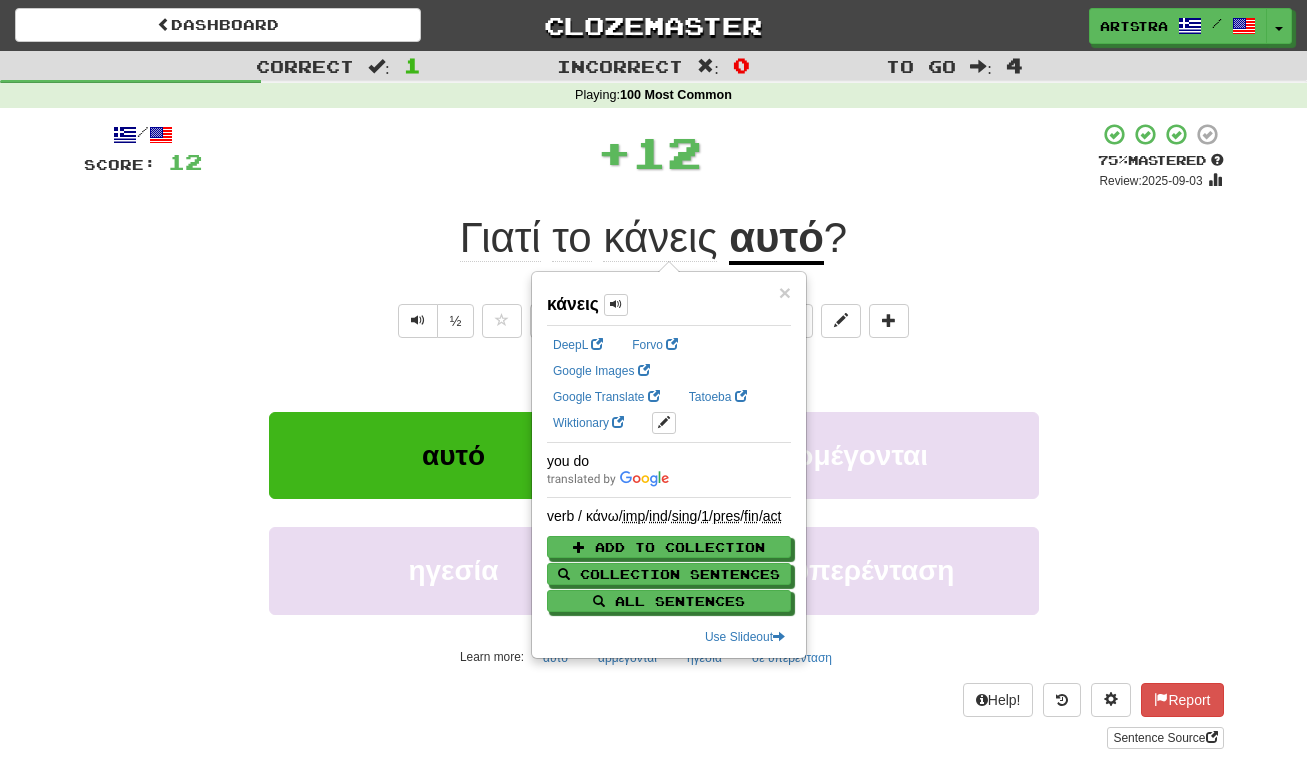 click on "αυτό" at bounding box center [776, 239] 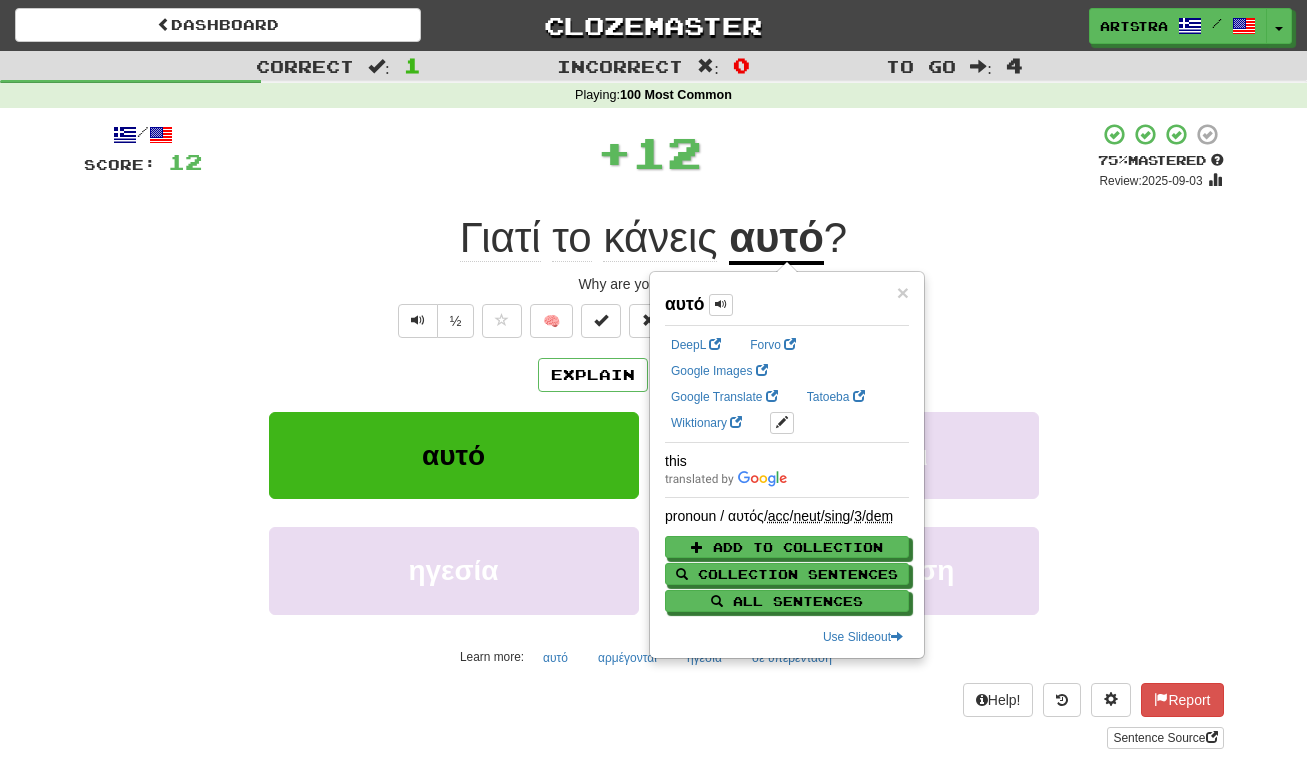 click on "Γιατί   το   κάνεις   αυτό ?" at bounding box center [654, 238] 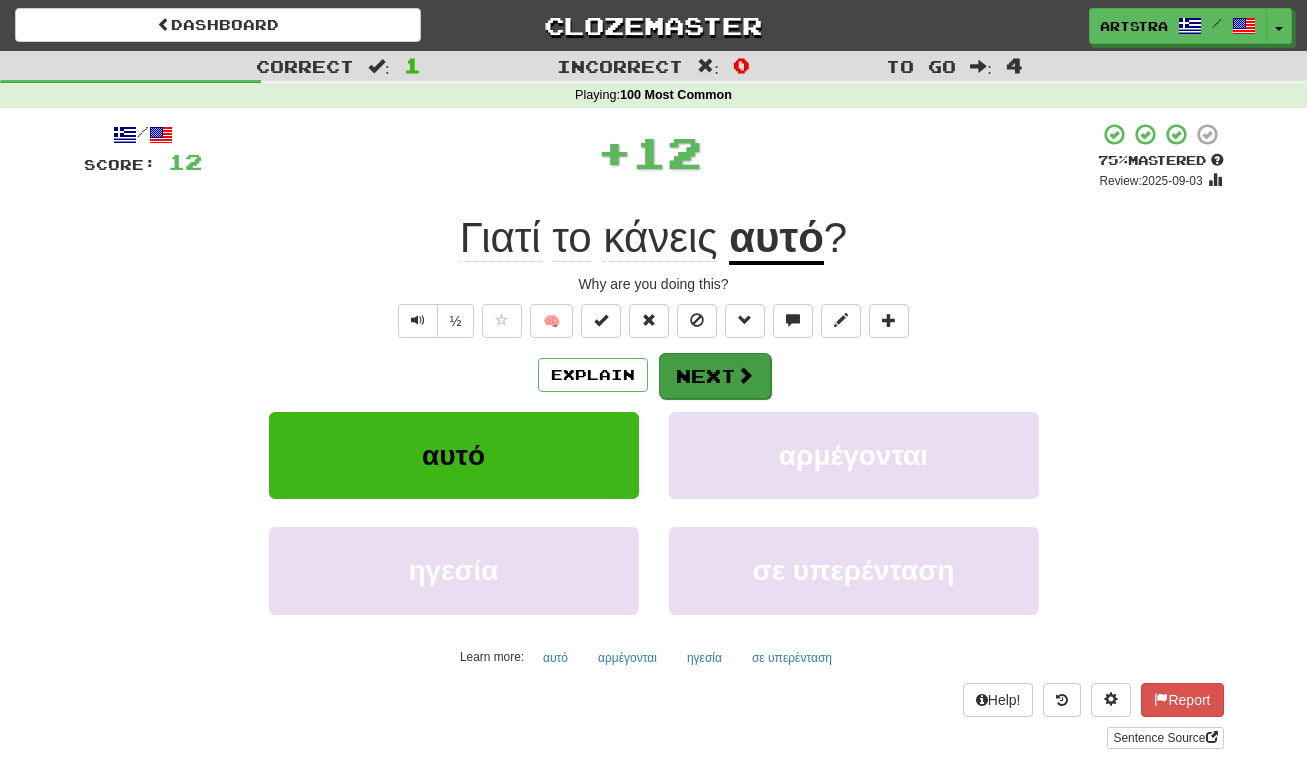 click on "Next" at bounding box center [715, 376] 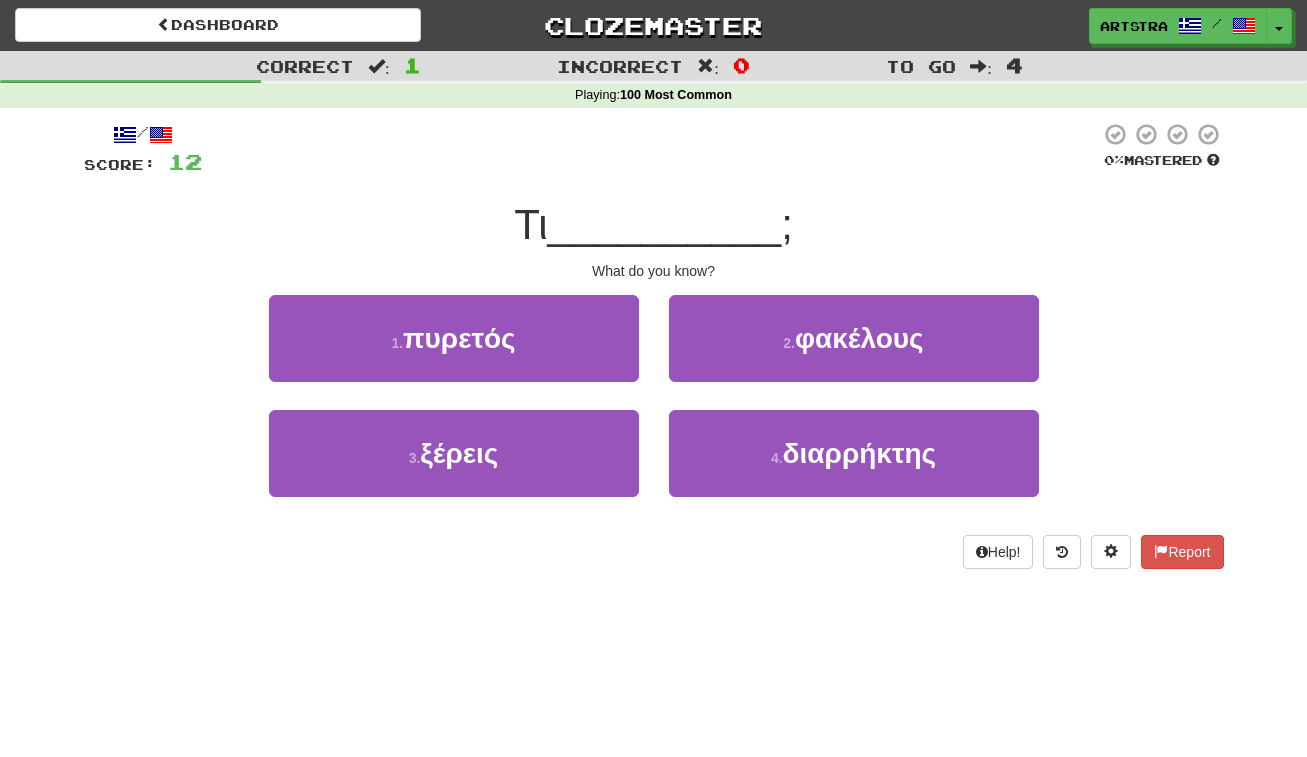 click on "__________" at bounding box center [665, 224] 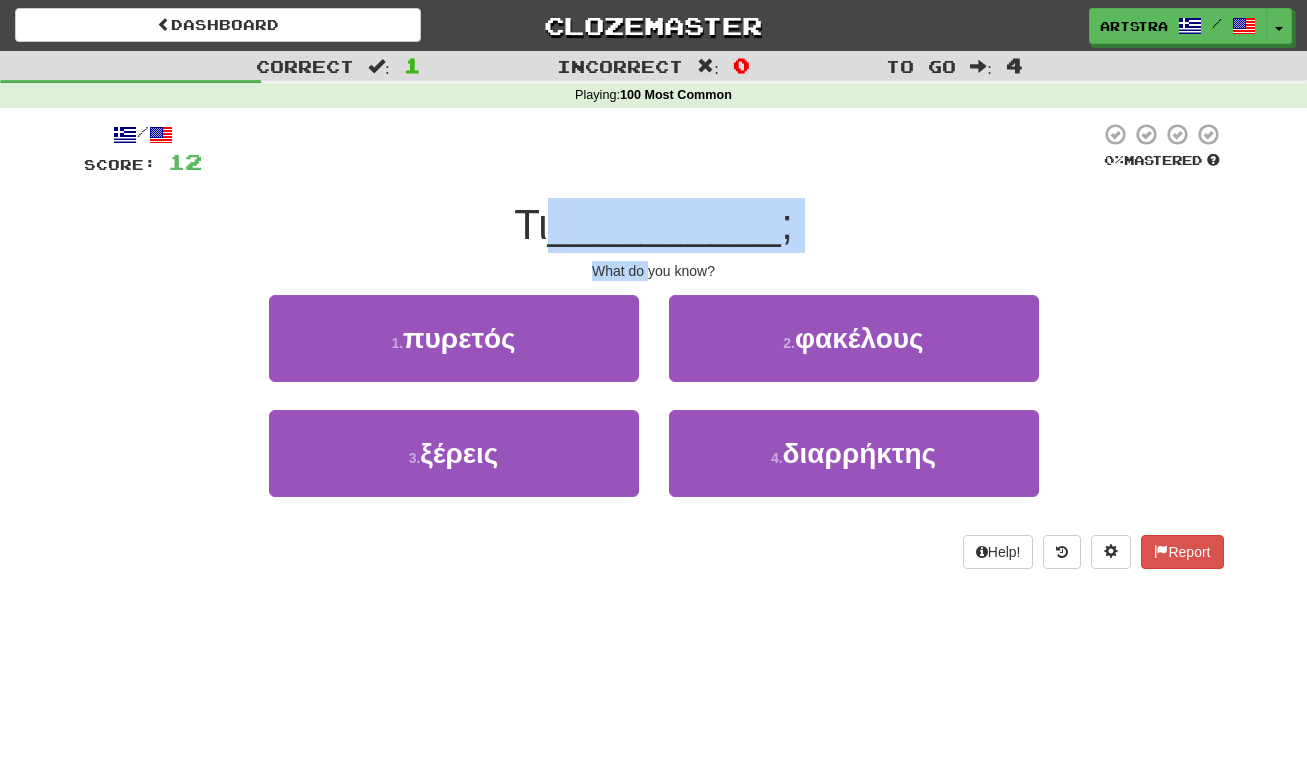 drag, startPoint x: 627, startPoint y: 218, endPoint x: 645, endPoint y: 259, distance: 44.777225 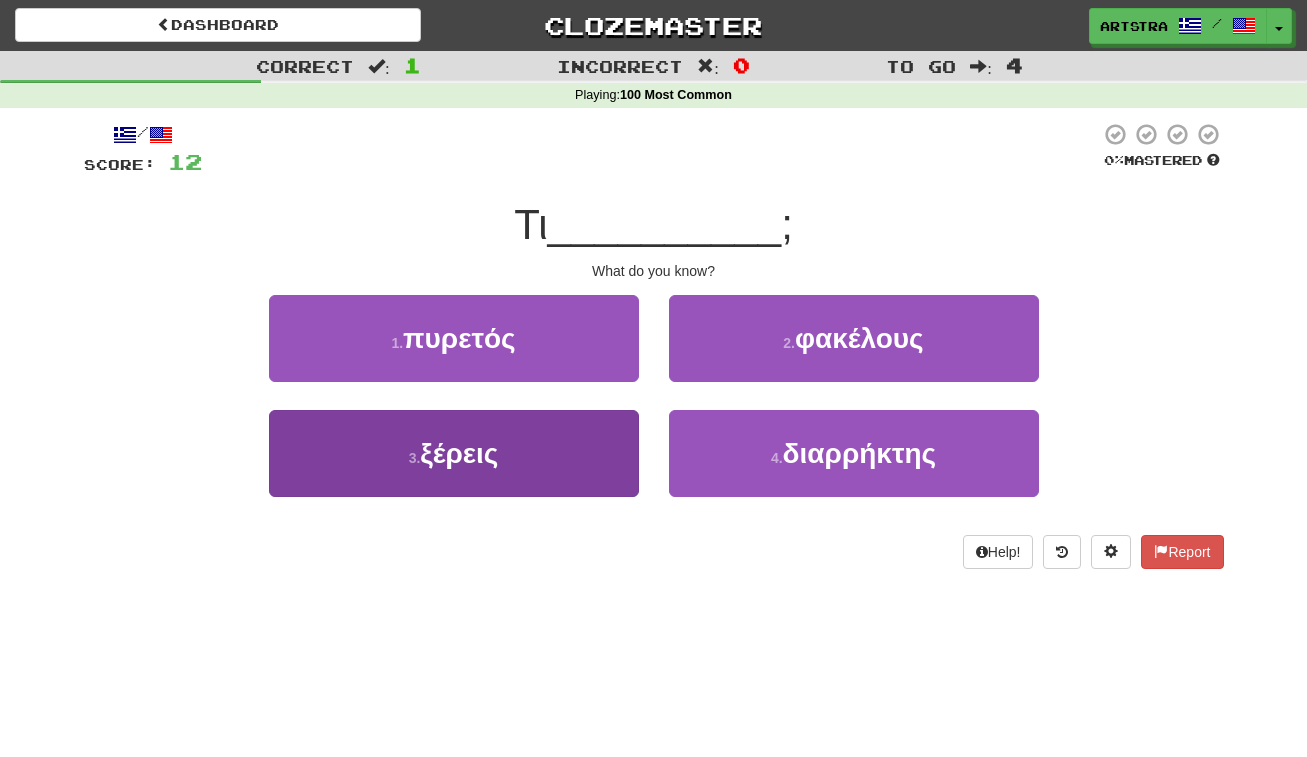 click on "3 .  ξέρεις" at bounding box center [454, 453] 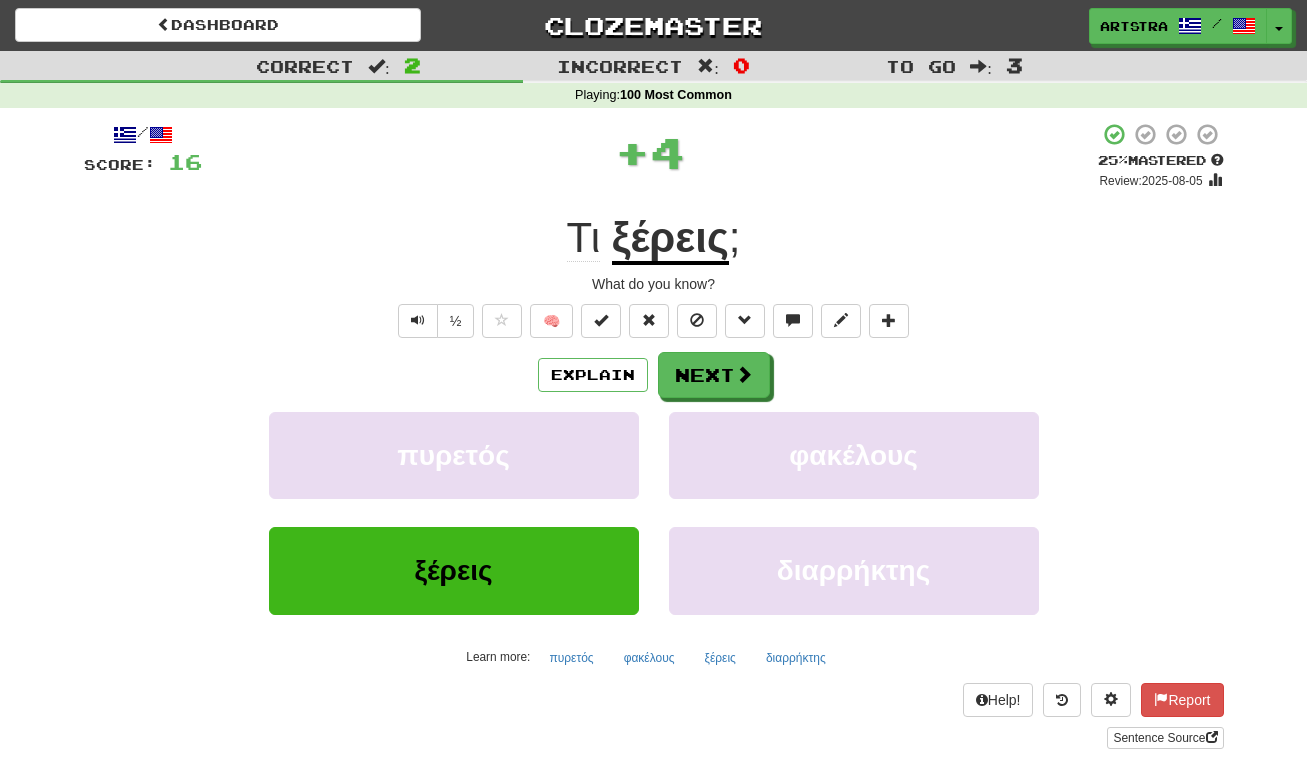 click on "/  Score:   16 + 4 25 %  Mastered Review:  2025-08-05 Τι   ξέρεις ; What do you know? ½ 🧠 Explain Next πυρετός φακέλους ξέρεις διαρρήκτης Learn more: πυρετός φακέλους ξέρεις διαρρήκτης  Help!  Report Sentence Source" at bounding box center [654, 435] 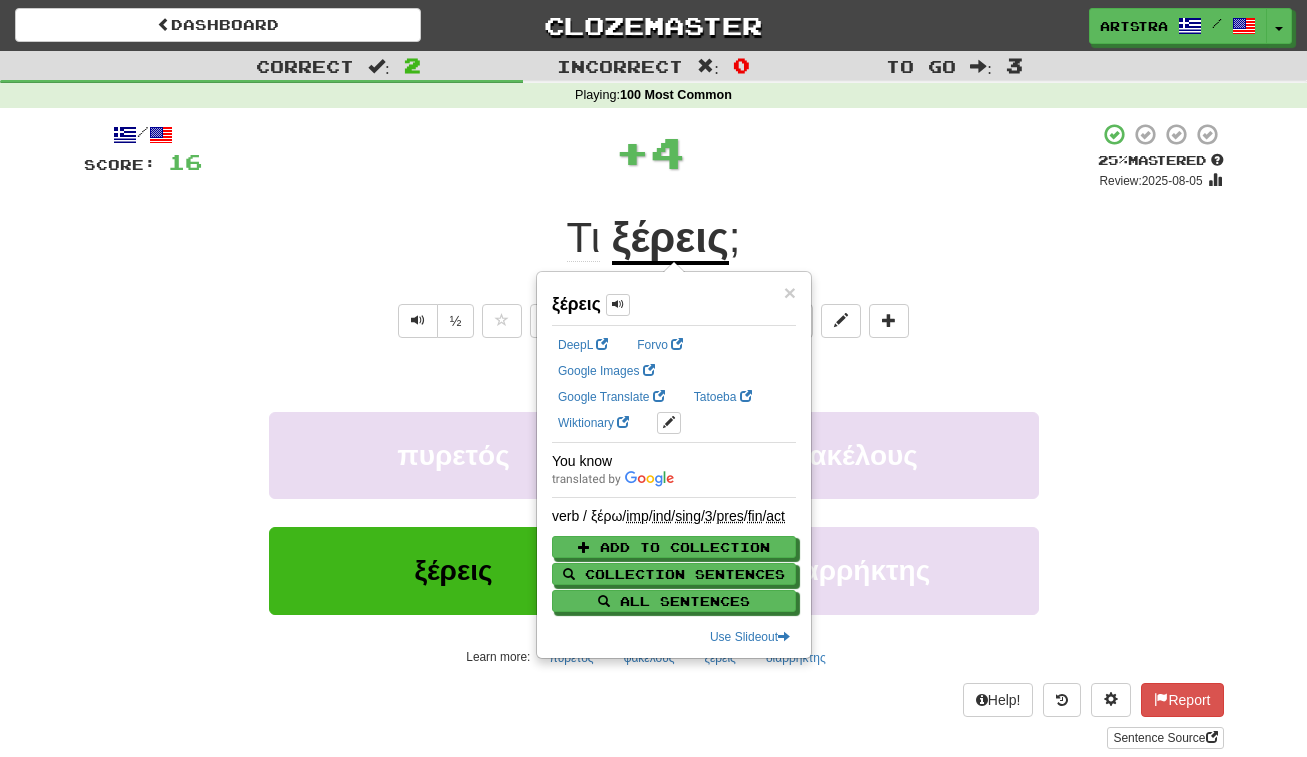 click on "/  Score:   16 + 4 25 %  Mastered Review:  2025-08-05 Τι   ξέρεις ; What do you know? ½ 🧠 Explain Next πυρετός φακέλους ξέρεις διαρρήκτης Learn more: πυρετός φακέλους ξέρεις διαρρήκτης  Help!  Report Sentence Source" at bounding box center (654, 435) 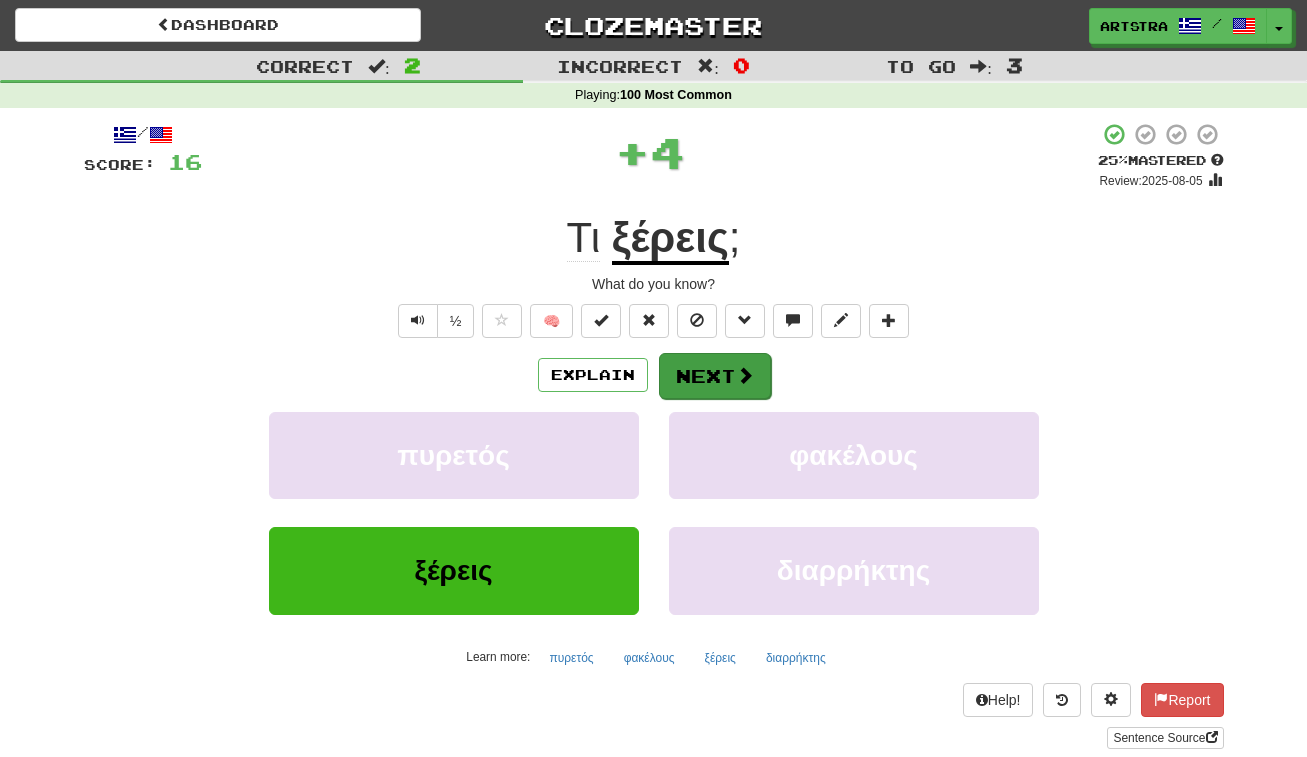 click on "Next" at bounding box center (715, 376) 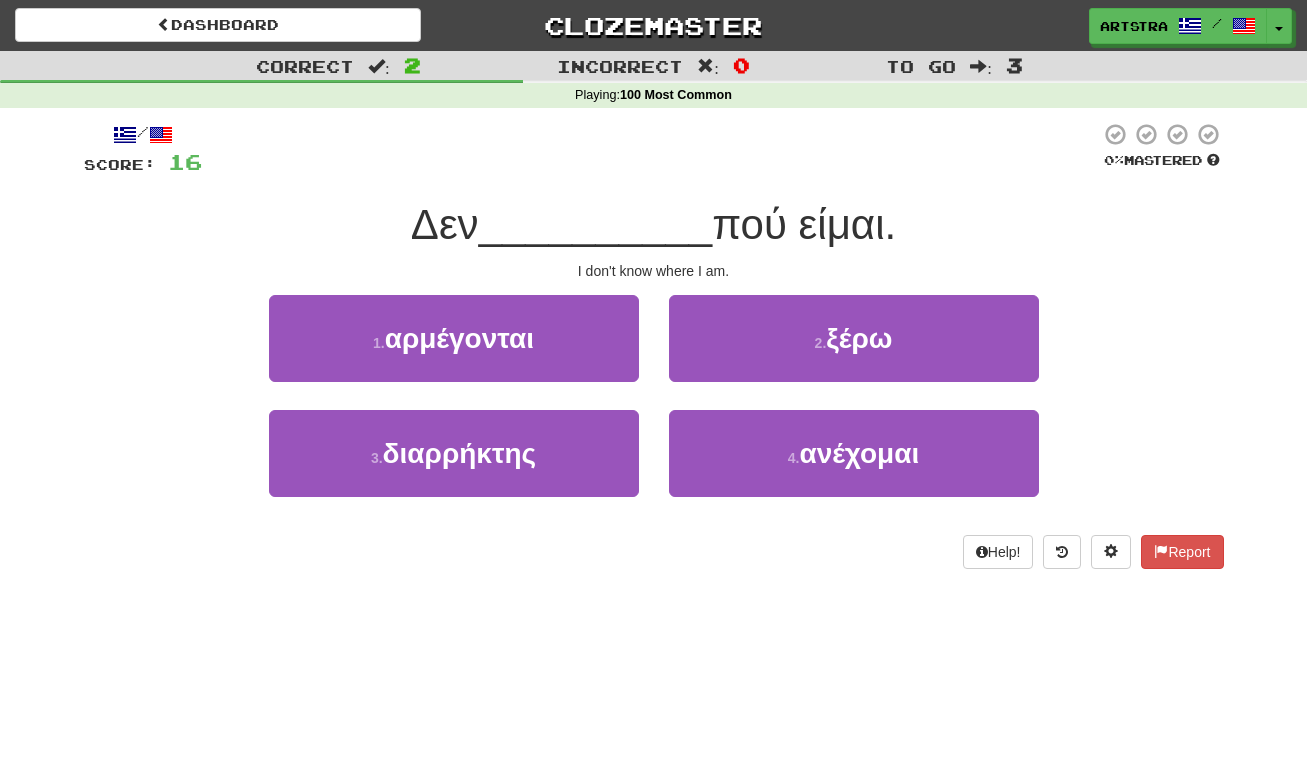 click on "__________" at bounding box center [596, 224] 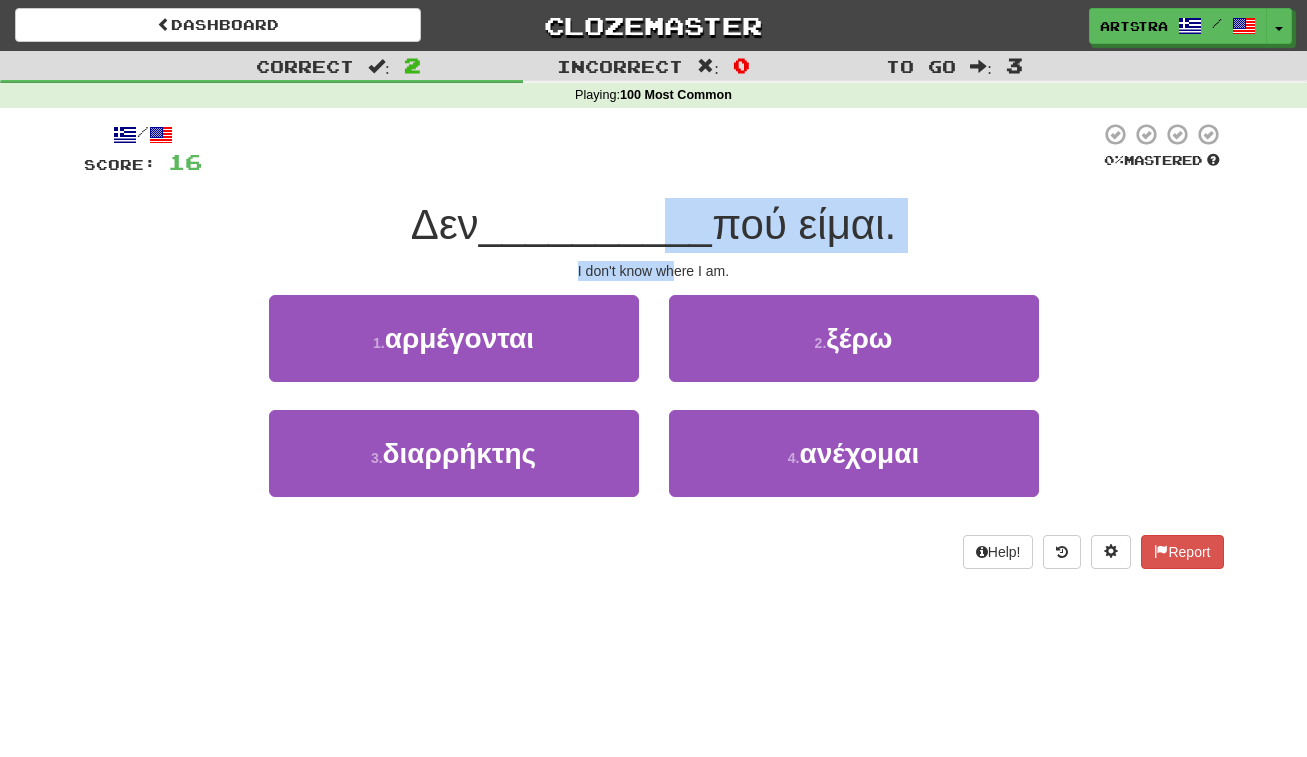 drag, startPoint x: 657, startPoint y: 215, endPoint x: 676, endPoint y: 270, distance: 58.189346 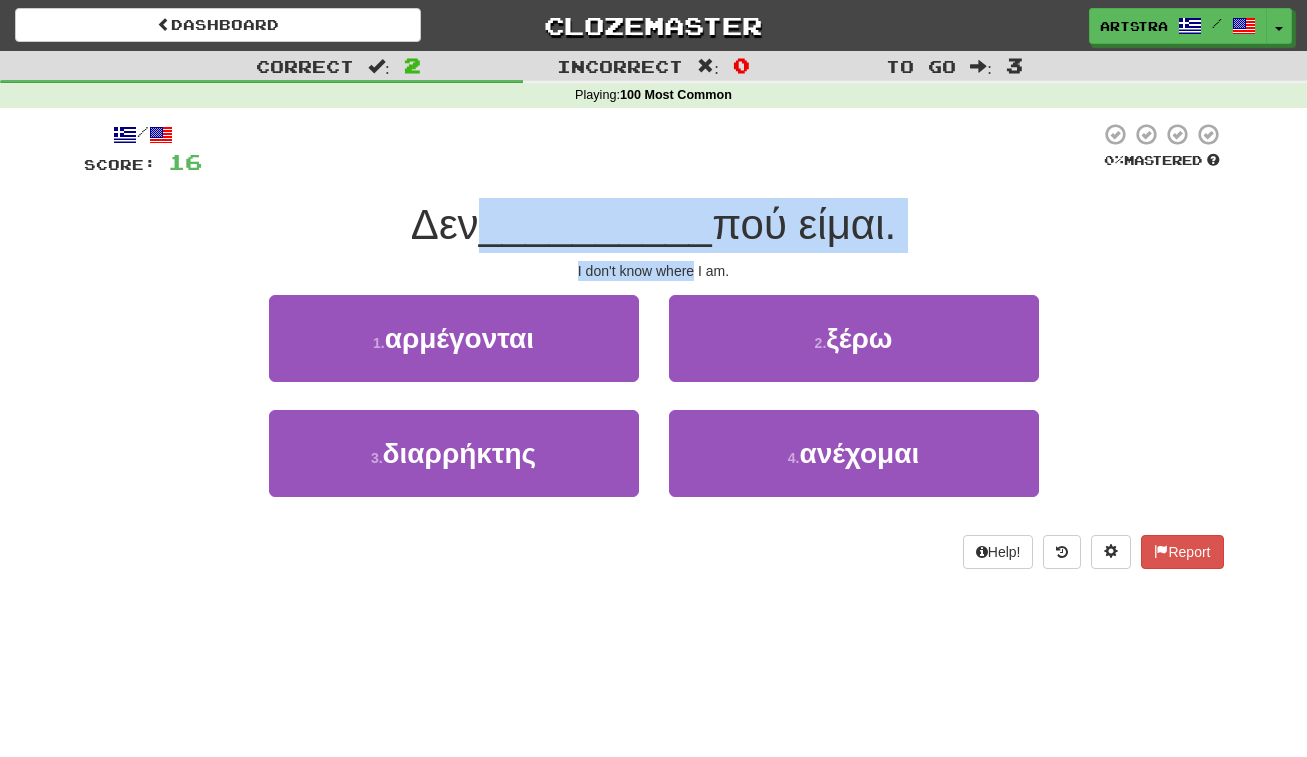 drag, startPoint x: 676, startPoint y: 270, endPoint x: 656, endPoint y: 216, distance: 57.58472 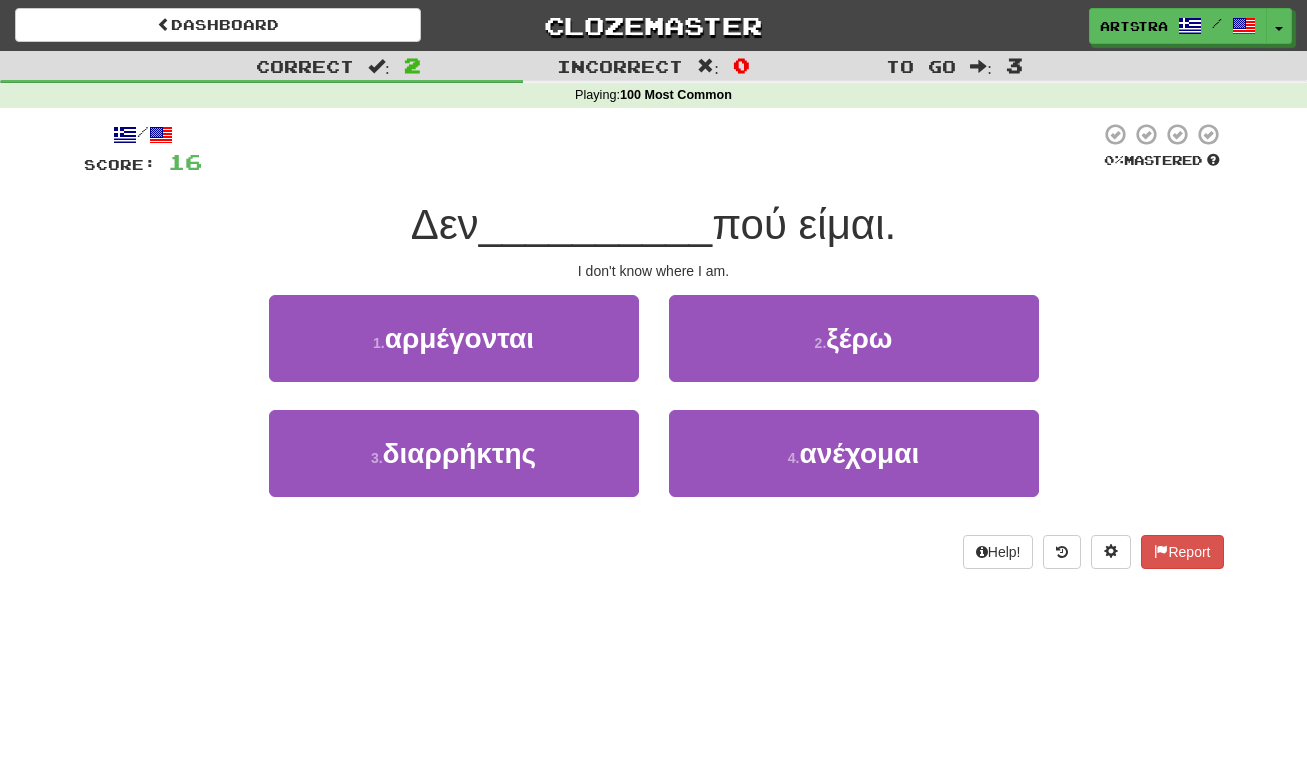 click on "2 .  ξέρω" at bounding box center (854, 338) 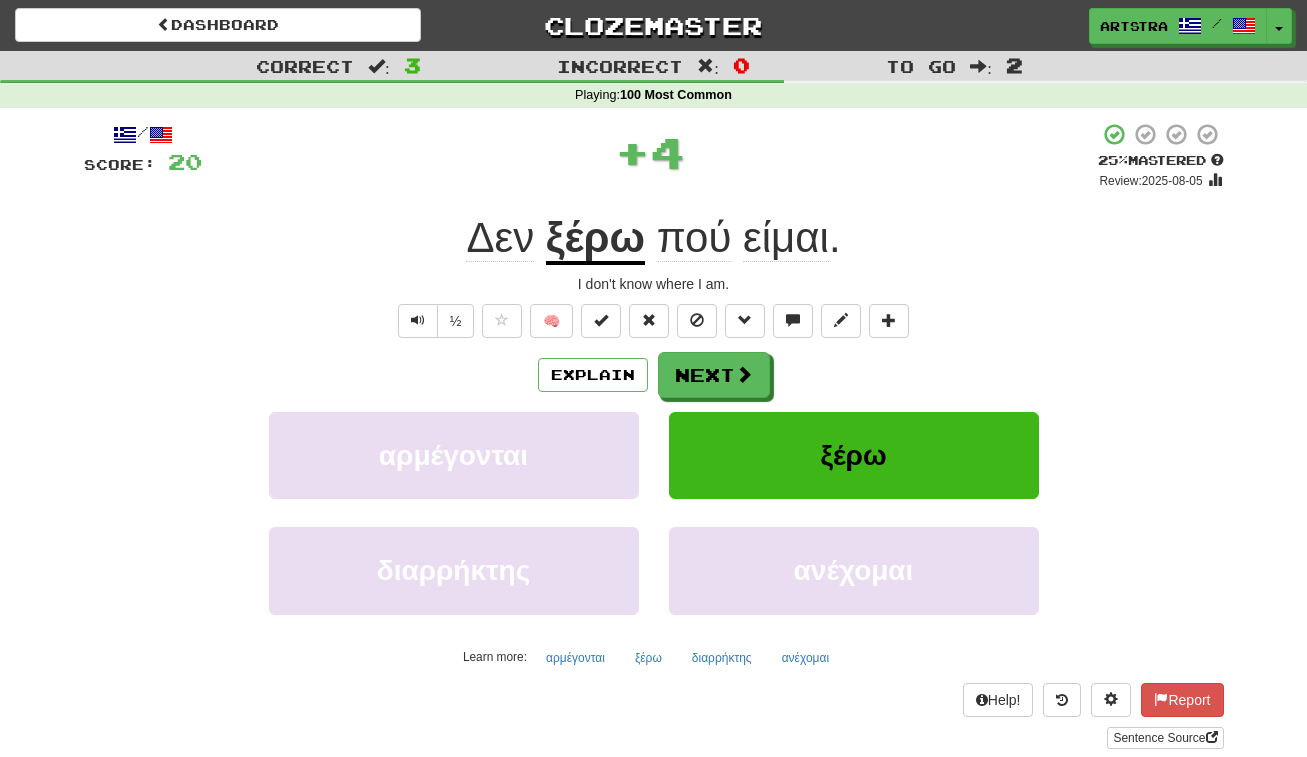 click on "ξέρω" at bounding box center (595, 239) 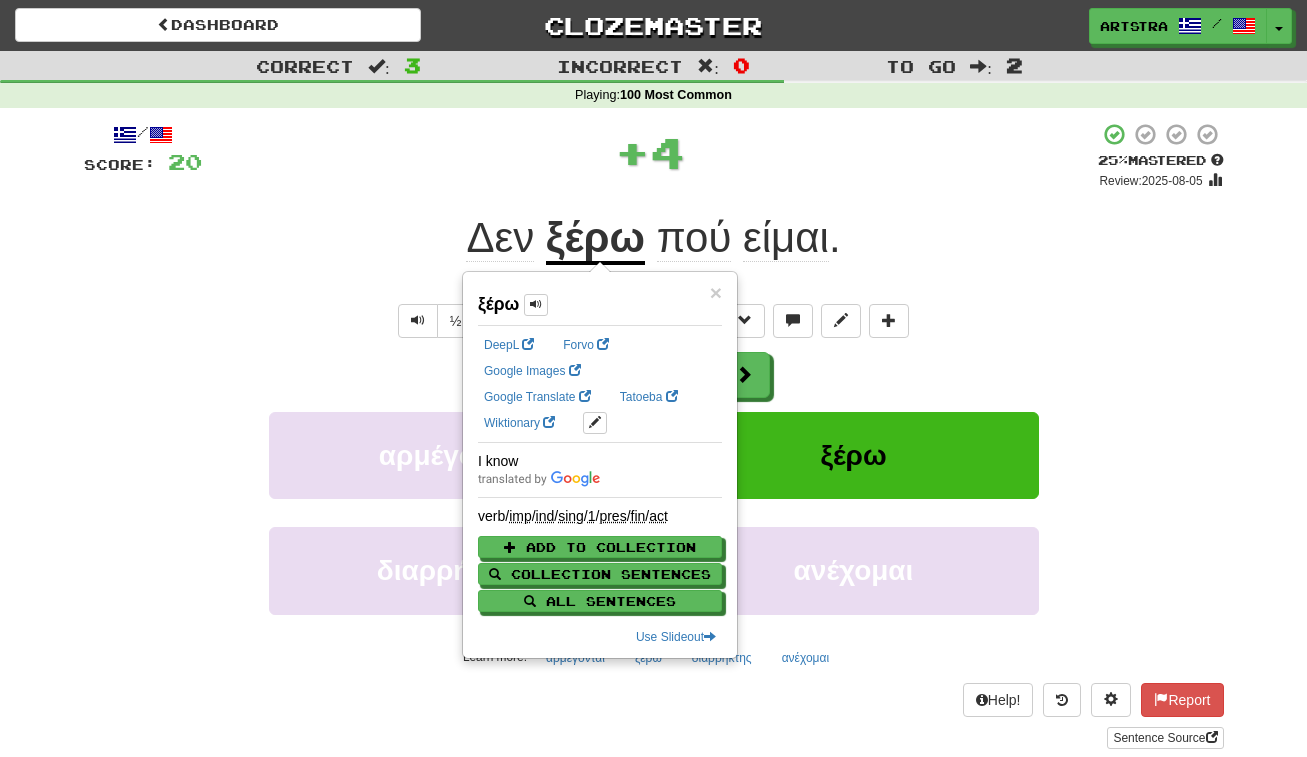 click on "πού" at bounding box center [694, 238] 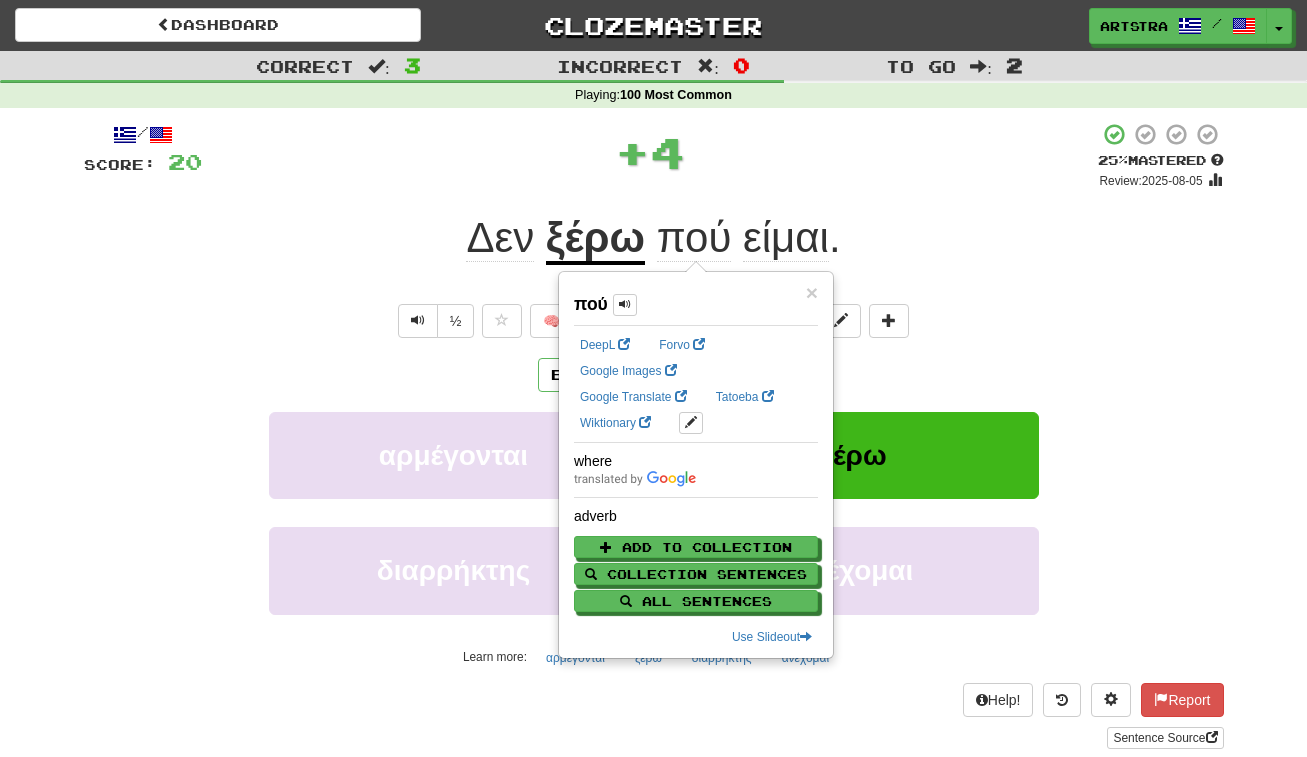 click on "είμαι" at bounding box center [786, 238] 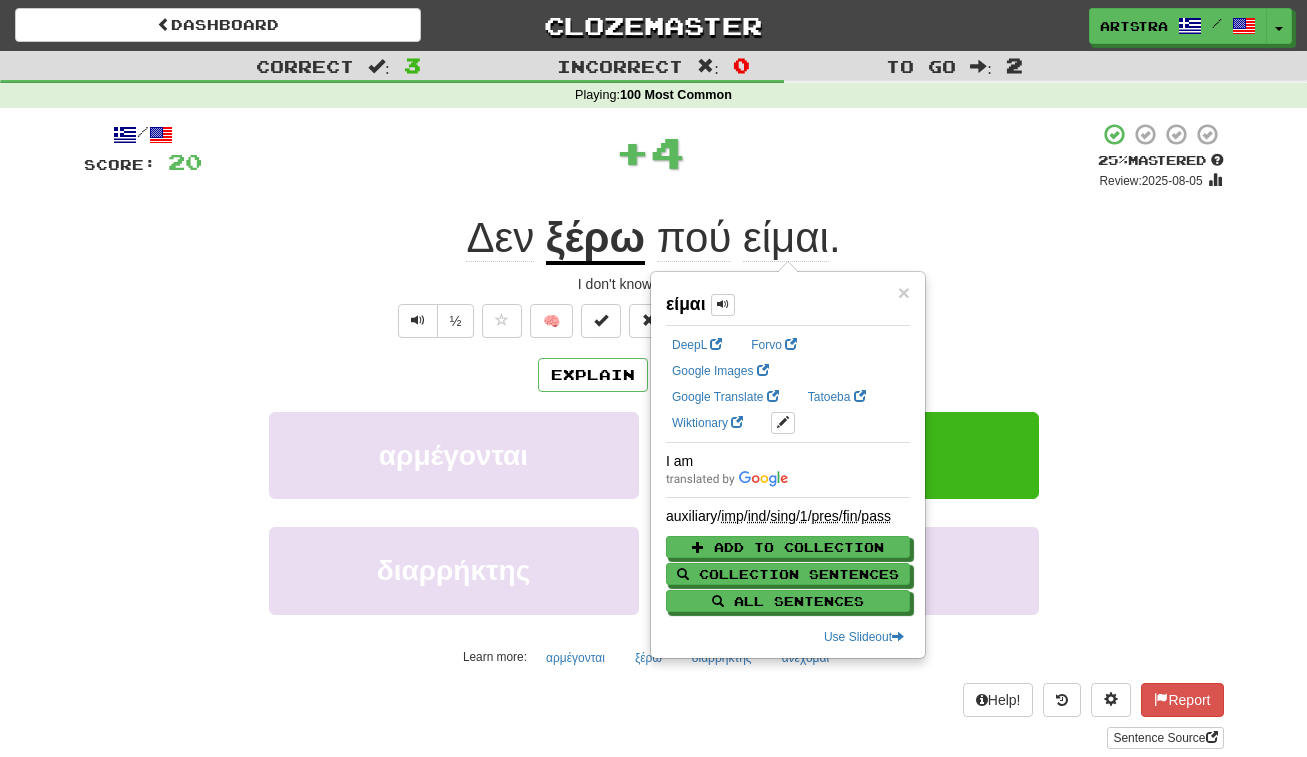 click on "Δεν   ξέρω   πού   είμαι ." at bounding box center [654, 238] 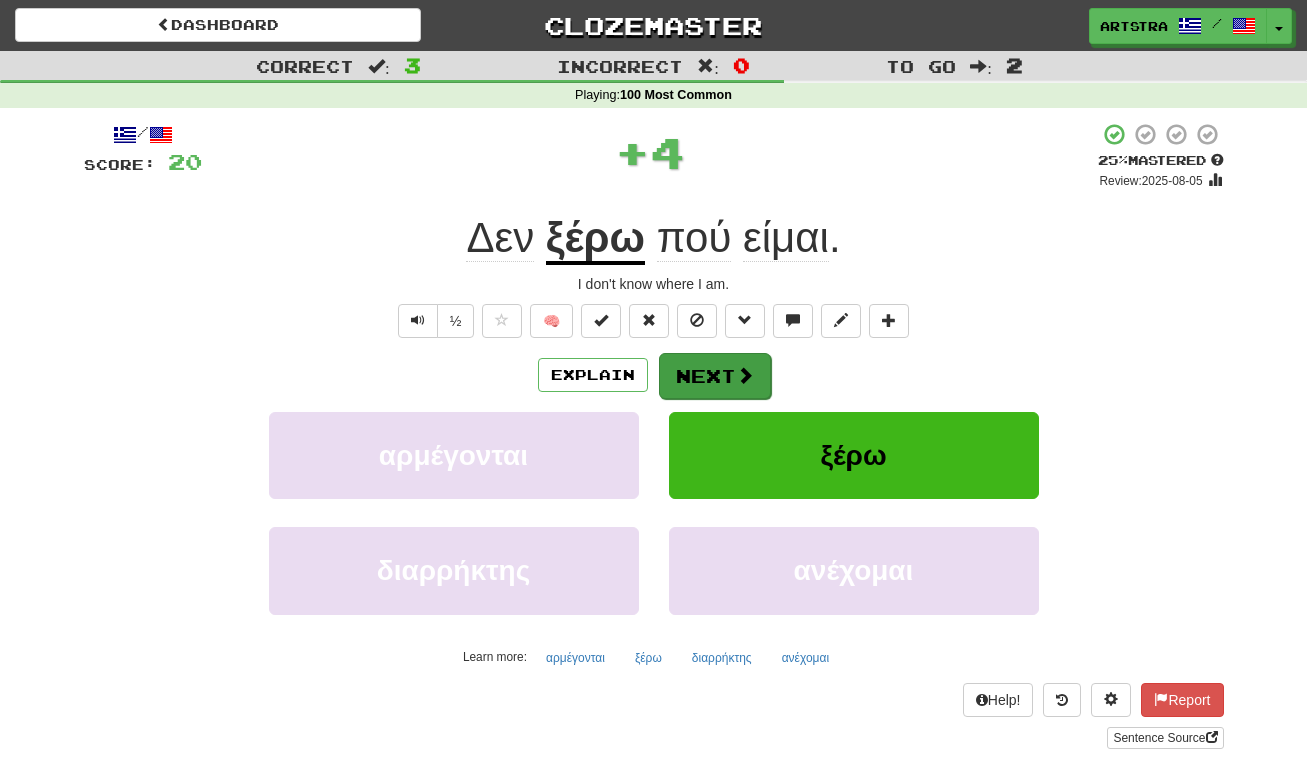 click at bounding box center [745, 375] 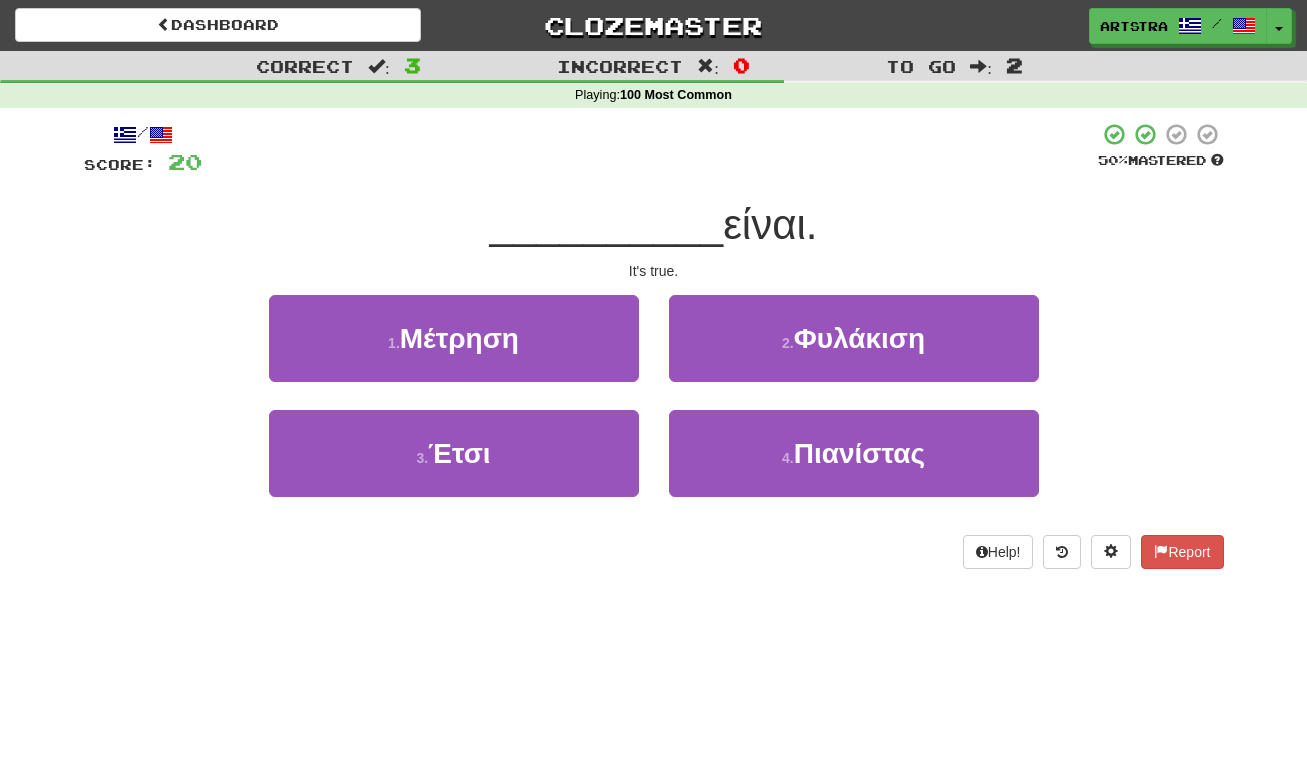 click on "__________" at bounding box center (607, 224) 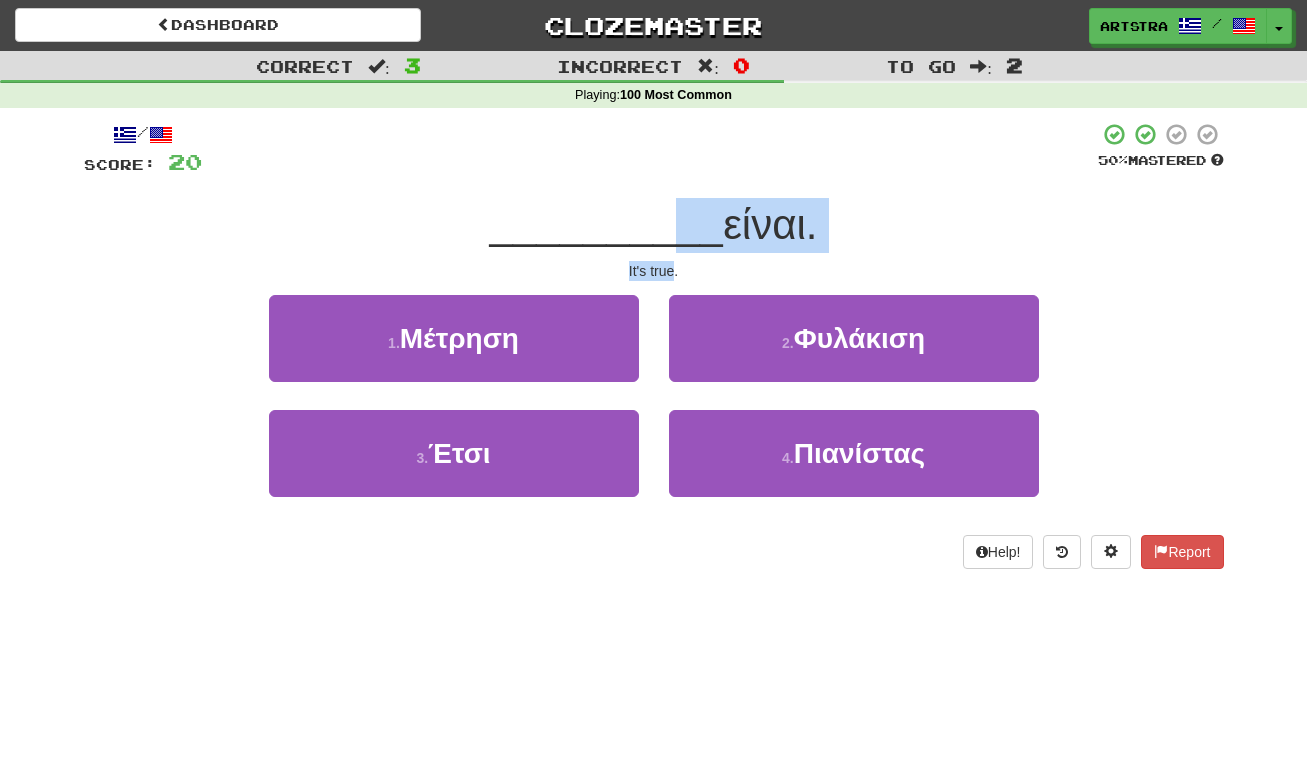 drag, startPoint x: 665, startPoint y: 252, endPoint x: 672, endPoint y: 261, distance: 11.401754 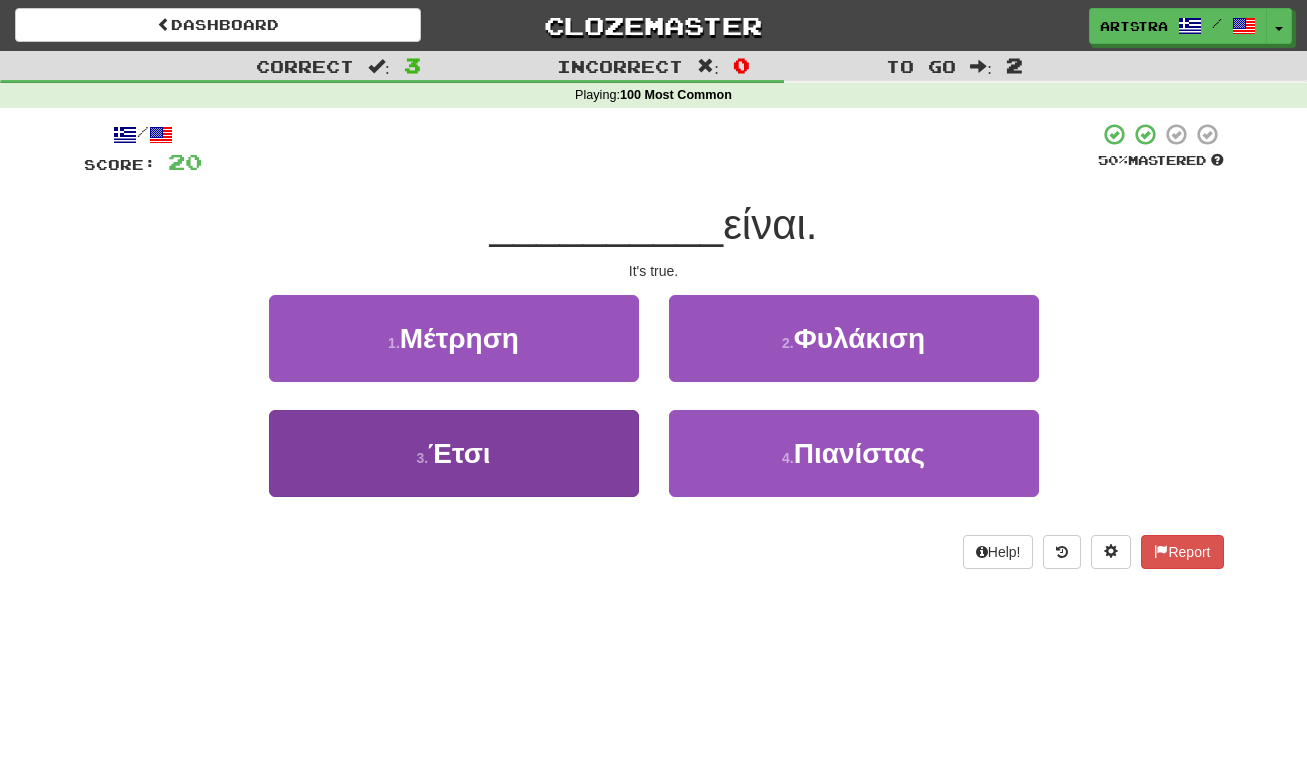 click on "3 .  Έτσι" at bounding box center (454, 453) 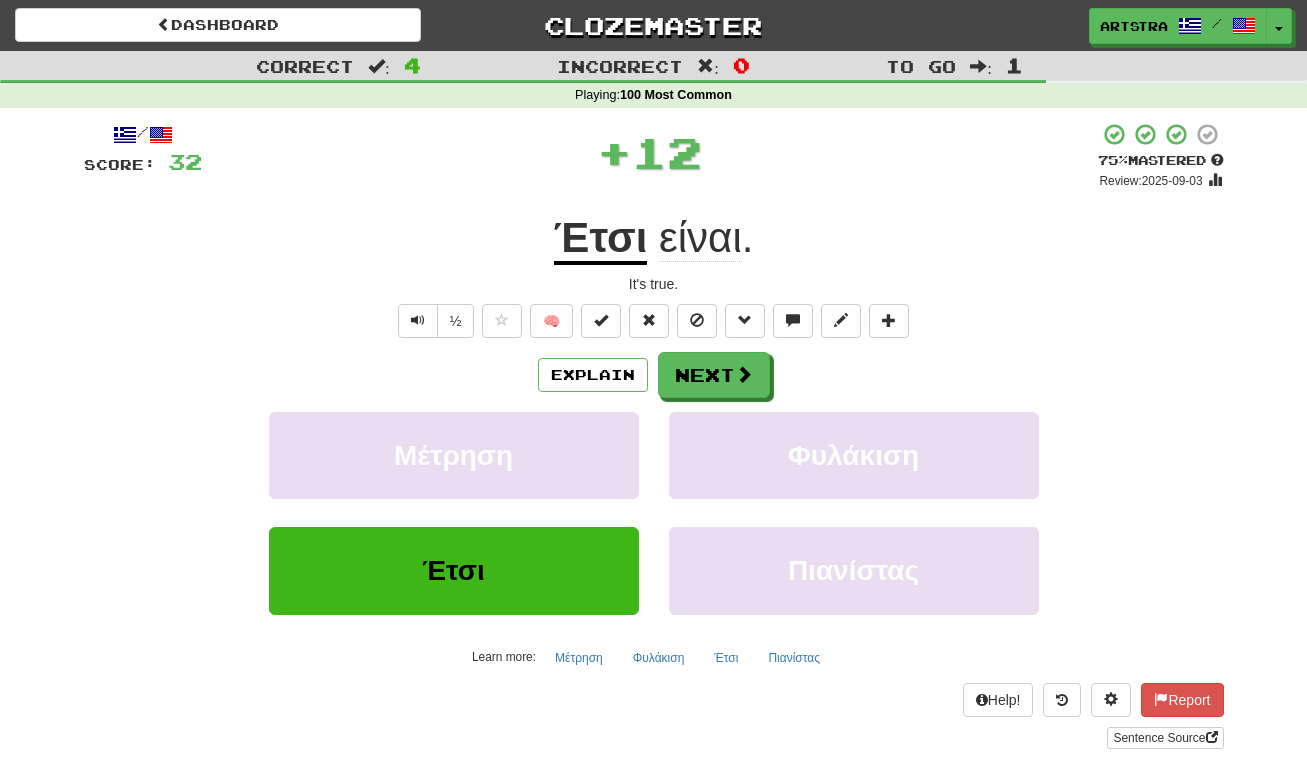 click on "είναι" at bounding box center [700, 238] 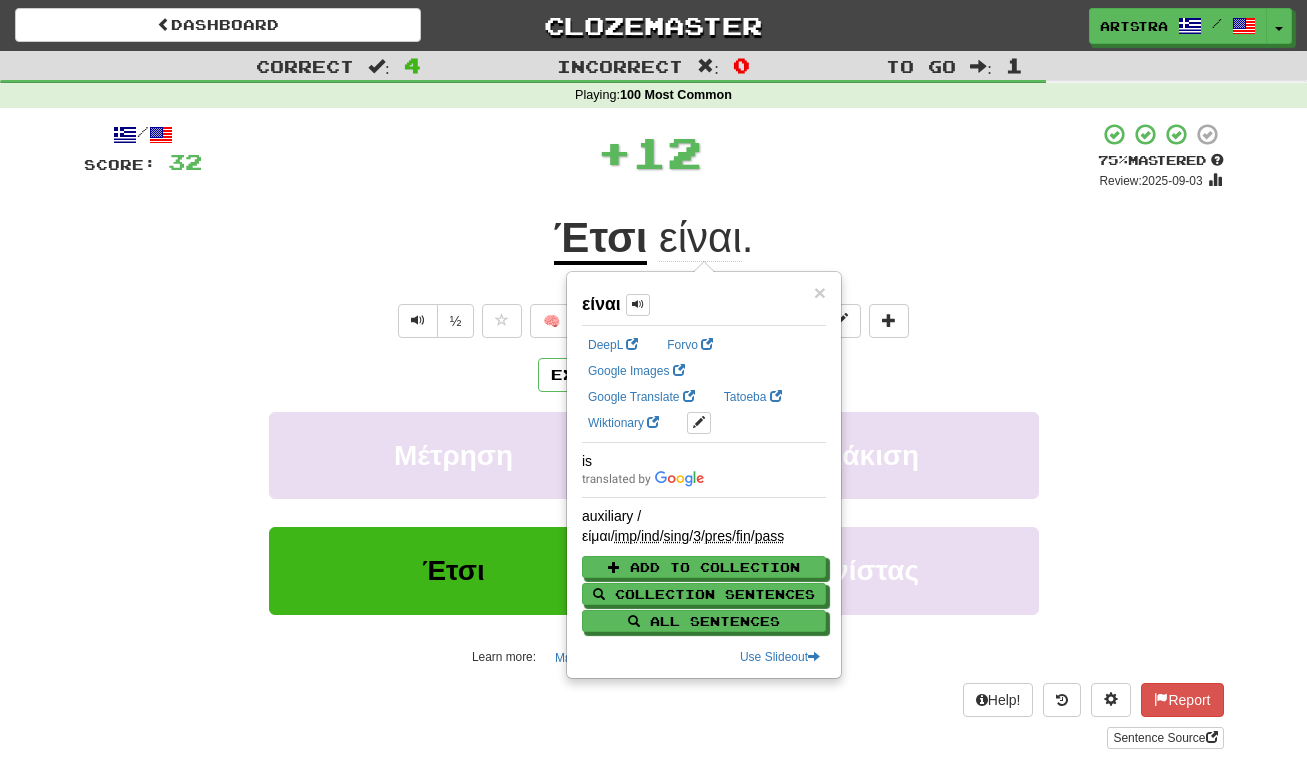 click on "/  Score:   32 + 12 75 %  Mastered Review:  2025-09-03 Έτσι   είναι .  It's true. ½ 🧠 Explain Next Μέτρηση Φυλάκιση Έτσι Πιανίστας Learn more: Μέτρηση Φυλάκιση Έτσι Πιανίστας  Help!  Report Sentence Source" at bounding box center [654, 435] 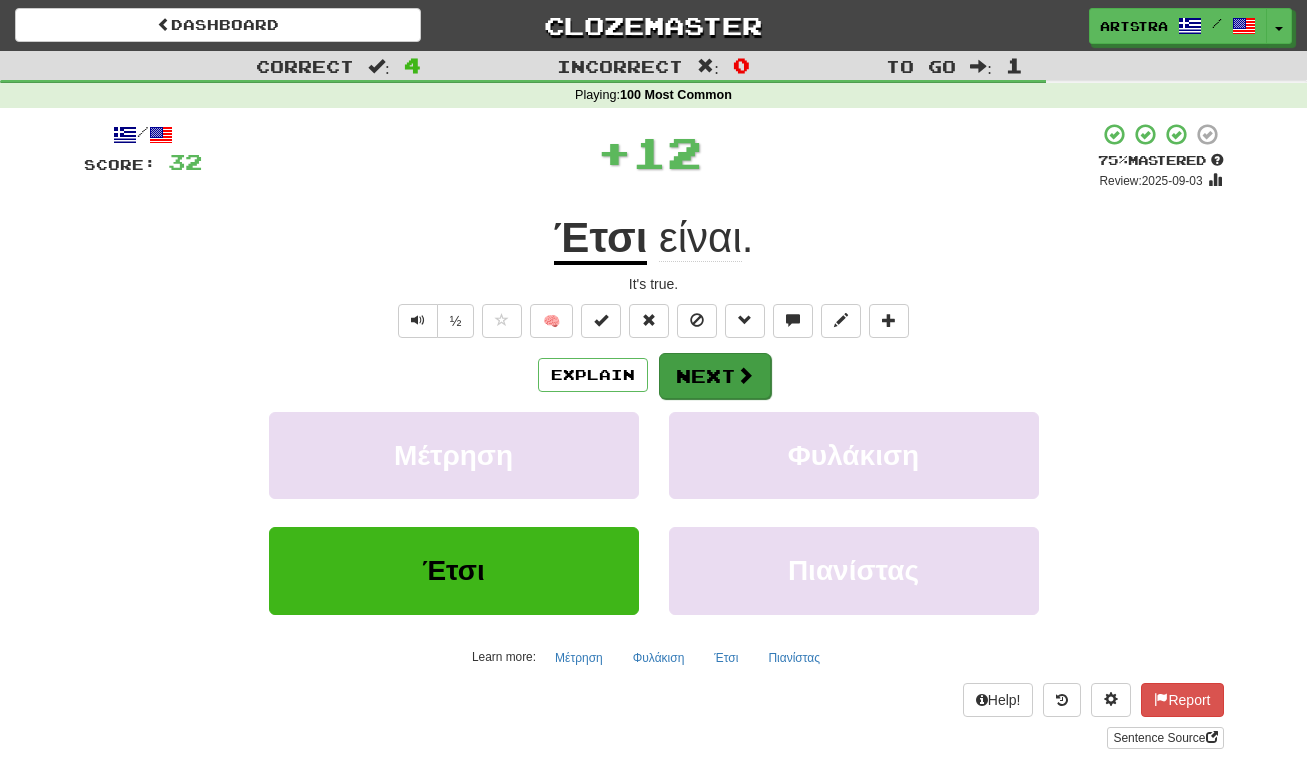 click on "Next" at bounding box center (715, 376) 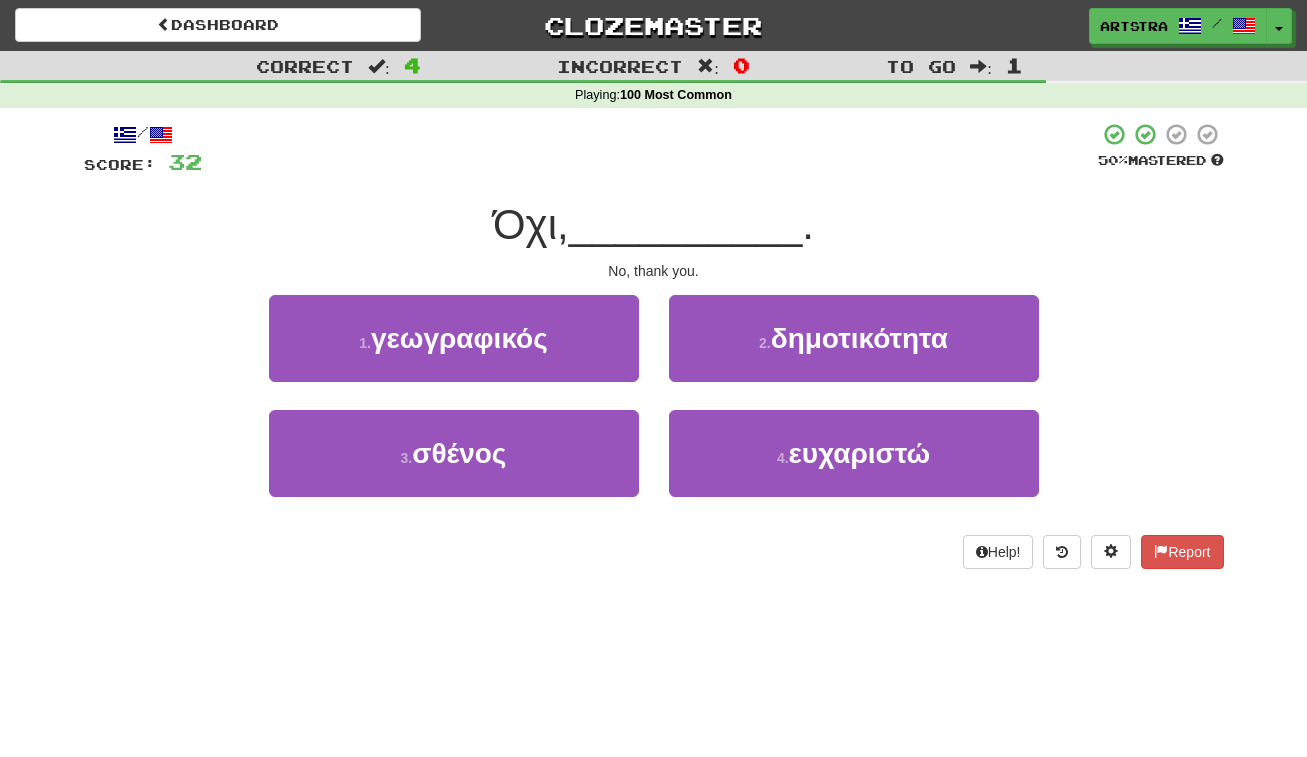 click on "__________" at bounding box center (686, 224) 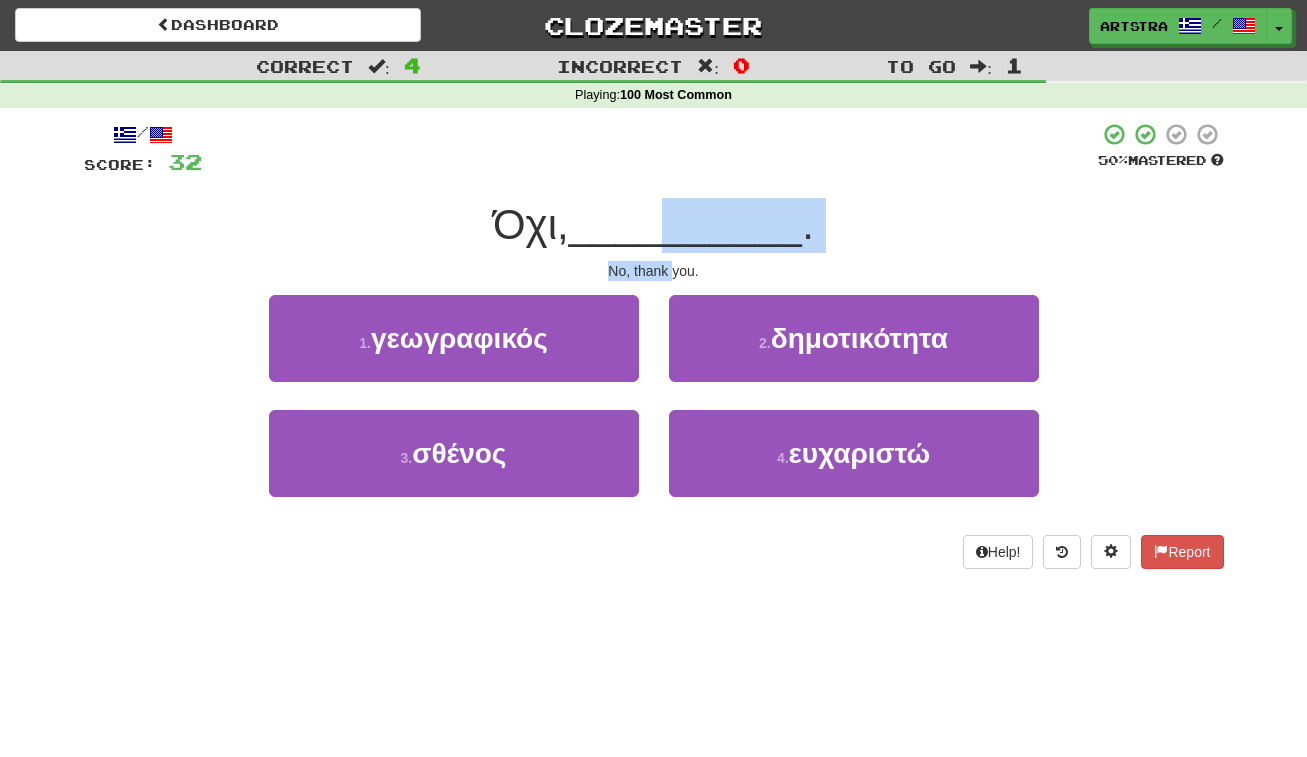 drag, startPoint x: 663, startPoint y: 231, endPoint x: 673, endPoint y: 268, distance: 38.327538 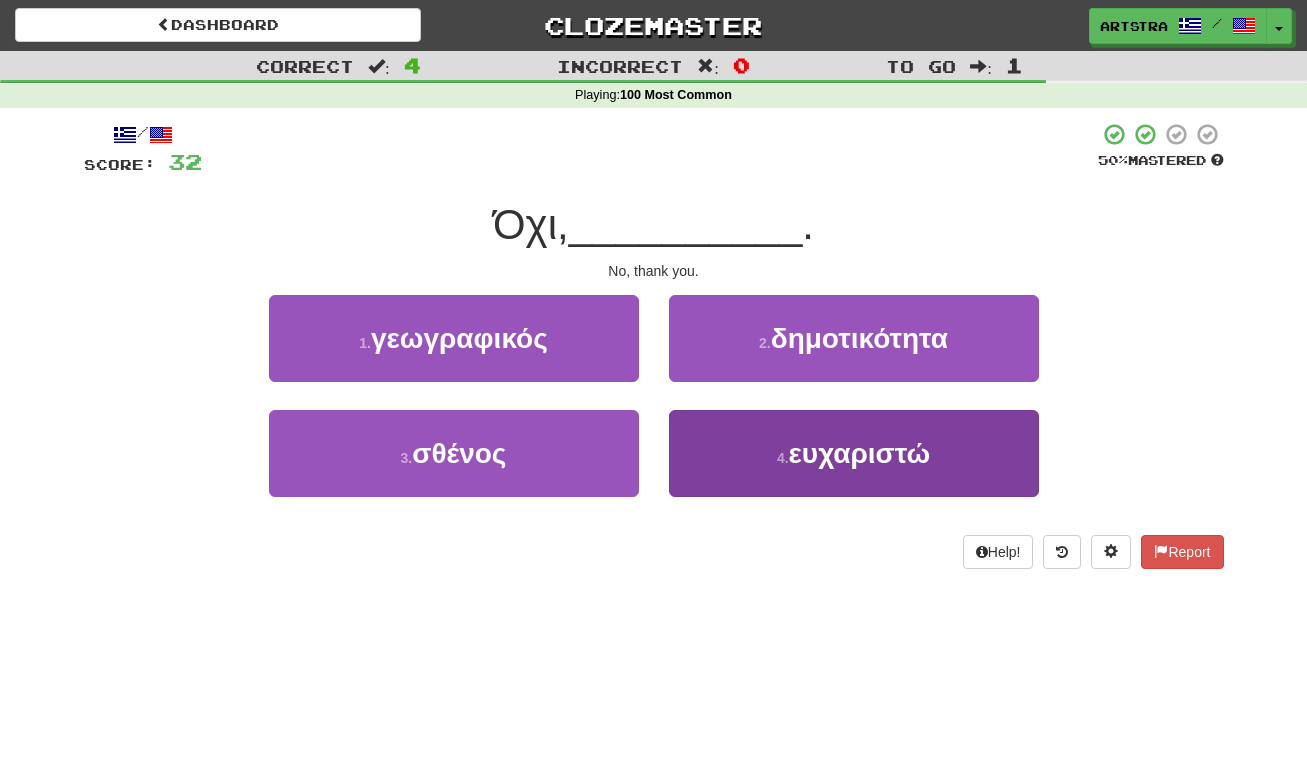 click on "ευχαριστώ" at bounding box center [860, 453] 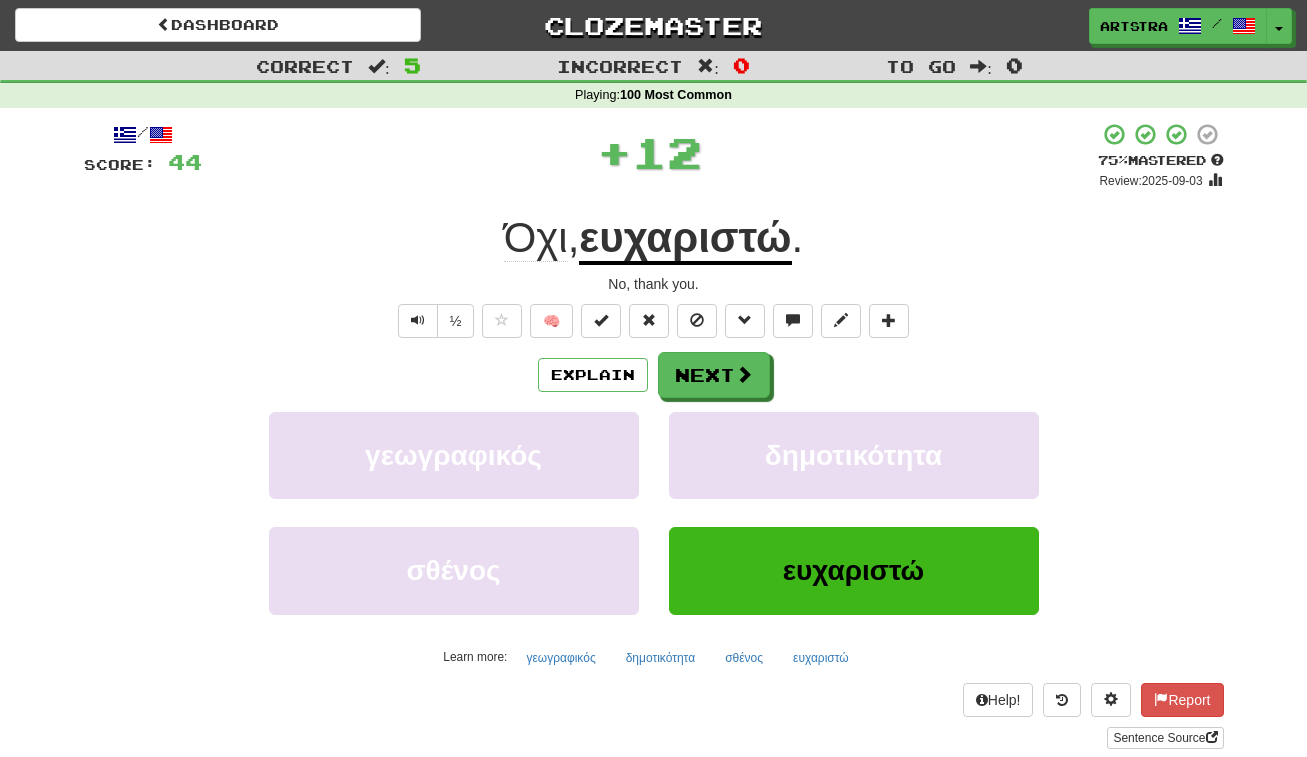 click on "ευχαριστώ" at bounding box center [685, 239] 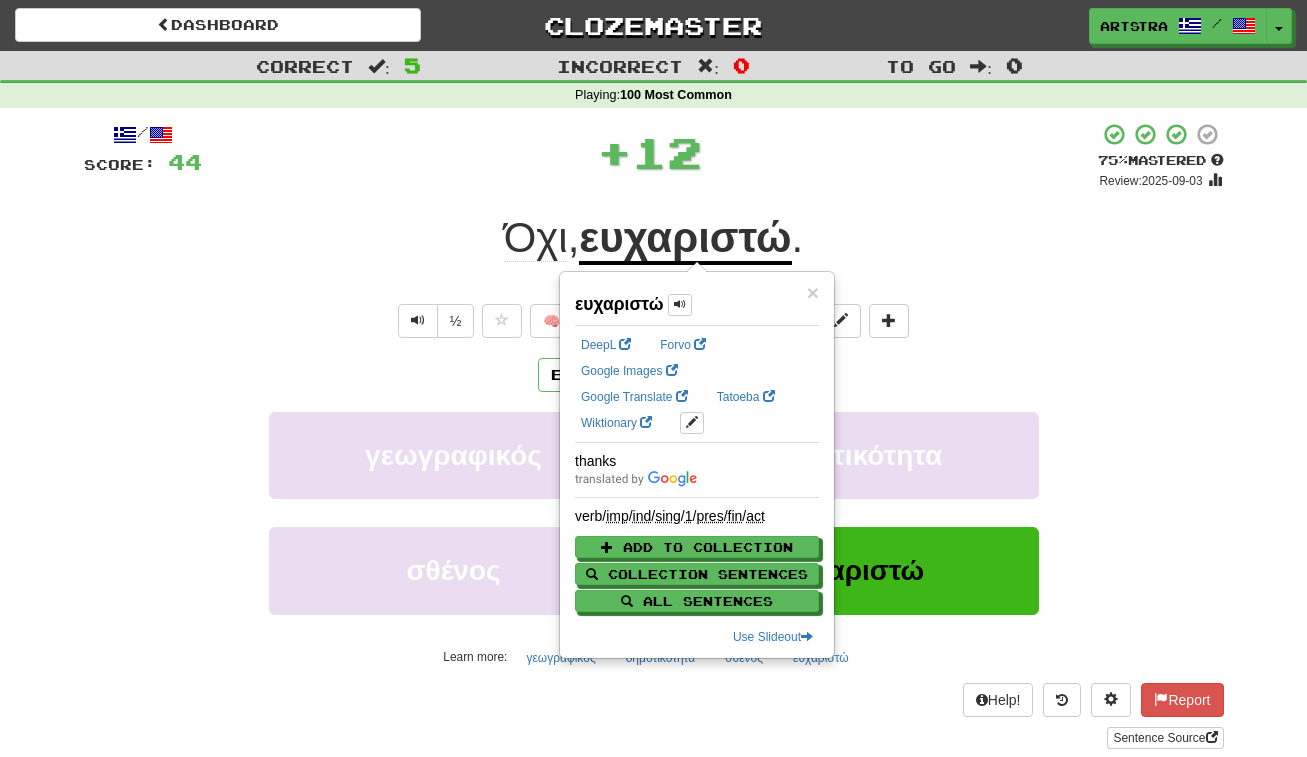 click on "+ 12" at bounding box center [650, 152] 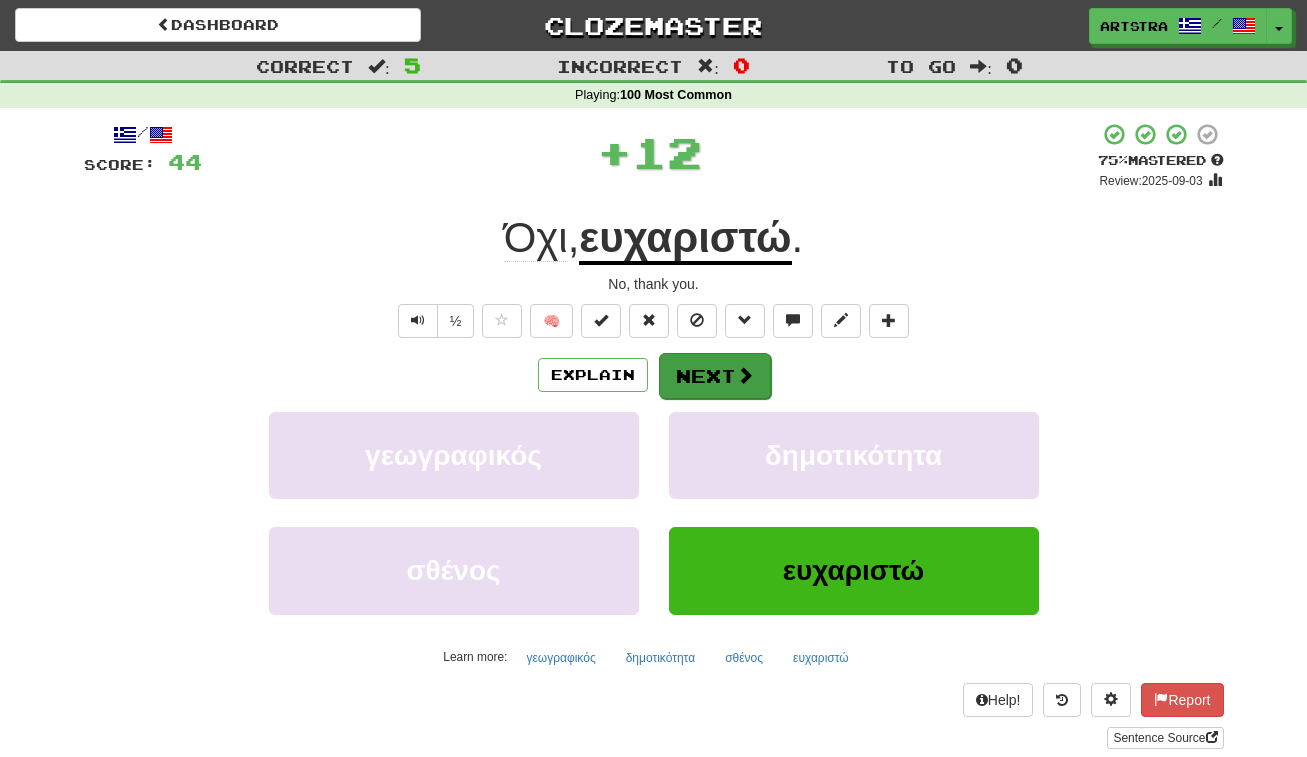 click on "Next" at bounding box center (715, 376) 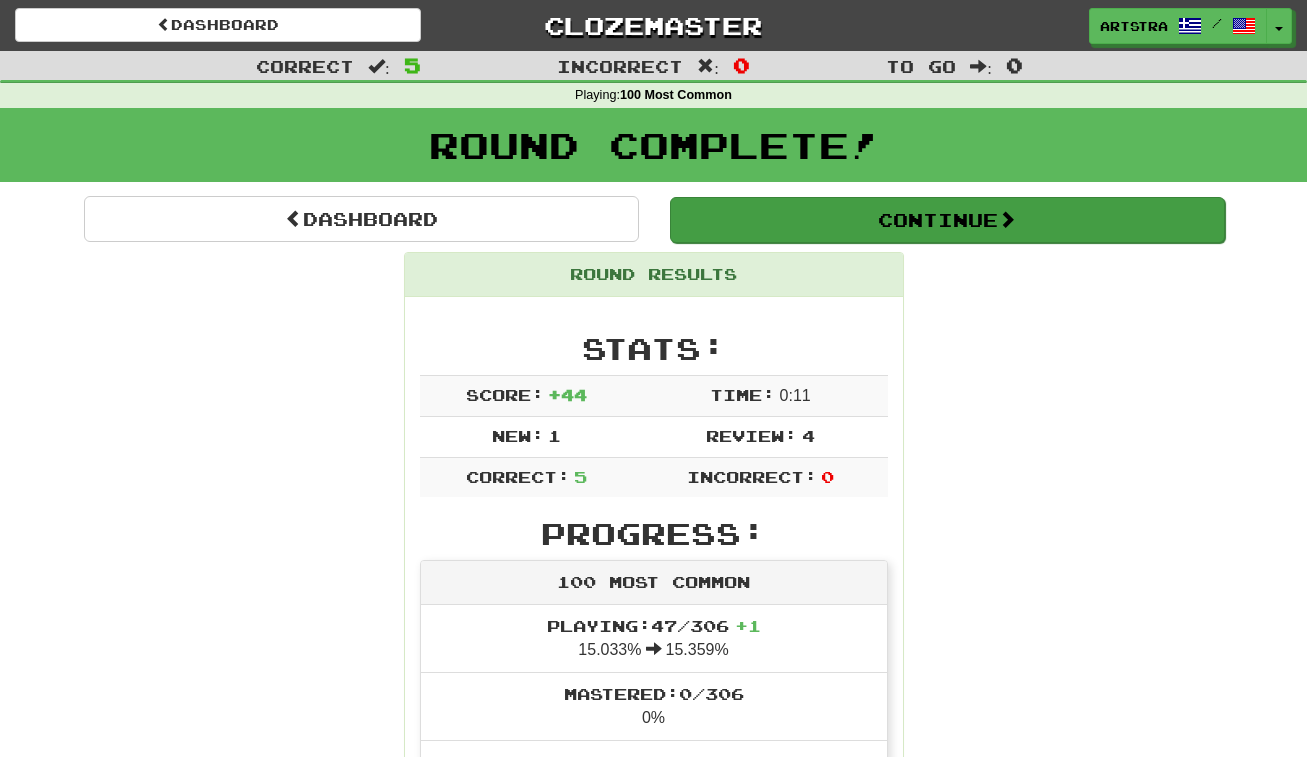 click on "Continue" at bounding box center (947, 220) 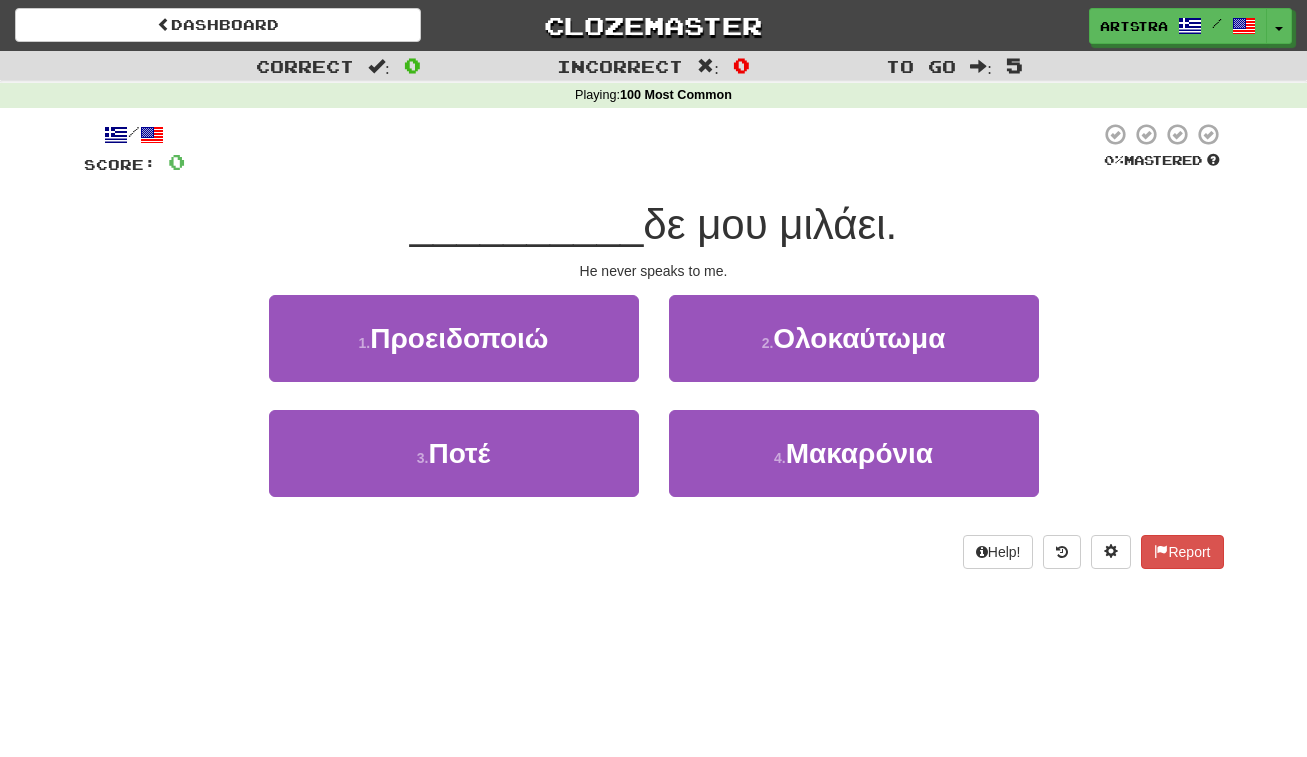 click on "δε μου μιλάει." at bounding box center [770, 224] 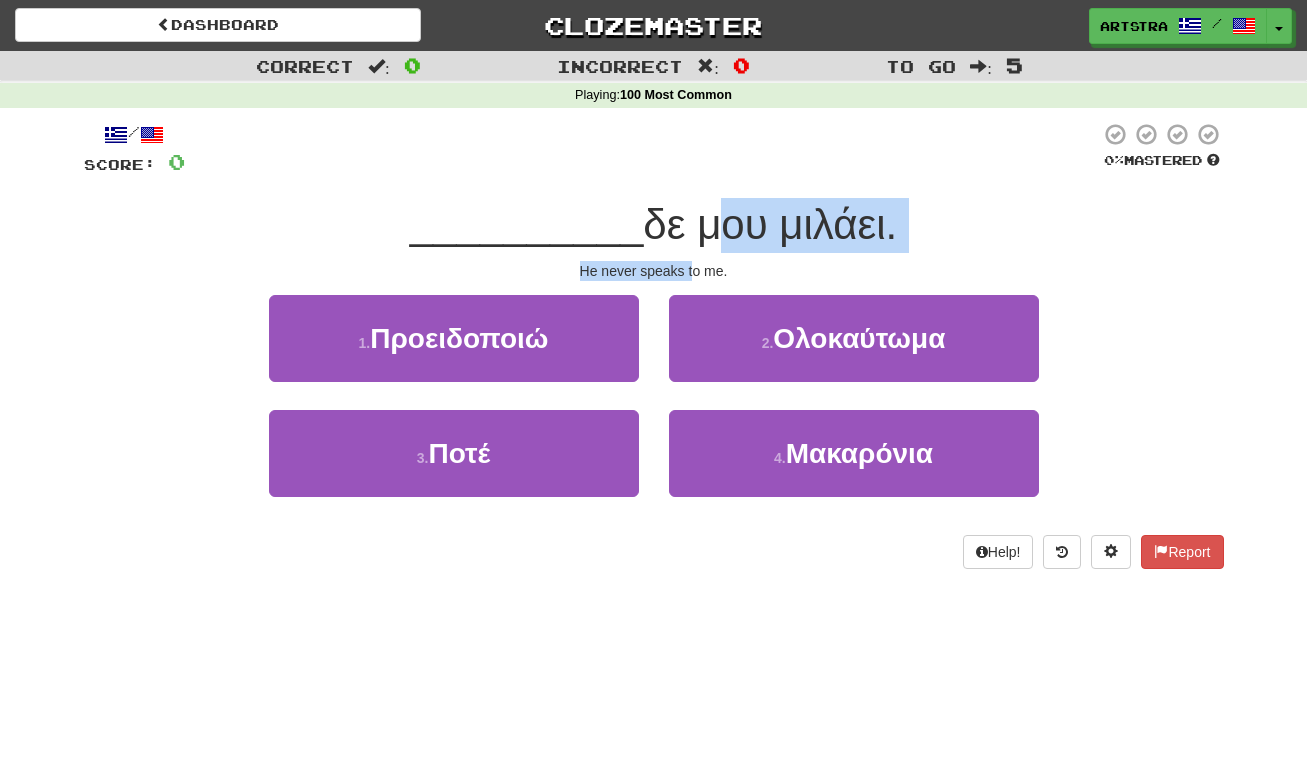 click on "/  Score:   0 0 %  Mastered __________  δε μου μιλάει. He never speaks to me. 1 .  Προειδοποιώ 2 .  Ολοκαύτωμα 3 .  Ποτέ 4 .  Μακαρόνια  Help!  Report" at bounding box center (654, 345) 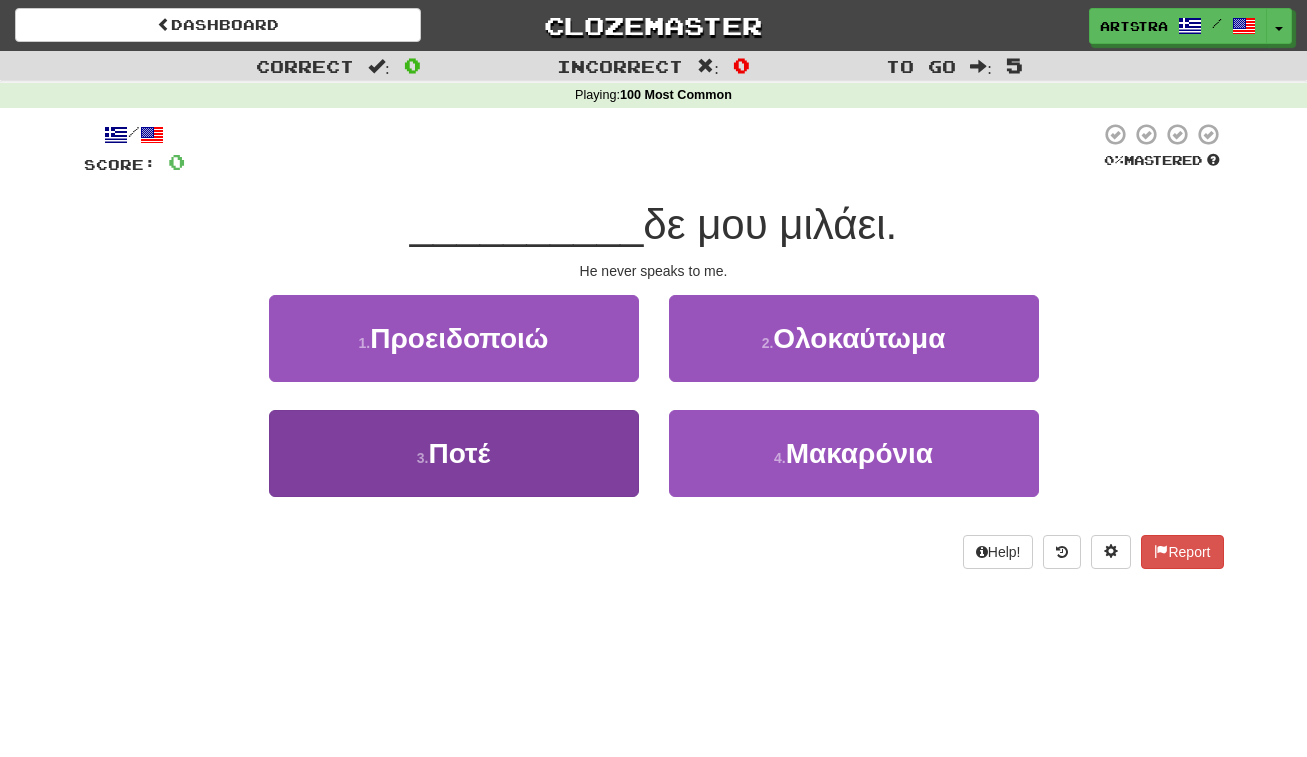 click on "3 .  Ποτέ" at bounding box center [454, 453] 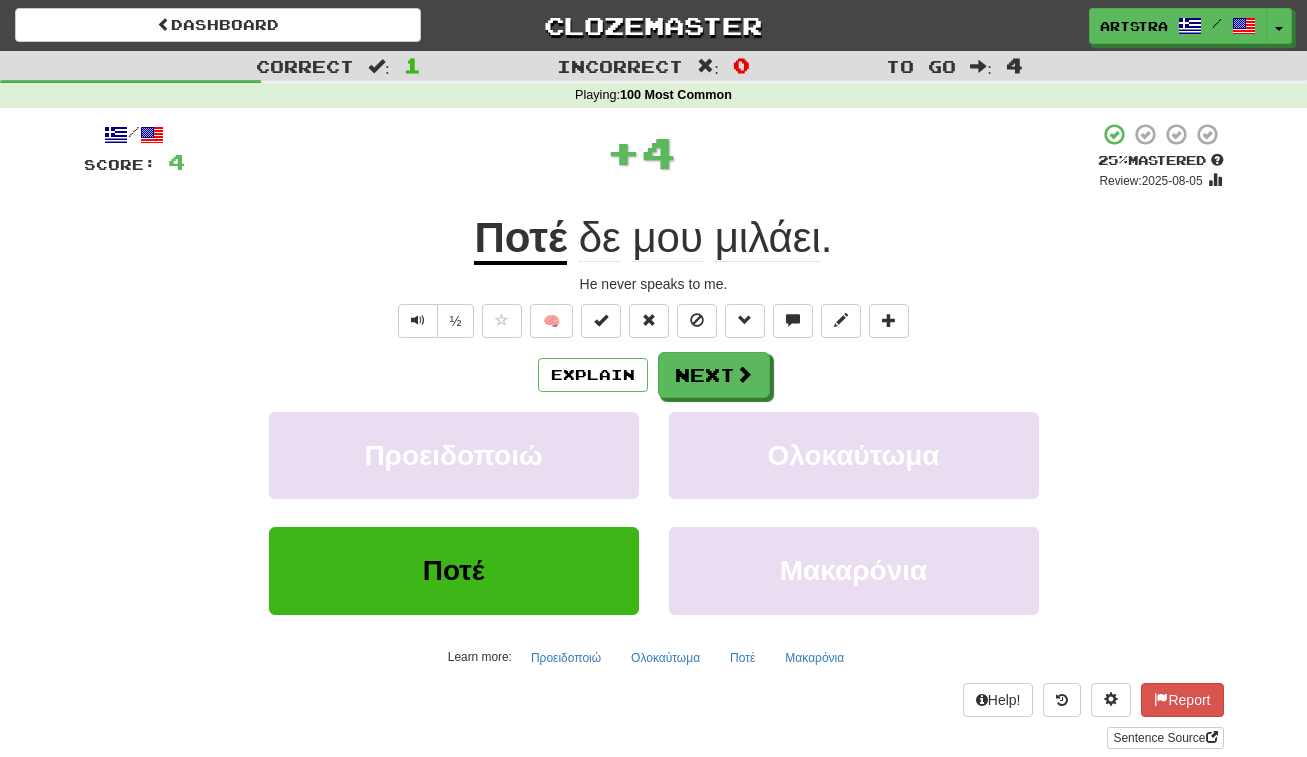click on "Ποτέ" at bounding box center (520, 239) 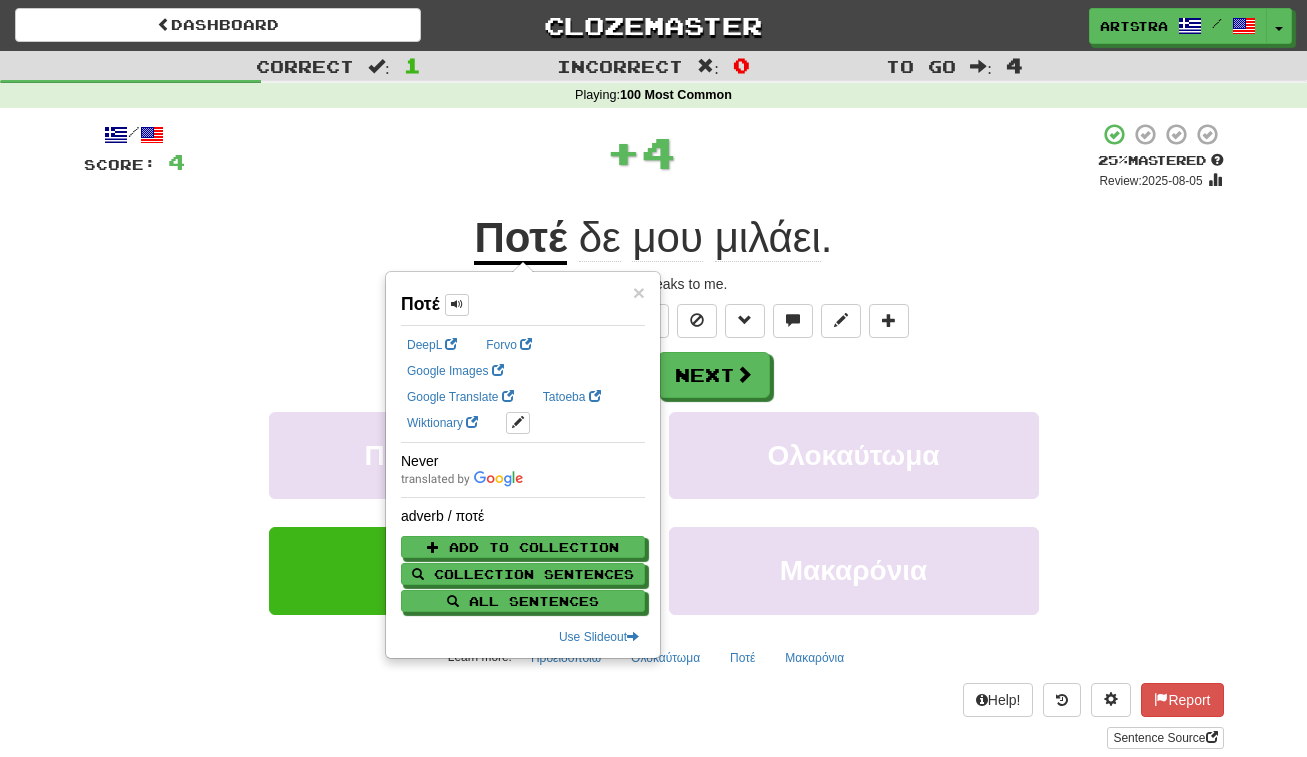 click on "μου" at bounding box center (667, 238) 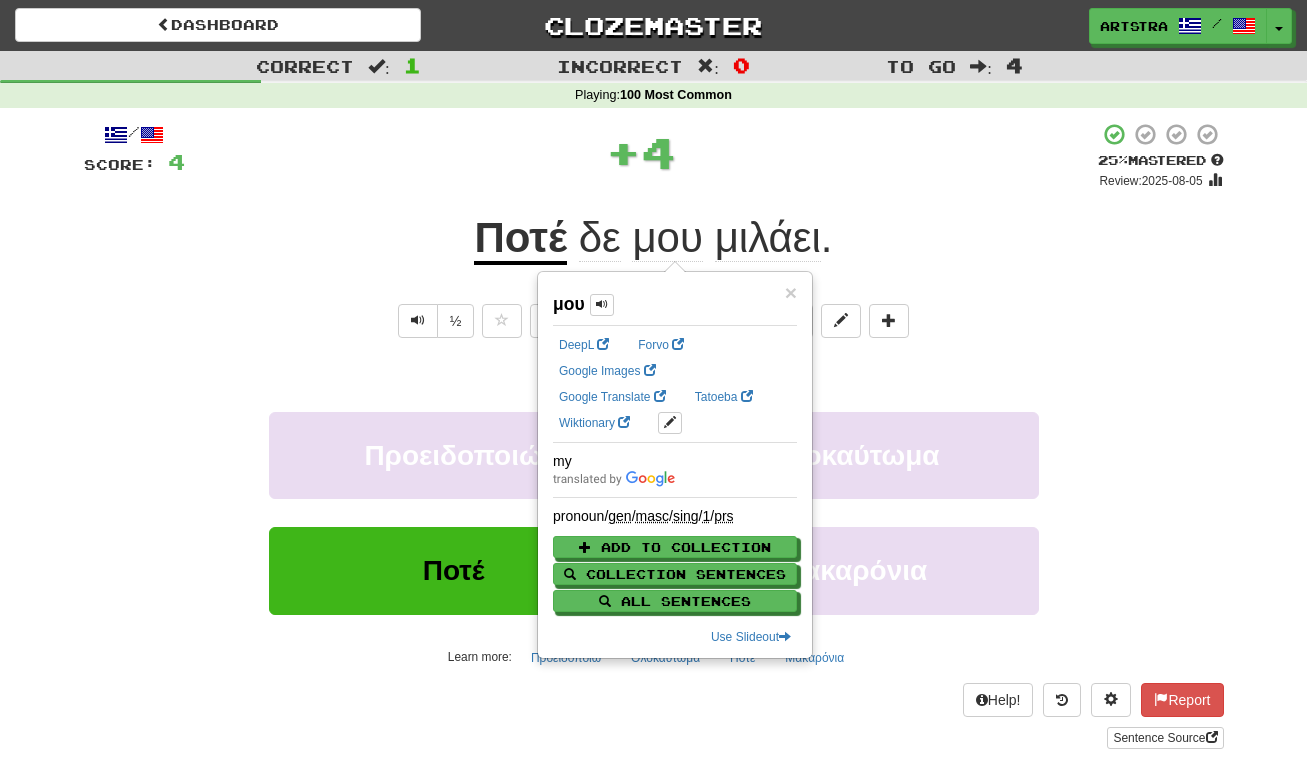 click on "μιλάει" at bounding box center [768, 238] 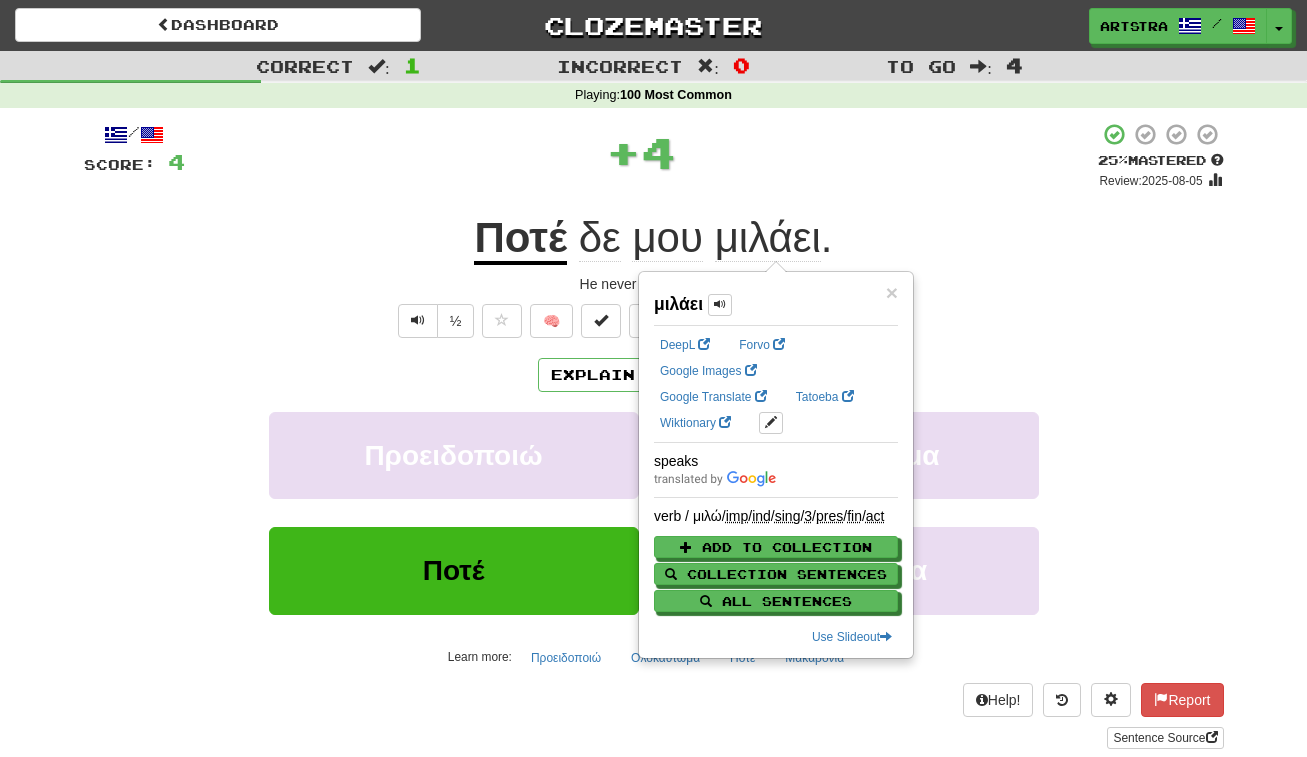 click on "/  Score:   4 + 4 25 %  Mastered Review:  2025-08-05 Ποτέ   δε   μου   μιλάει . He never speaks to me. ½ 🧠 Explain Next Προειδοποιώ Ολοκαύτωμα Ποτέ Μακαρόνια Learn more: Προειδοποιώ Ολοκαύτωμα Ποτέ Μακαρόνια  Help!  Report Sentence Source" at bounding box center (654, 435) 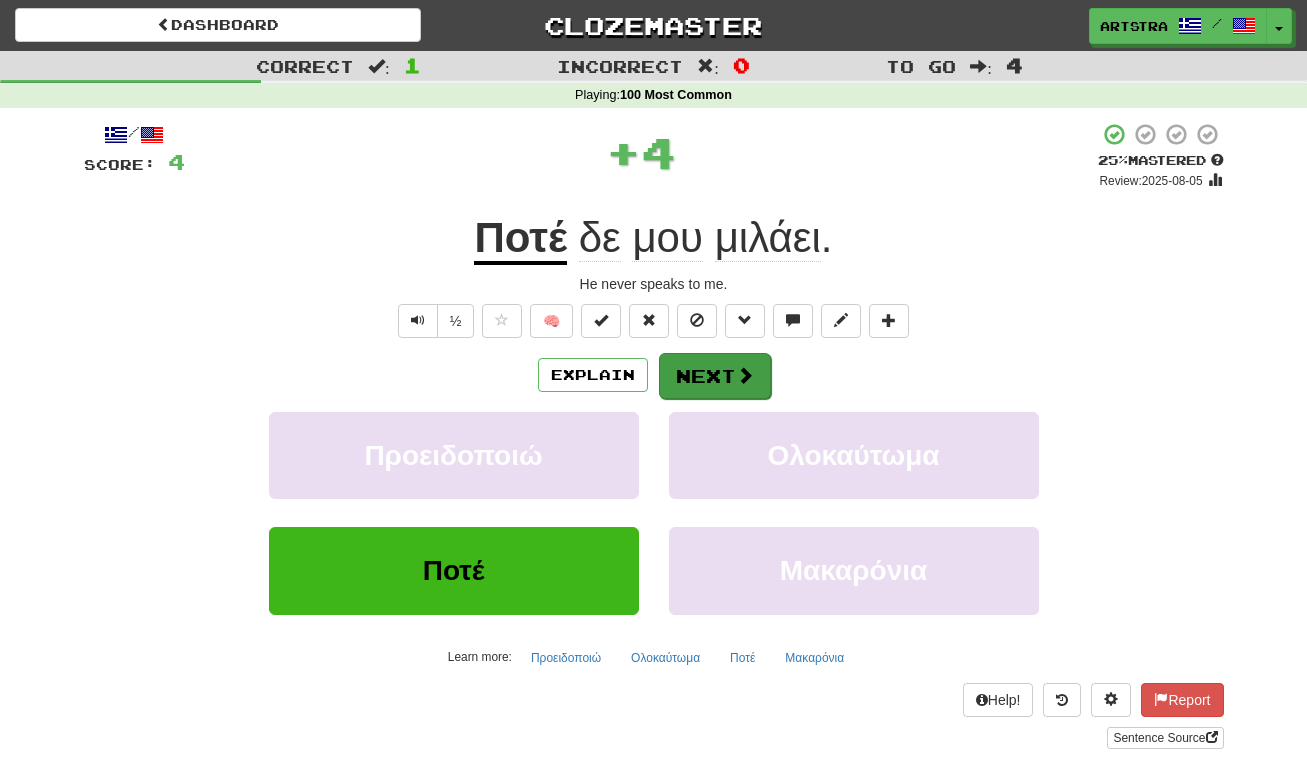 click on "Next" at bounding box center [715, 376] 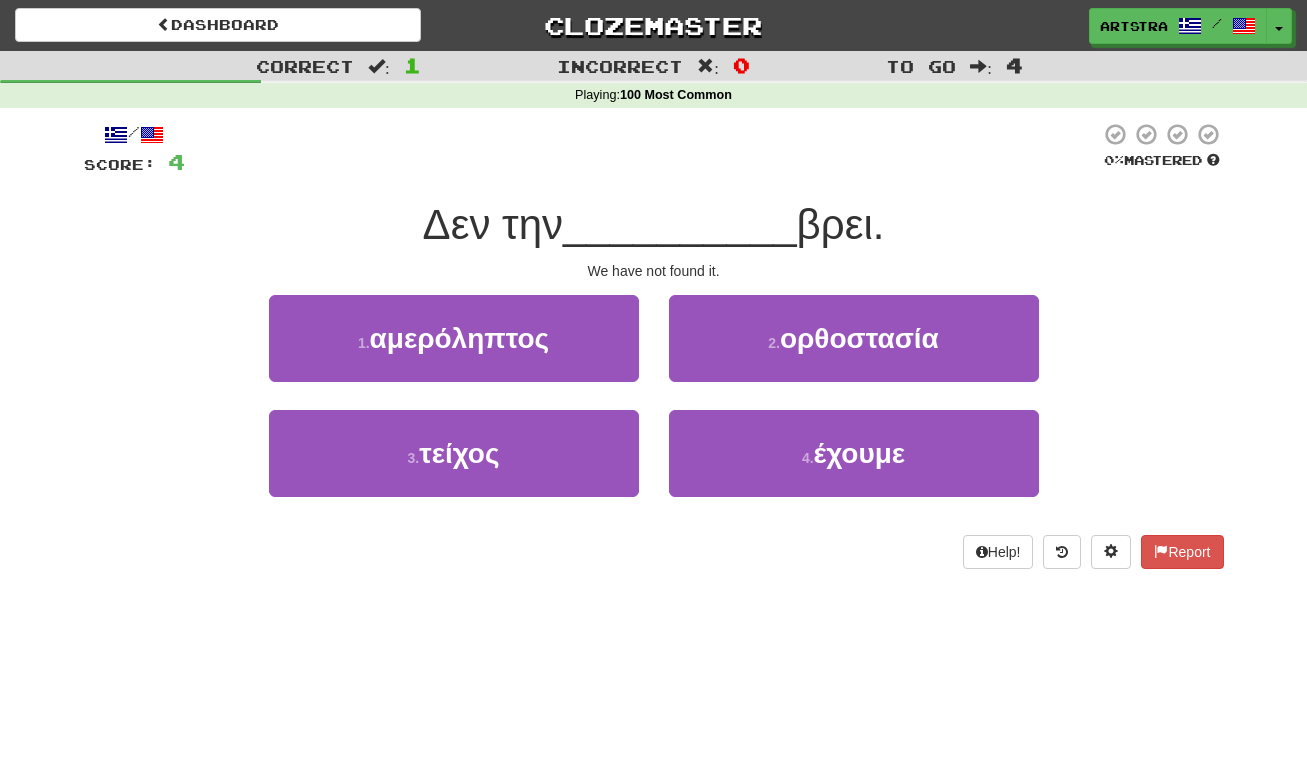 click on "__________" at bounding box center (680, 224) 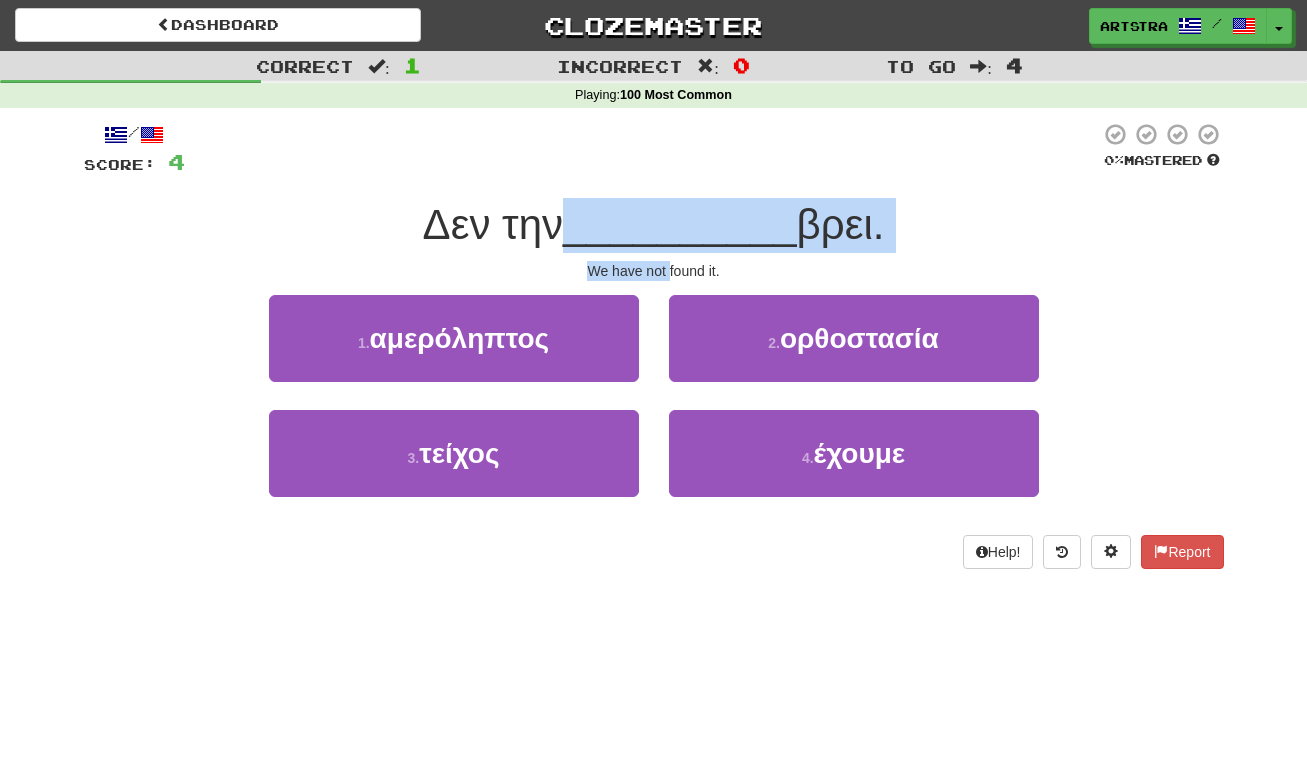 drag, startPoint x: 653, startPoint y: 217, endPoint x: 666, endPoint y: 265, distance: 49.729267 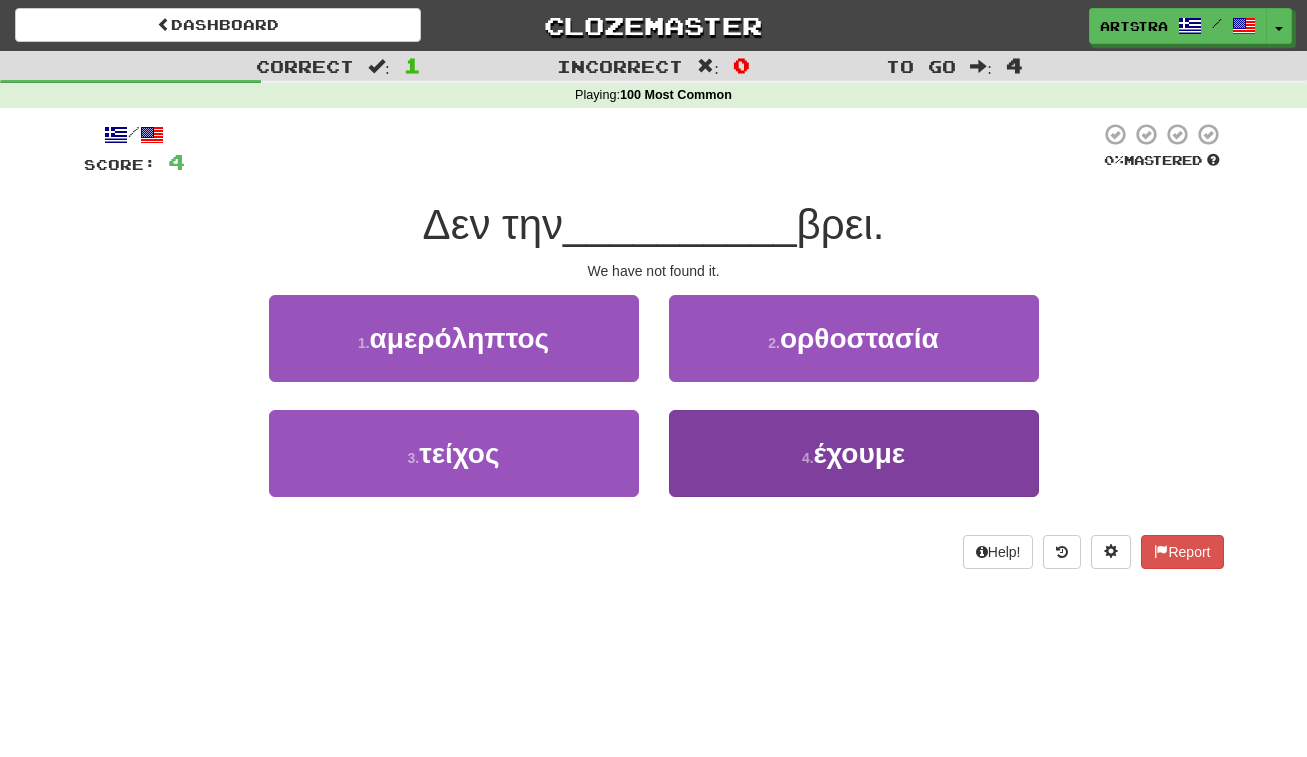 click on "έχουμε" at bounding box center (860, 453) 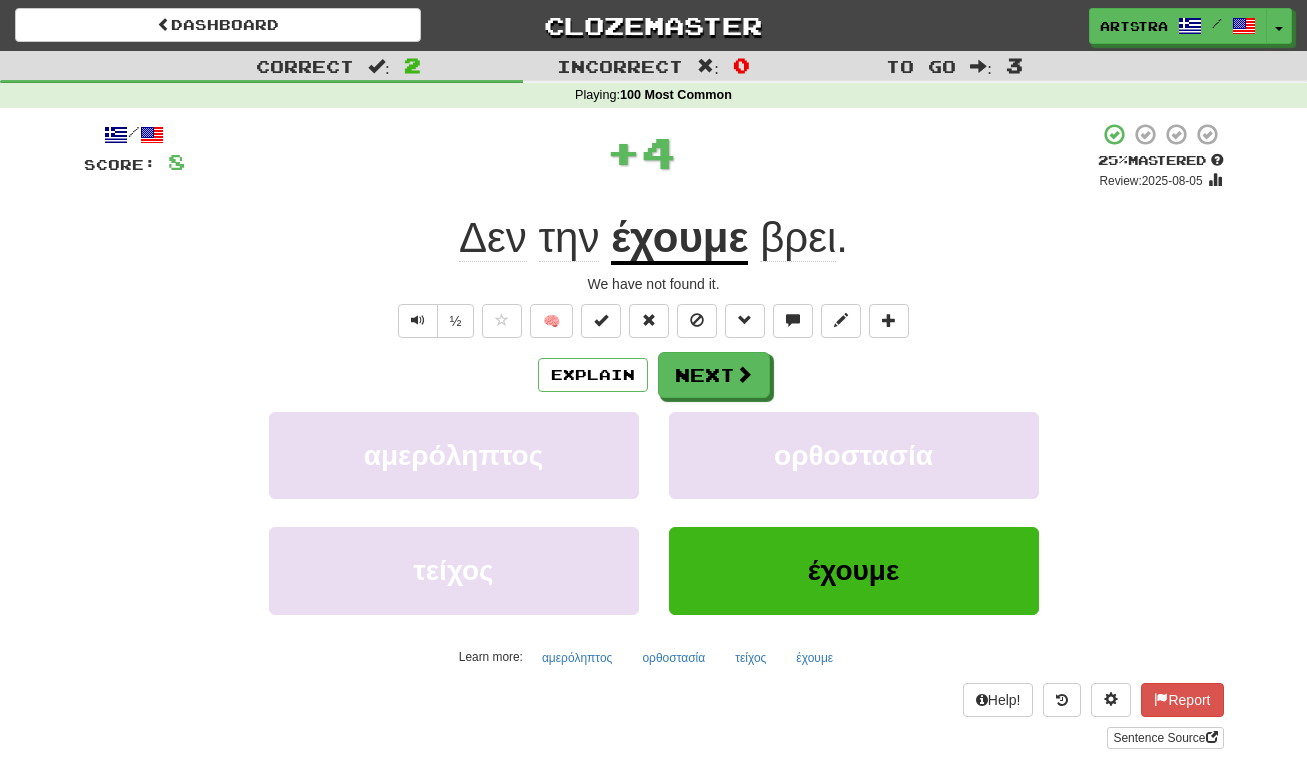 click on "έχουμε" at bounding box center (679, 239) 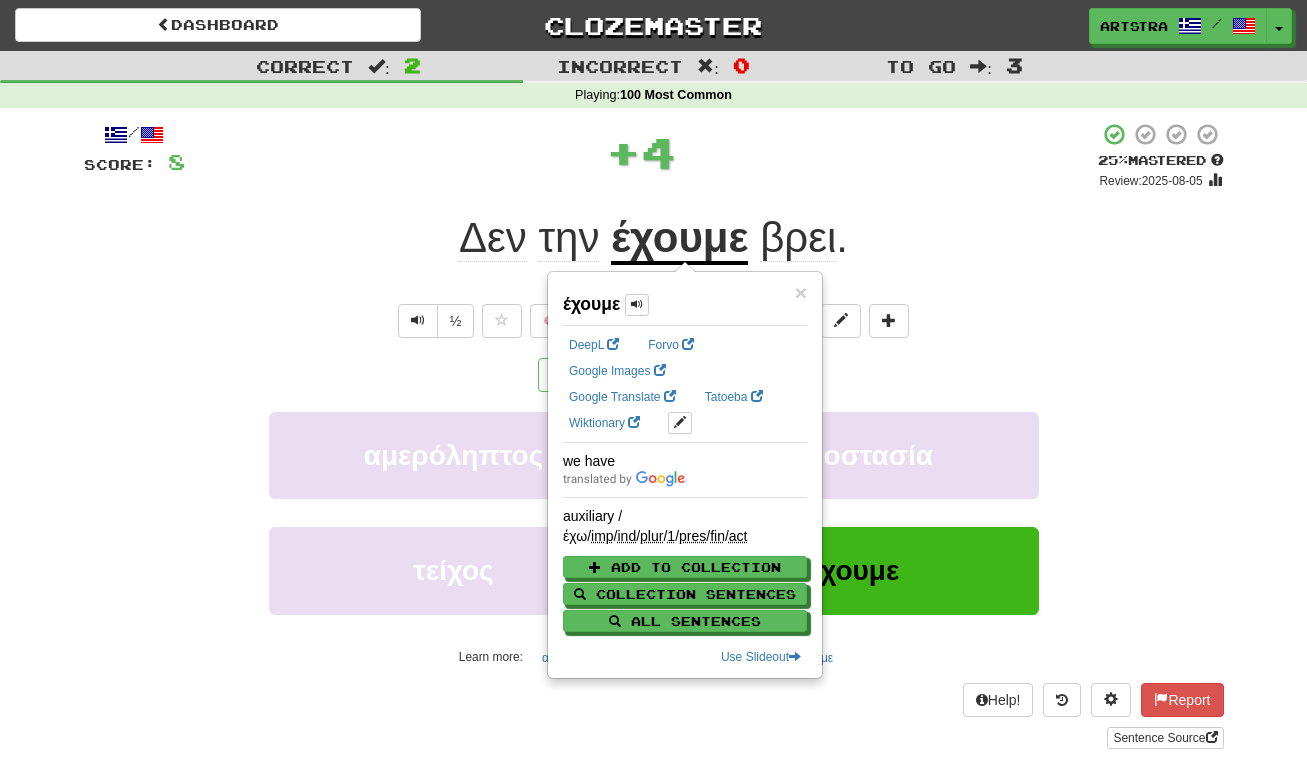 click on "βρει" at bounding box center [798, 238] 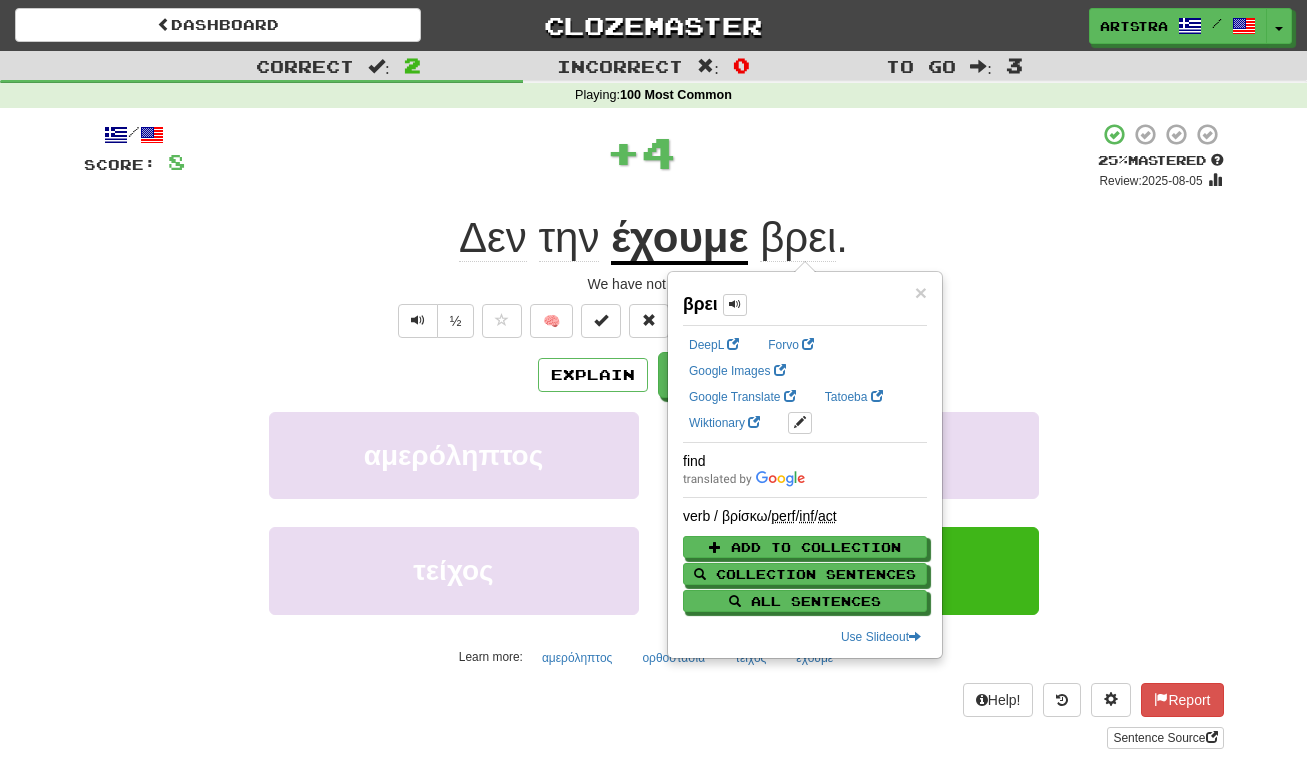click on "+ 4" at bounding box center [641, 156] 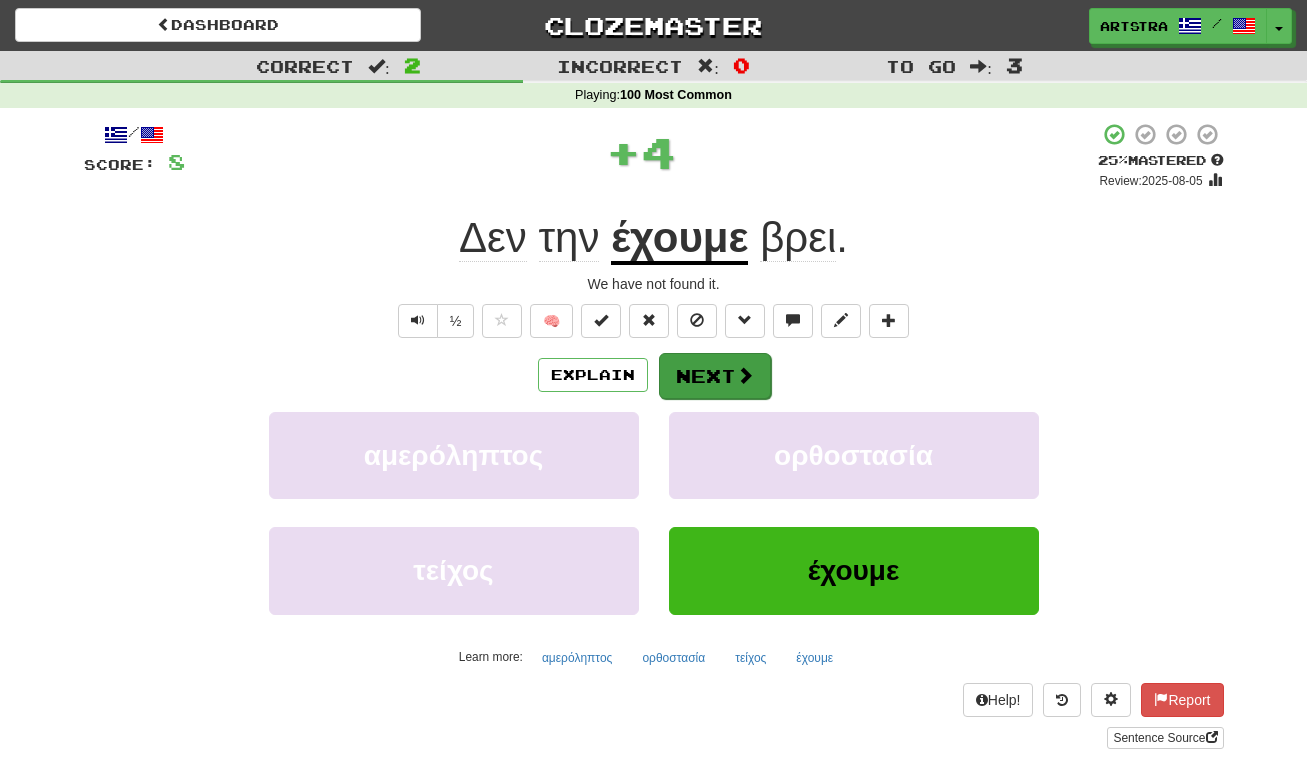 click on "Next" at bounding box center [715, 376] 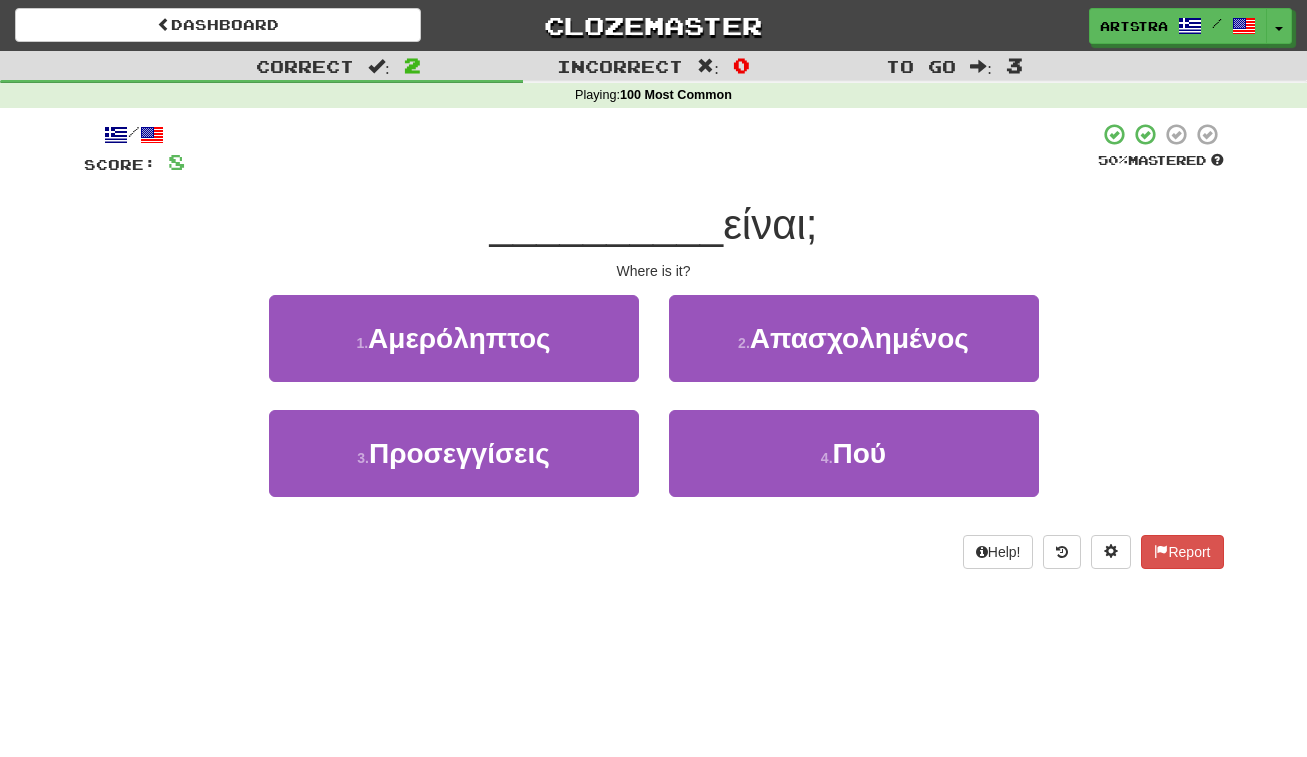 click on "__________" at bounding box center [607, 224] 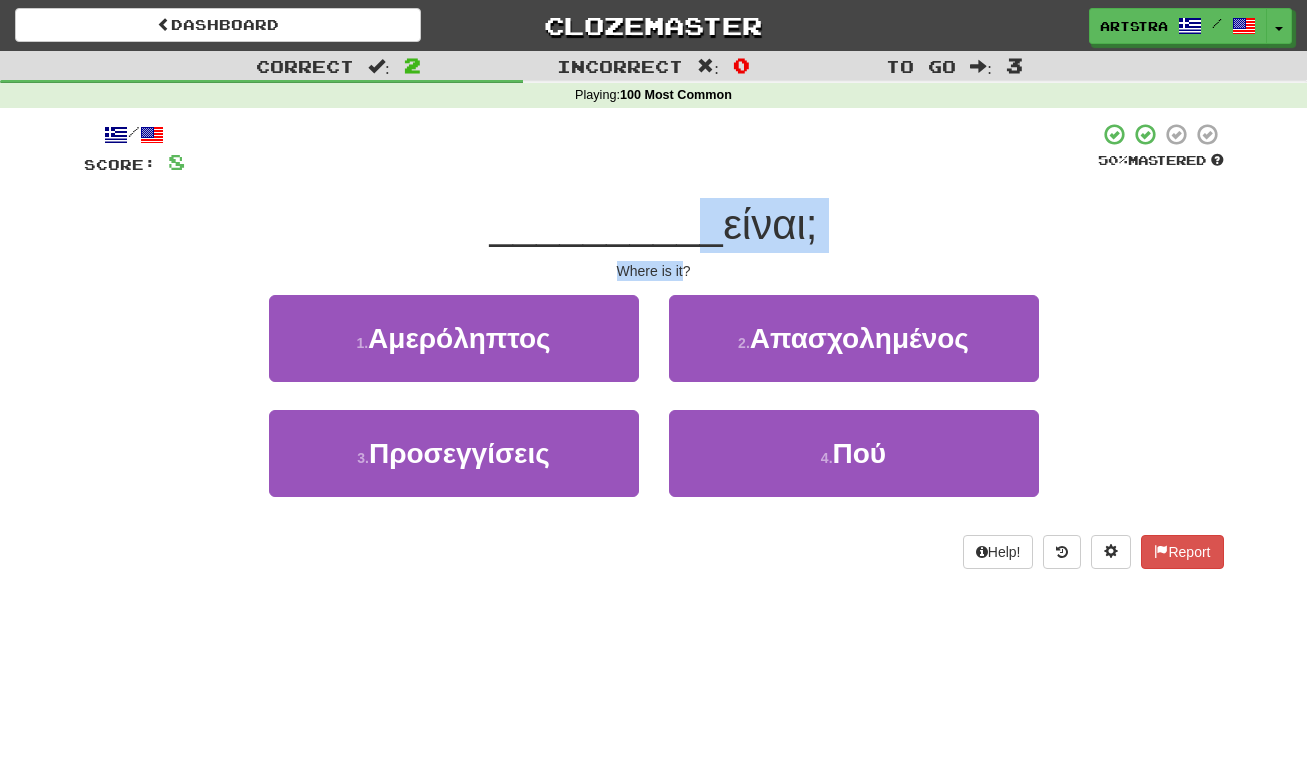 drag, startPoint x: 678, startPoint y: 251, endPoint x: 685, endPoint y: 260, distance: 11.401754 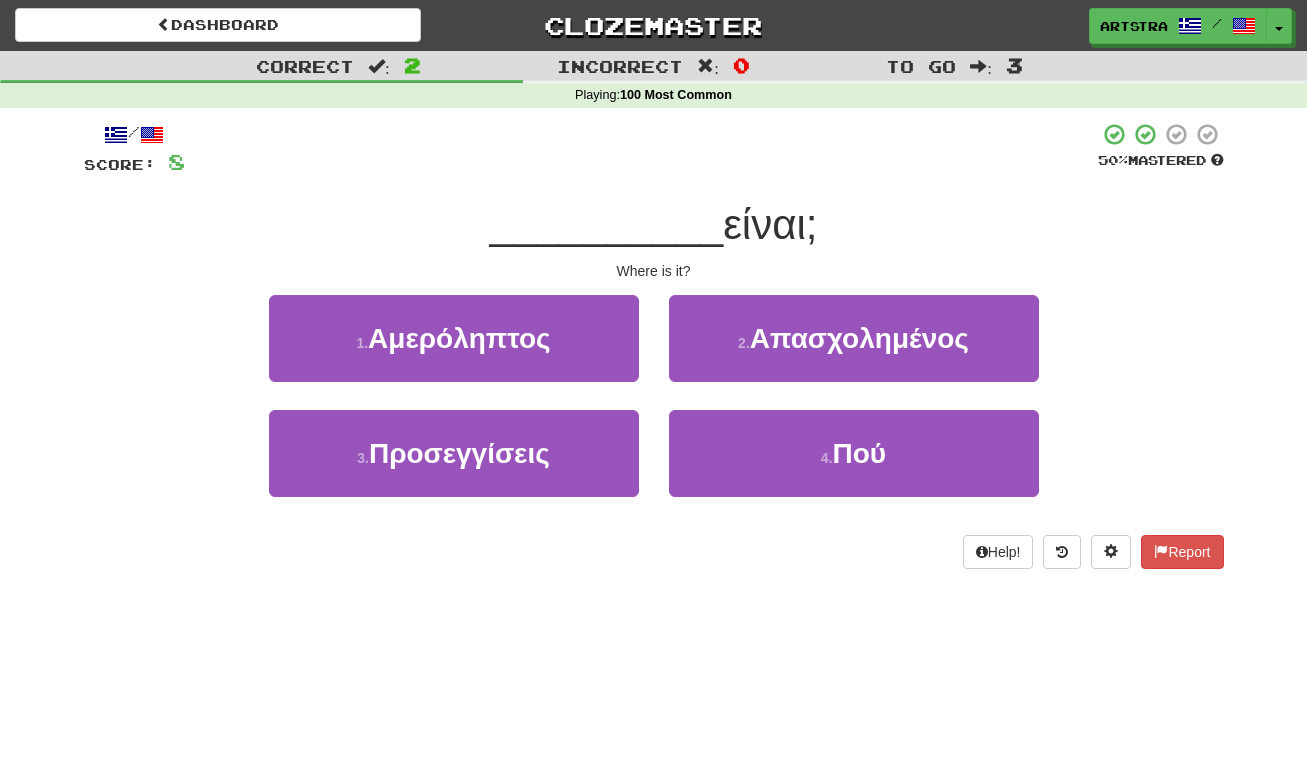 drag, startPoint x: 792, startPoint y: 441, endPoint x: 809, endPoint y: 407, distance: 38.013157 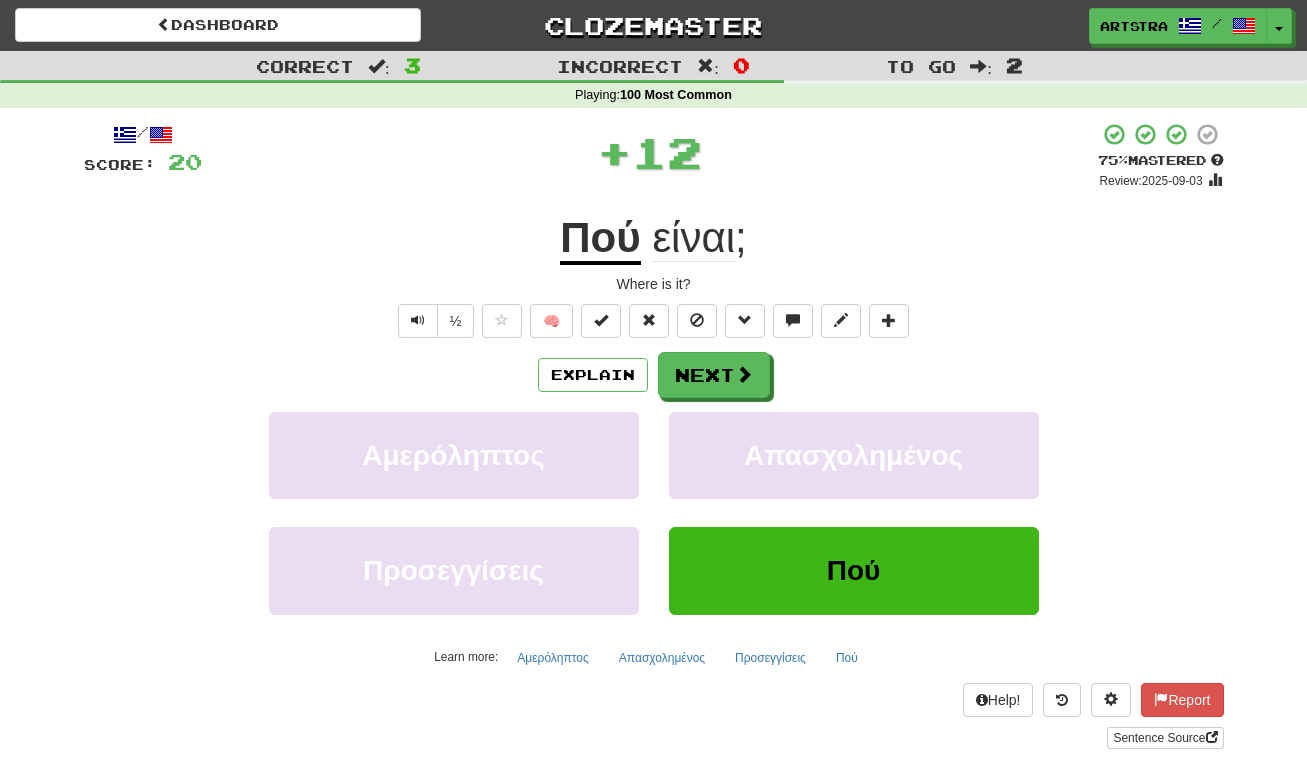 click on "είναι" at bounding box center (693, 238) 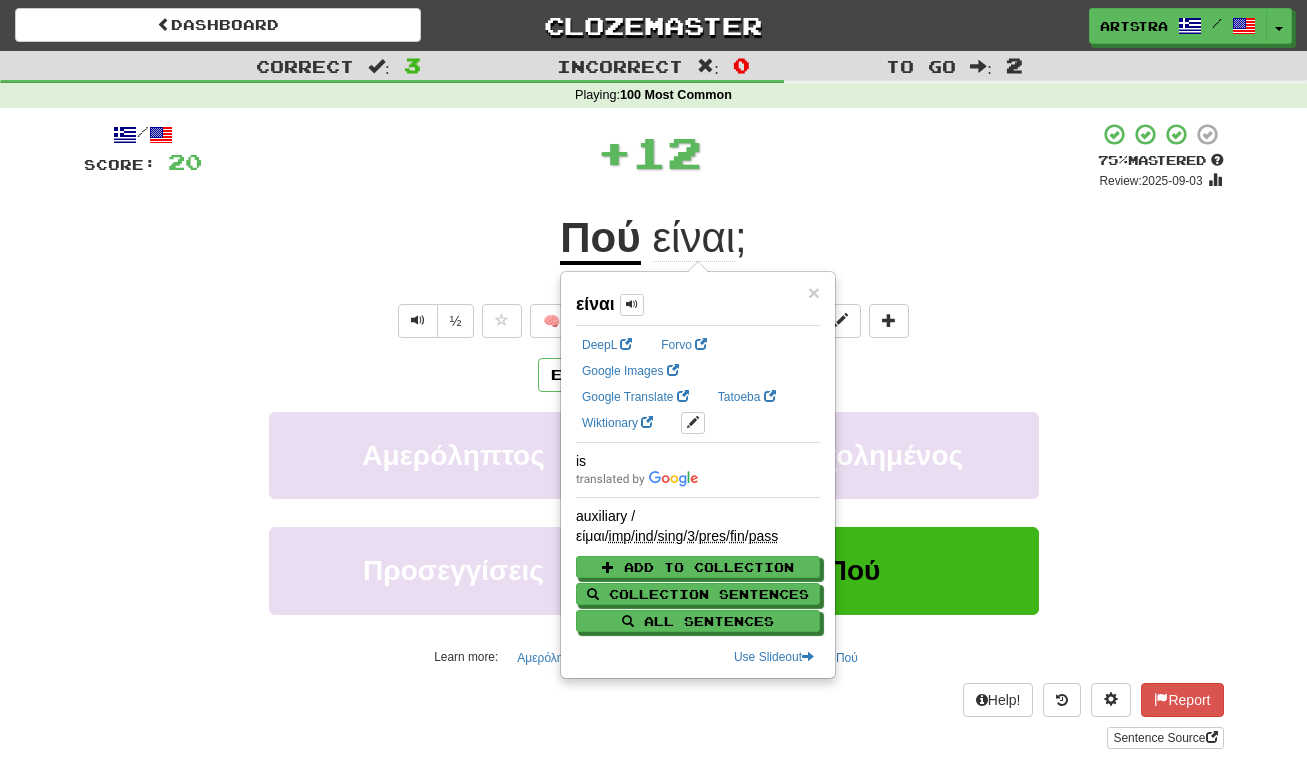 drag, startPoint x: 782, startPoint y: 163, endPoint x: 771, endPoint y: 208, distance: 46.32494 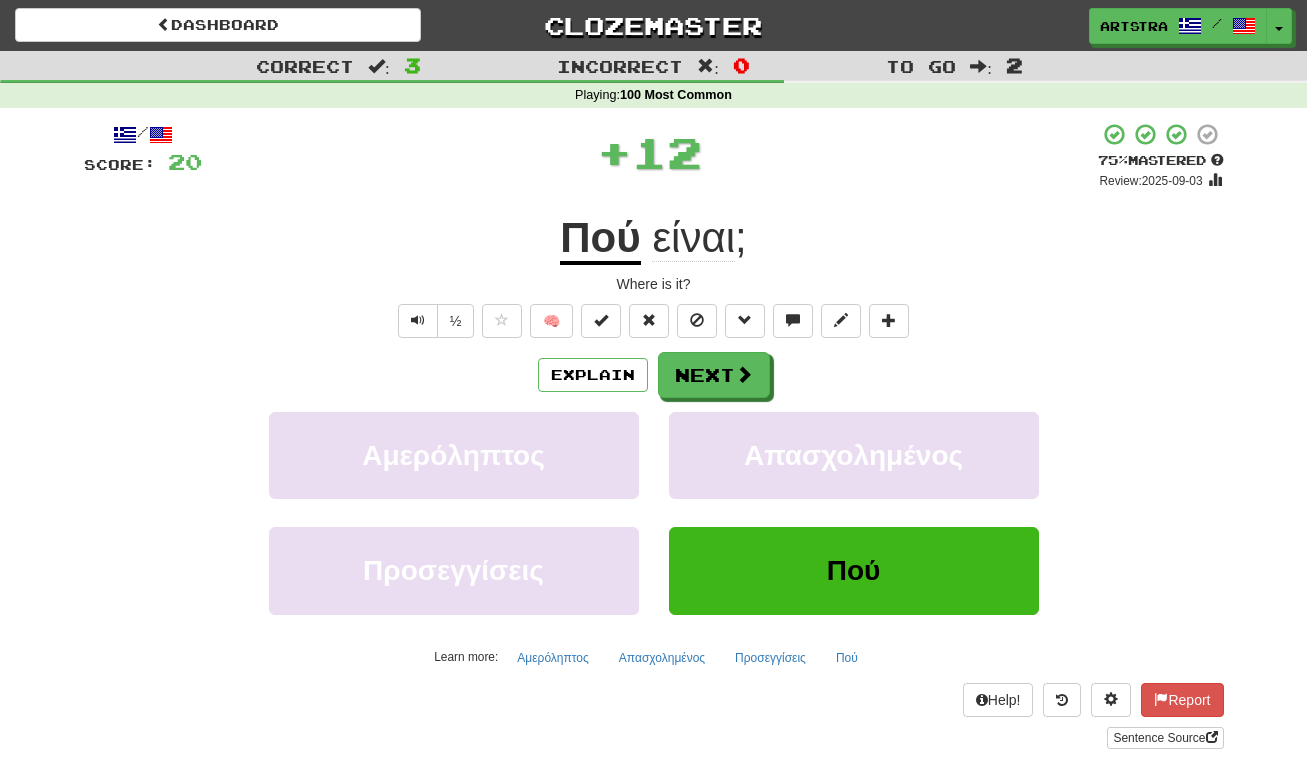 click on "Explain Next Αμερόληπτος Απασχολημένος Προσεγγίσεις Πού Learn more: Αμερόληπτος Απασχολημένος Προσεγγίσεις Πού" at bounding box center (654, 512) 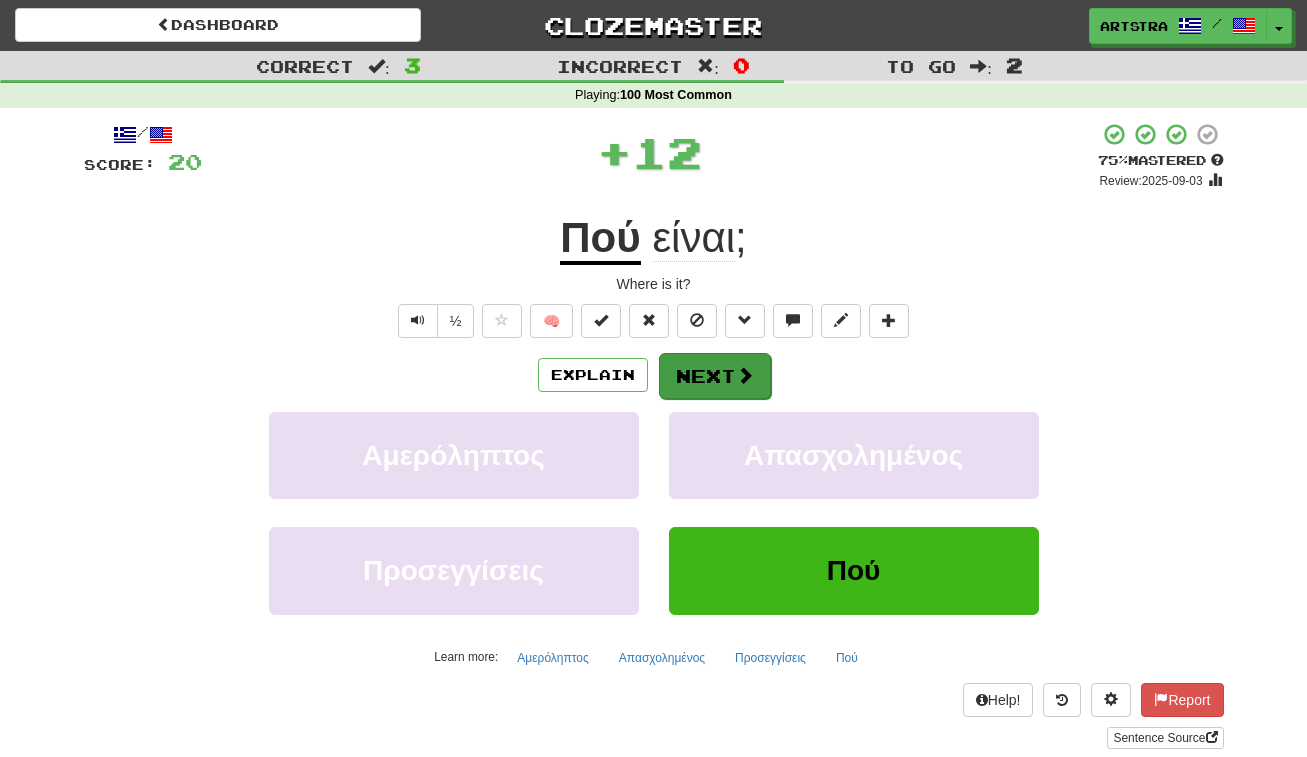 click at bounding box center (745, 375) 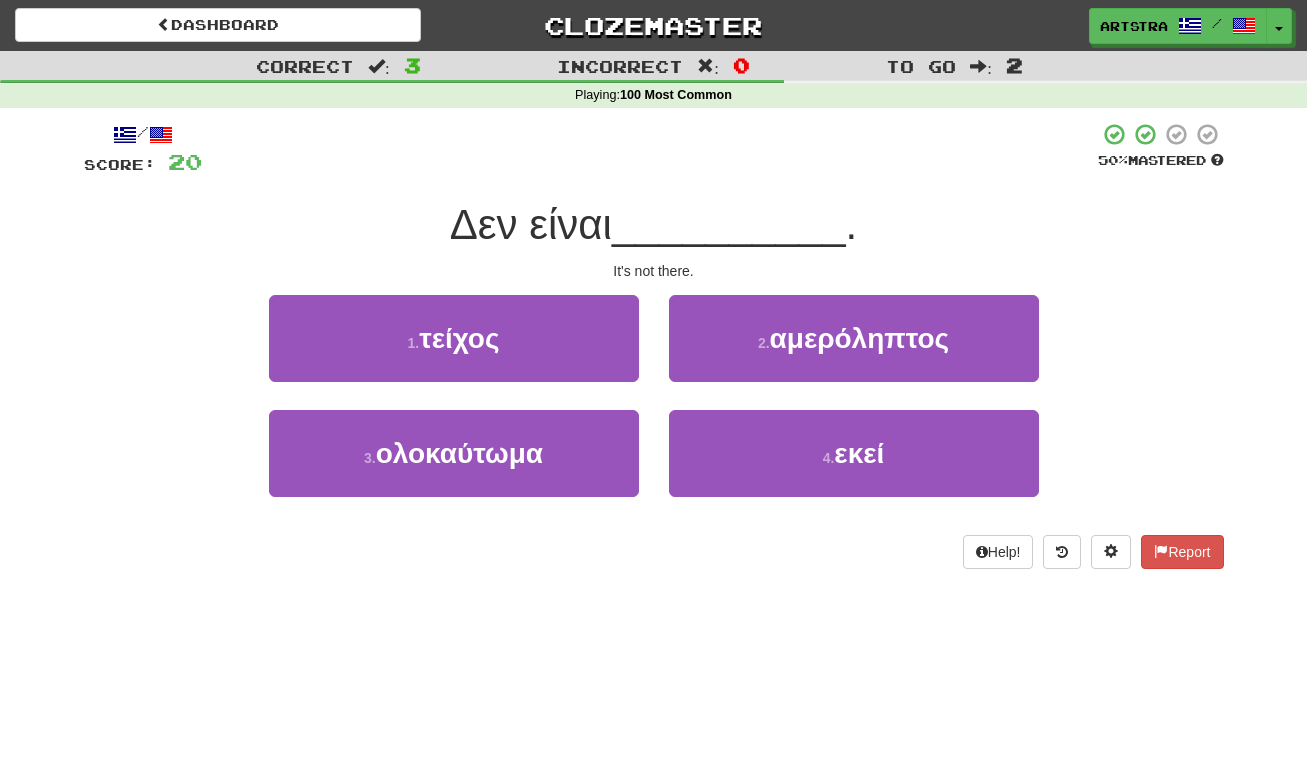 click on "__________" at bounding box center [729, 224] 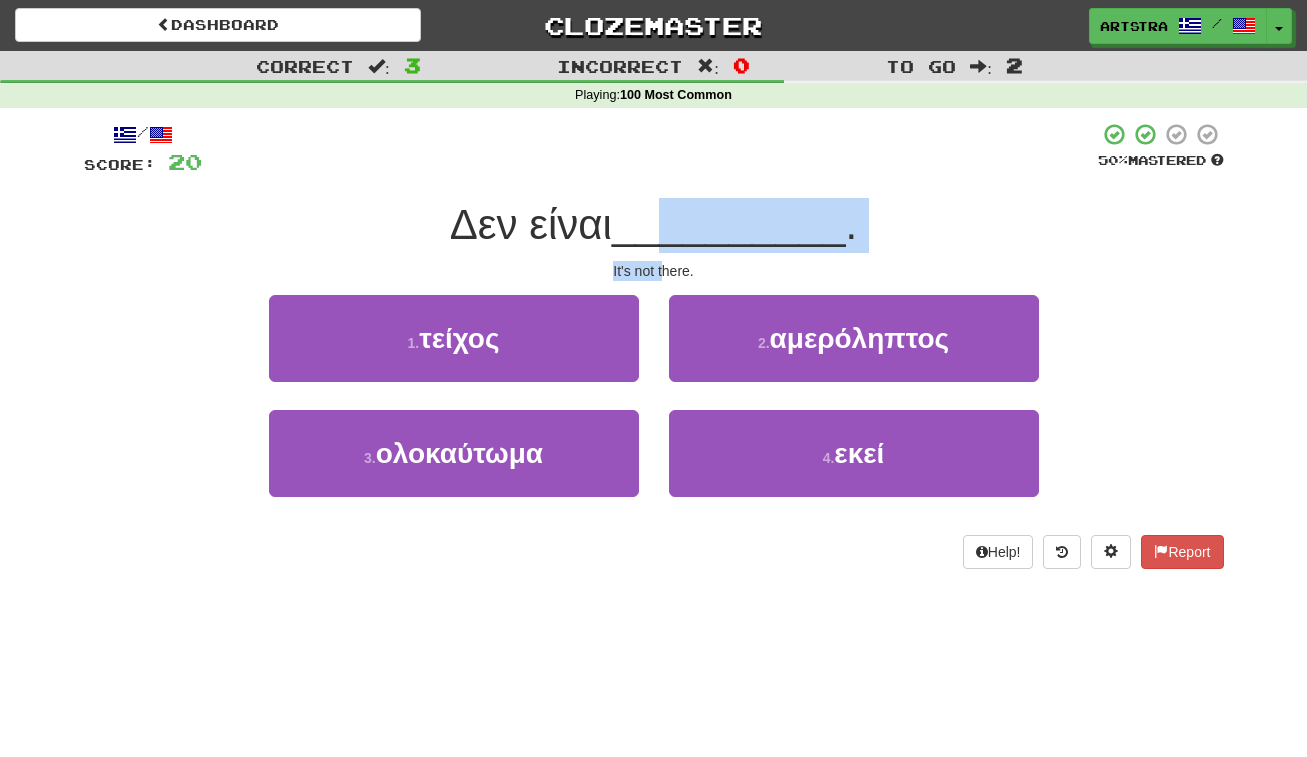 click on "/  Score:   20 50 %  Mastered Δεν είναι  __________ . It's not there. 1 .  τείχος 2 .  αμερόληπτος 3 .  ολοκαύτωμα 4 .  εκεί  Help!  Report" at bounding box center (654, 345) 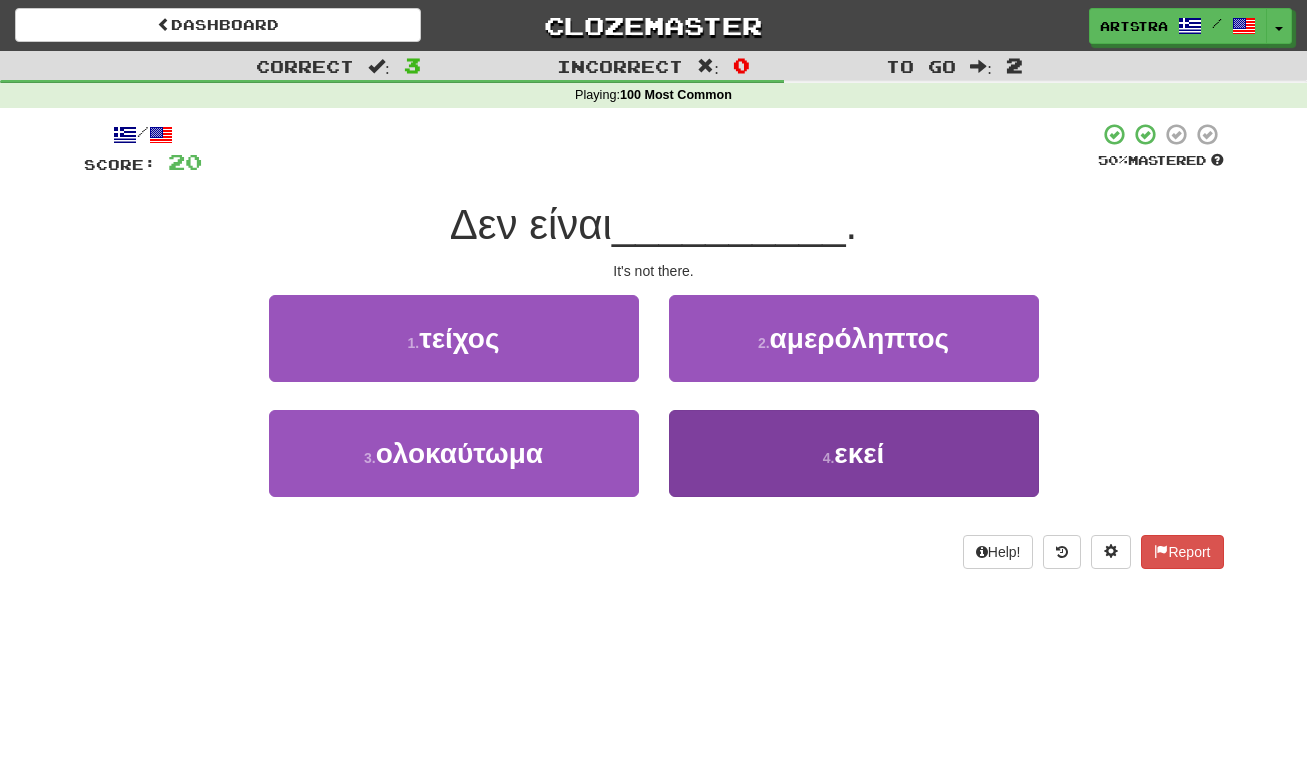 click on "4 .  εκεί" at bounding box center (854, 453) 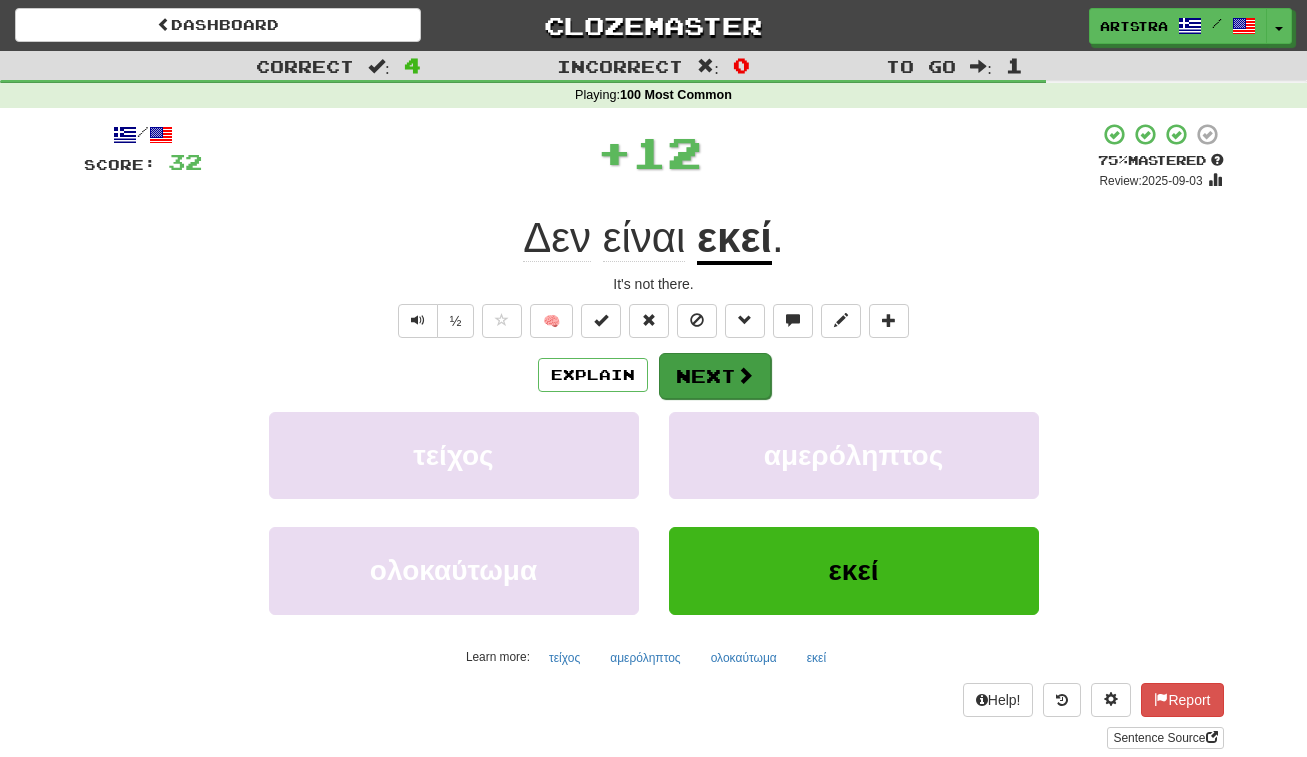 click on "Next" at bounding box center [715, 376] 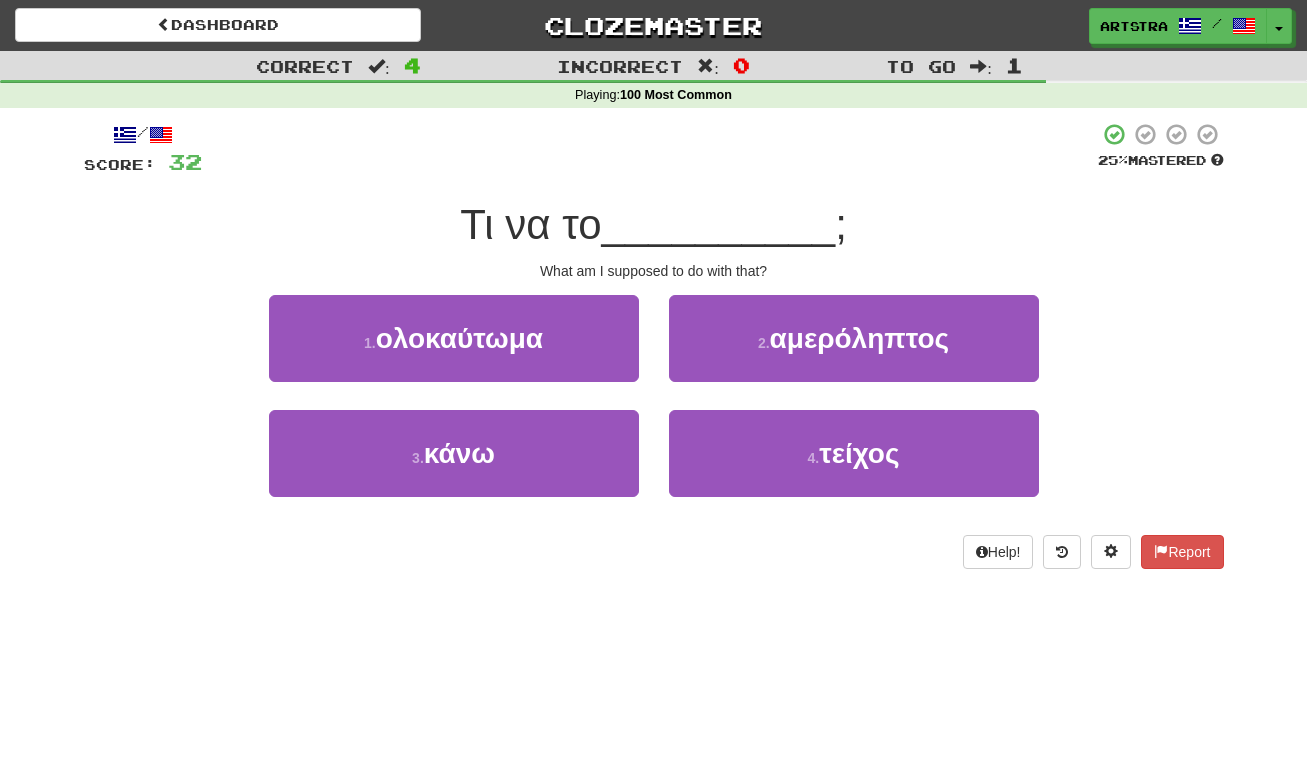 click on "__________" at bounding box center (719, 224) 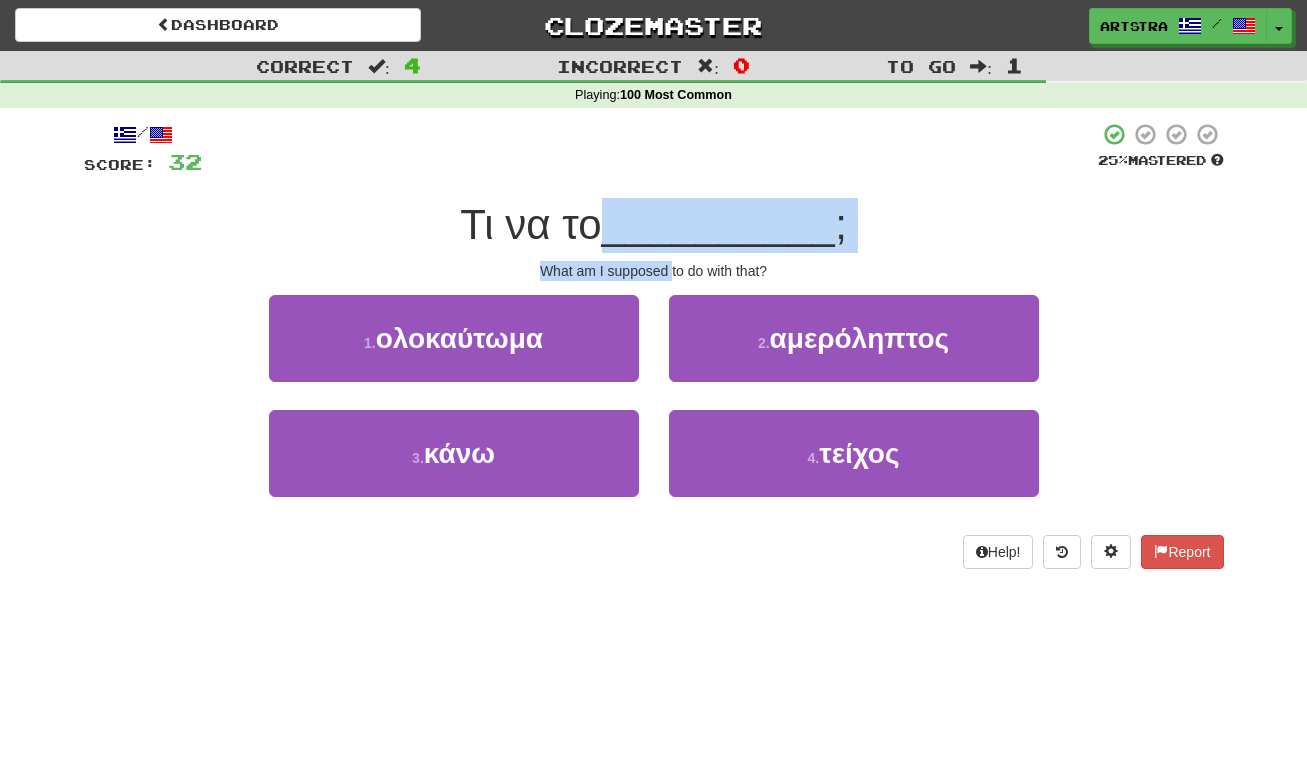 drag, startPoint x: 656, startPoint y: 235, endPoint x: 667, endPoint y: 261, distance: 28.231188 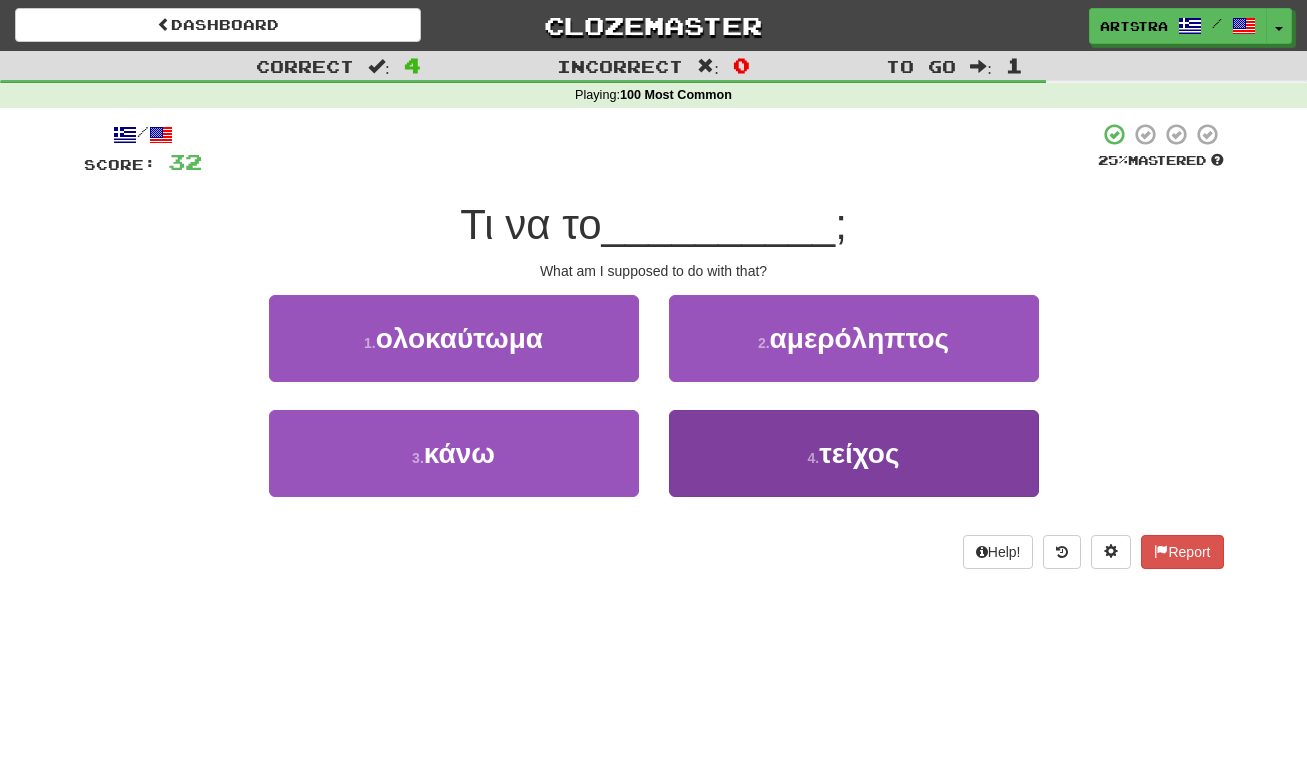click on "4 .  τείχος" at bounding box center (854, 453) 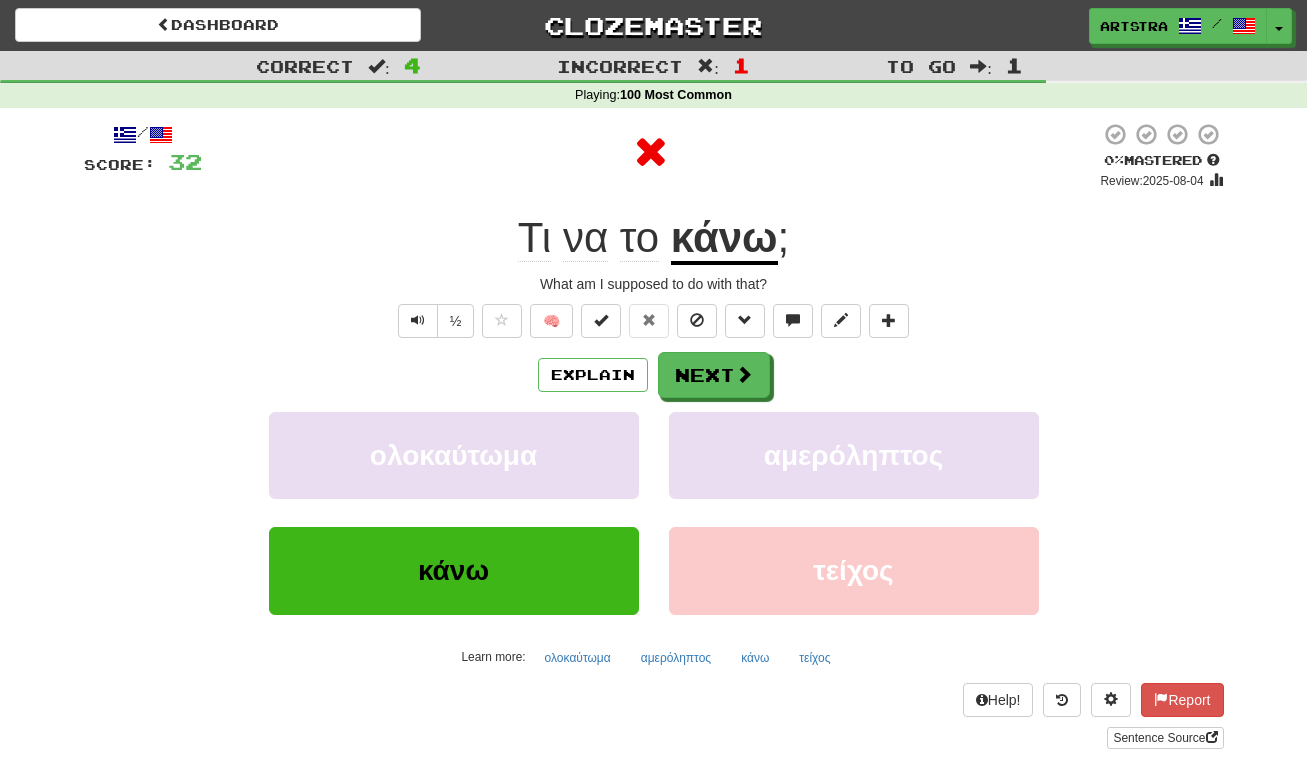click on "/  Score:   32 0 %  Mastered Review:  2025-08-04 Τι   να   το   κάνω ; What am I supposed to do with that? ½ 🧠 Explain Next ολοκαύτωμα αμερόληπτος κάνω τείχος Learn more: ολοκαύτωμα αμερόληπτος κάνω τείχος  Help!  Report Sentence Source" at bounding box center (654, 435) 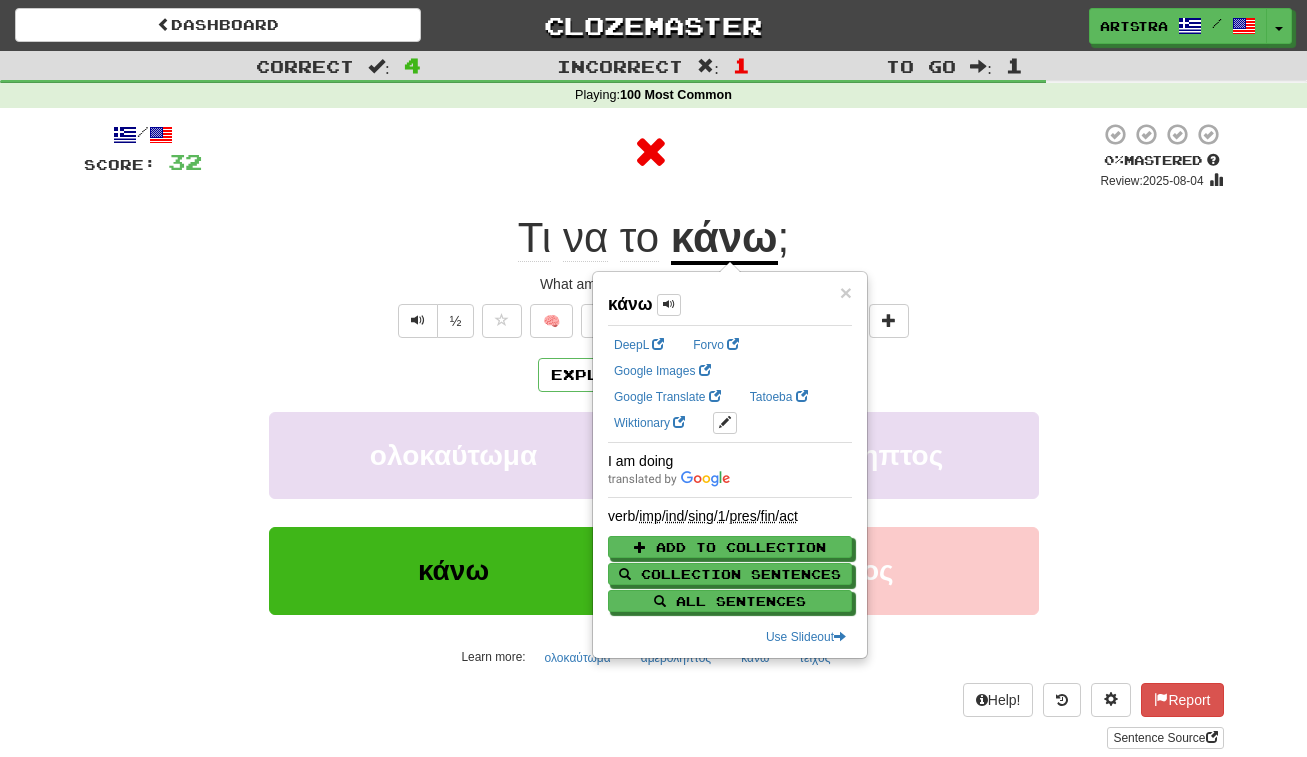 click on "Τι   να   το   κάνω ;" at bounding box center [654, 238] 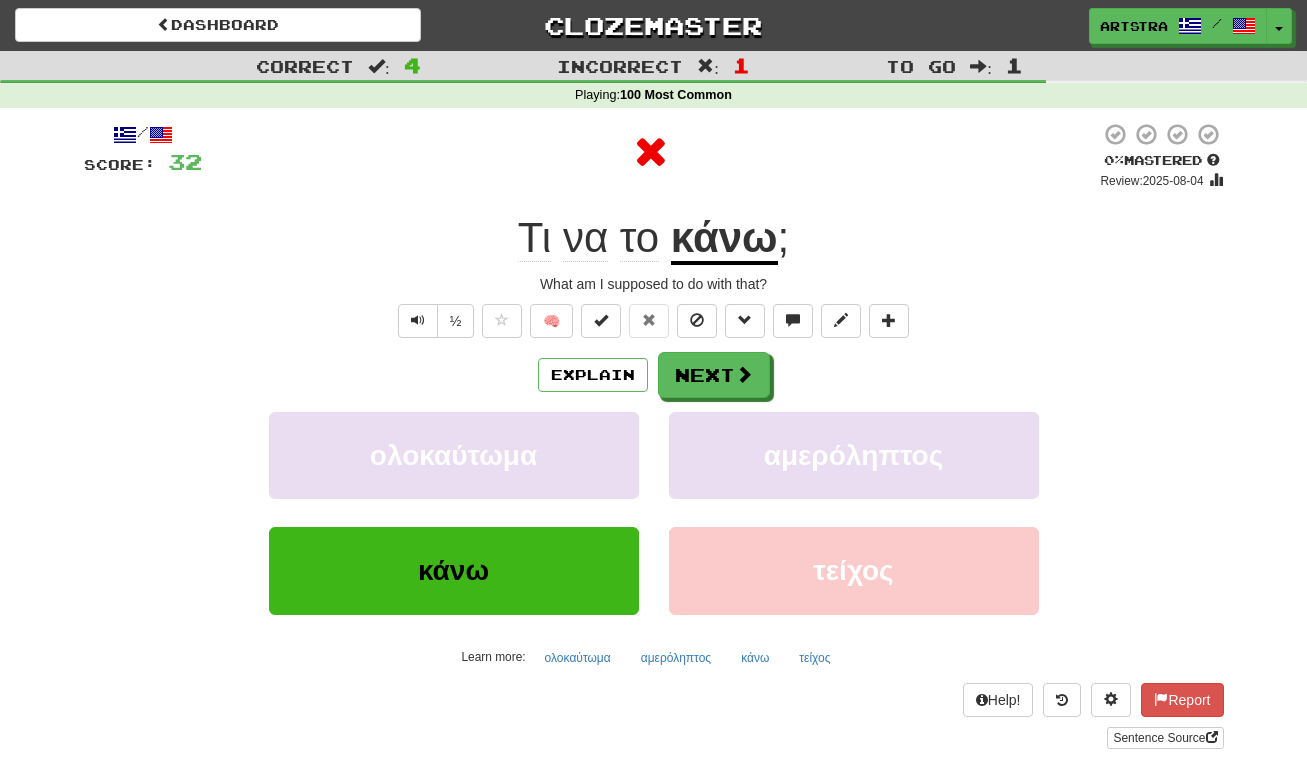 drag, startPoint x: 1279, startPoint y: 38, endPoint x: 1283, endPoint y: 49, distance: 11.7046995 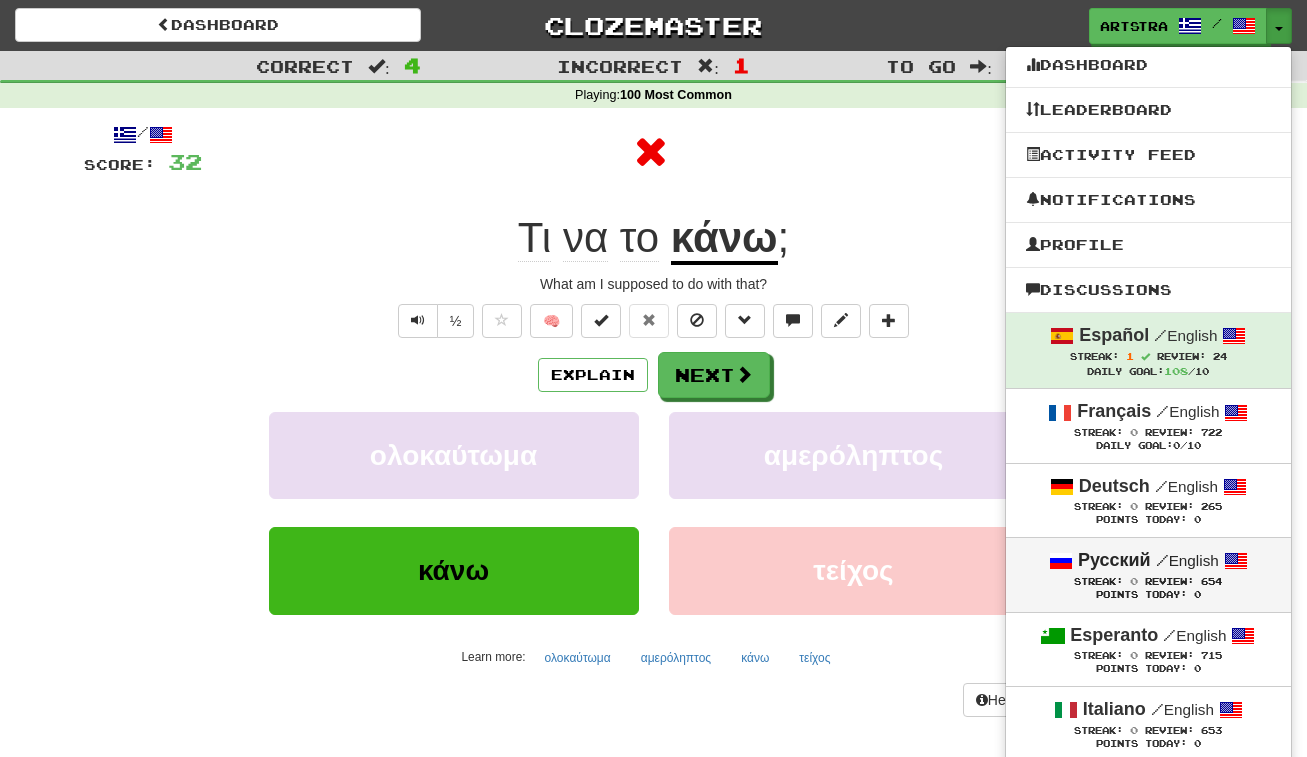 click on "Streak:
0
Review:
654" at bounding box center [1148, 581] 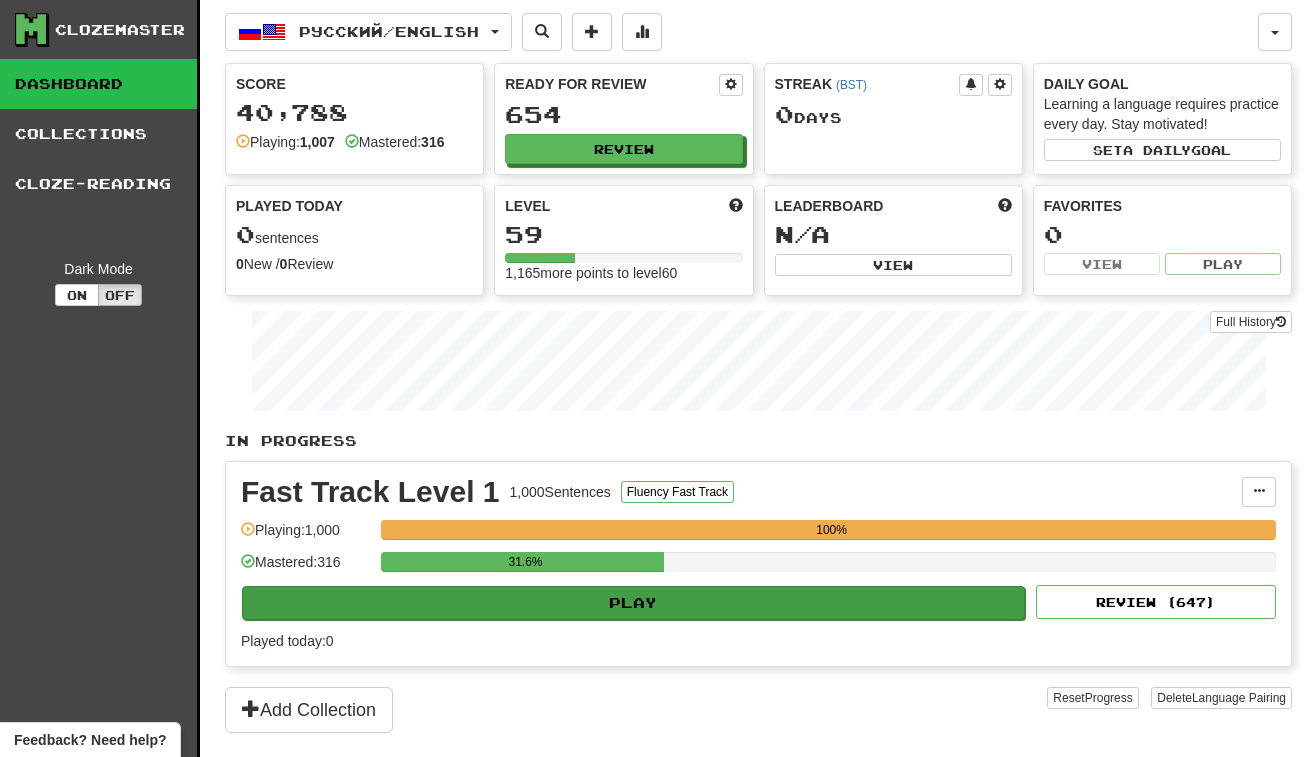 scroll, scrollTop: 0, scrollLeft: 0, axis: both 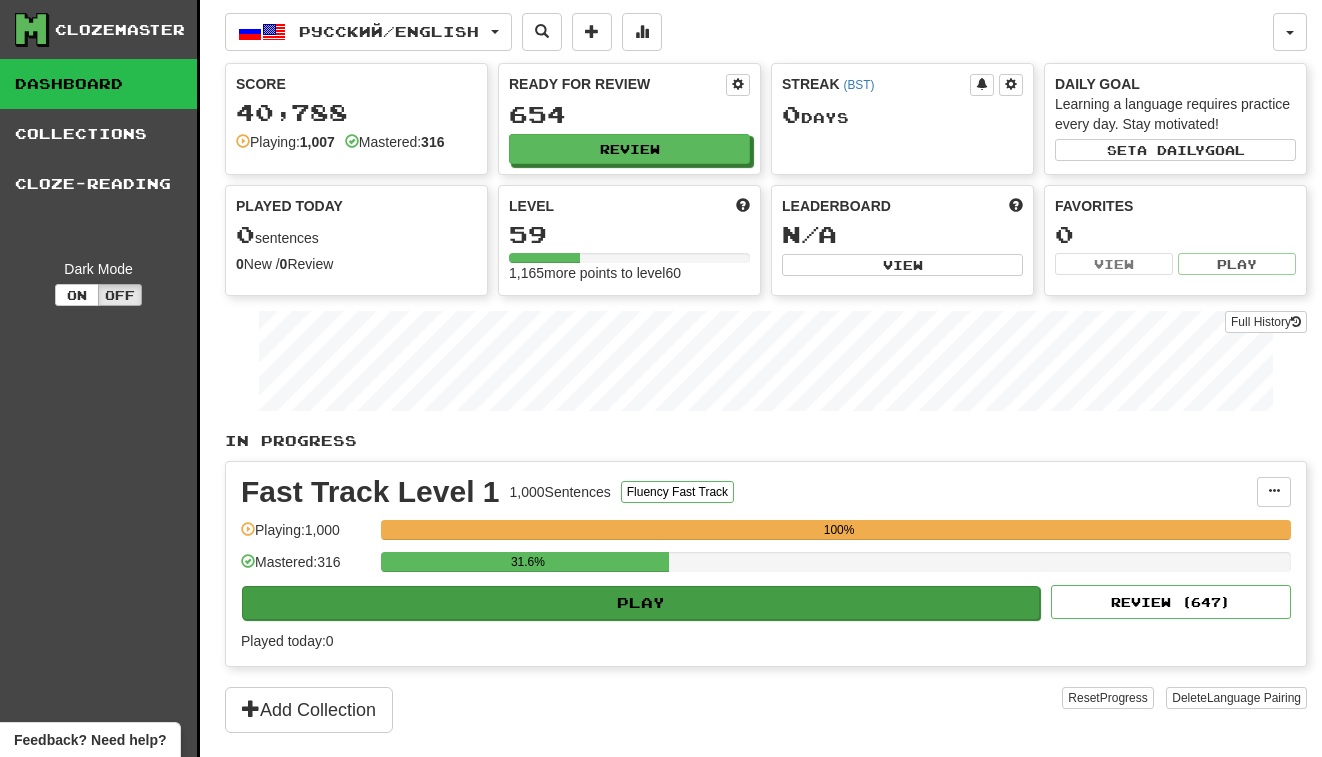 select on "**" 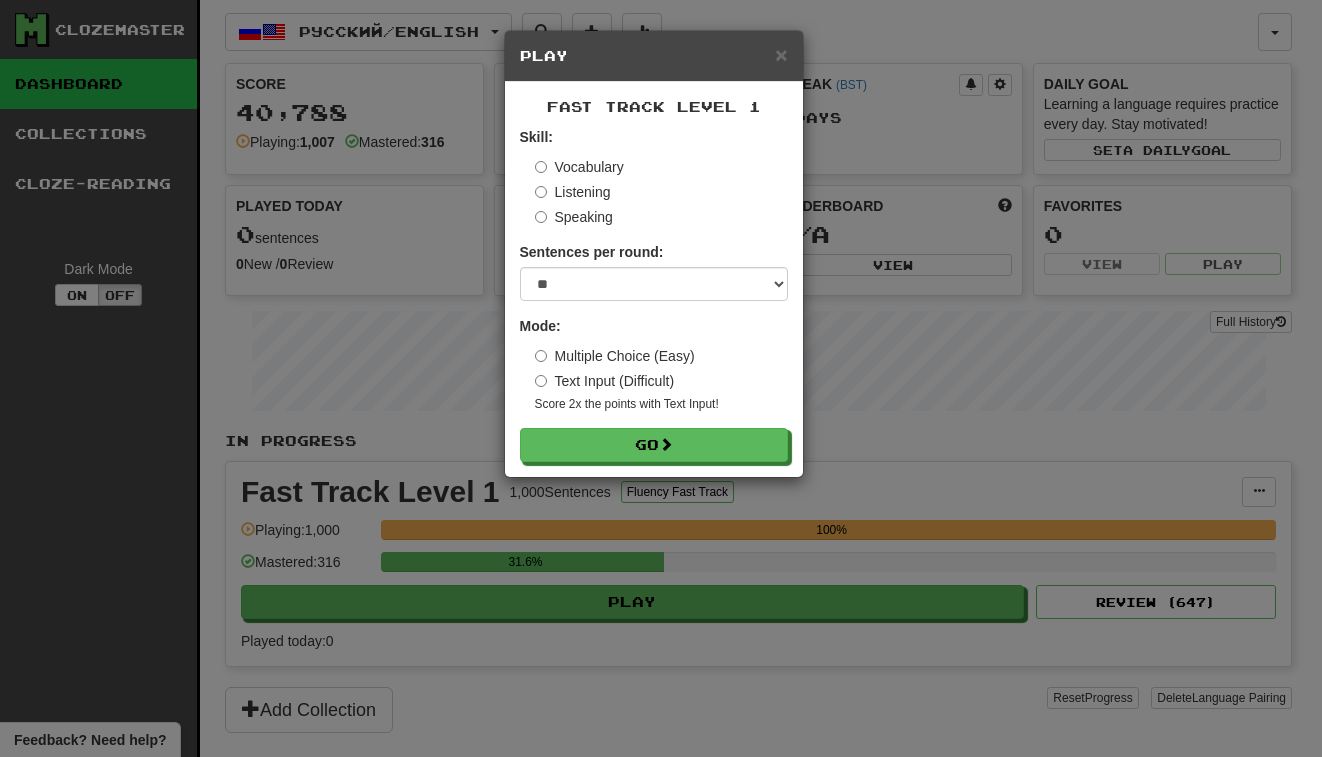 click on "× Play Fast Track Level 1 Skill: Vocabulary Listening Speaking Sentences per round: * ** ** ** ** ** *** ******** Mode: Multiple Choice (Easy) Text Input (Difficult) Score 2x the points with Text Input ! Go" at bounding box center (661, 378) 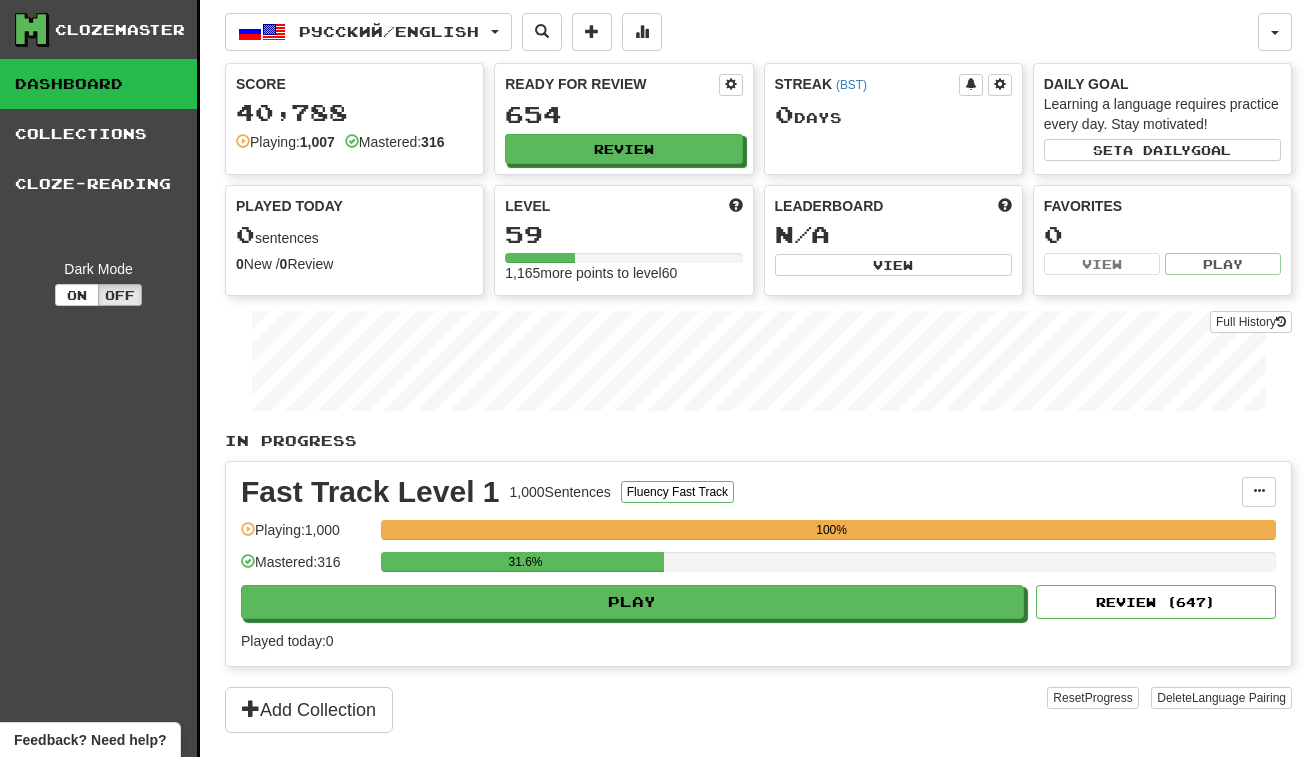 scroll, scrollTop: 150, scrollLeft: 0, axis: vertical 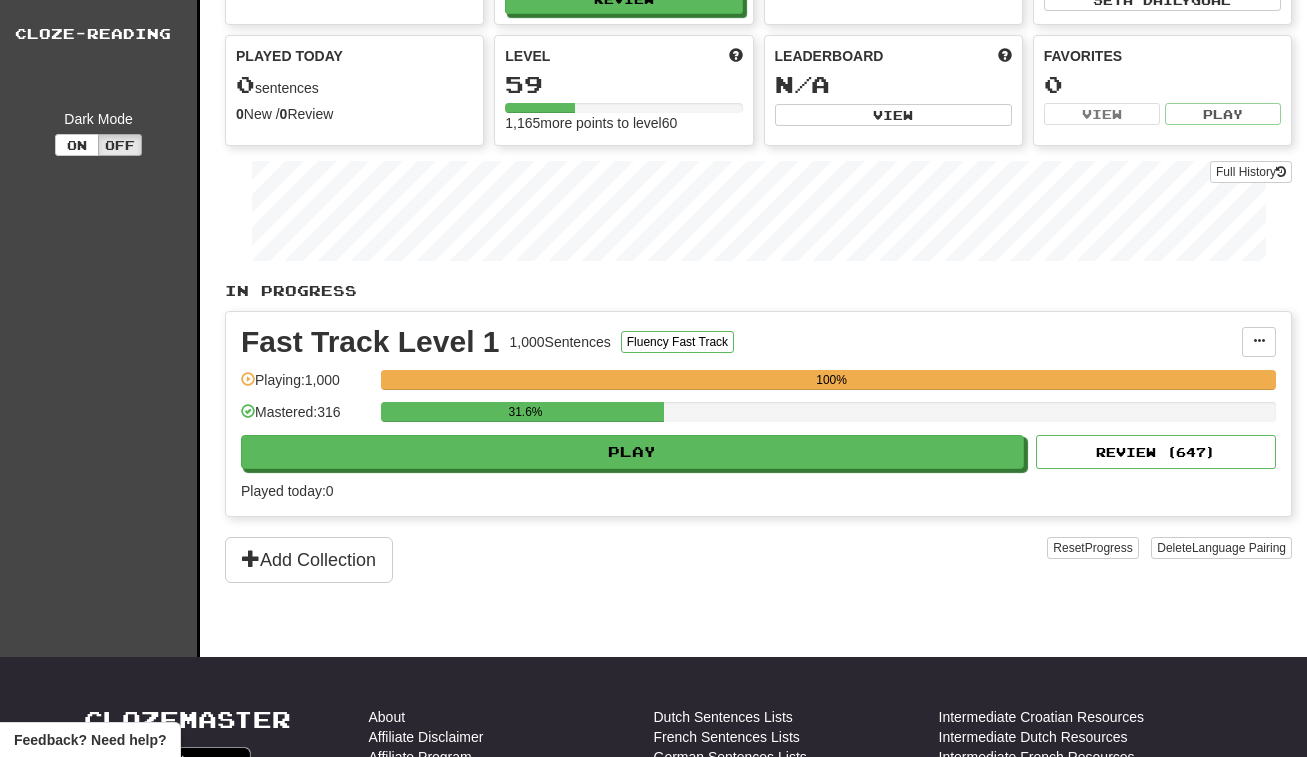 click on "In Progress Fast Track Level 1 1,000  Sentences Fluency Fast Track Manage Sentences Unpin from Dashboard  Playing:  1,000 100%  Mastered:  316 31.6% Play Review ( 647 ) Played today:  0  Add Collection Reset  Progress Delete  Language Pairing Dark Mode On Off" at bounding box center [758, 432] 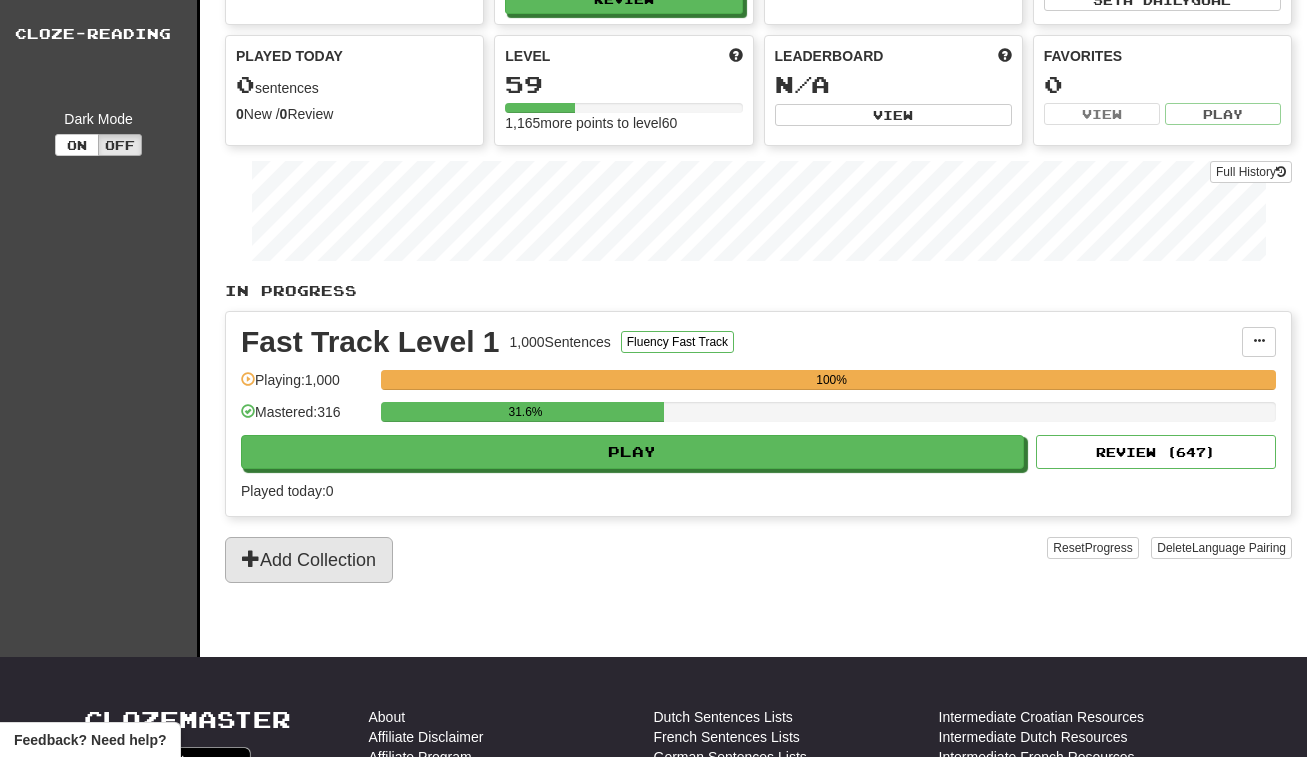 click on "Add Collection" at bounding box center [309, 560] 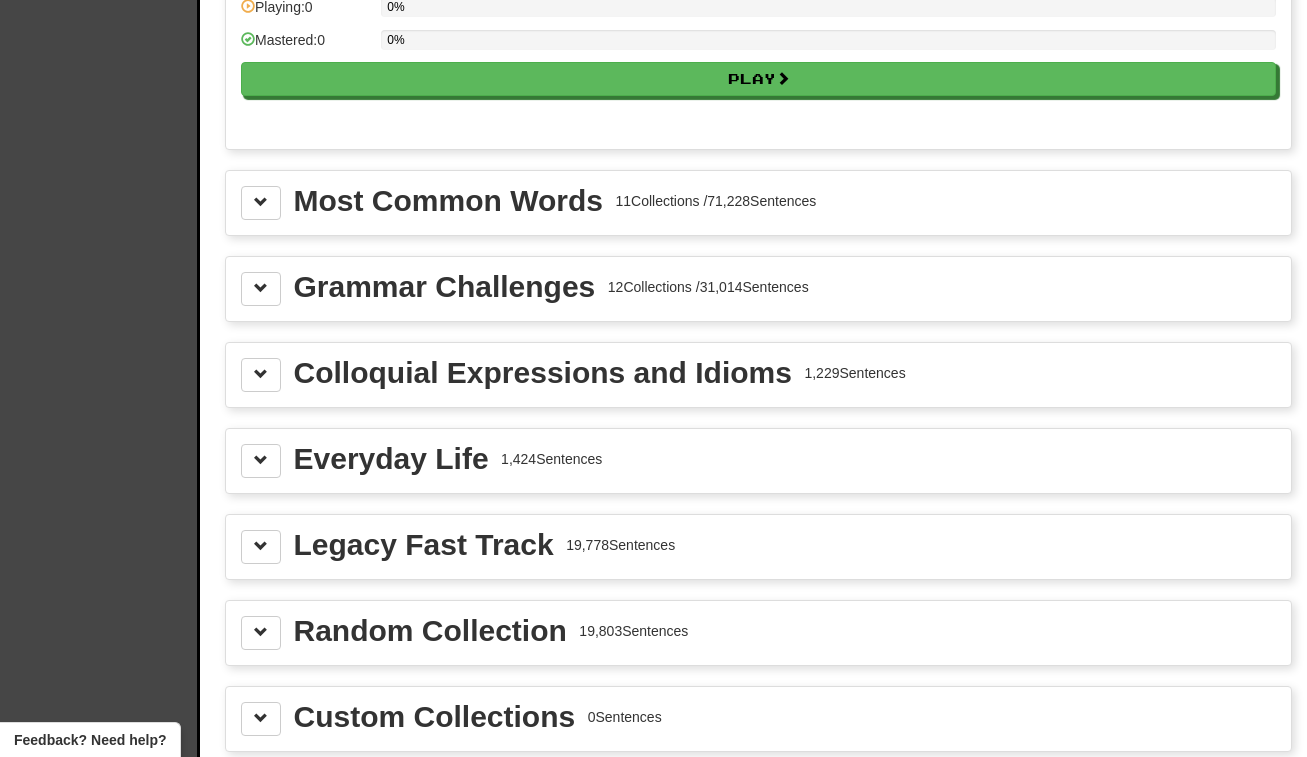scroll, scrollTop: 1968, scrollLeft: 0, axis: vertical 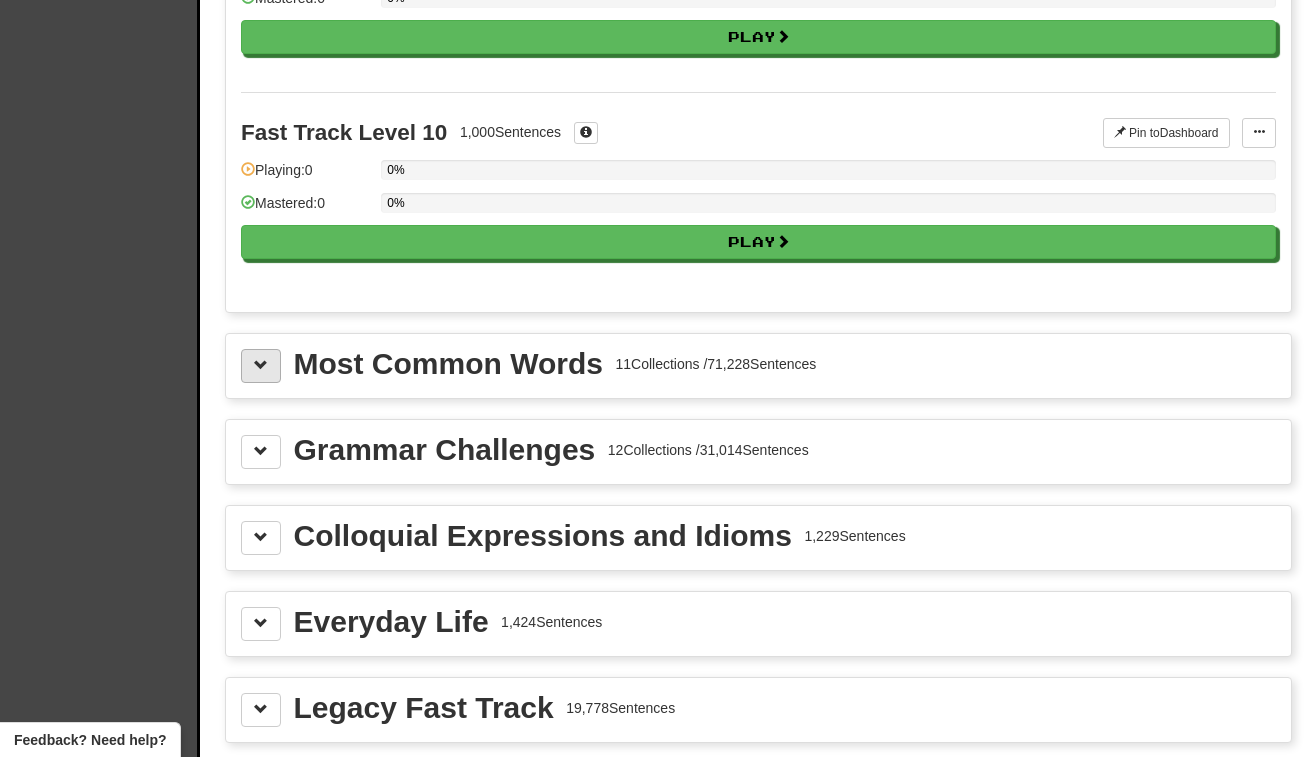 click at bounding box center (261, 365) 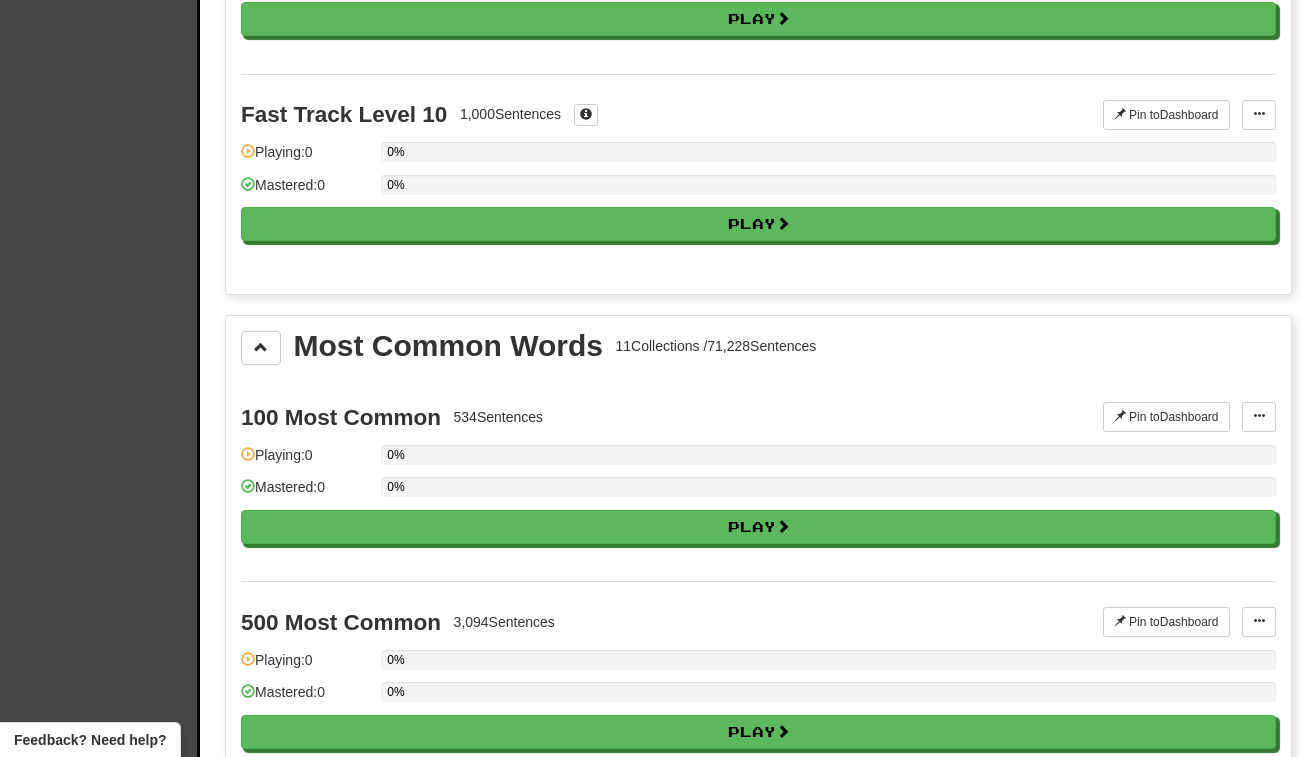 scroll, scrollTop: 2141, scrollLeft: 0, axis: vertical 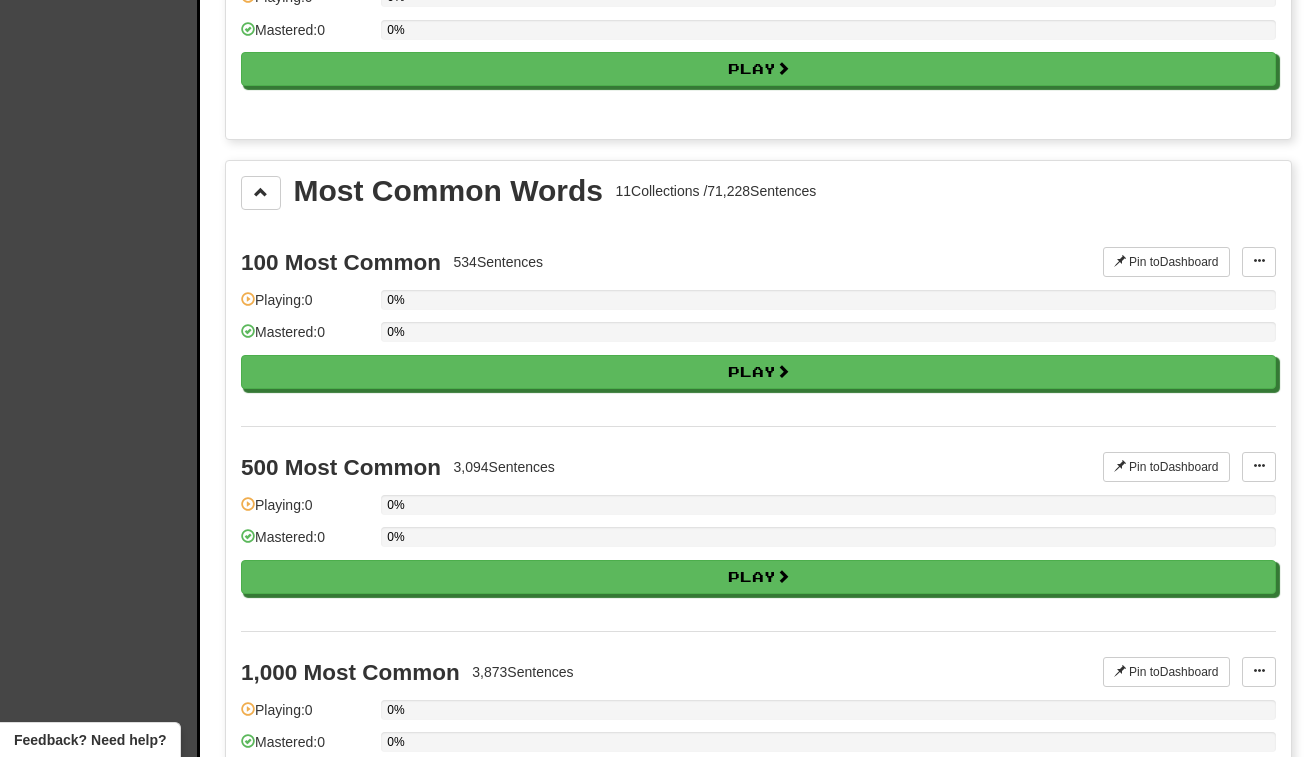 click on "3,094  Sentences" at bounding box center [504, 467] 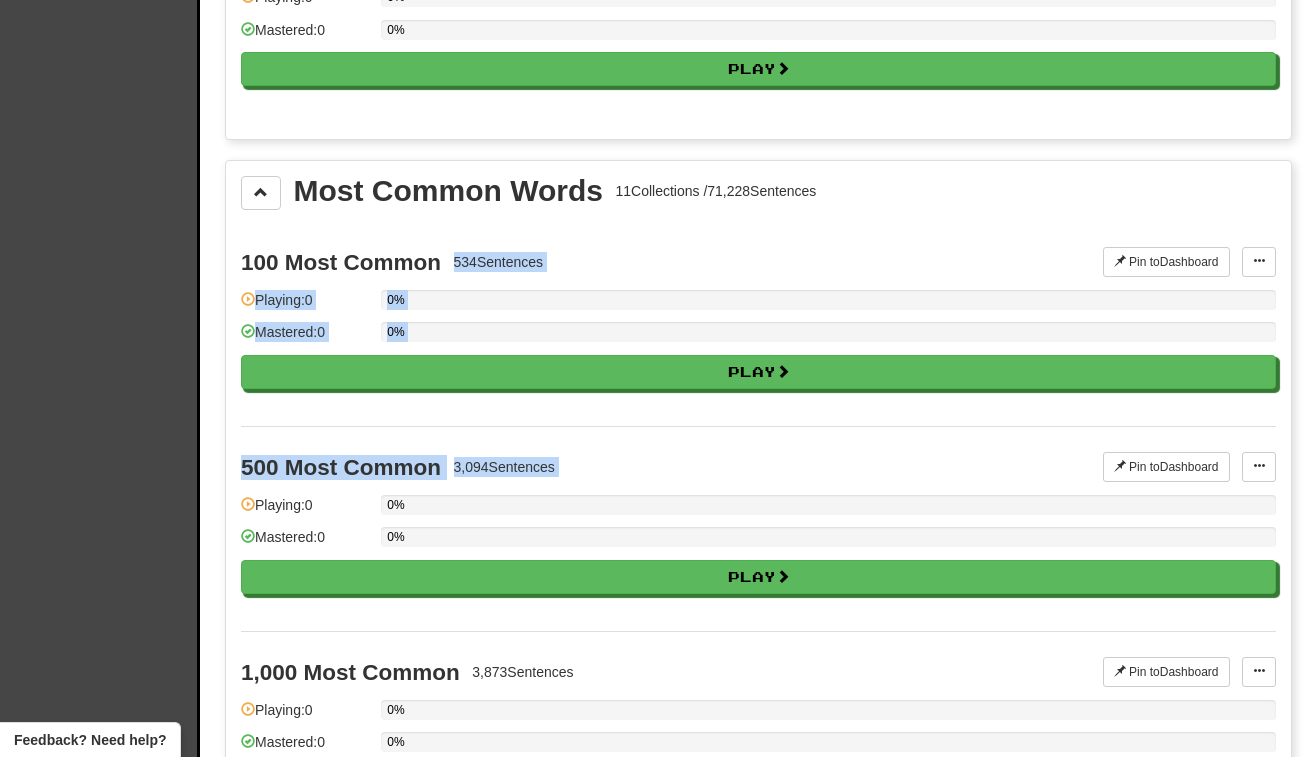 drag, startPoint x: 556, startPoint y: 463, endPoint x: 587, endPoint y: 211, distance: 253.89958 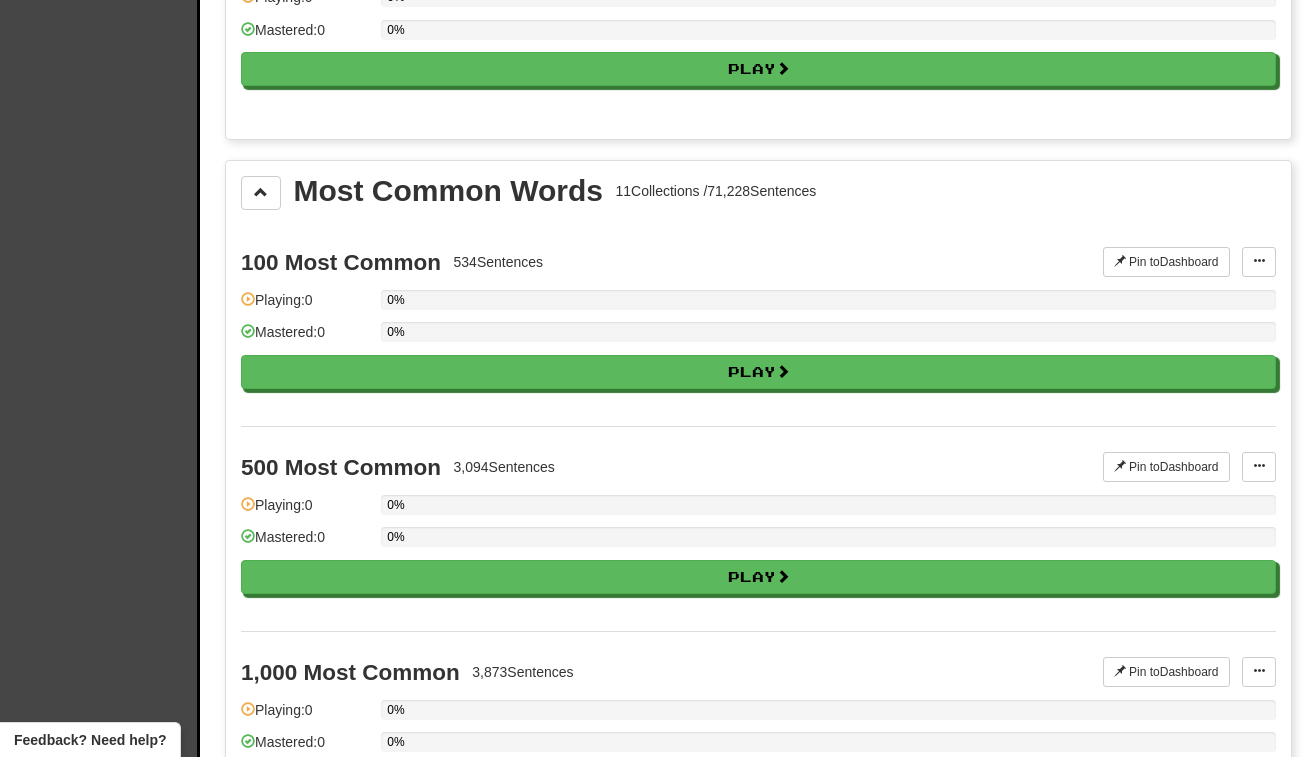 click on "100 Most Common 534  Sentences" at bounding box center (672, 262) 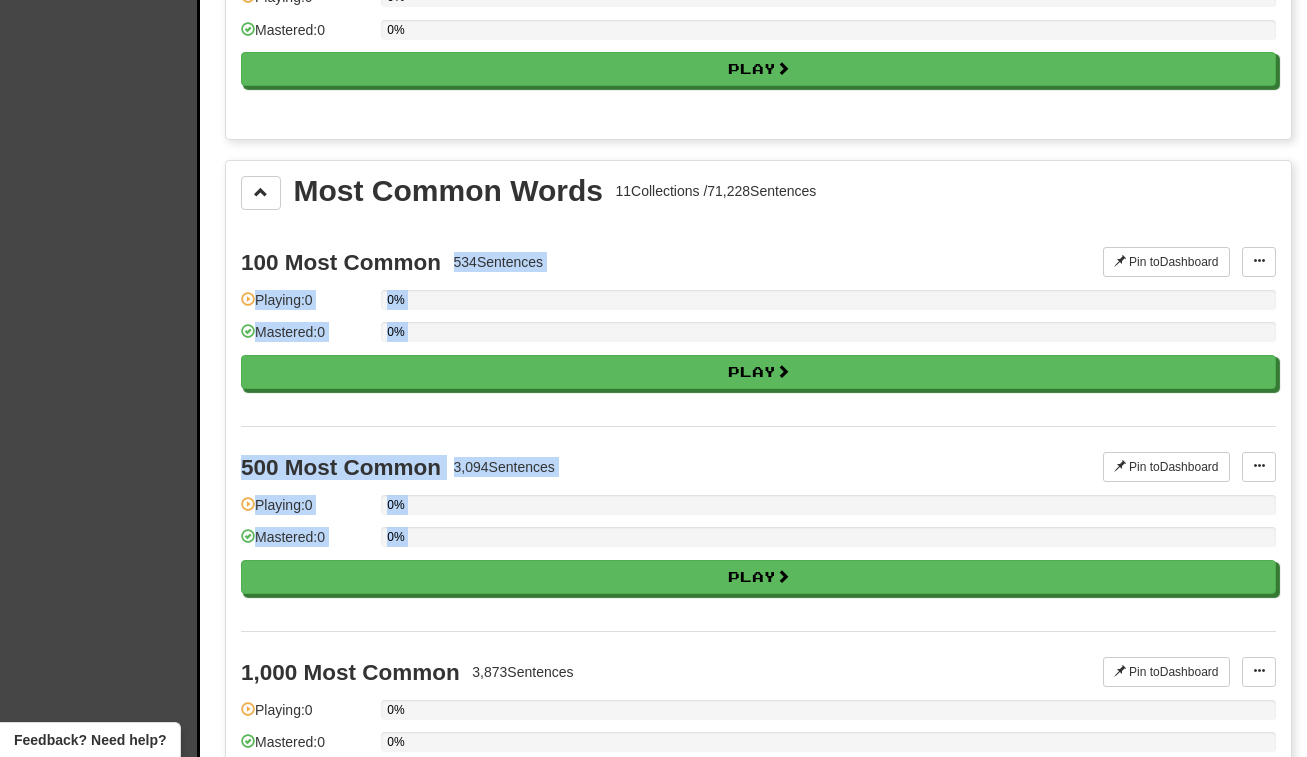 drag, startPoint x: 571, startPoint y: 274, endPoint x: 555, endPoint y: 596, distance: 322.39728 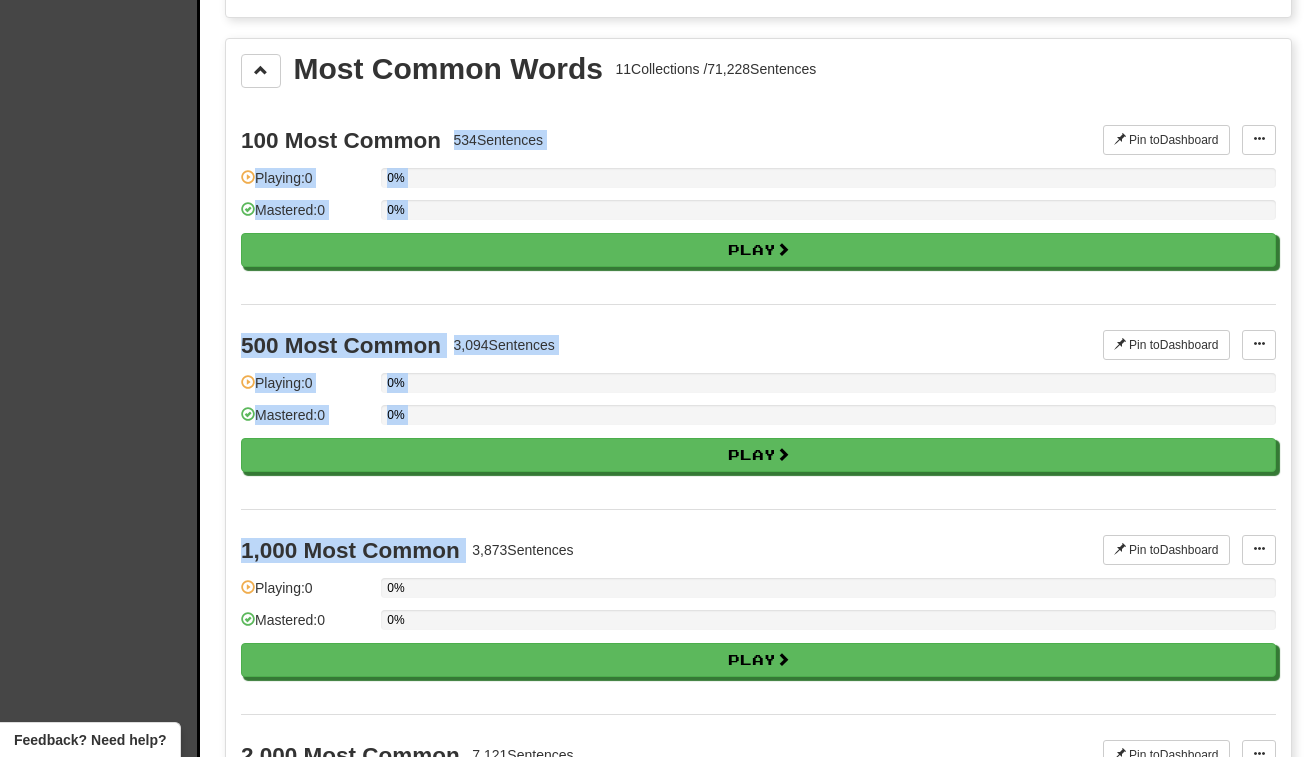 scroll, scrollTop: 2556, scrollLeft: 0, axis: vertical 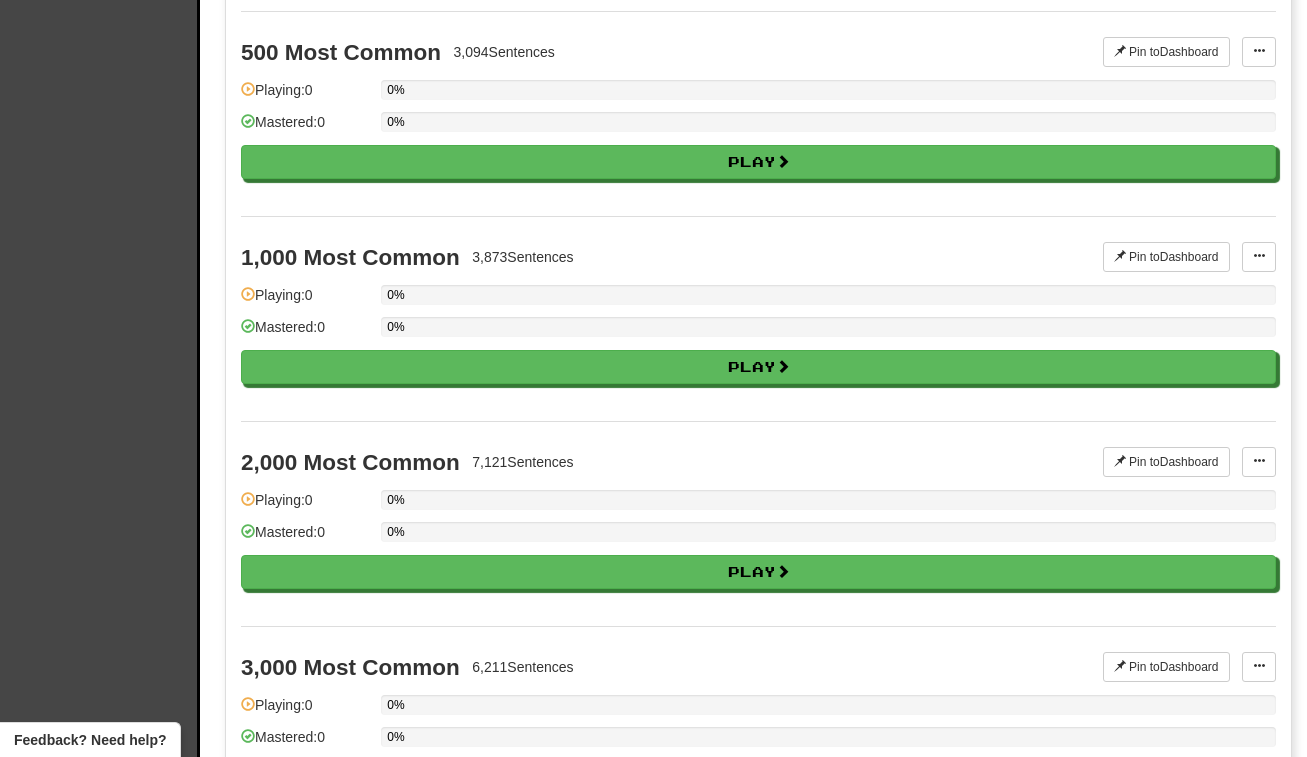 click on "0%" at bounding box center [828, 295] 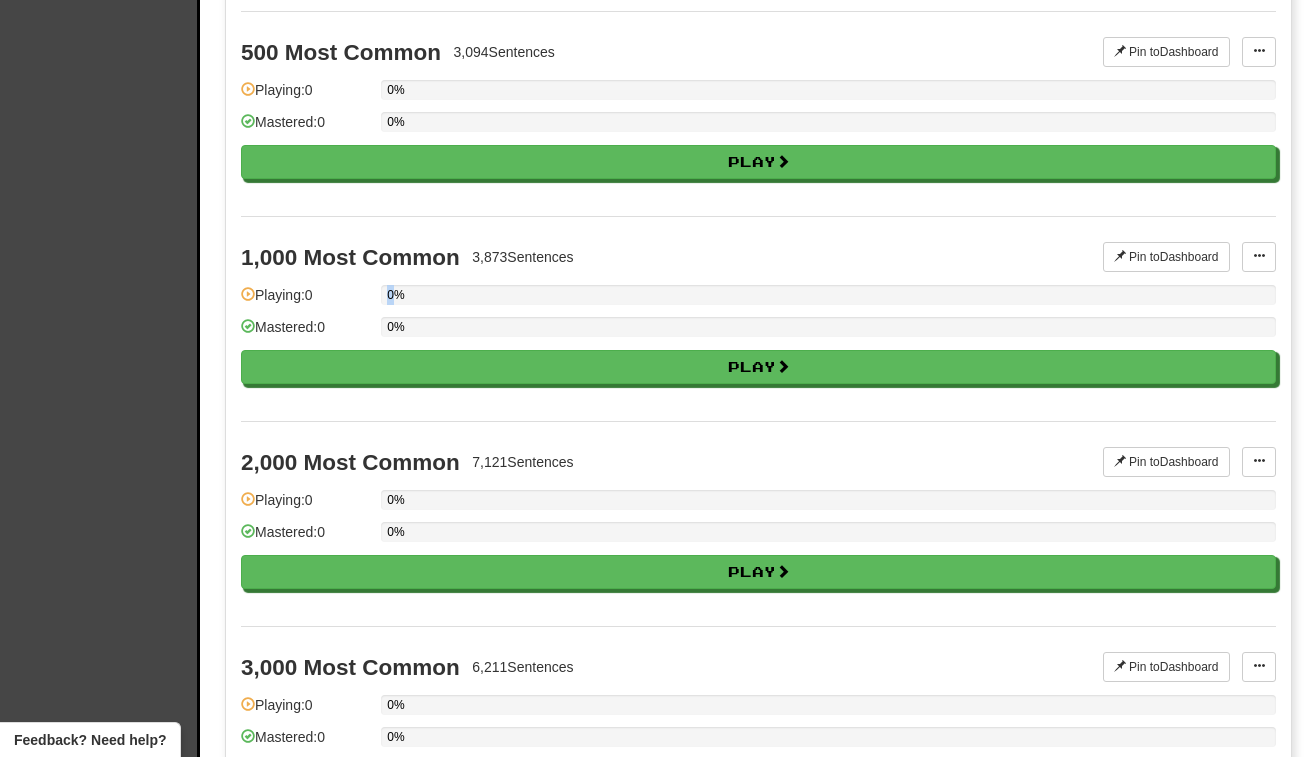 click on "0%" at bounding box center [828, 295] 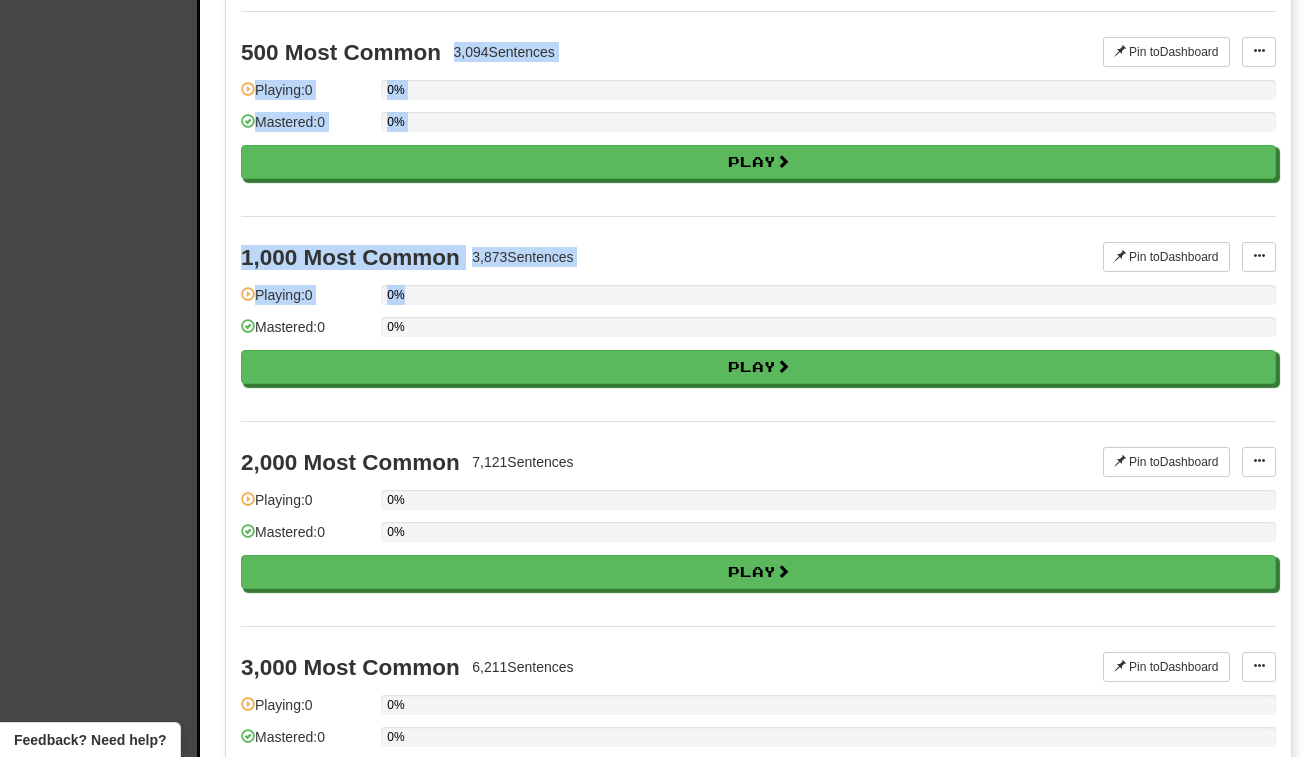 drag, startPoint x: 558, startPoint y: 293, endPoint x: 577, endPoint y: 31, distance: 262.68802 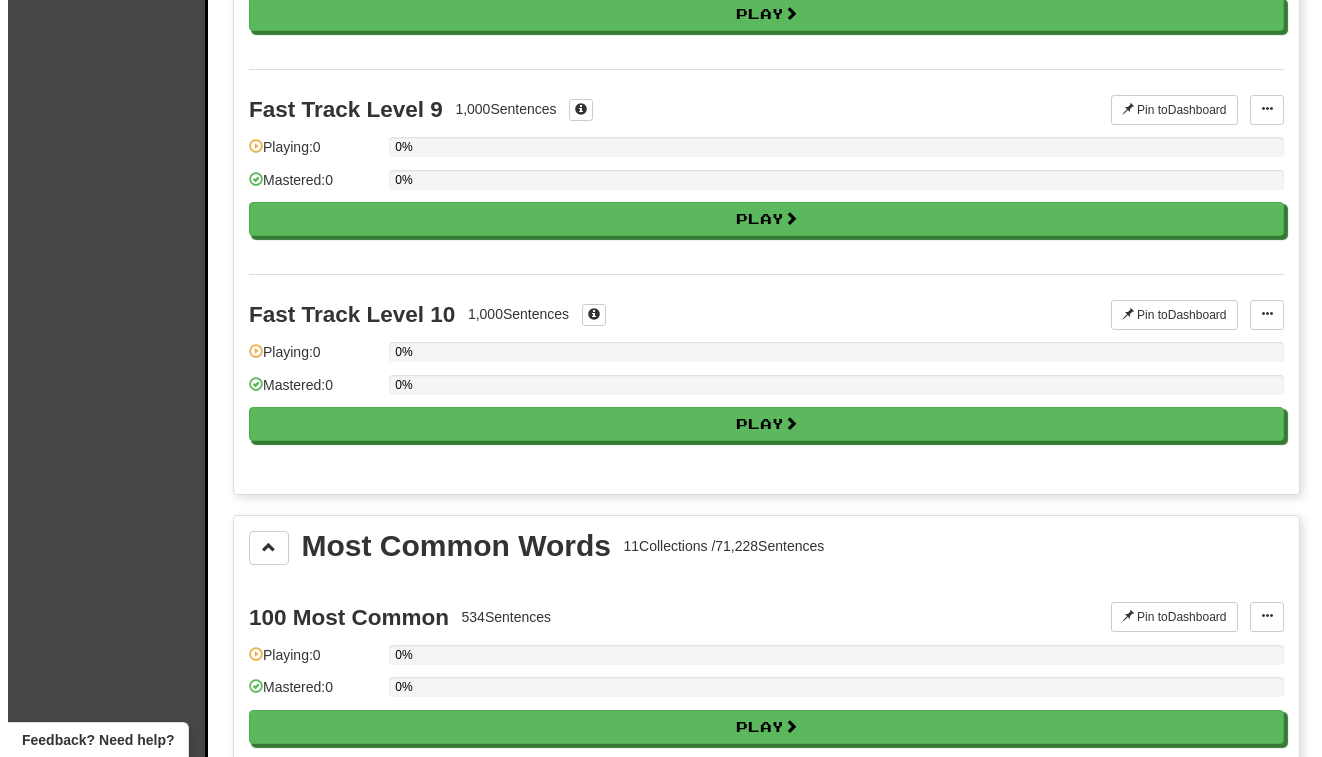 scroll, scrollTop: 1972, scrollLeft: 0, axis: vertical 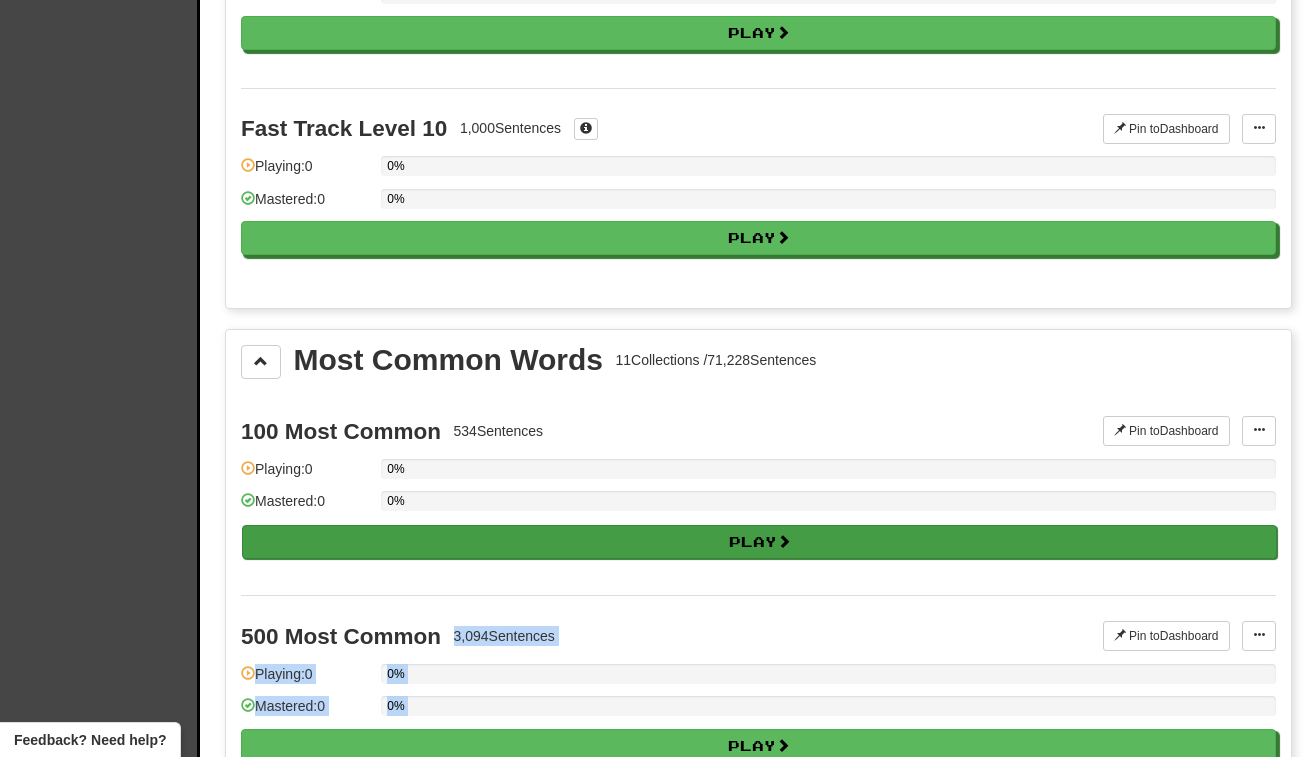 click on "Play" at bounding box center [759, 542] 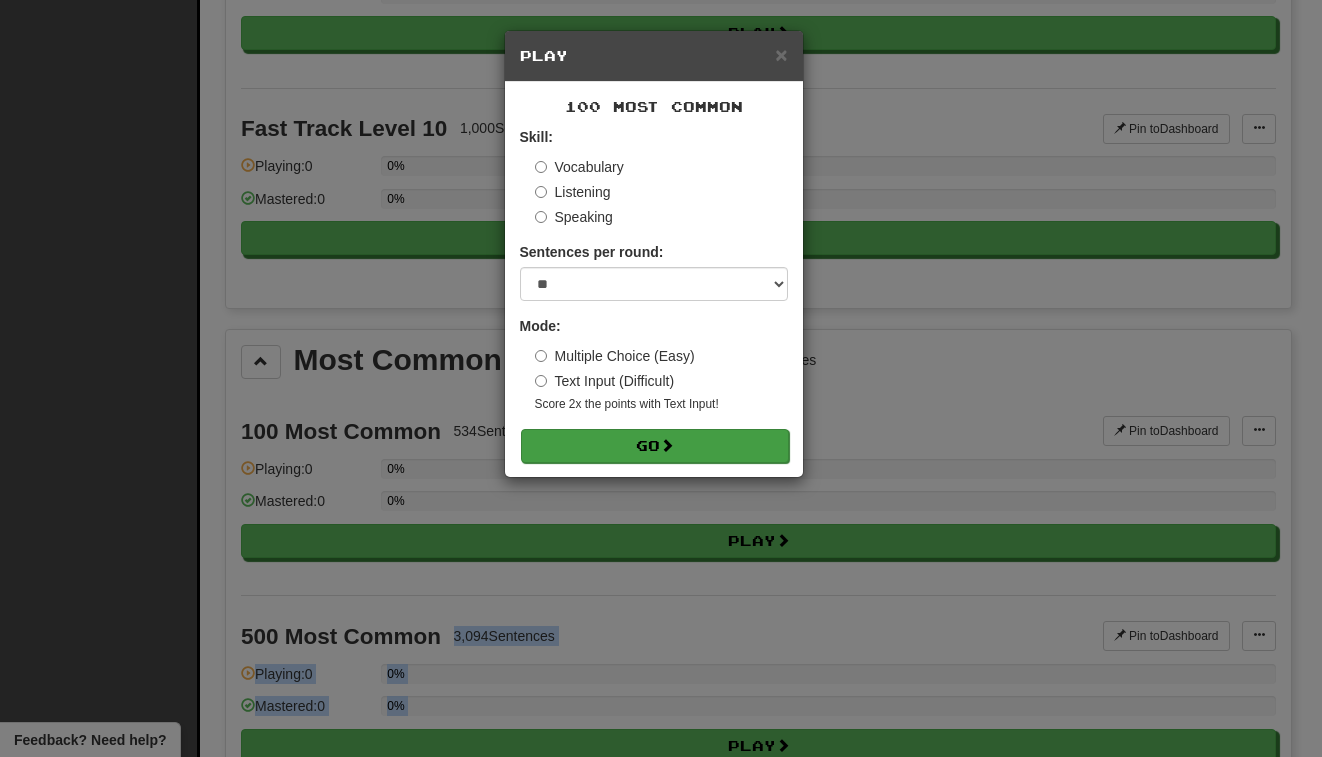click on "Go" at bounding box center [655, 446] 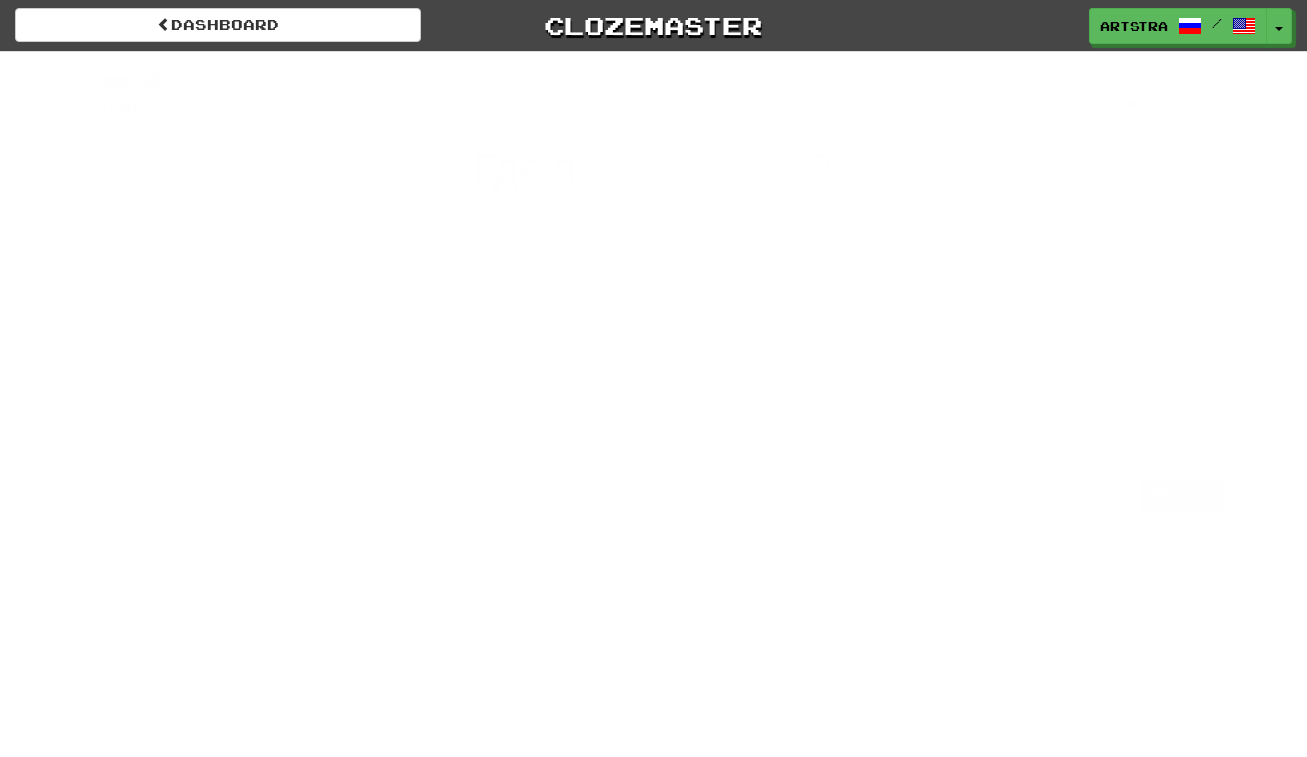 scroll, scrollTop: 0, scrollLeft: 0, axis: both 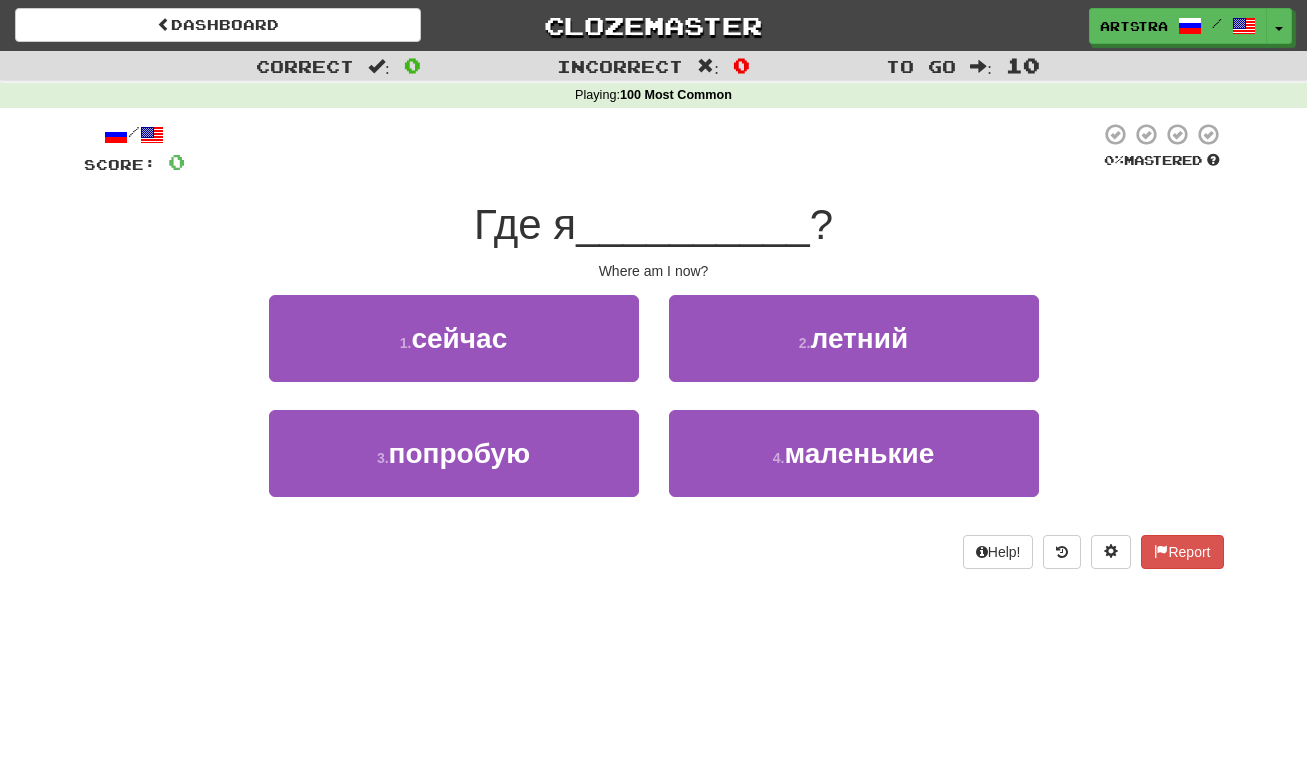 click on "__________" at bounding box center (693, 224) 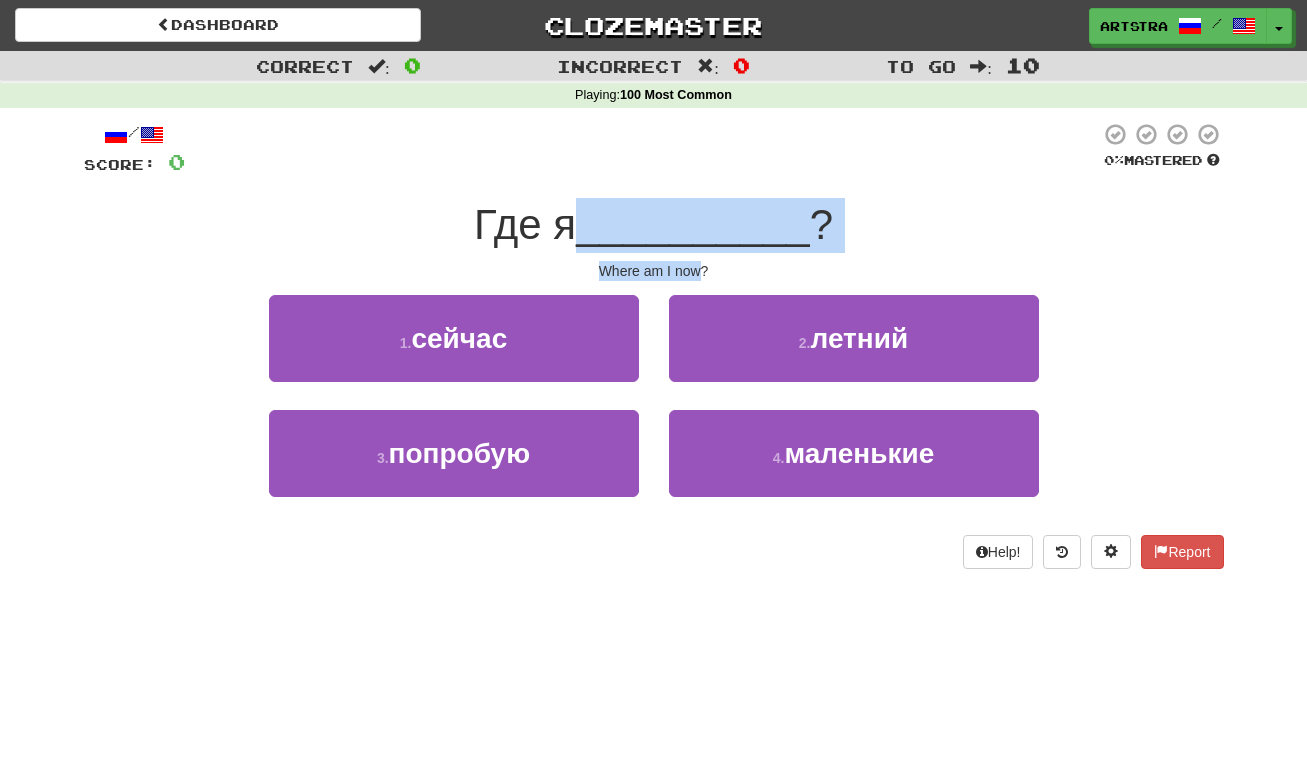 drag, startPoint x: 685, startPoint y: 234, endPoint x: 674, endPoint y: 262, distance: 30.083218 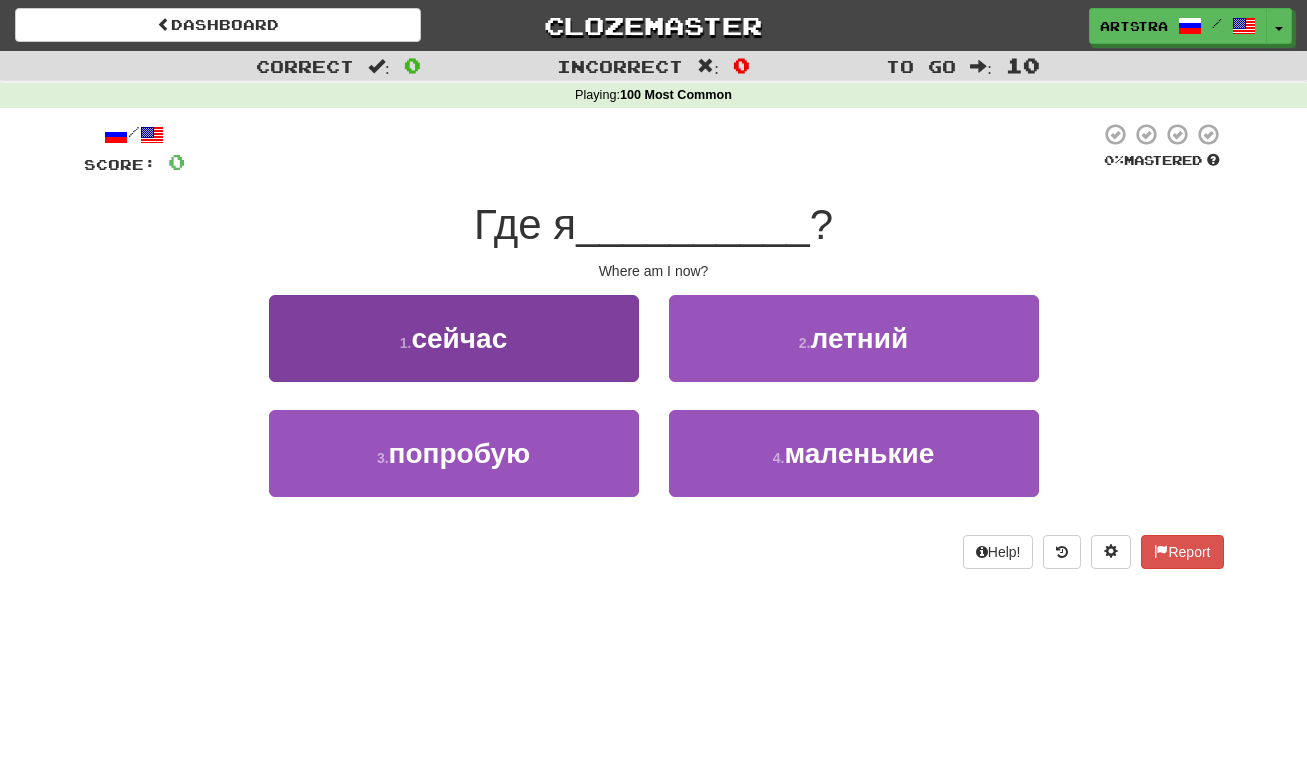 click on "1 .  сейчас" at bounding box center [454, 338] 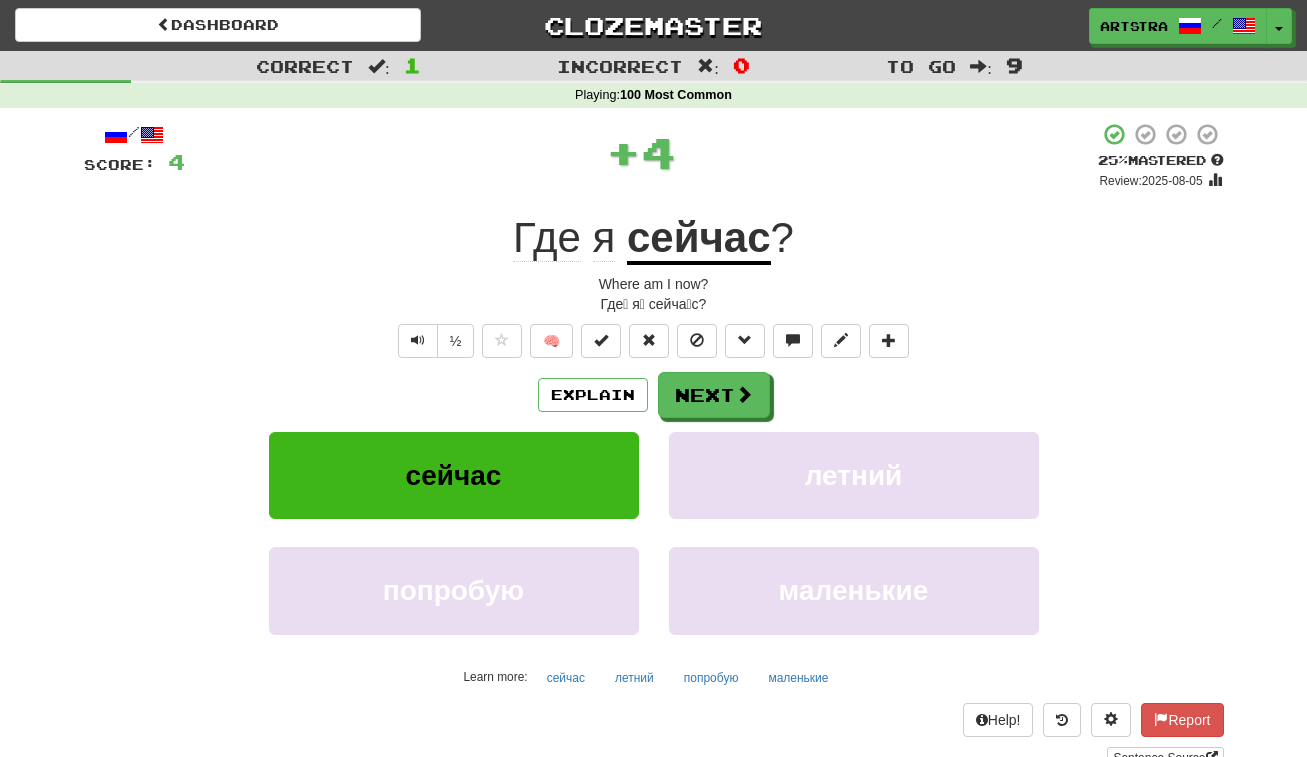 click on "сейчас" at bounding box center (699, 239) 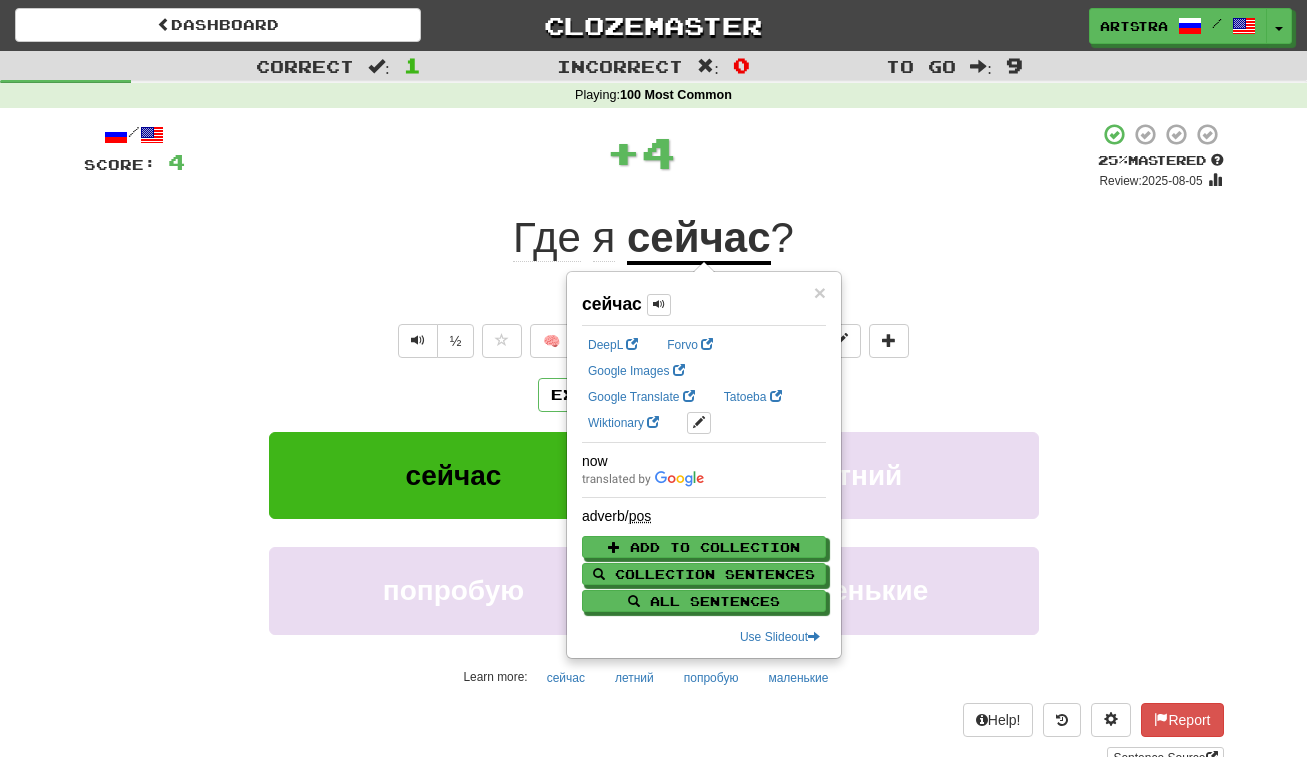 click on "+ 4" at bounding box center (641, 152) 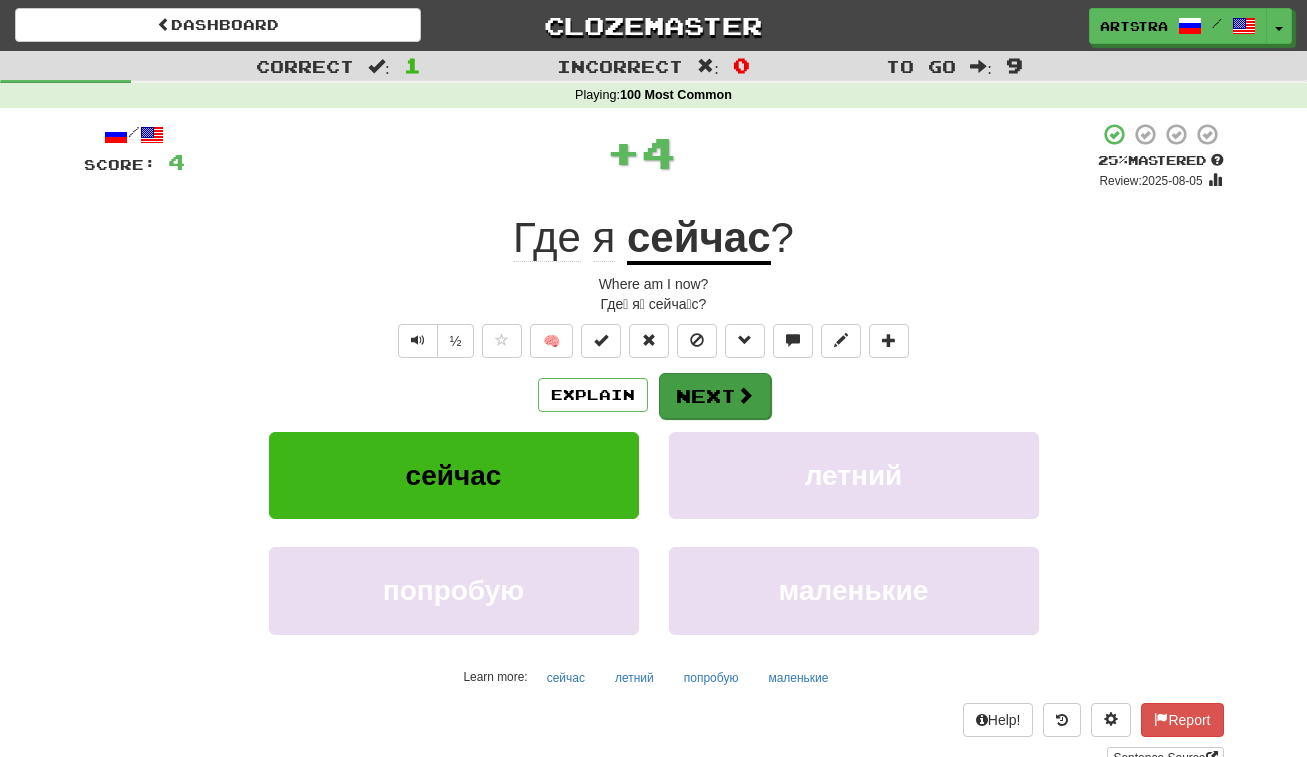 click at bounding box center (745, 395) 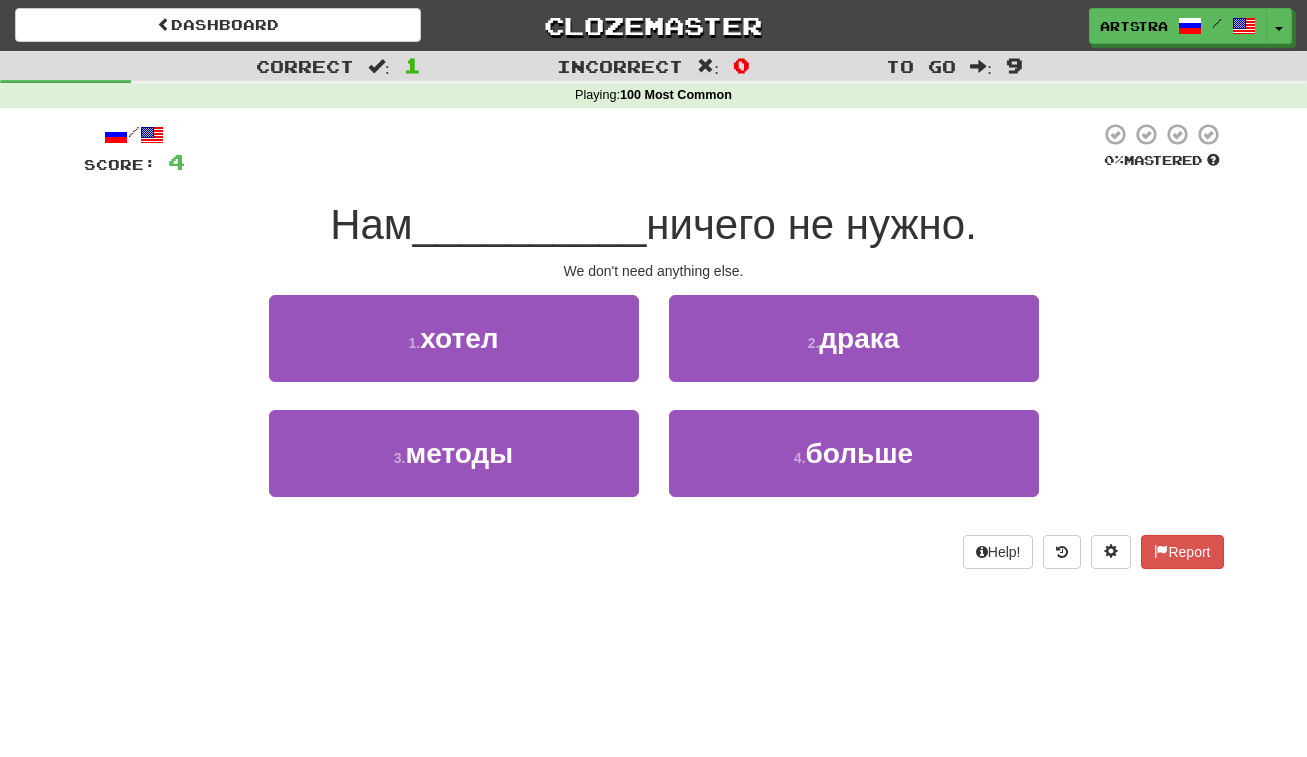 click on "ничего не нужно." at bounding box center (811, 224) 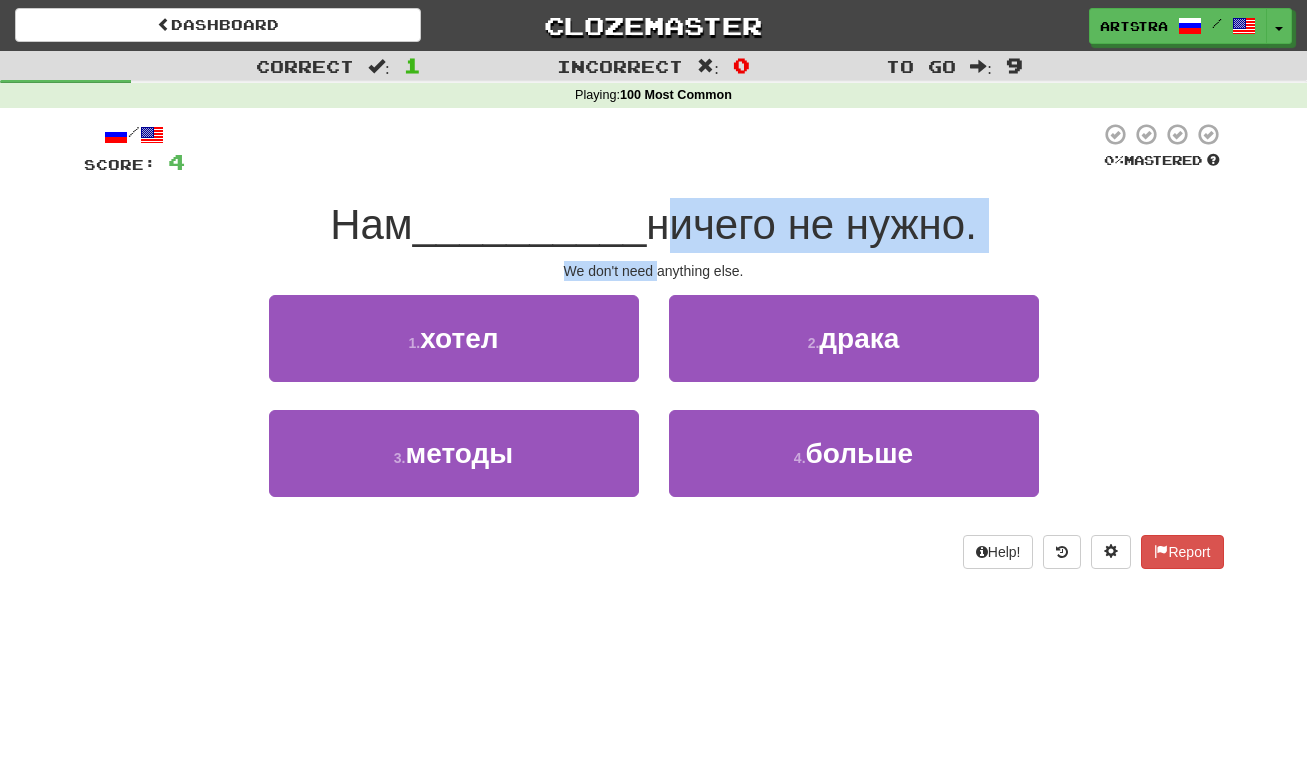 drag, startPoint x: 653, startPoint y: 216, endPoint x: 655, endPoint y: 262, distance: 46.043457 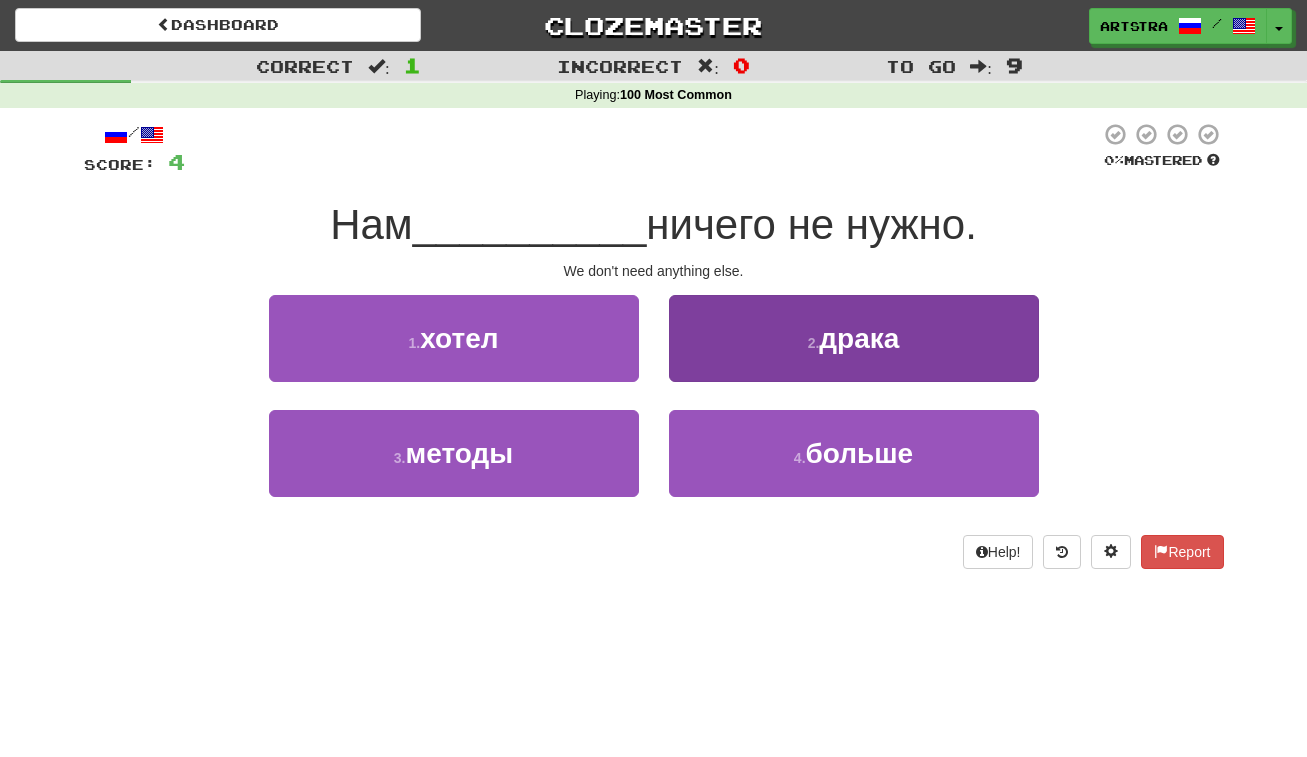 click on "4 .  больше" at bounding box center (854, 453) 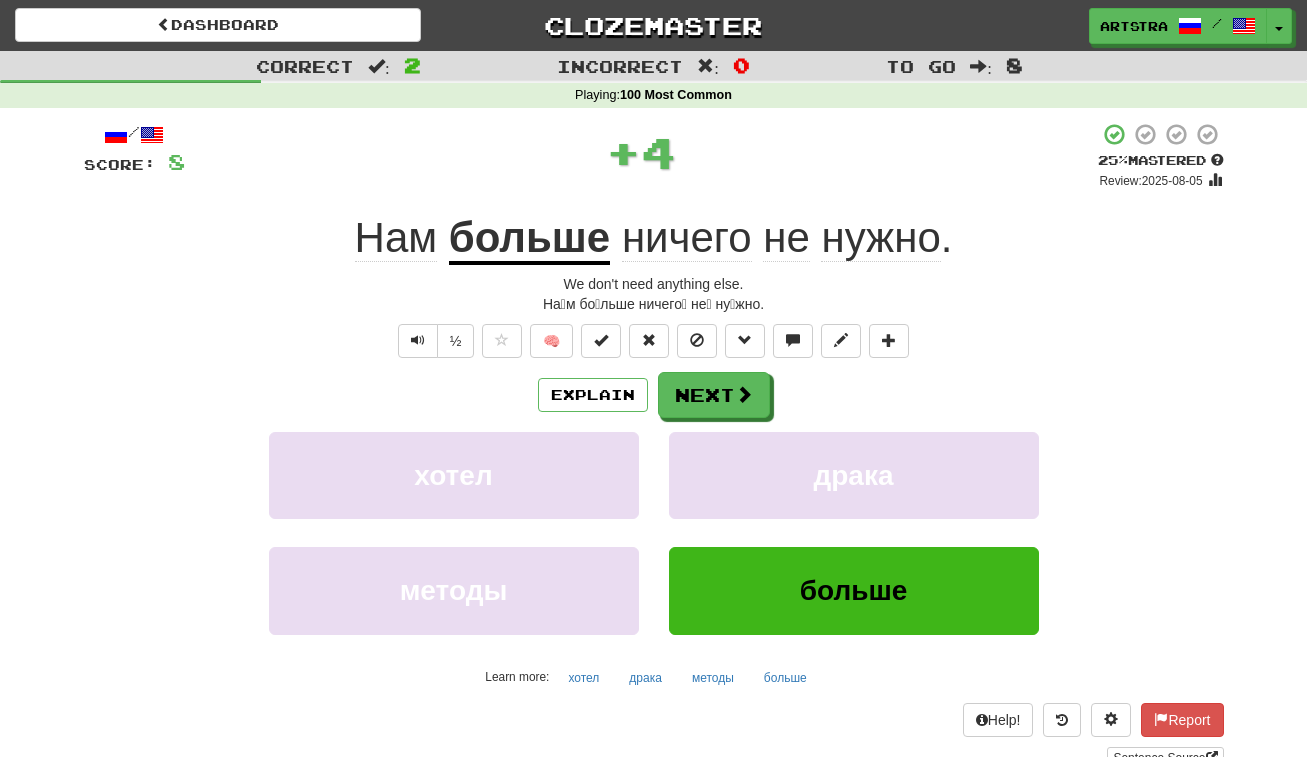 click on "больше" at bounding box center [529, 239] 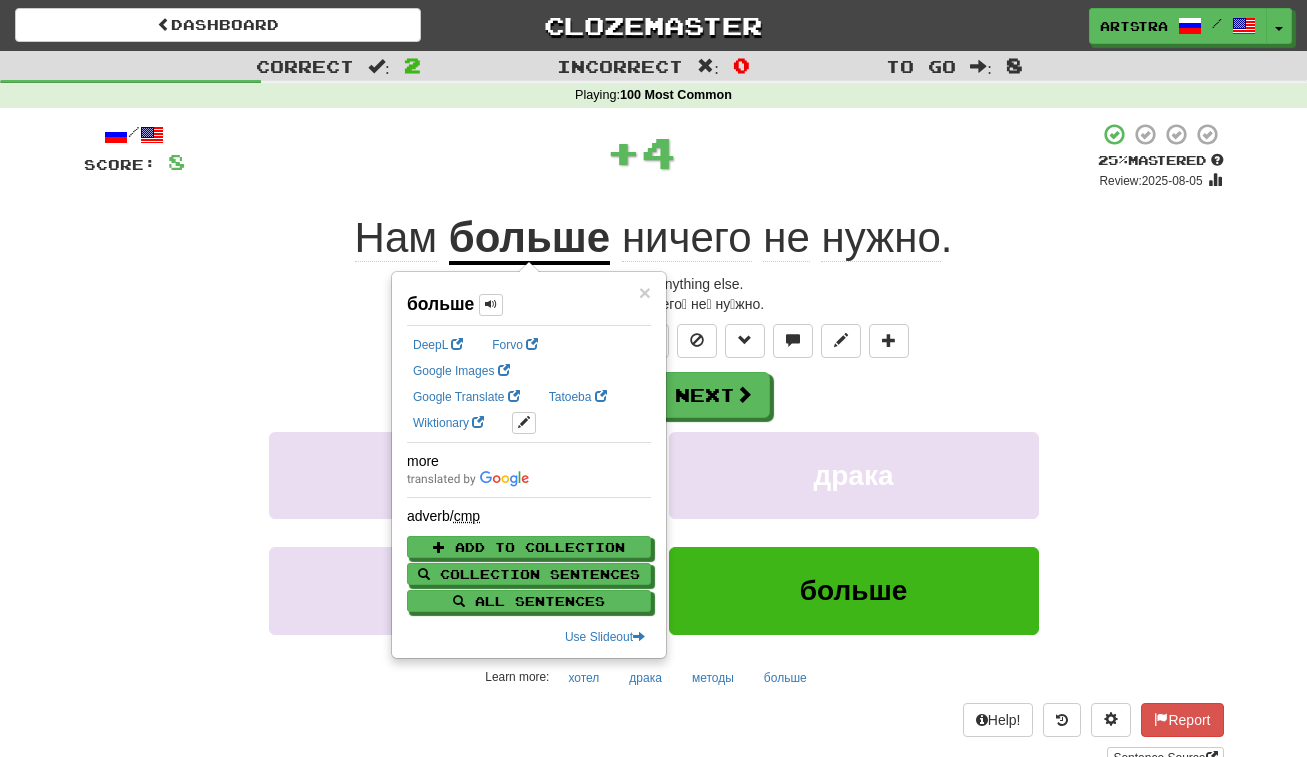 click on "ничего" at bounding box center [687, 238] 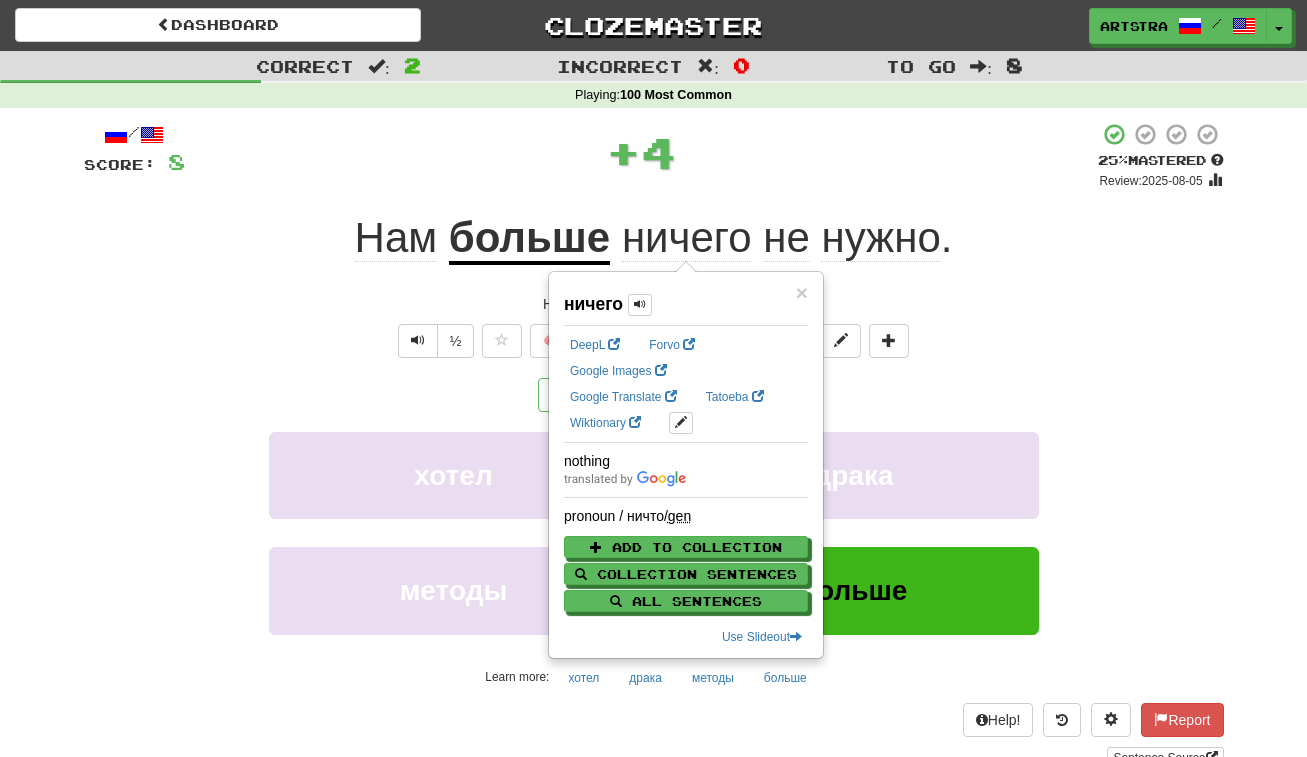 click on "нужно" at bounding box center (880, 238) 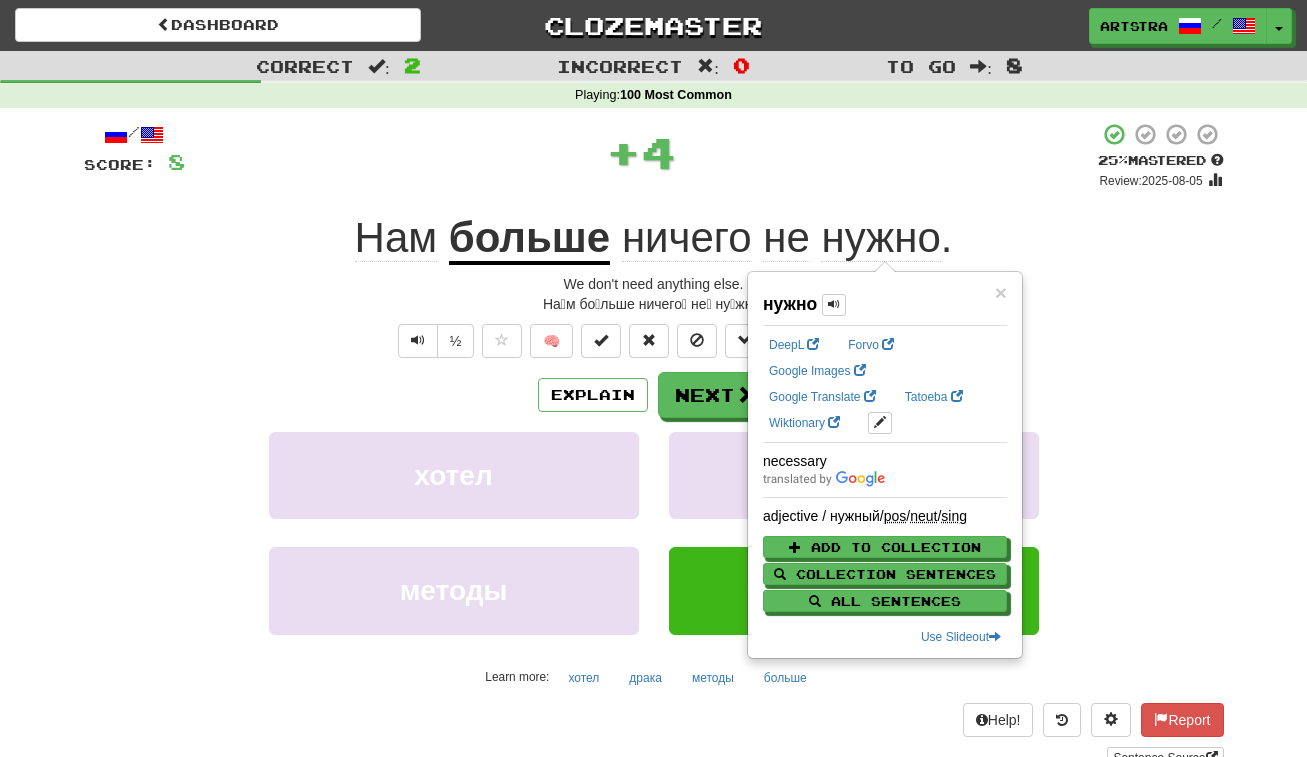 click on "Нам   больше   ничего   не   нужно ." at bounding box center [654, 238] 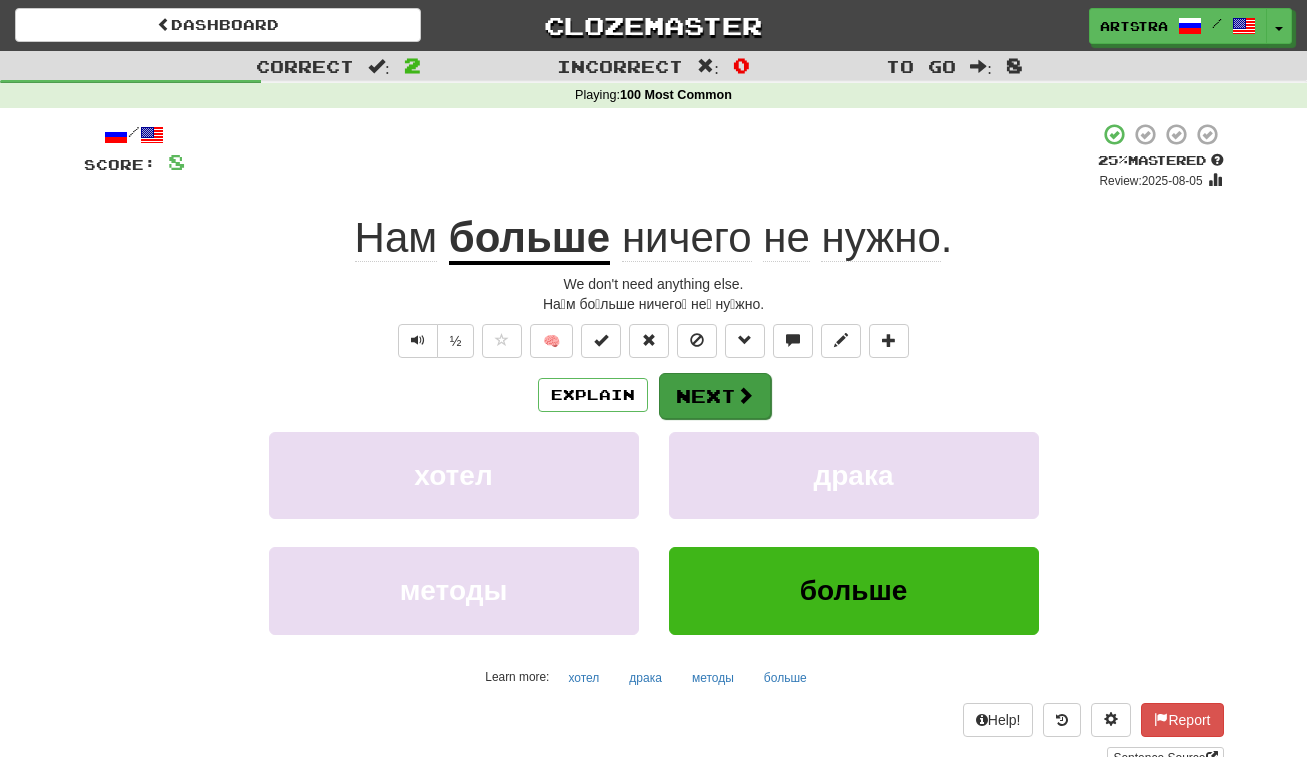 click on "Next" at bounding box center [715, 396] 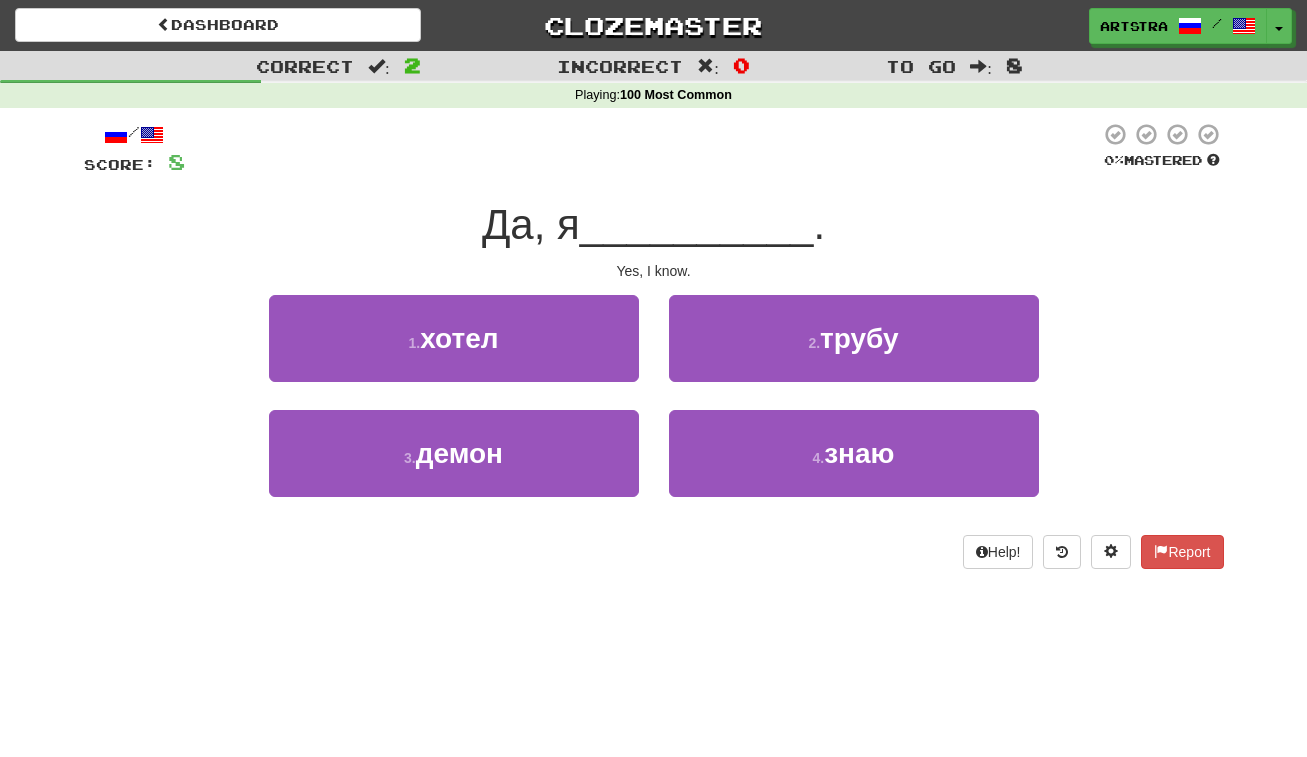 click on "__________" at bounding box center [697, 224] 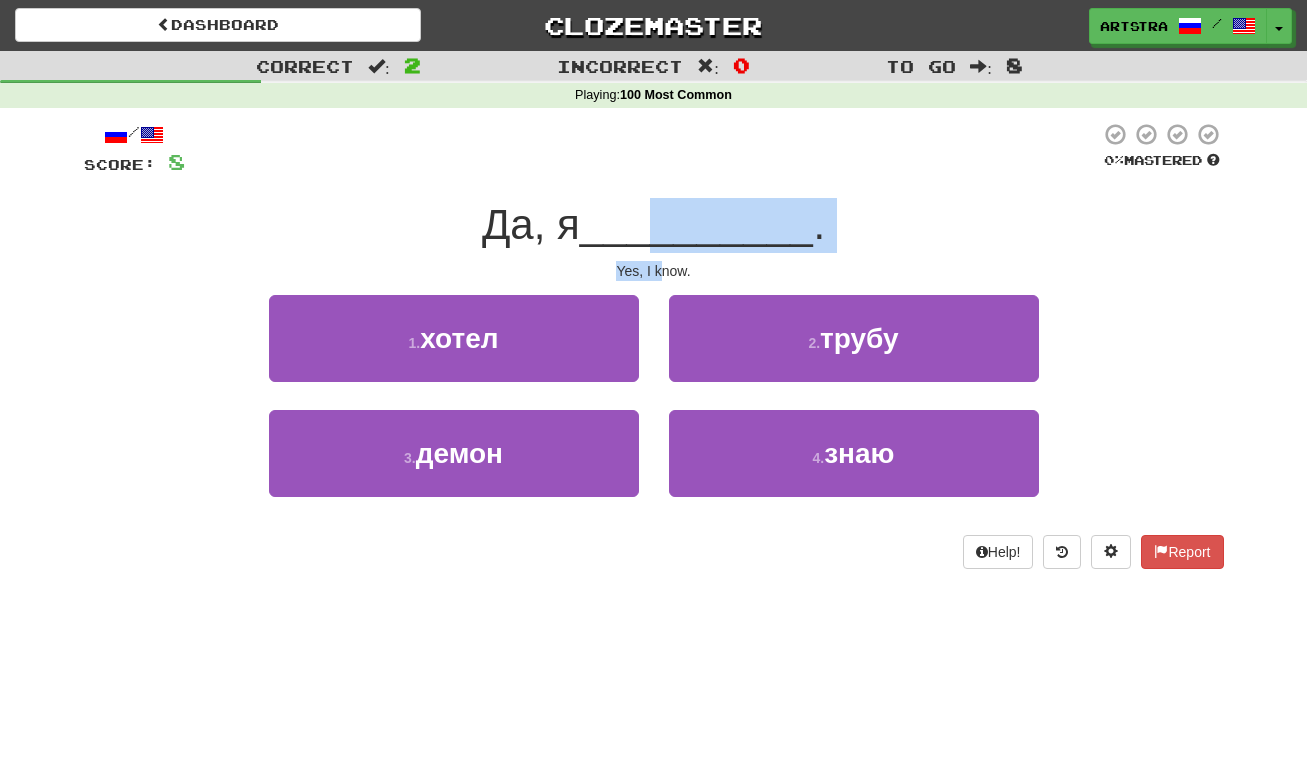 click on "/  Score:   8 0 %  Mastered Да, я  __________ . Yes, I know. 1 .  хотел 2 .  трубу 3 .  демон 4 .  знаю  Help!  Report" at bounding box center (654, 345) 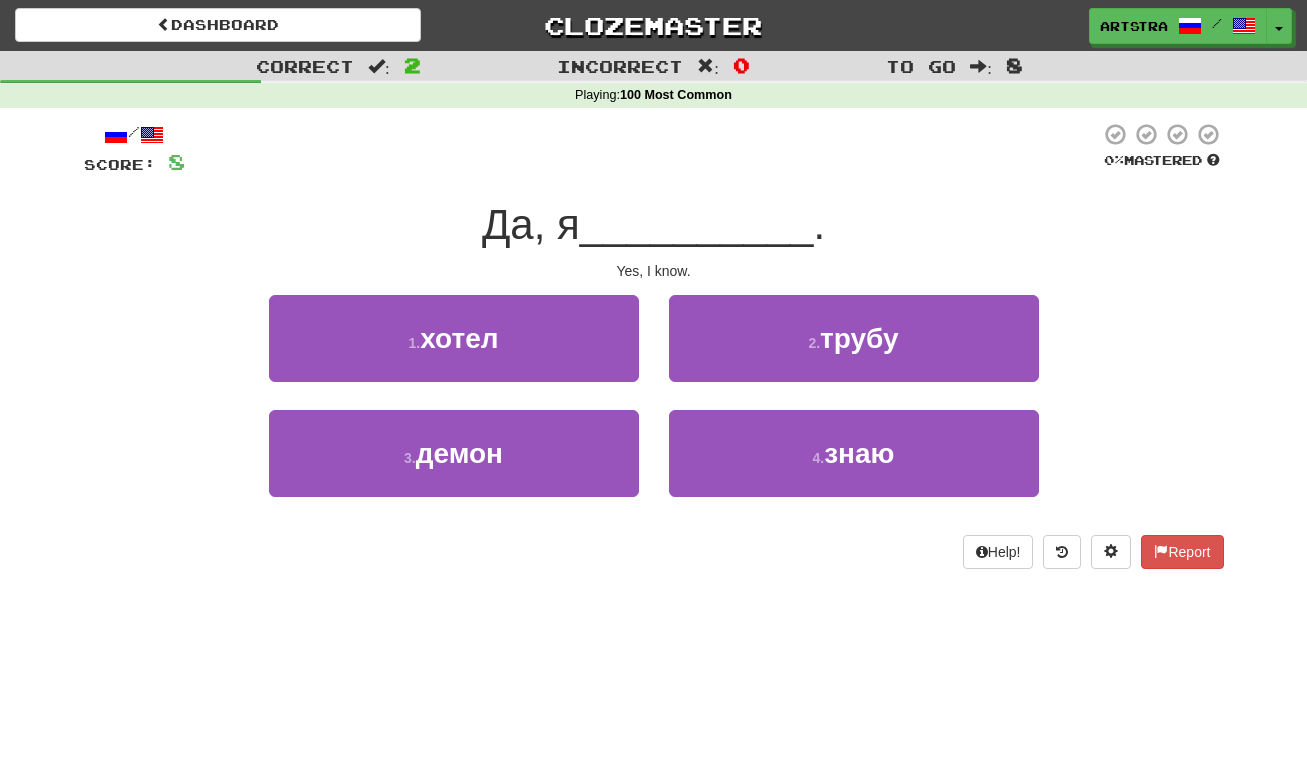 click on "Yes, I know." at bounding box center (654, 271) 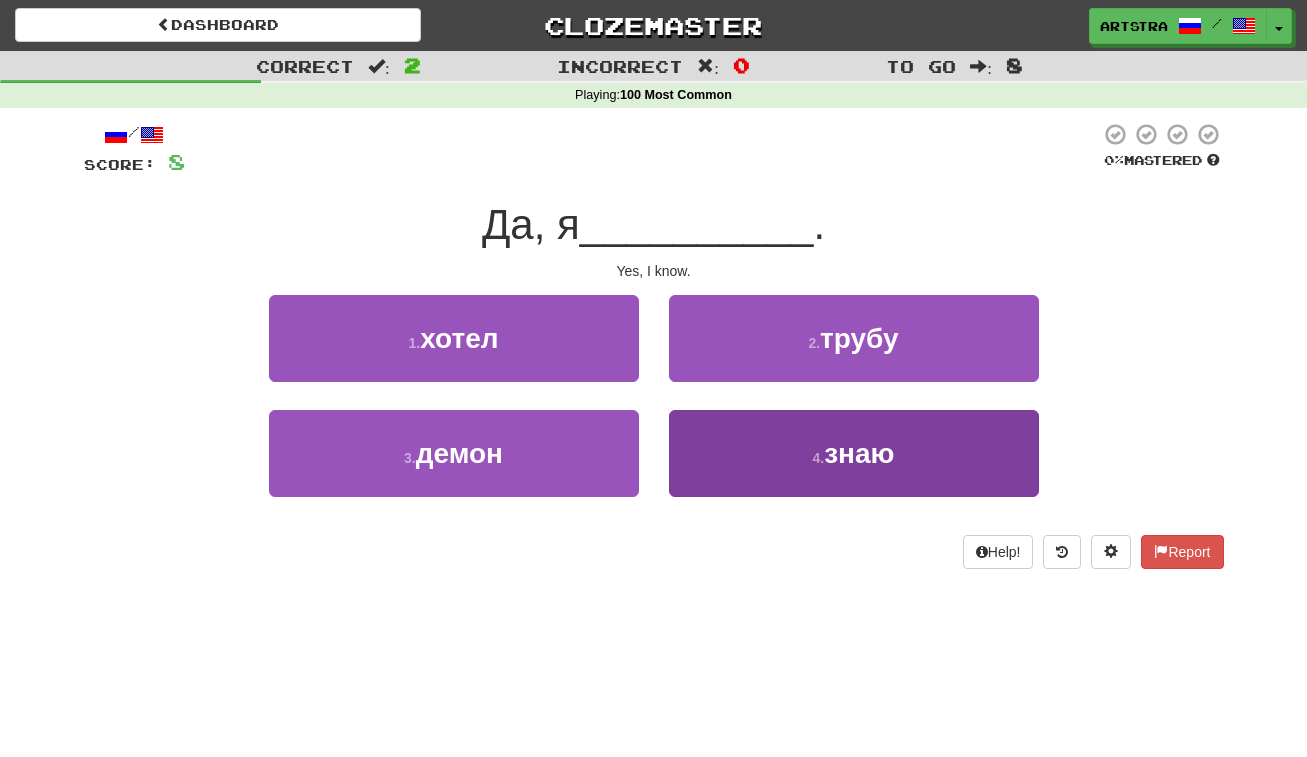 click on "4 .  знаю" at bounding box center [854, 453] 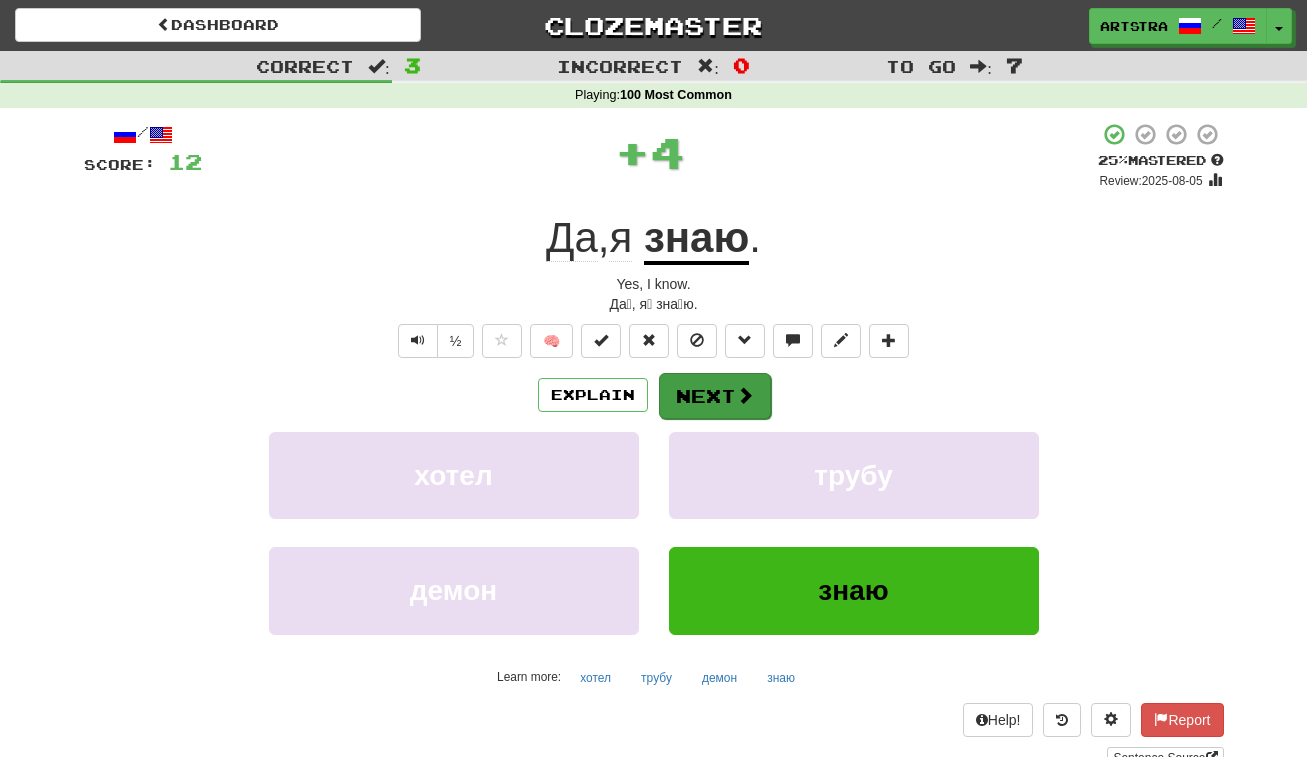 click on "Next" at bounding box center [715, 396] 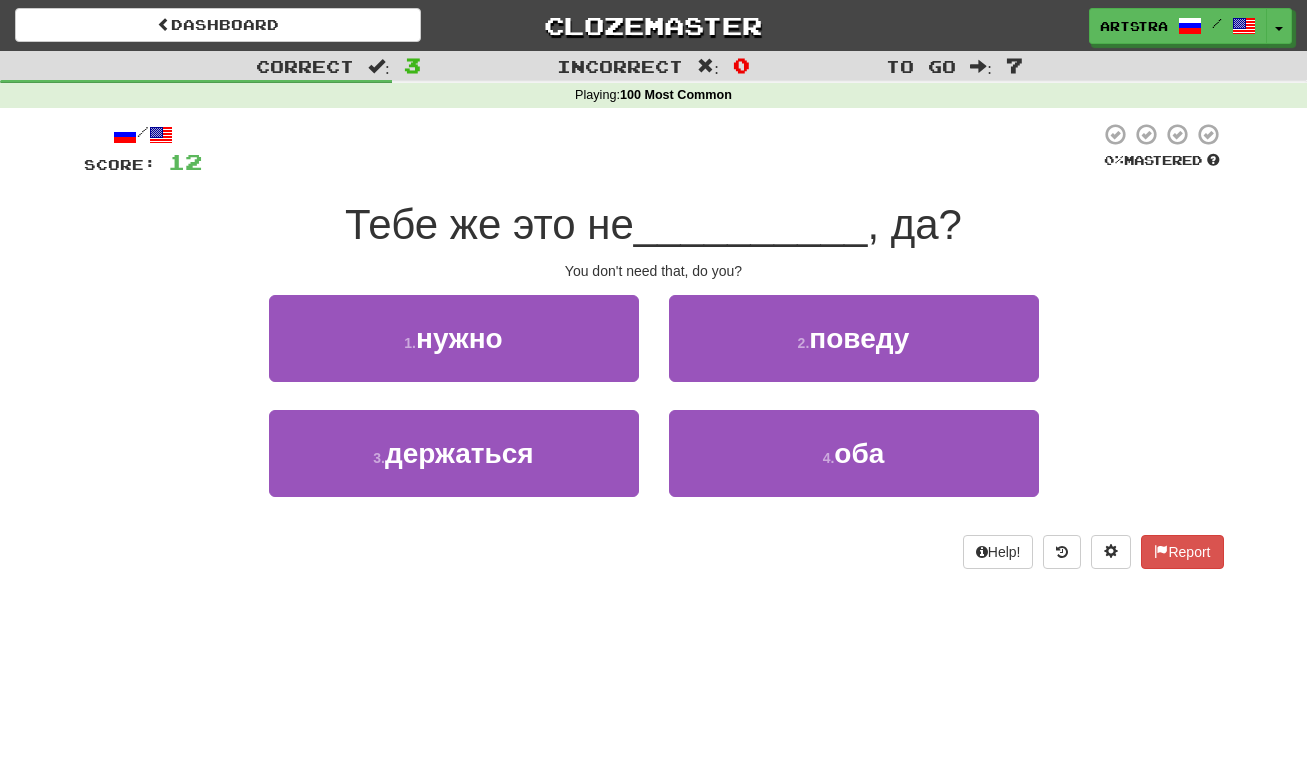 click on "__________" at bounding box center [751, 224] 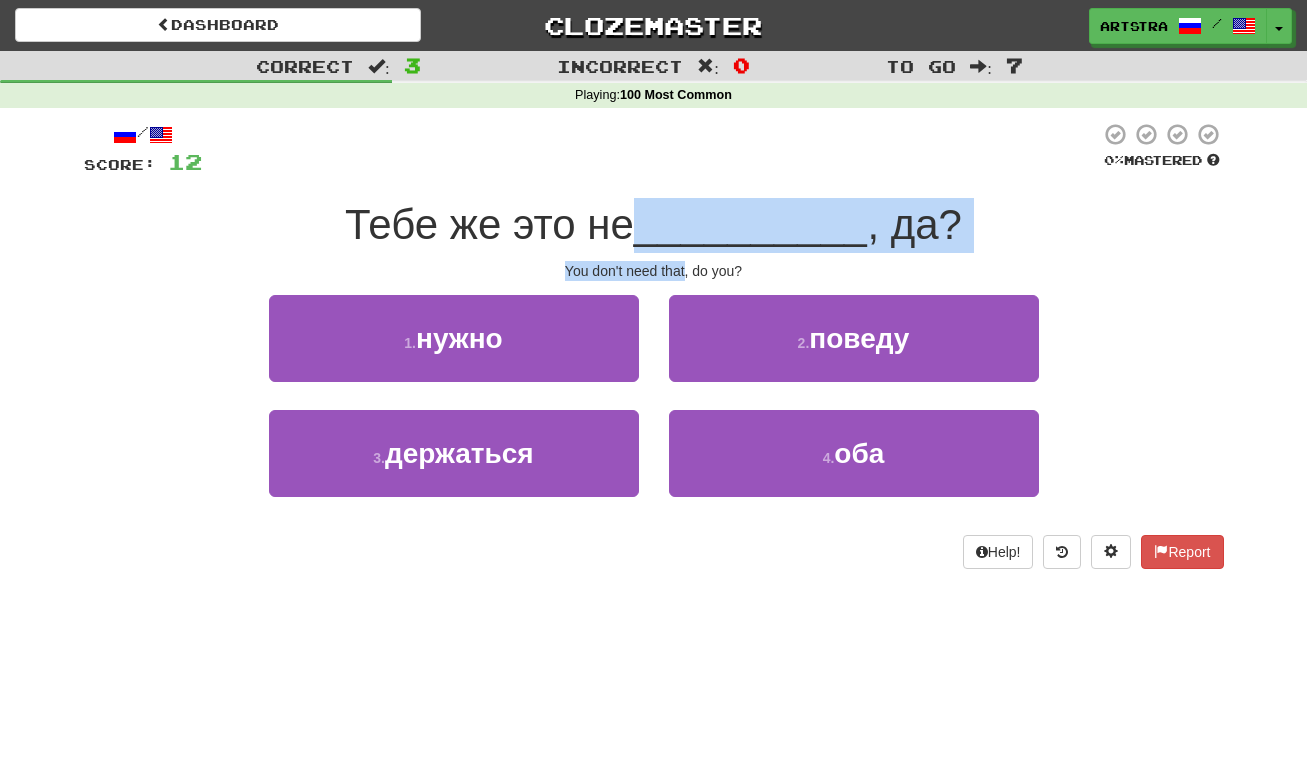 drag, startPoint x: 670, startPoint y: 222, endPoint x: 672, endPoint y: 273, distance: 51.0392 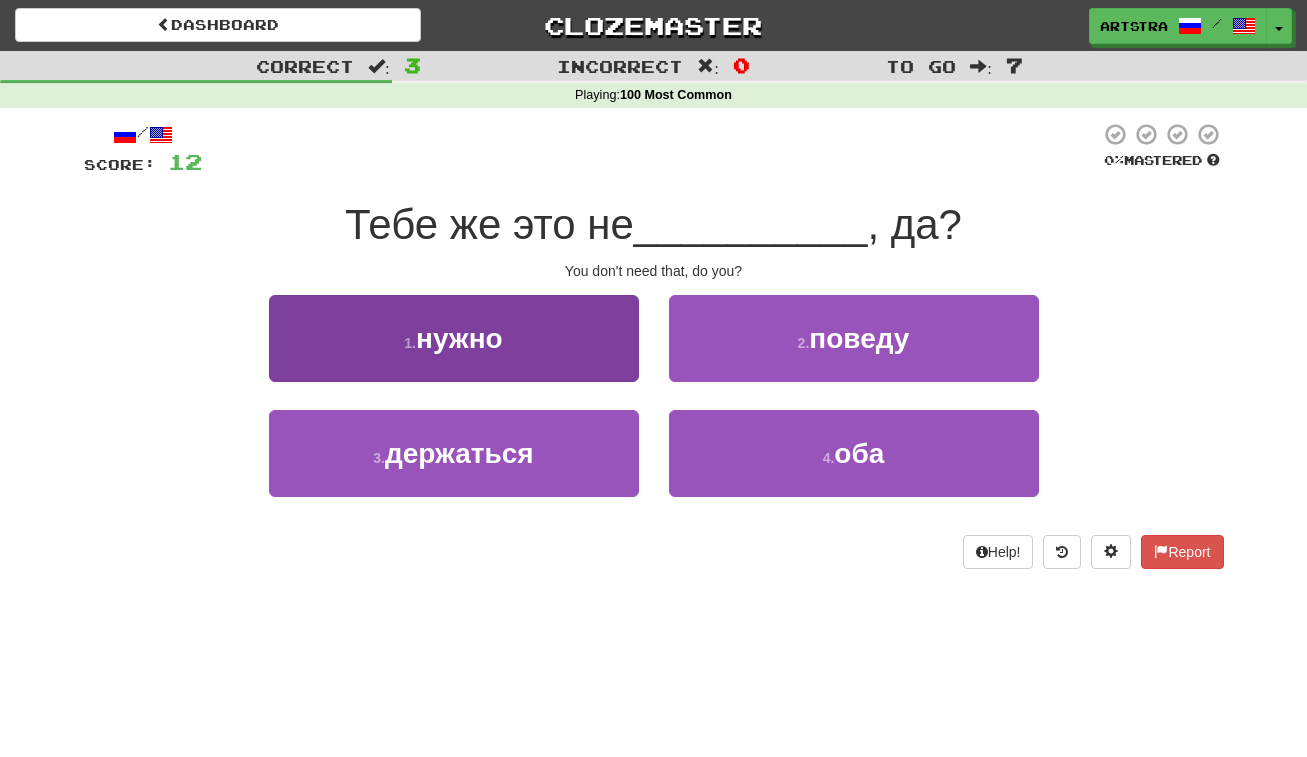 click on "1 .  нужно" at bounding box center (454, 338) 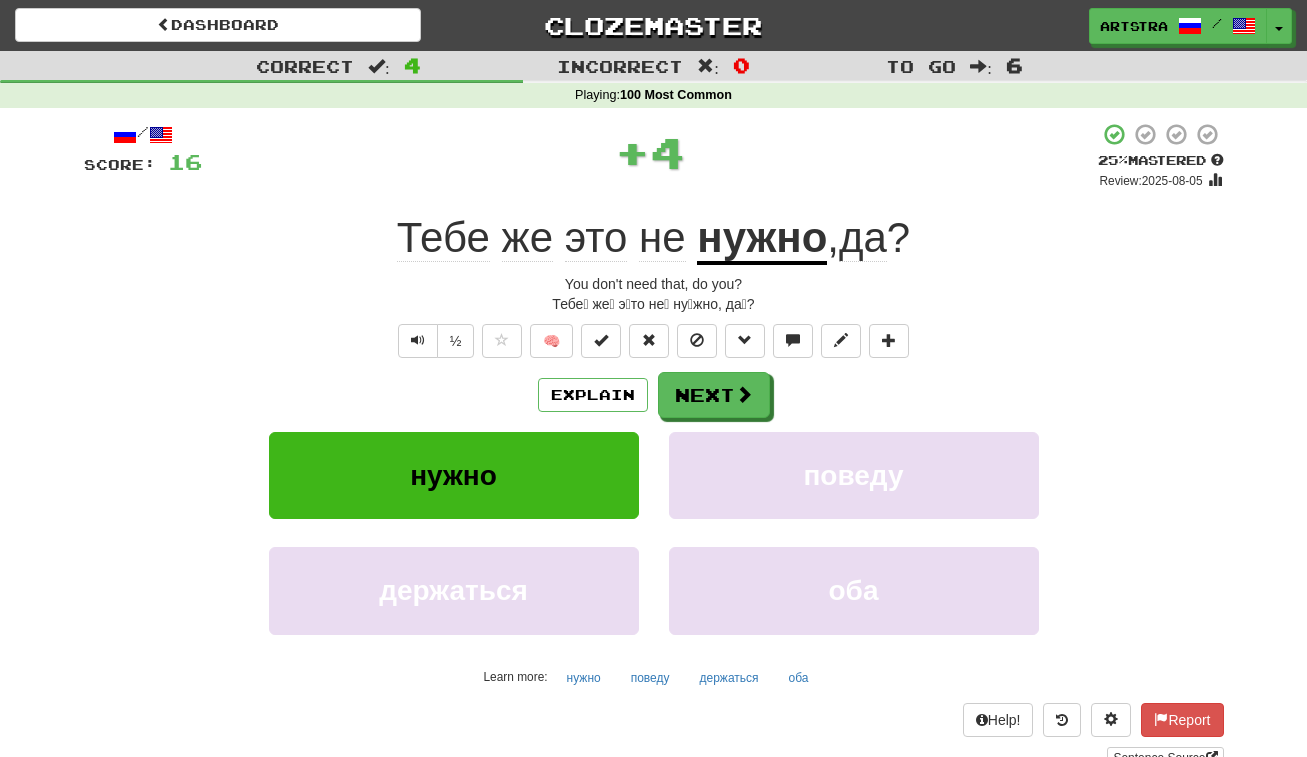 click on "нужно" at bounding box center [762, 239] 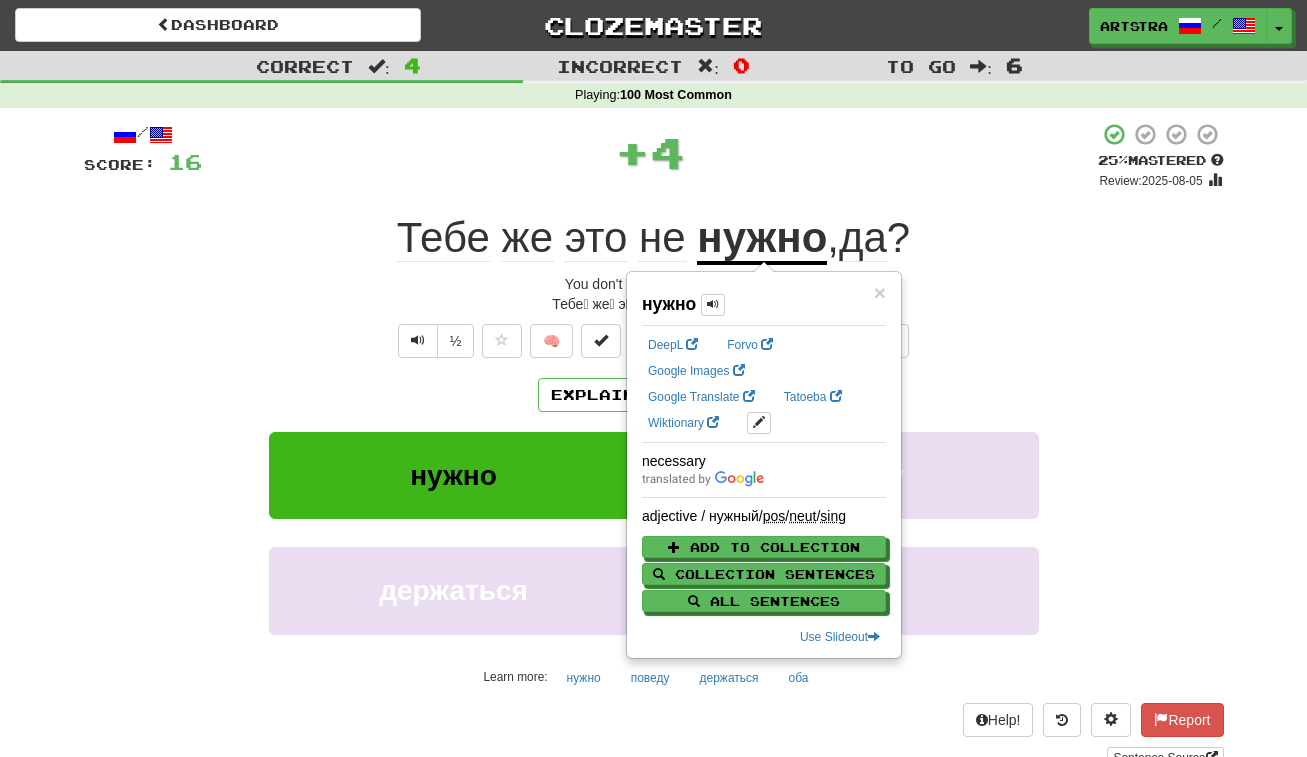 click on "+ 4" at bounding box center [650, 152] 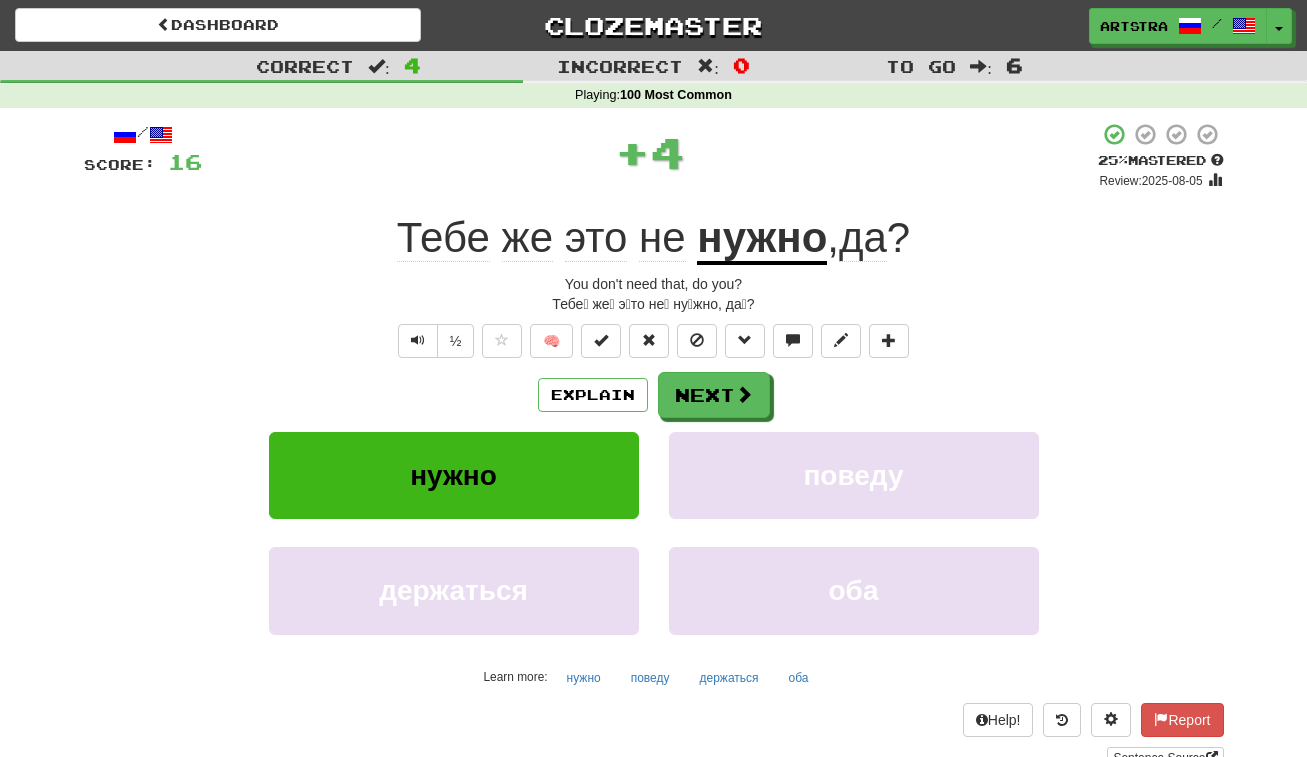 click on "да" at bounding box center [863, 238] 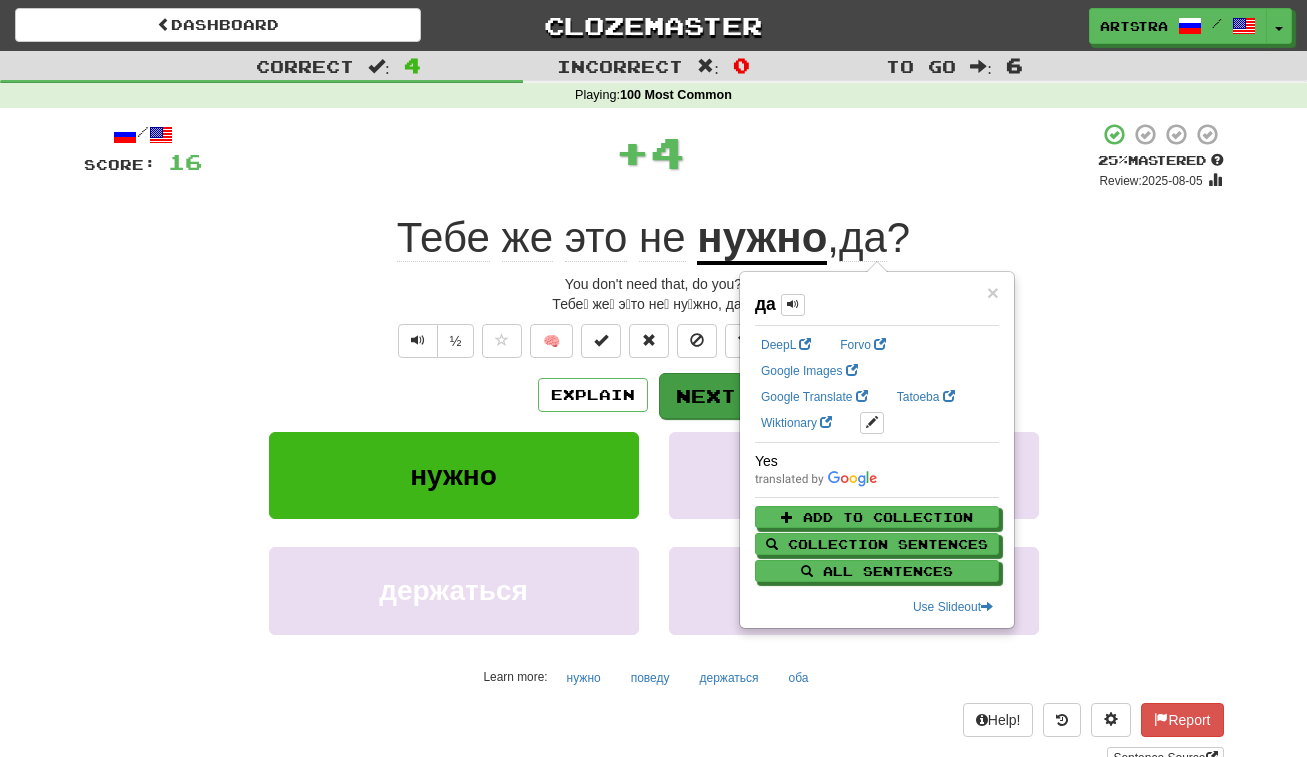 click on "Next" at bounding box center (715, 396) 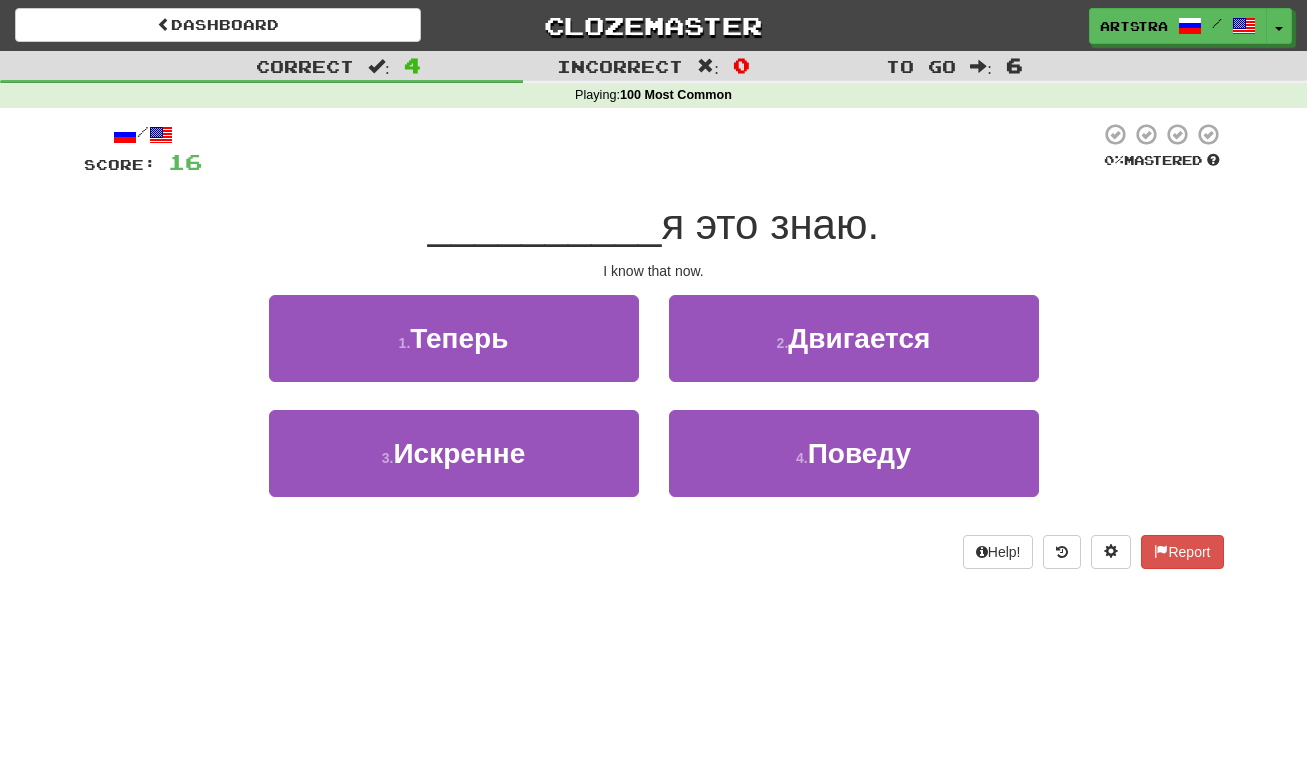 click on "я это знаю." at bounding box center [770, 224] 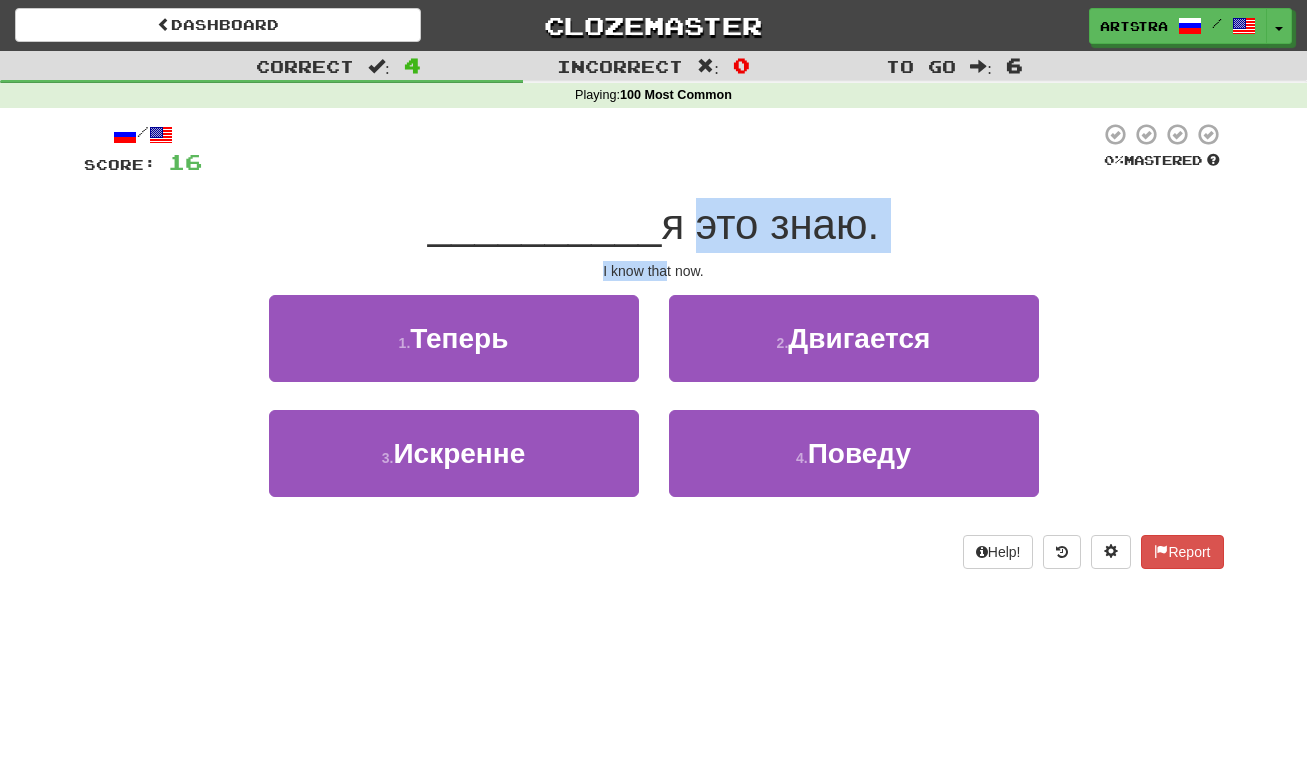 drag, startPoint x: 671, startPoint y: 225, endPoint x: 667, endPoint y: 270, distance: 45.17743 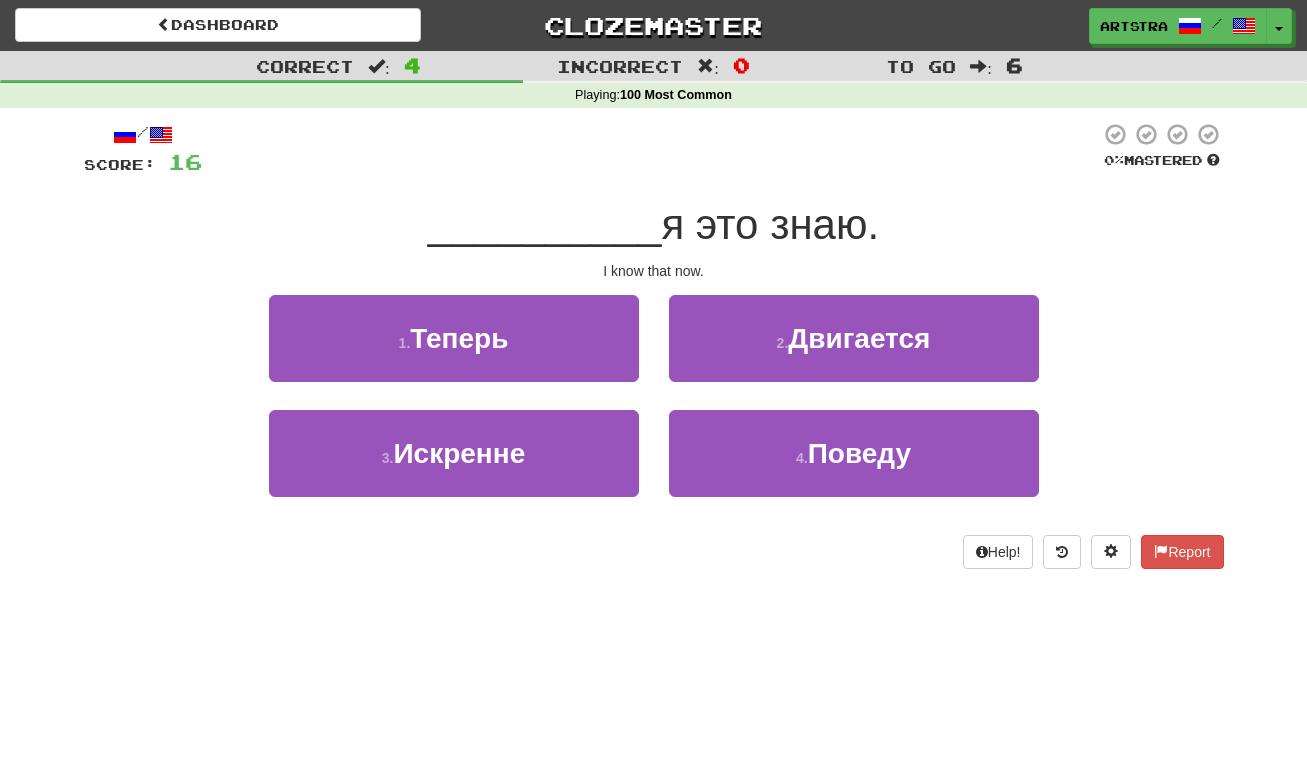 click on "/  Score:   16 0 %  Mastered __________  я это знаю. I know that now. 1 .  Теперь 2 .  Двигается 3 .  Искренне 4 .  Поведу  Help!  Report" at bounding box center [654, 345] 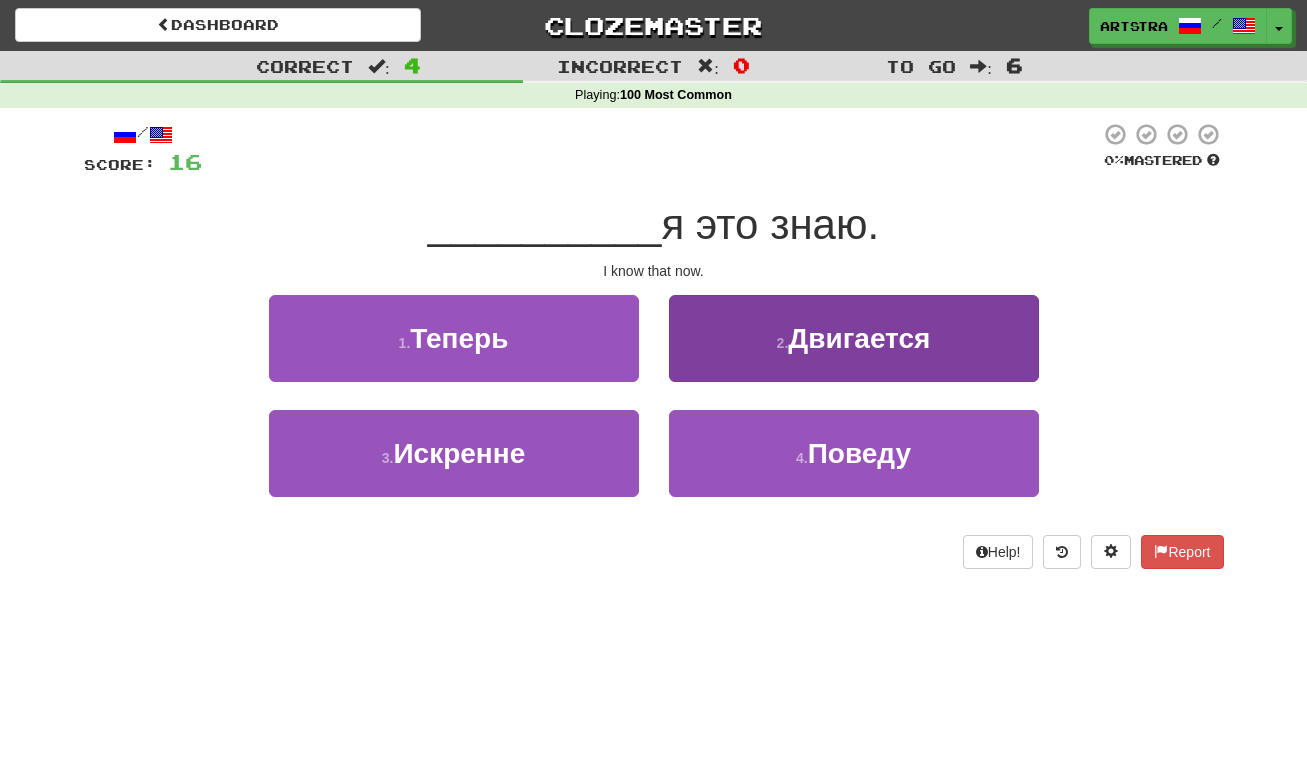 click on "2 .  Двигается" at bounding box center (854, 338) 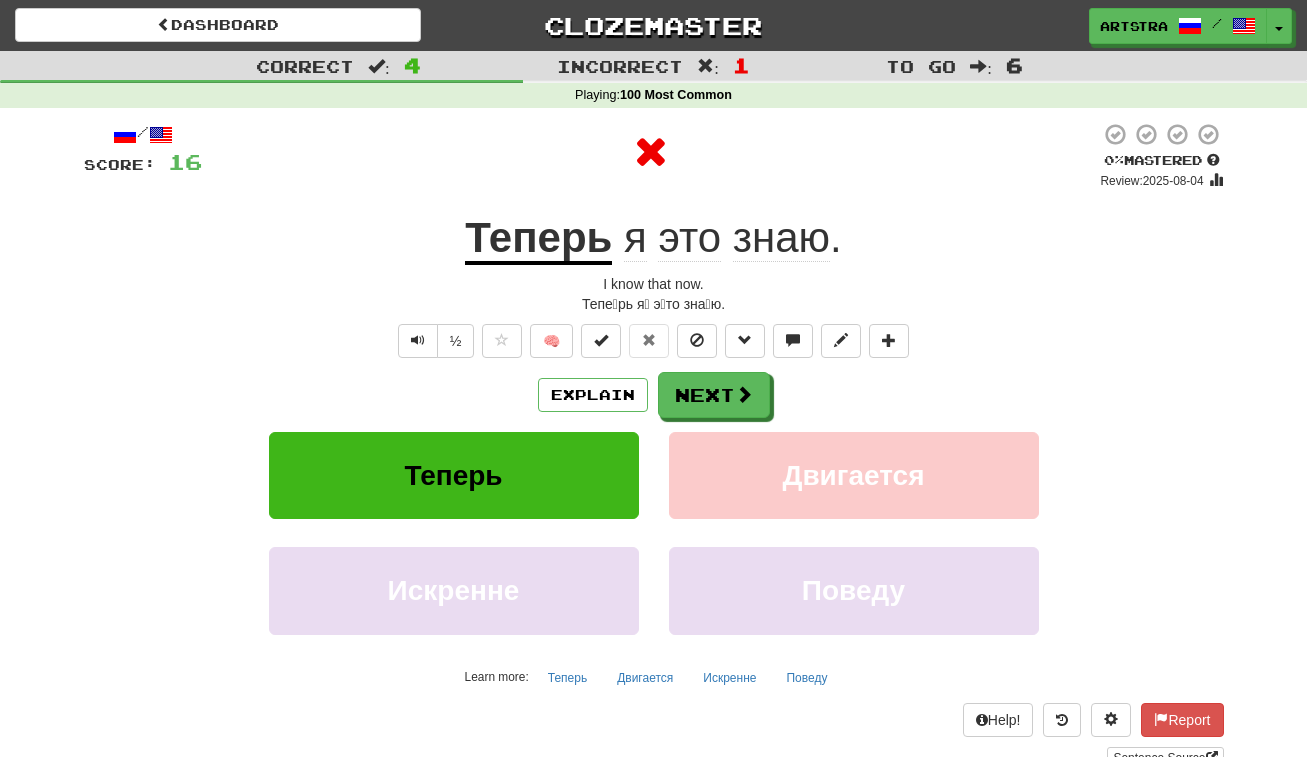 click on "Теперь" at bounding box center [538, 239] 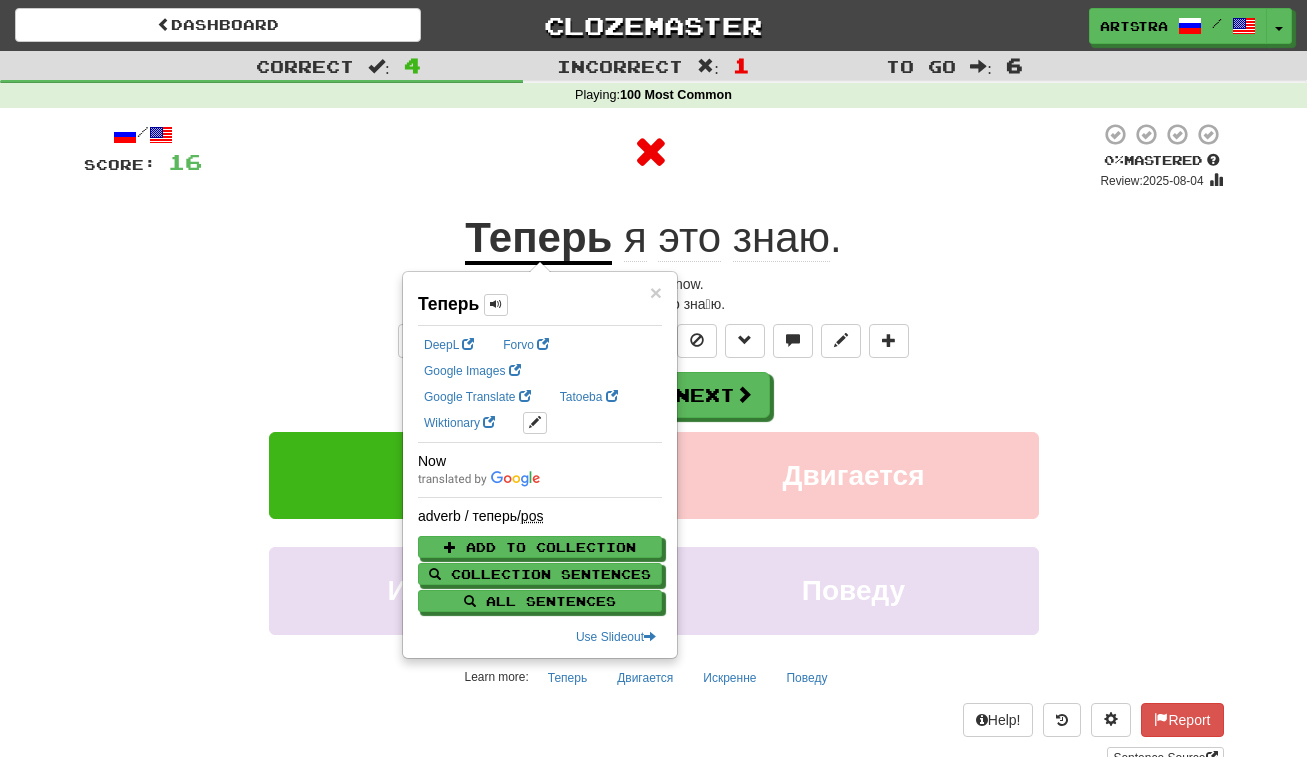 click on "знаю" at bounding box center [781, 238] 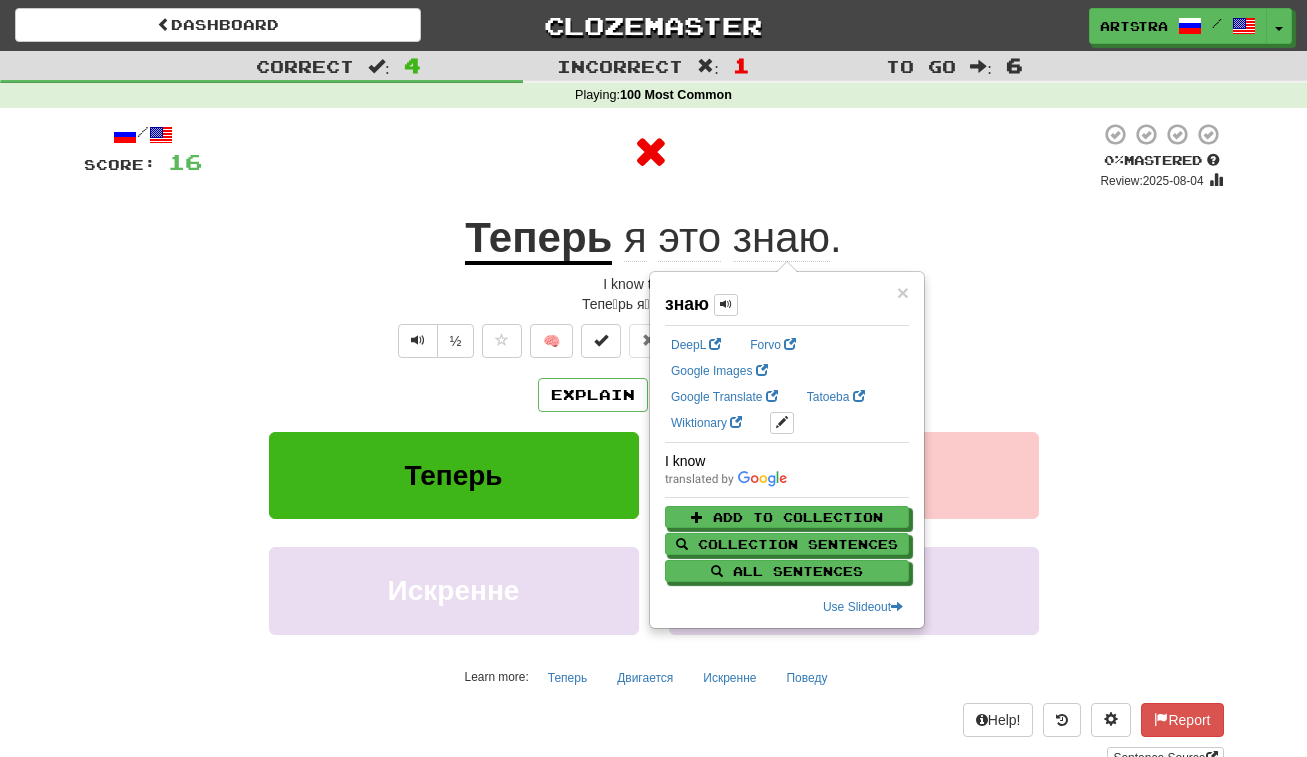 click on "/  Score:   16 0 %  Mastered Review:  2025-08-04 Теперь   я   это   знаю . I know that now. Тепе́рь я́ э́то зна́ю. ½ 🧠 Explain Next Теперь Двигается Искренне Поведу Learn more: Теперь Двигается Искренне Поведу  Help!  Report Sentence Source" at bounding box center (654, 445) 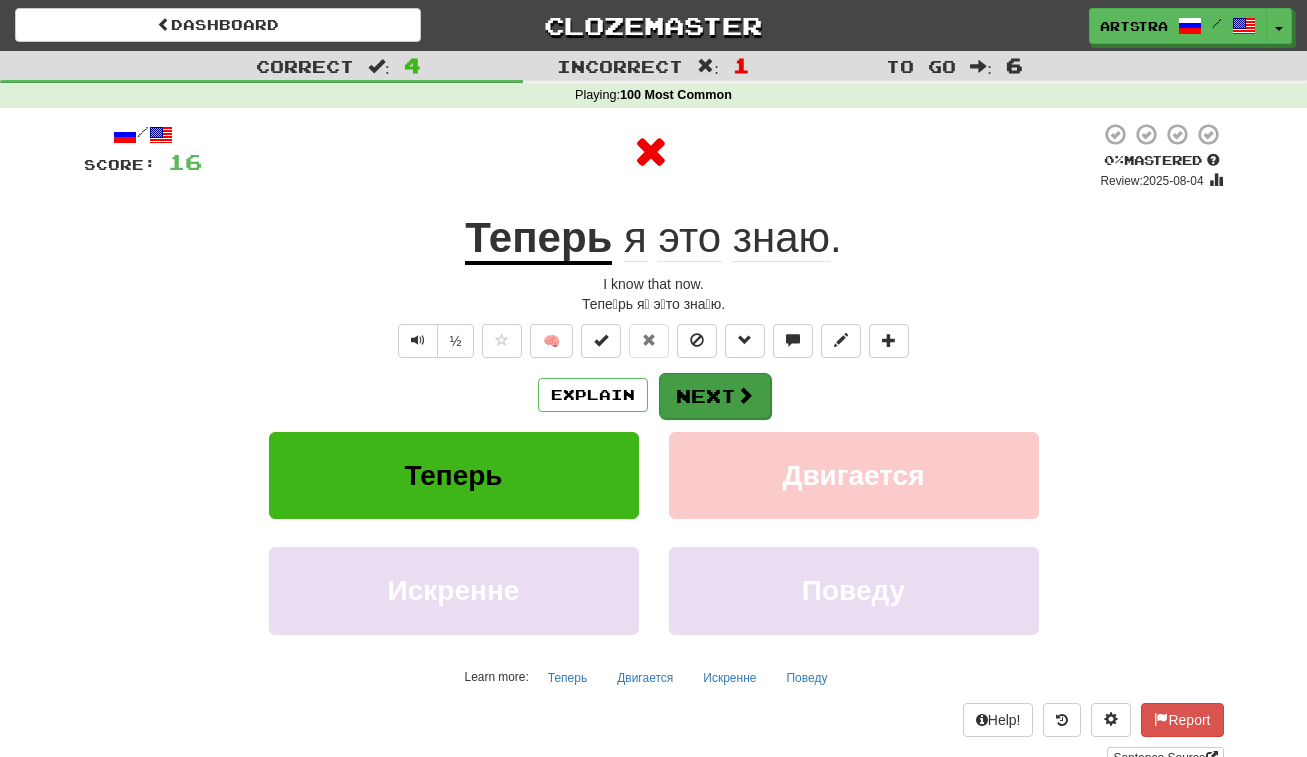 click on "Next" at bounding box center (715, 396) 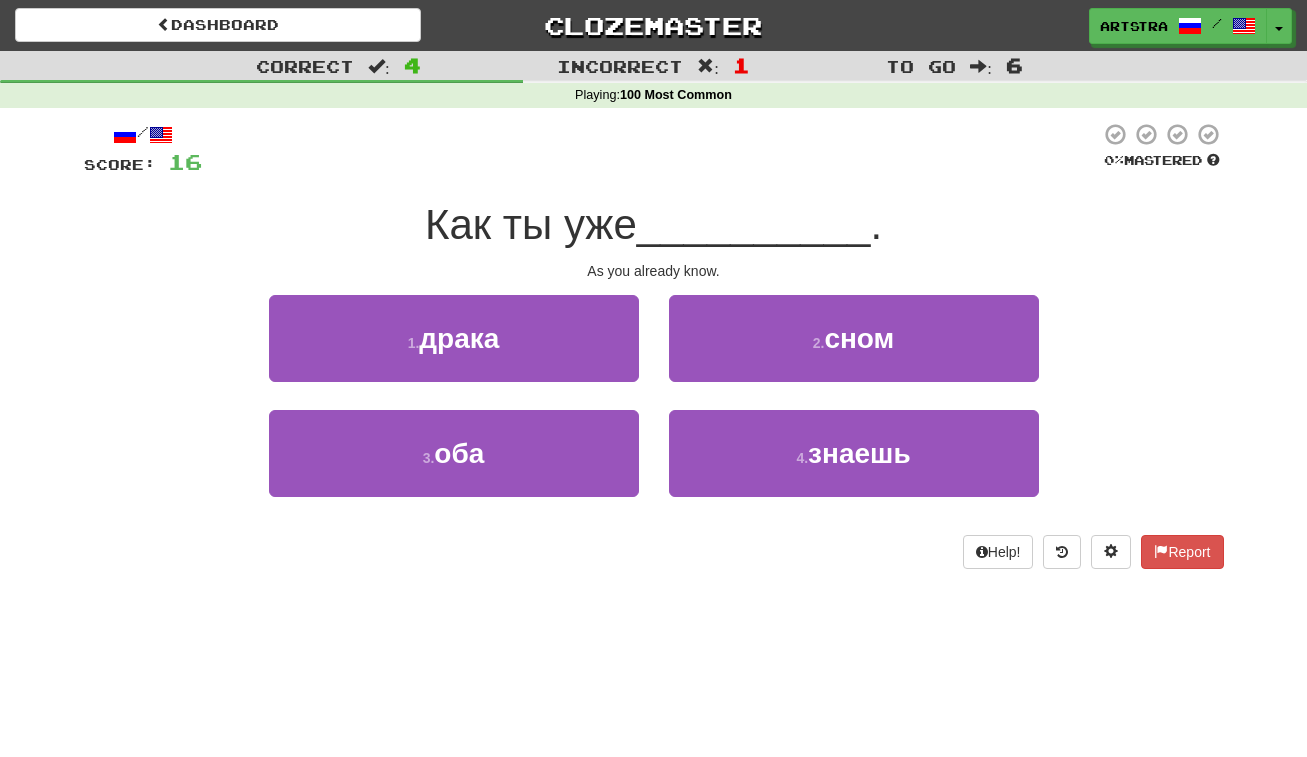 click on "Как ты уже" at bounding box center (531, 224) 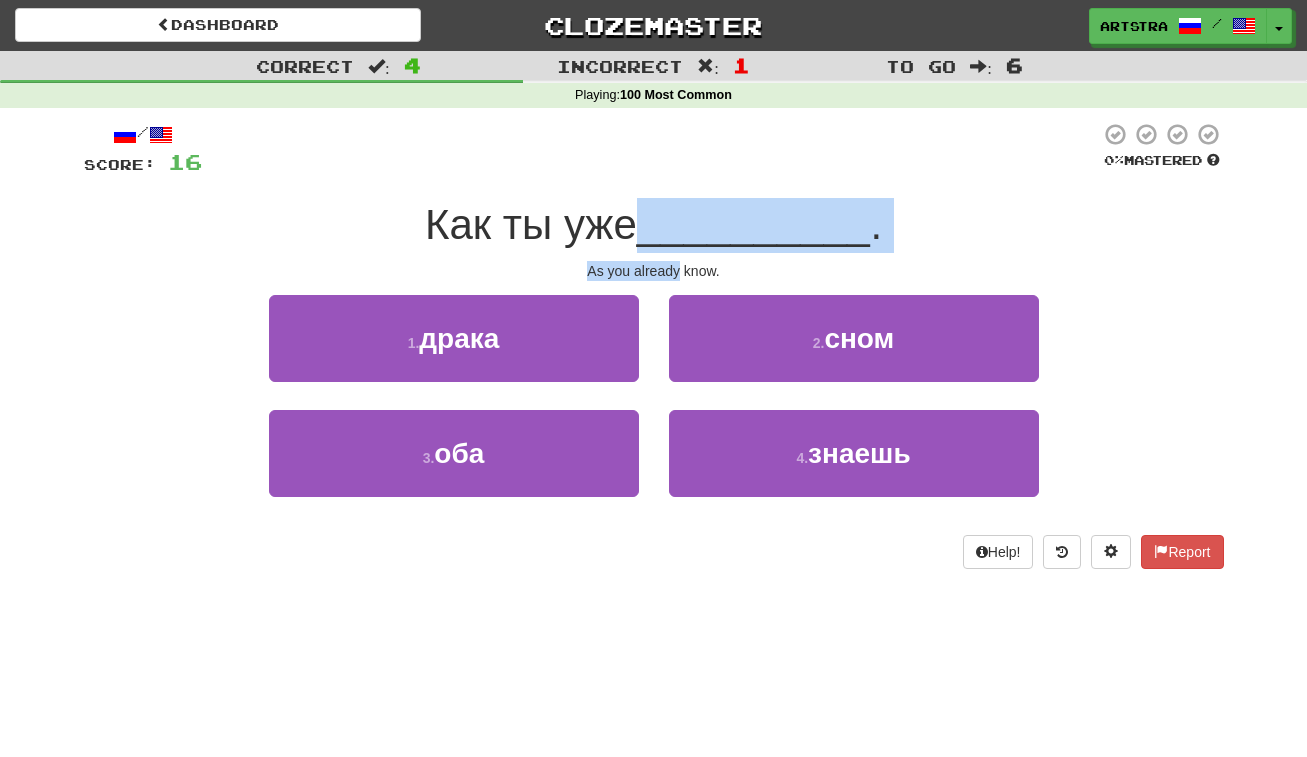 drag, startPoint x: 641, startPoint y: 235, endPoint x: 656, endPoint y: 272, distance: 39.92493 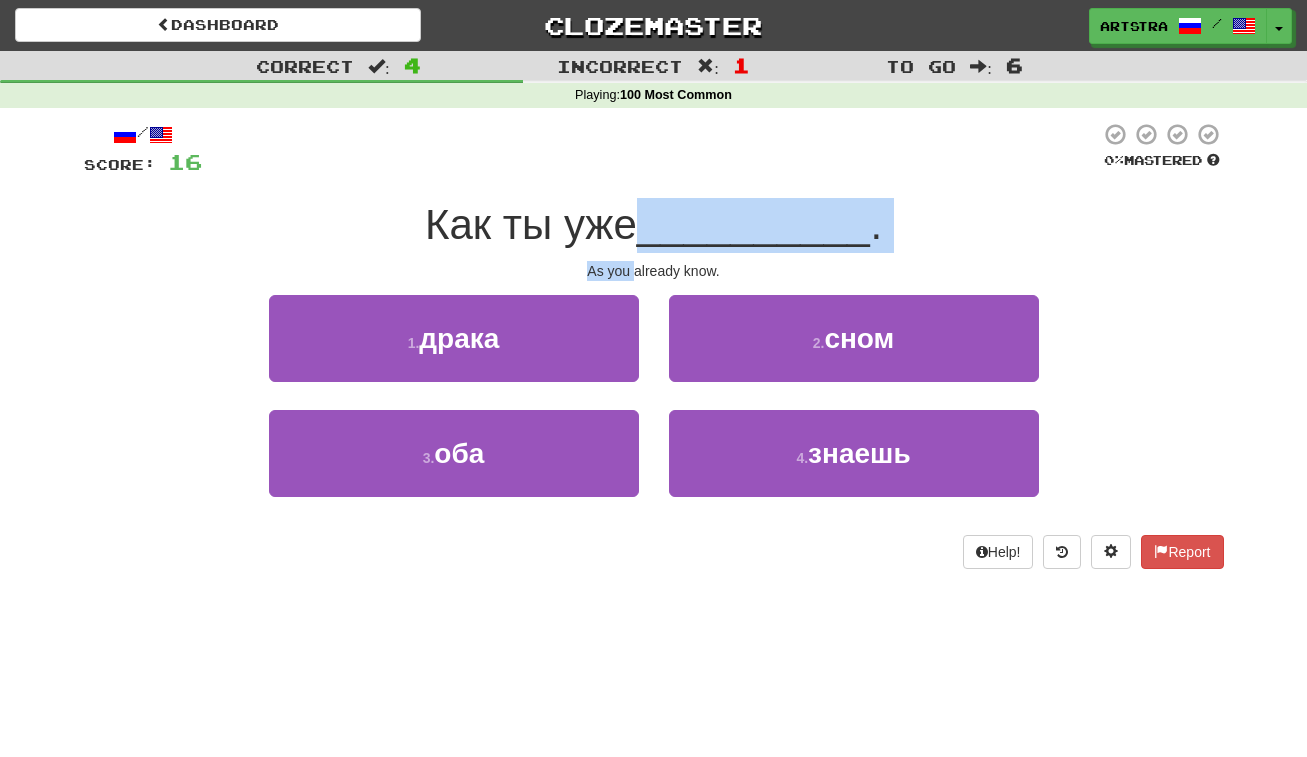 drag, startPoint x: 656, startPoint y: 272, endPoint x: 657, endPoint y: 219, distance: 53.009434 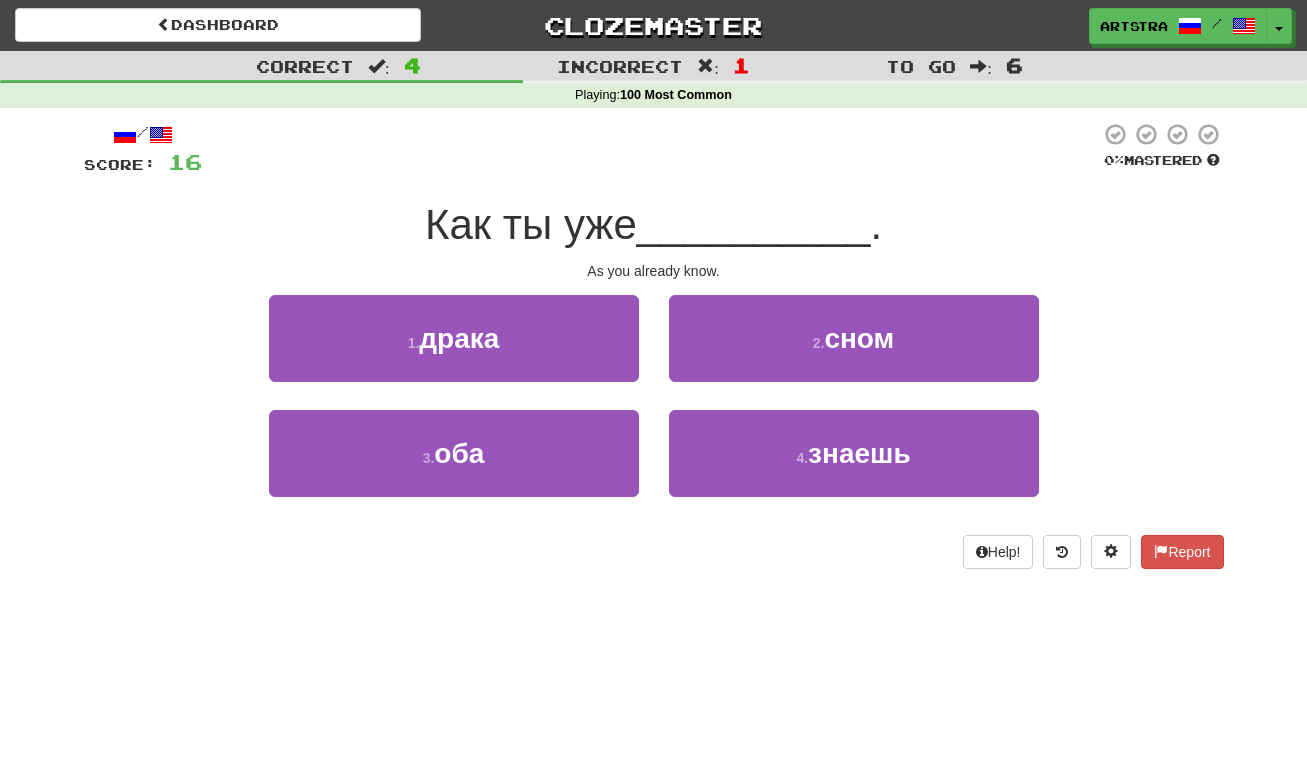 click on "Как ты уже" at bounding box center [531, 224] 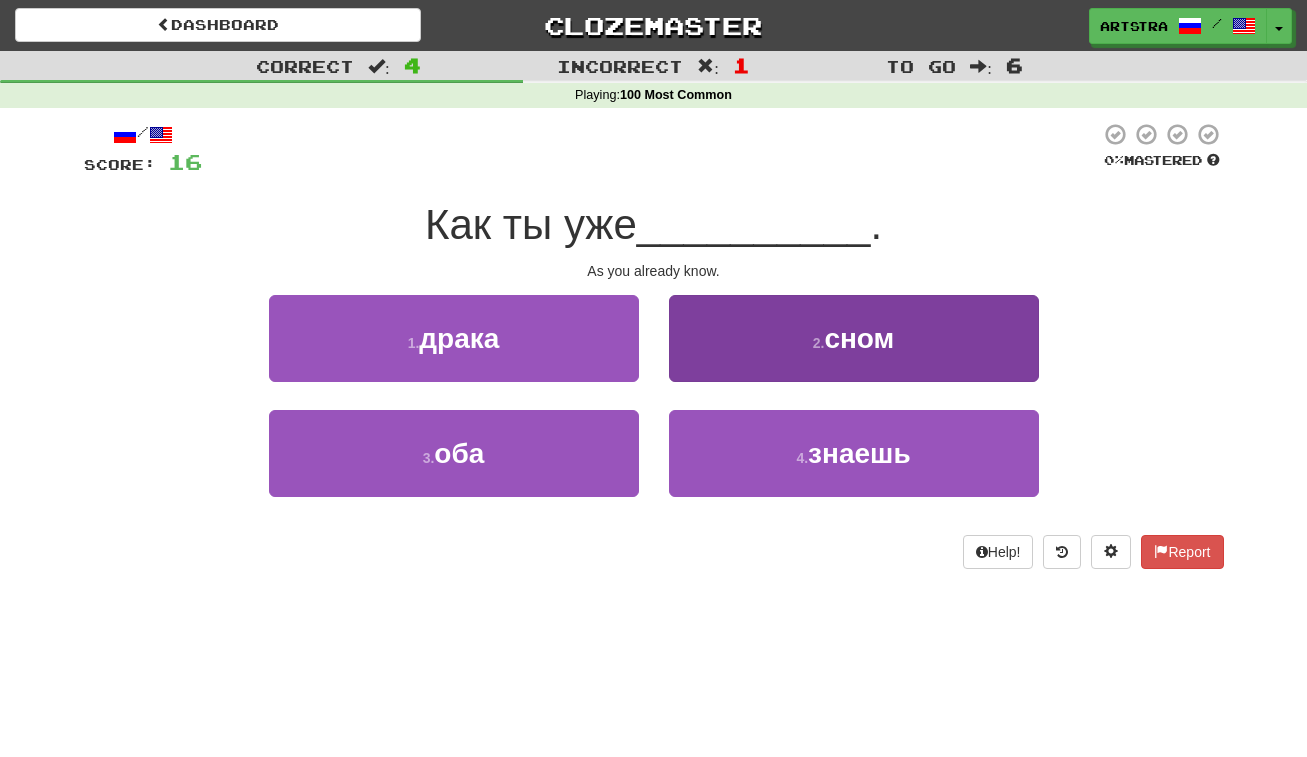 click on "знаешь" at bounding box center [859, 453] 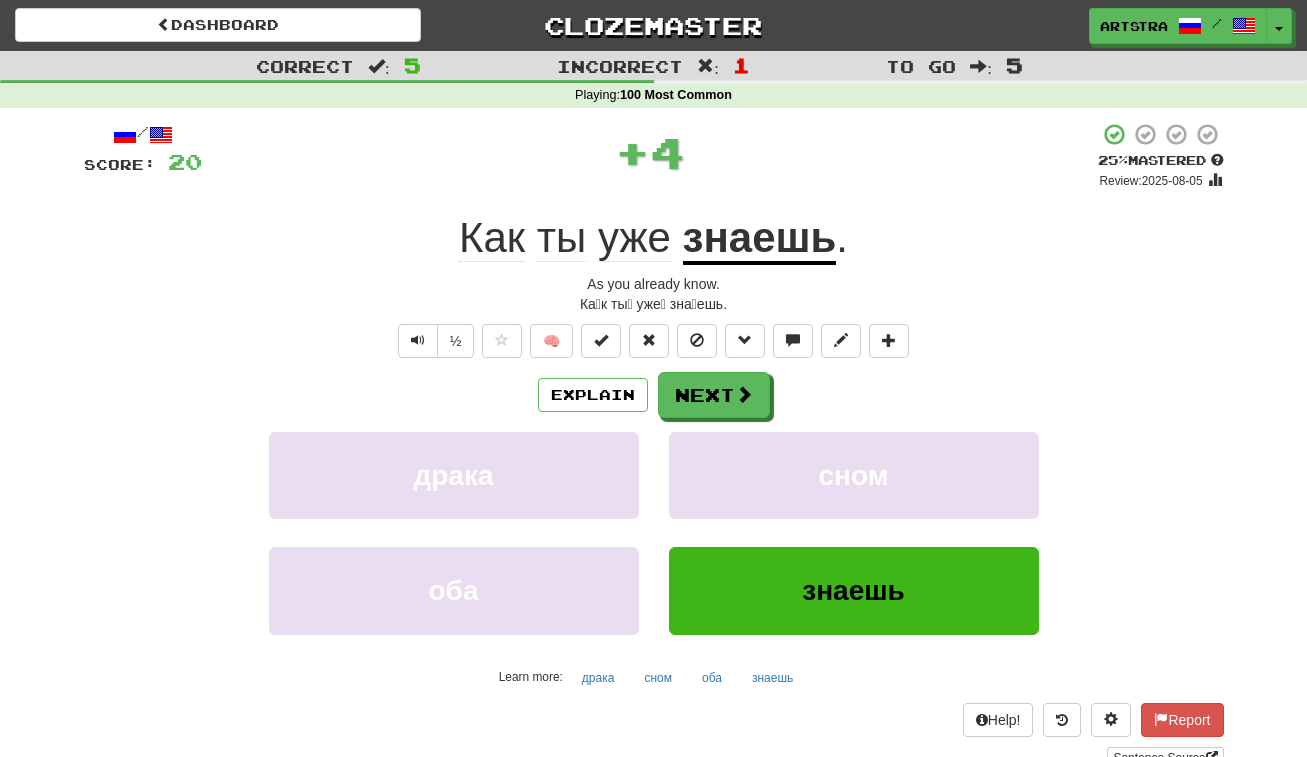 click on "знаешь" at bounding box center (760, 239) 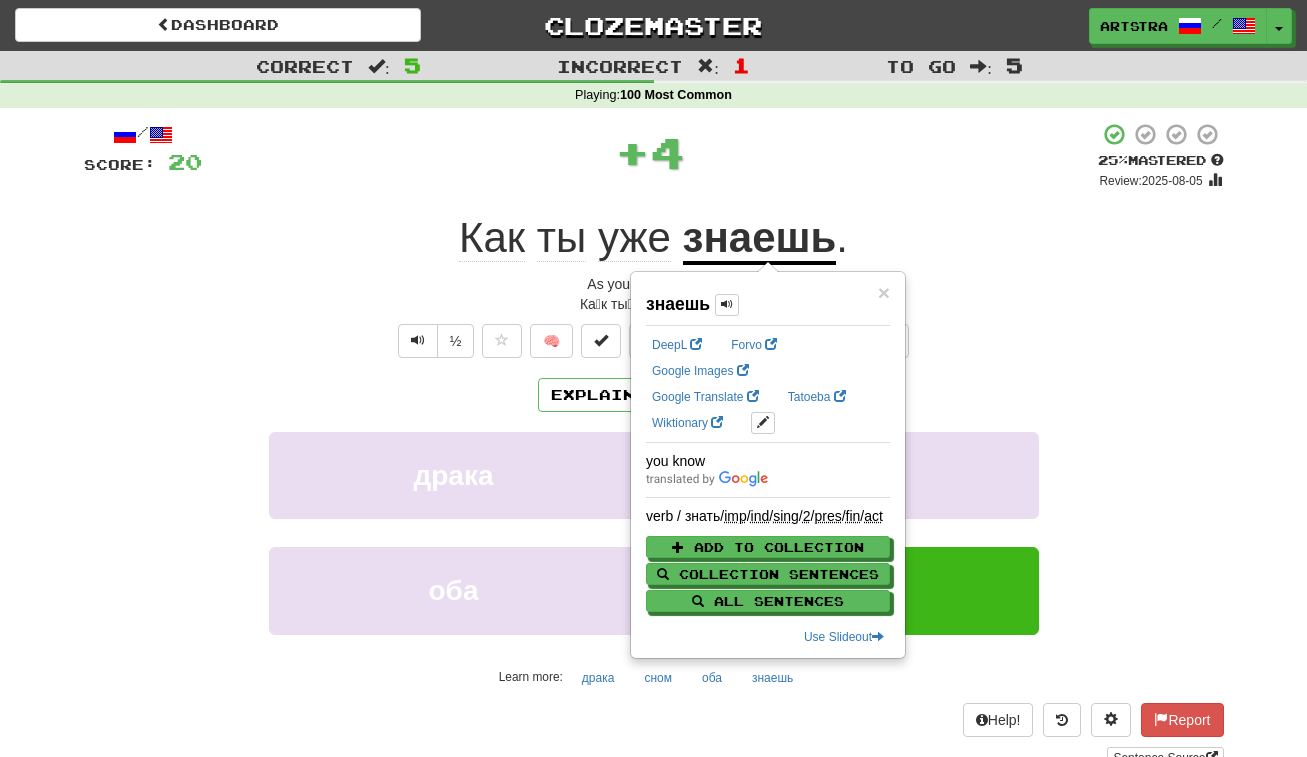 click on "/  Score:   20 + 4 25 %  Mastered Review:  2025-08-05 Как   ты   уже   знаешь . As you already know. Ка́к ты́ уже́ зна́ешь. ½ 🧠 Explain Next драка сном оба знаешь Learn more: драка сном оба знаешь  Help!  Report Sentence Source" at bounding box center (654, 445) 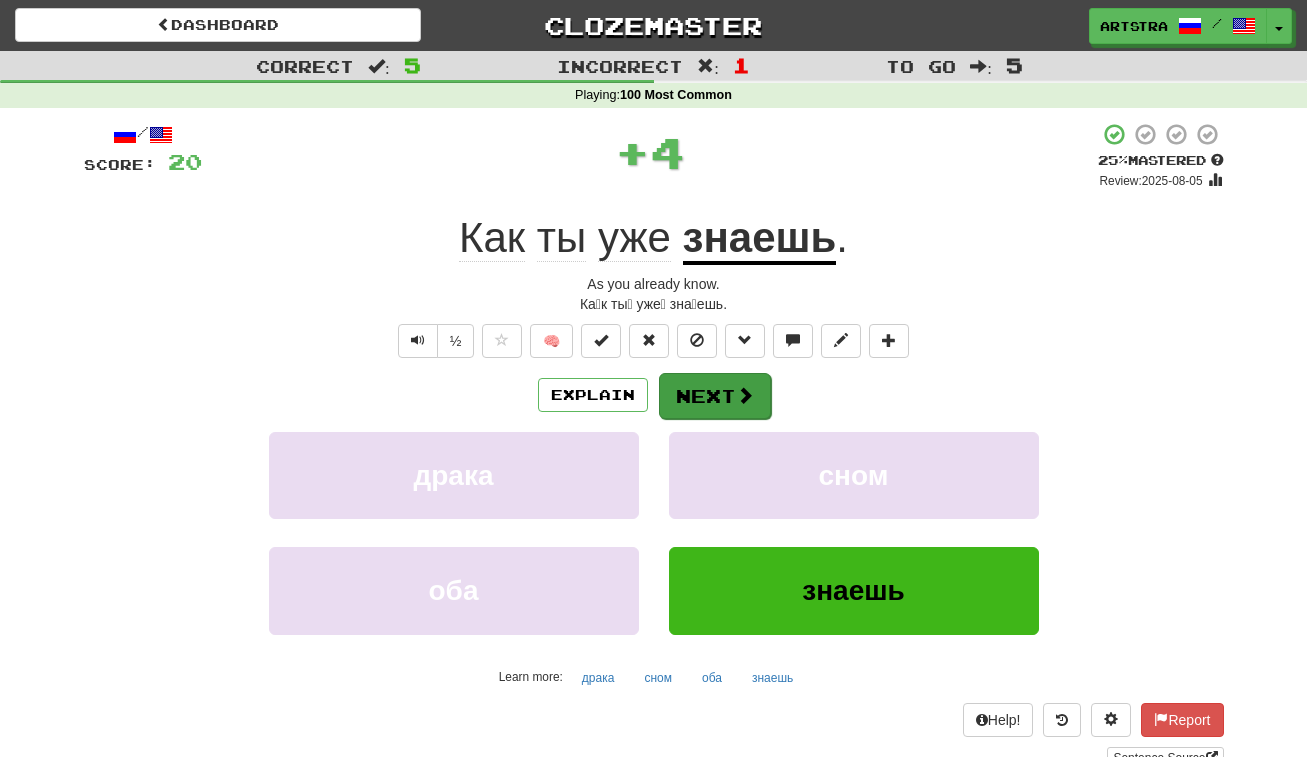 click on "Next" at bounding box center [715, 396] 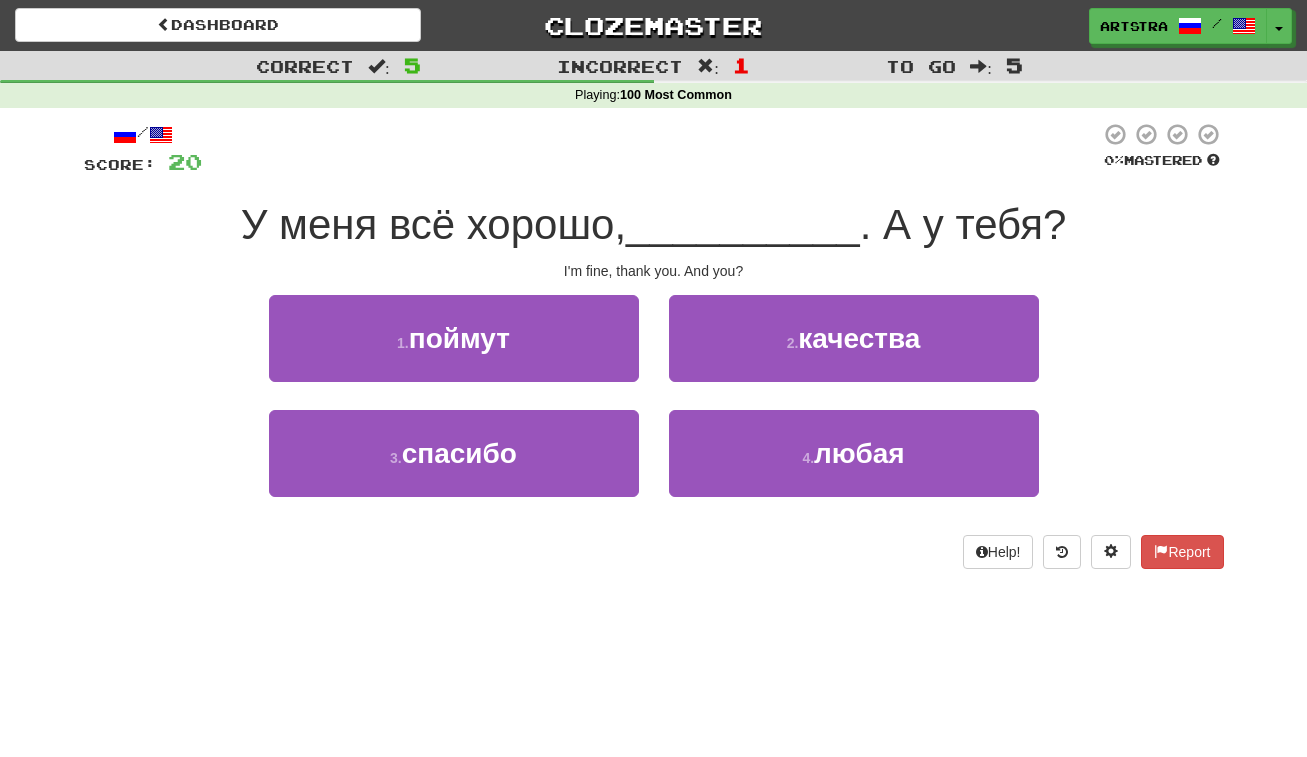 click on "__________" at bounding box center [743, 224] 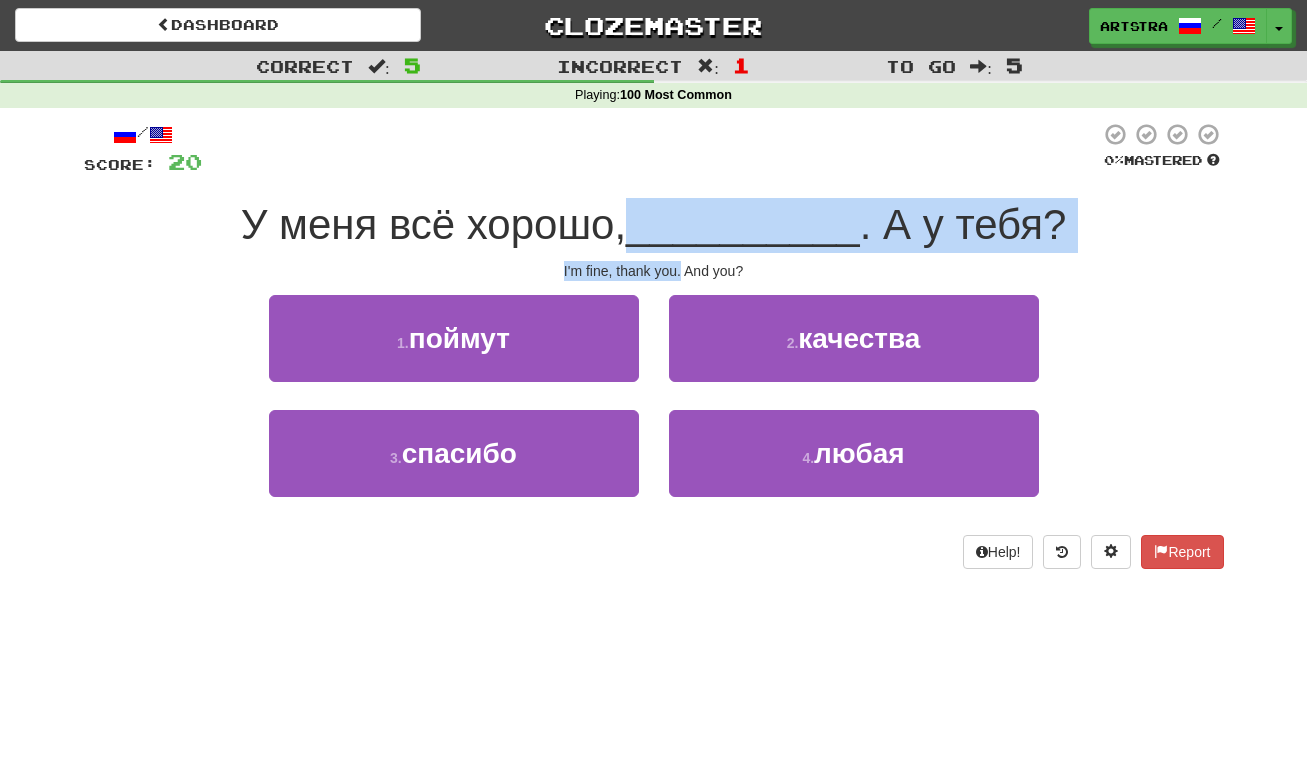 drag, startPoint x: 677, startPoint y: 266, endPoint x: 680, endPoint y: 209, distance: 57.07889 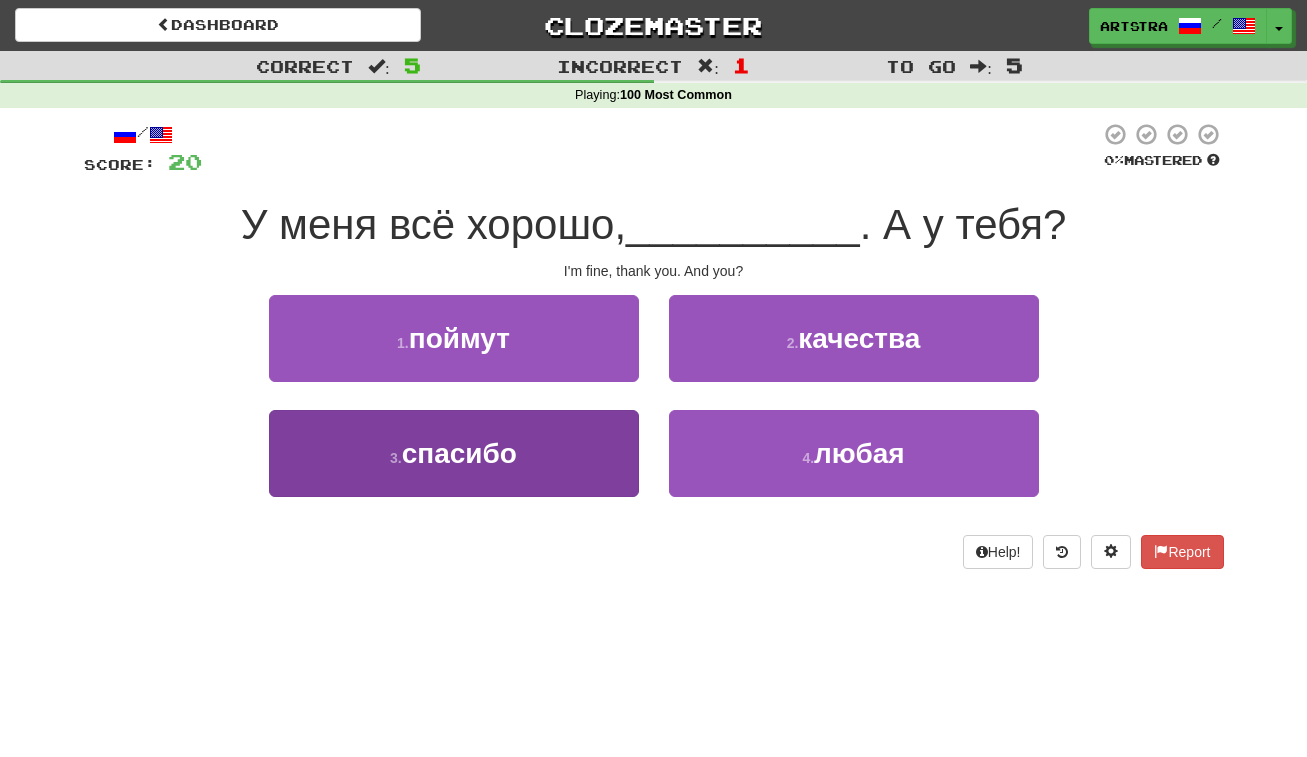 click on "3 .  спасибо" at bounding box center [454, 453] 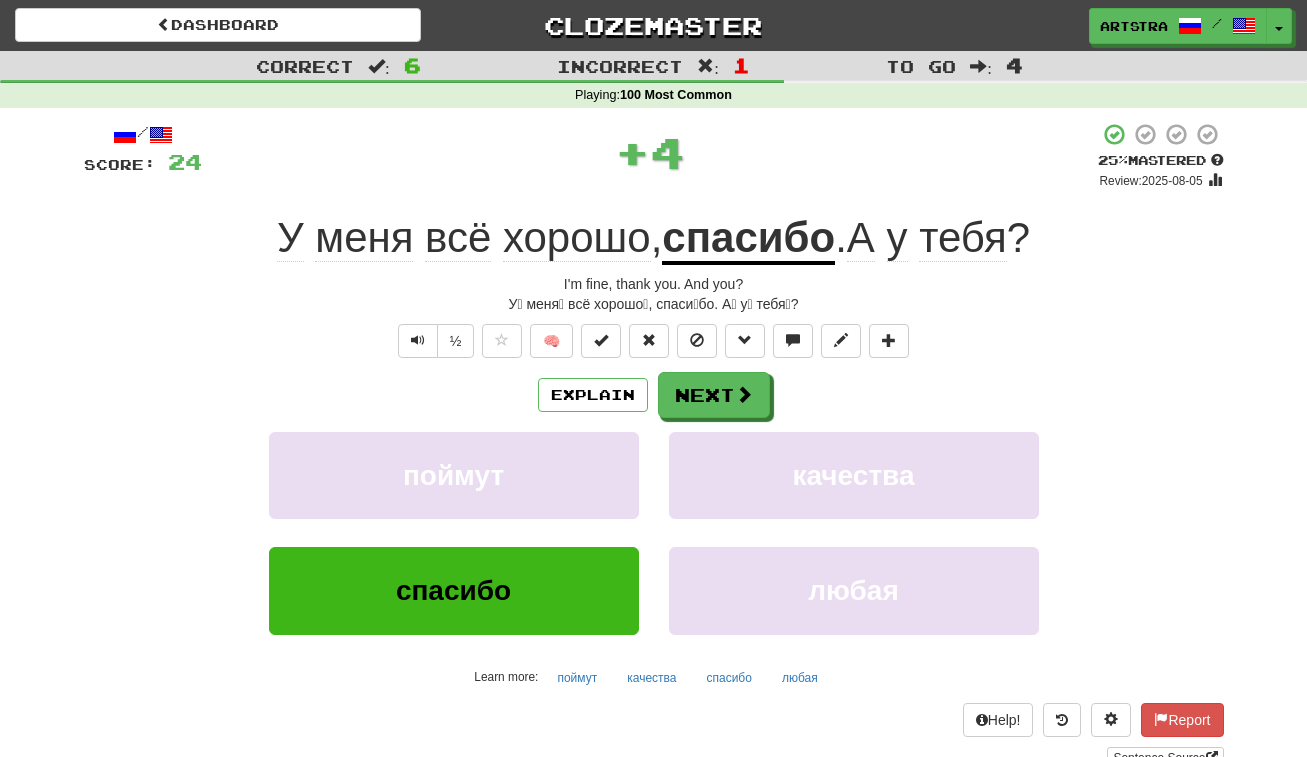 click on "хорошо" at bounding box center (577, 238) 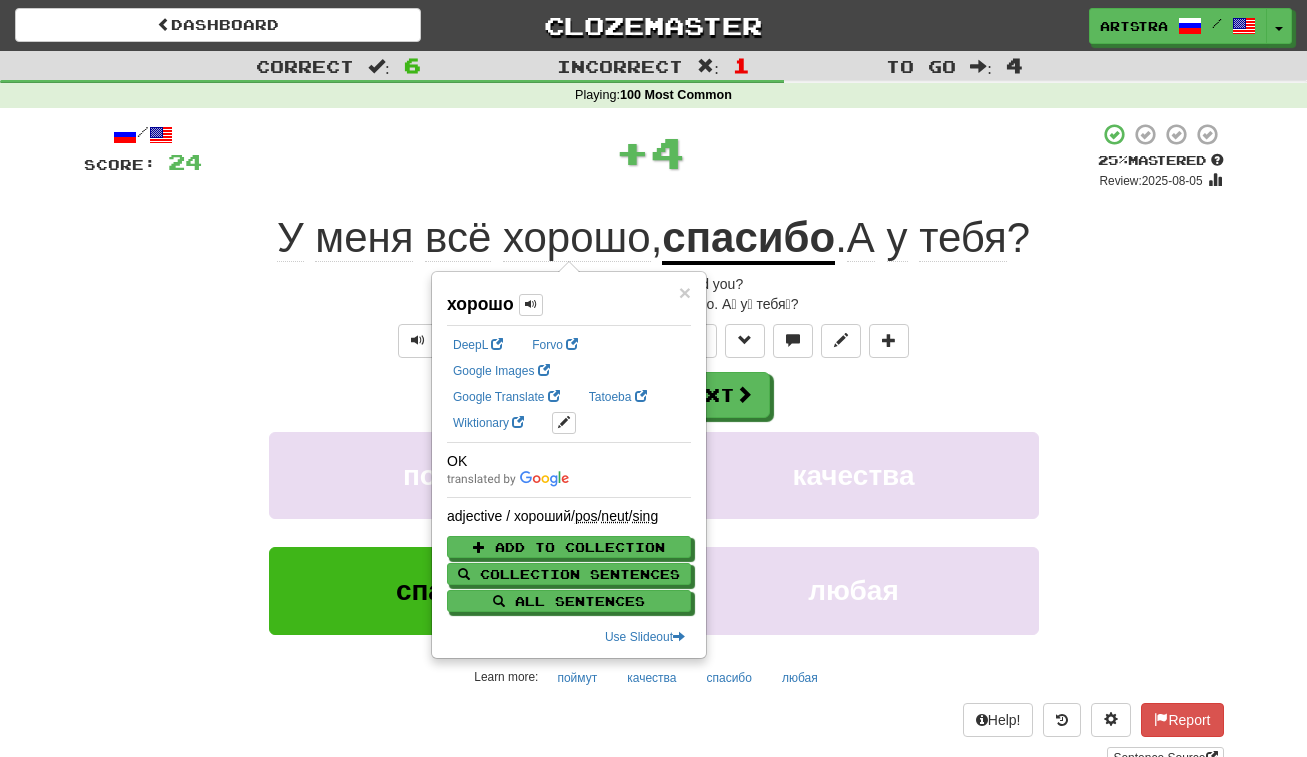 click on "+ 4" at bounding box center [650, 152] 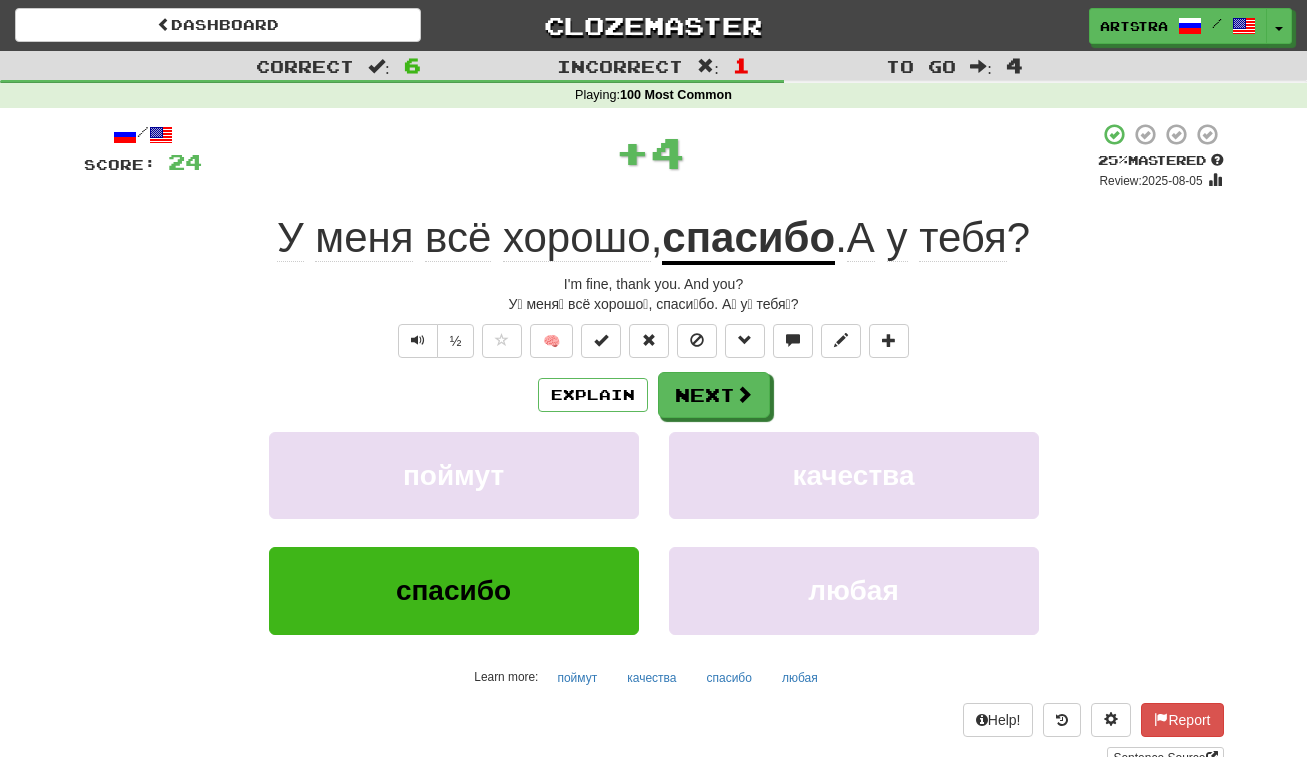 click on "тебя" at bounding box center (963, 238) 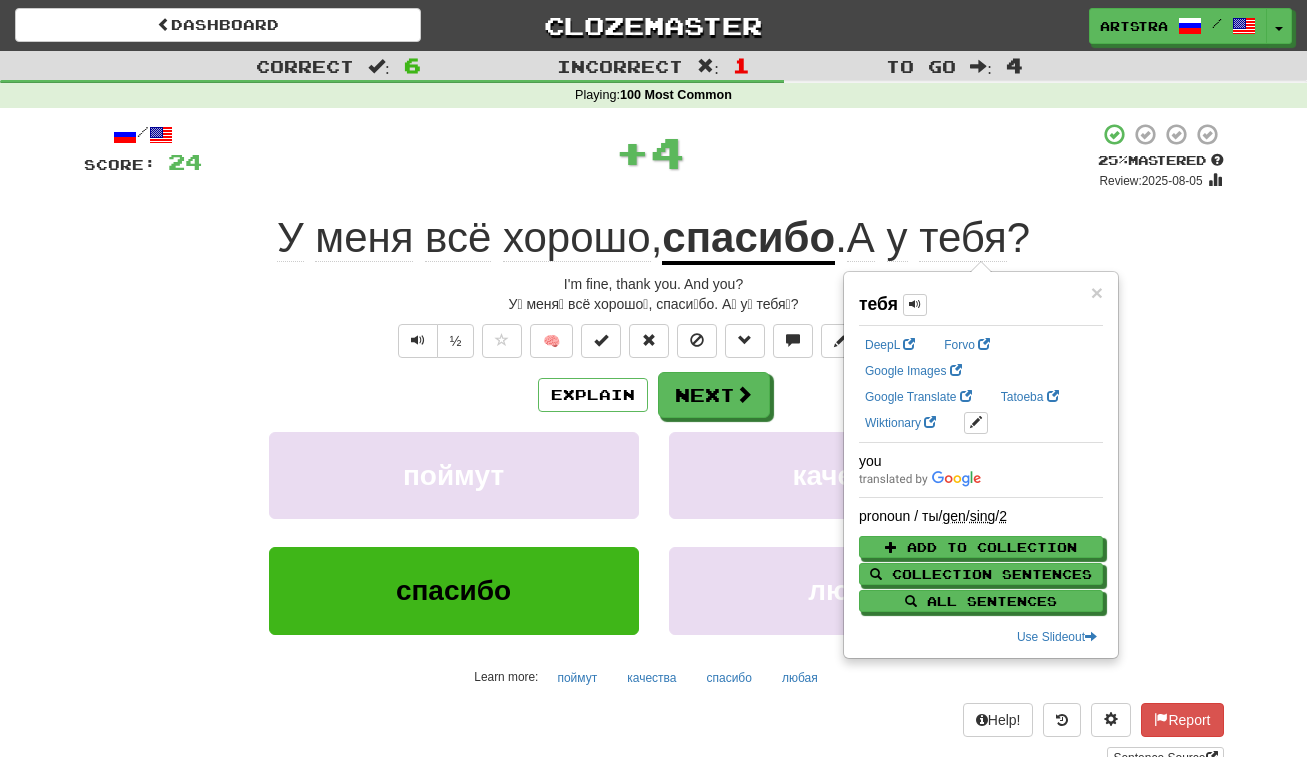 click on "Explain Next поймут качества спасибо любая Learn more: поймут качества спасибо любая" at bounding box center [654, 532] 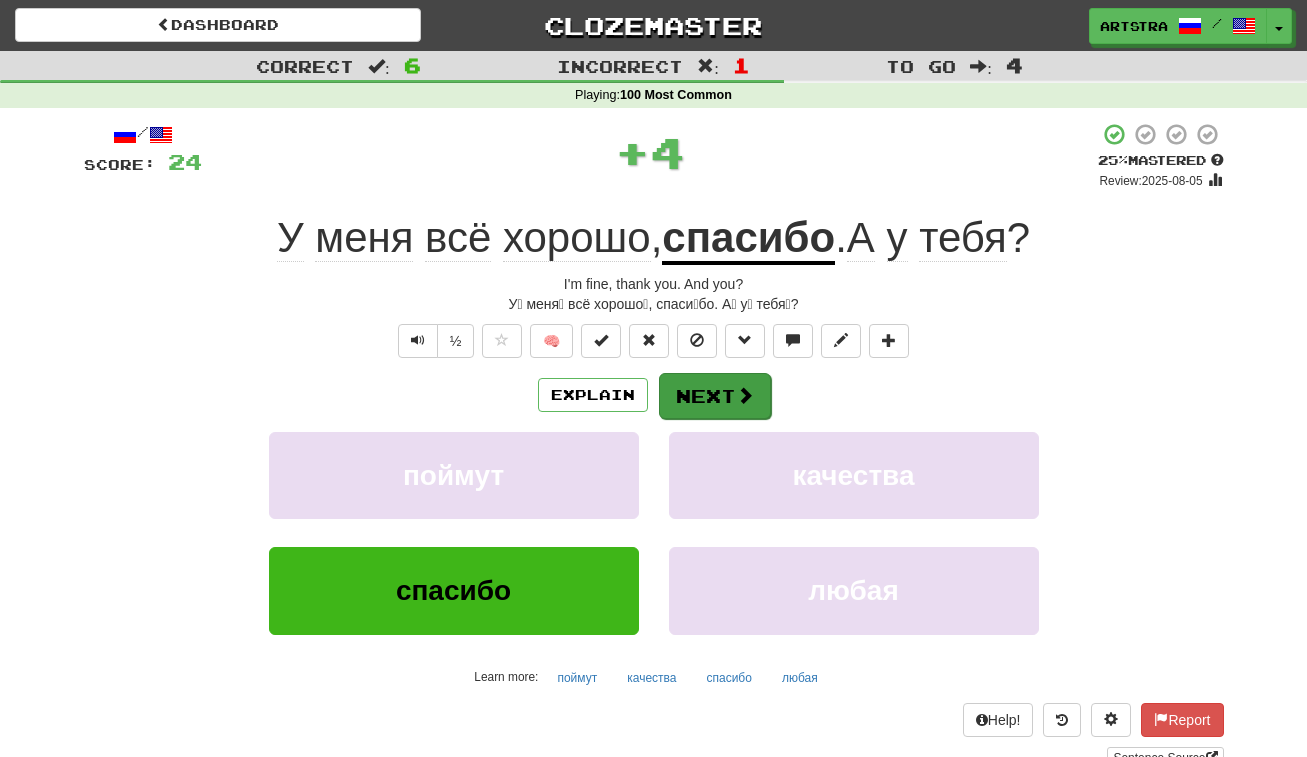 click on "Next" at bounding box center (715, 396) 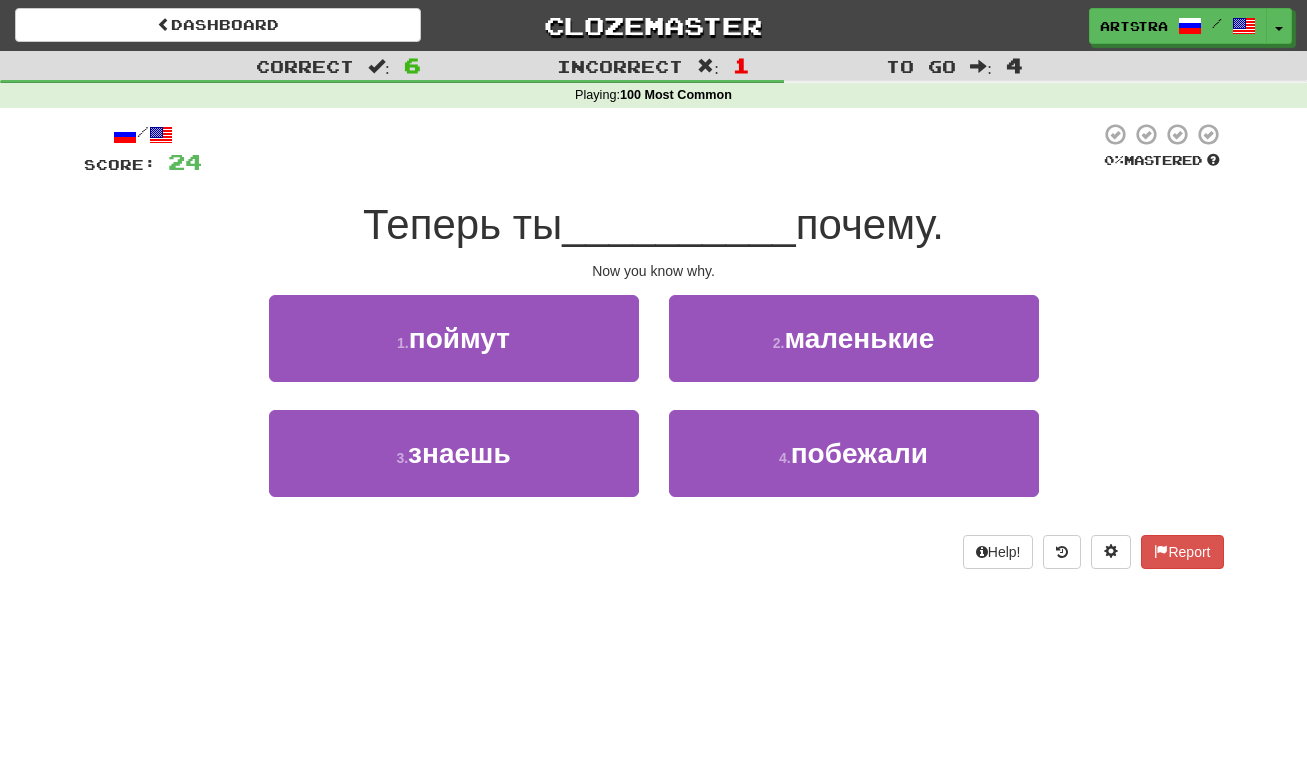 click on "__________" at bounding box center [679, 224] 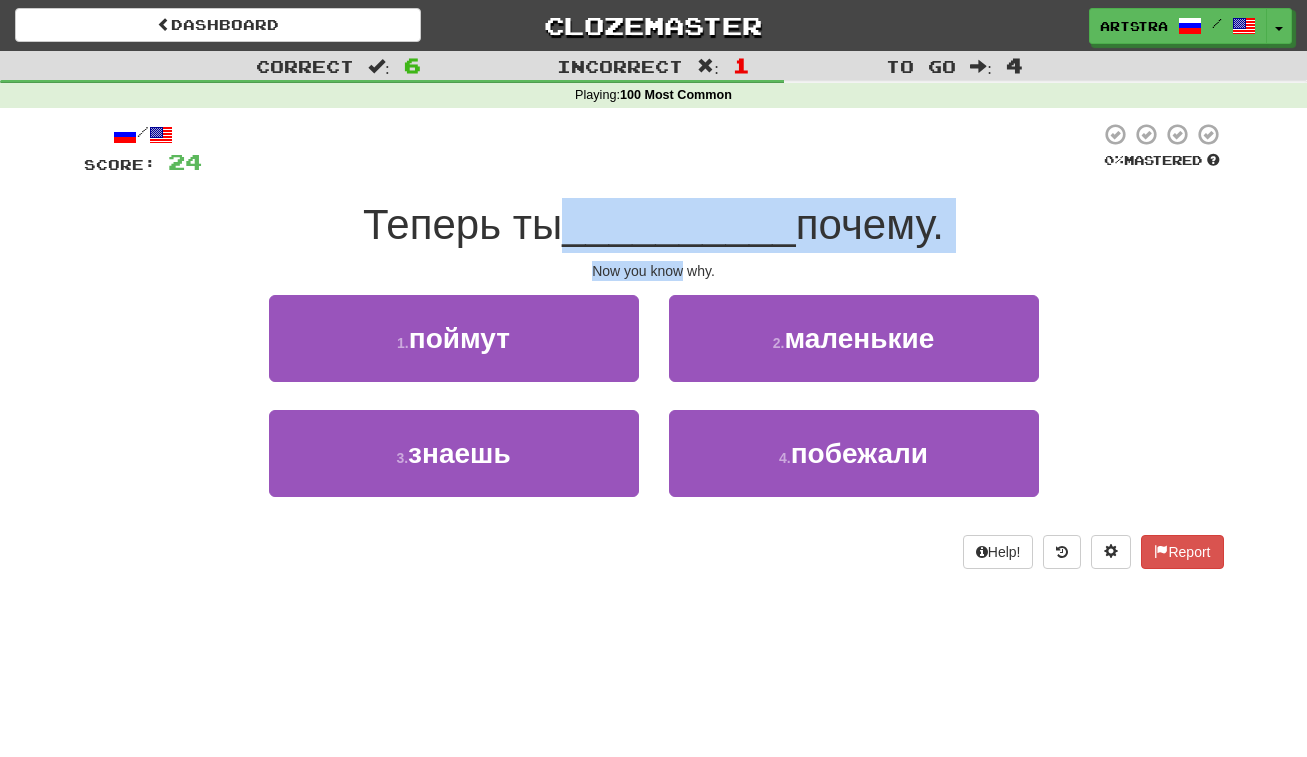 drag, startPoint x: 685, startPoint y: 244, endPoint x: 669, endPoint y: 271, distance: 31.38471 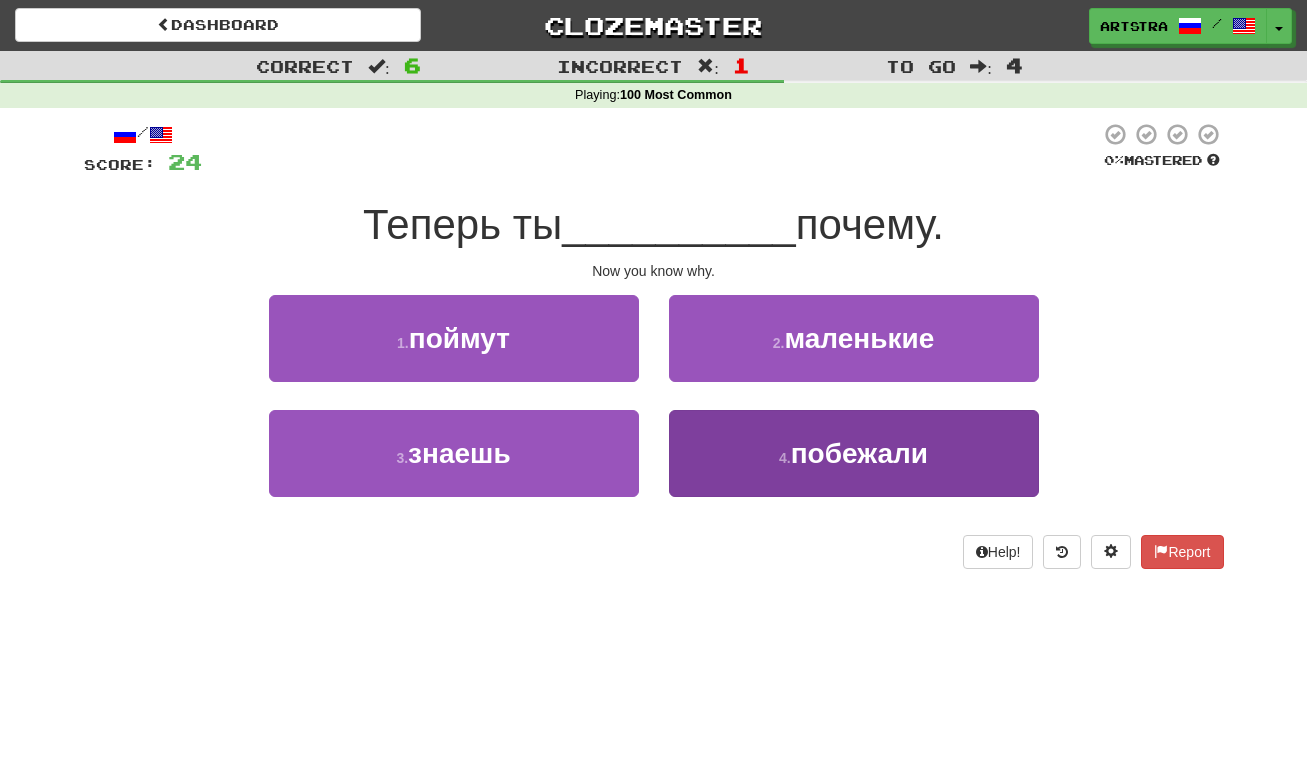 click on "побежали" at bounding box center (859, 453) 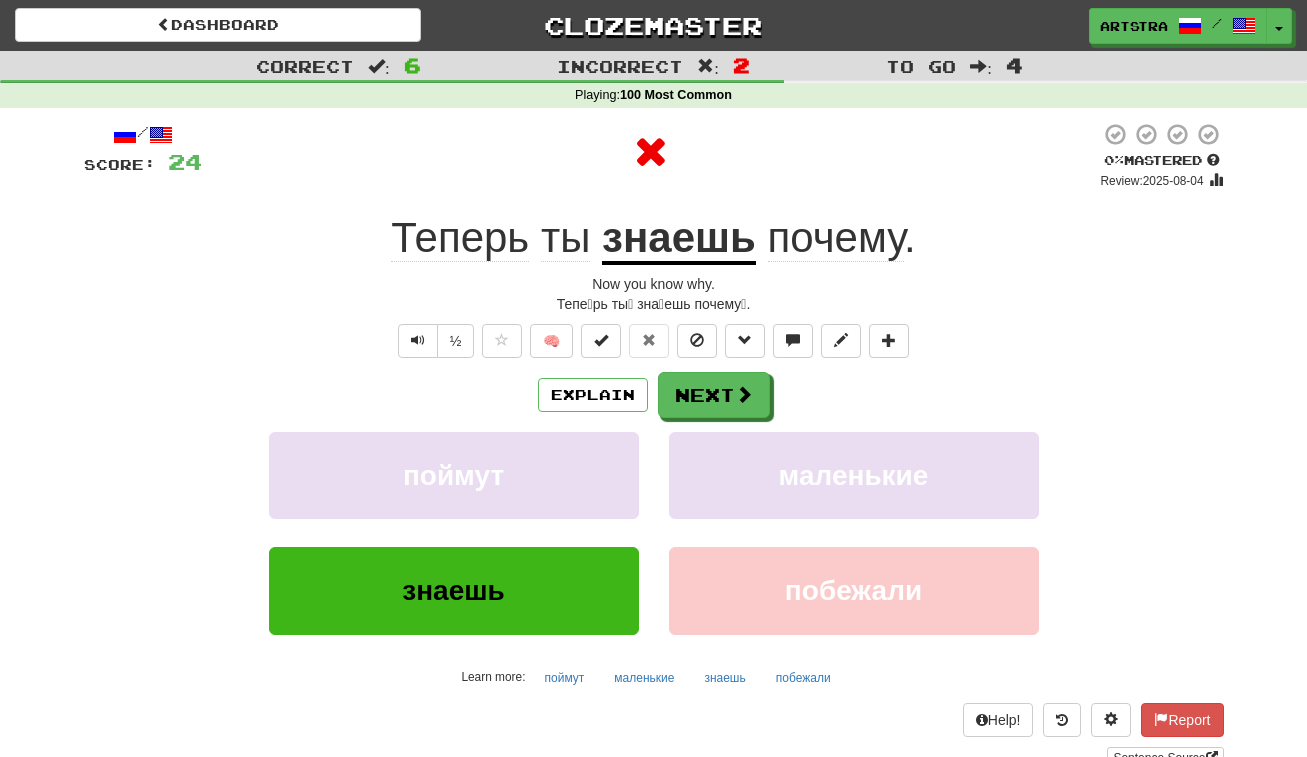 click on "знаешь" at bounding box center (679, 239) 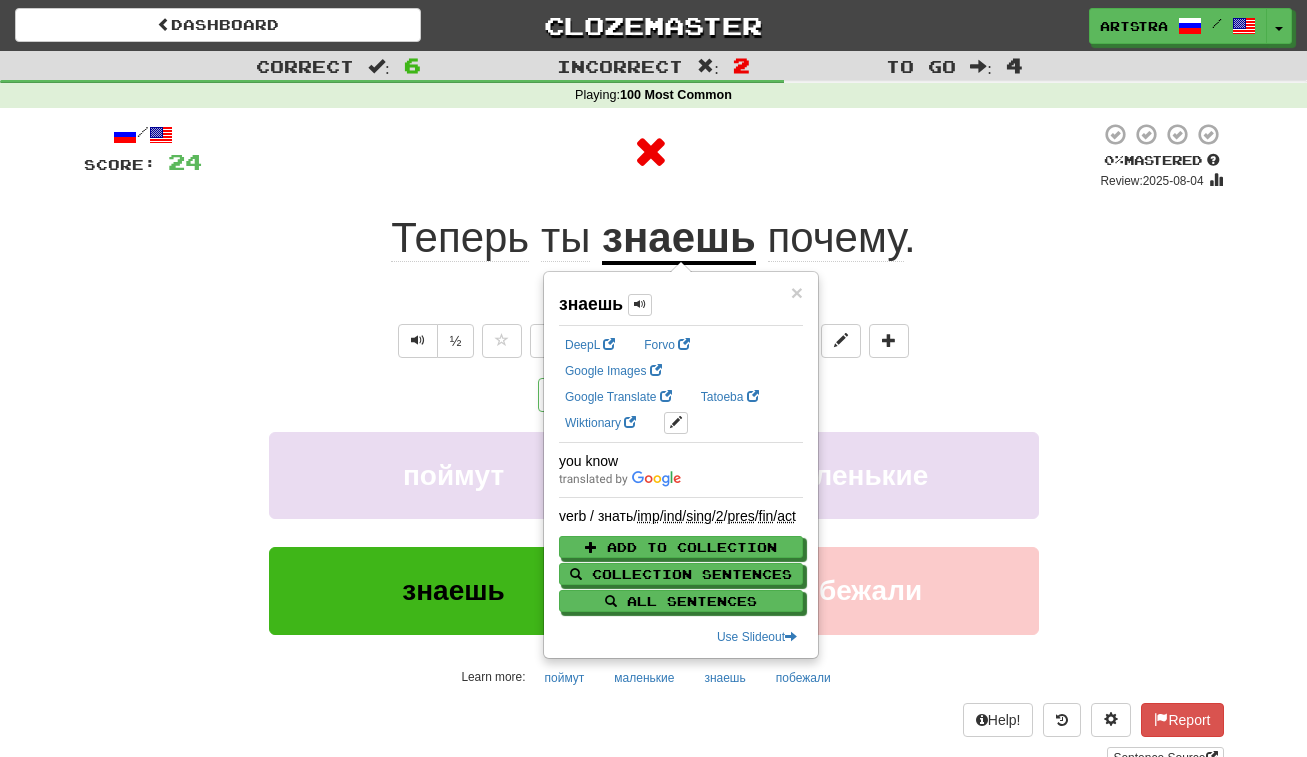 click on "почему" at bounding box center (836, 238) 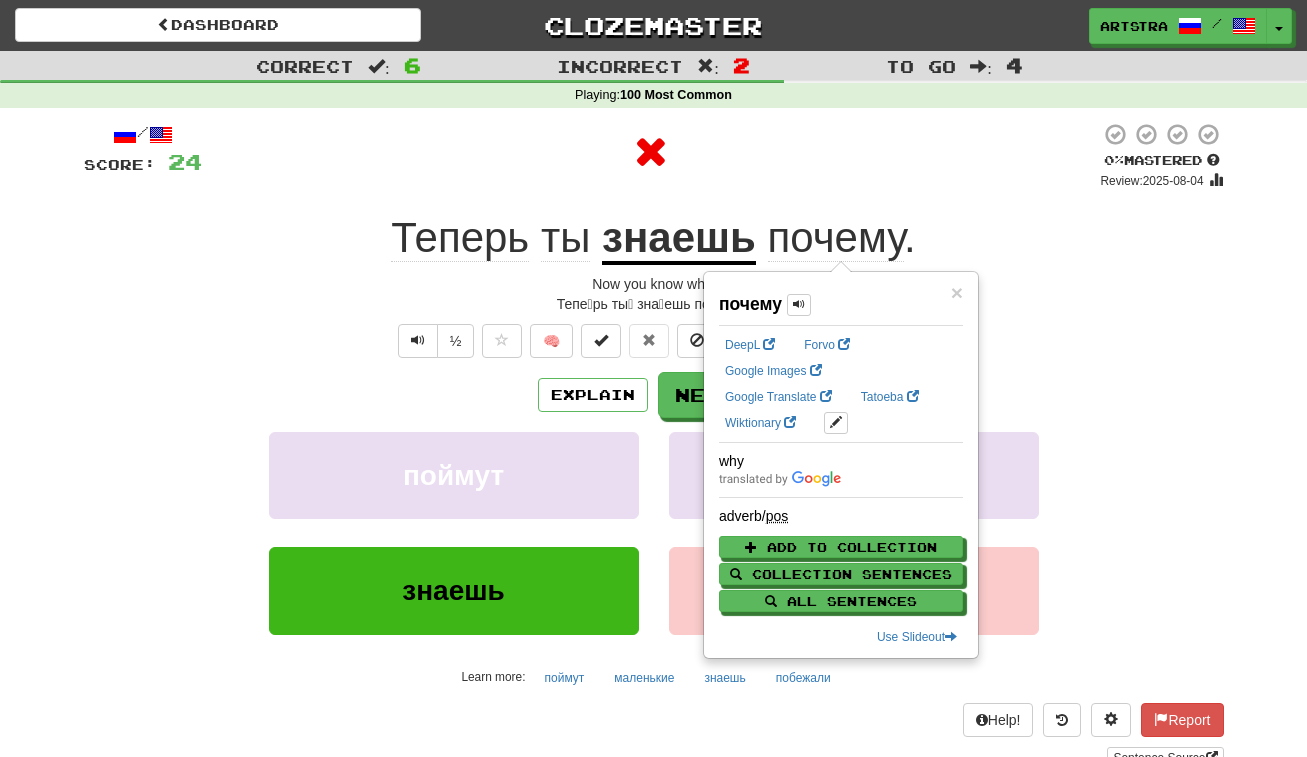click on "/  Score:   24 0 %  Mastered Review:  2025-08-04 Теперь   ты   знаешь   почему . Now you know why. Тепе́рь ты́ зна́ешь почему́. ½ 🧠 Explain Next поймут маленькие знаешь побежали Learn more: поймут маленькие знаешь побежали  Help!  Report Sentence Source" at bounding box center (654, 445) 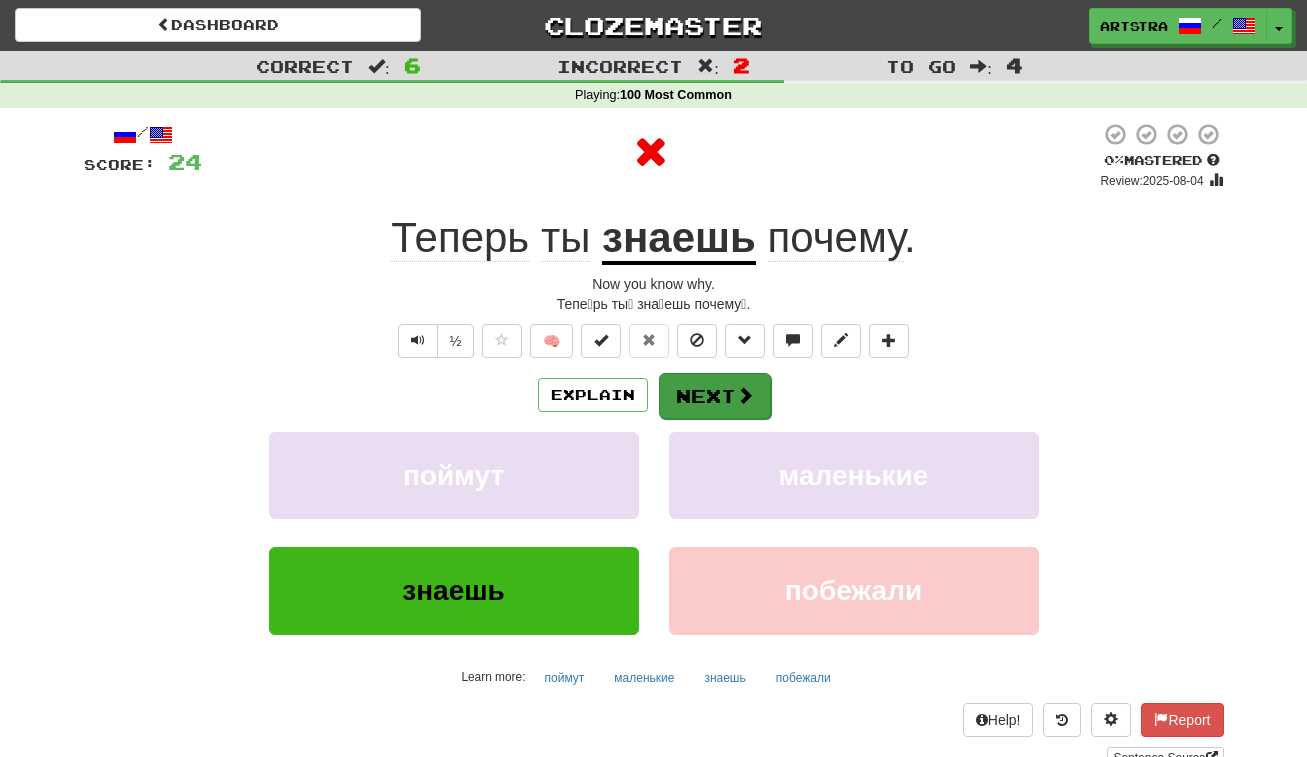 click on "Next" at bounding box center [715, 396] 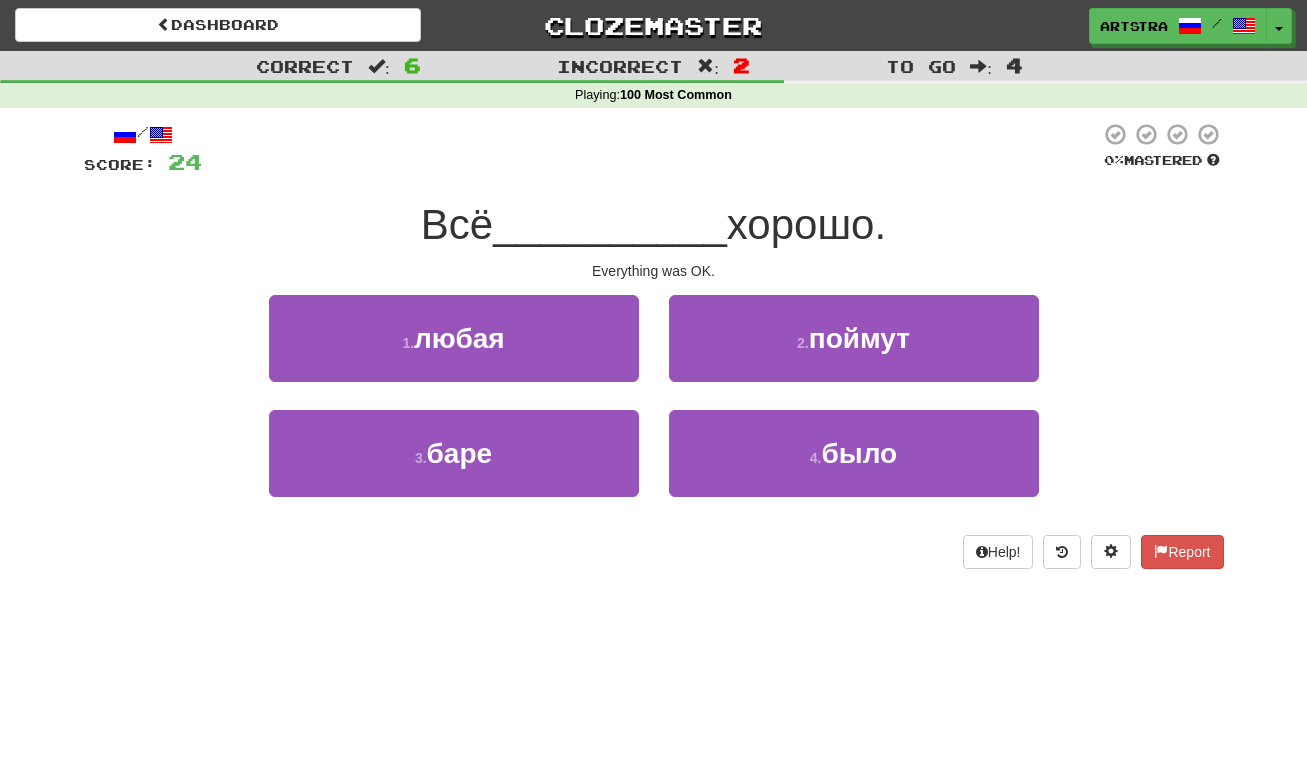 click on "__________" at bounding box center (610, 224) 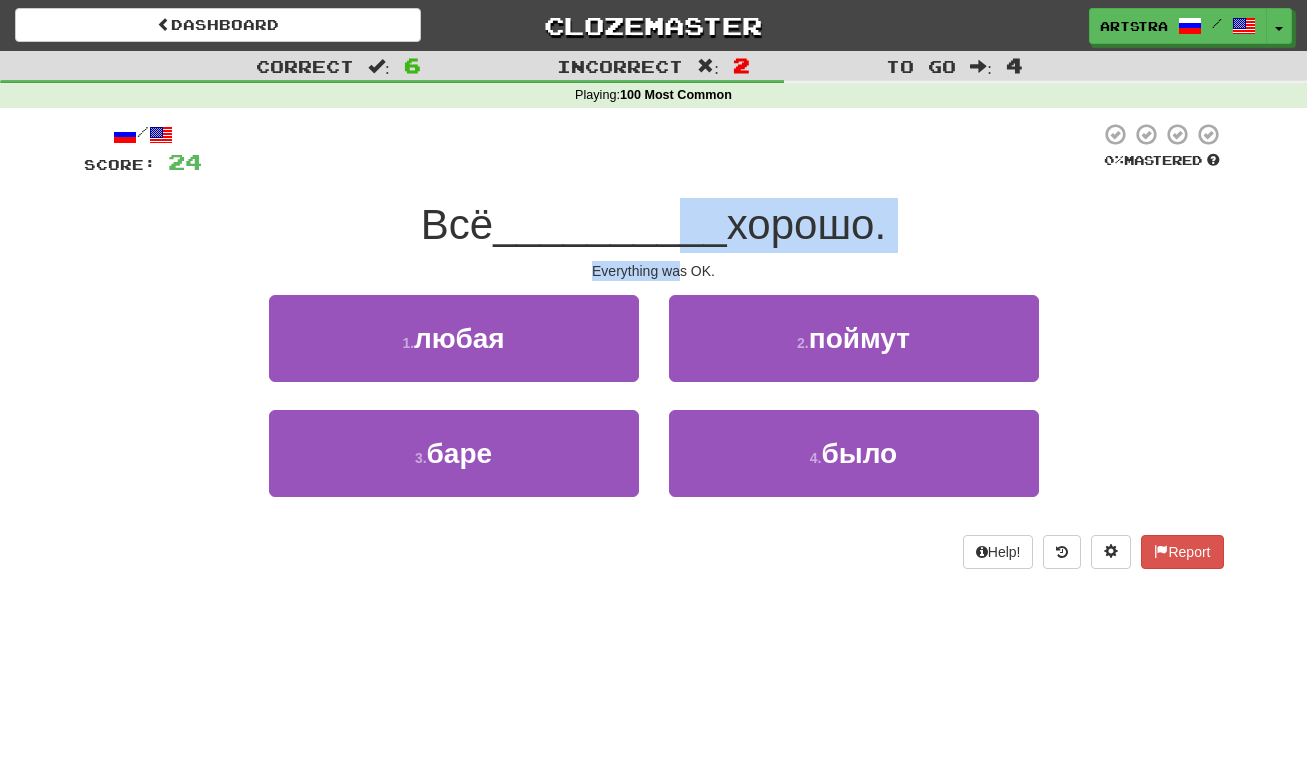 drag, startPoint x: 680, startPoint y: 213, endPoint x: 677, endPoint y: 274, distance: 61.073727 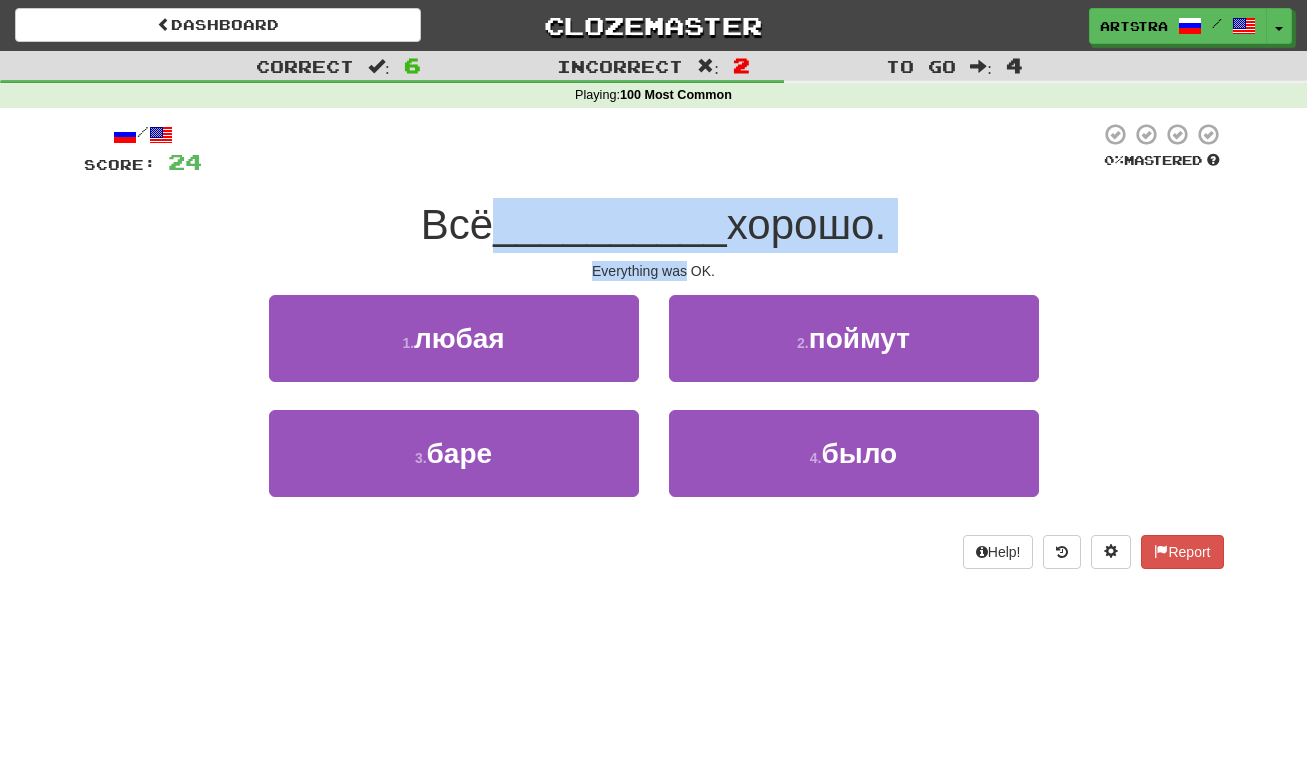 drag, startPoint x: 677, startPoint y: 274, endPoint x: 682, endPoint y: 222, distance: 52.23983 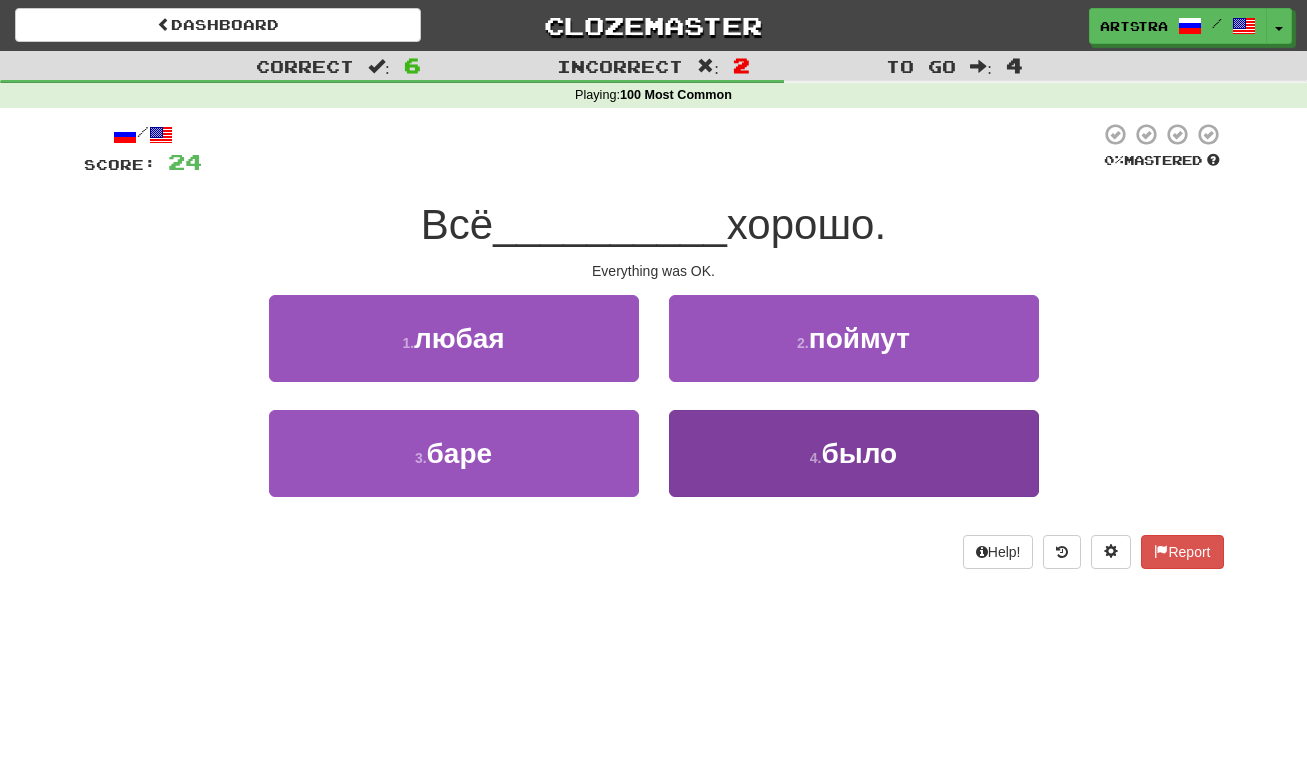 click on "4 .  было" at bounding box center (854, 453) 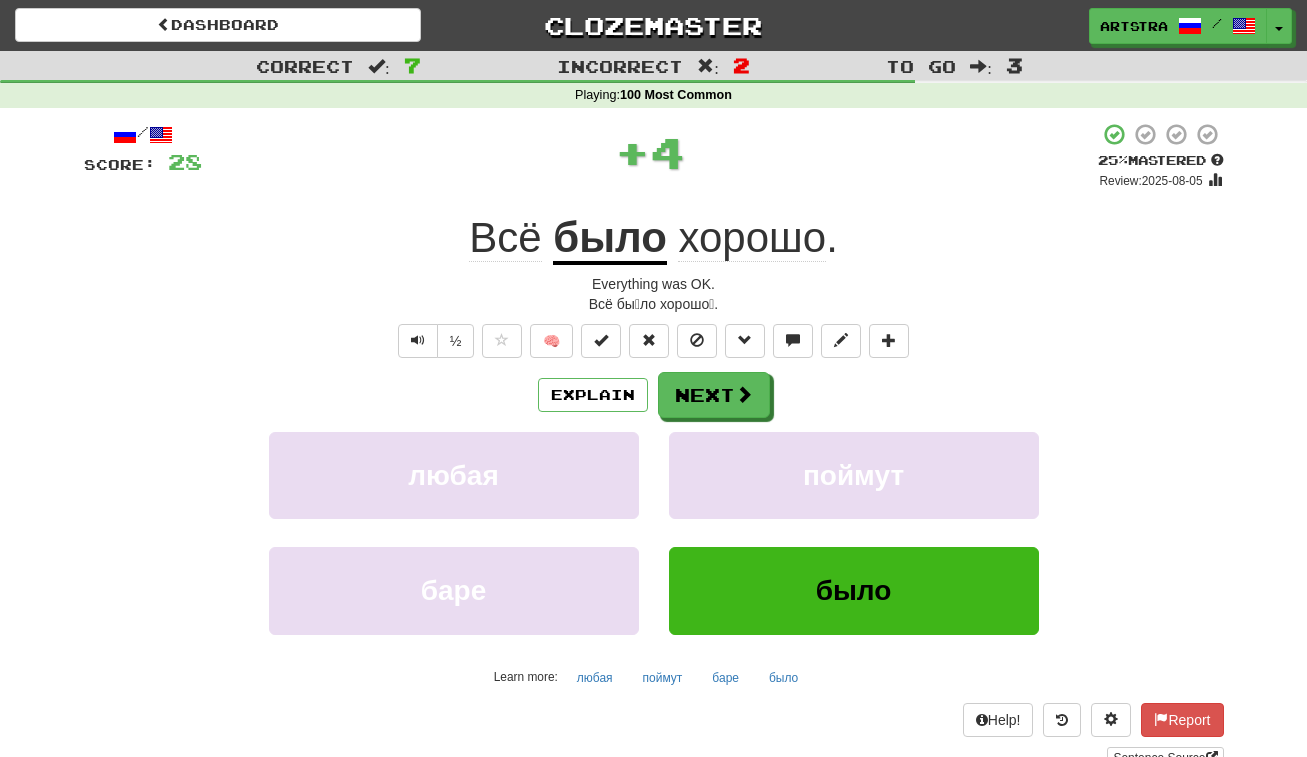 click on "хорошо" at bounding box center [752, 238] 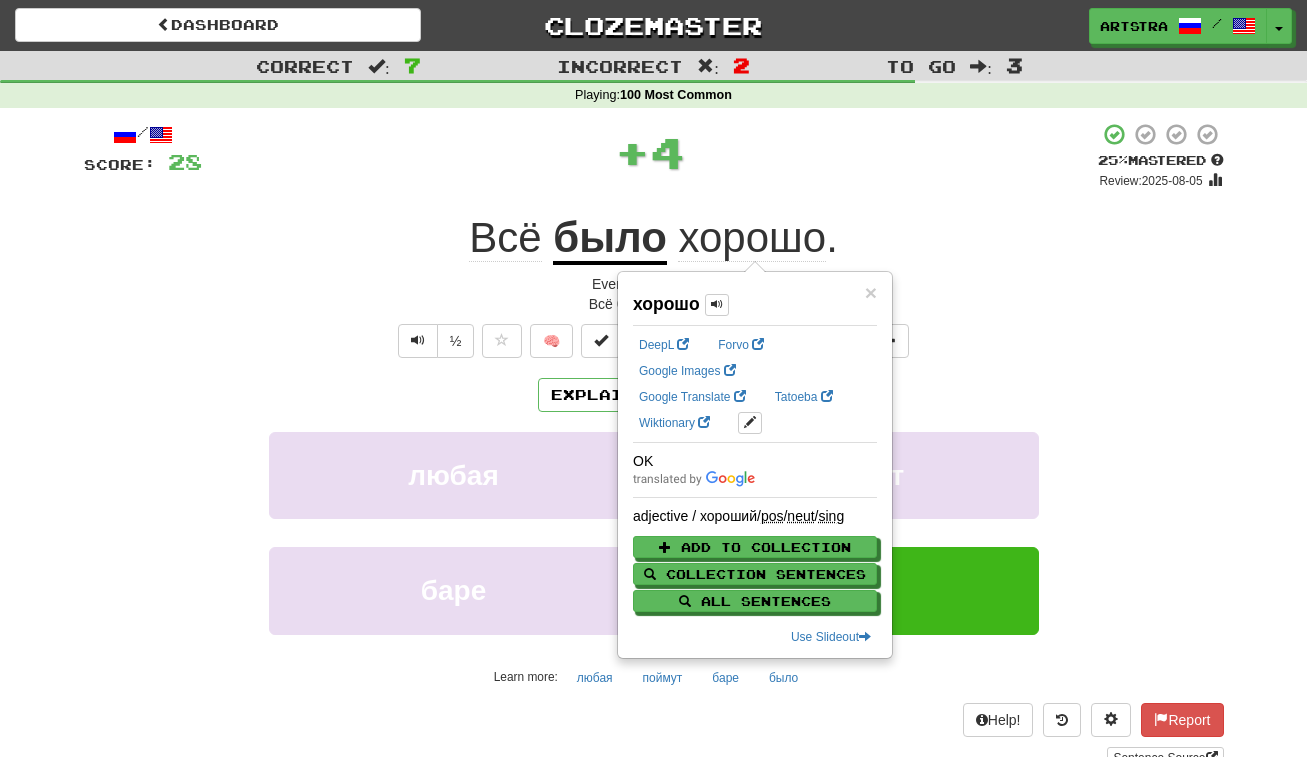 click on "+ 4" at bounding box center (650, 152) 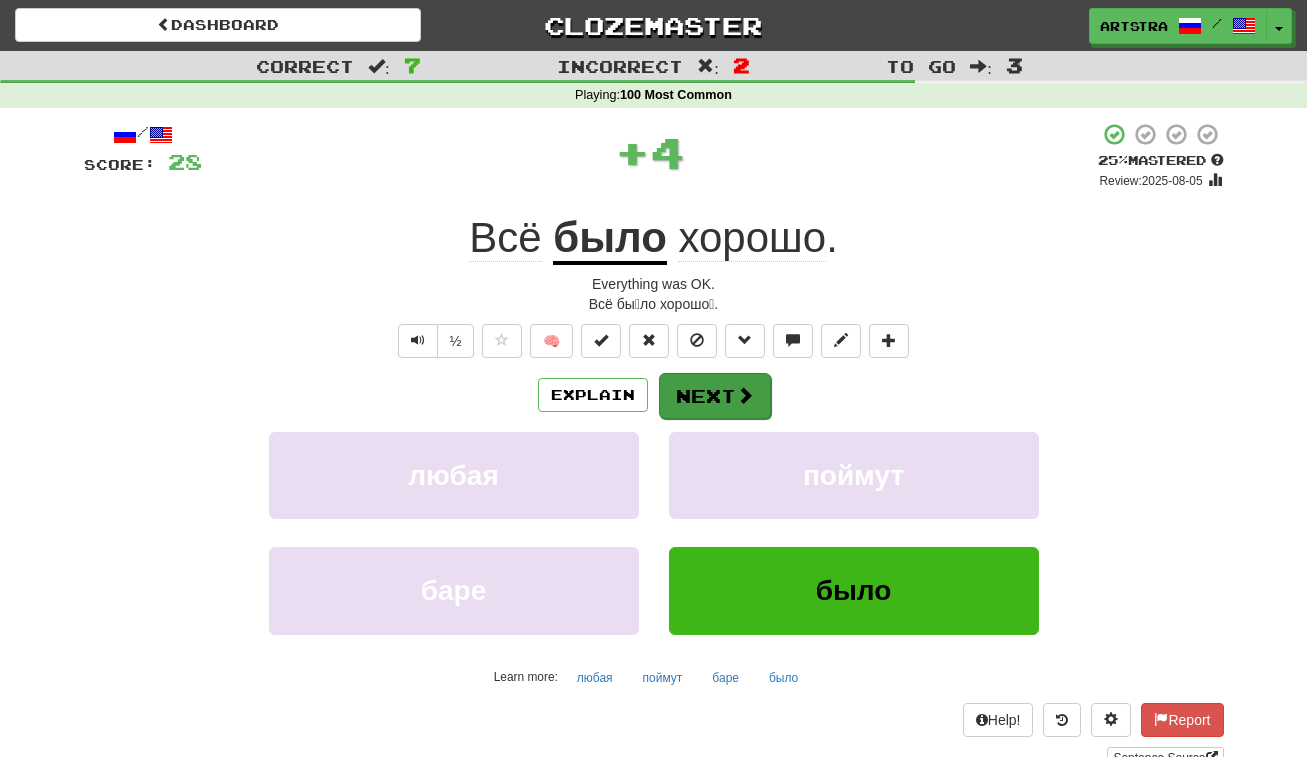 click on "Next" at bounding box center (715, 396) 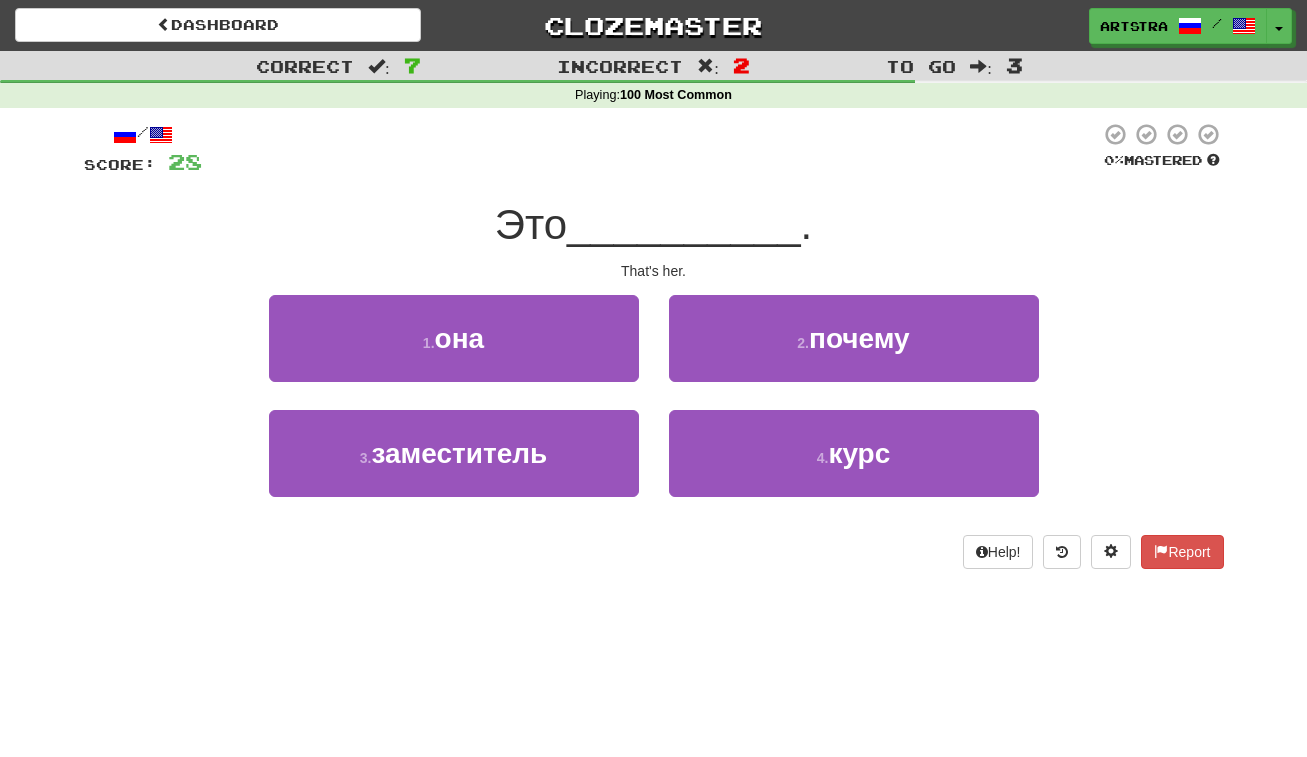 click on "__________" at bounding box center (684, 224) 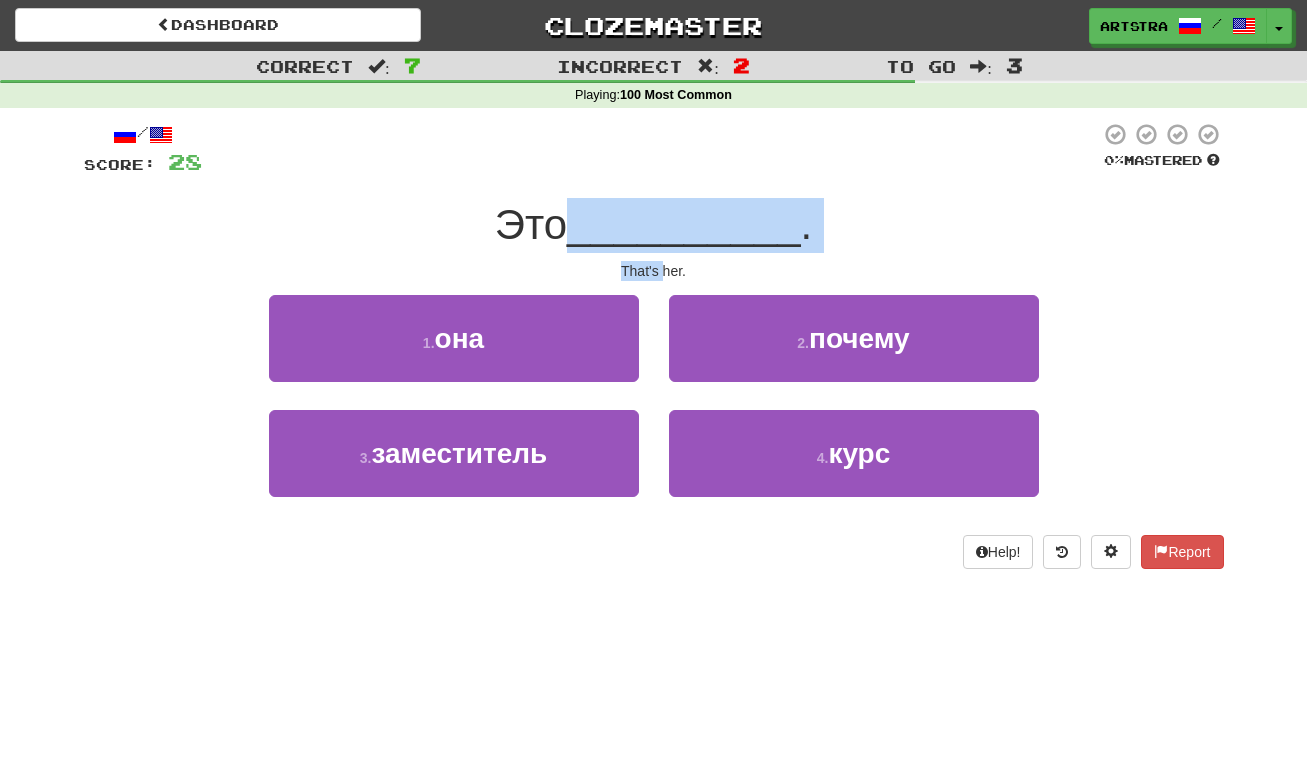 drag, startPoint x: 671, startPoint y: 227, endPoint x: 661, endPoint y: 270, distance: 44.14748 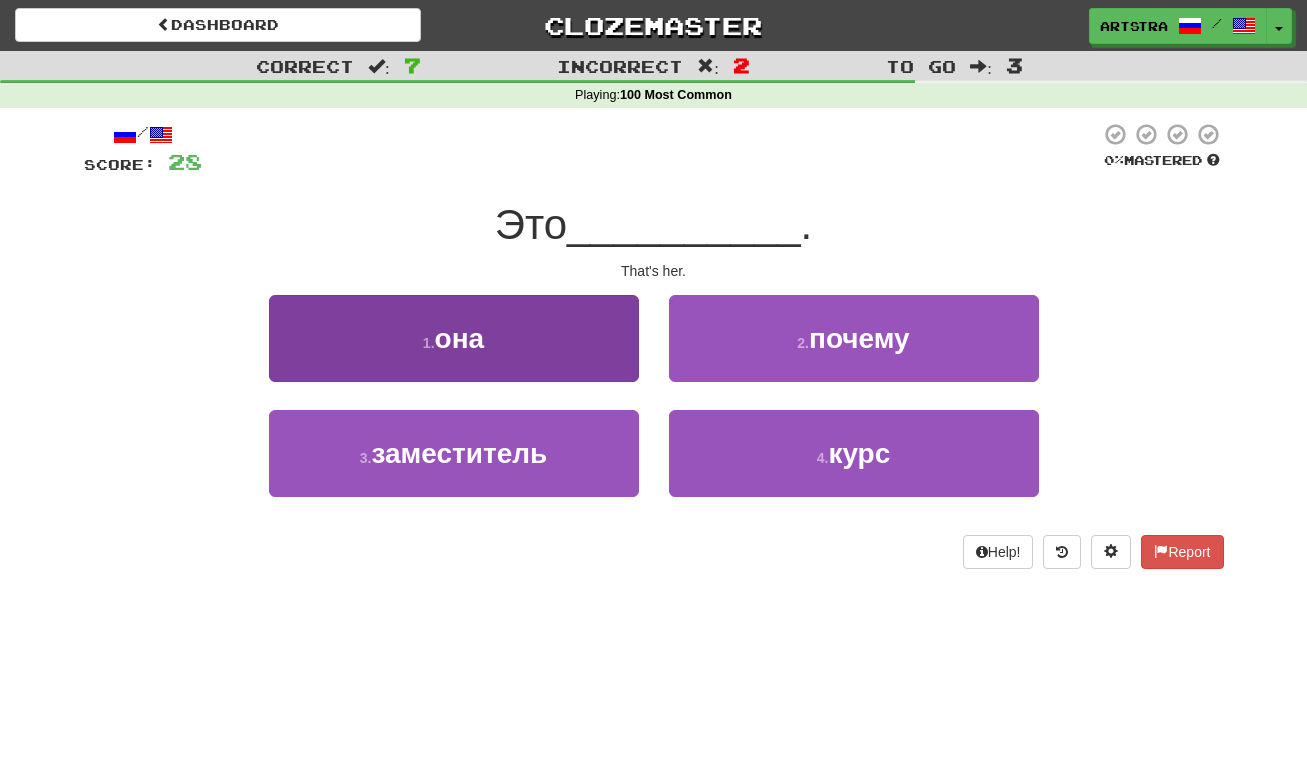 click on "1 .  она" at bounding box center [454, 338] 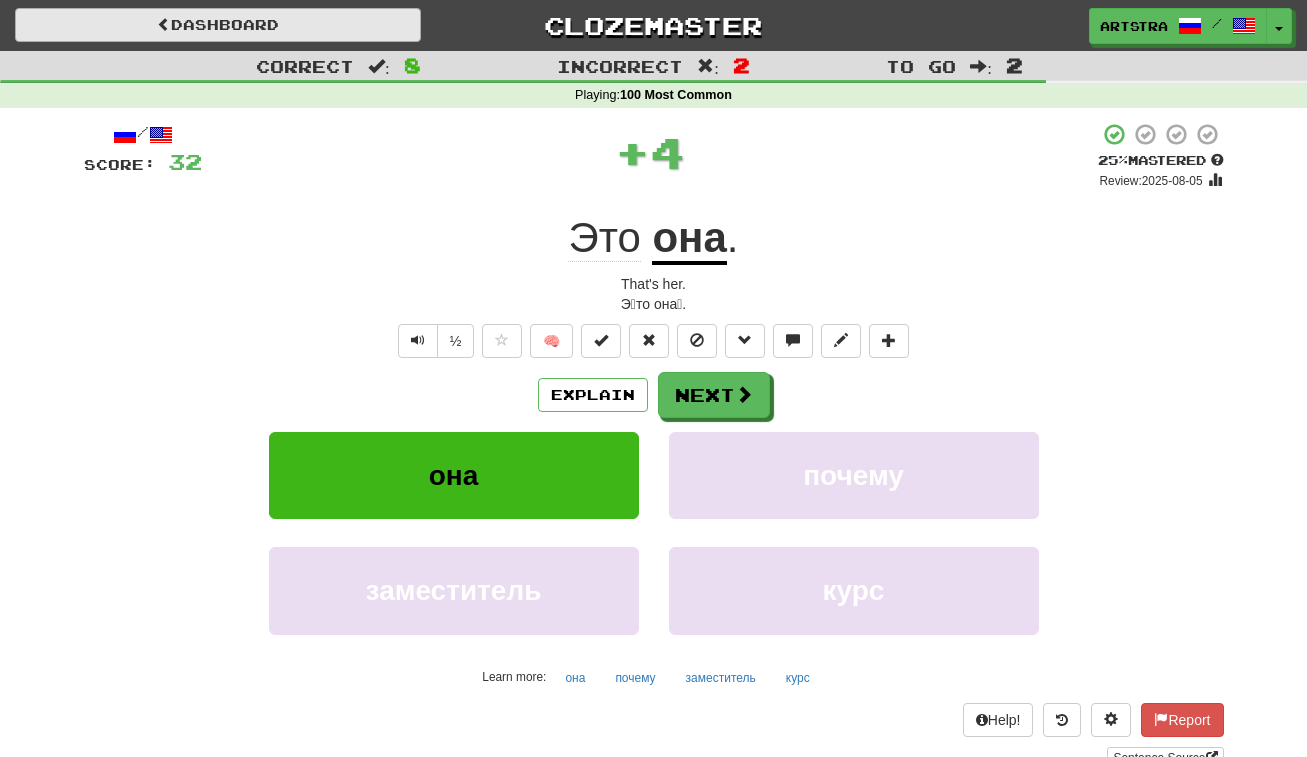 click on "Dashboard" at bounding box center [218, 25] 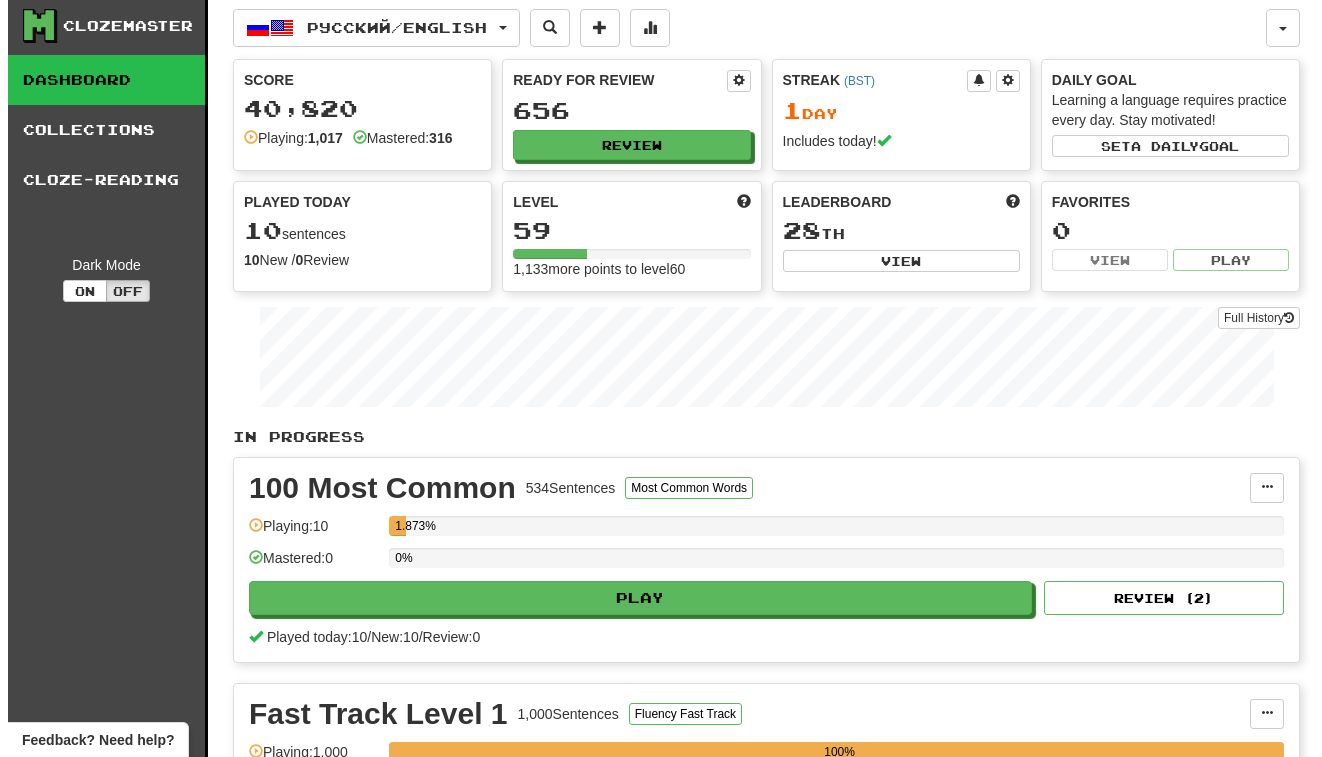 scroll, scrollTop: 0, scrollLeft: 0, axis: both 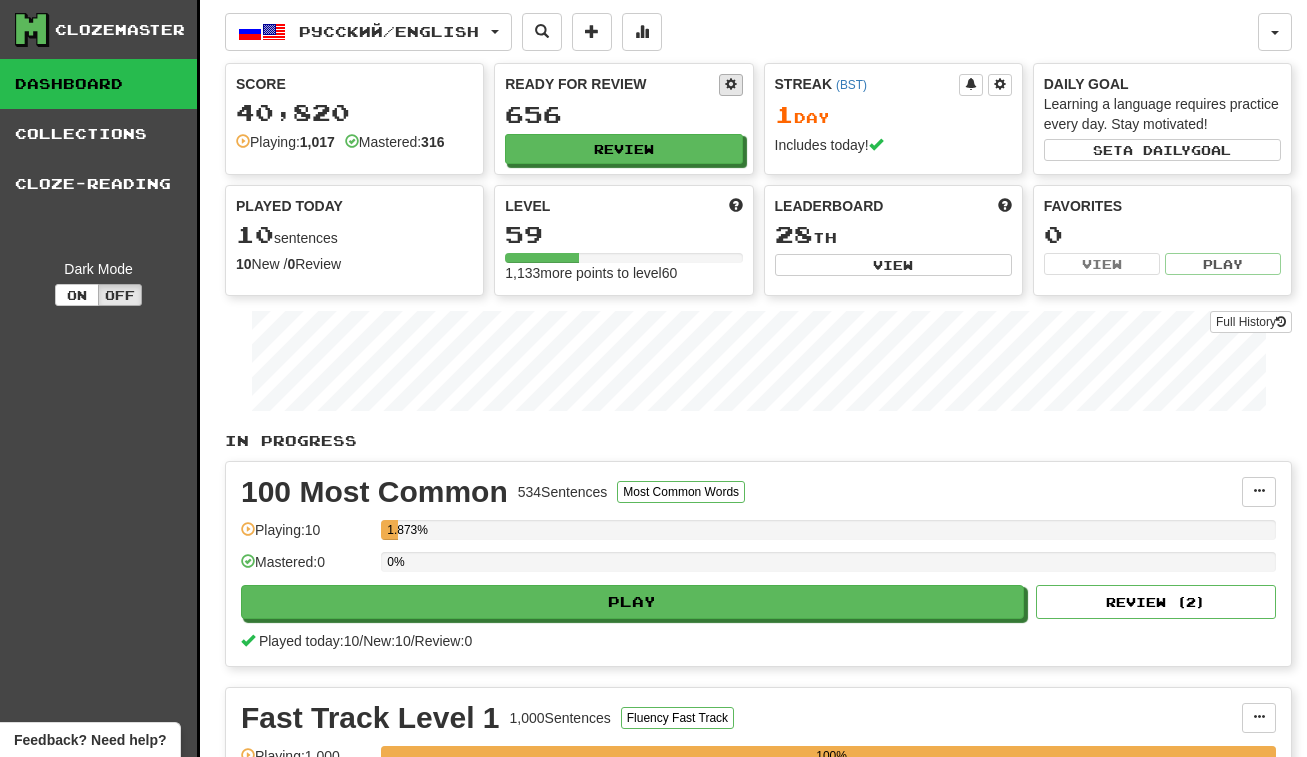 click at bounding box center [731, 85] 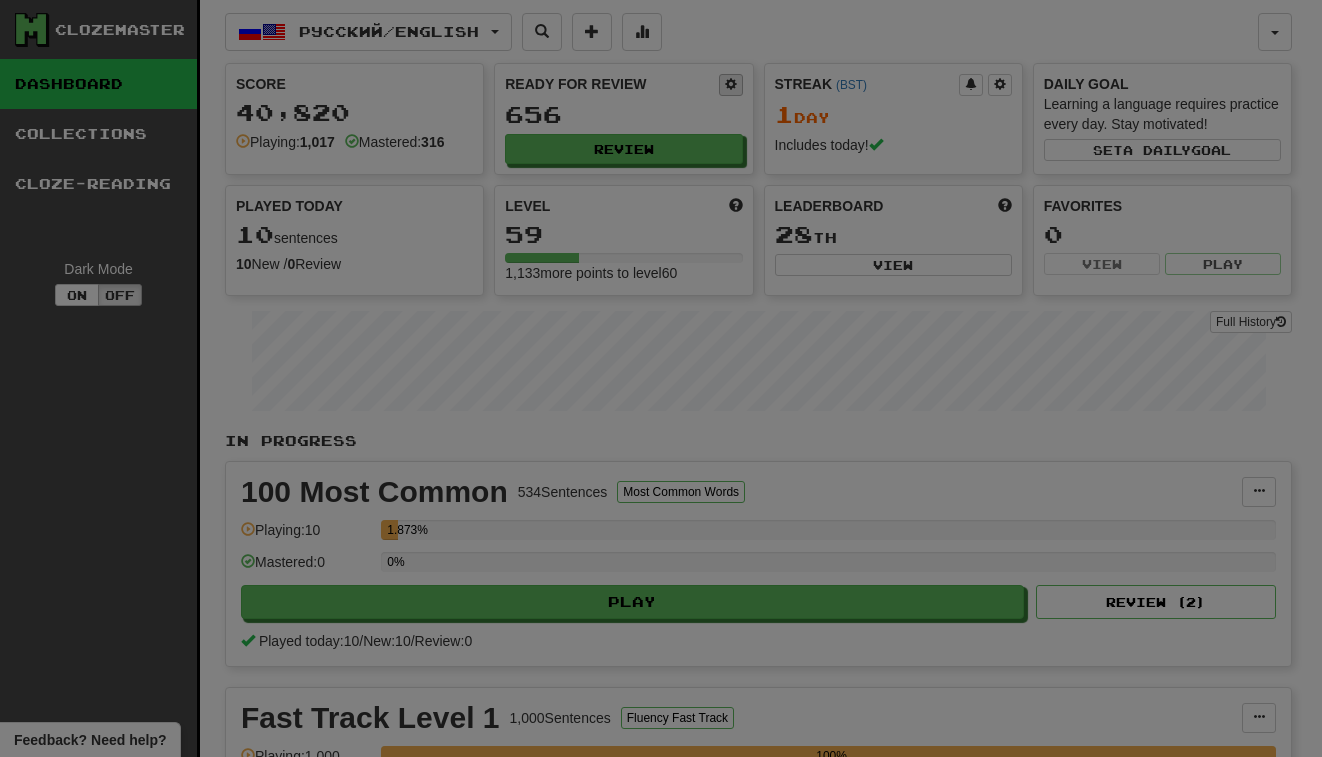 select on "*" 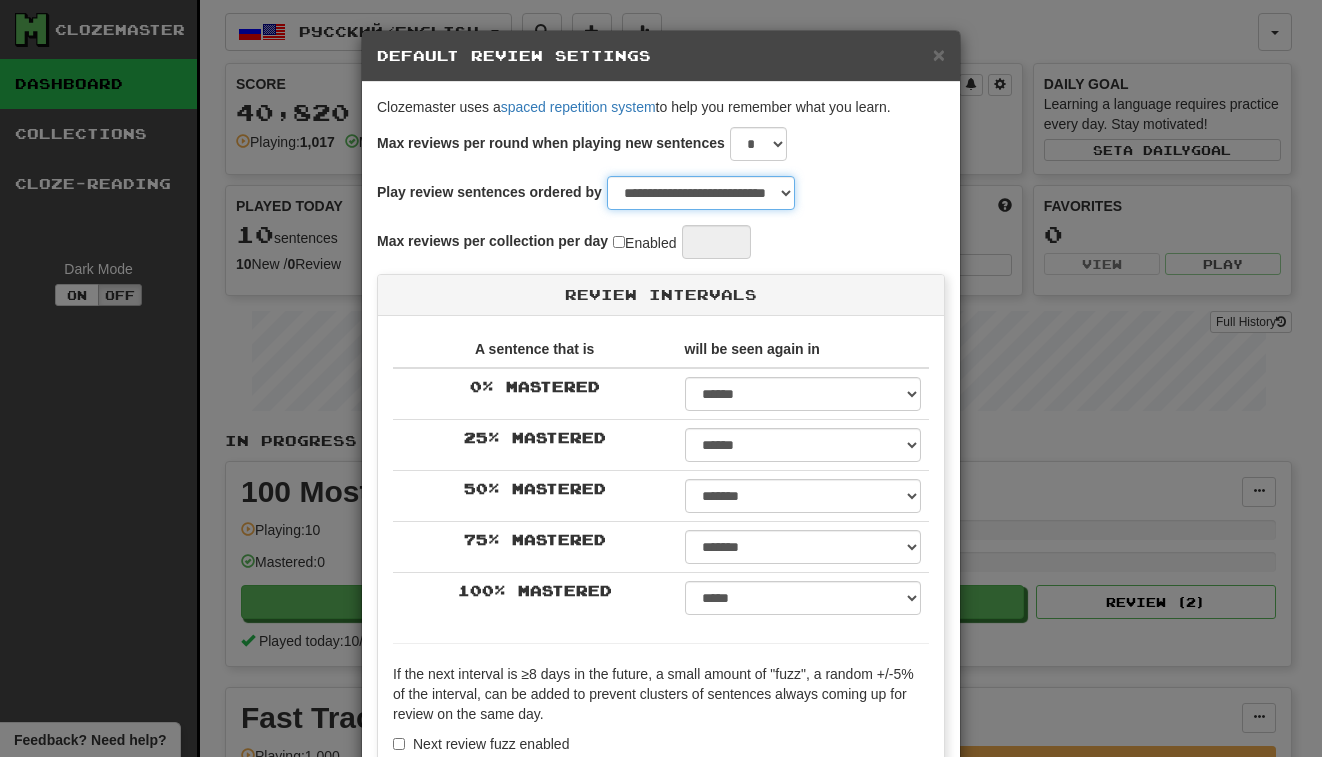 select on "**********" 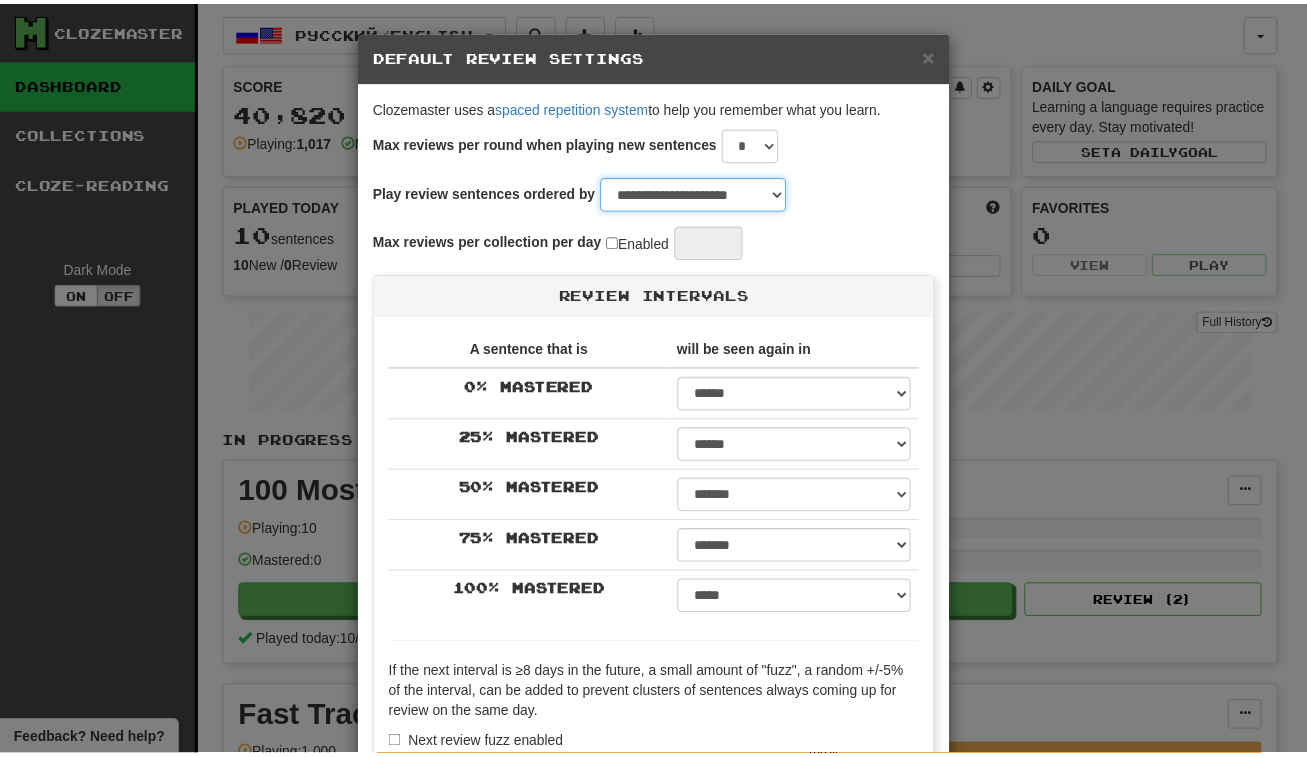 scroll, scrollTop: 188, scrollLeft: 0, axis: vertical 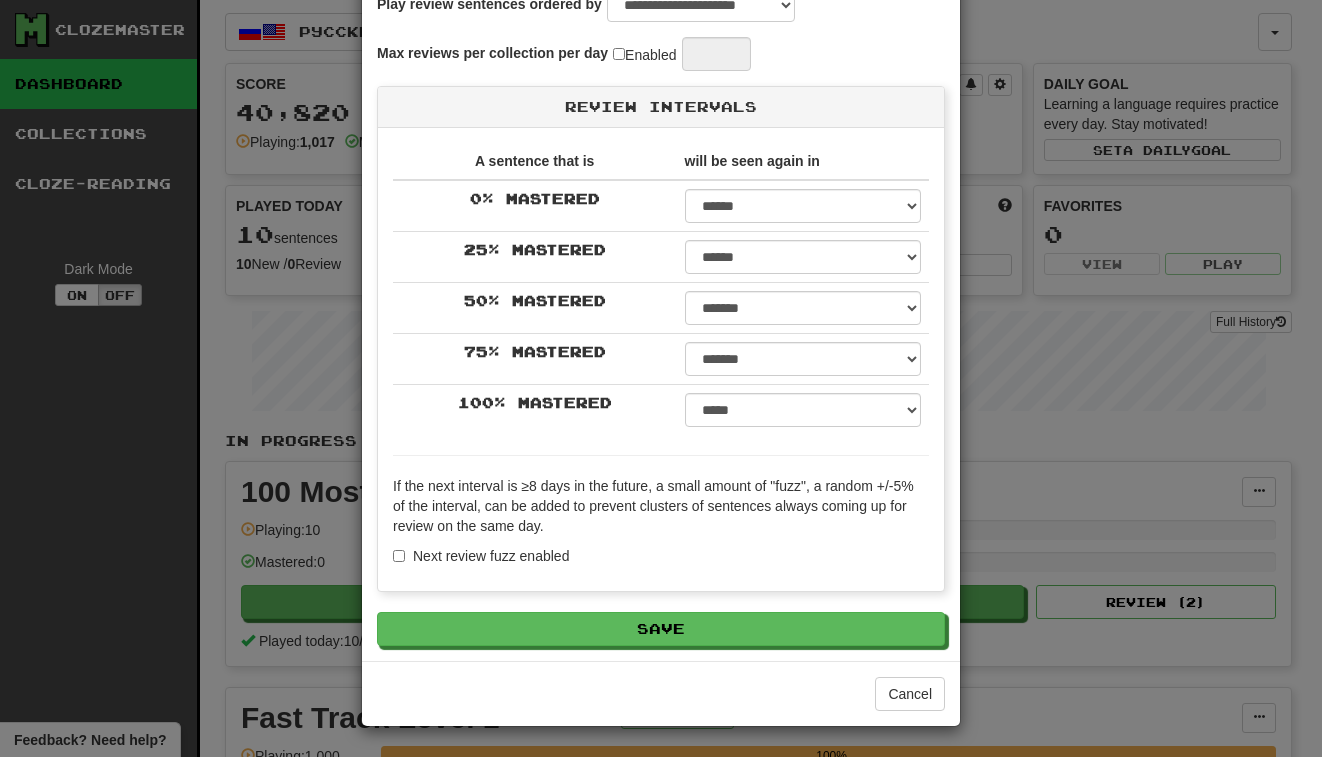 click on "**********" at bounding box center (661, 277) 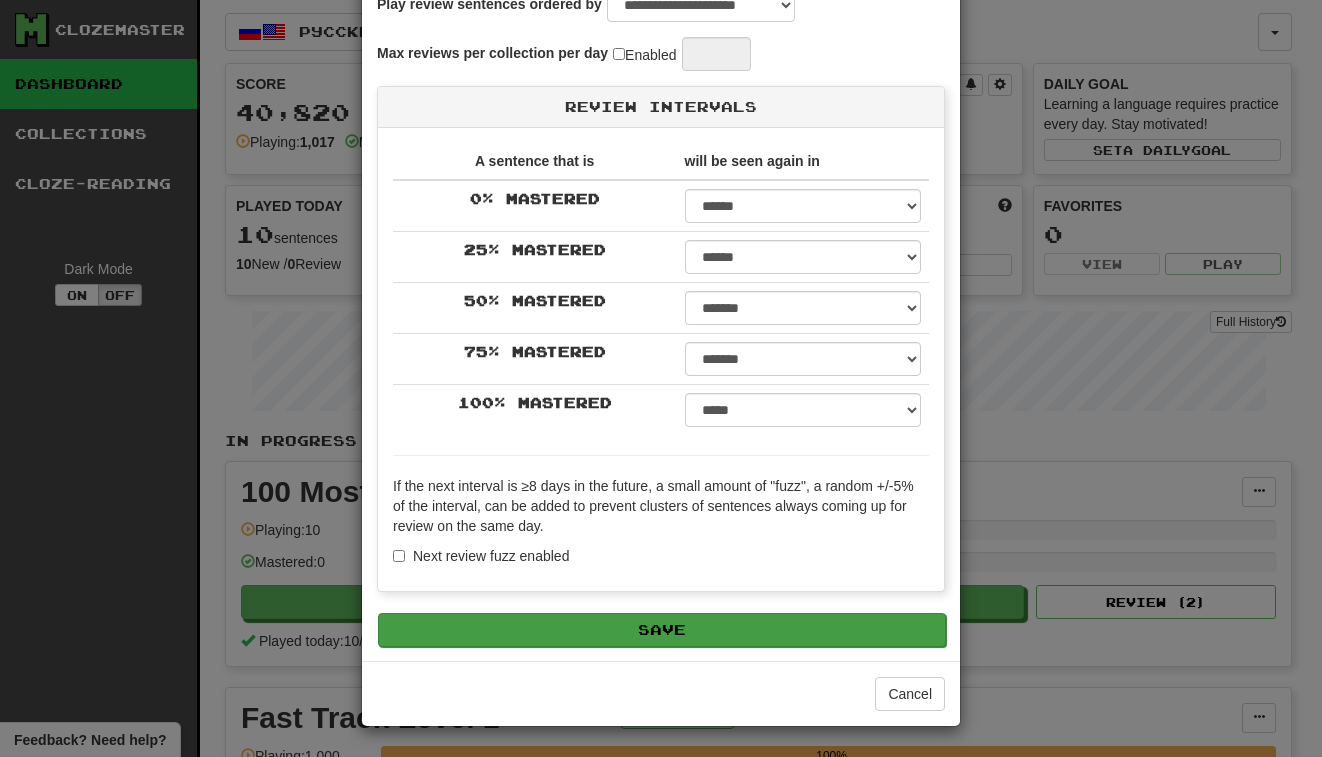 click on "Save" at bounding box center [662, 630] 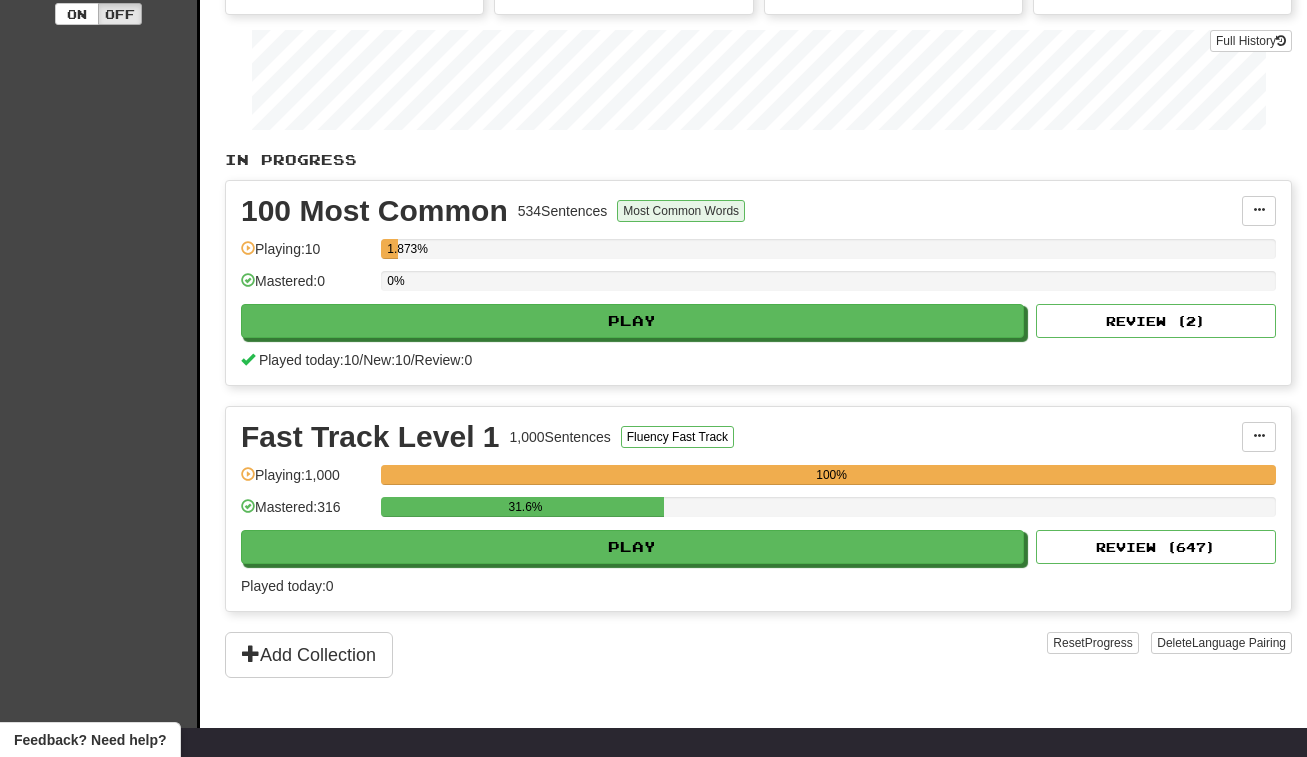 scroll, scrollTop: 0, scrollLeft: 0, axis: both 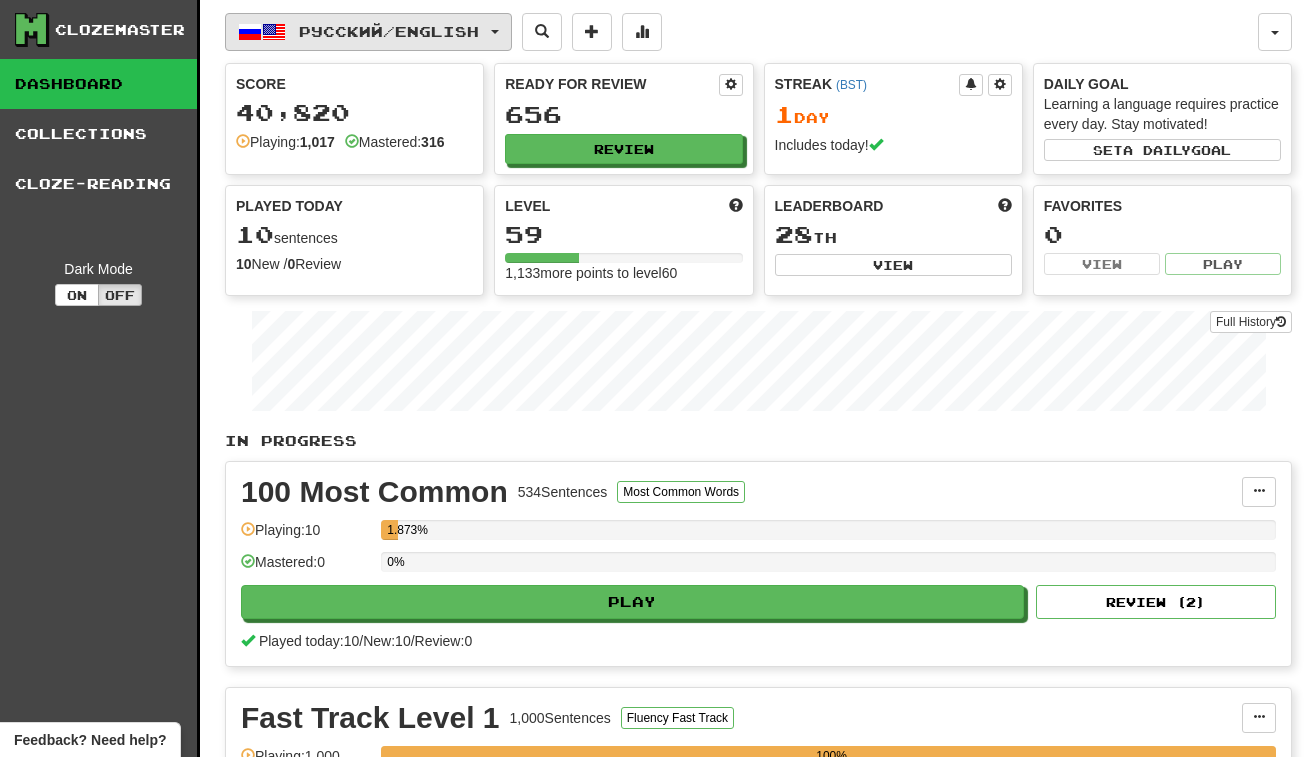 click on "Русский  /  English" at bounding box center (389, 31) 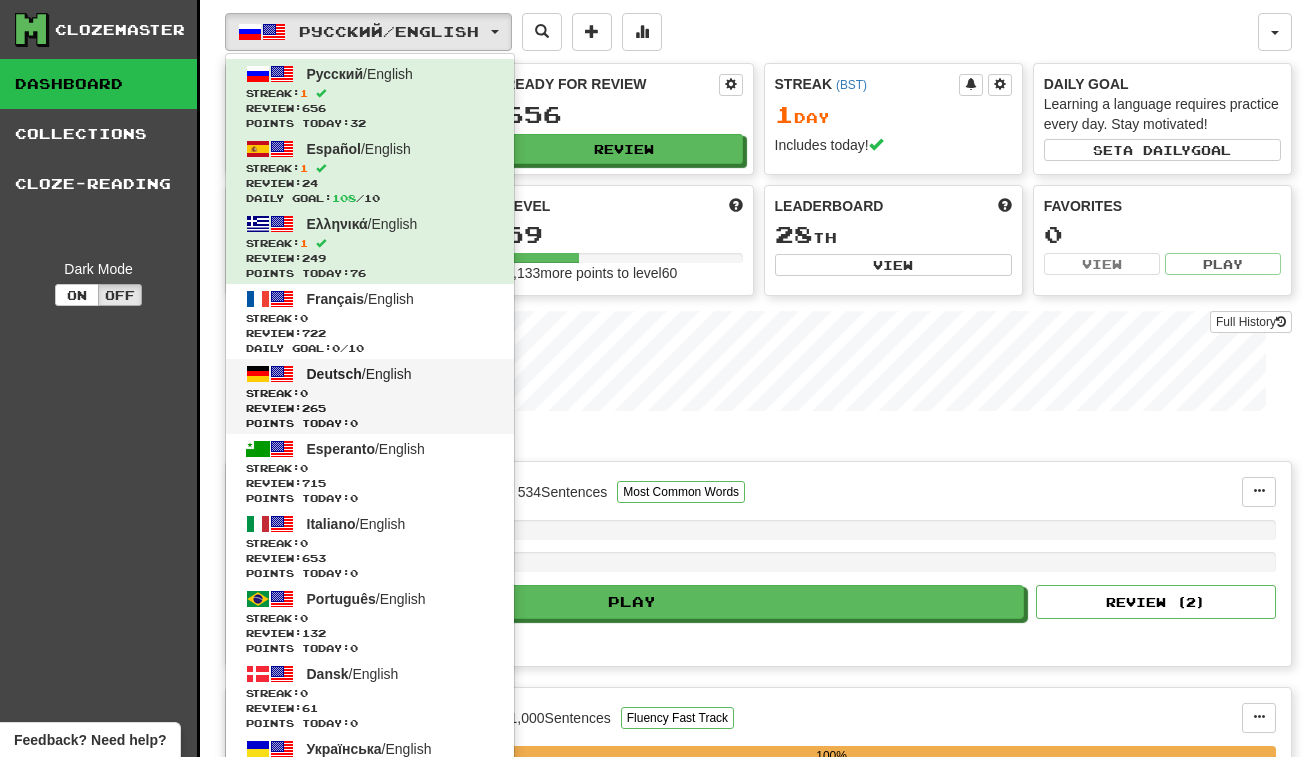 click on "Review:  265" at bounding box center (370, 408) 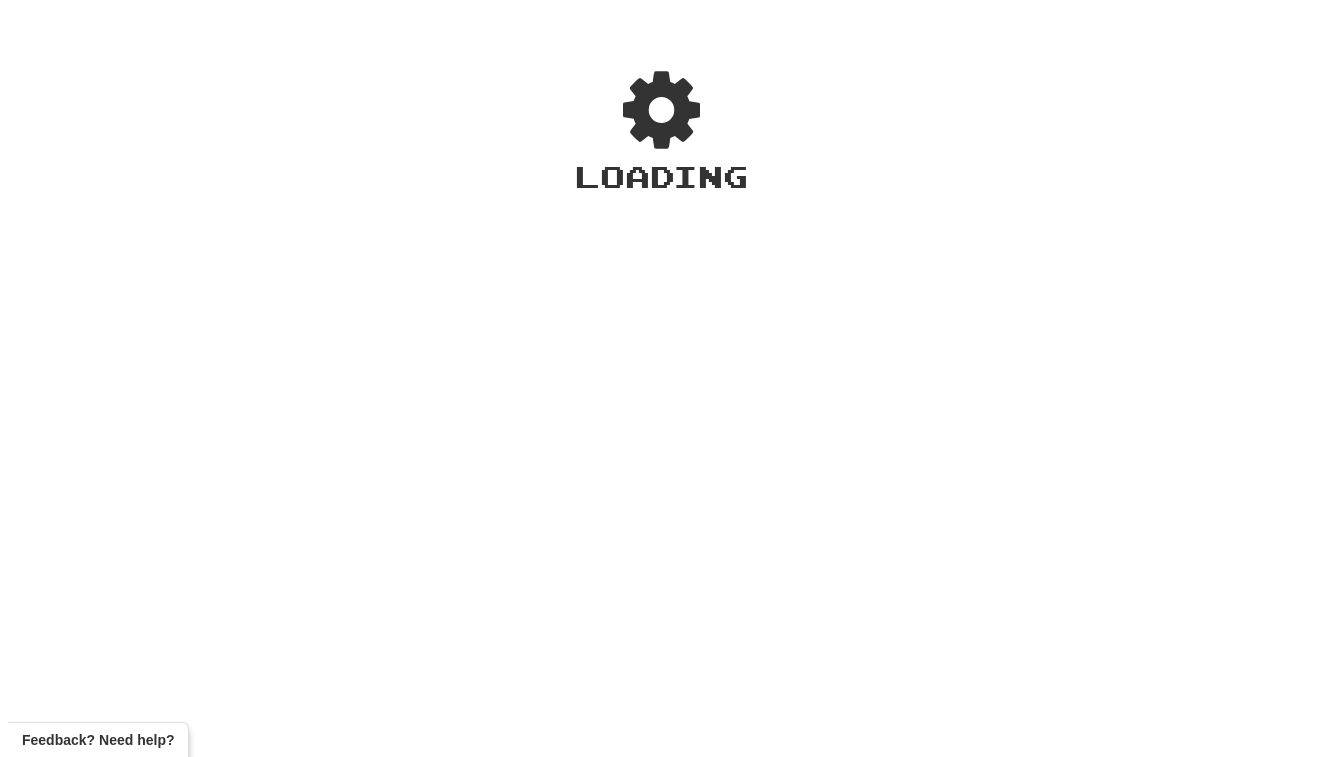 scroll, scrollTop: 0, scrollLeft: 0, axis: both 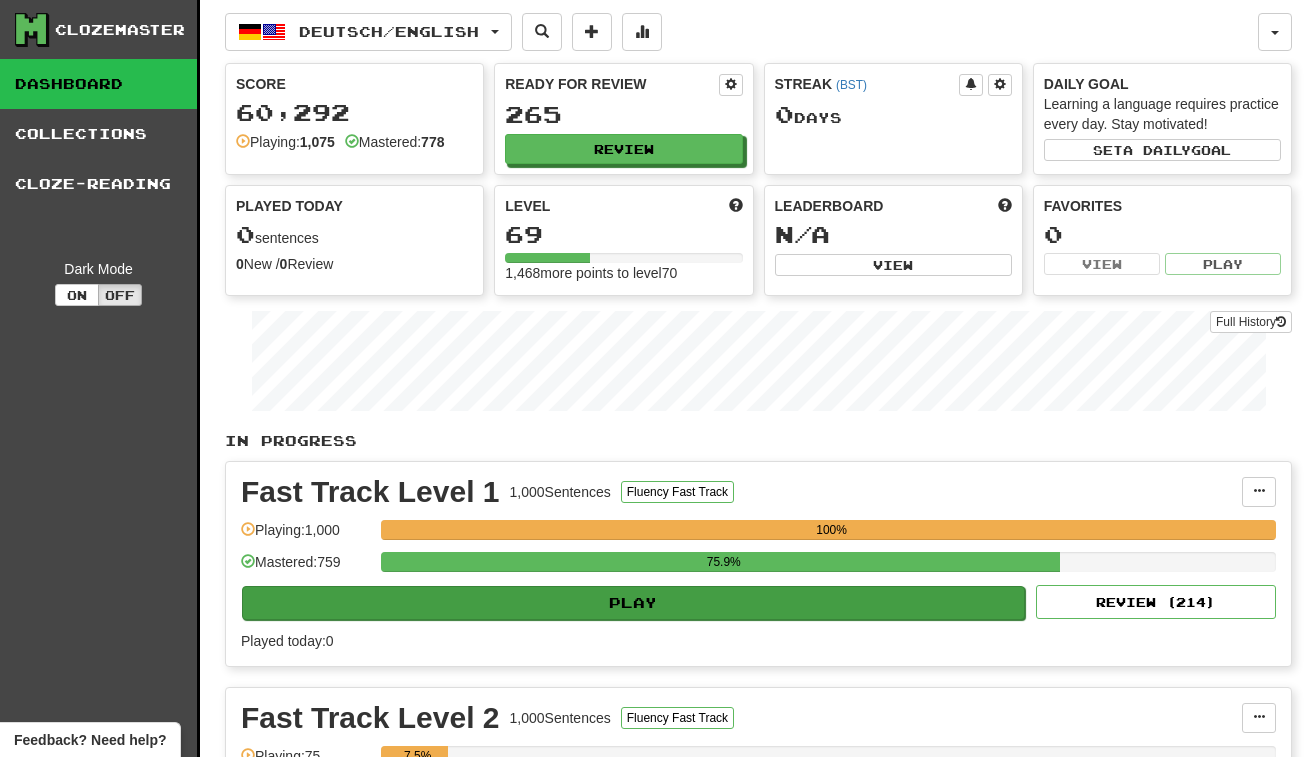 click on "Play" at bounding box center [633, 603] 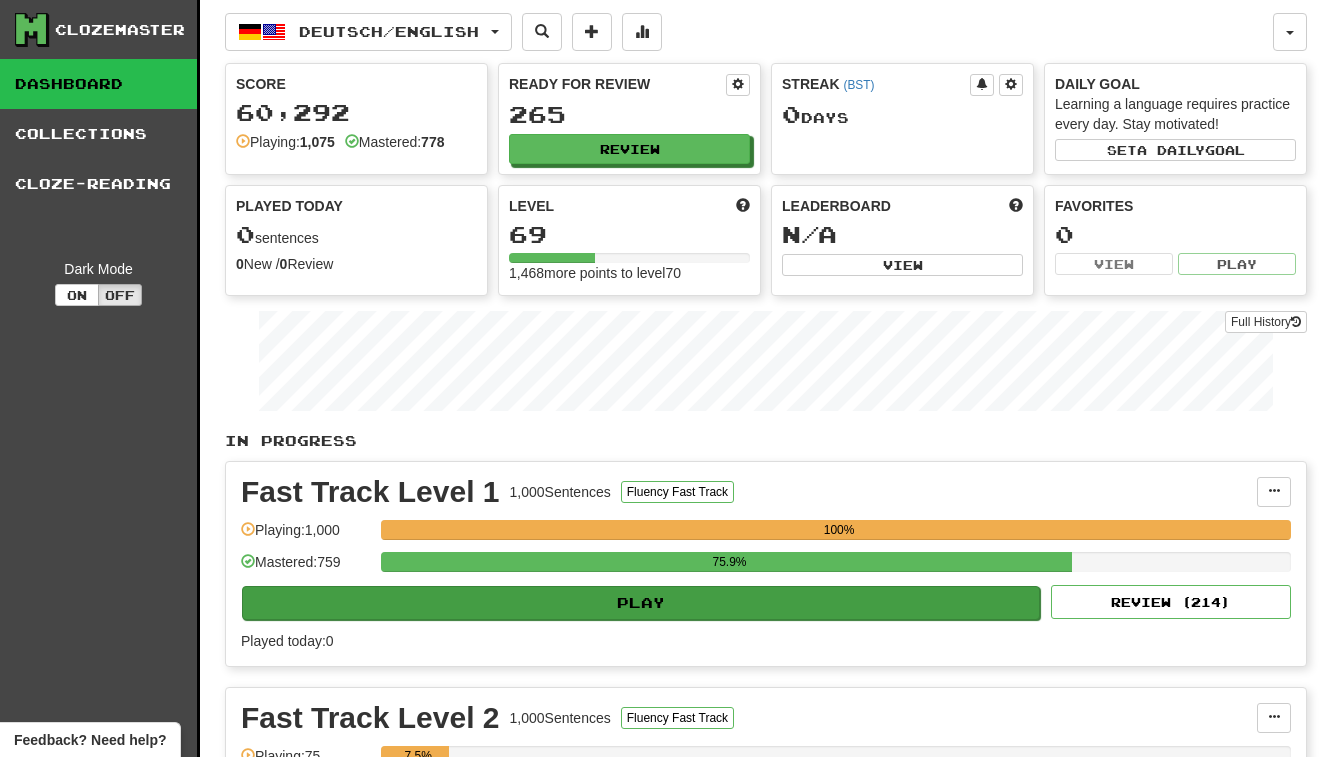 select on "**" 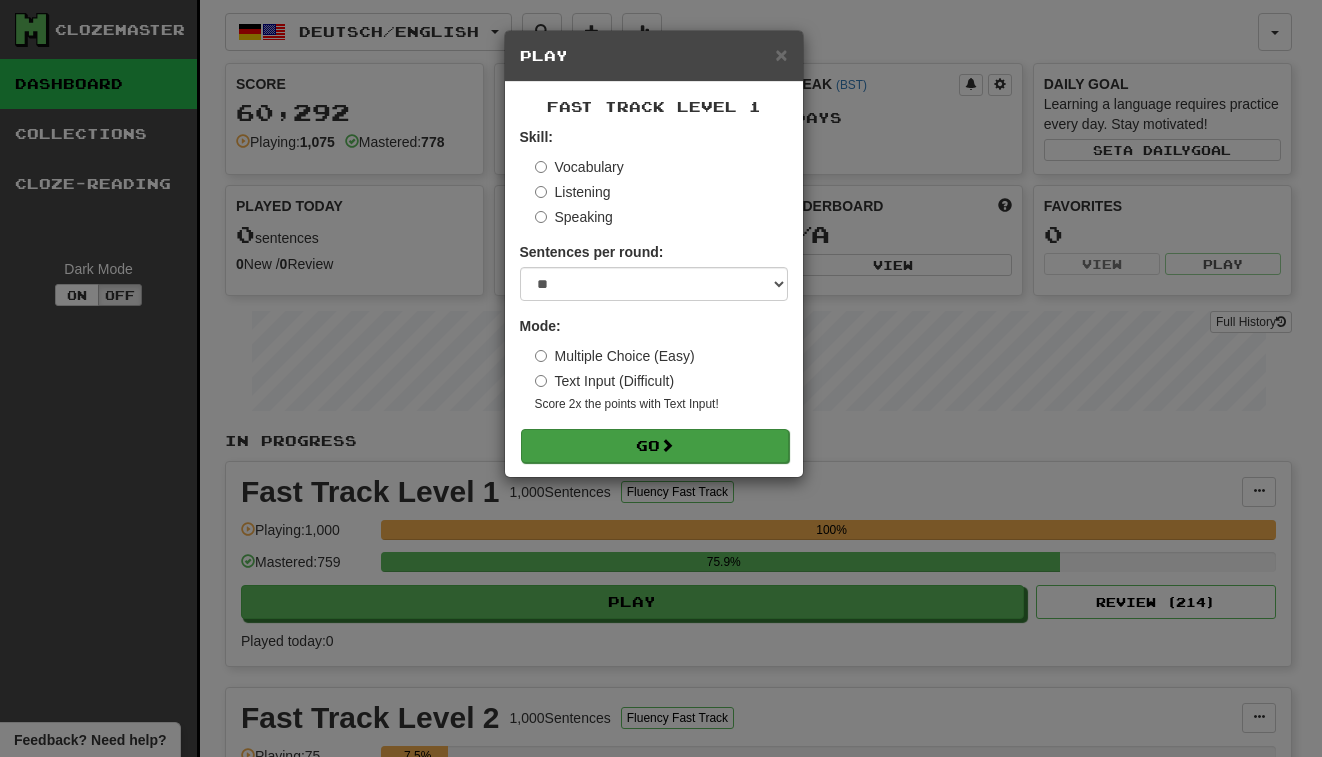 click on "Go" at bounding box center (655, 446) 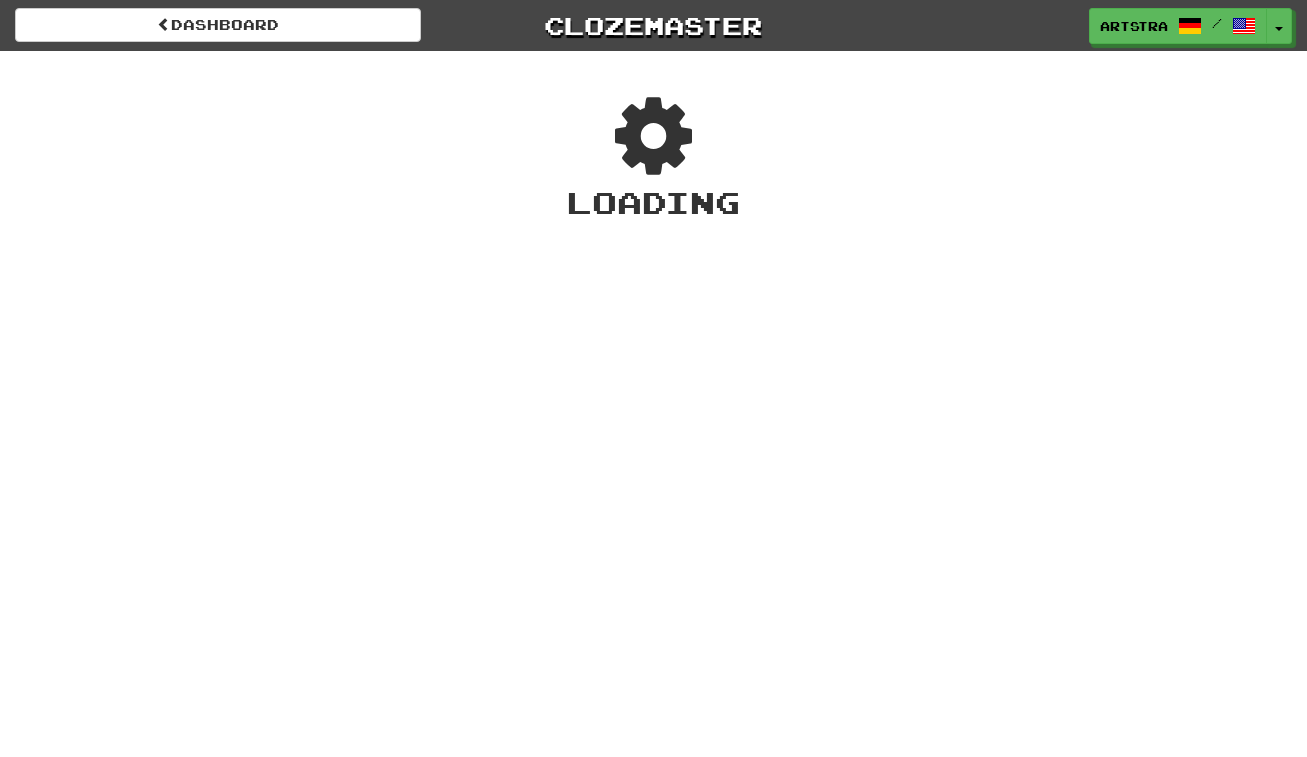 scroll, scrollTop: 0, scrollLeft: 0, axis: both 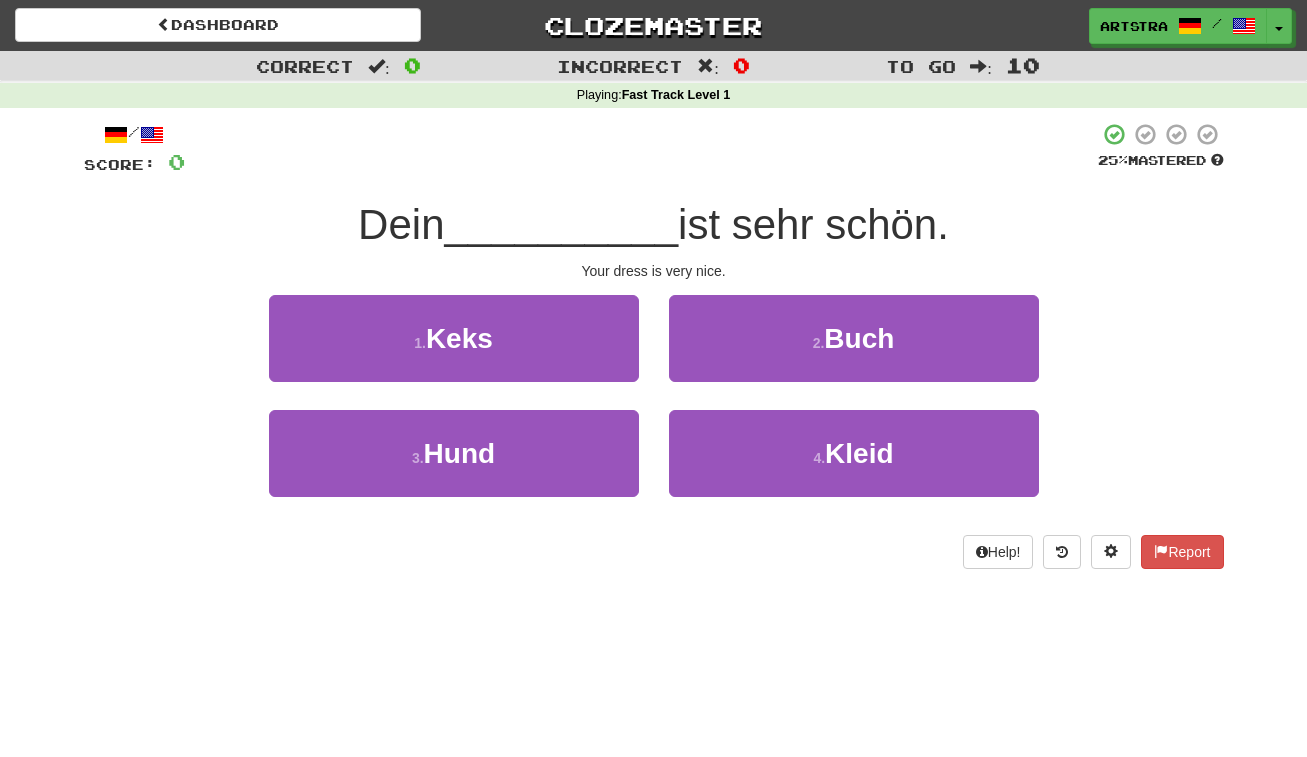 click on "ist sehr schön." at bounding box center [813, 224] 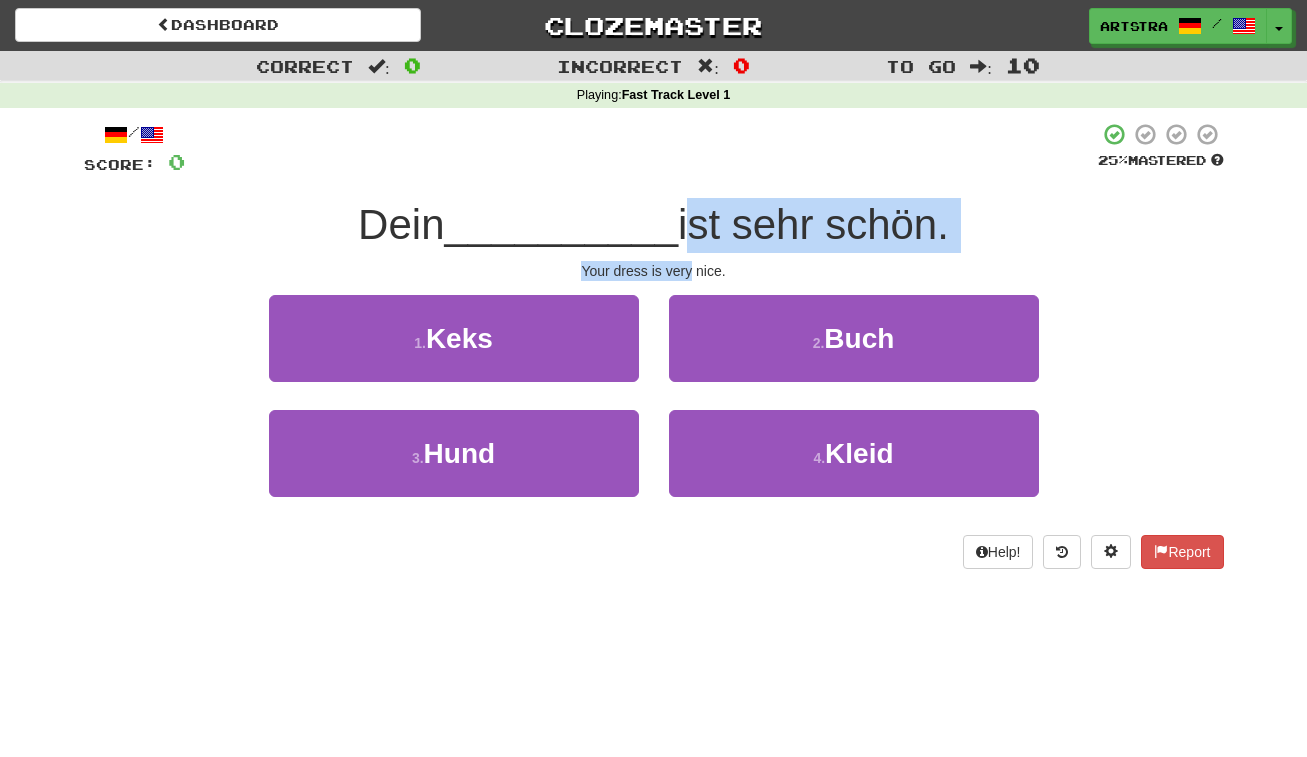 drag, startPoint x: 702, startPoint y: 241, endPoint x: 679, endPoint y: 264, distance: 32.526913 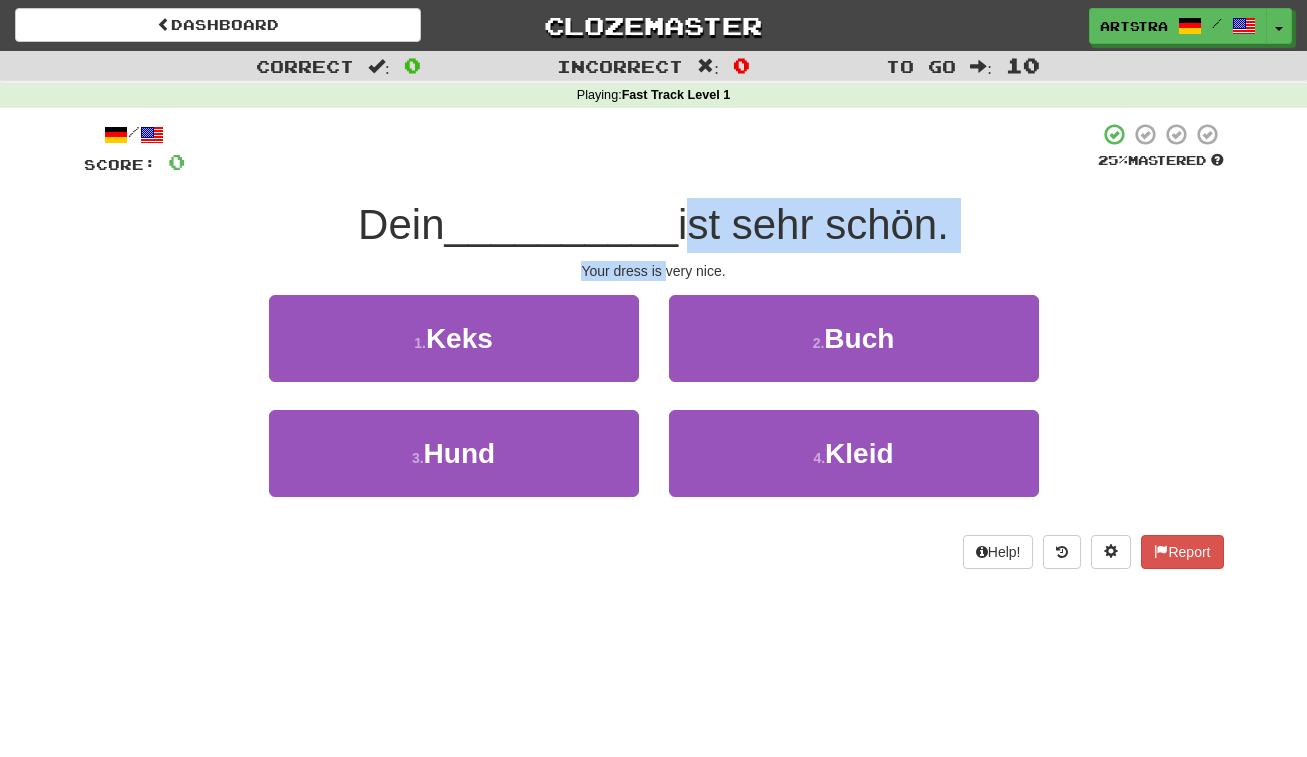 drag, startPoint x: 679, startPoint y: 264, endPoint x: 672, endPoint y: 216, distance: 48.507732 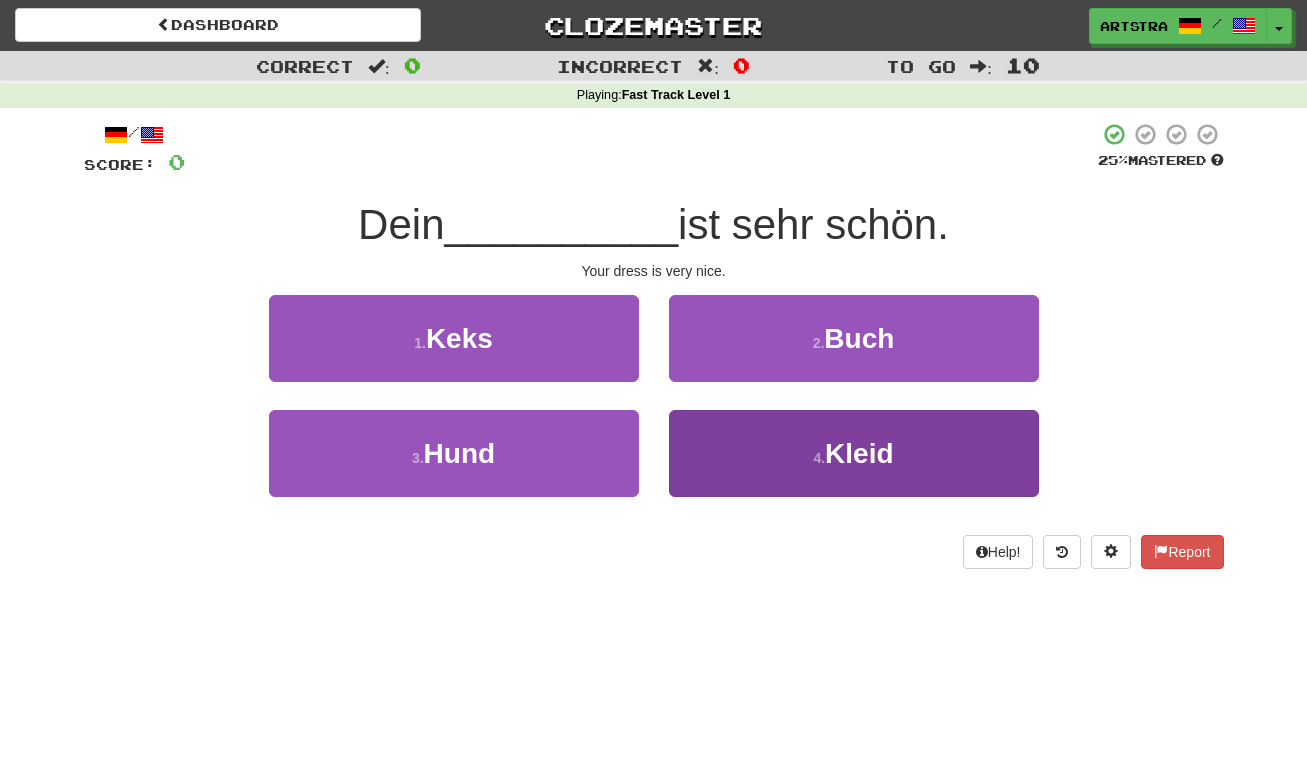 click on "Kleid" at bounding box center [859, 453] 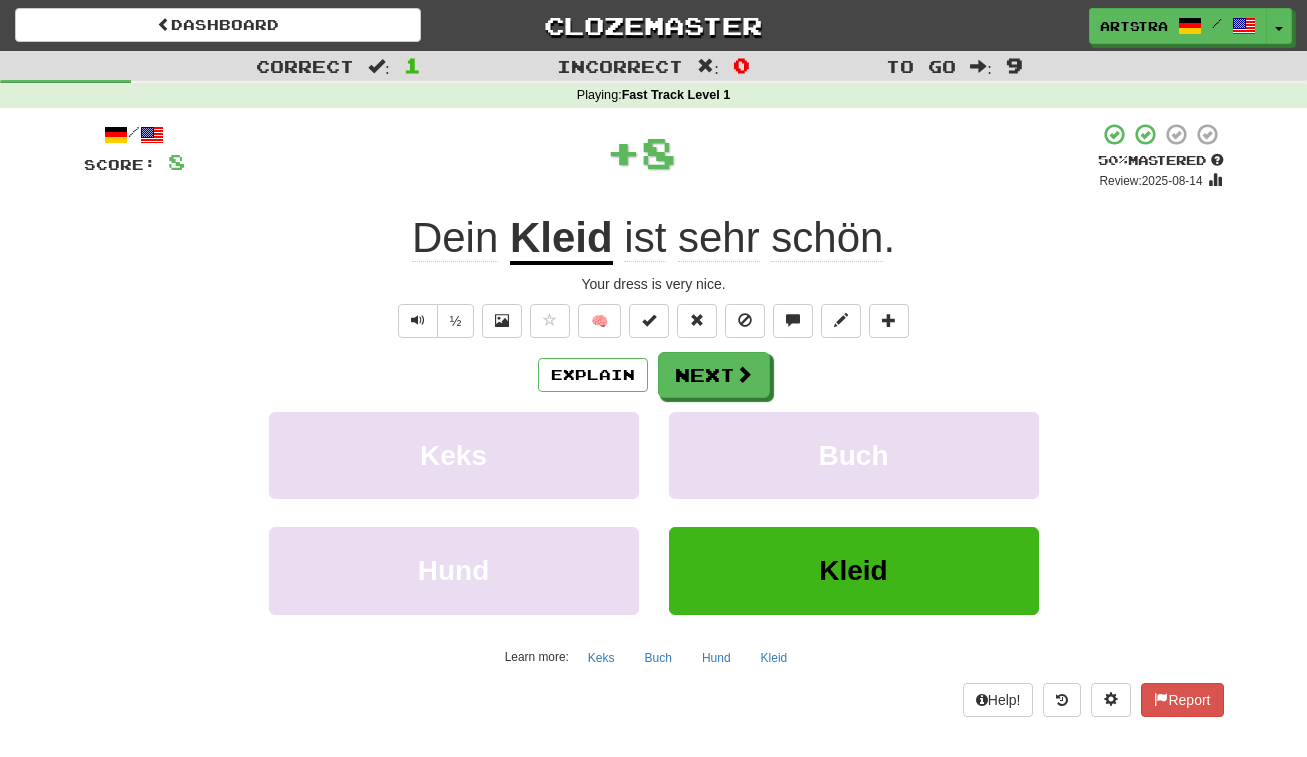 click on "Kleid" at bounding box center [561, 239] 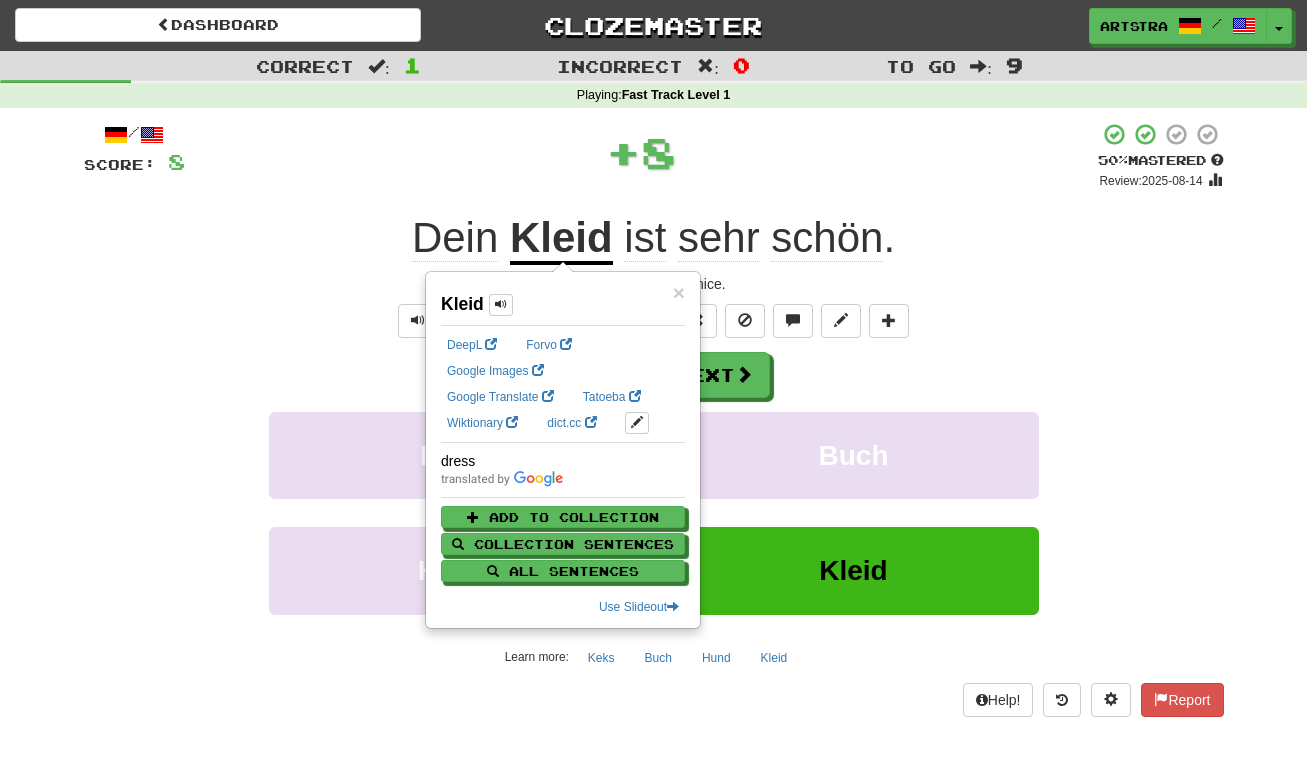 click on "schön" at bounding box center [827, 238] 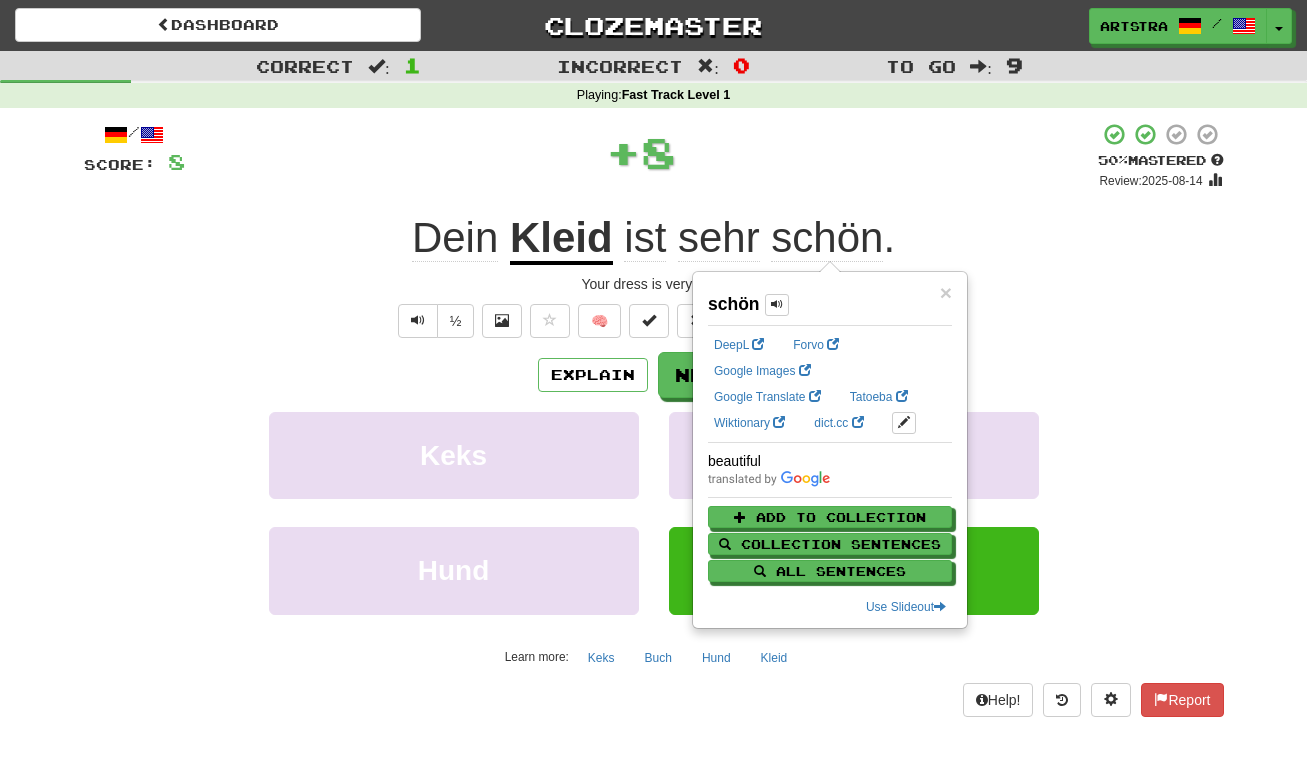 click on "+ 8" at bounding box center (641, 152) 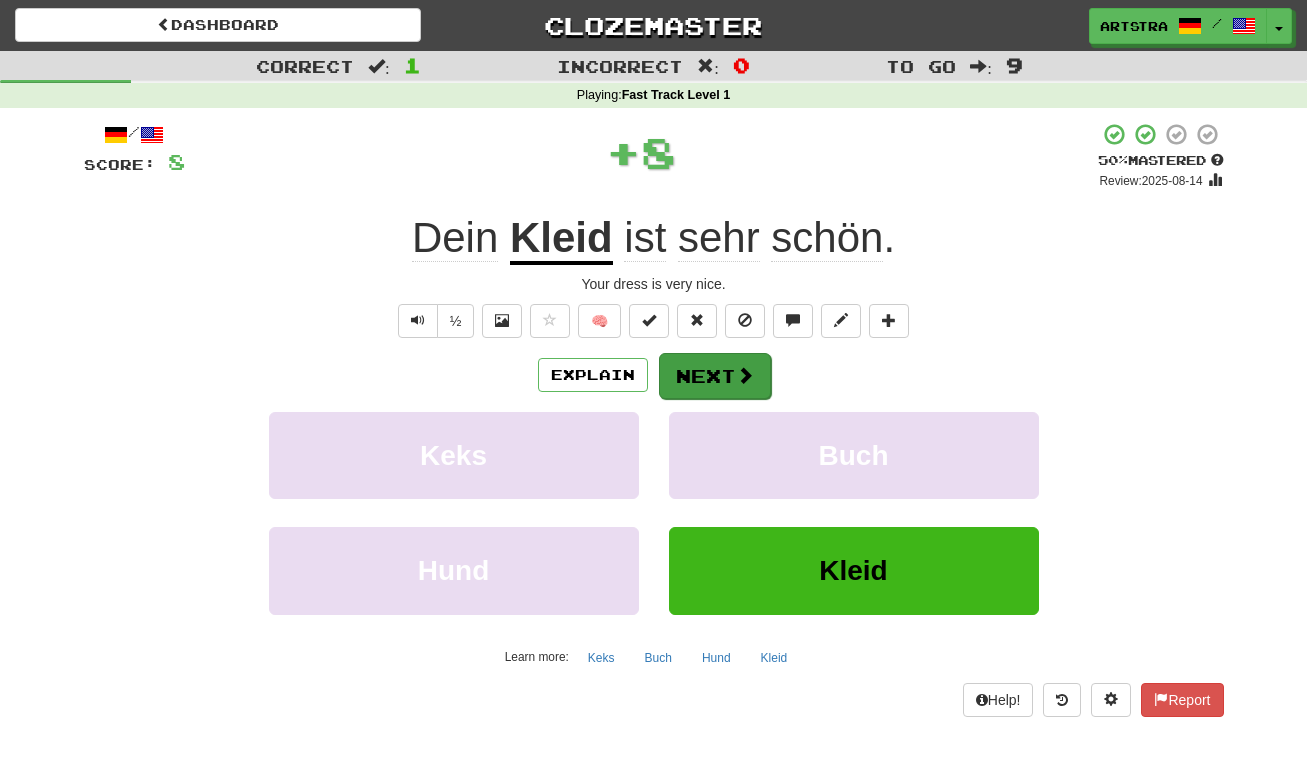 click on "Next" at bounding box center (715, 376) 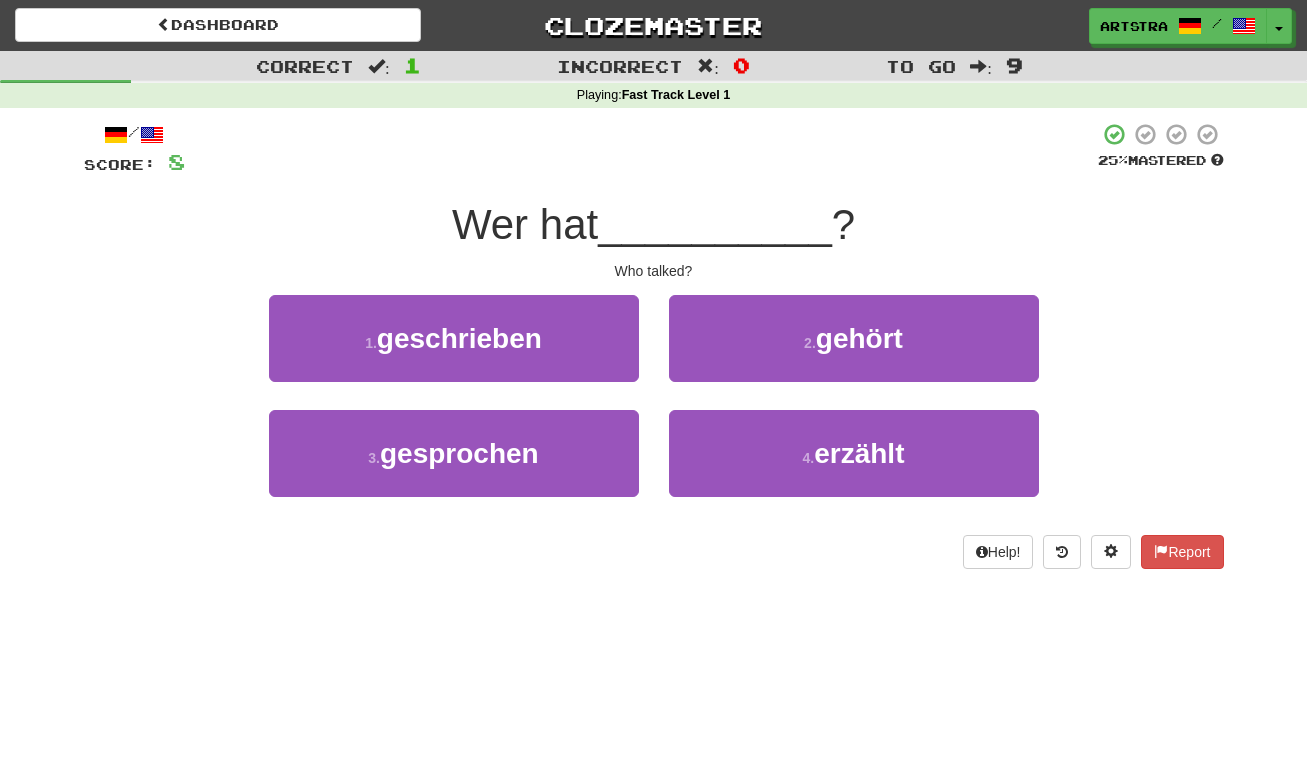 click on "__________" at bounding box center [715, 224] 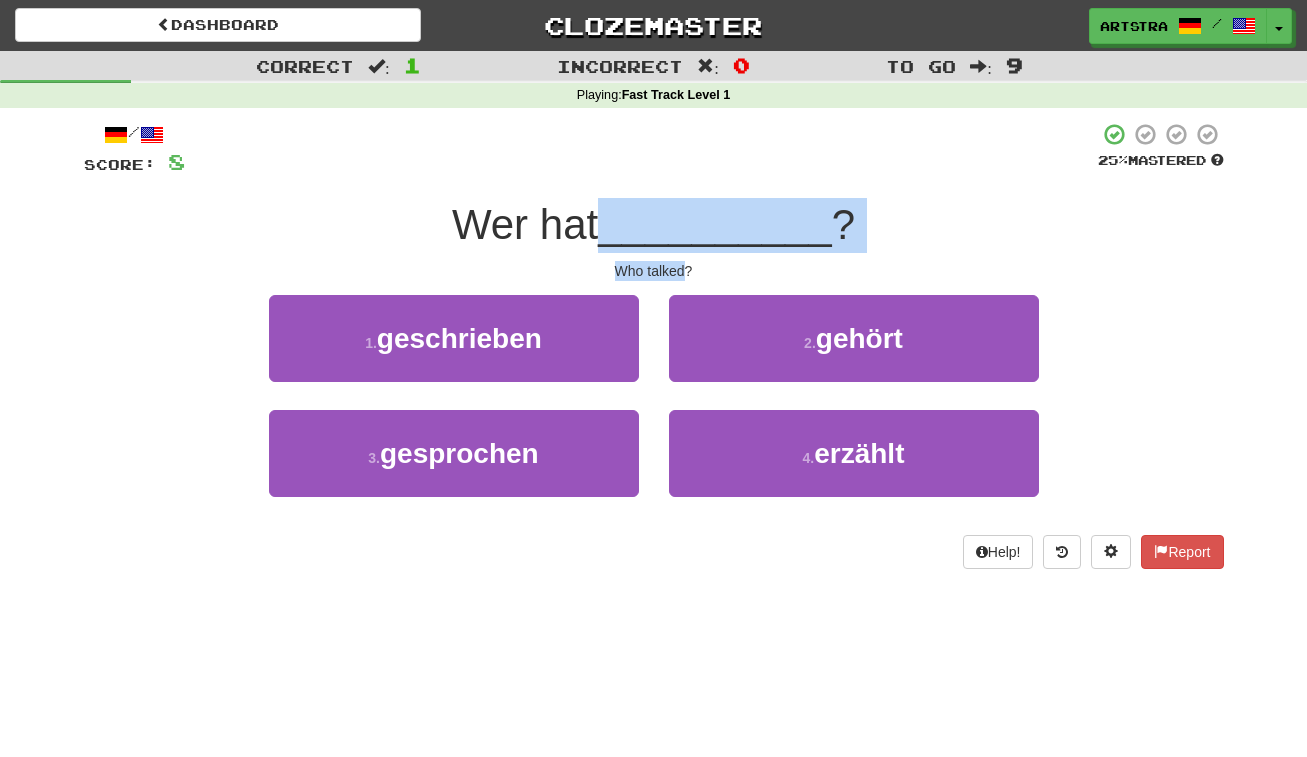 drag, startPoint x: 646, startPoint y: 224, endPoint x: 652, endPoint y: 265, distance: 41.4367 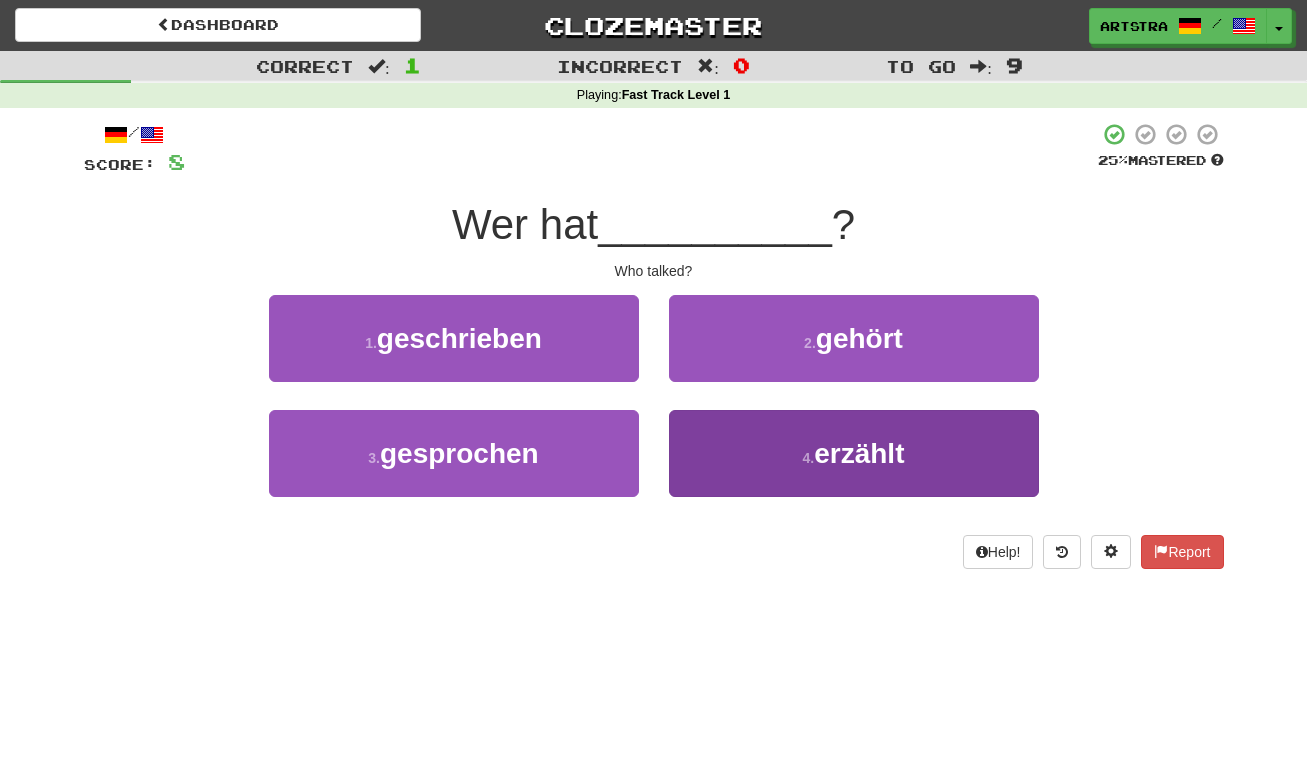 click on "4 .  erzählt" at bounding box center [854, 453] 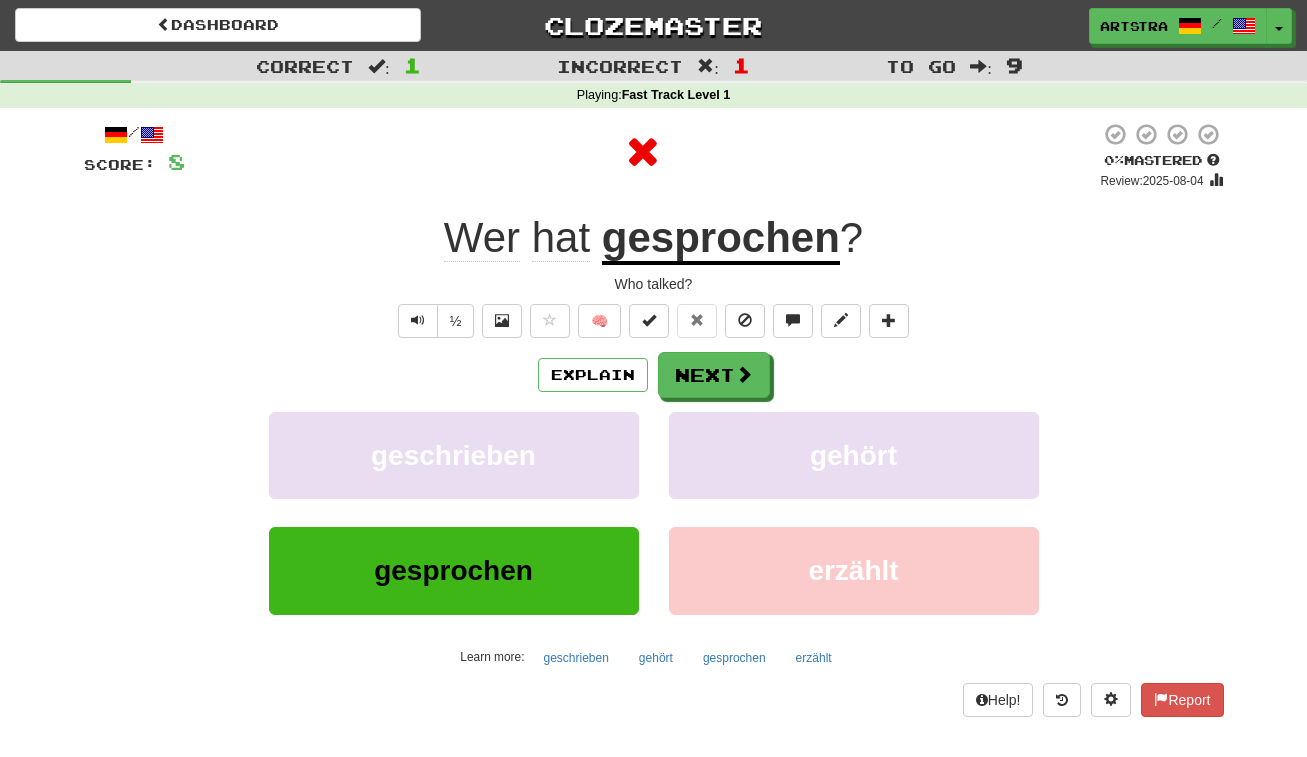 click on "gesprochen" at bounding box center [721, 239] 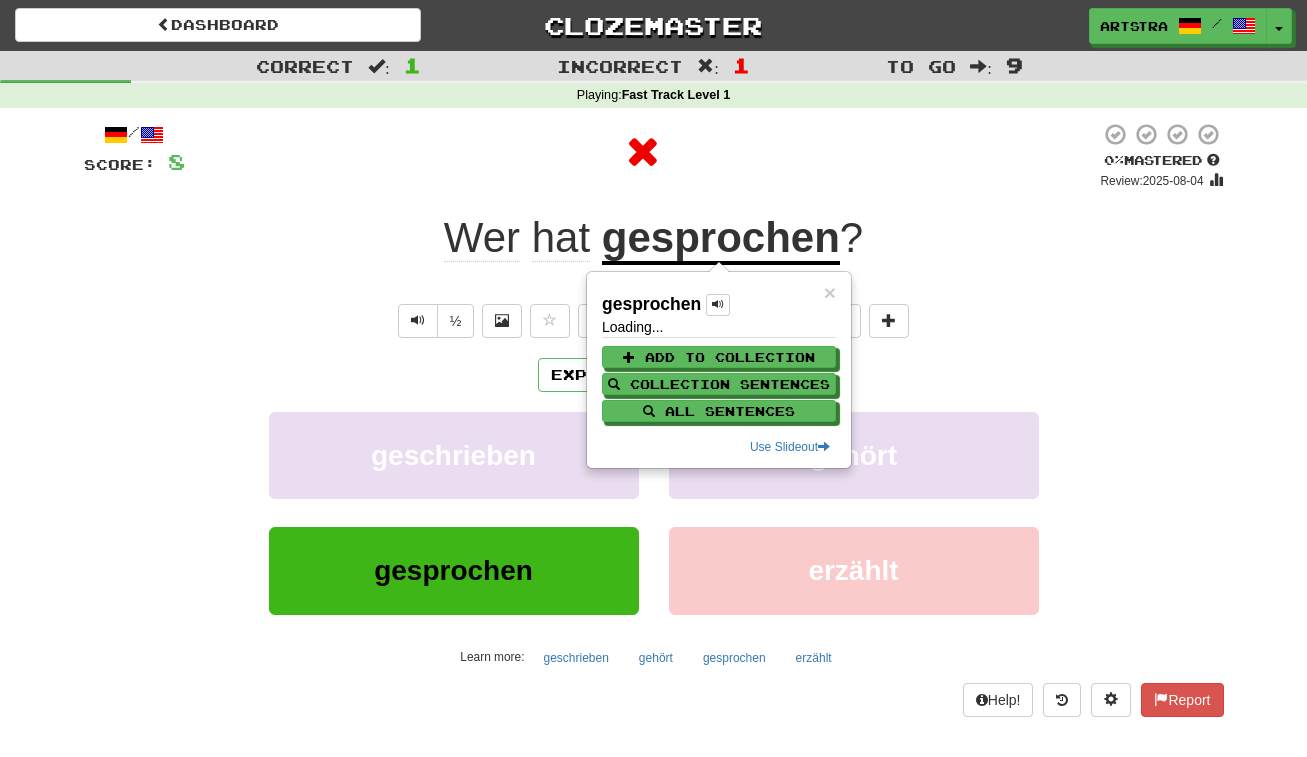 click at bounding box center (642, 152) 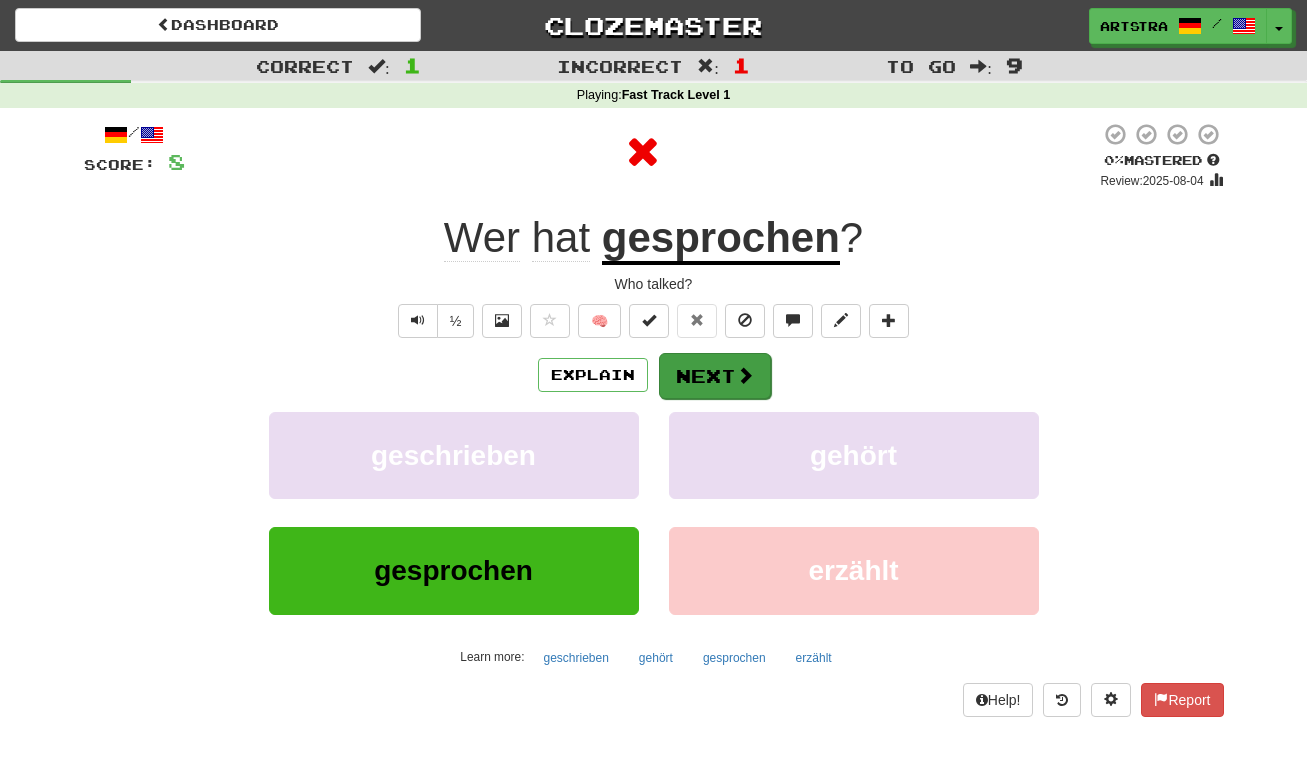 click on "Next" at bounding box center (715, 376) 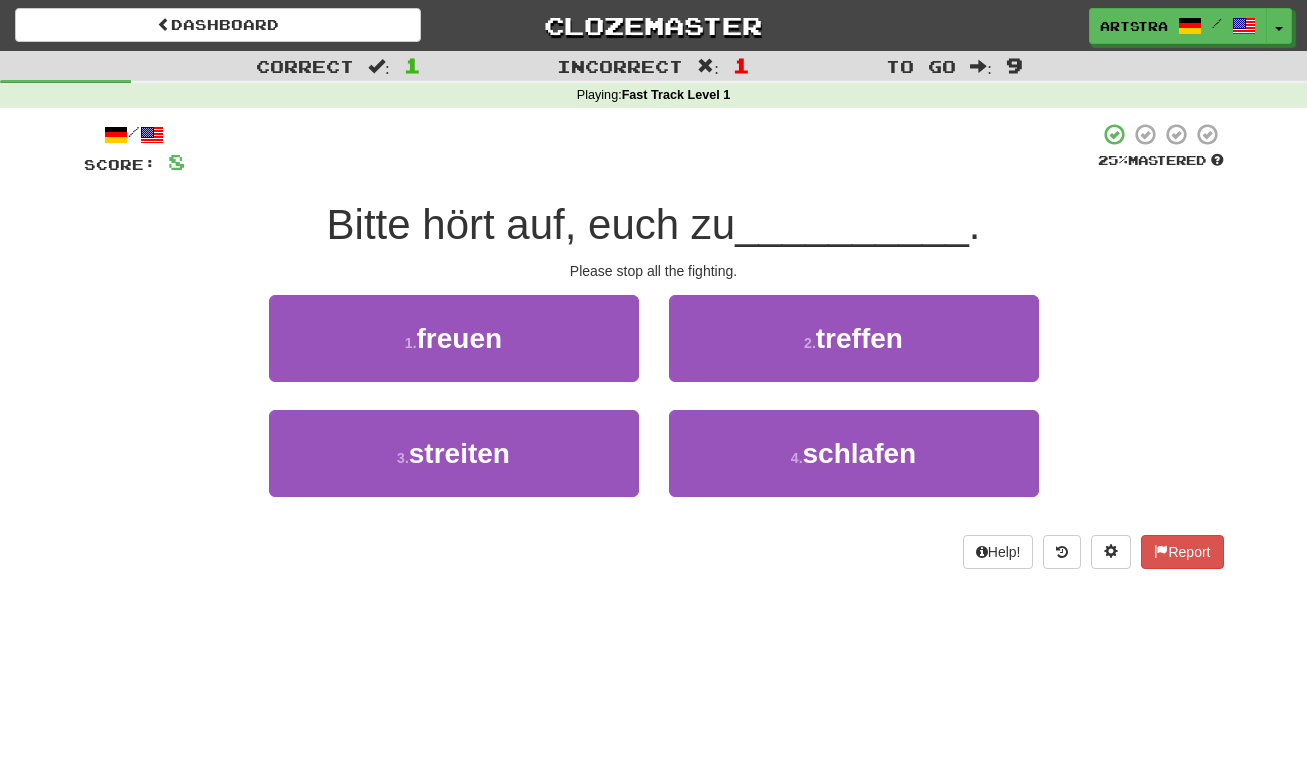click on "Bitte hört auf, euch zu" at bounding box center [531, 224] 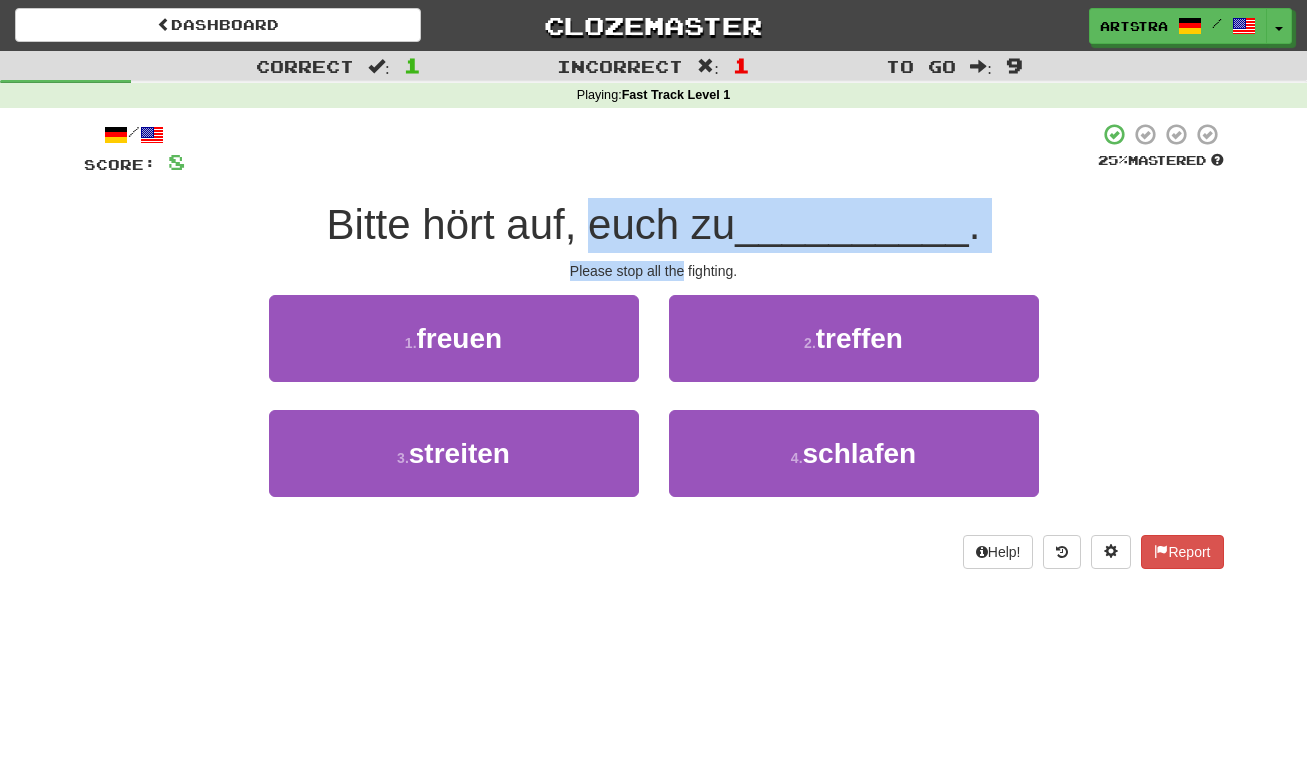 drag, startPoint x: 643, startPoint y: 217, endPoint x: 671, endPoint y: 263, distance: 53.851646 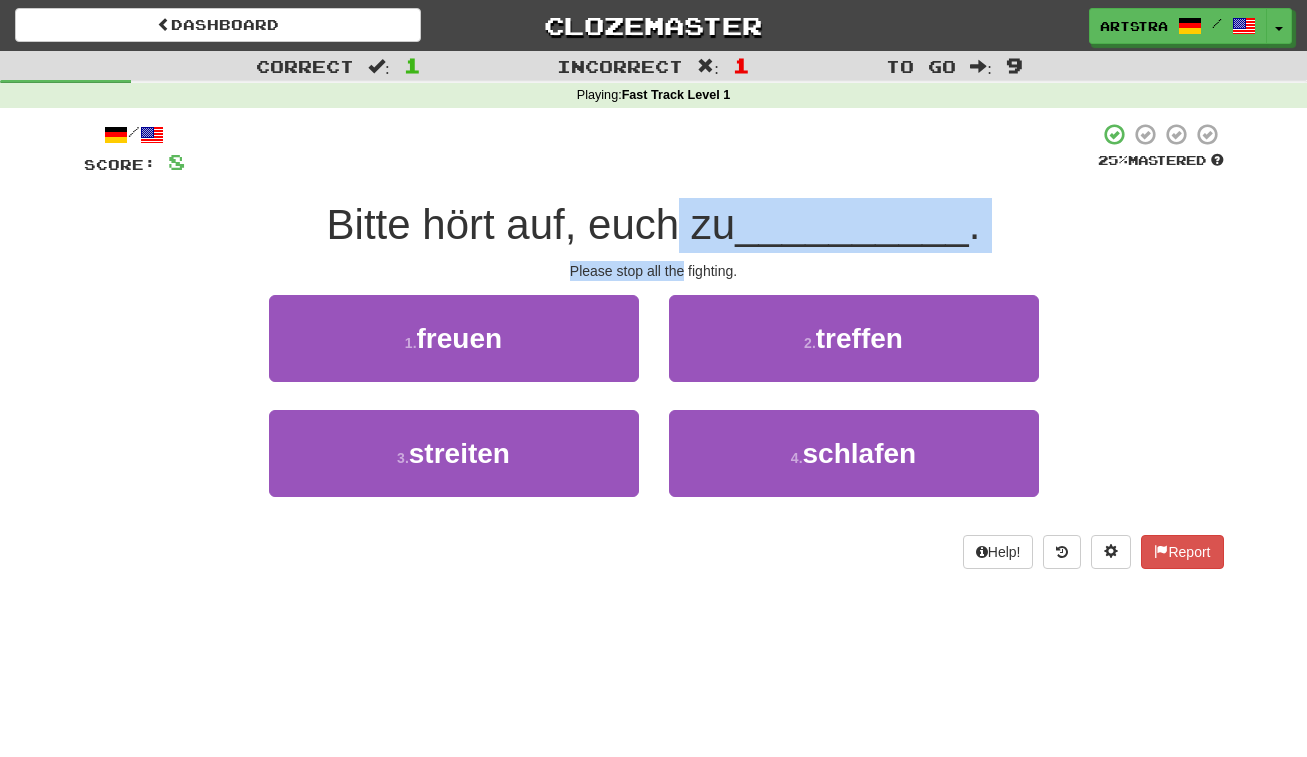 drag, startPoint x: 671, startPoint y: 263, endPoint x: 685, endPoint y: 209, distance: 55.7853 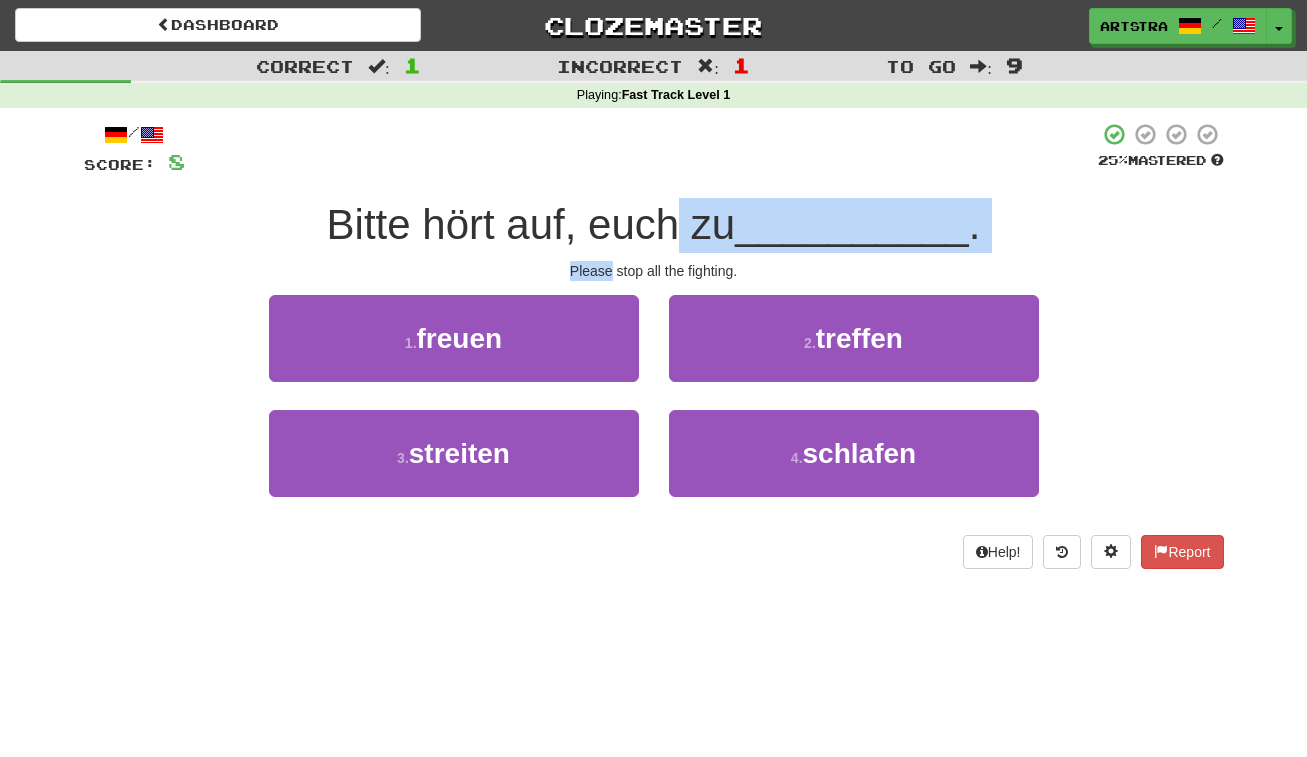 drag, startPoint x: 685, startPoint y: 209, endPoint x: 704, endPoint y: 257, distance: 51.62364 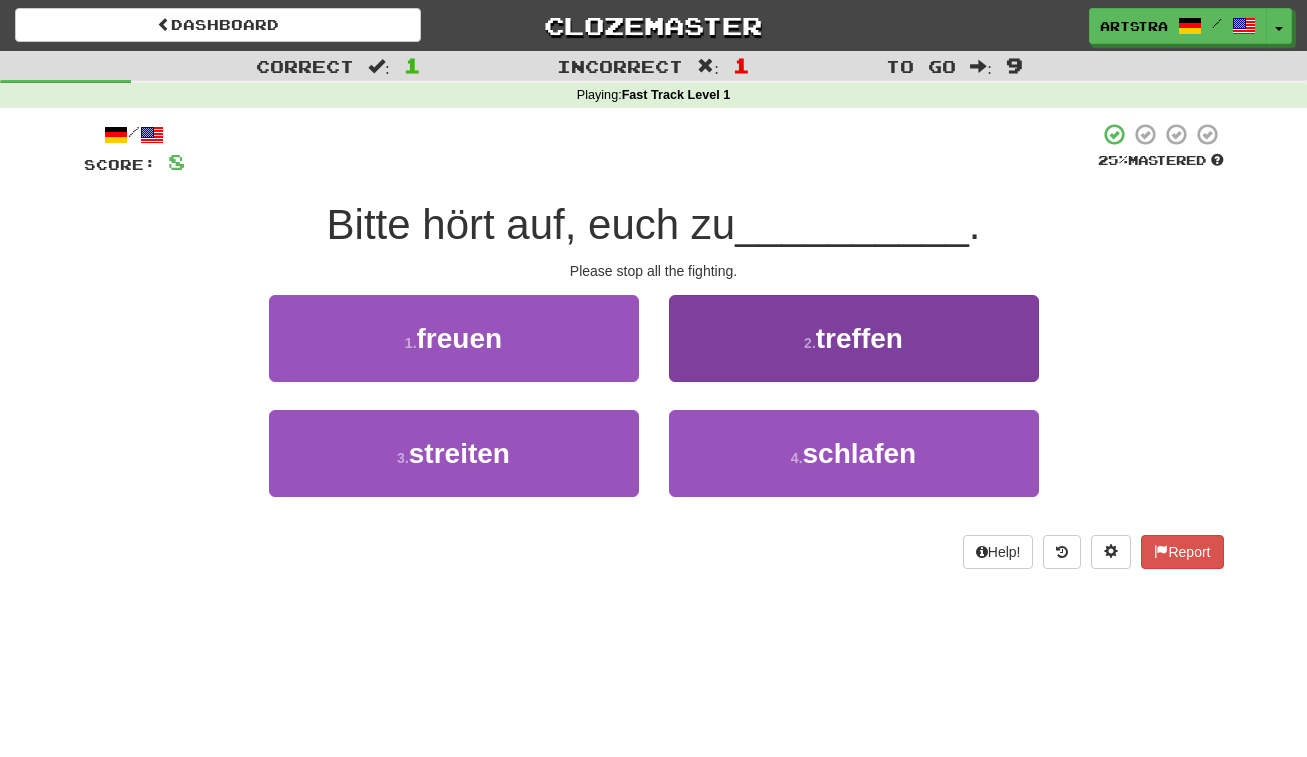 click on "2 .  treffen" at bounding box center [854, 338] 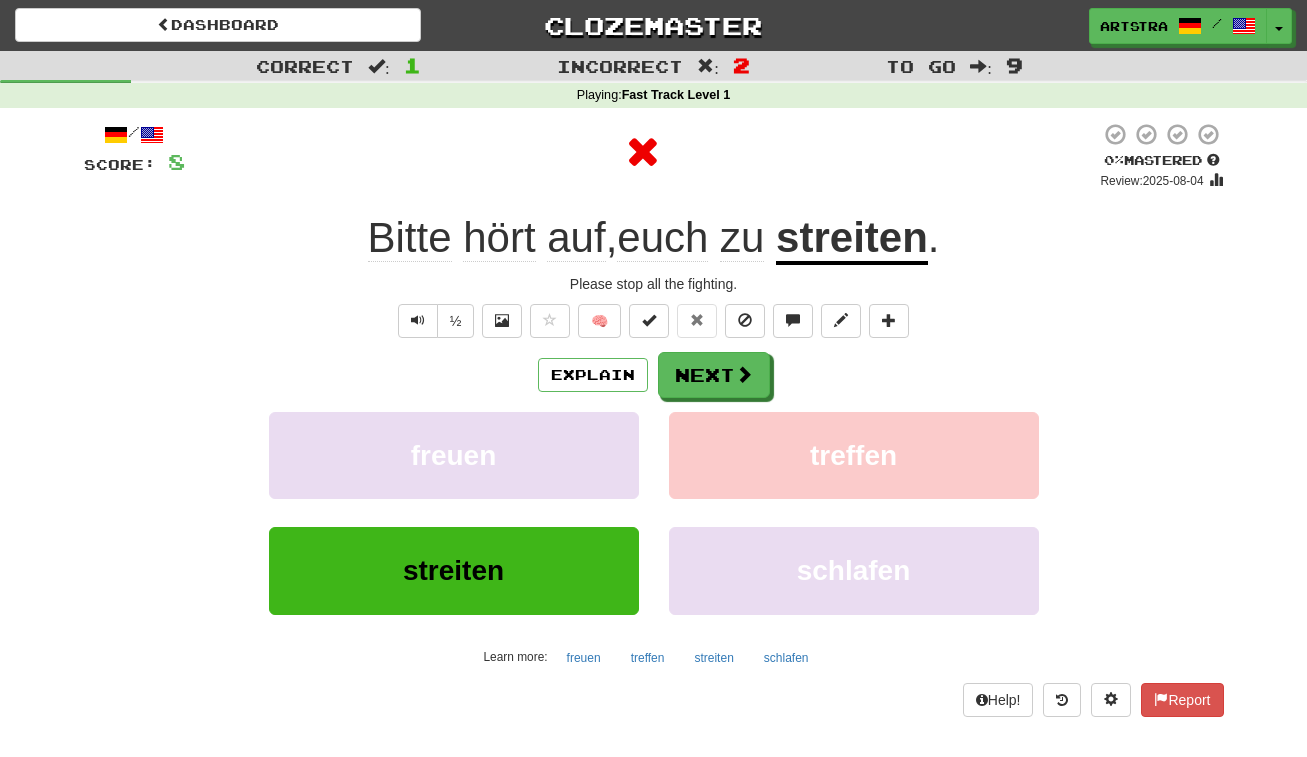 click on "streiten" at bounding box center [852, 239] 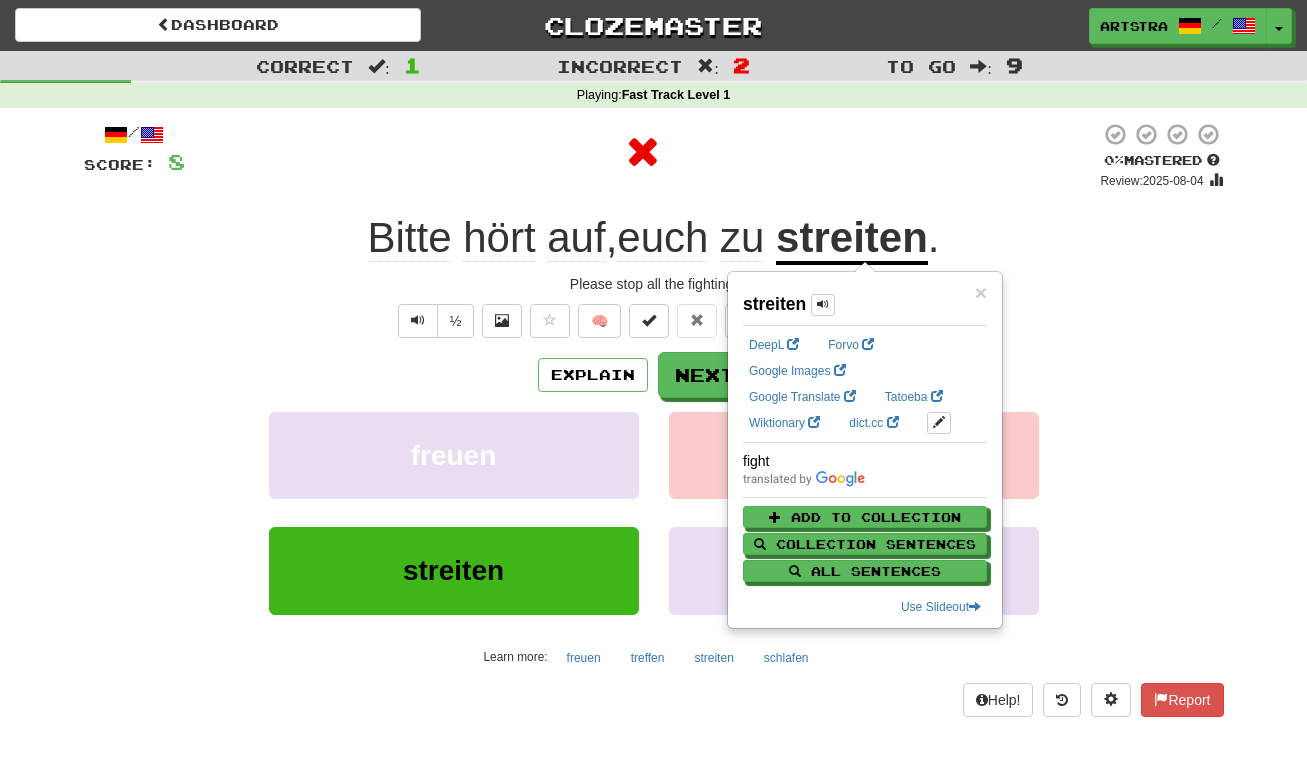 click at bounding box center [642, 152] 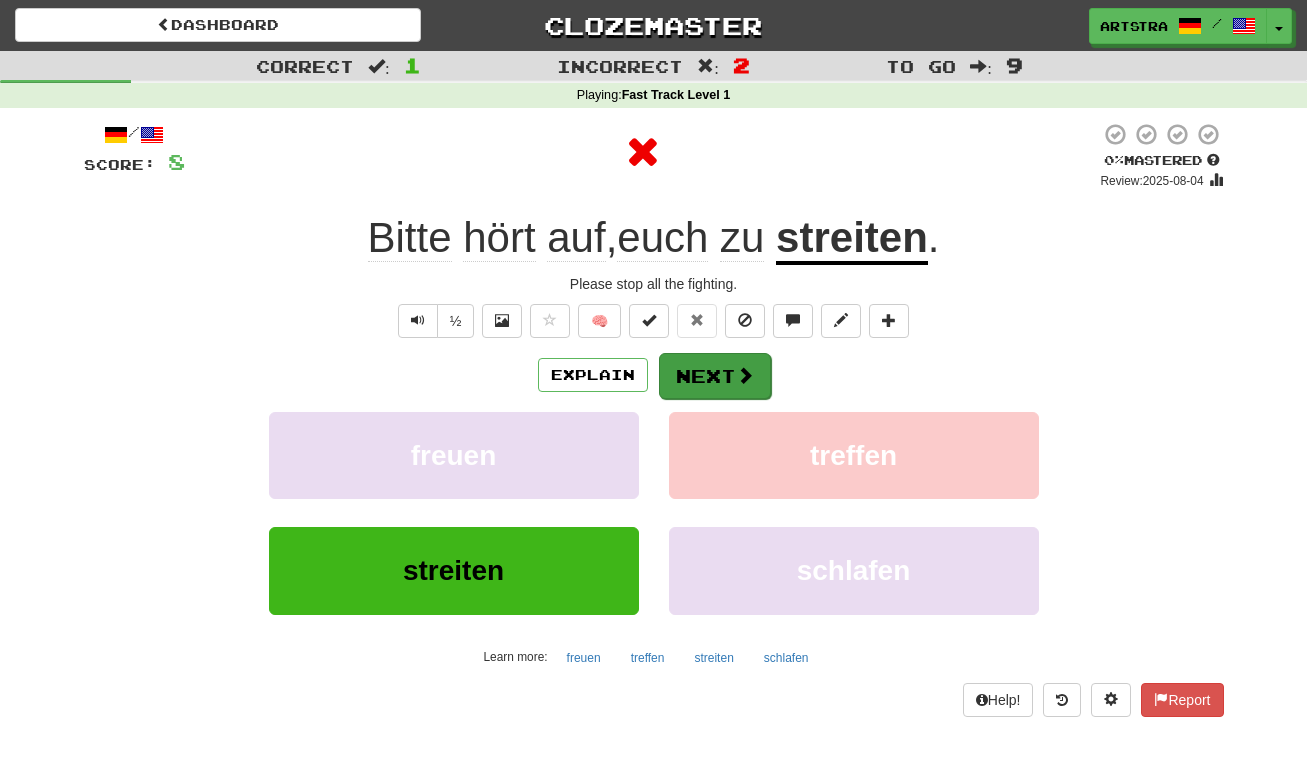 click on "Next" at bounding box center [715, 376] 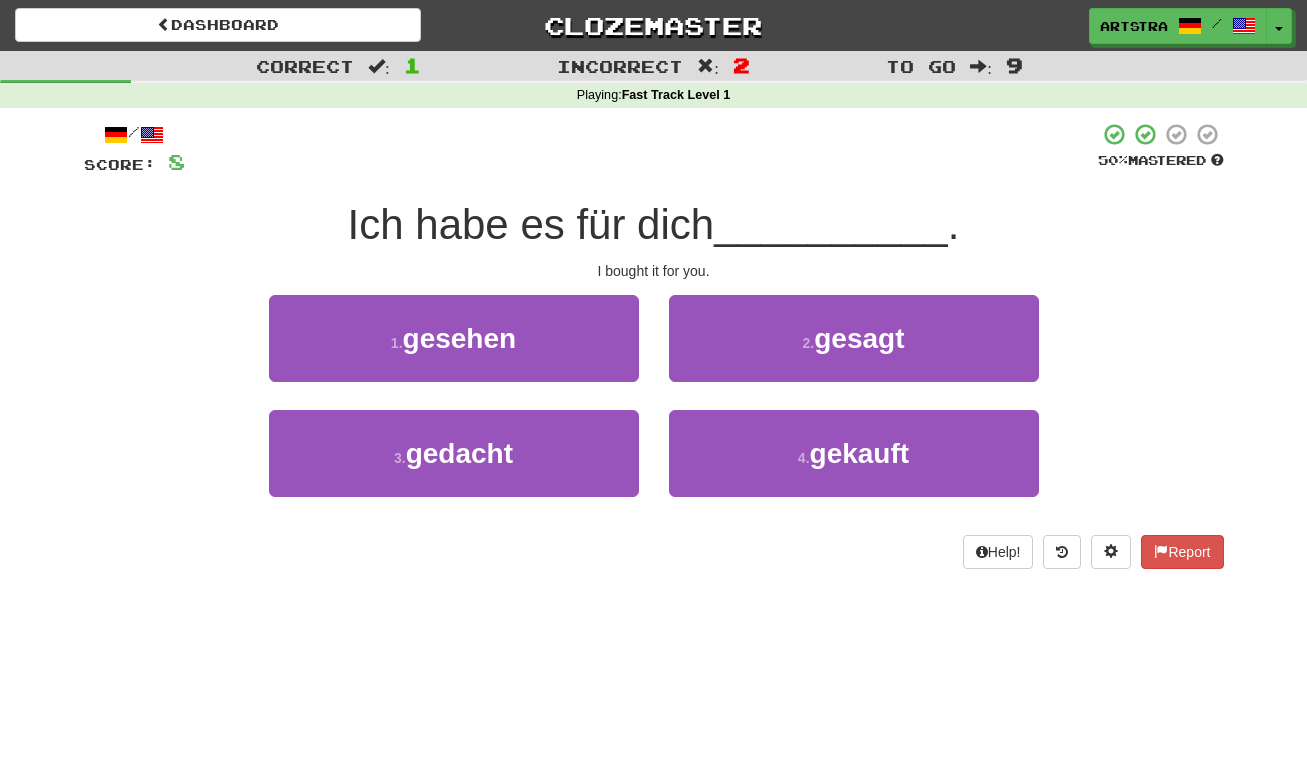 click on "Ich habe es für dich" at bounding box center (531, 224) 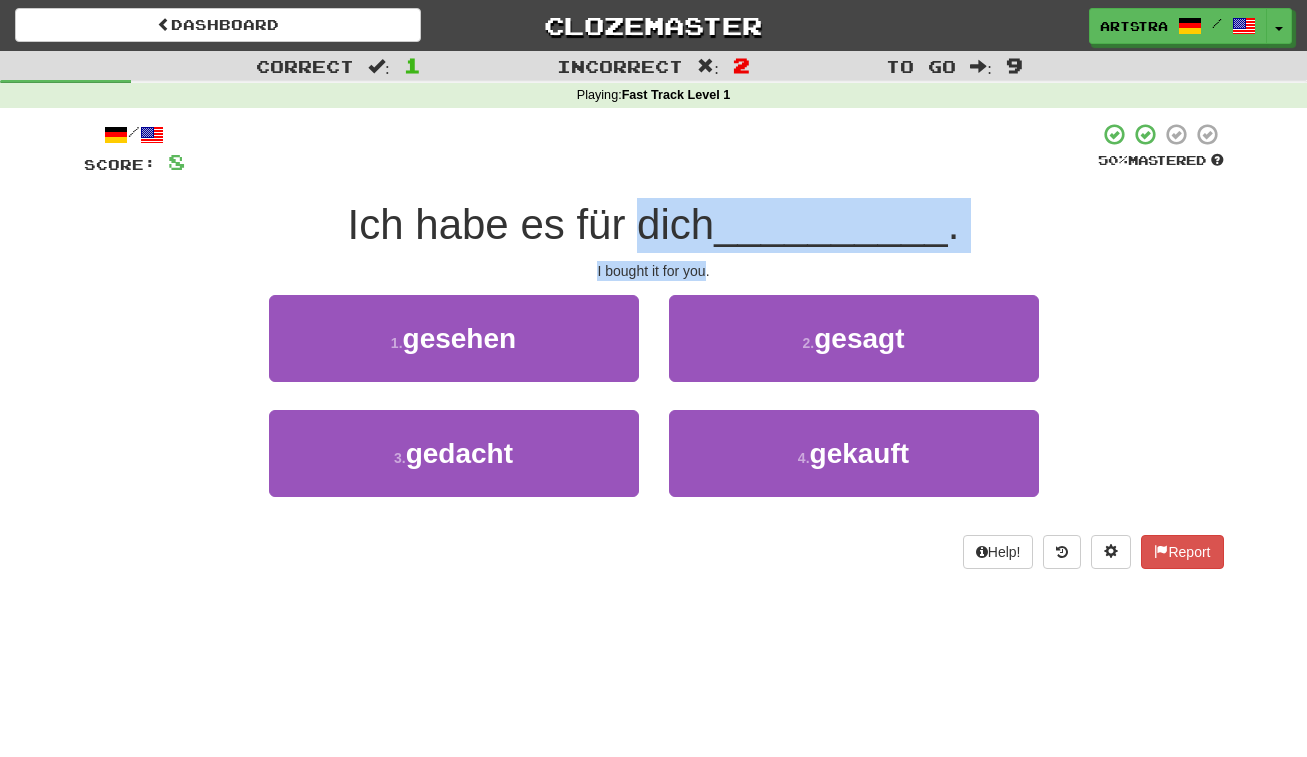 drag, startPoint x: 671, startPoint y: 215, endPoint x: 696, endPoint y: 262, distance: 53.235325 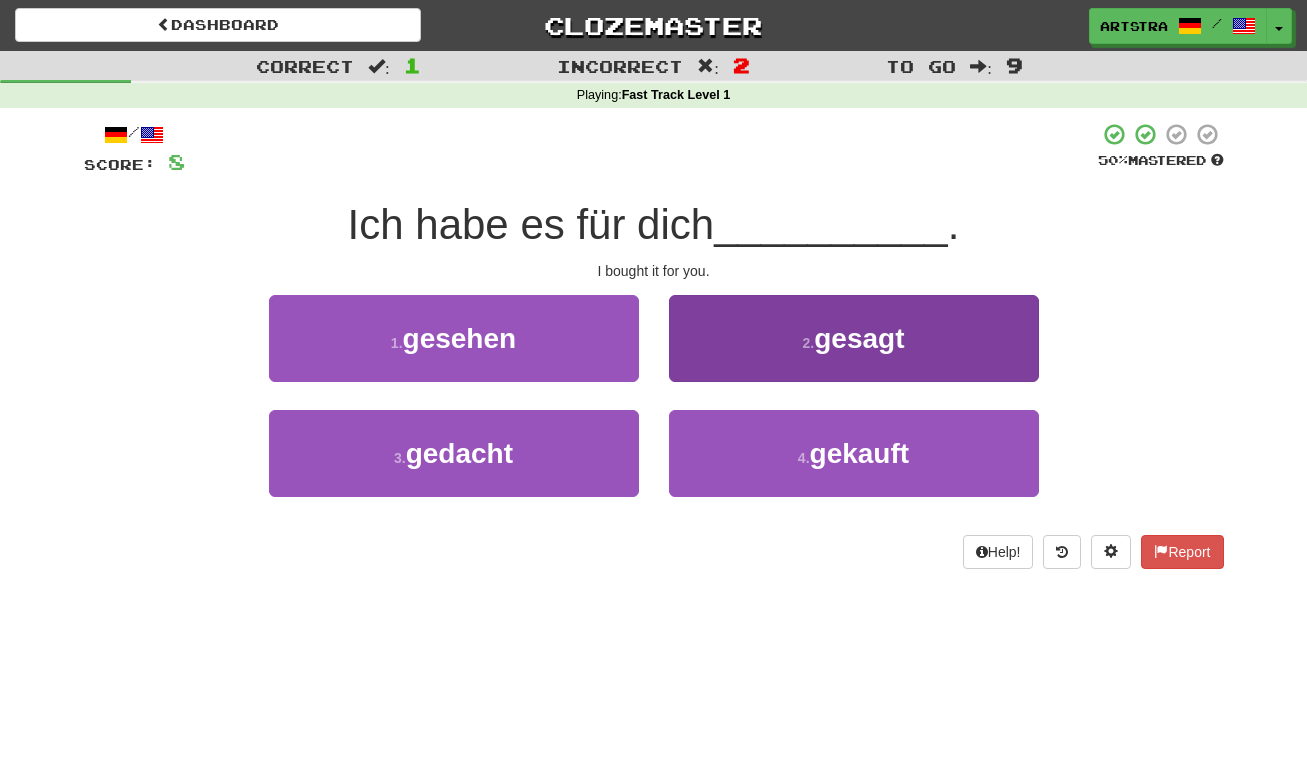 click on "4 .  gekauft" at bounding box center (854, 453) 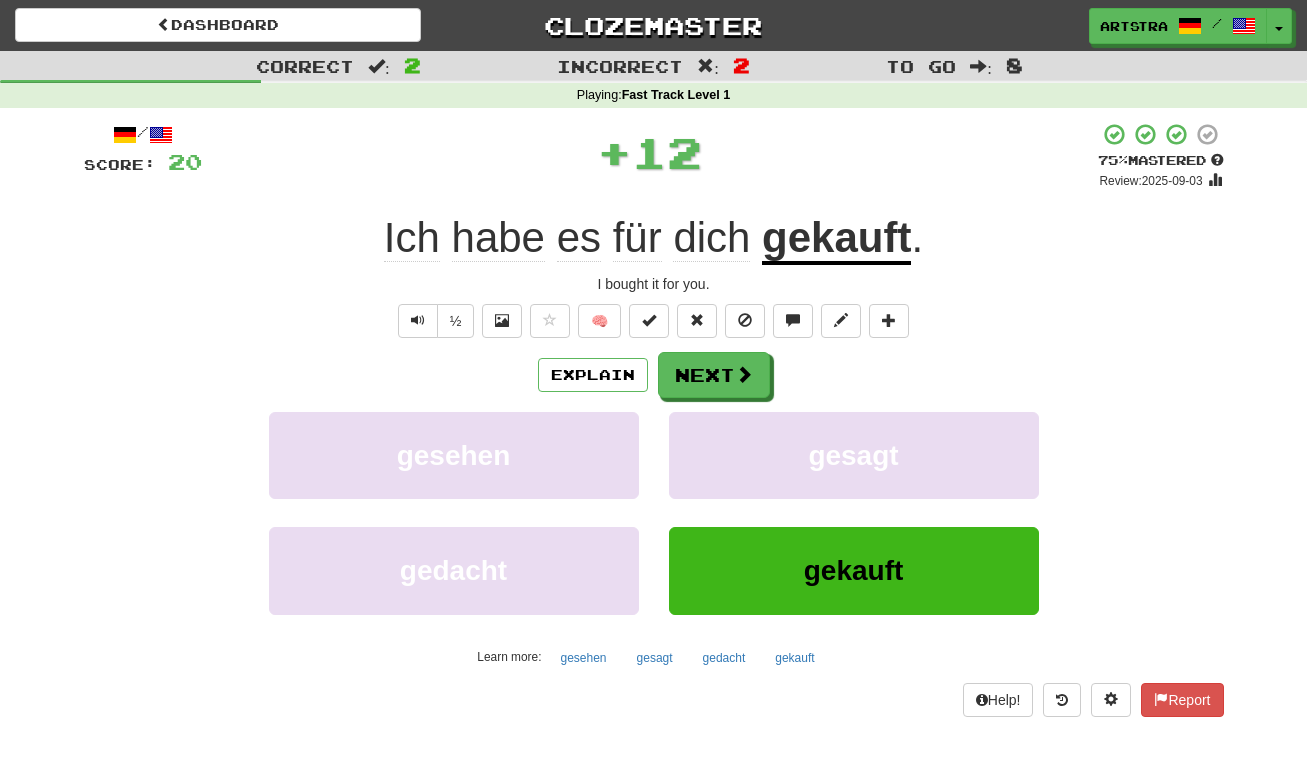 click on "gekauft" at bounding box center (836, 239) 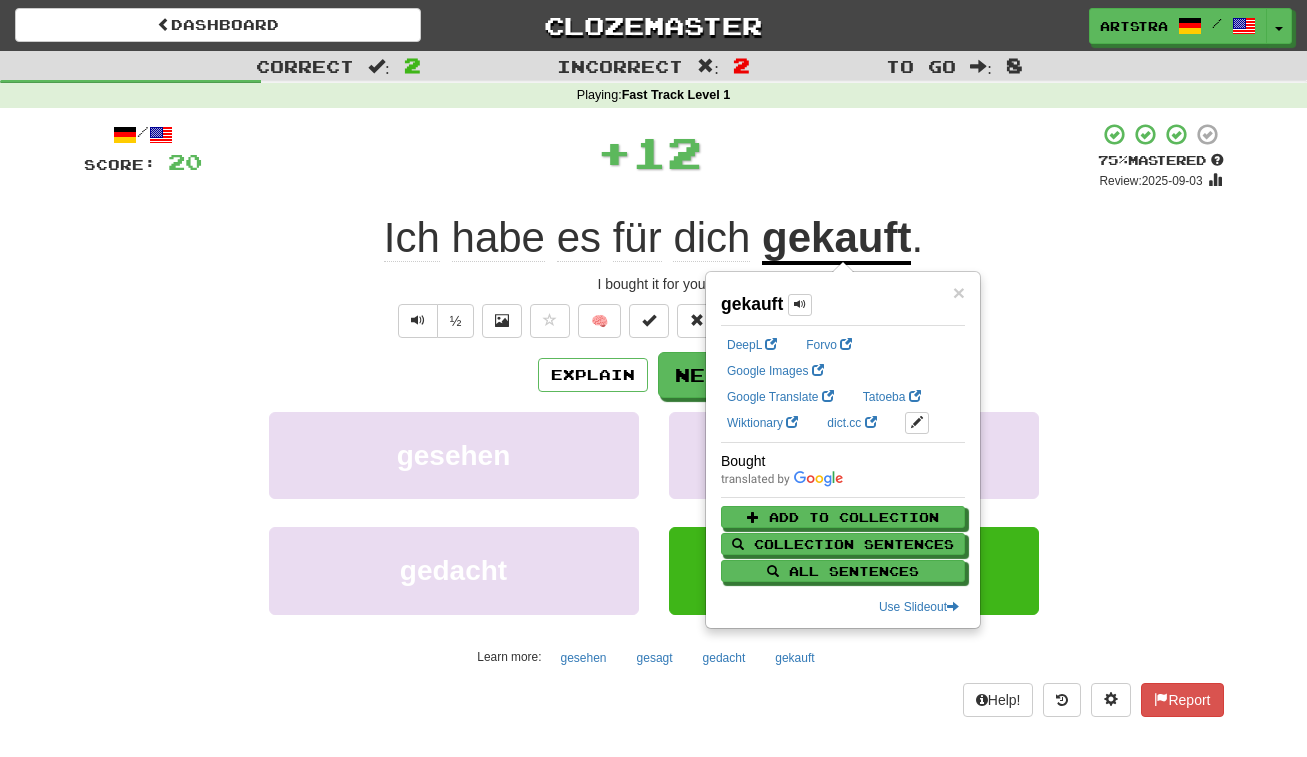 click on "+ 12" at bounding box center (650, 152) 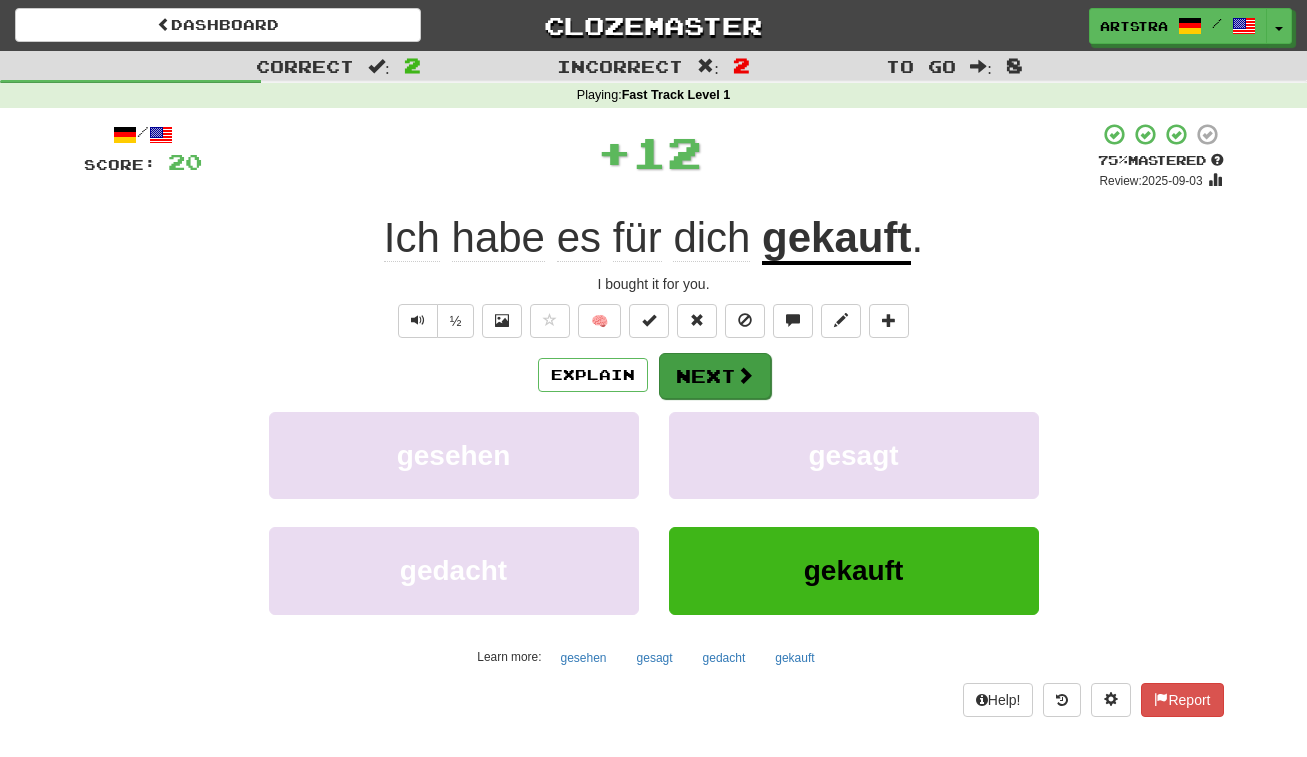 click on "Next" at bounding box center (715, 376) 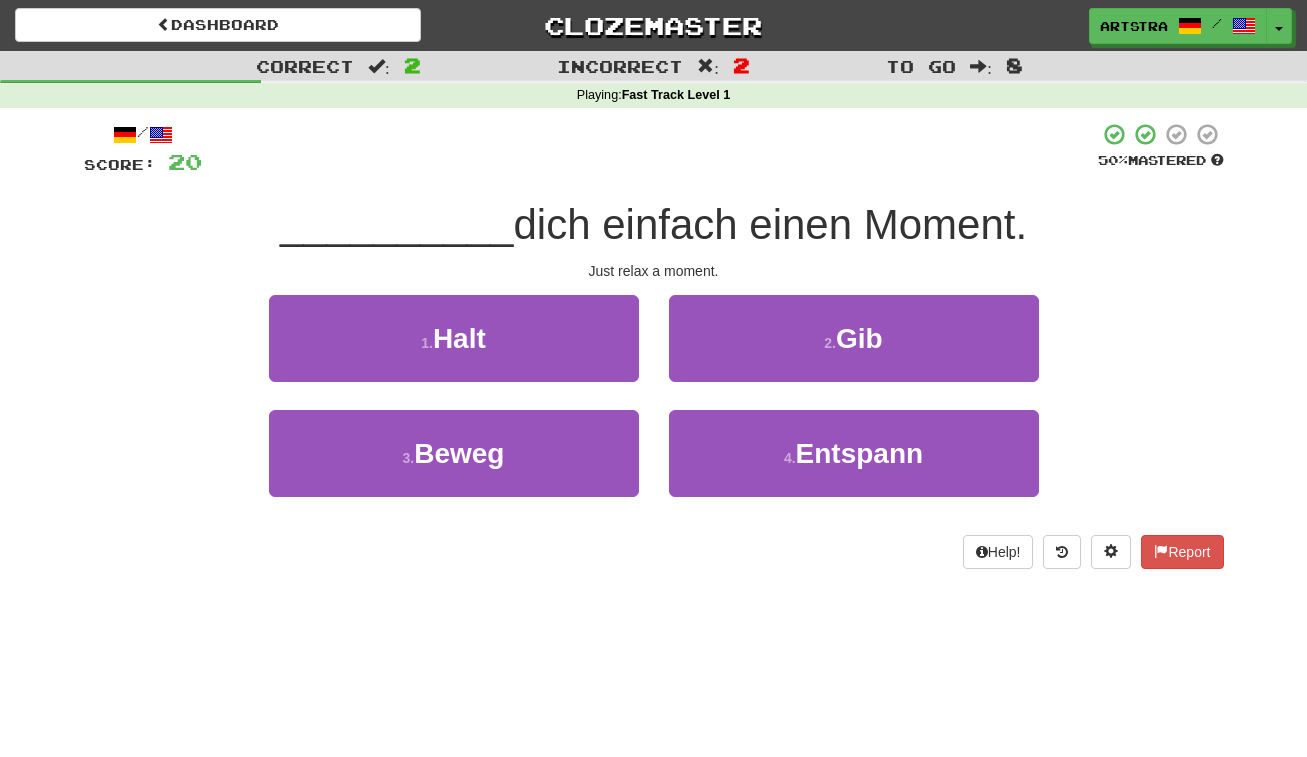 click on "dich einfach einen Moment." at bounding box center [770, 224] 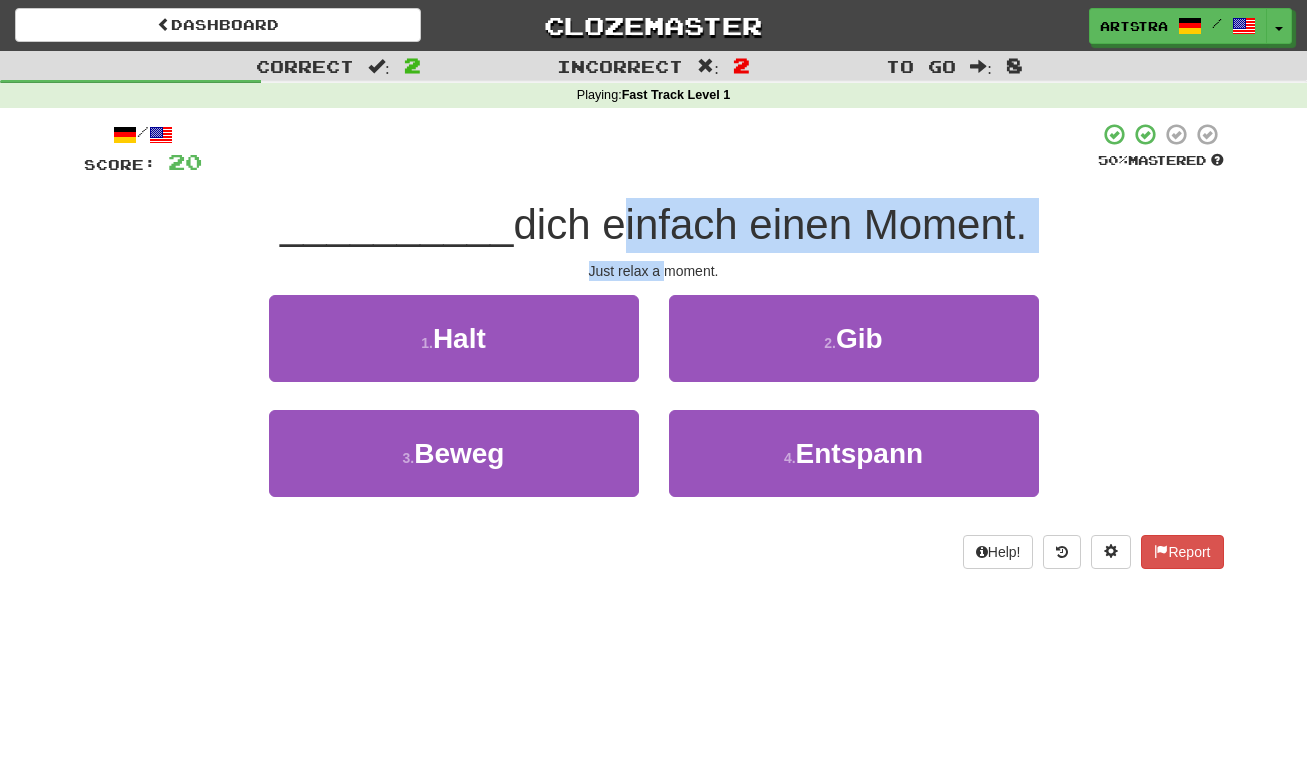 drag, startPoint x: 642, startPoint y: 219, endPoint x: 657, endPoint y: 264, distance: 47.434166 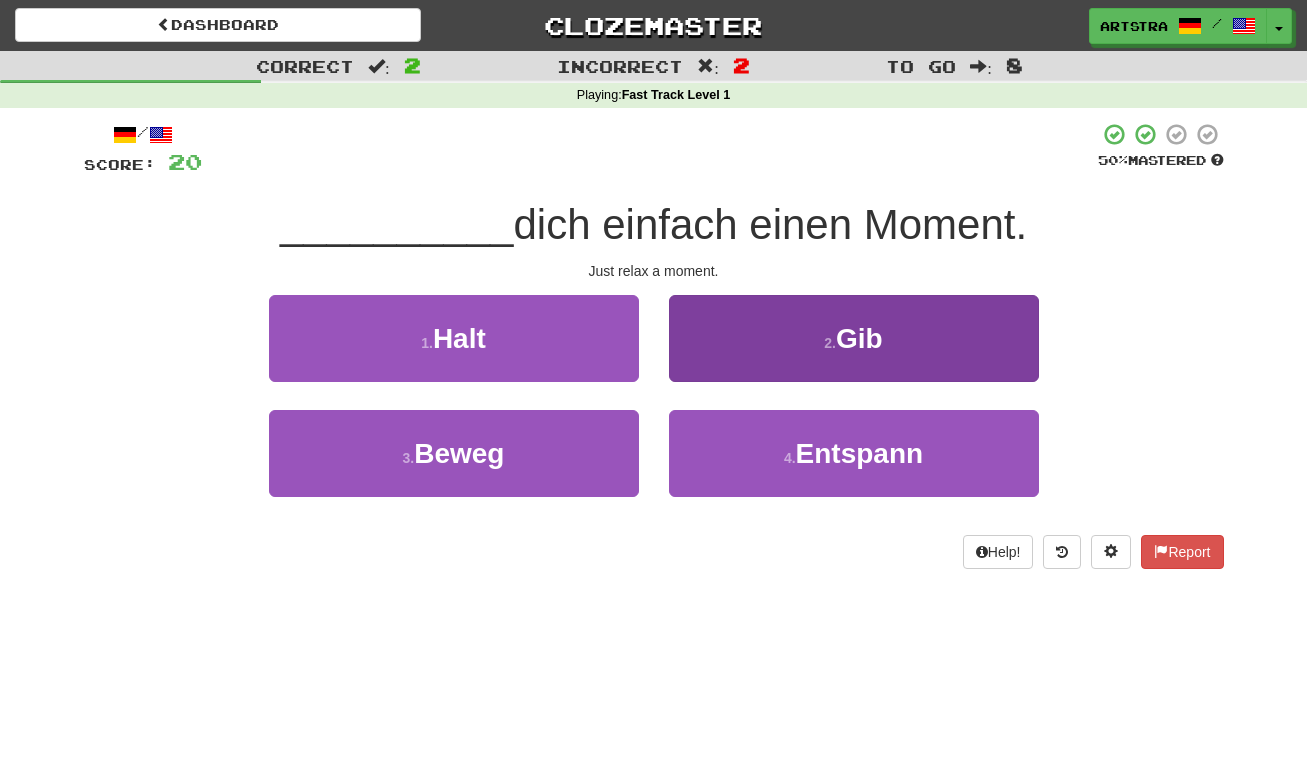 click on "2 .  Gib" at bounding box center (854, 338) 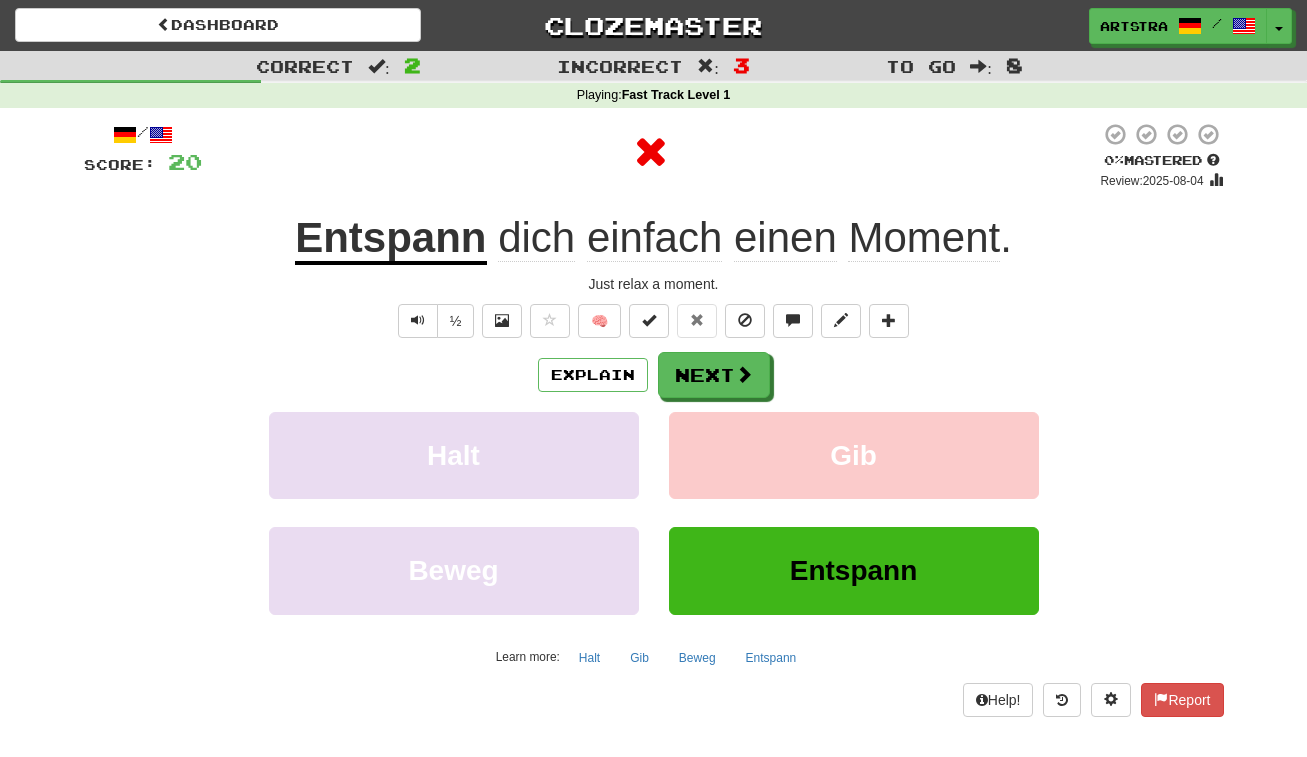 click on "Entspann" at bounding box center [390, 239] 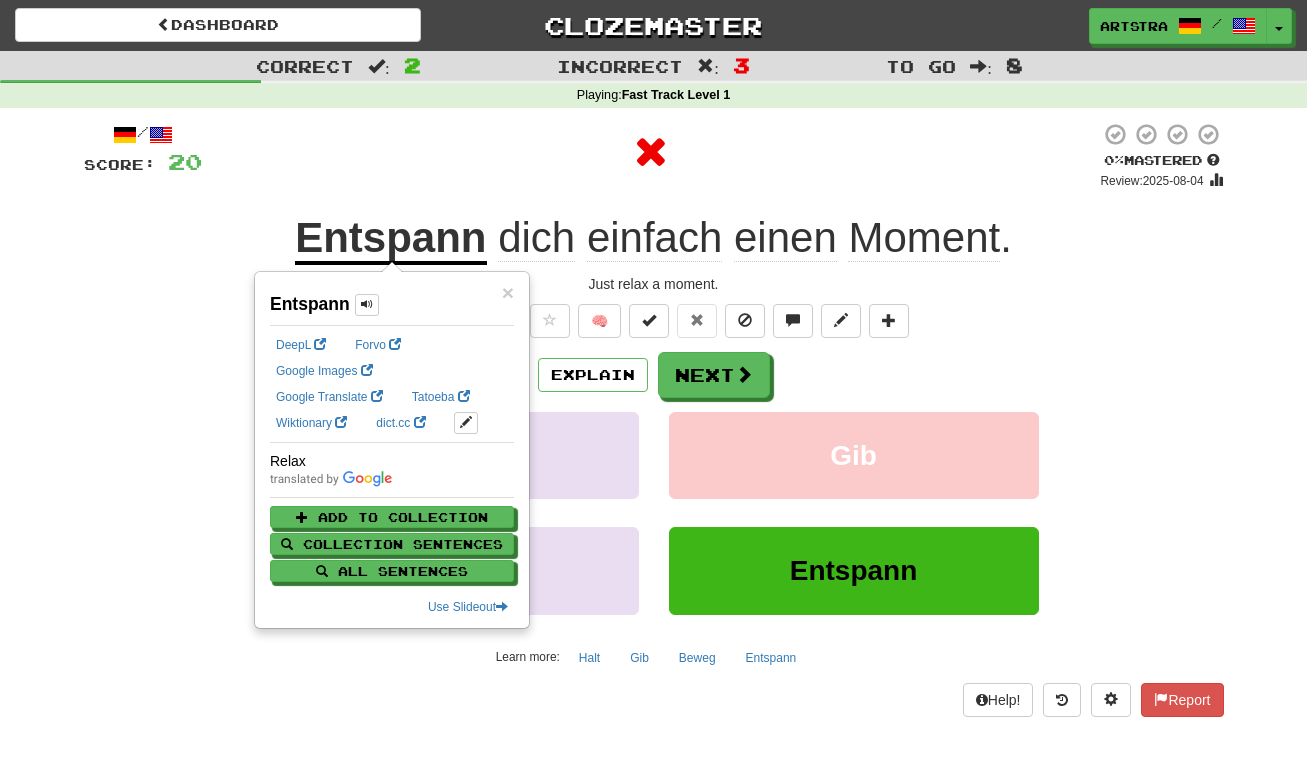 click on "Moment" at bounding box center [924, 238] 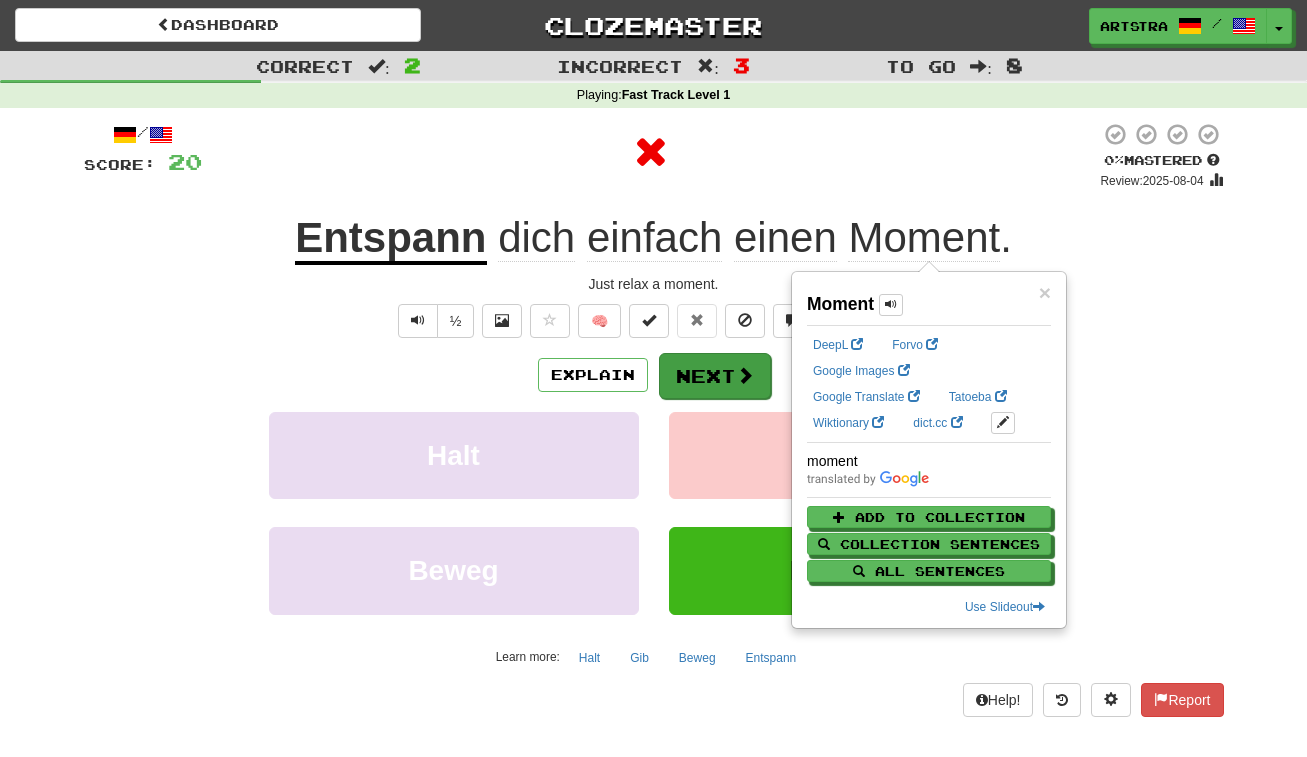 click at bounding box center [745, 375] 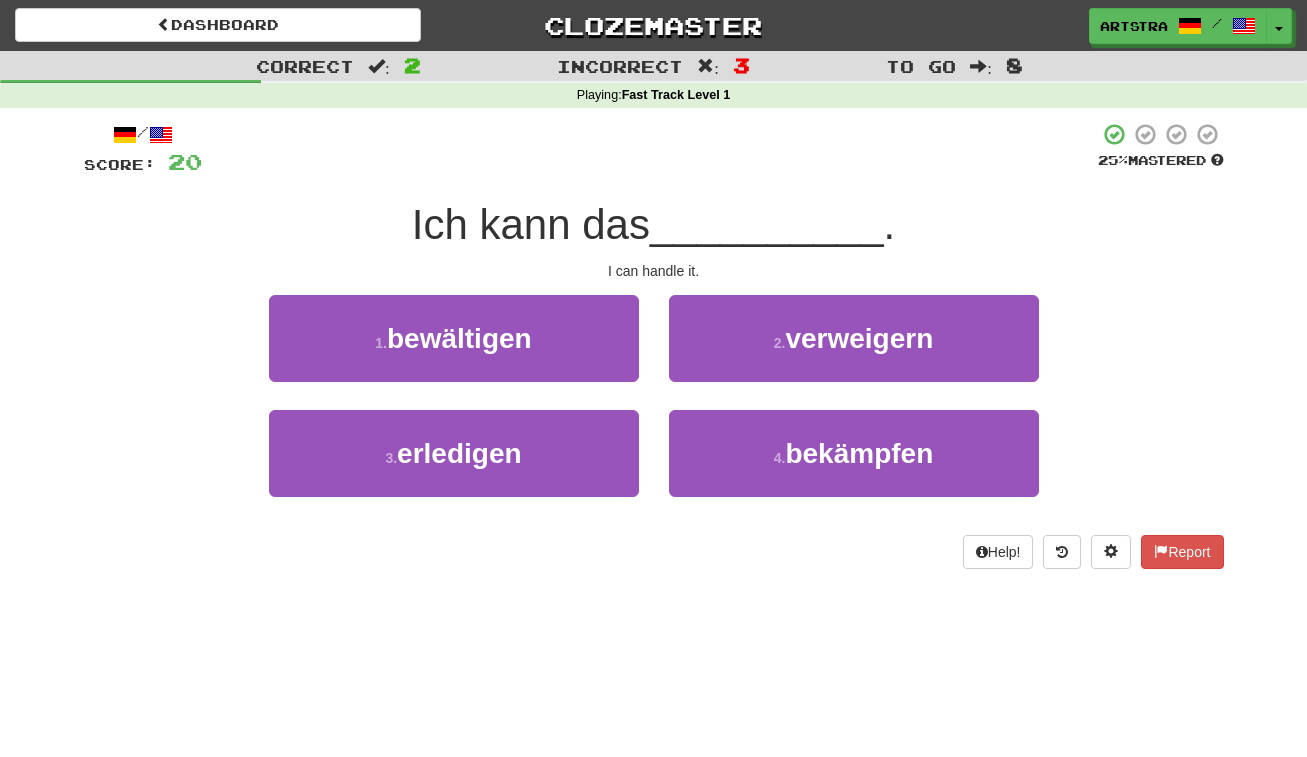 click on "__________" at bounding box center (767, 224) 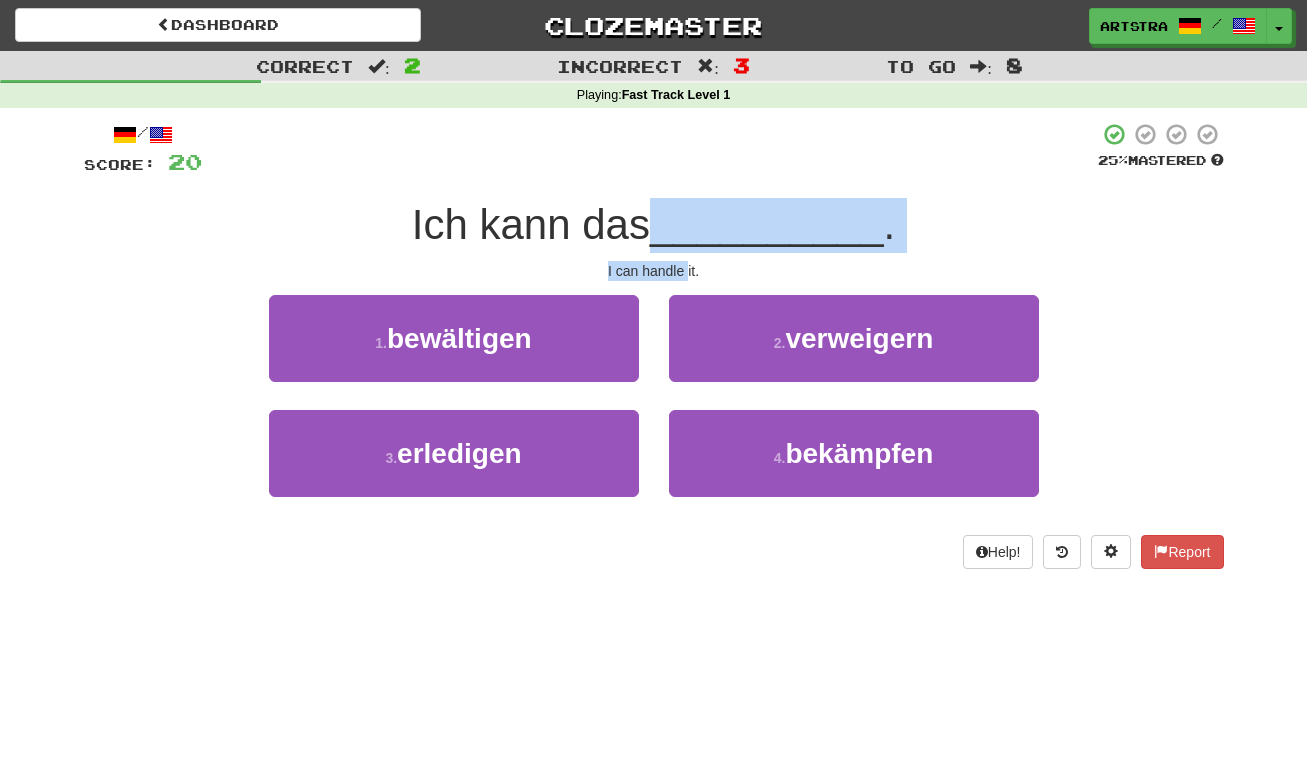 drag, startPoint x: 685, startPoint y: 259, endPoint x: 674, endPoint y: 226, distance: 34.785053 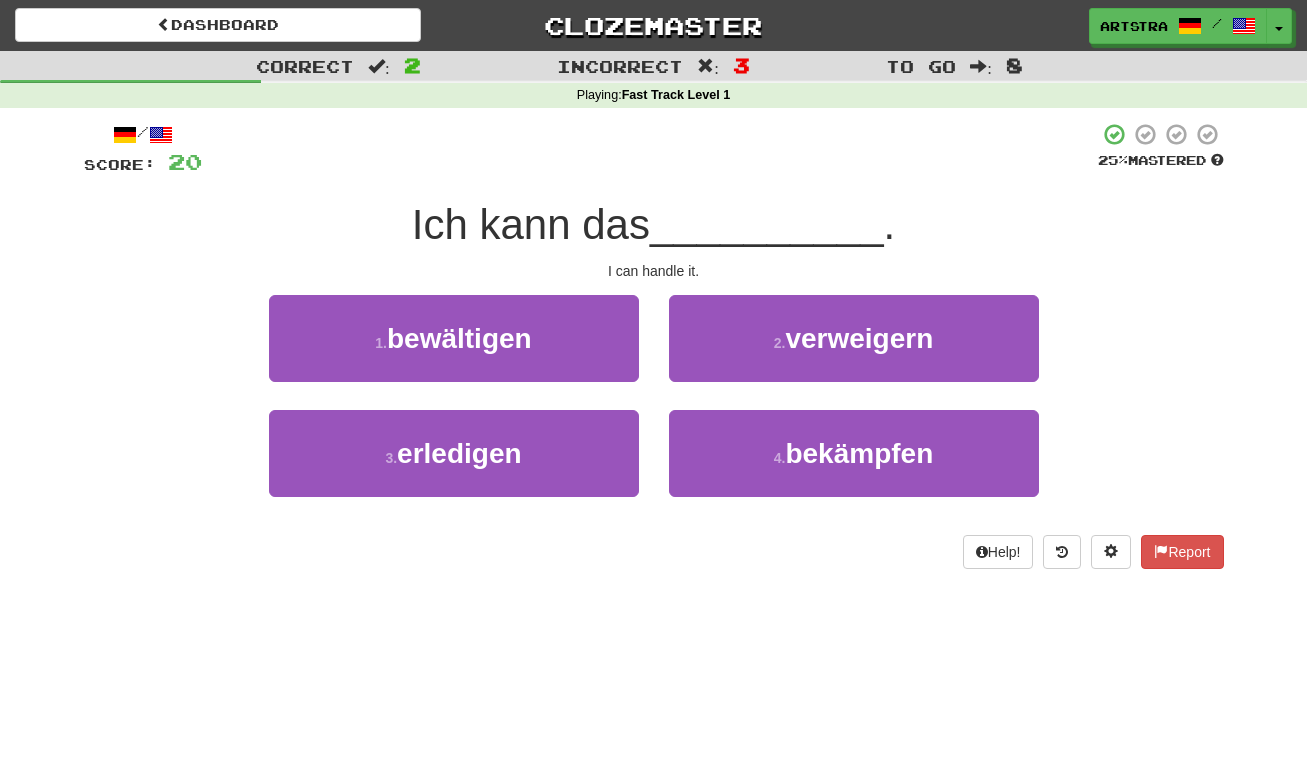click on "__________" at bounding box center (767, 224) 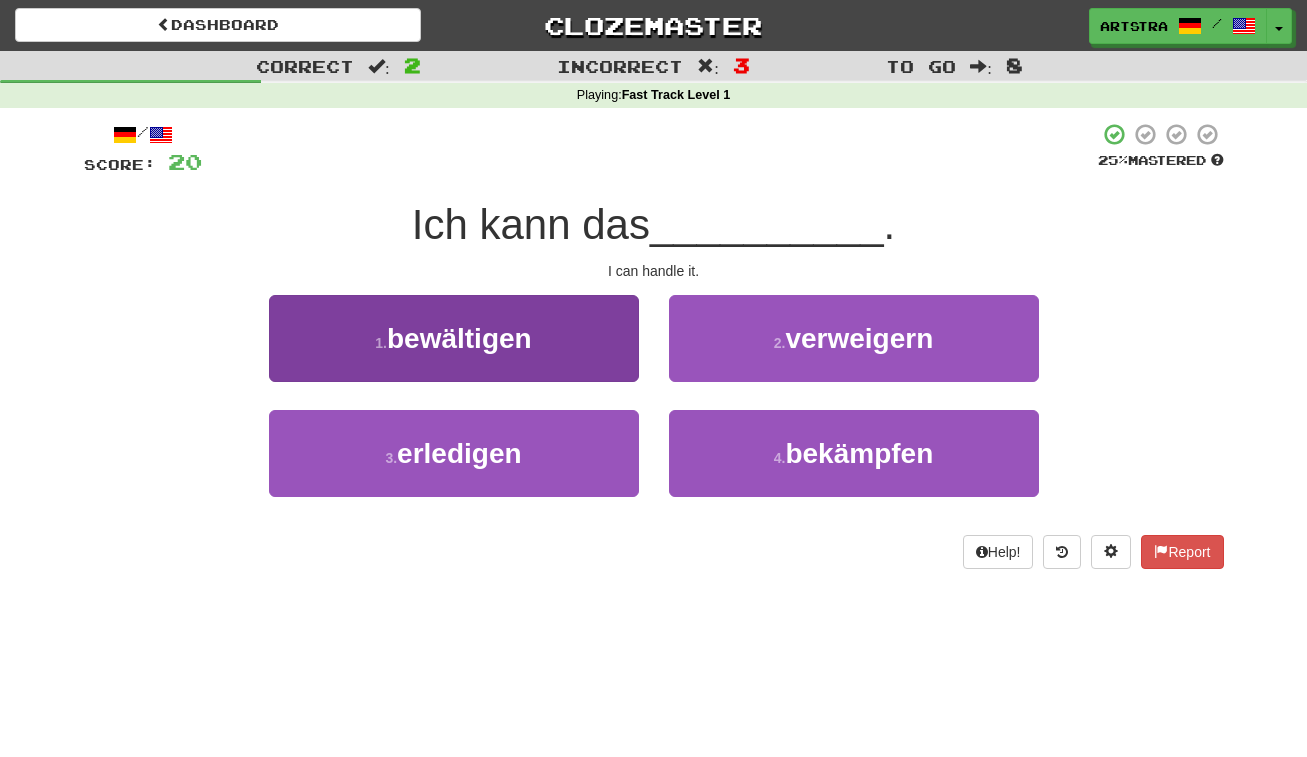 click on "1 .  bewältigen" at bounding box center (454, 338) 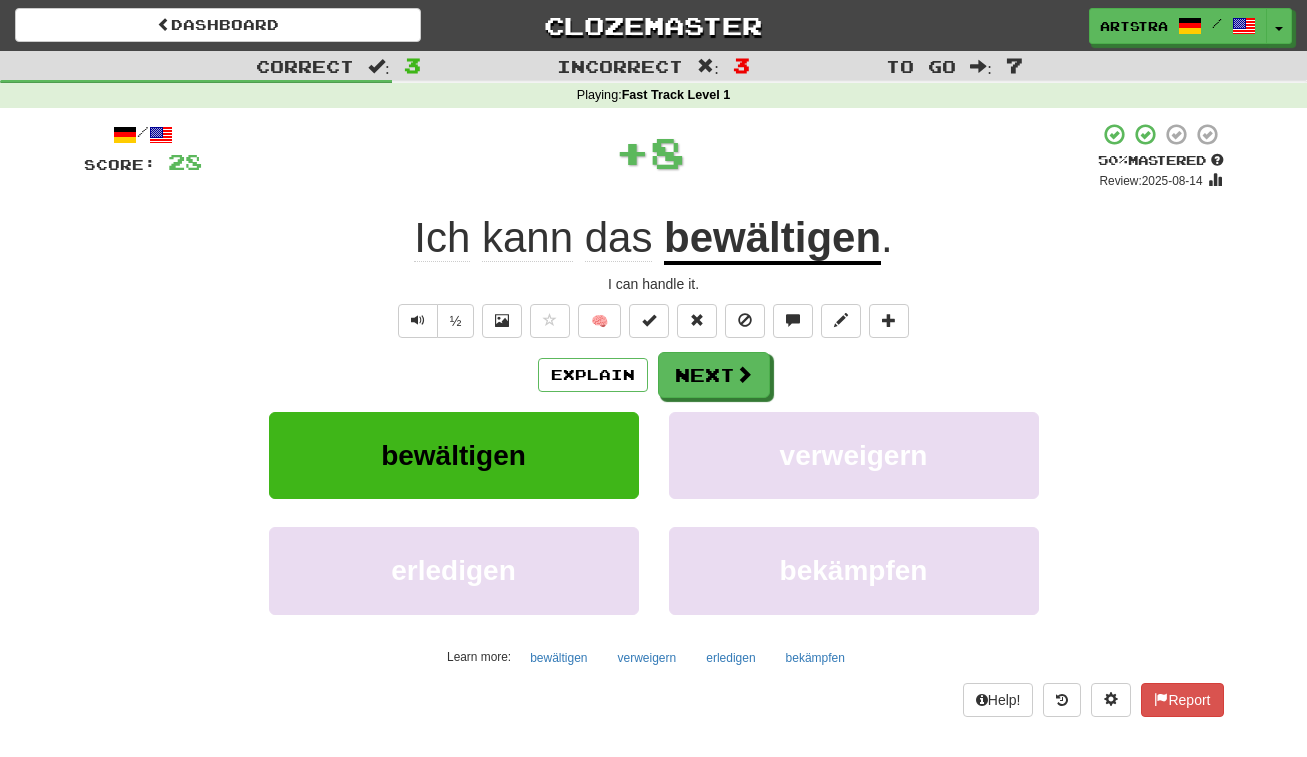 click on "bewältigen" at bounding box center [772, 239] 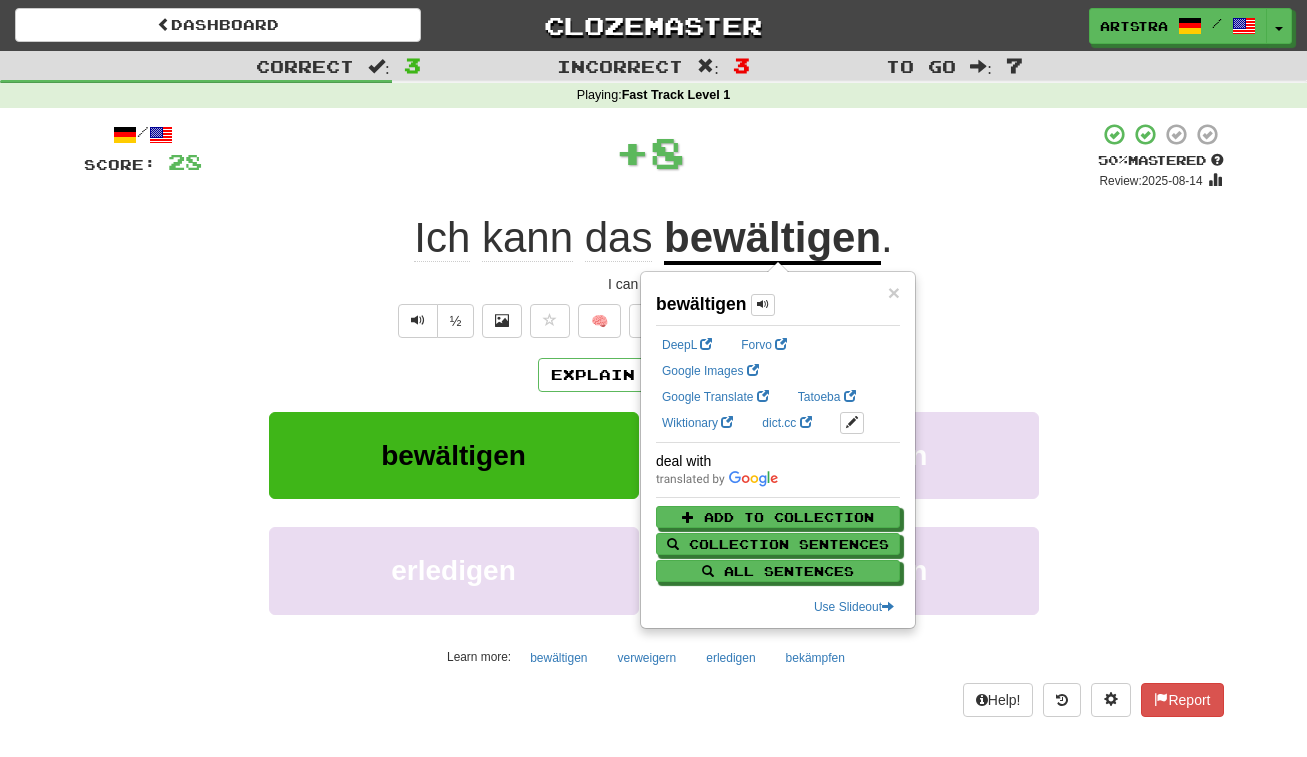 click on "+ 8" at bounding box center (650, 152) 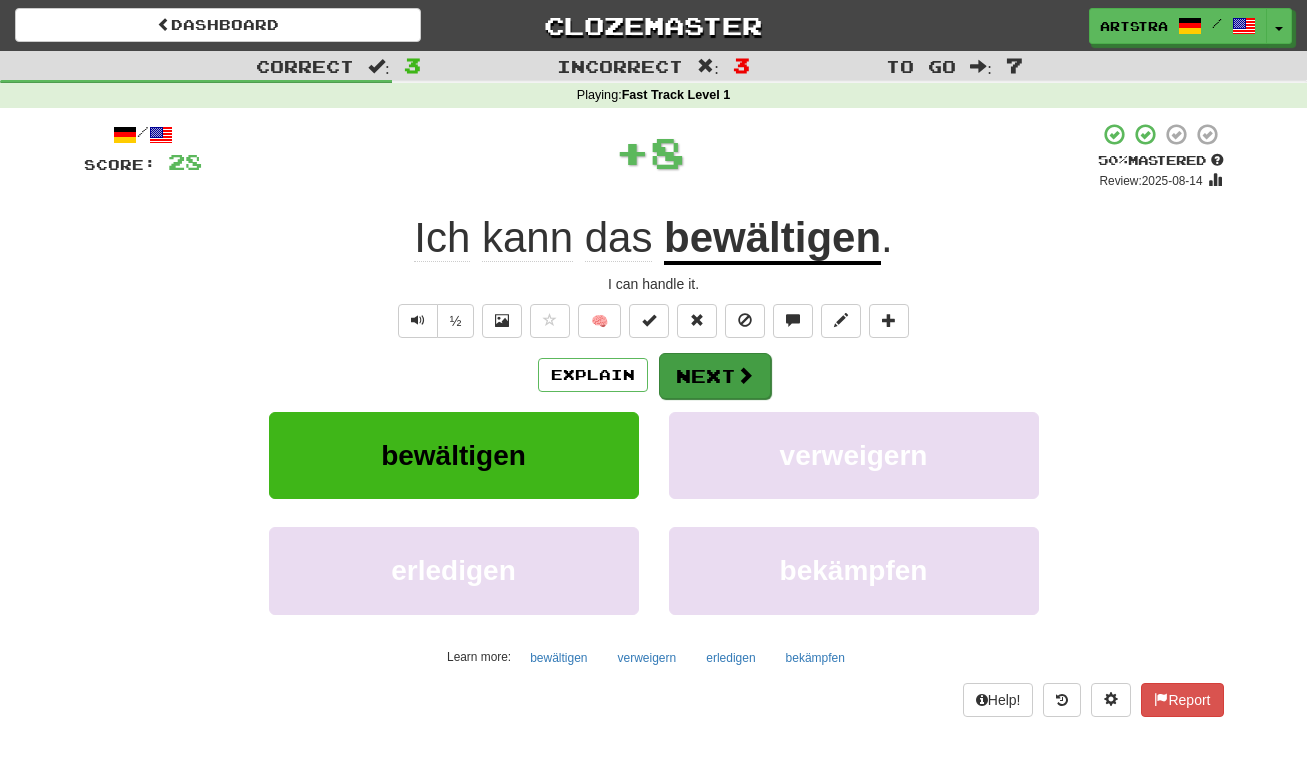 click on "Next" at bounding box center [715, 376] 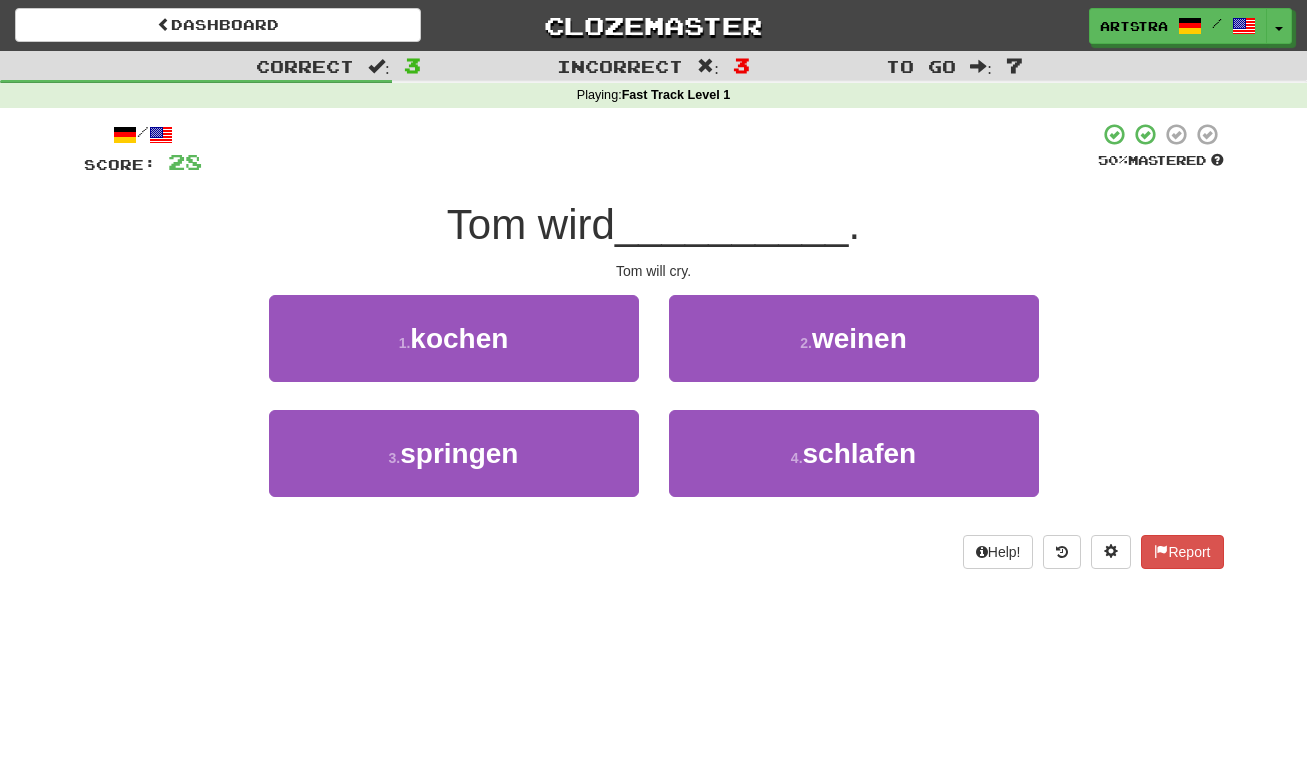 click on "__________" at bounding box center (732, 224) 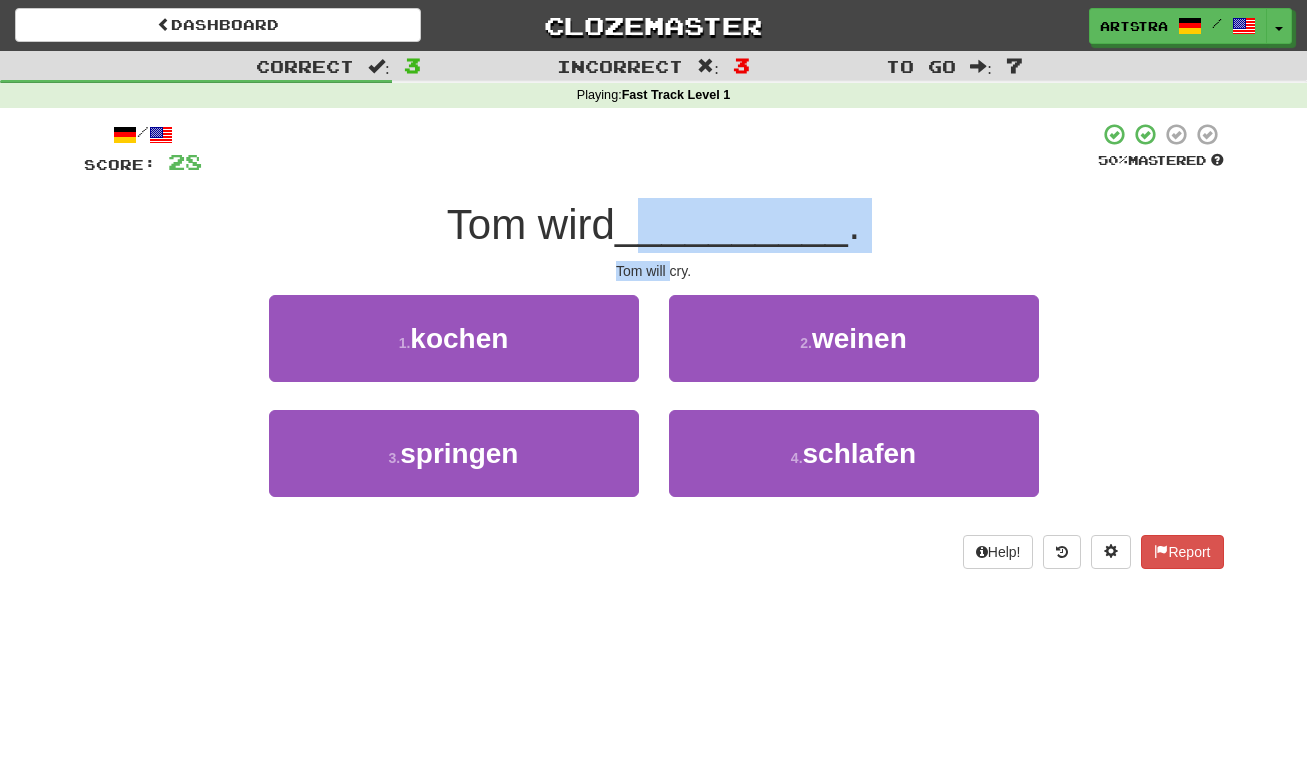 click on "/  Score:   28 50 %  Mastered Tom wird  __________ . Tom will cry. 1 .  kochen 2 .  weinen 3 .  springen 4 .  schlafen  Help!  Report" at bounding box center (654, 345) 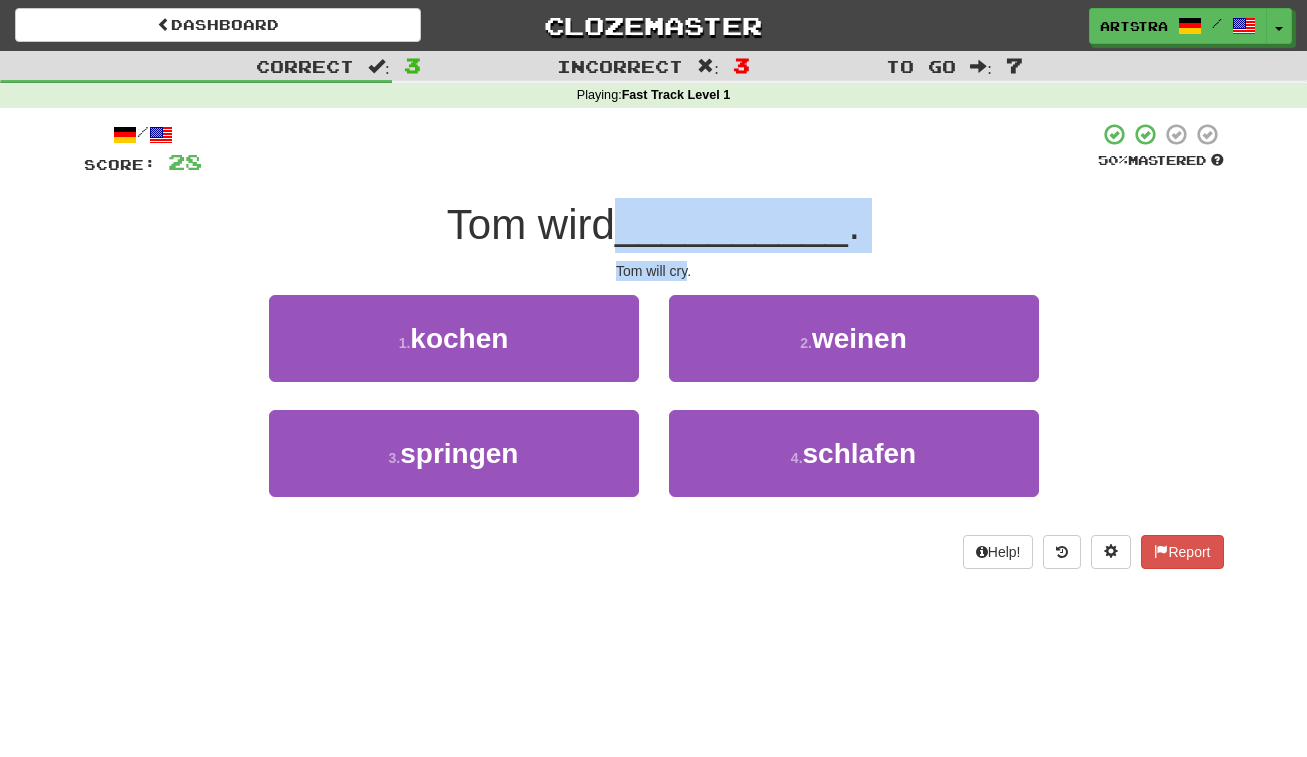 drag, startPoint x: 671, startPoint y: 270, endPoint x: 667, endPoint y: 223, distance: 47.169907 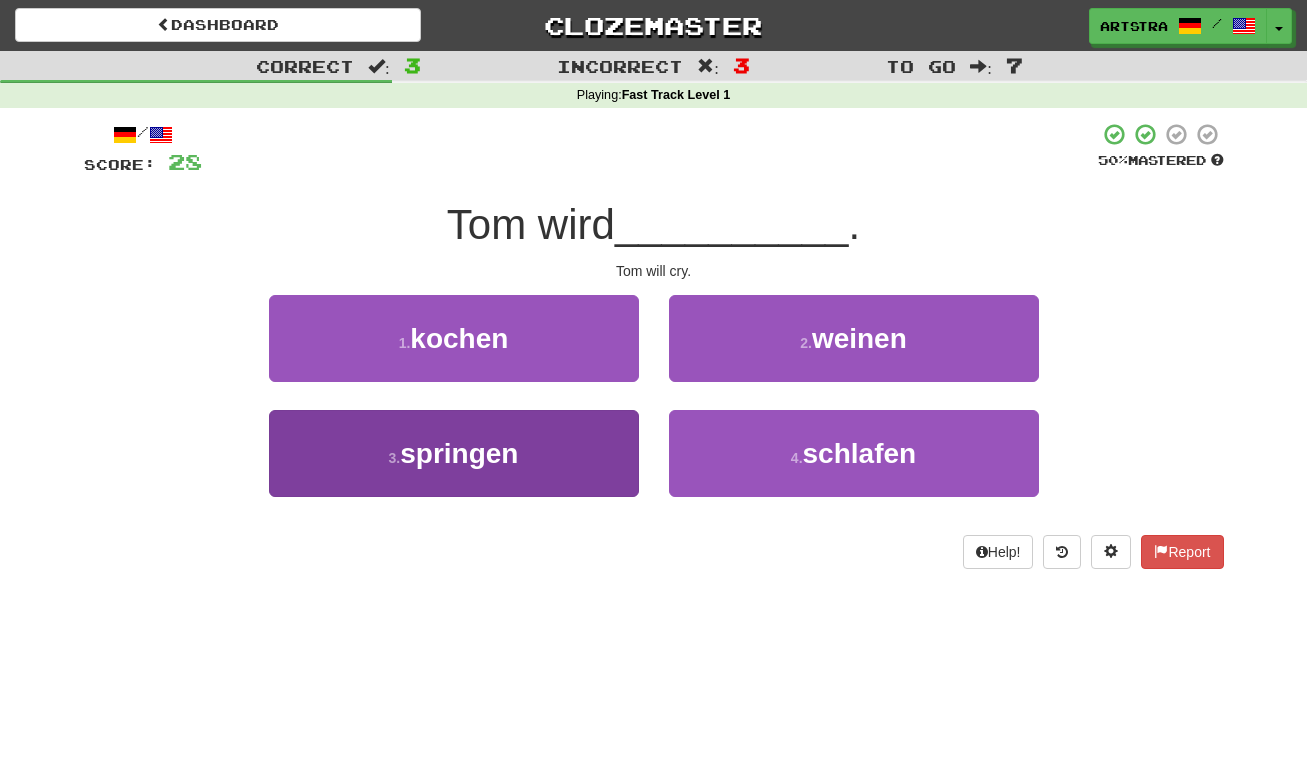 click on "3 .  springen" at bounding box center (454, 453) 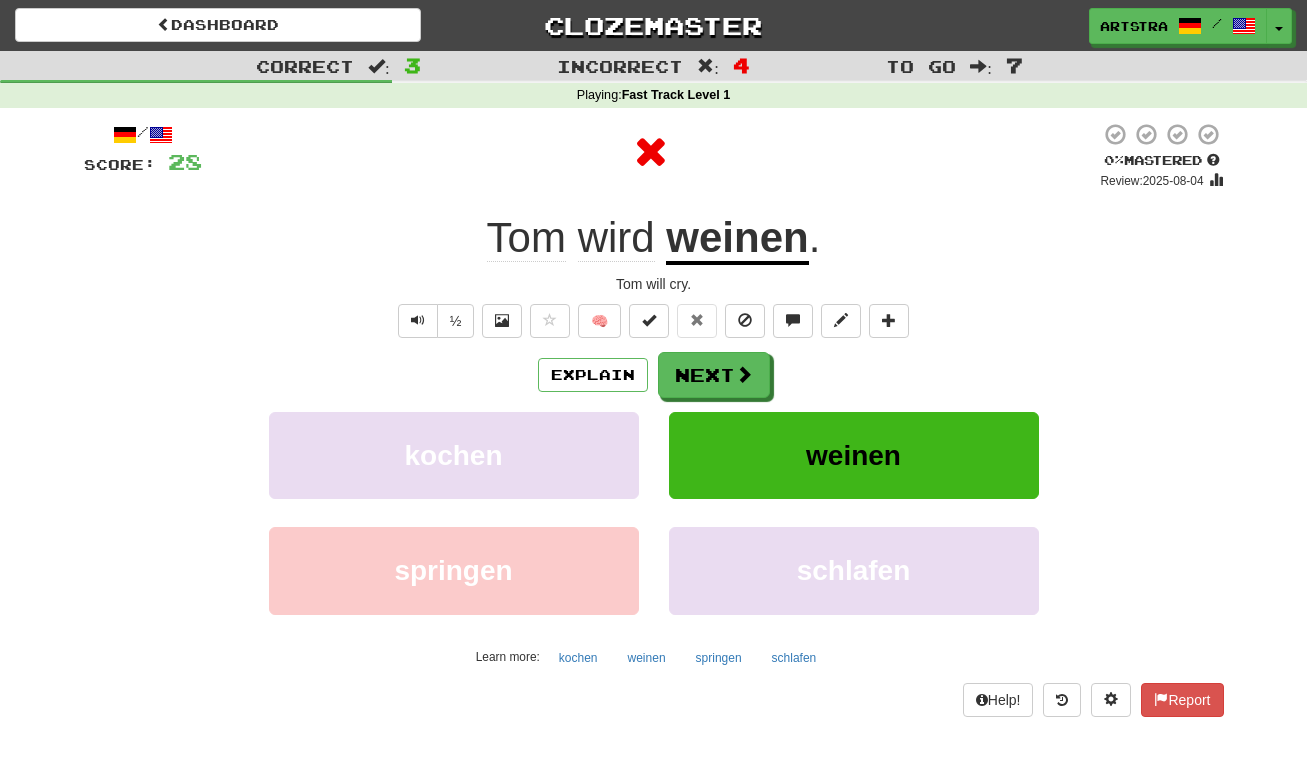 click on "weinen" at bounding box center [737, 239] 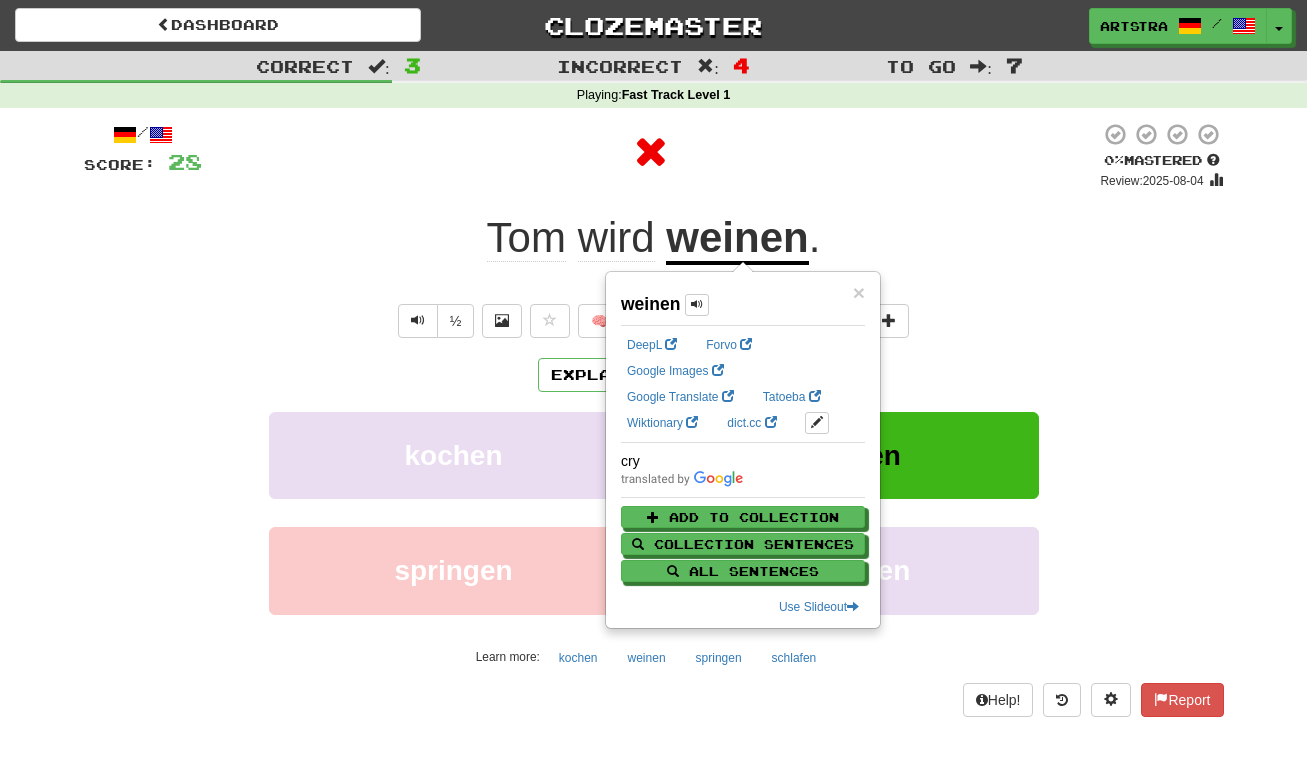 click at bounding box center [651, 152] 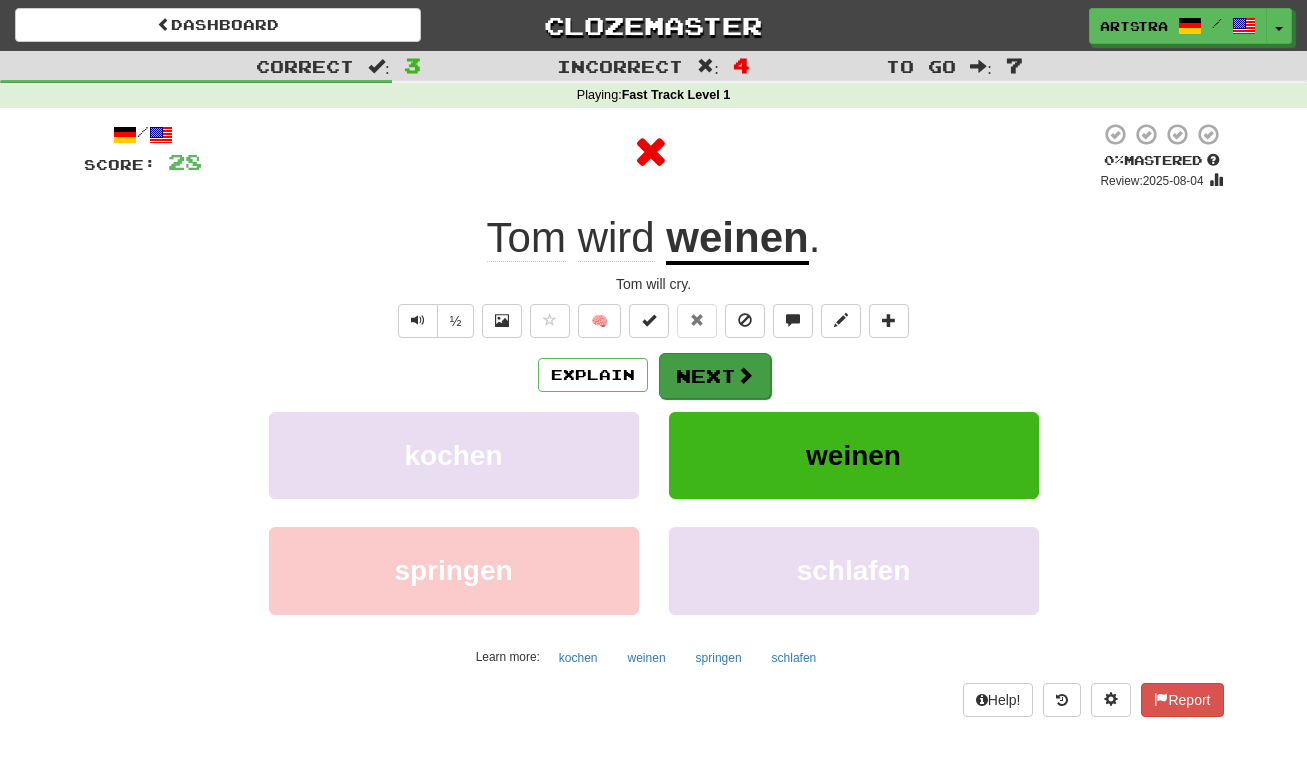 click on "Next" at bounding box center (715, 376) 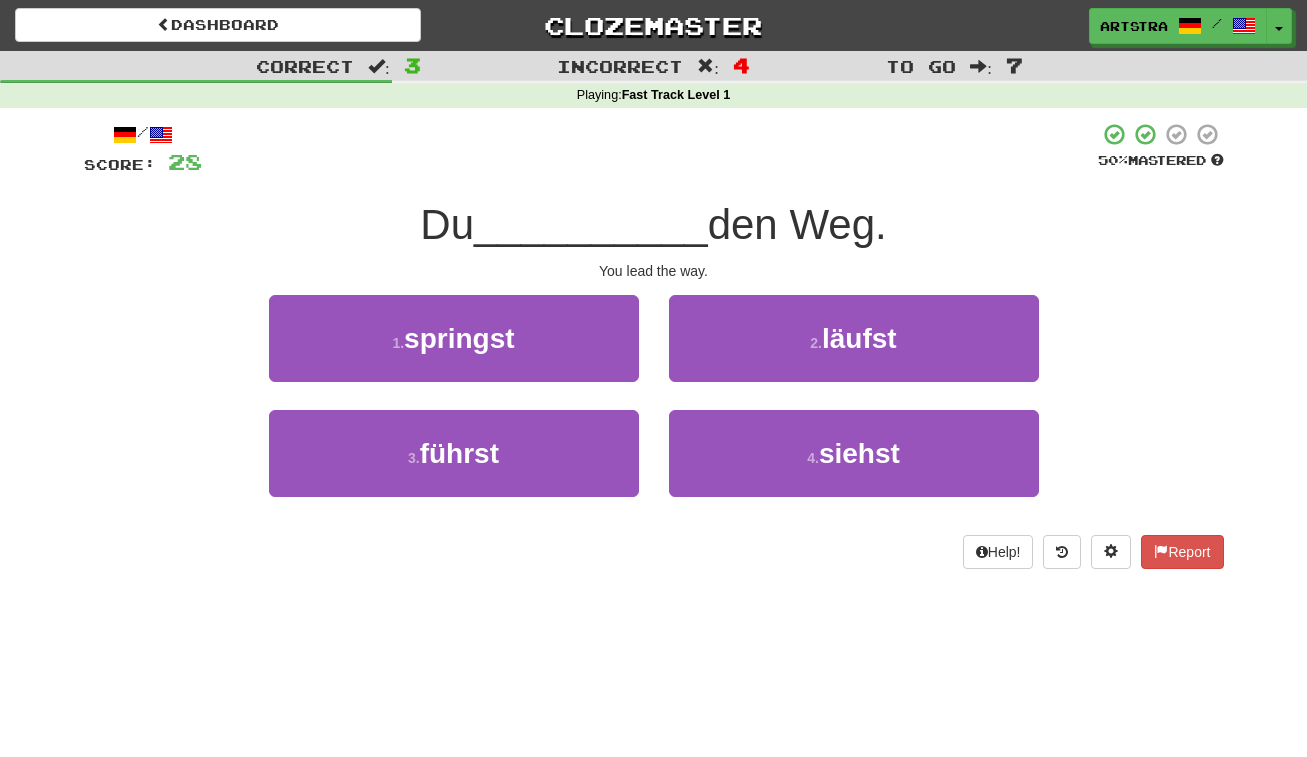 click on "/  Score:   28 50 %  Mastered Du  __________  den Weg. You lead the way. 1 .  springst 2 .  läufst 3 .  führst 4 .  siehst  Help!  Report" at bounding box center [654, 345] 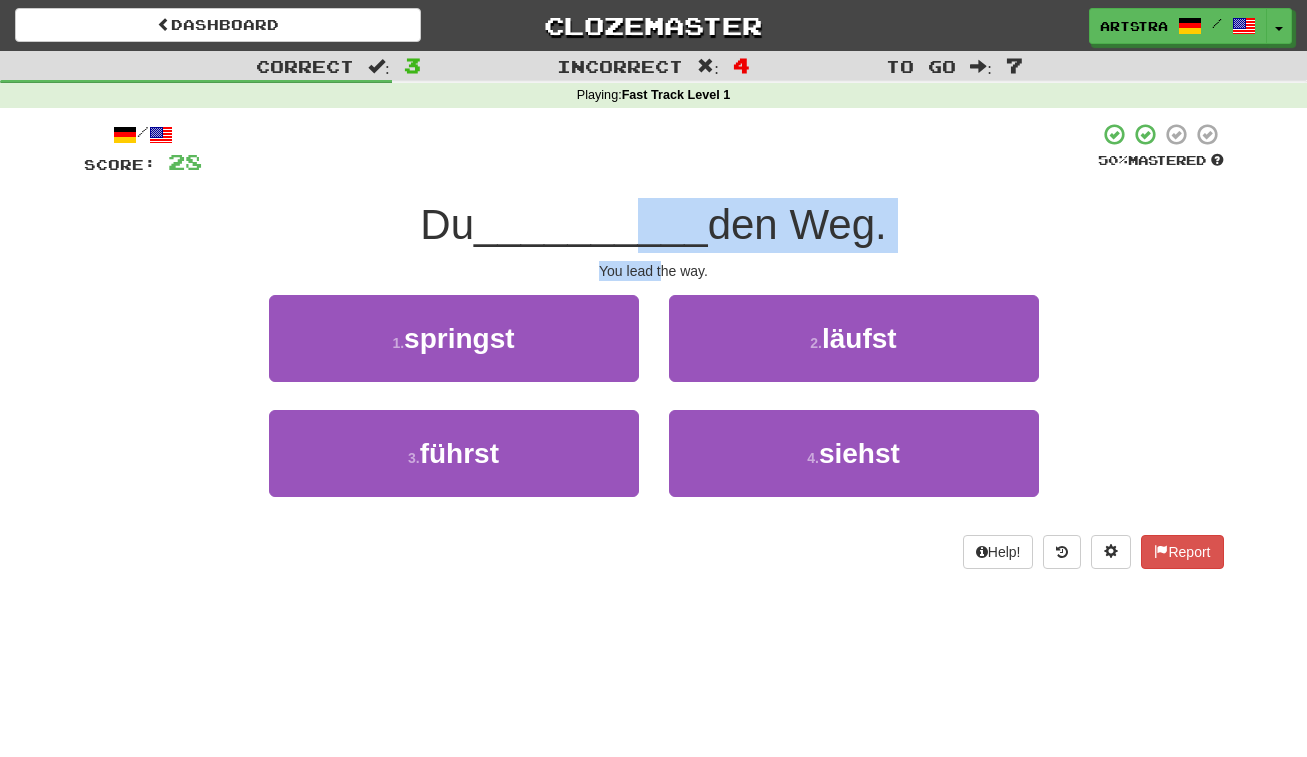 drag, startPoint x: 644, startPoint y: 219, endPoint x: 660, endPoint y: 266, distance: 49.648766 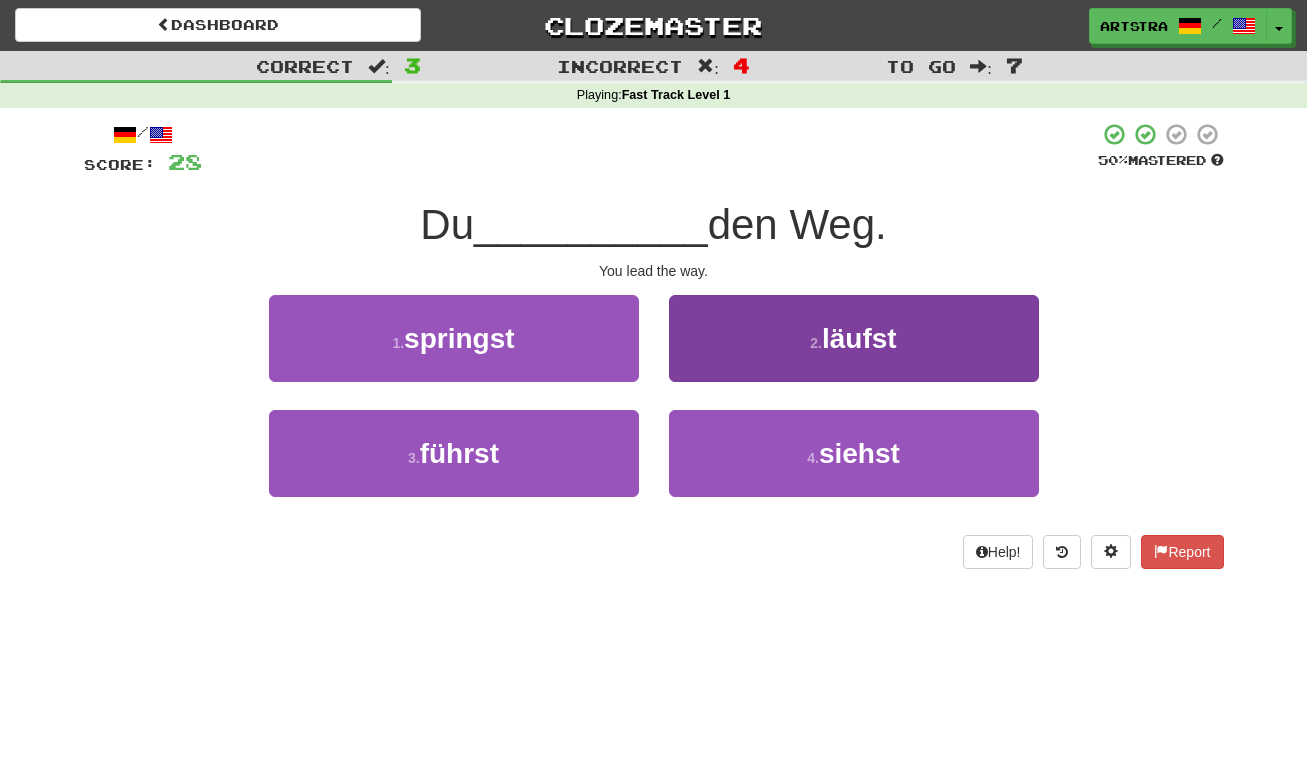 click on "2 .  läufst" at bounding box center [854, 338] 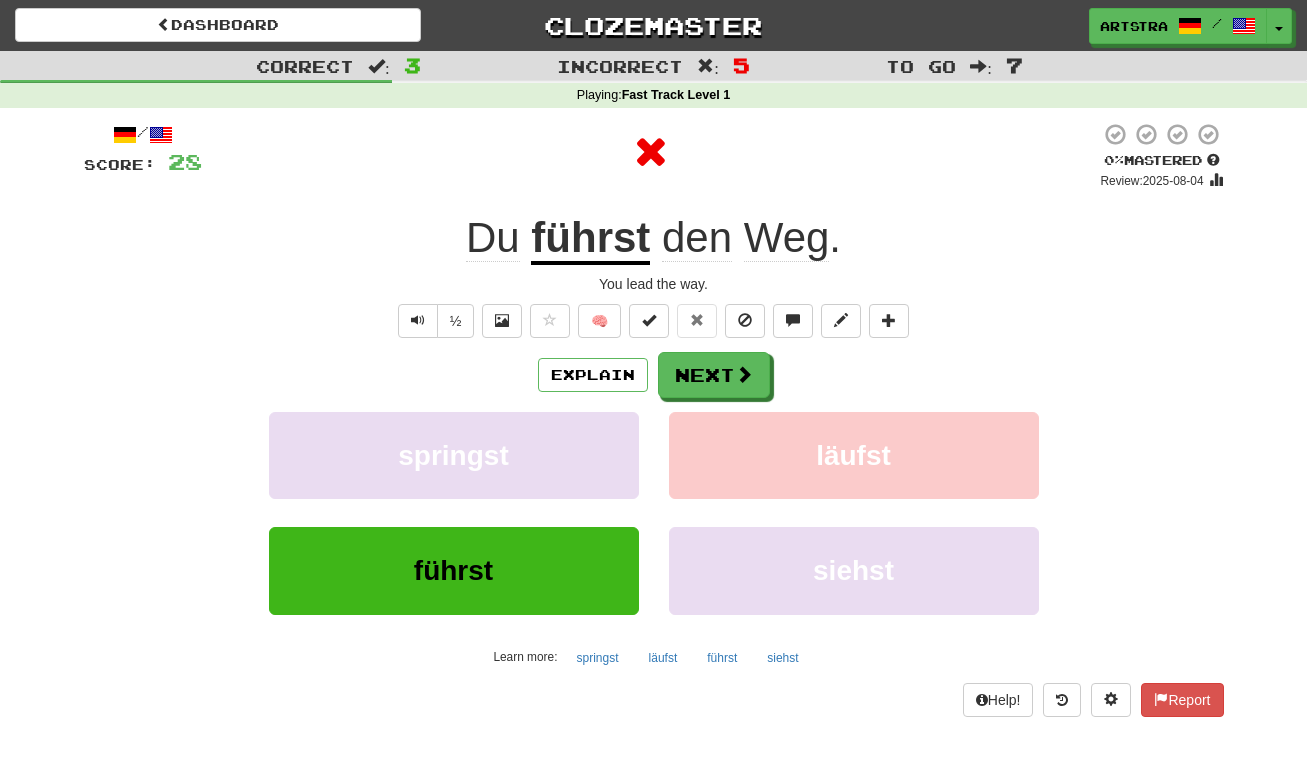 click on "führst" at bounding box center (590, 239) 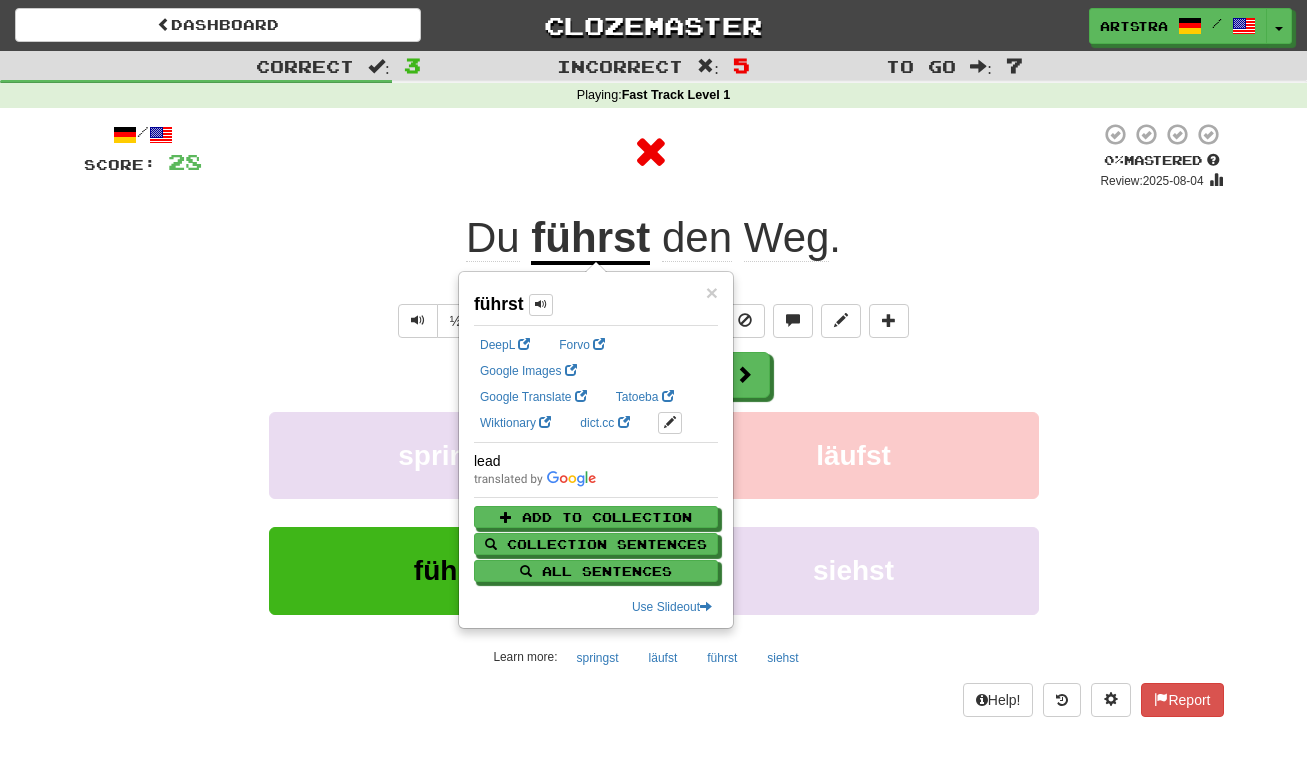 click at bounding box center (651, 152) 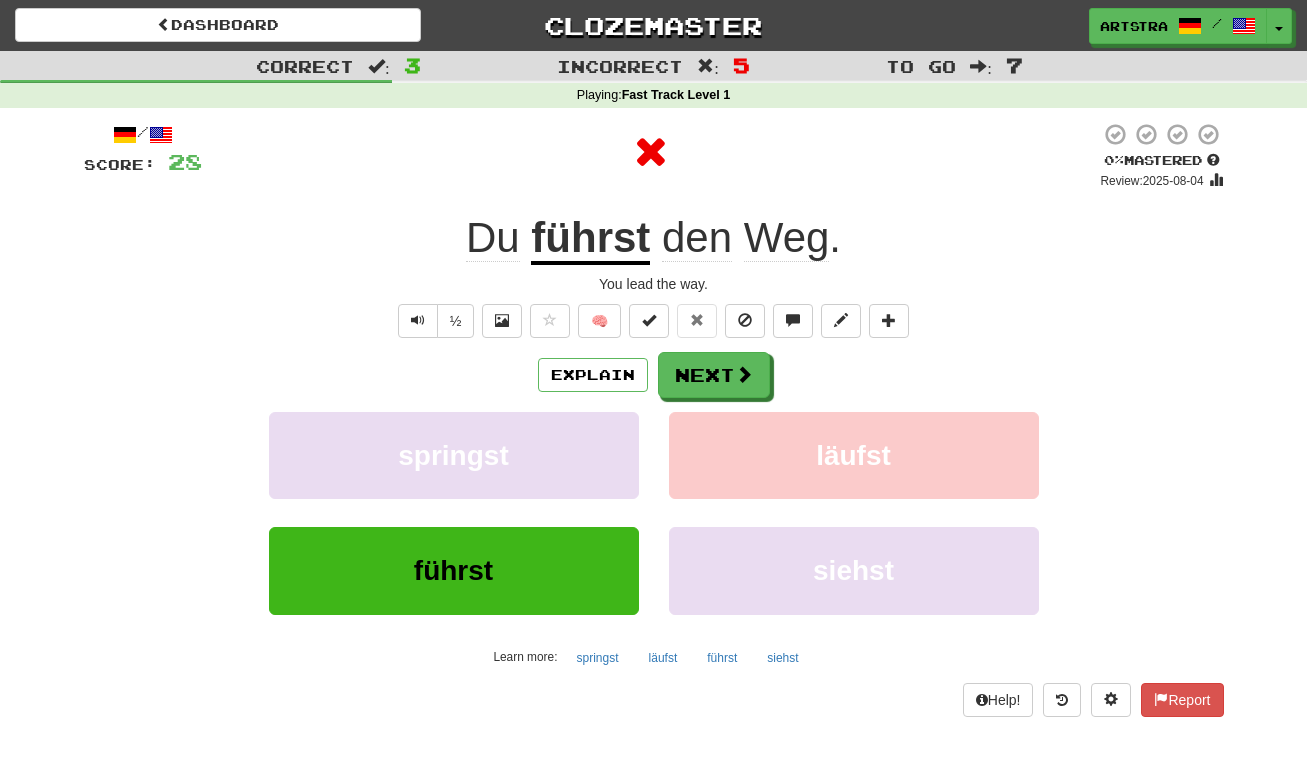 click on "Weg" at bounding box center (787, 238) 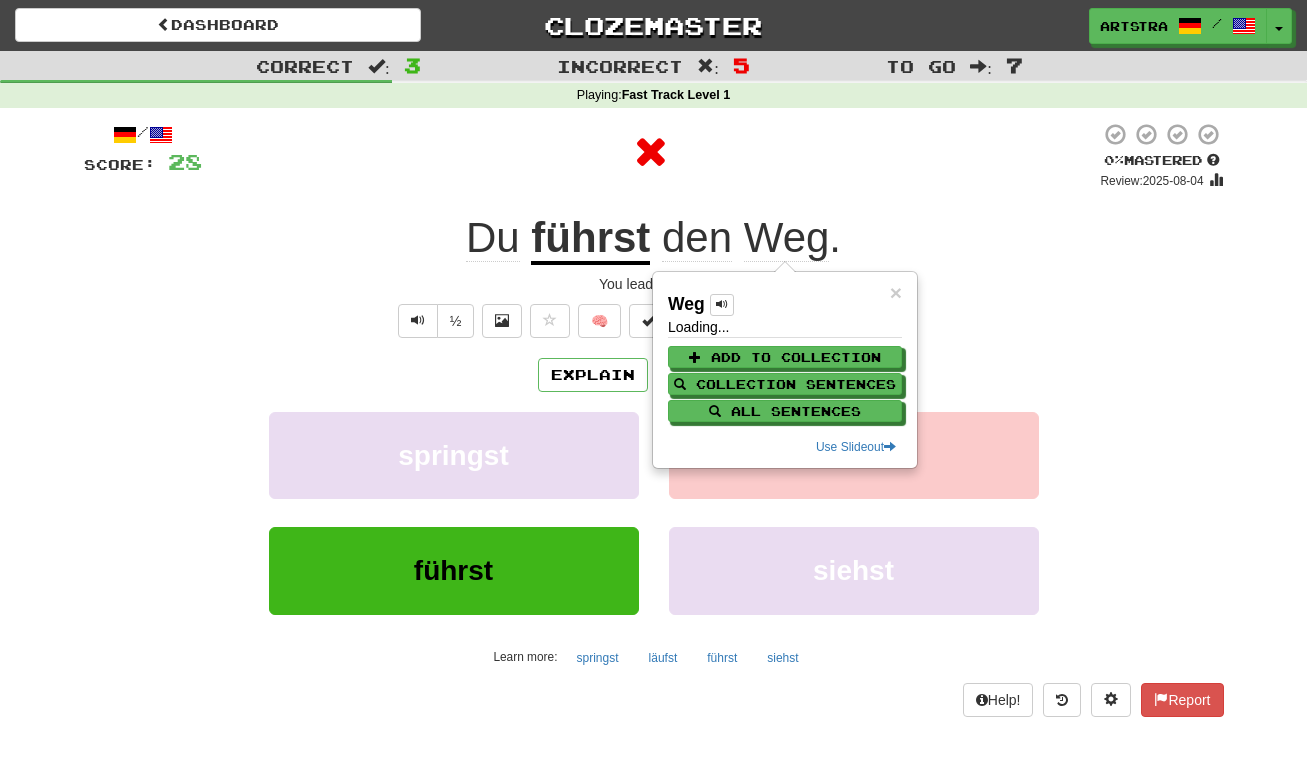 click at bounding box center (651, 152) 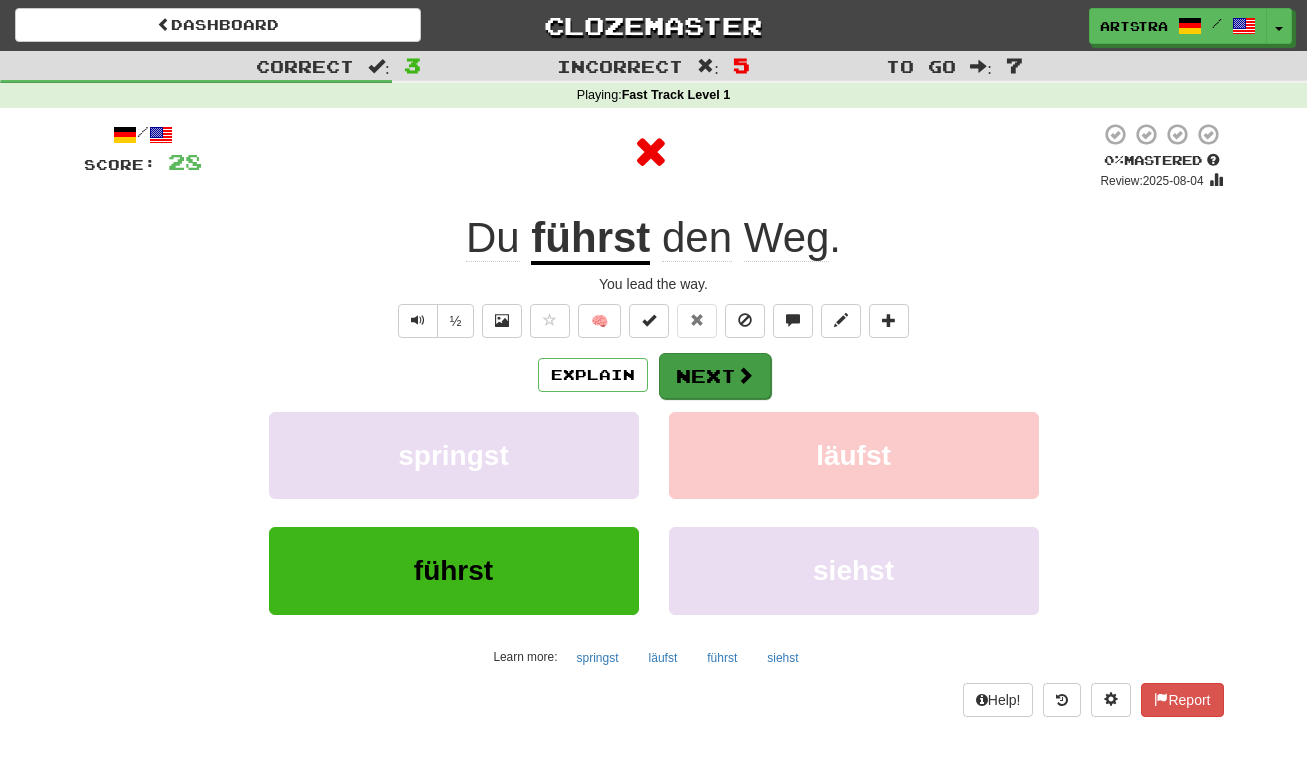click at bounding box center (745, 375) 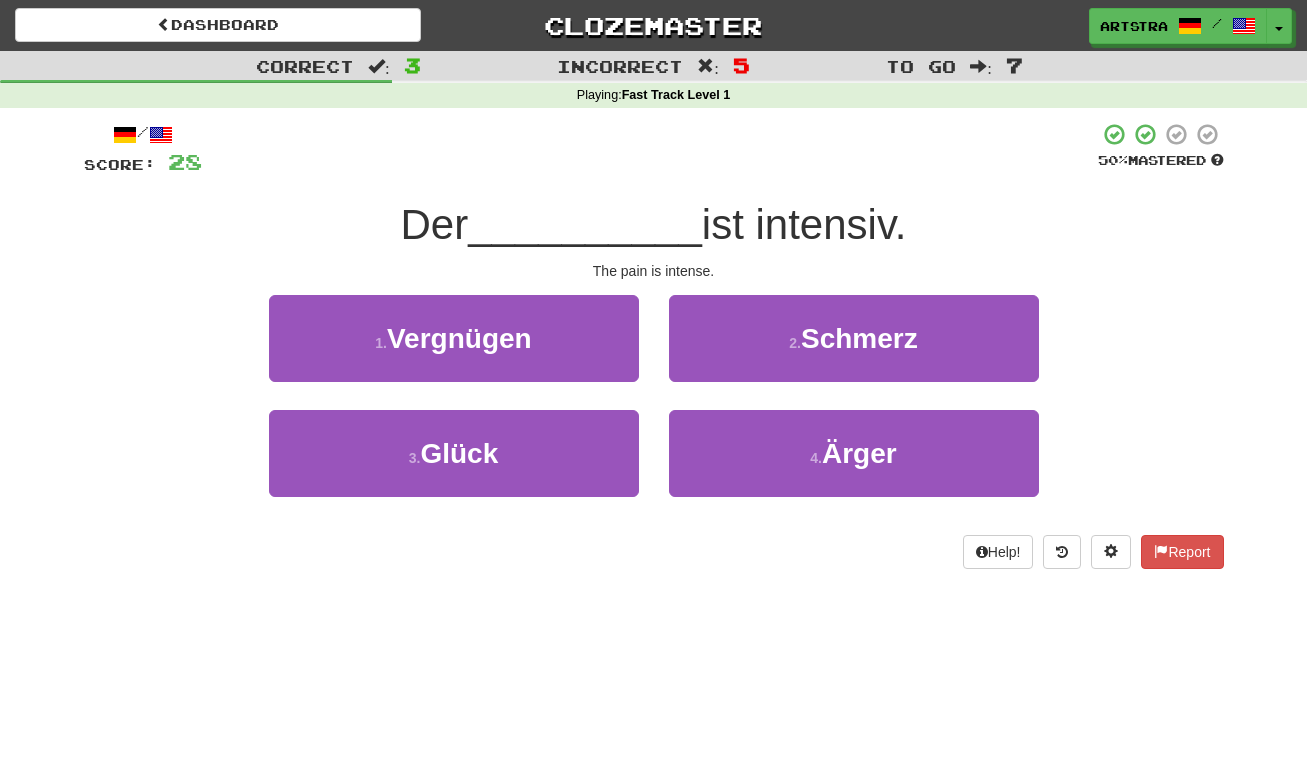 click on "__________" at bounding box center [585, 224] 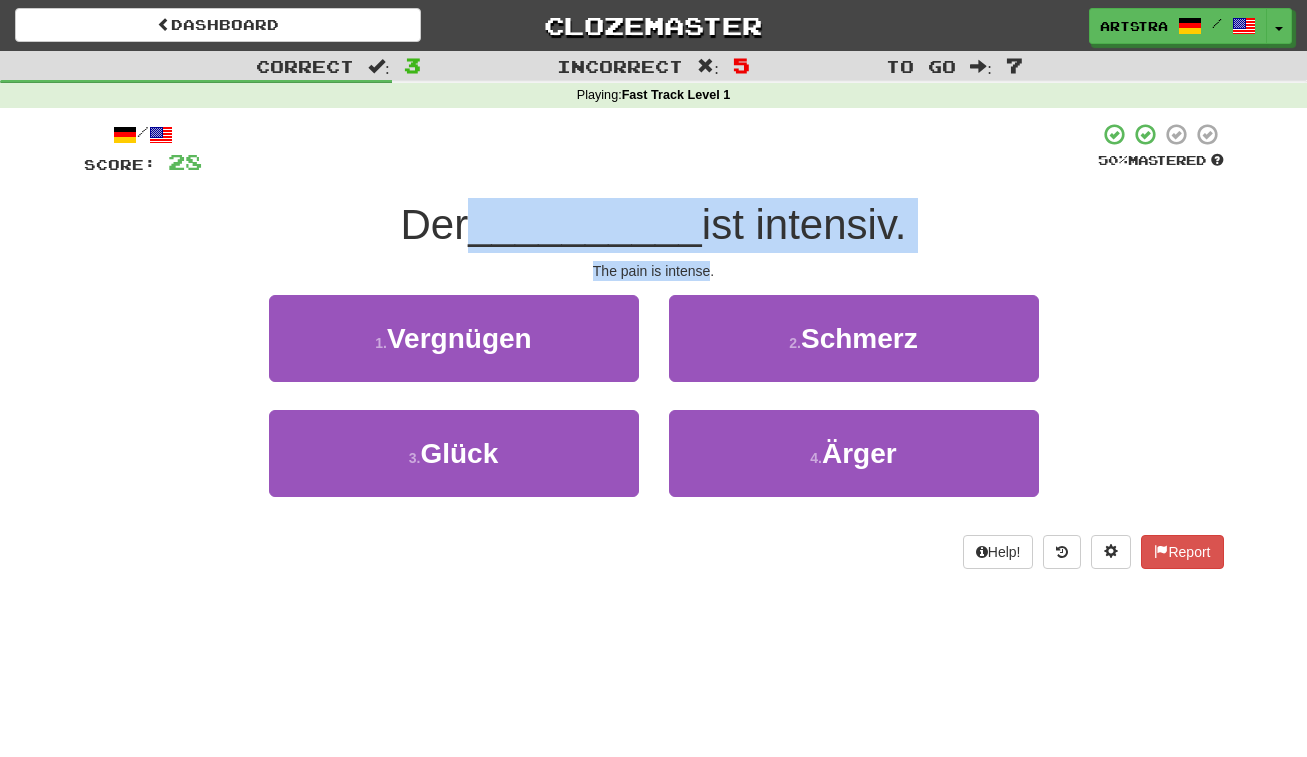 click on "/  Score:   28 50 %  Mastered Der  __________  ist intensiv. The pain is intense. 1 .  Vergnügen 2 .  Schmerz 3 .  Glück 4 .  Ärger  Help!  Report" at bounding box center [654, 345] 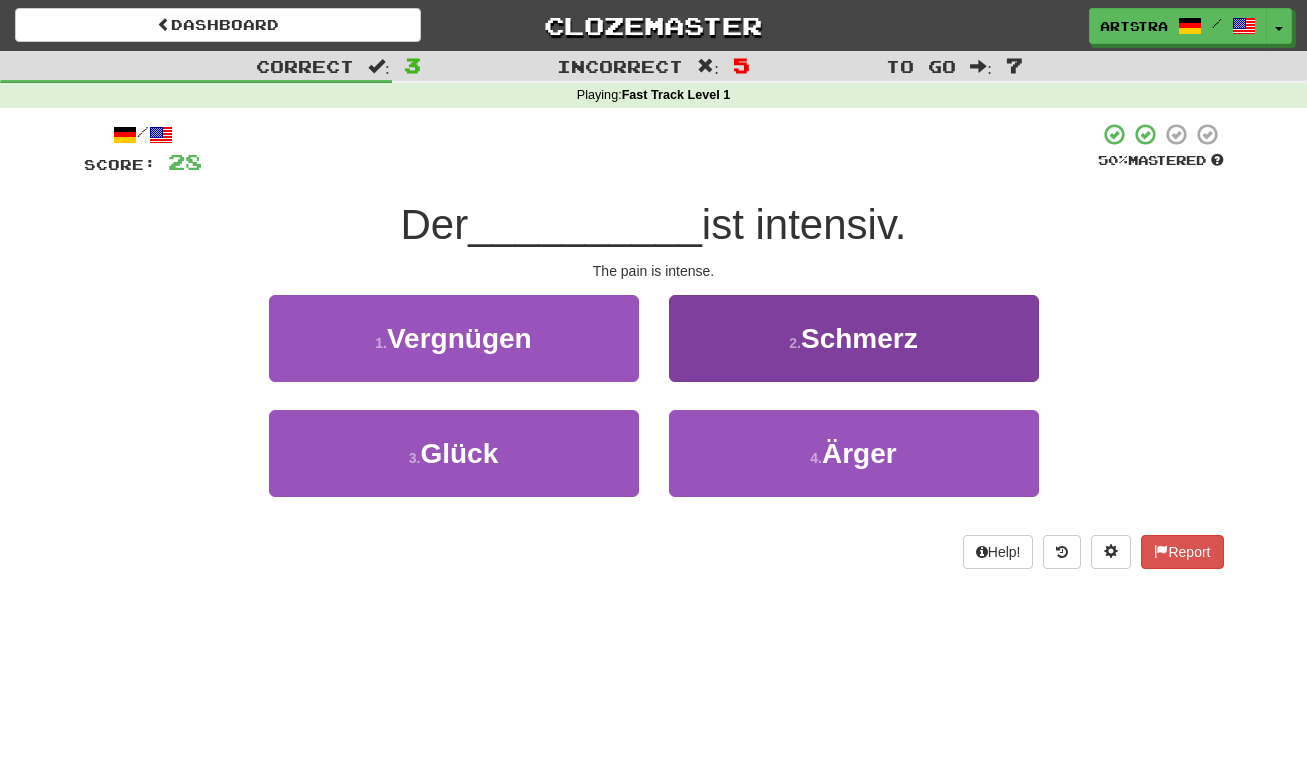 click on "2 .  Schmerz" at bounding box center [854, 338] 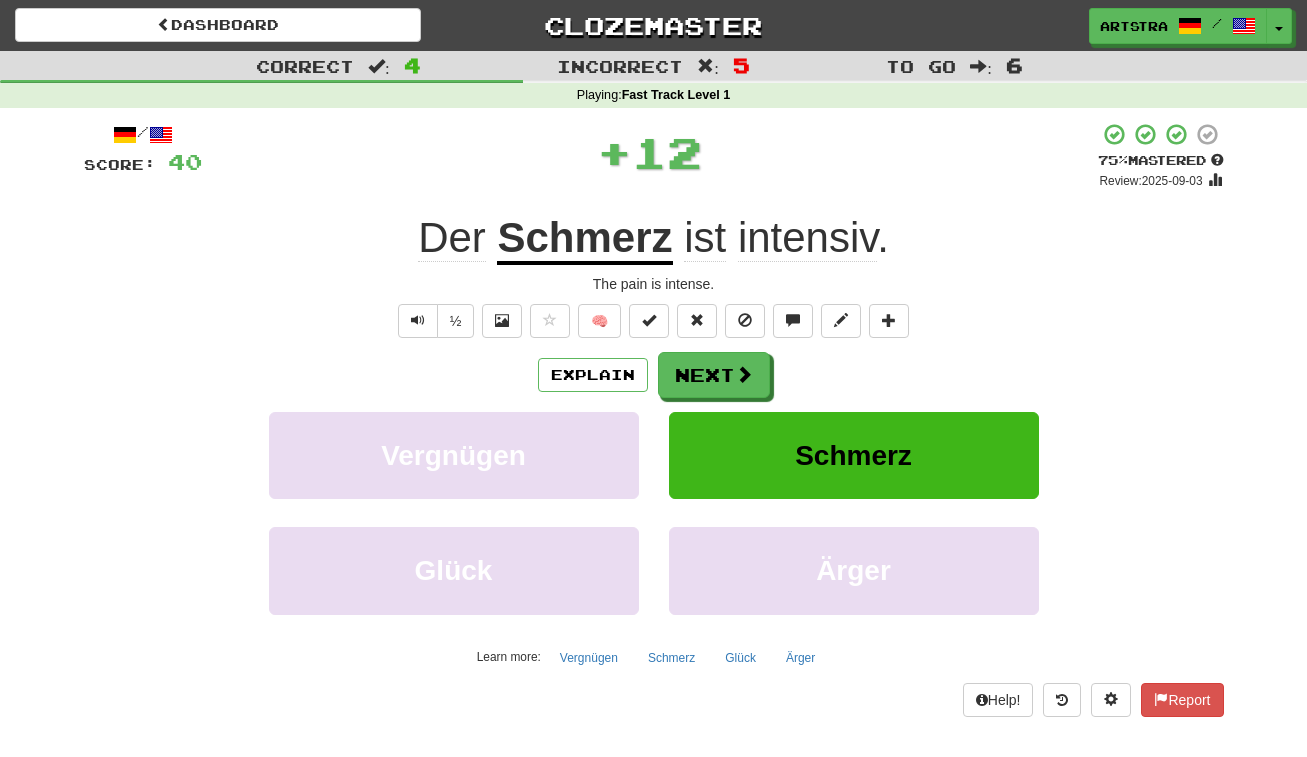 click on "intensiv" at bounding box center (807, 238) 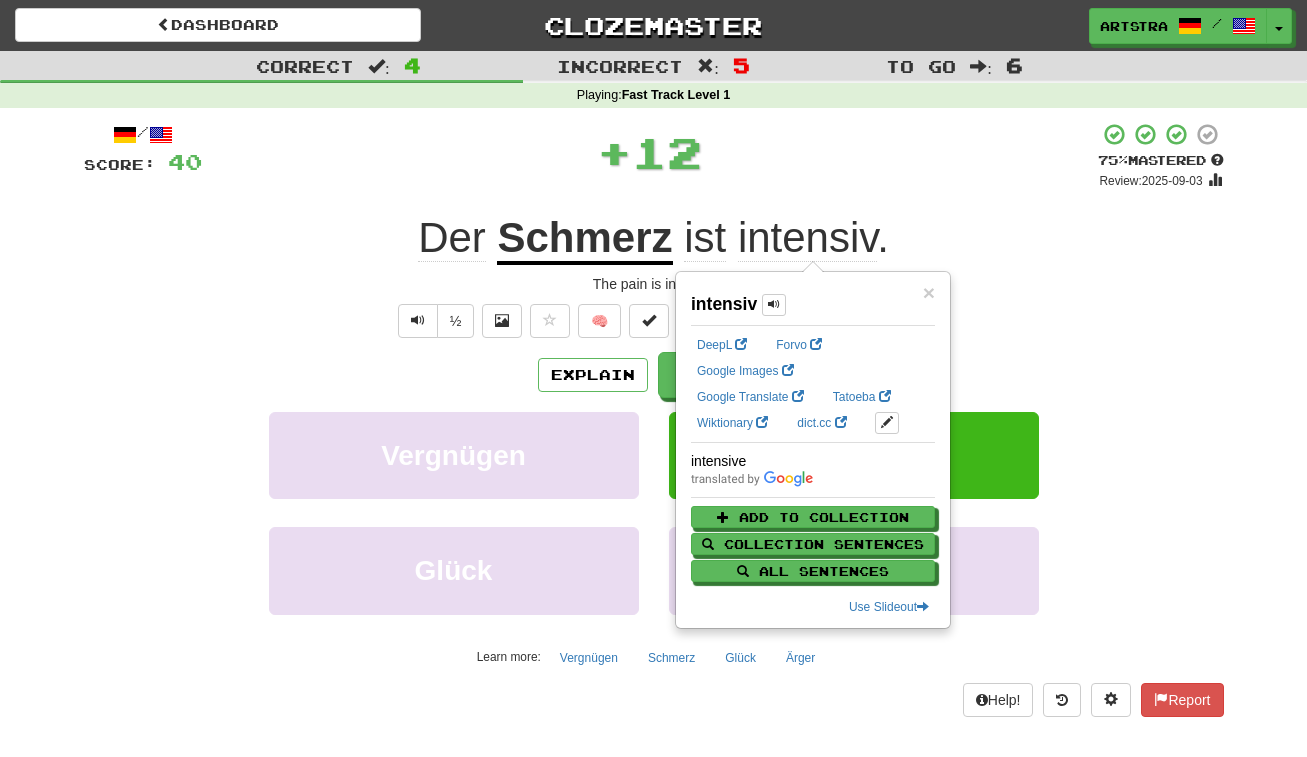 click on "+ 12" at bounding box center (650, 152) 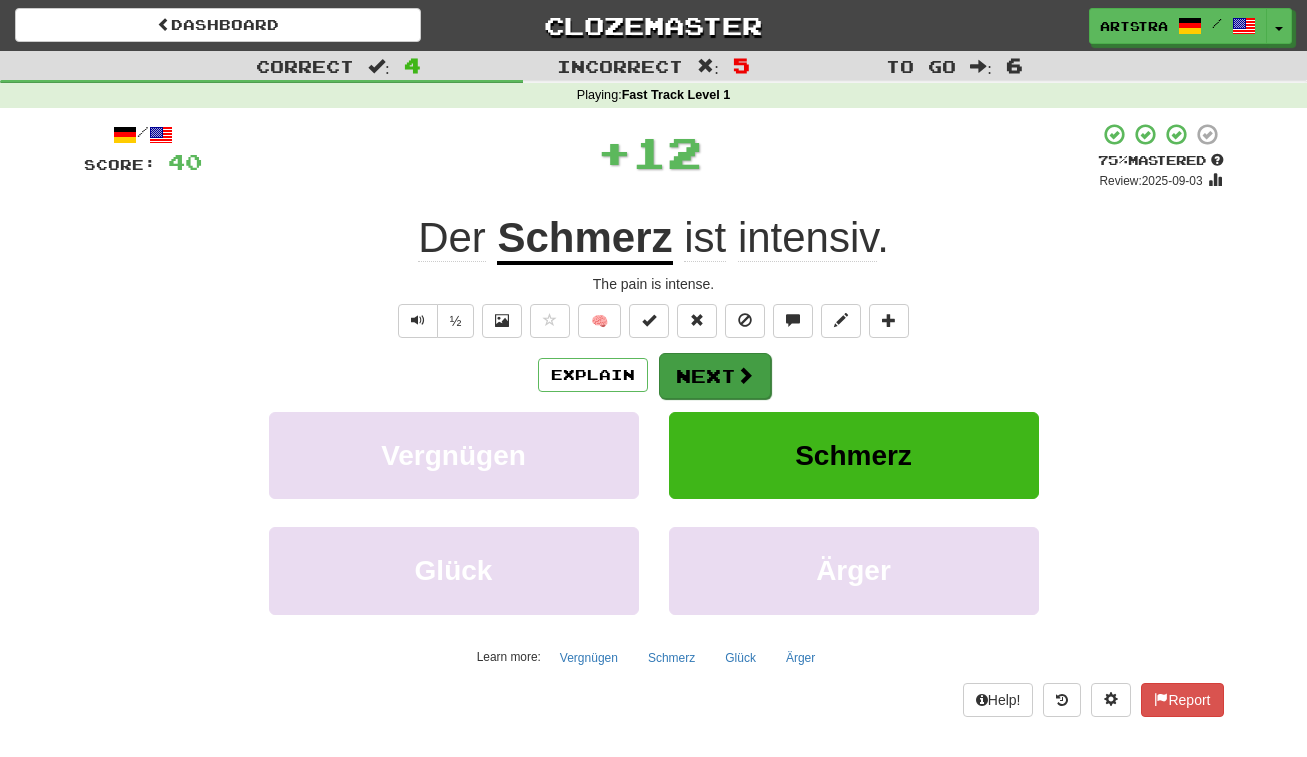 click at bounding box center (745, 375) 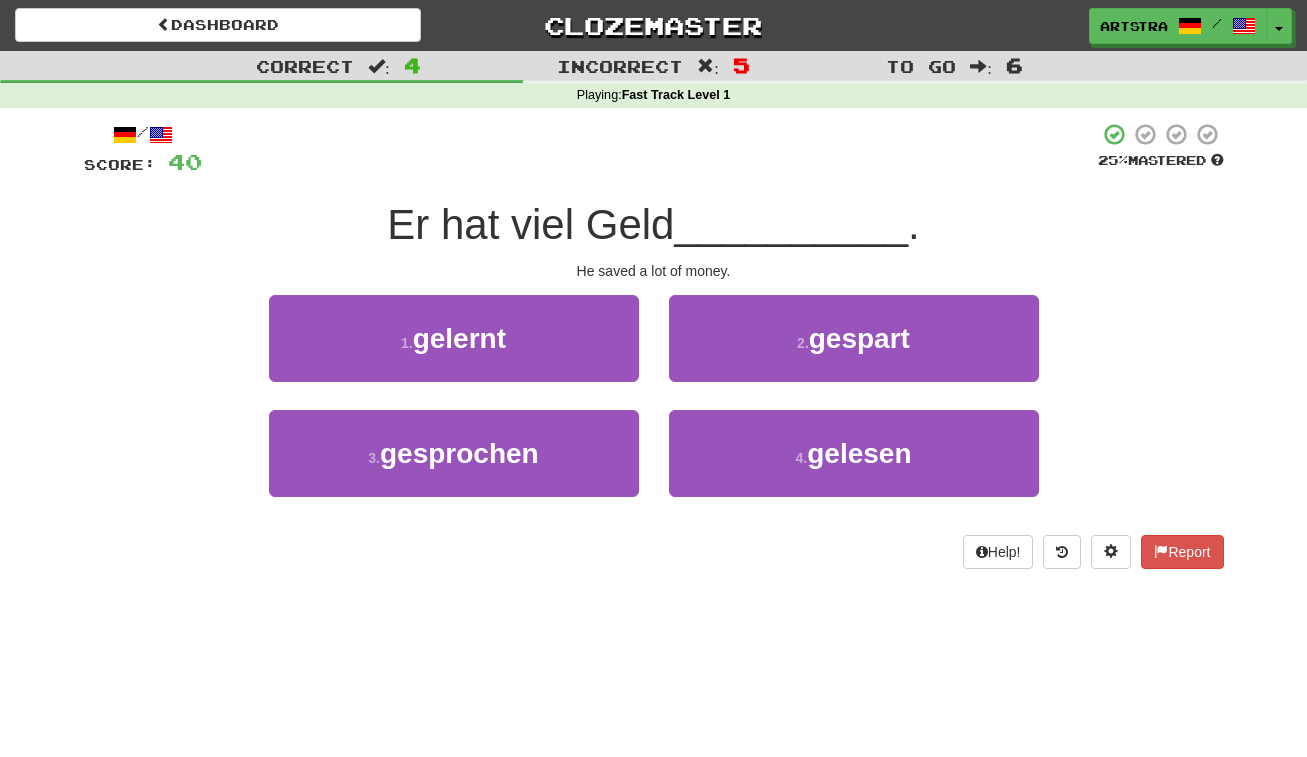 click on "/  Score:   40 25 %  Mastered Er hat viel Geld  __________ . He saved a lot of money. 1 .  gelernt 2 .  gespart 3 .  gesprochen 4 .  gelesen  Help!  Report" at bounding box center (654, 345) 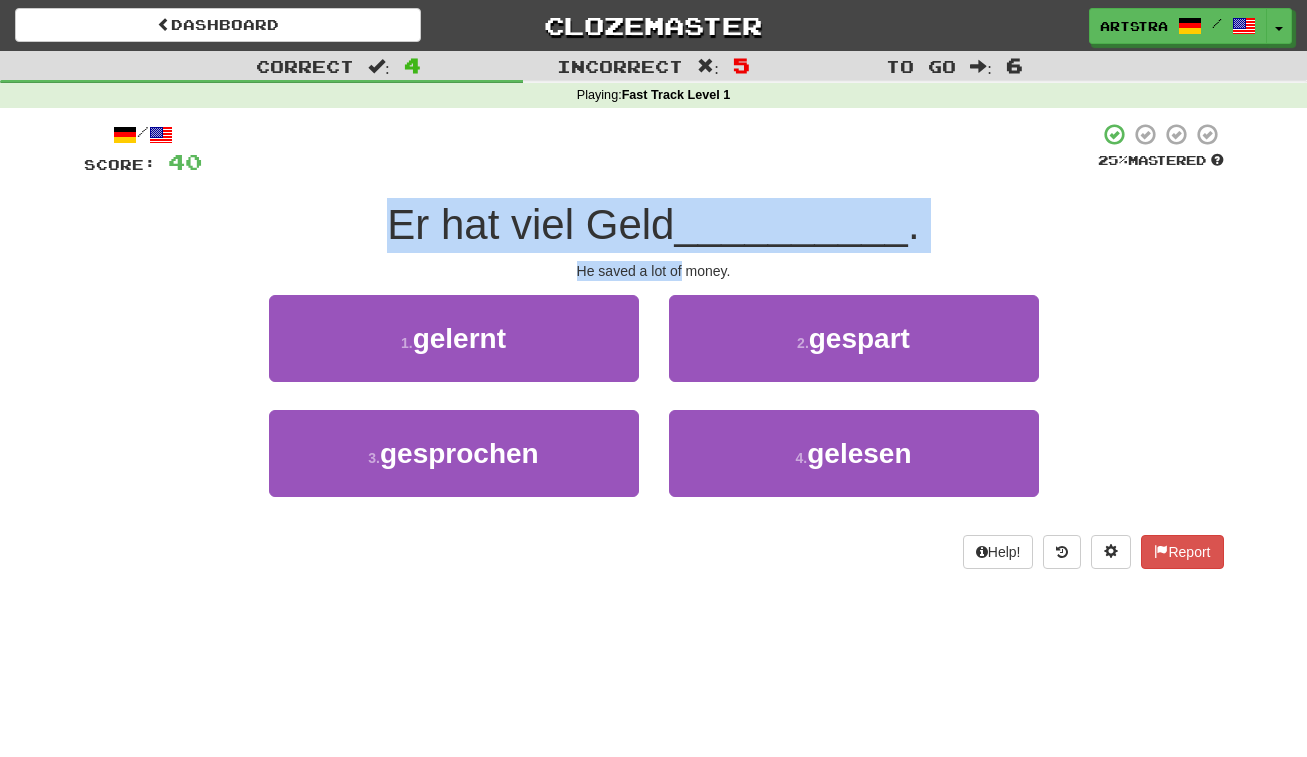 drag, startPoint x: 657, startPoint y: 195, endPoint x: 676, endPoint y: 264, distance: 71.568146 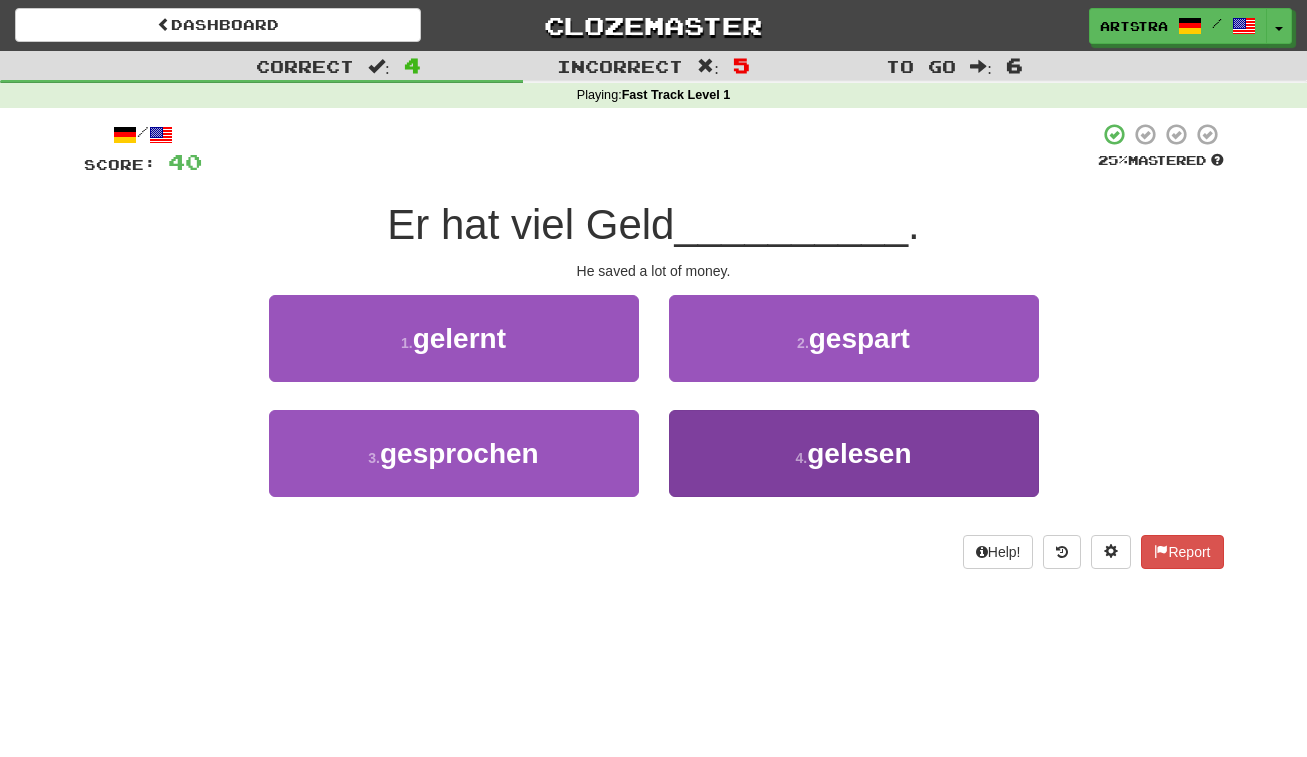 click on "4 .  gelesen" at bounding box center [854, 453] 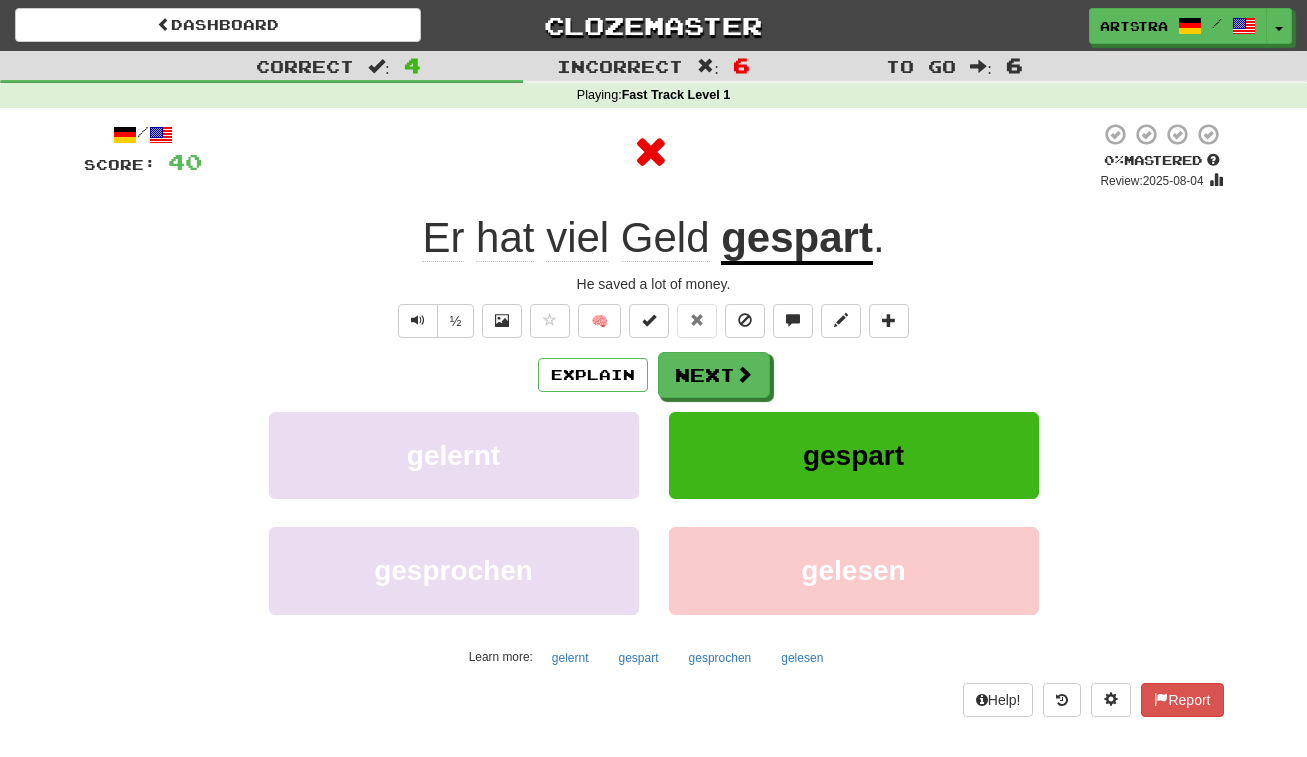click on "gespart" at bounding box center [797, 239] 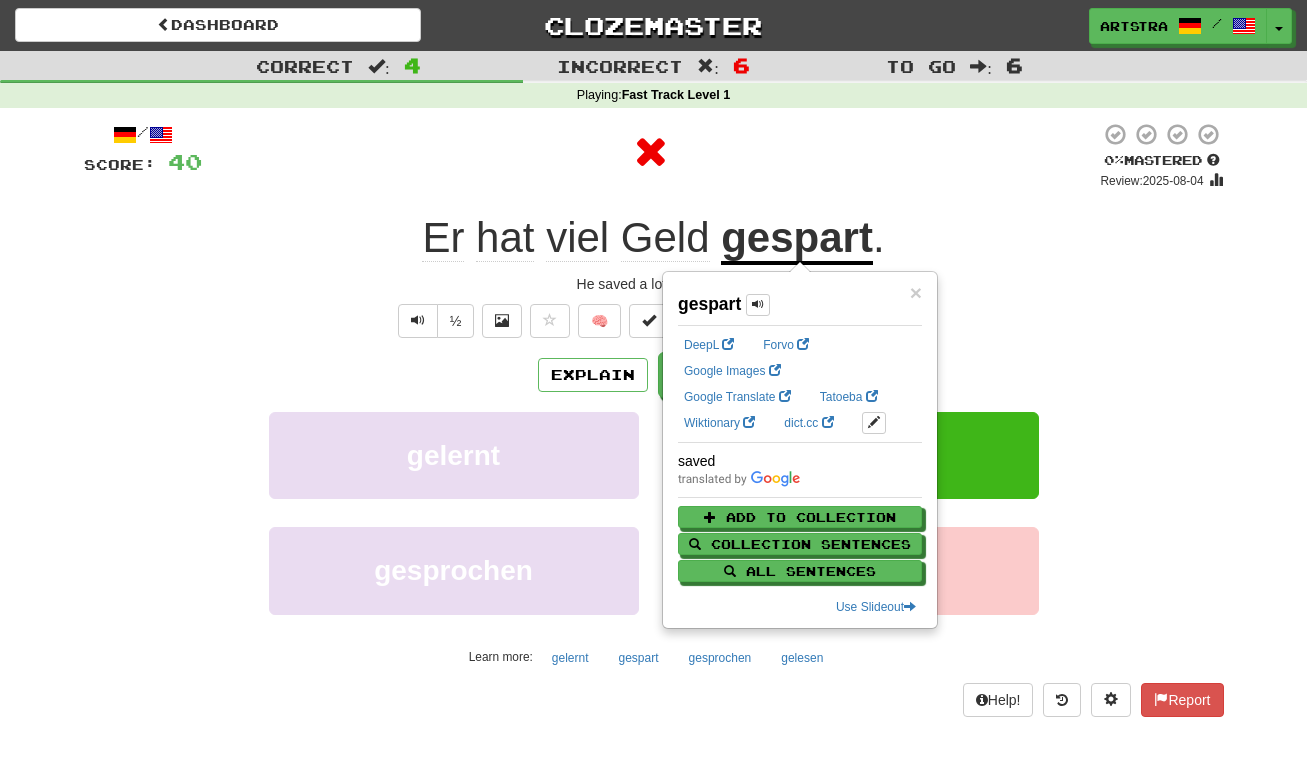 click on "/  Score:   40 0 %  Mastered Review:  2025-08-04 Num played: 9 Num correct: 3 Last seen: 8 days ago Er   hat   viel   Geld   gespart . He saved a lot of money. ½ 🧠 Explain Next gelernt gespart gesprochen gelesen Learn more: gelernt gespart gesprochen gelesen  Help!  Report" at bounding box center [654, 419] 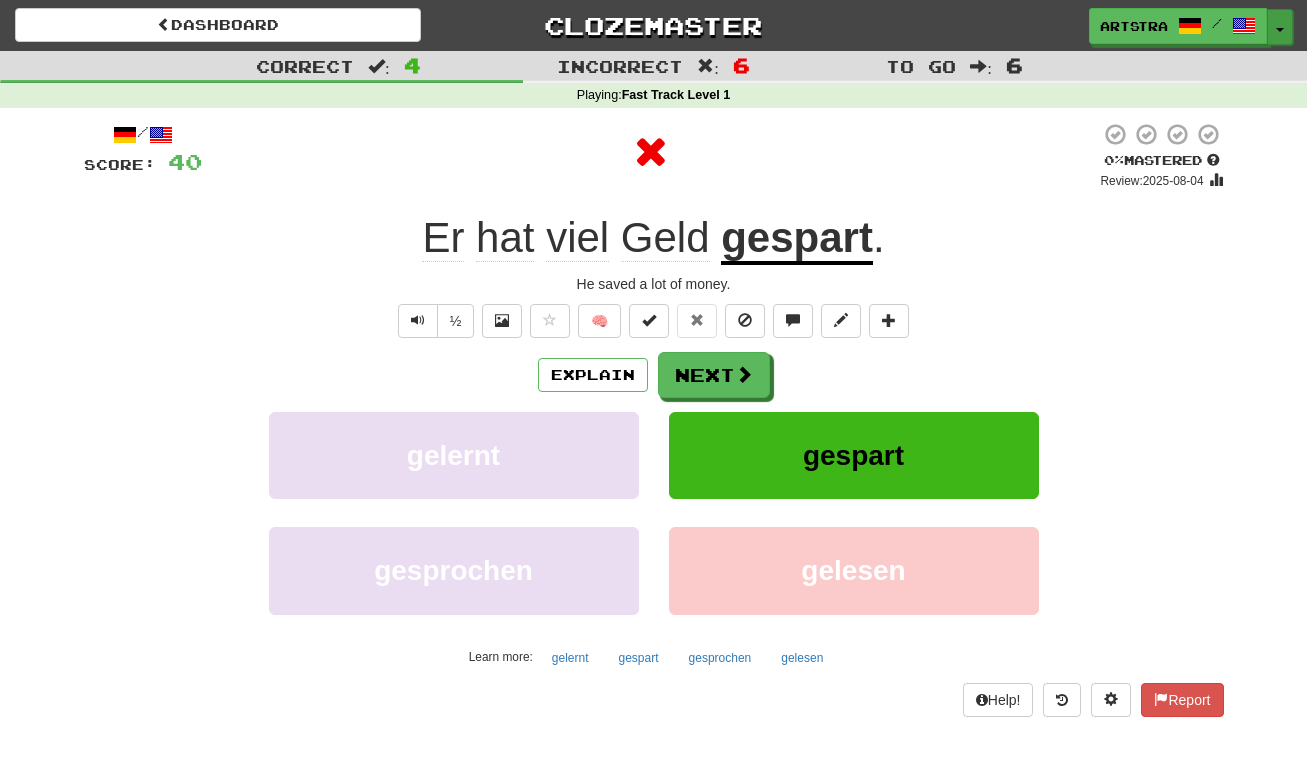 click on "Toggle Dropdown" at bounding box center (1280, 27) 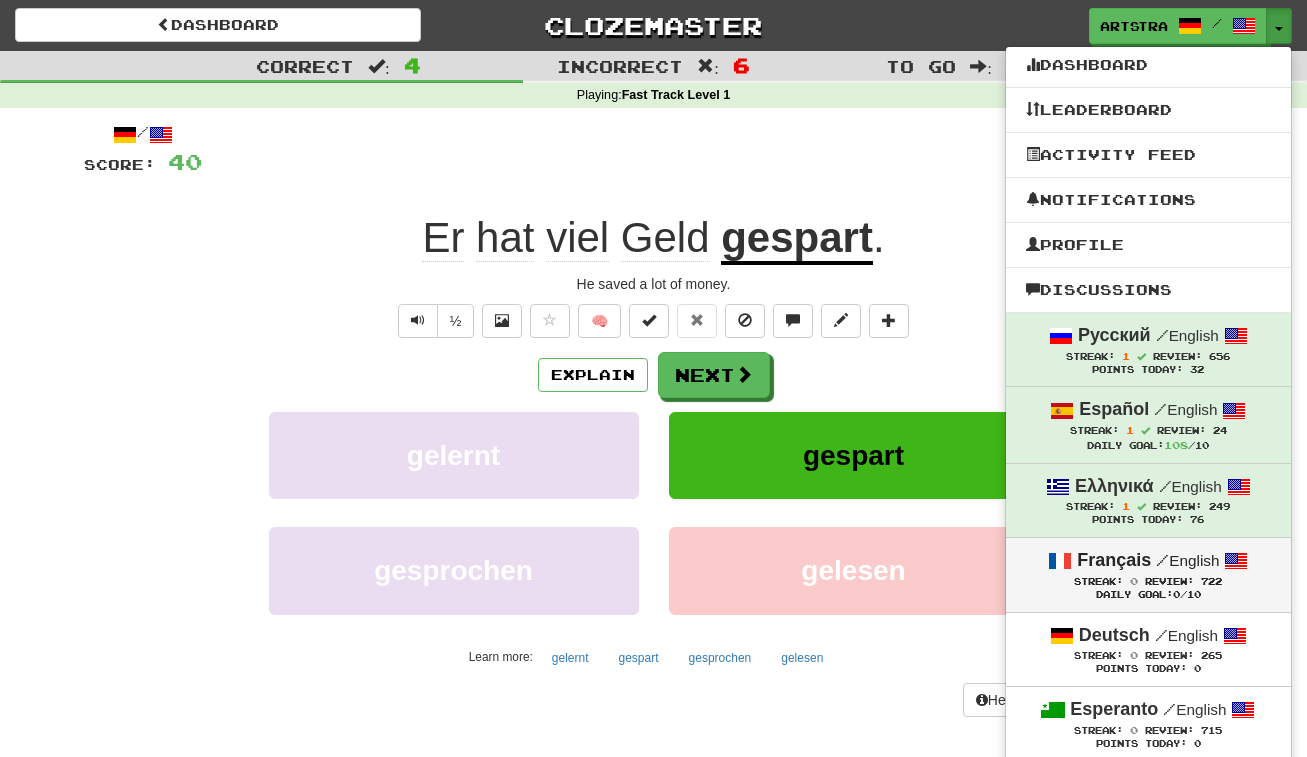 click on "Review:
722" at bounding box center (1183, 581) 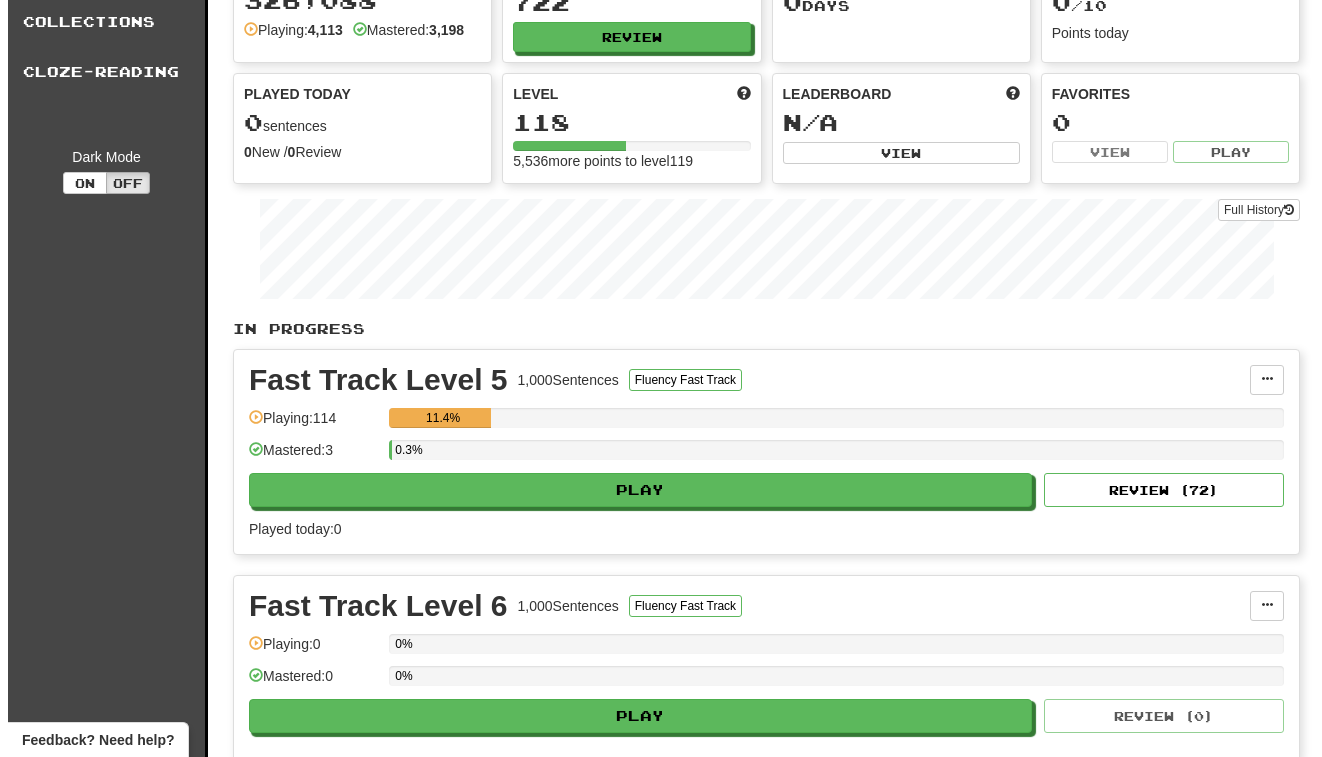 scroll, scrollTop: 0, scrollLeft: 0, axis: both 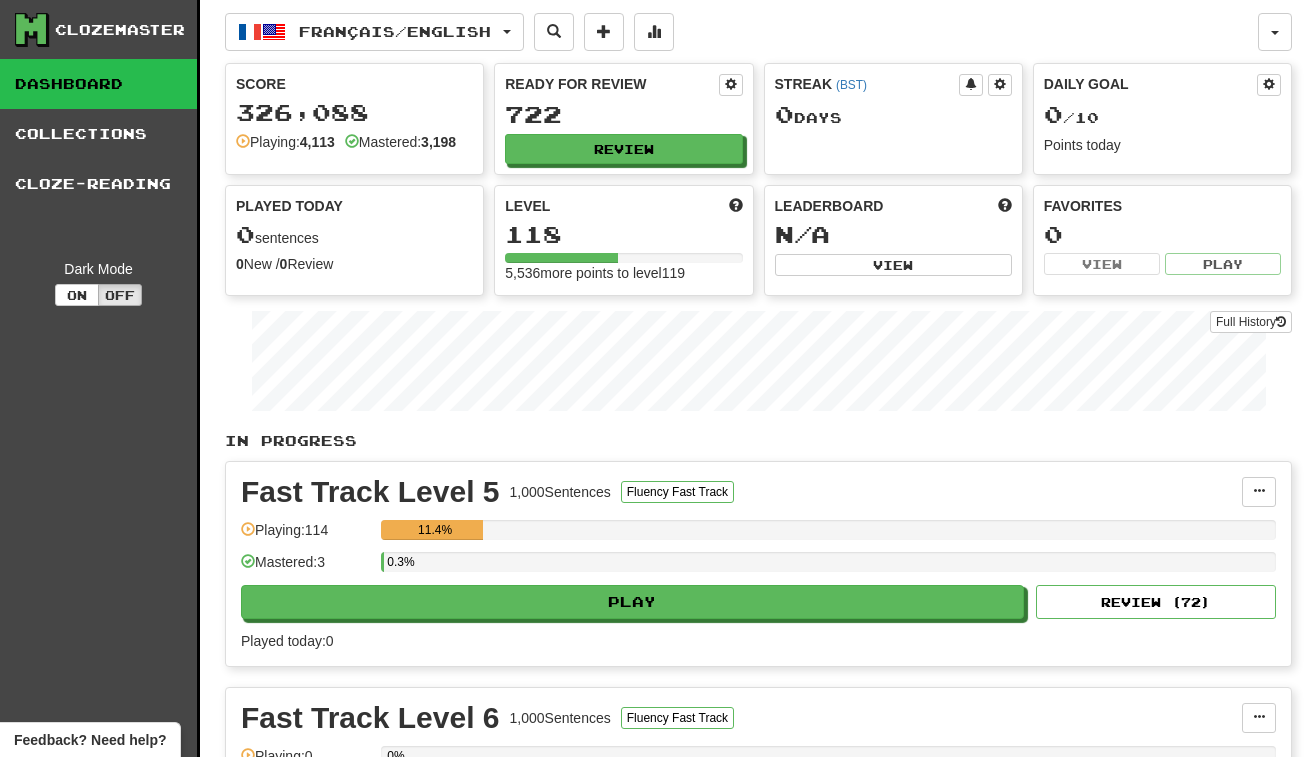 click on "Ready for Review 722   Review" at bounding box center [623, 119] 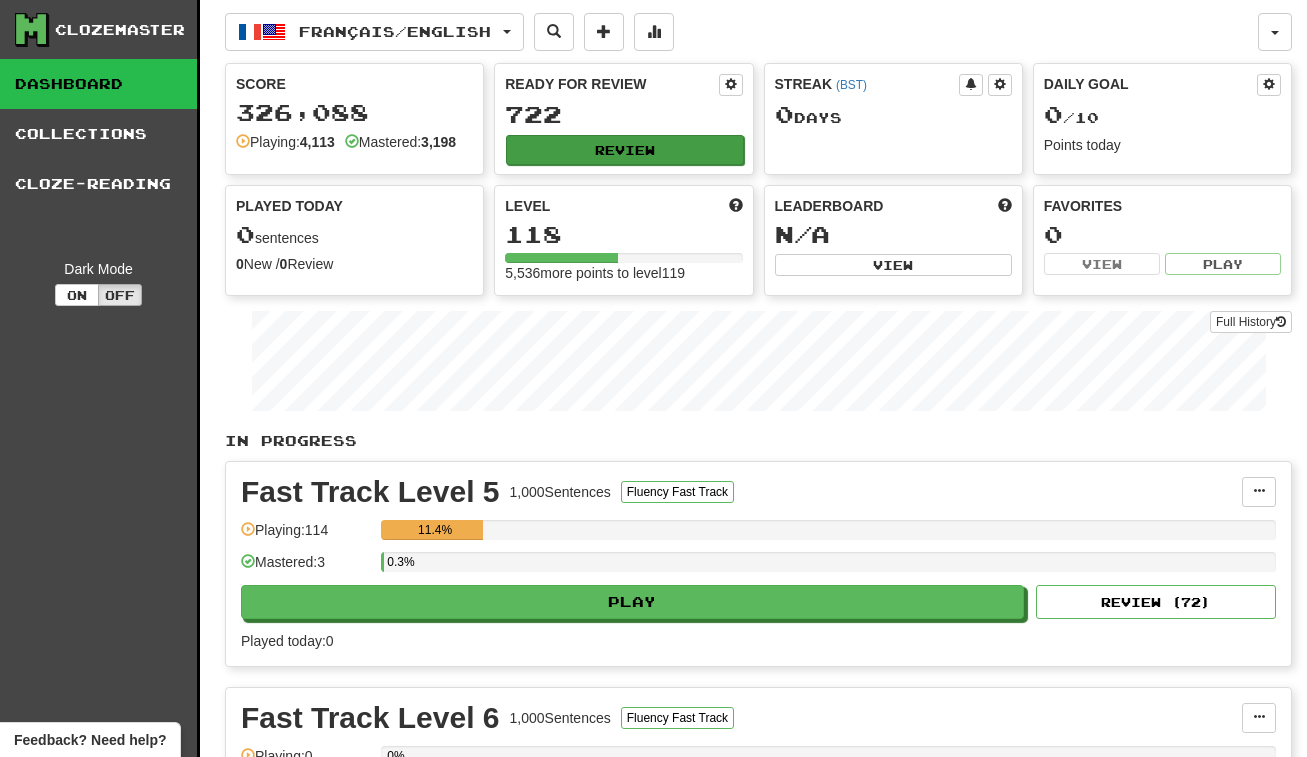 click on "Review" at bounding box center [624, 150] 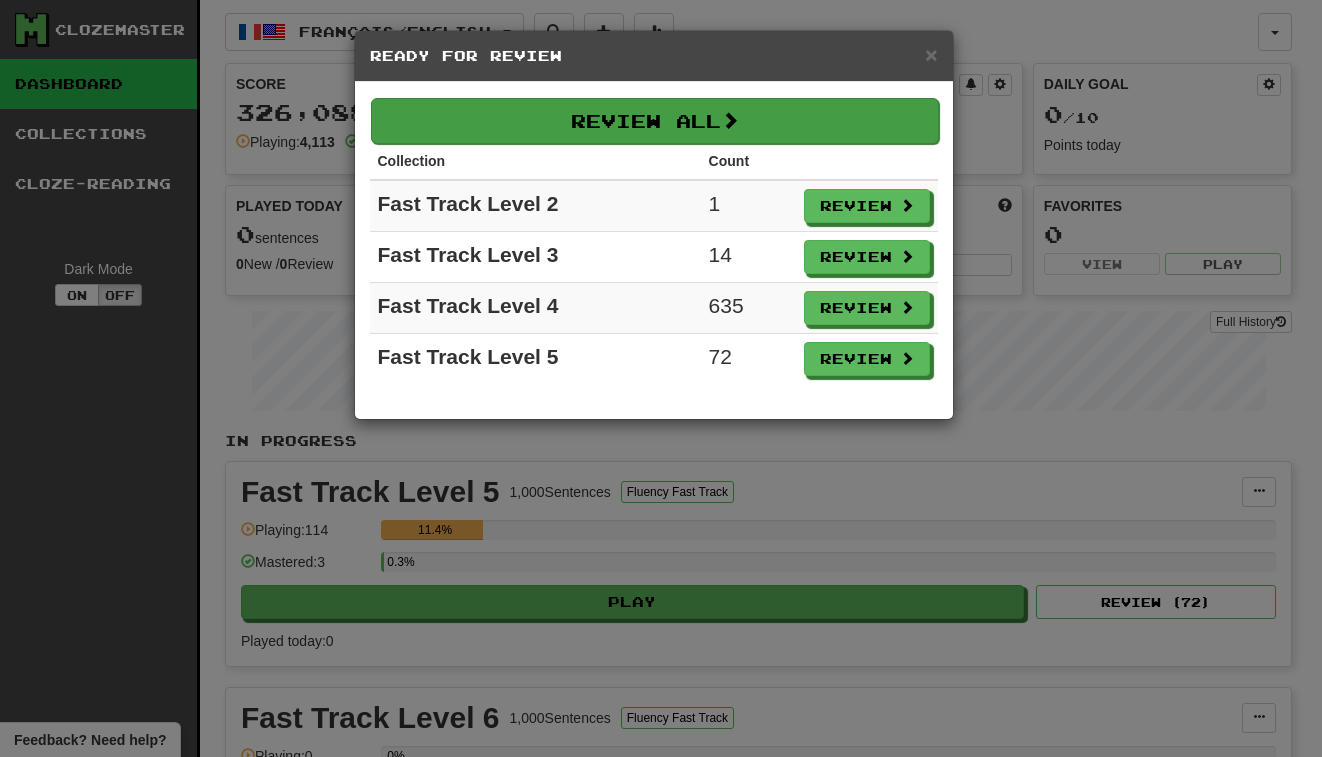 click on "Review All" at bounding box center [655, 121] 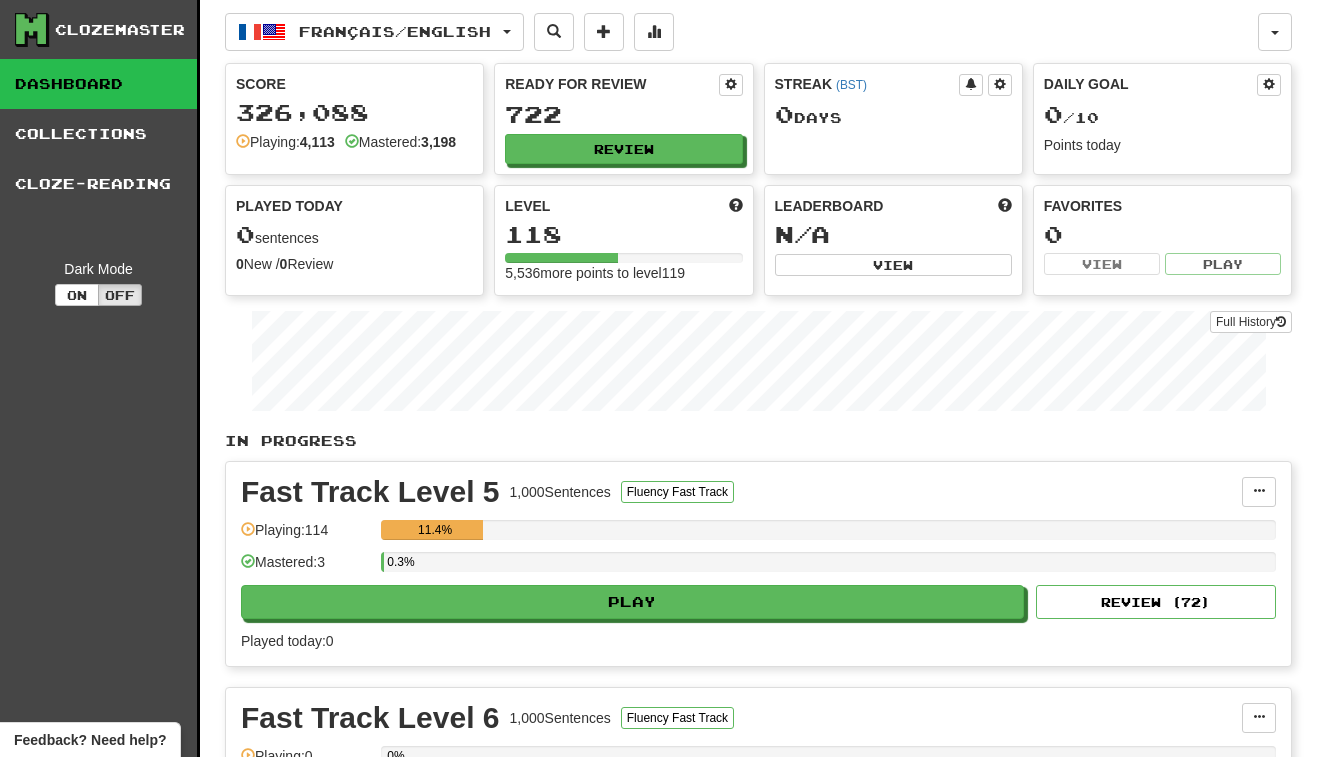 select on "***" 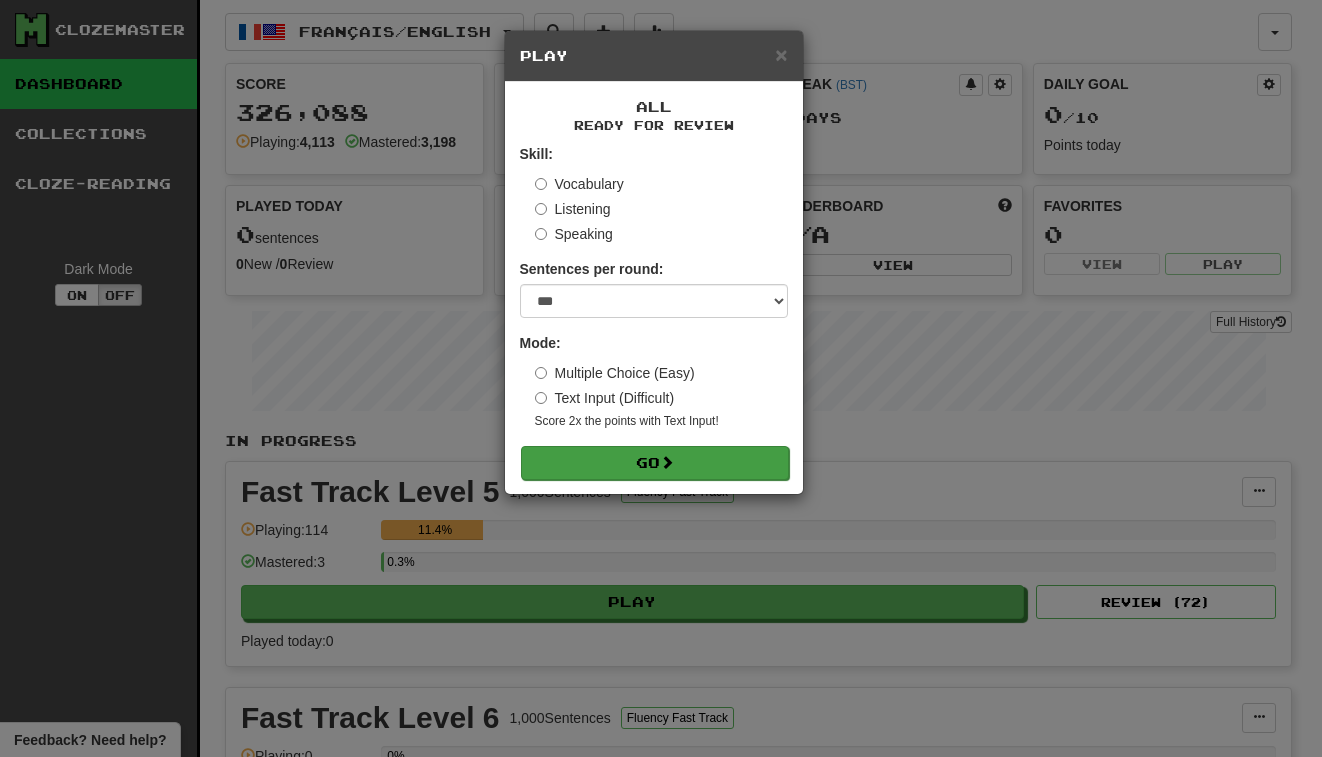 click on "Go" at bounding box center [655, 463] 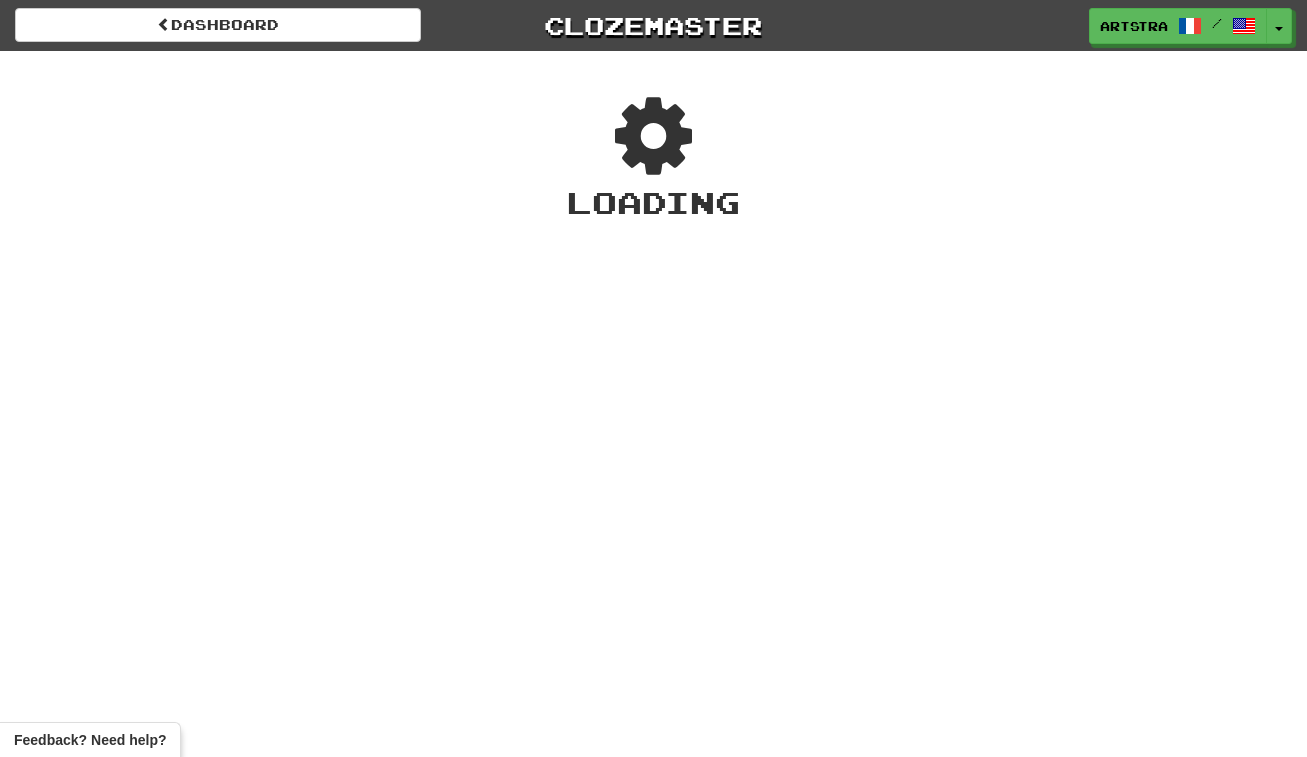 scroll, scrollTop: 0, scrollLeft: 0, axis: both 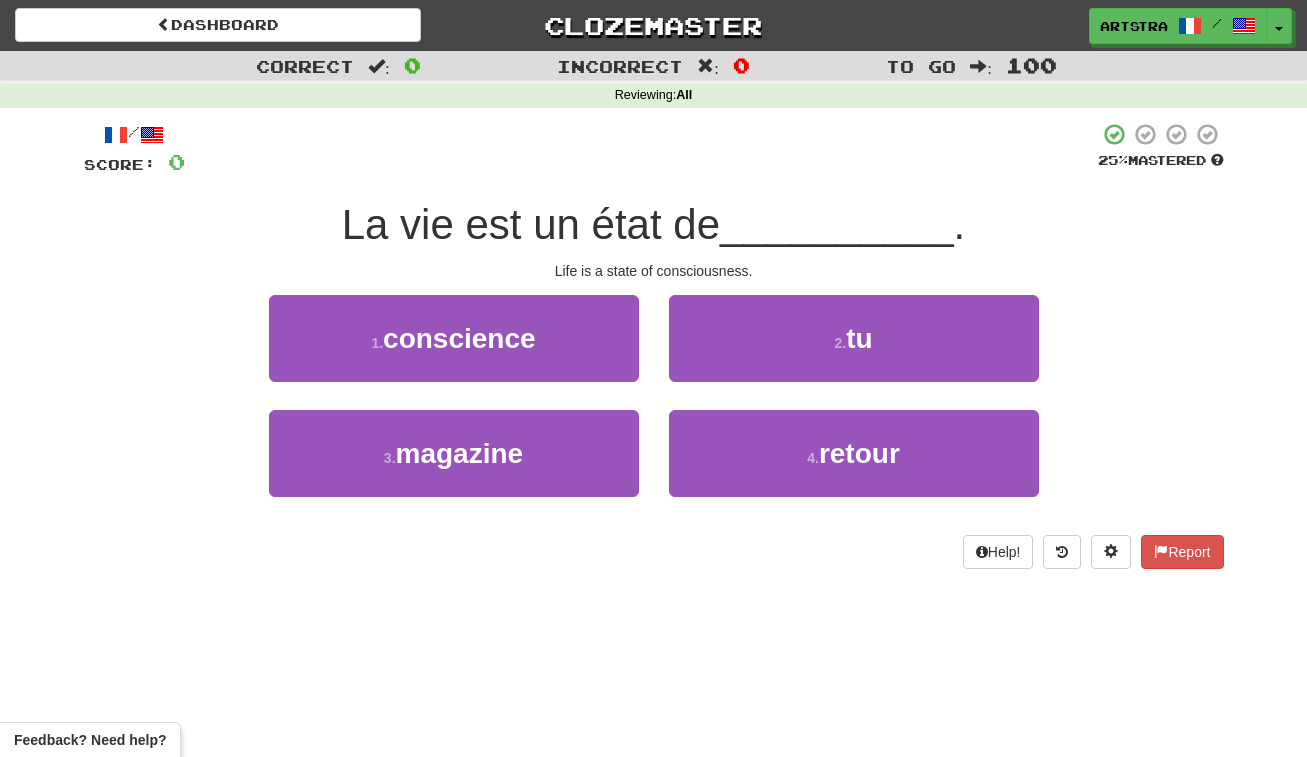 click on "La vie est un état de" at bounding box center (531, 224) 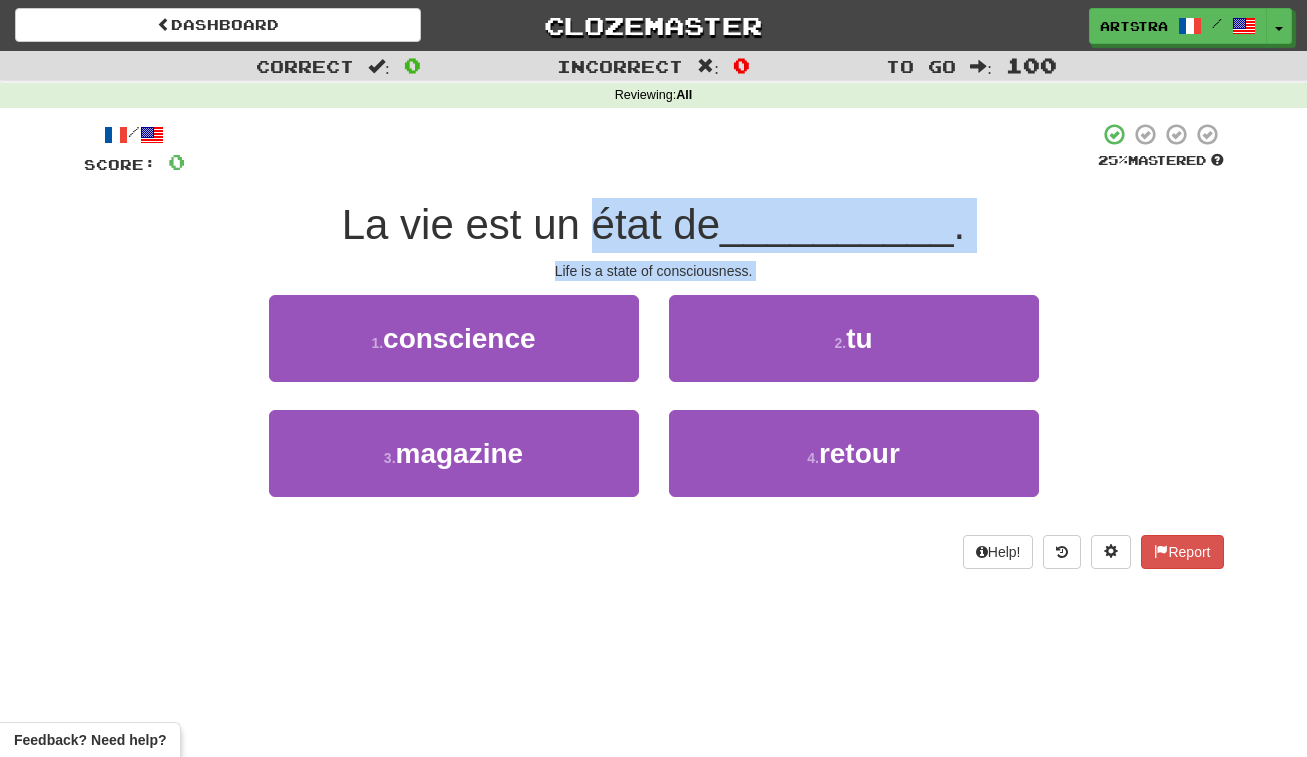 drag, startPoint x: 625, startPoint y: 233, endPoint x: 643, endPoint y: 276, distance: 46.615448 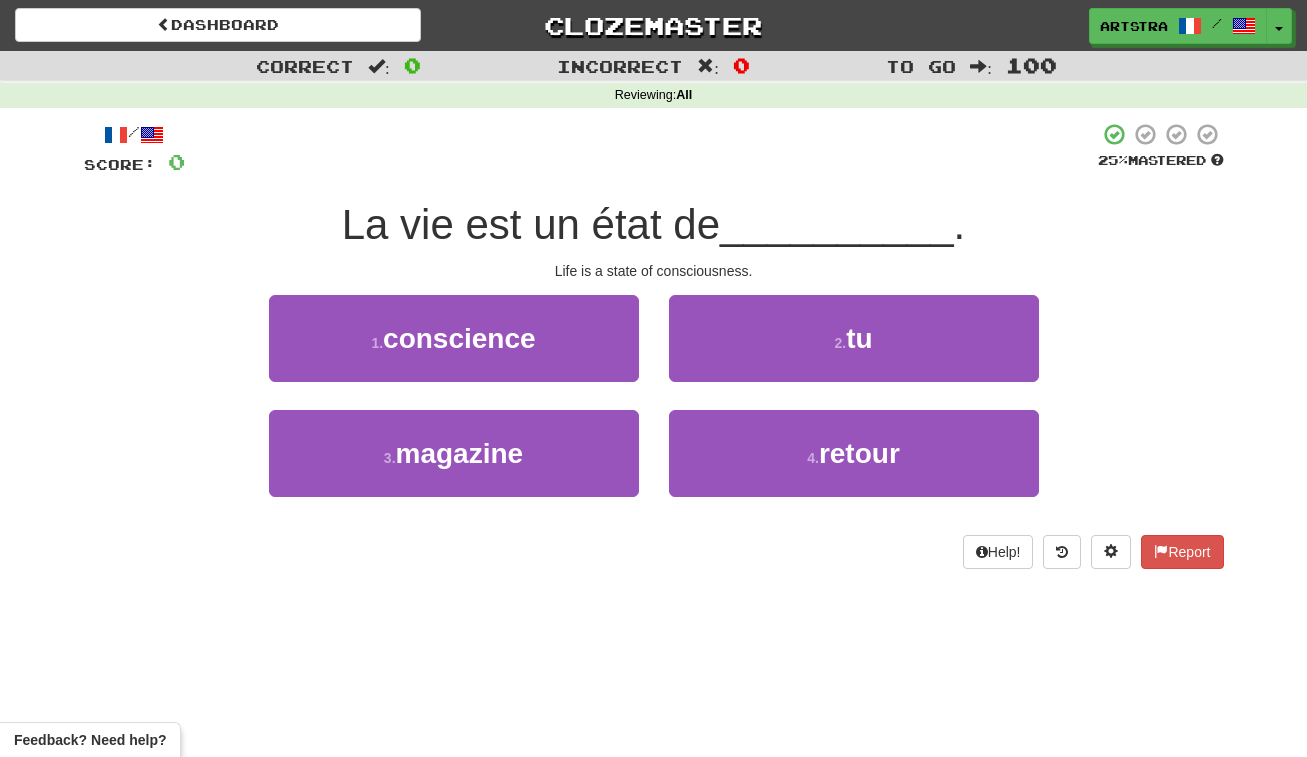 click on "Life is a state of consciousness." at bounding box center (654, 271) 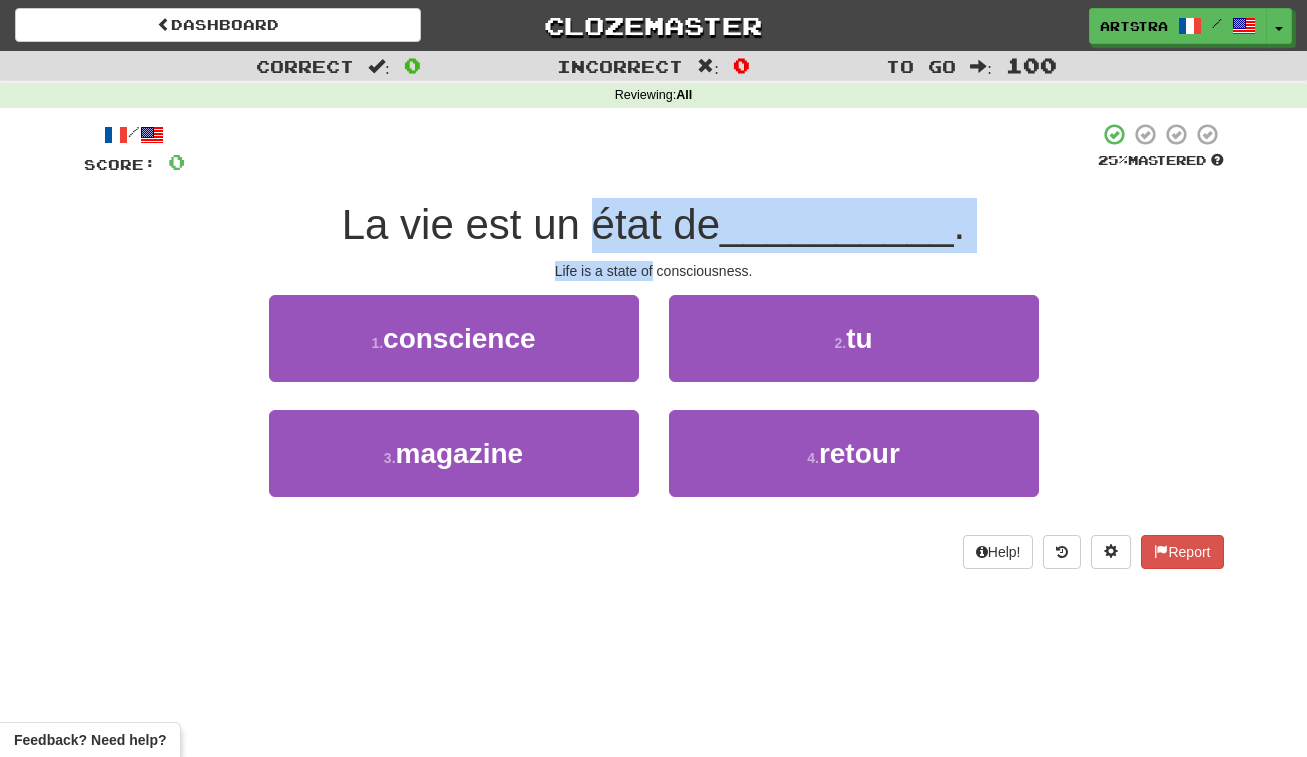drag, startPoint x: 641, startPoint y: 271, endPoint x: 629, endPoint y: 226, distance: 46.572525 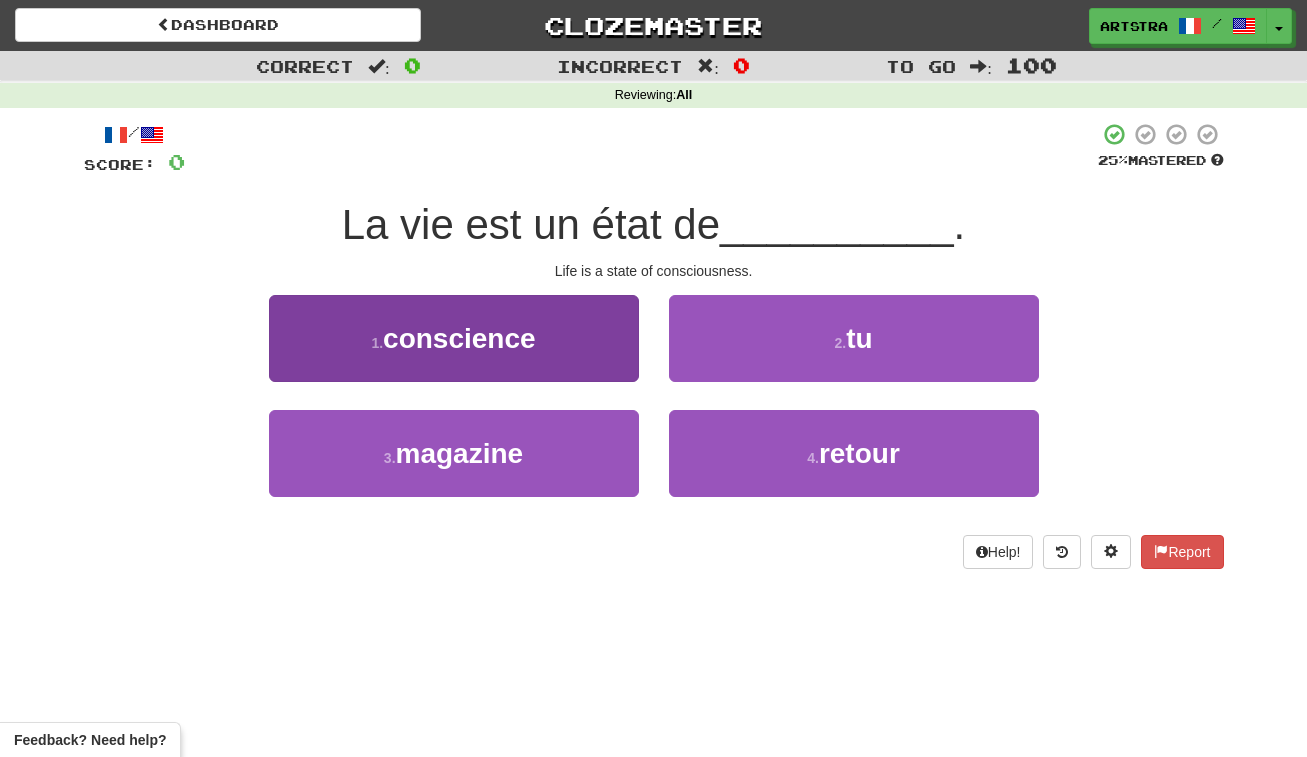click on "1 .  conscience" at bounding box center (454, 338) 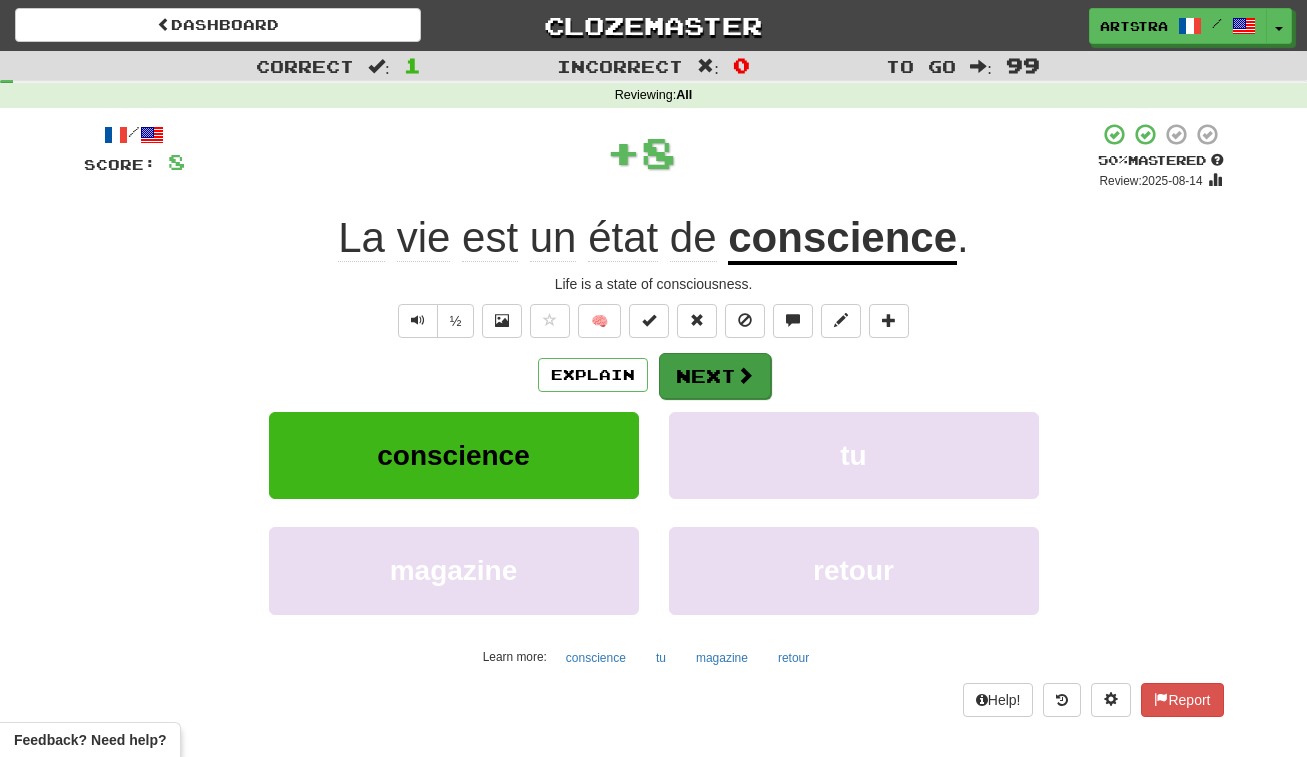click on "Next" at bounding box center [715, 376] 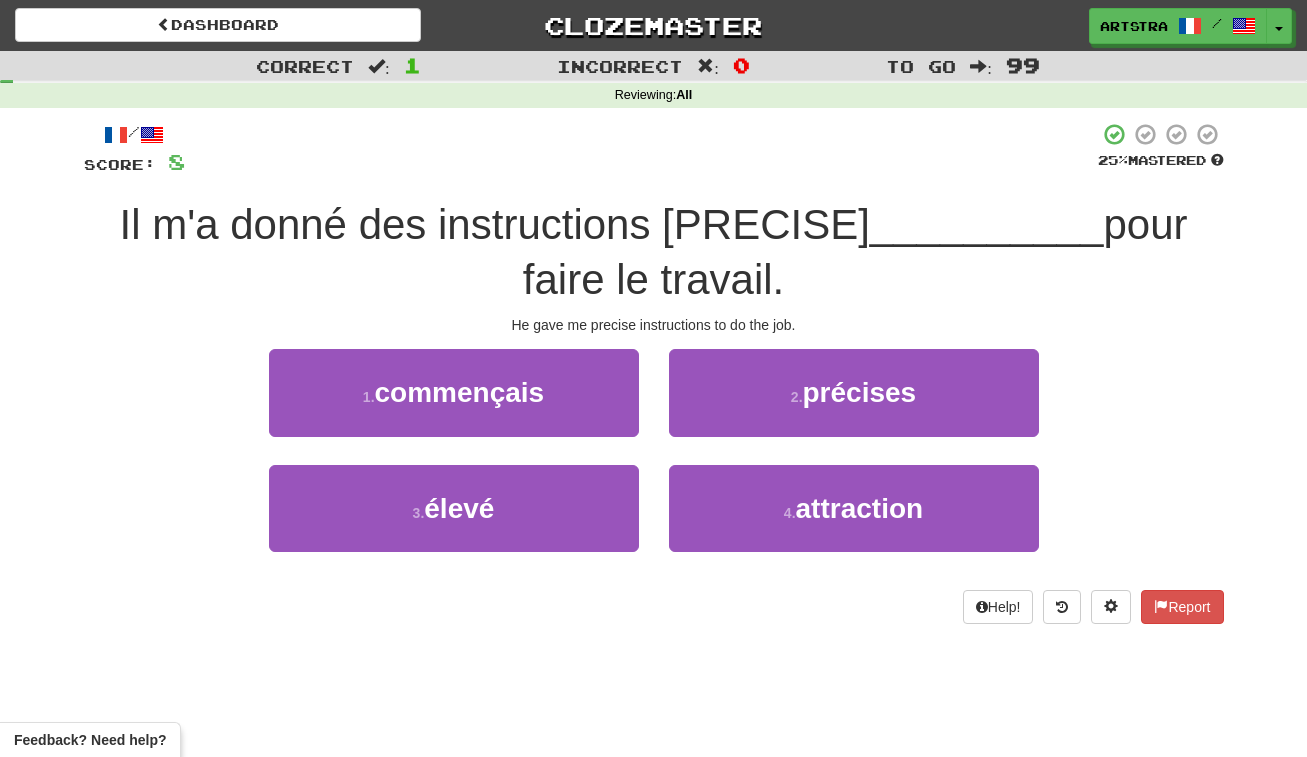 click on "__________" at bounding box center [987, 224] 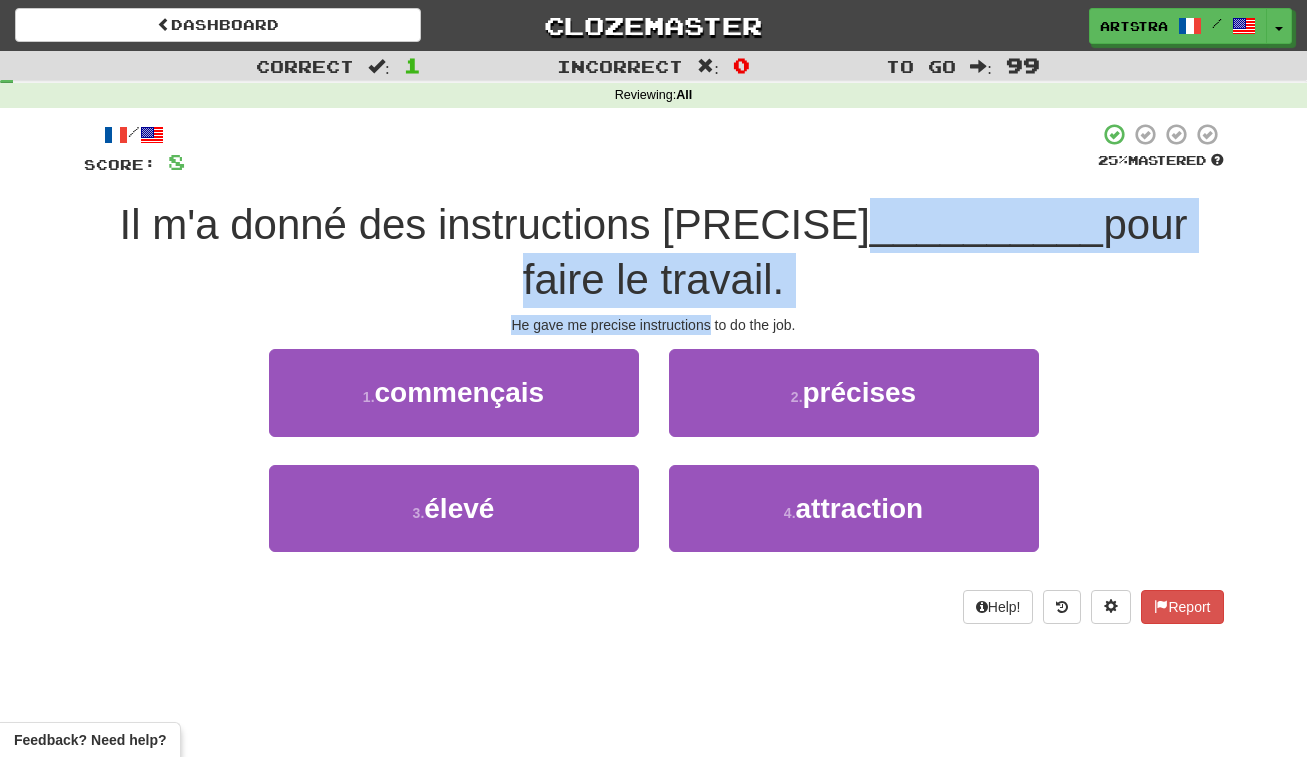drag, startPoint x: 652, startPoint y: 222, endPoint x: 669, endPoint y: 263, distance: 44.38468 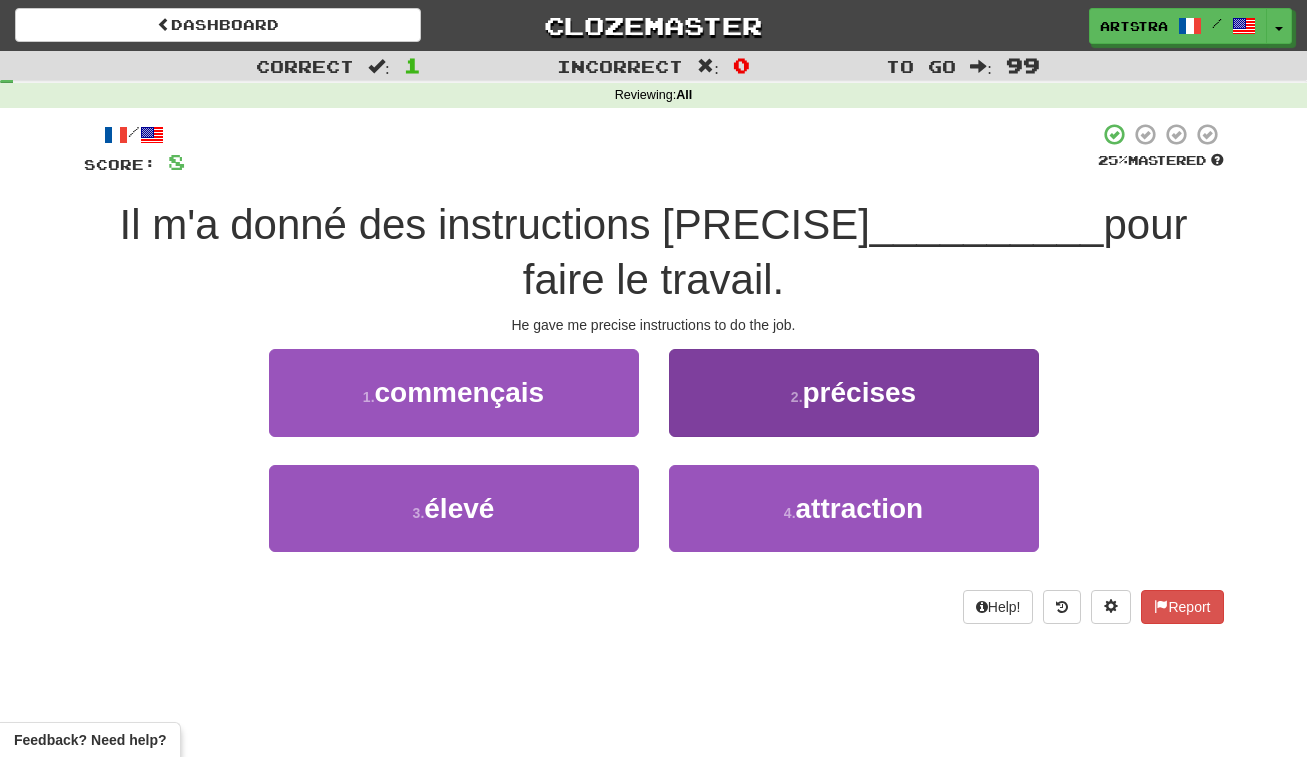 click on "2 .  précises" at bounding box center (854, 392) 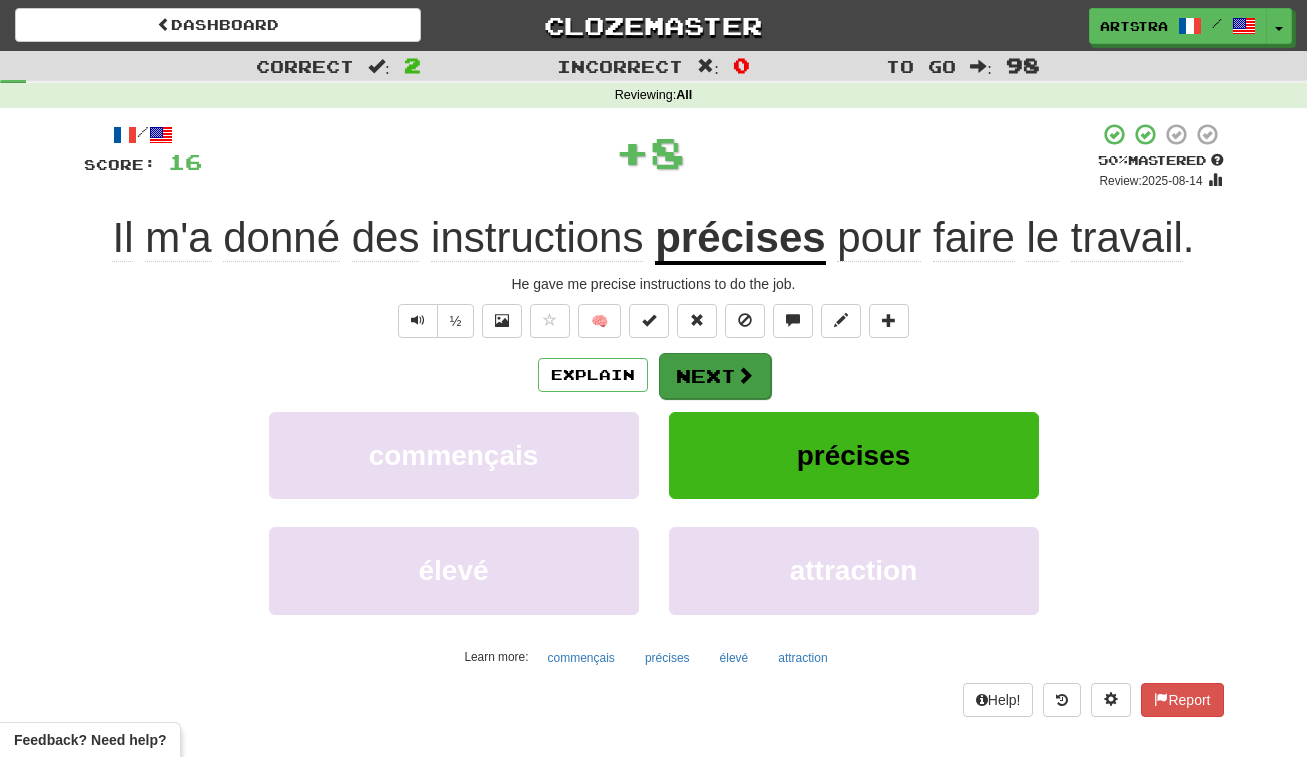 click at bounding box center [745, 375] 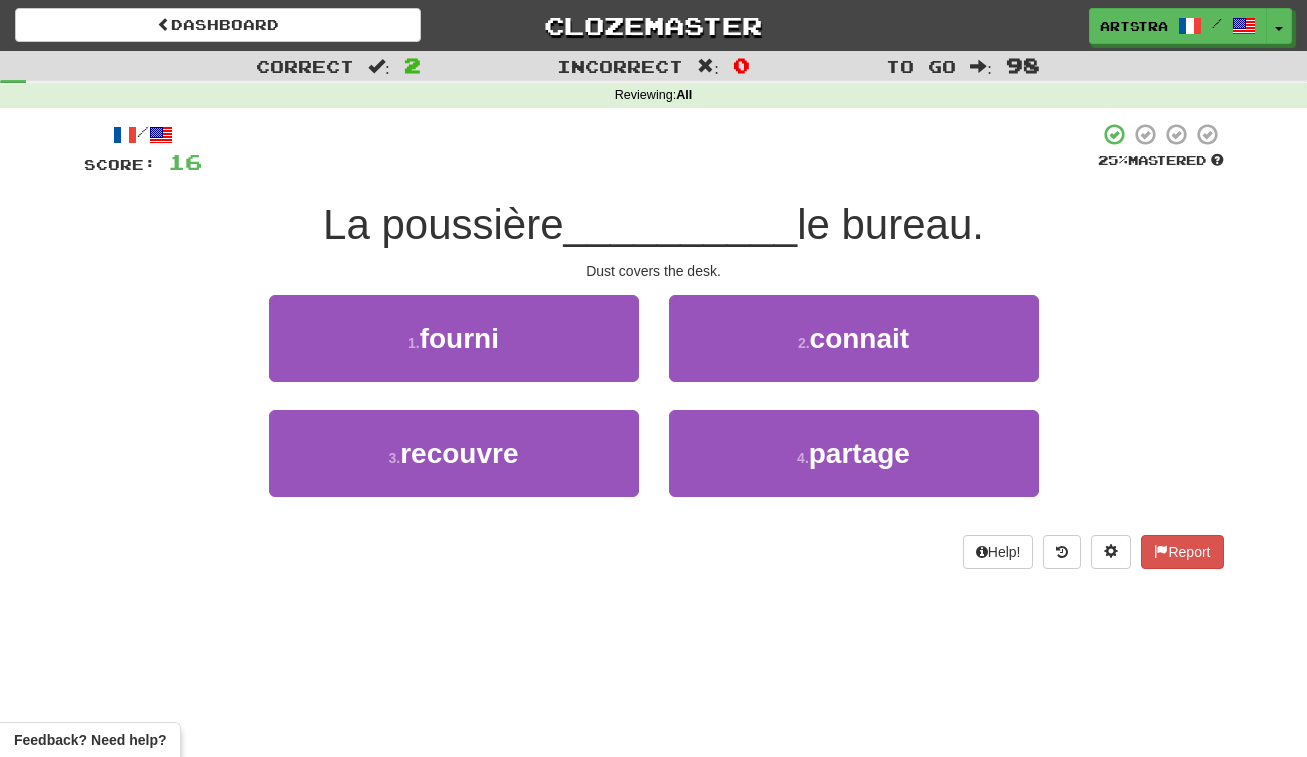click on "__________" at bounding box center [681, 224] 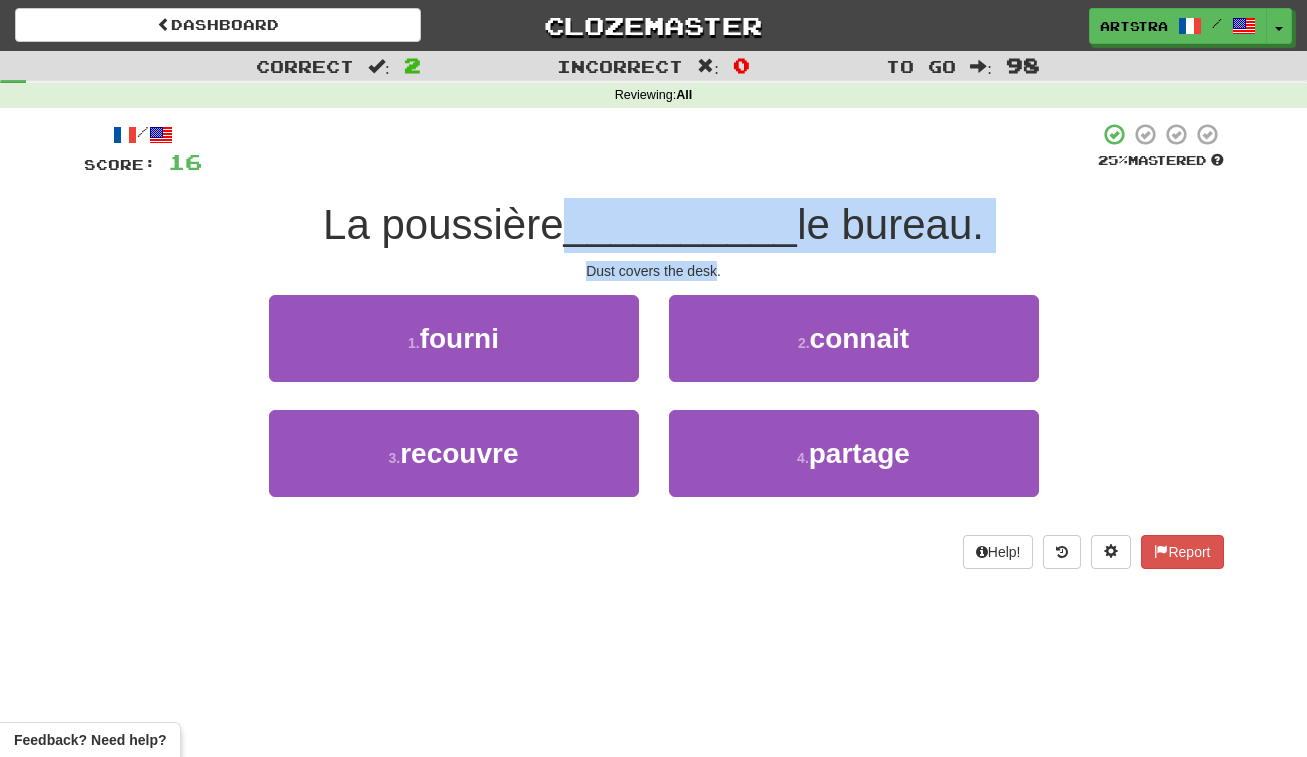 drag, startPoint x: 682, startPoint y: 221, endPoint x: 697, endPoint y: 259, distance: 40.853397 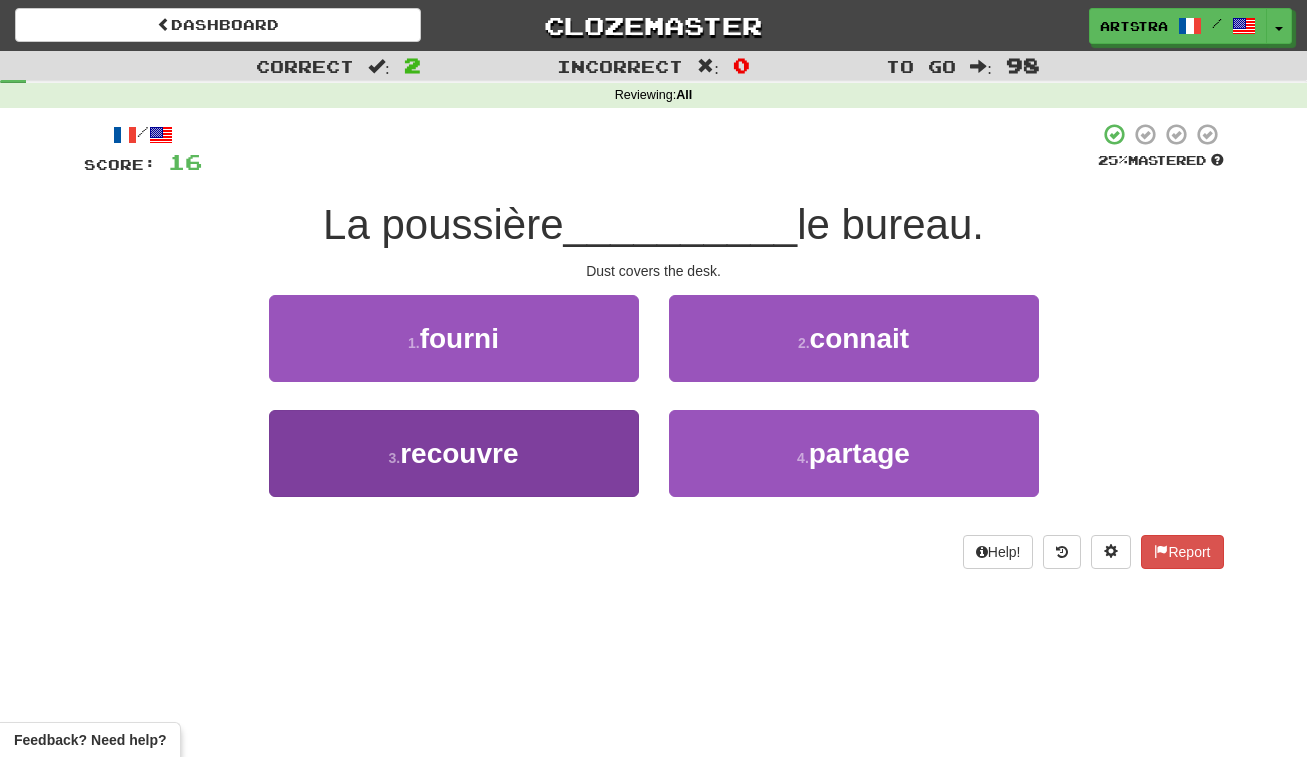 click on "3 .  recouvre" at bounding box center (454, 453) 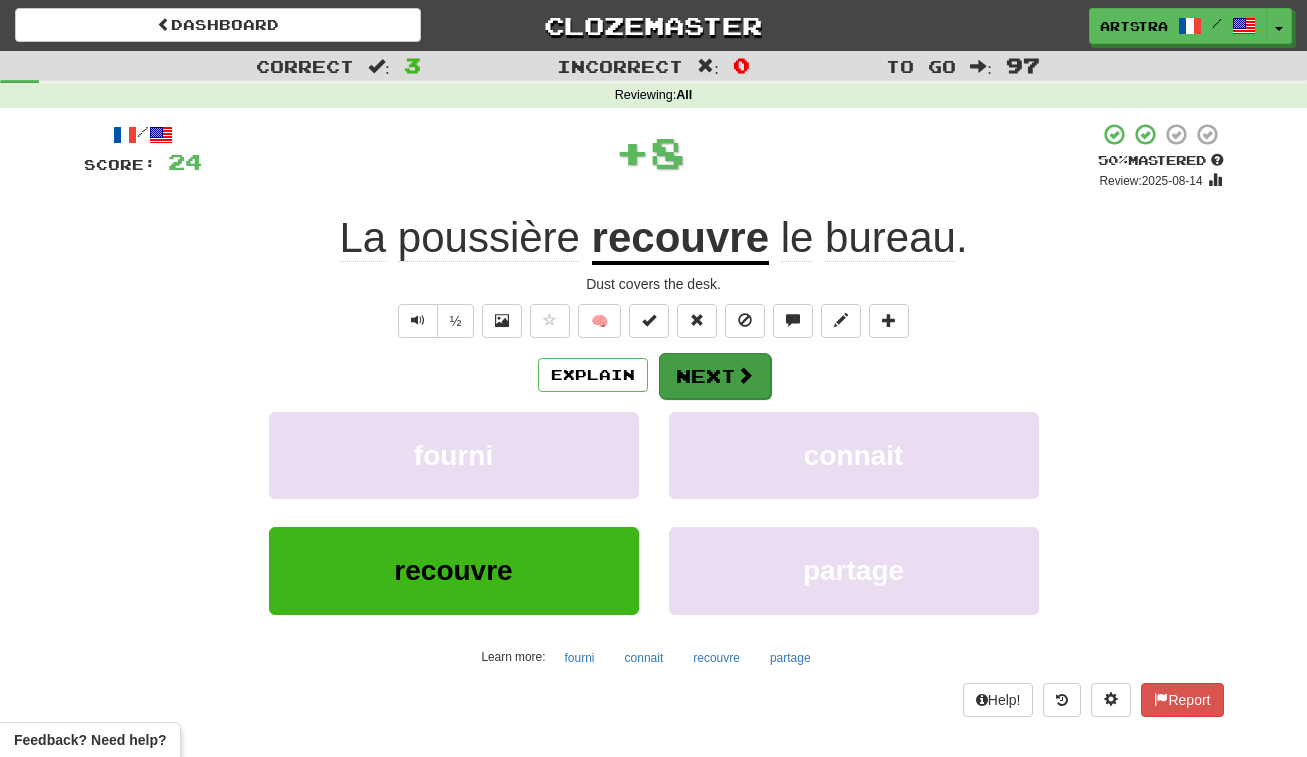 click on "Next" at bounding box center (715, 376) 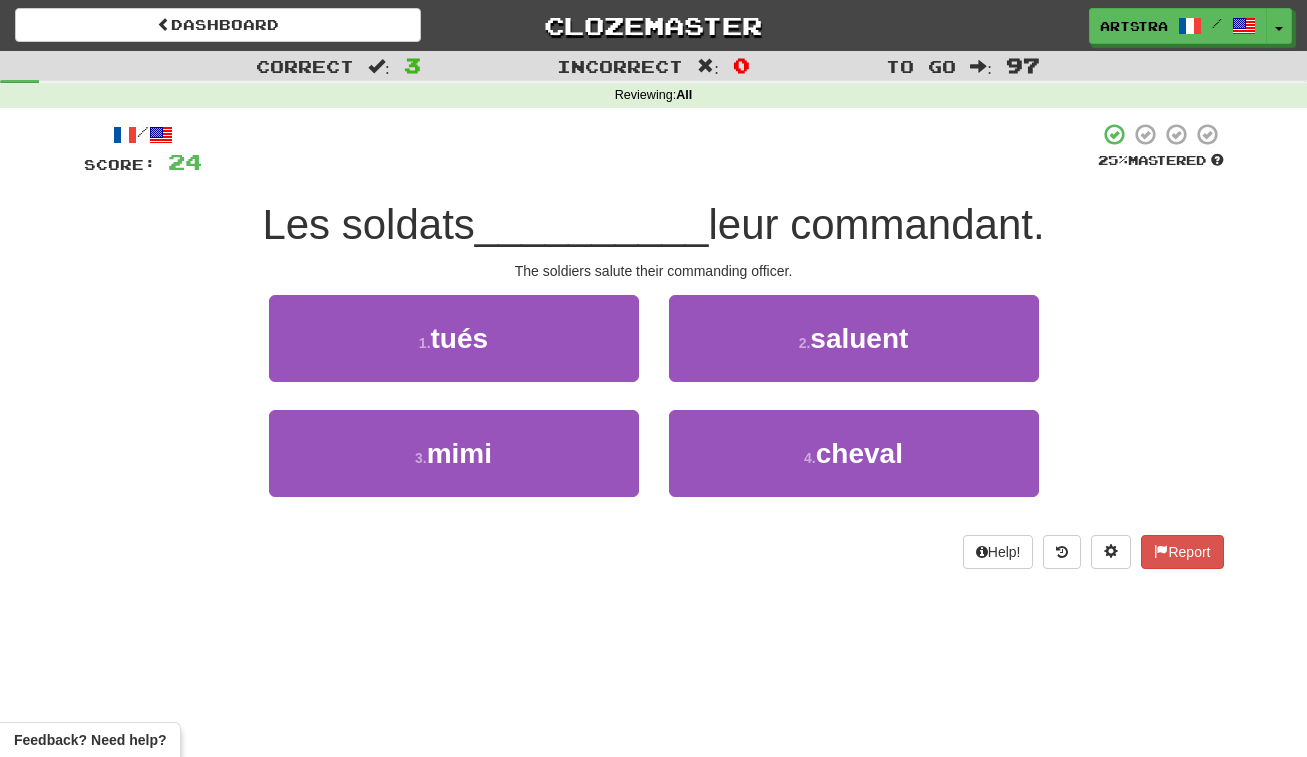 click on "__________" at bounding box center (592, 224) 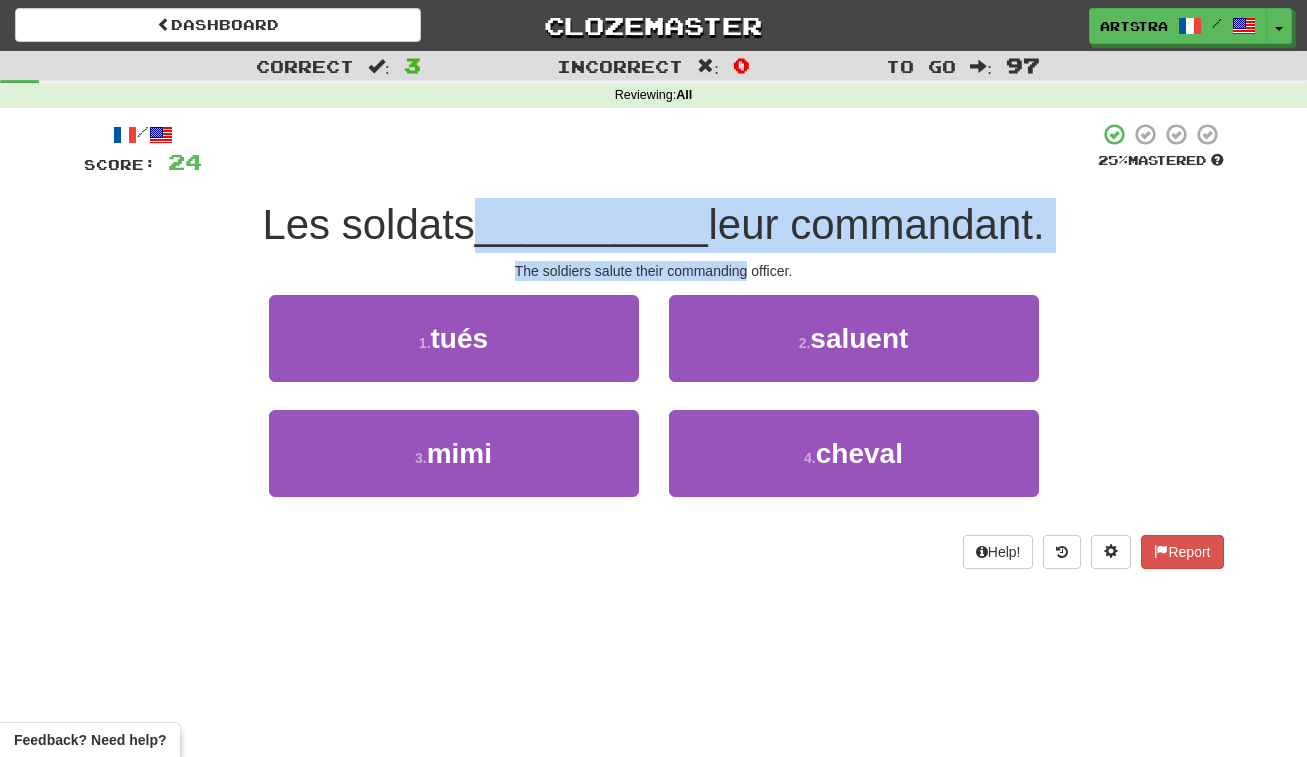 drag, startPoint x: 664, startPoint y: 221, endPoint x: 680, endPoint y: 262, distance: 44.011364 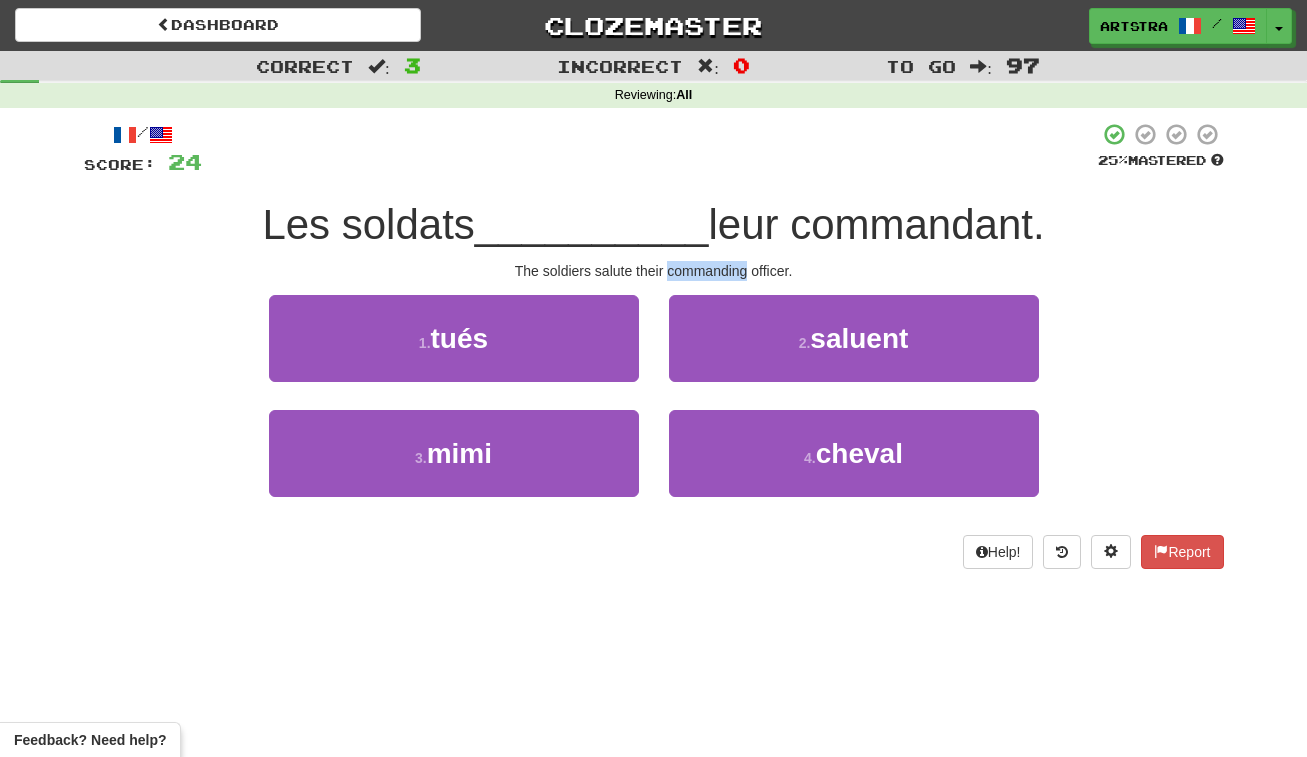 click on "The soldiers salute their commanding officer." at bounding box center (654, 271) 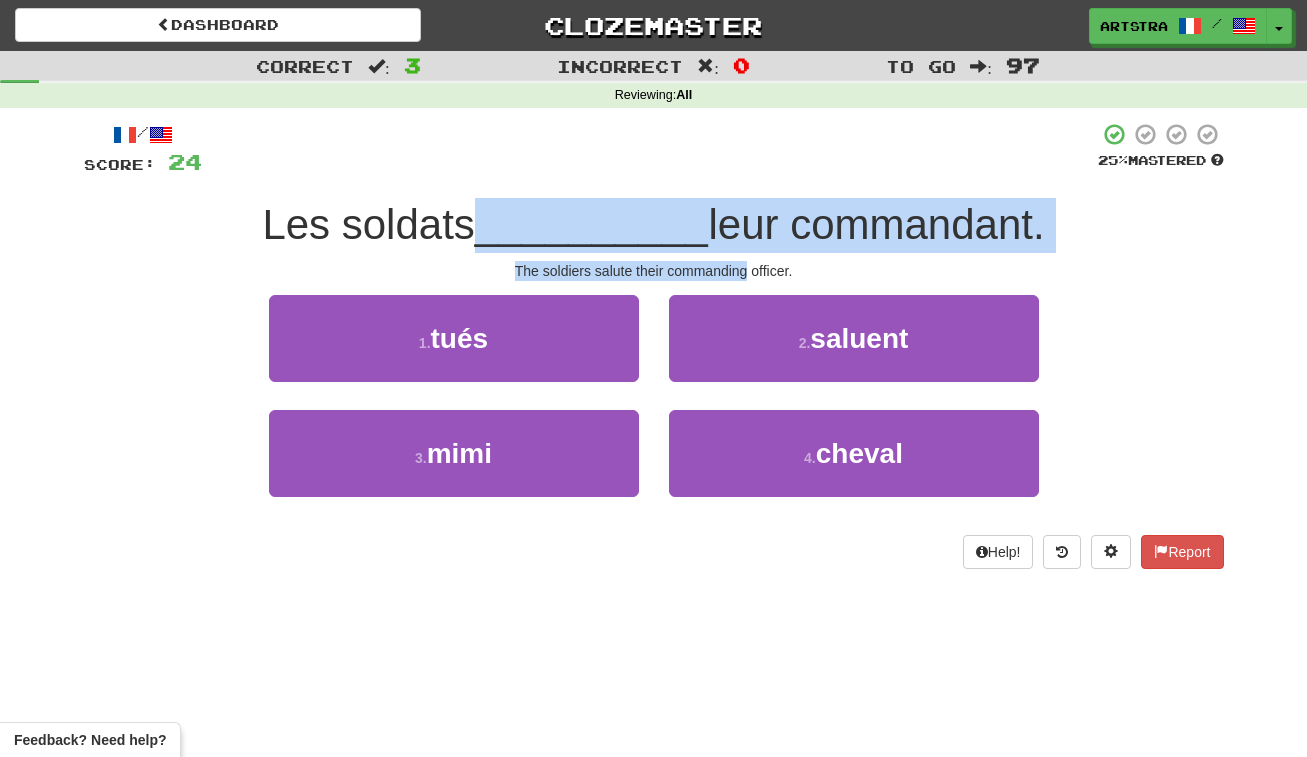 drag, startPoint x: 680, startPoint y: 262, endPoint x: 684, endPoint y: 214, distance: 48.166378 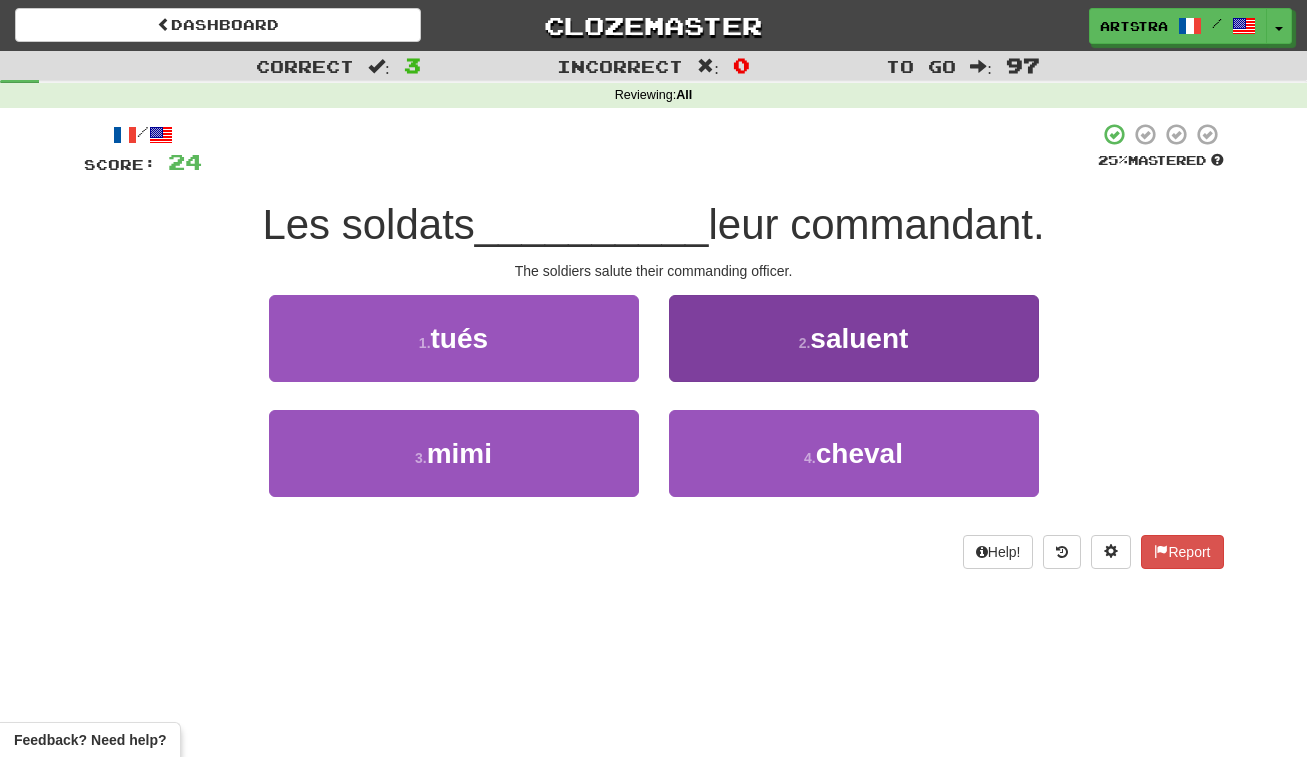 click on "saluent" at bounding box center [859, 338] 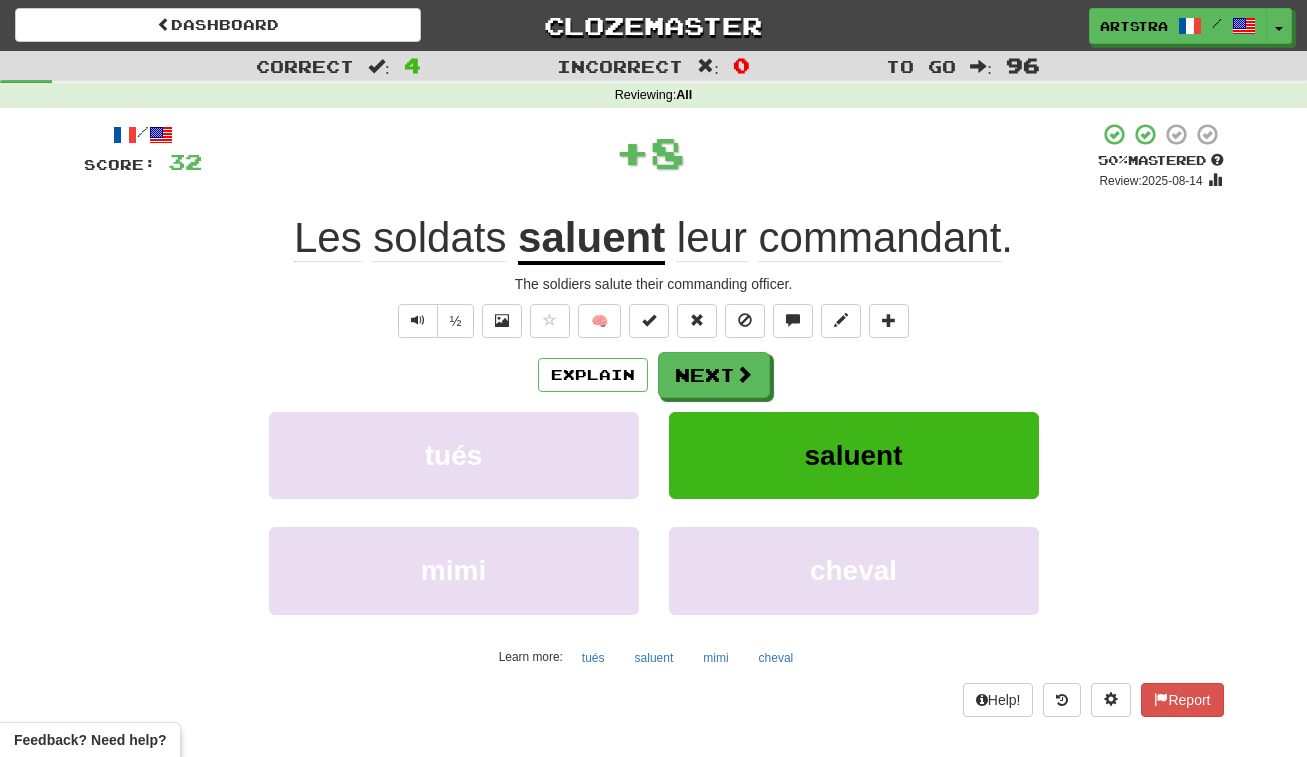 click on "commandant" at bounding box center [880, 238] 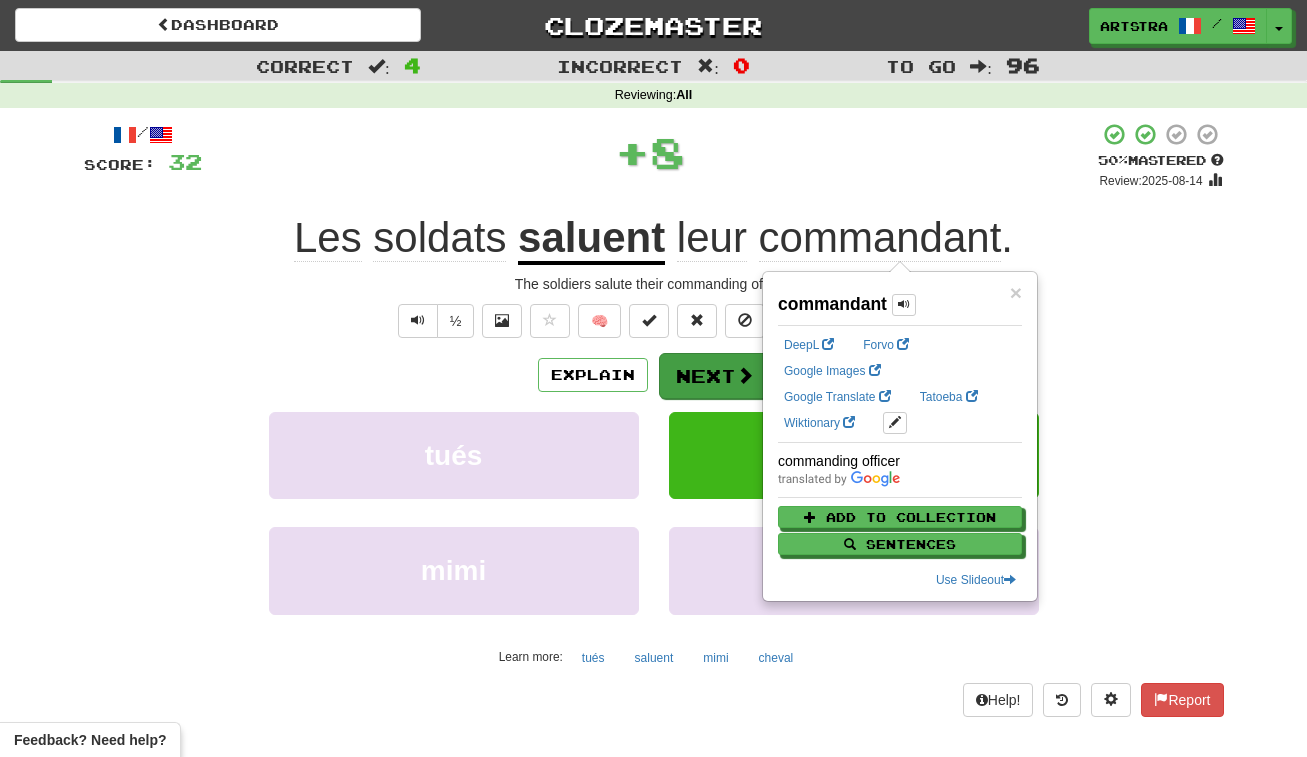 click on "Next" at bounding box center [715, 376] 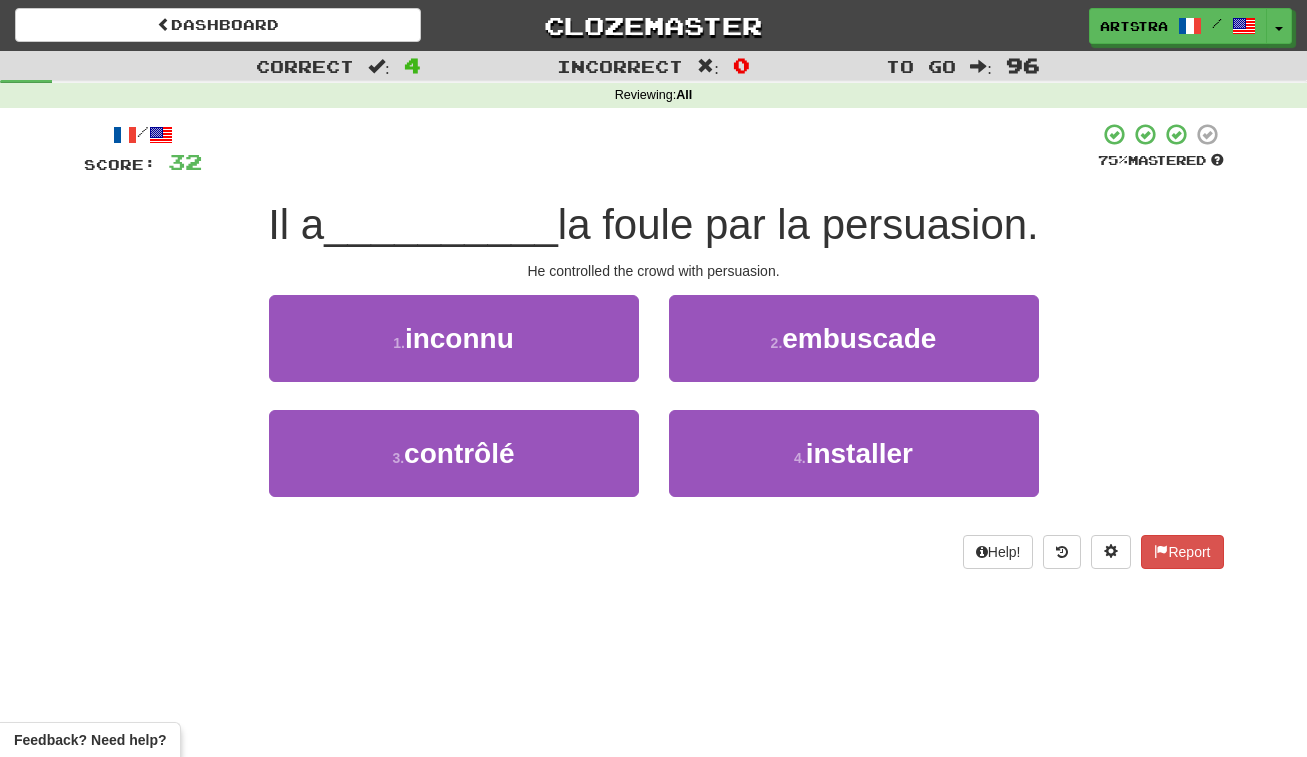 click on "la foule par la persuasion." at bounding box center (798, 224) 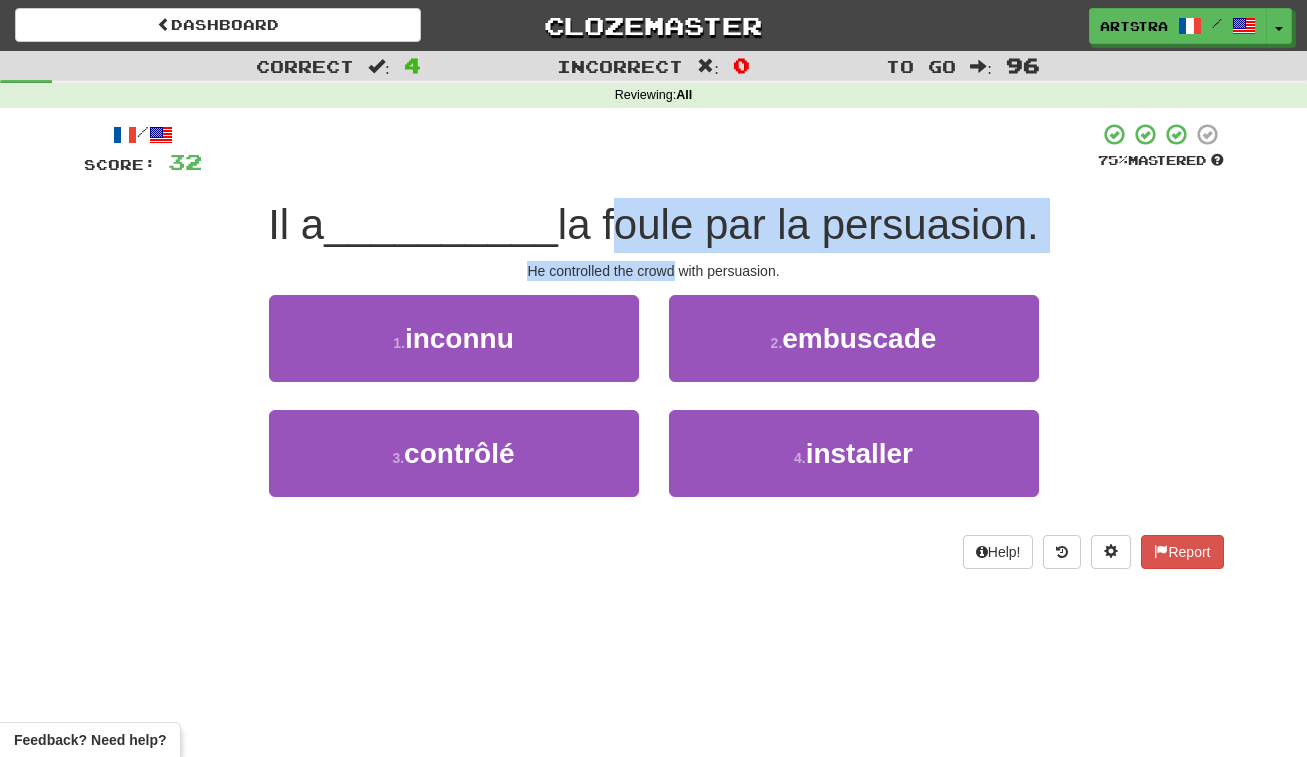 drag, startPoint x: 651, startPoint y: 209, endPoint x: 665, endPoint y: 258, distance: 50.96077 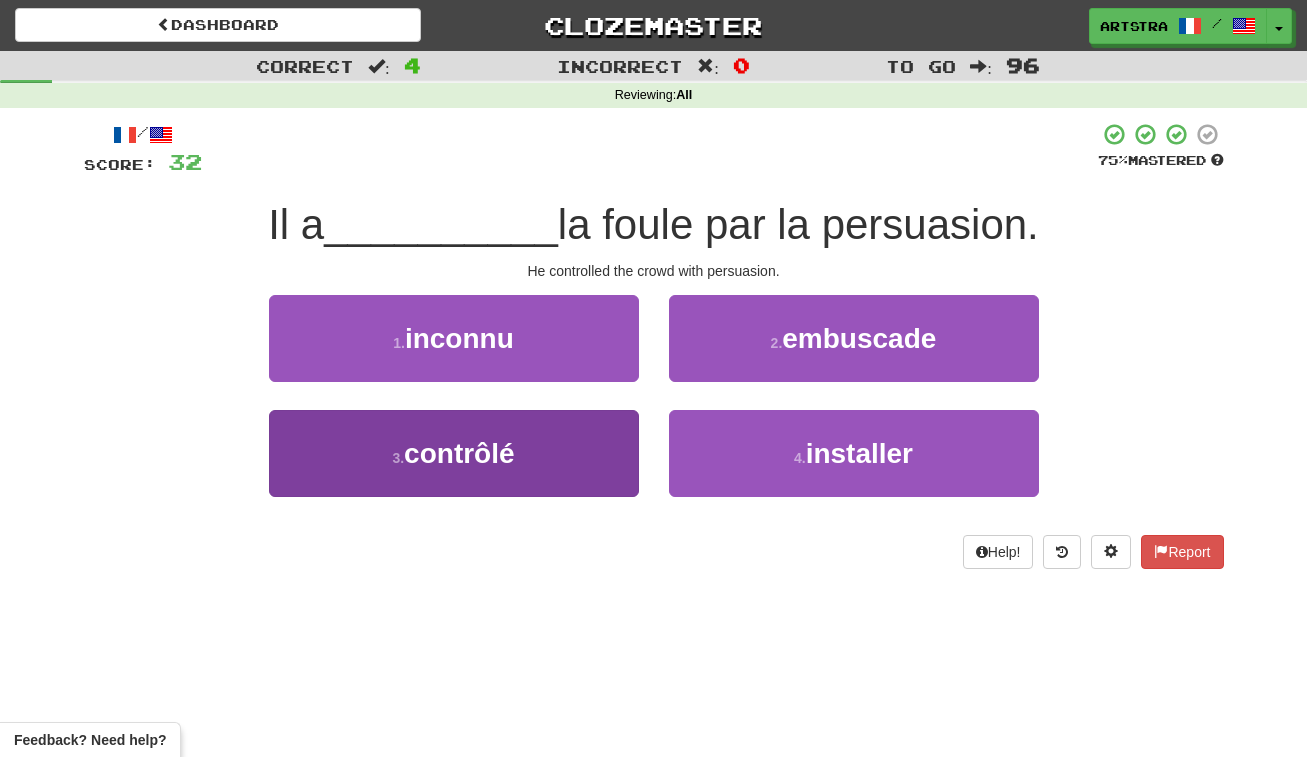 click on "3 .  contrôlé" at bounding box center (454, 453) 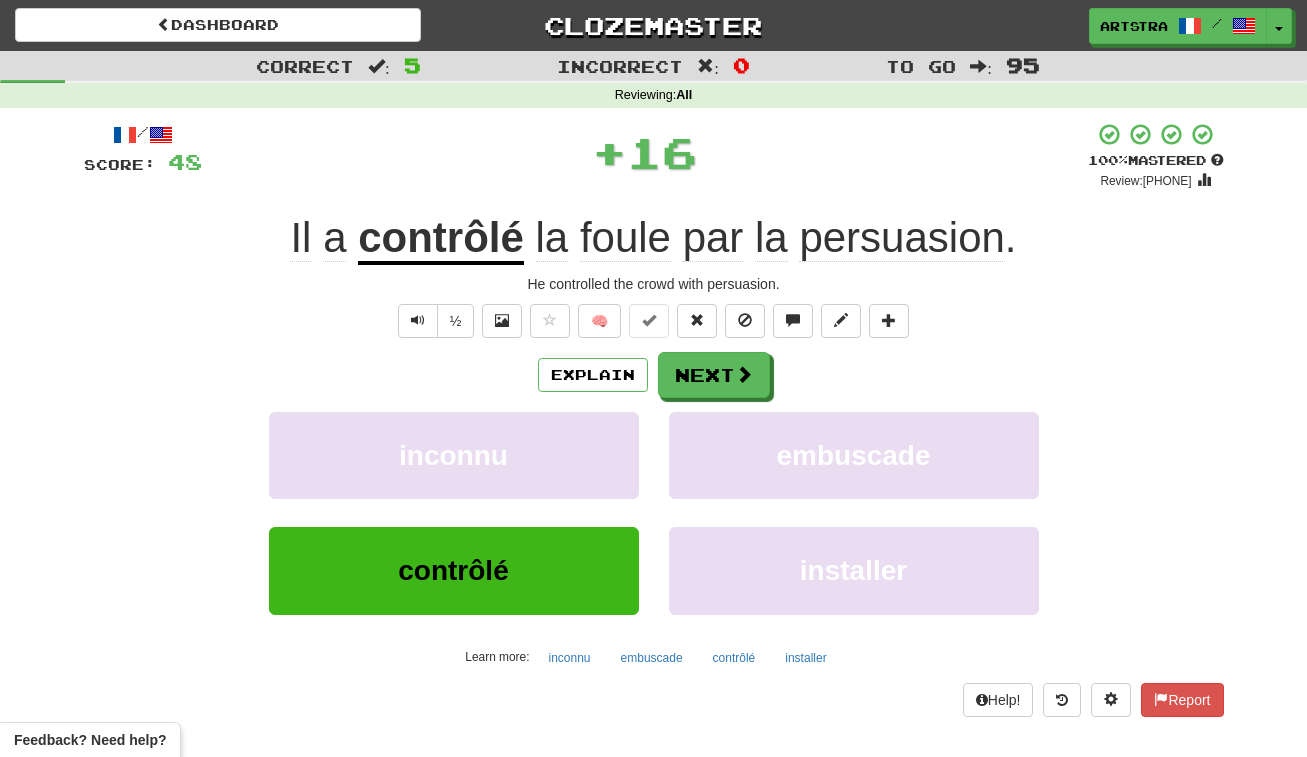 click on "persuasion" at bounding box center [901, 238] 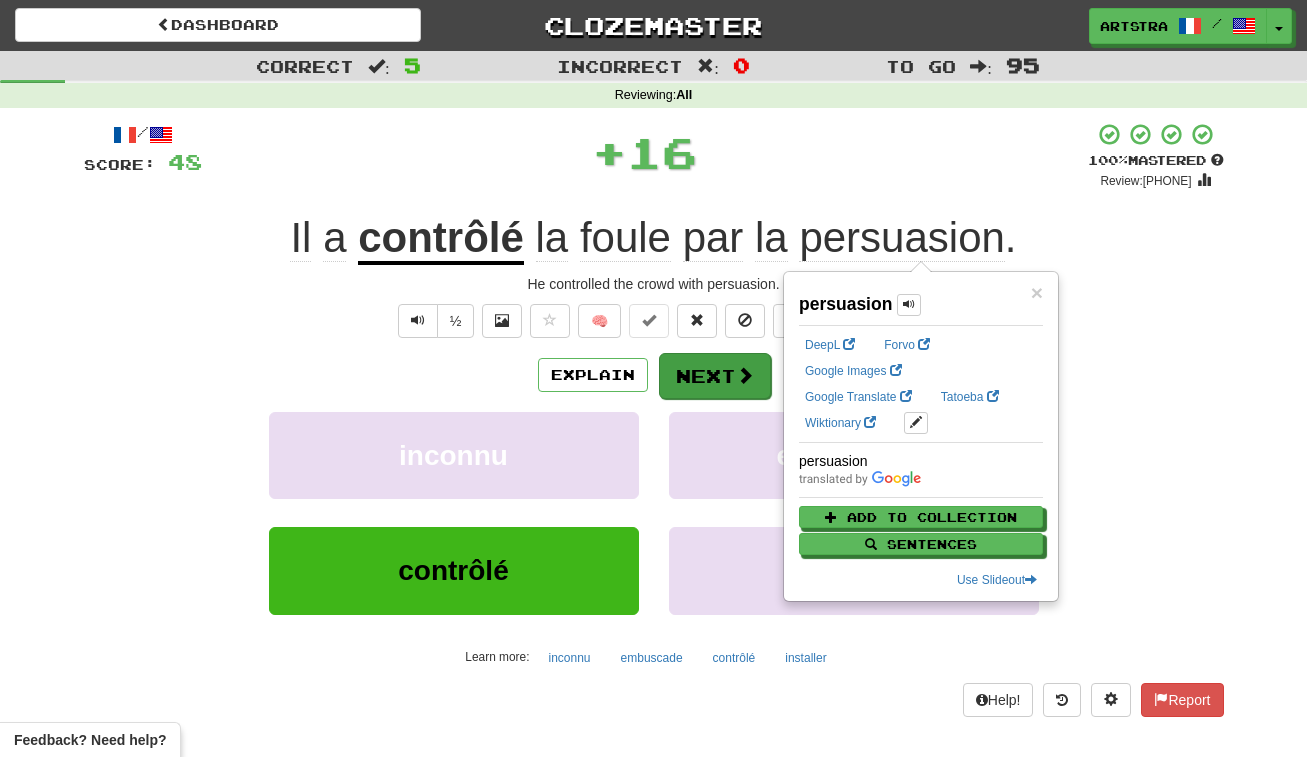 click on "Next" at bounding box center [715, 376] 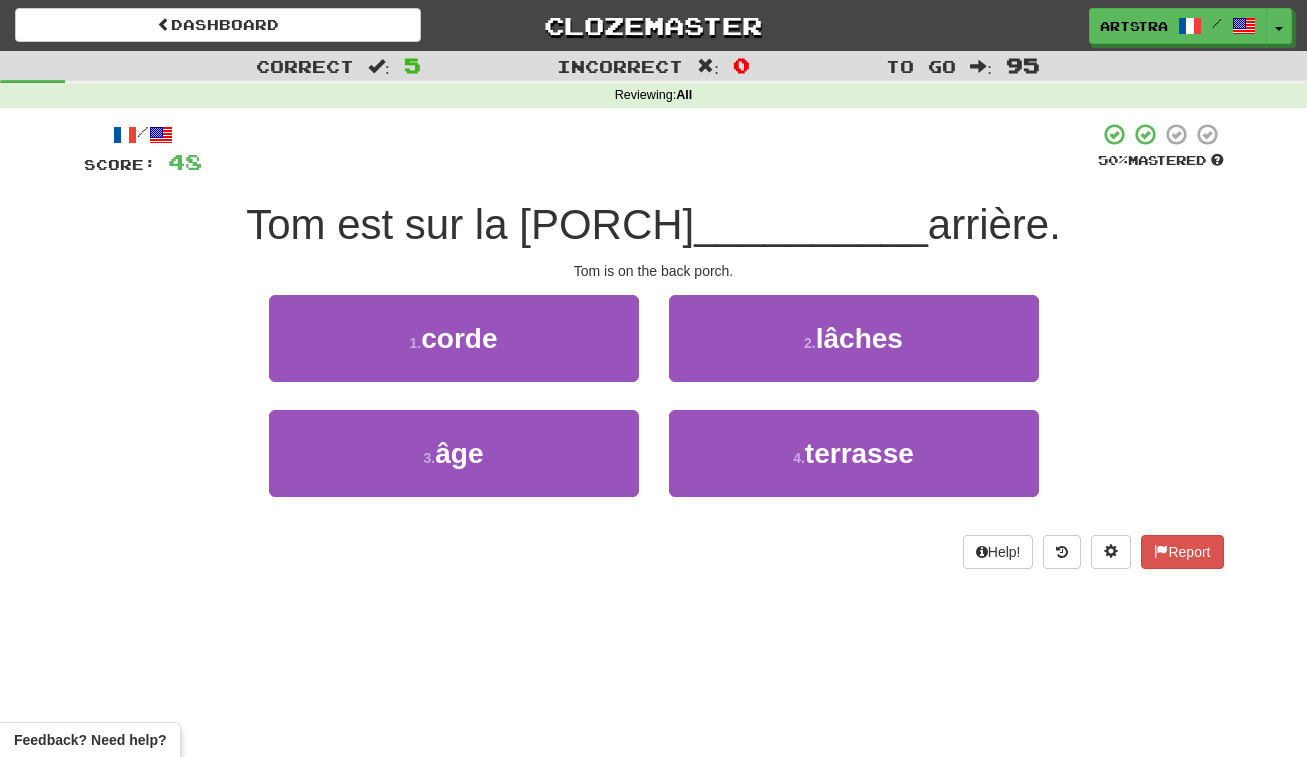 click on "__________" at bounding box center [811, 224] 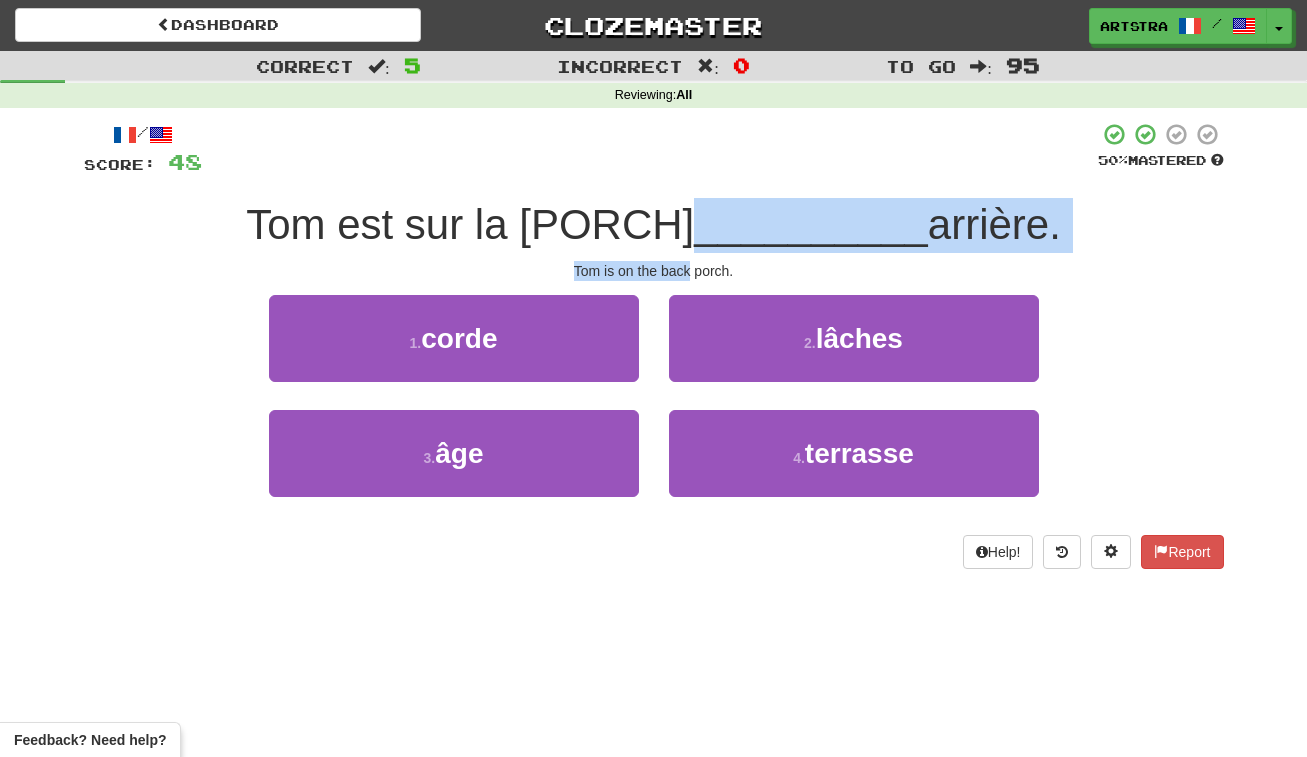 drag, startPoint x: 656, startPoint y: 216, endPoint x: 673, endPoint y: 258, distance: 45.310043 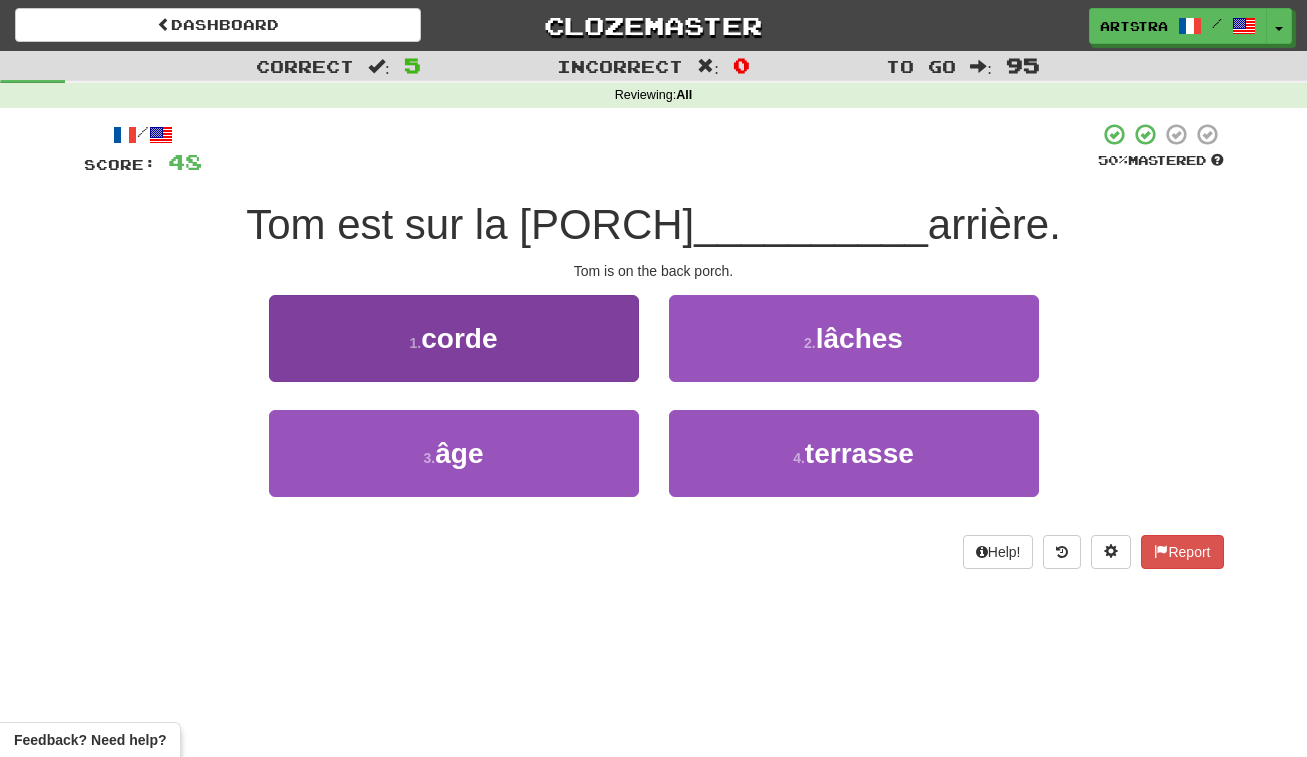 click on "1 .  corde" at bounding box center (454, 338) 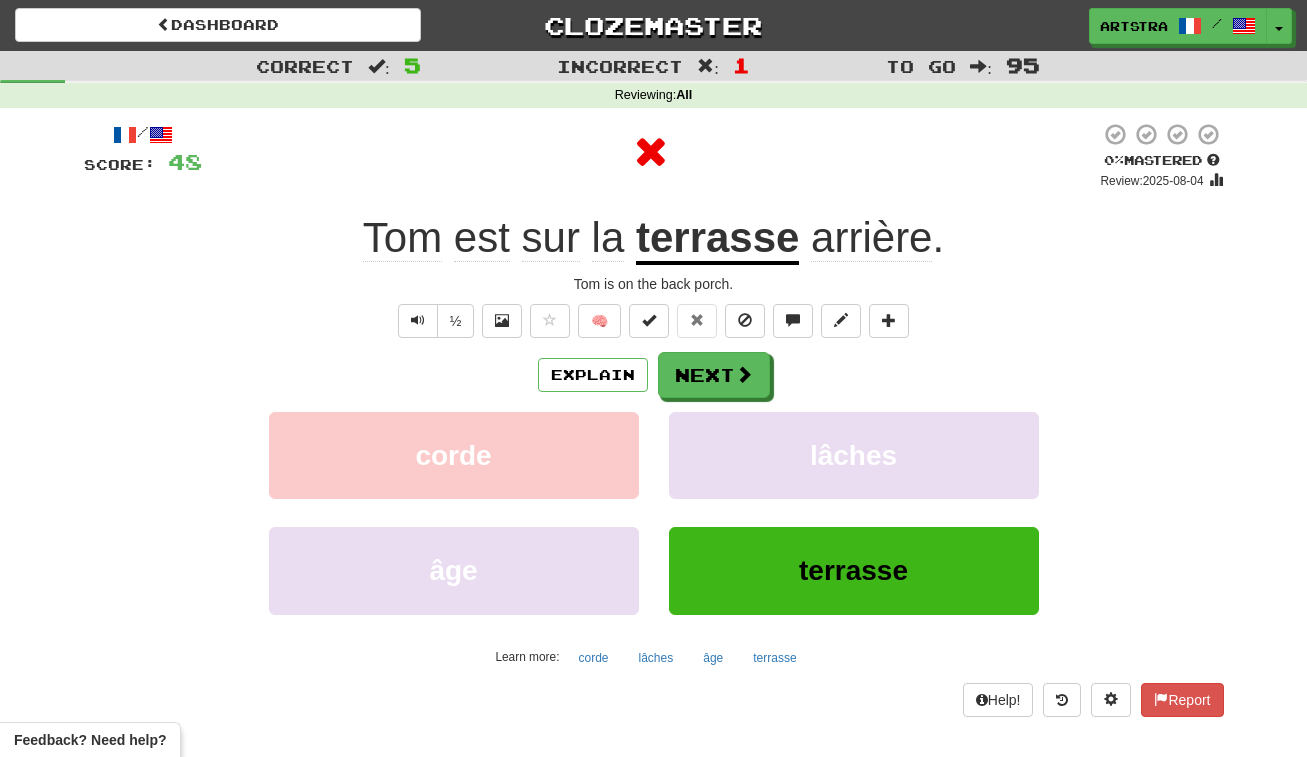 click on "terrasse" at bounding box center (717, 239) 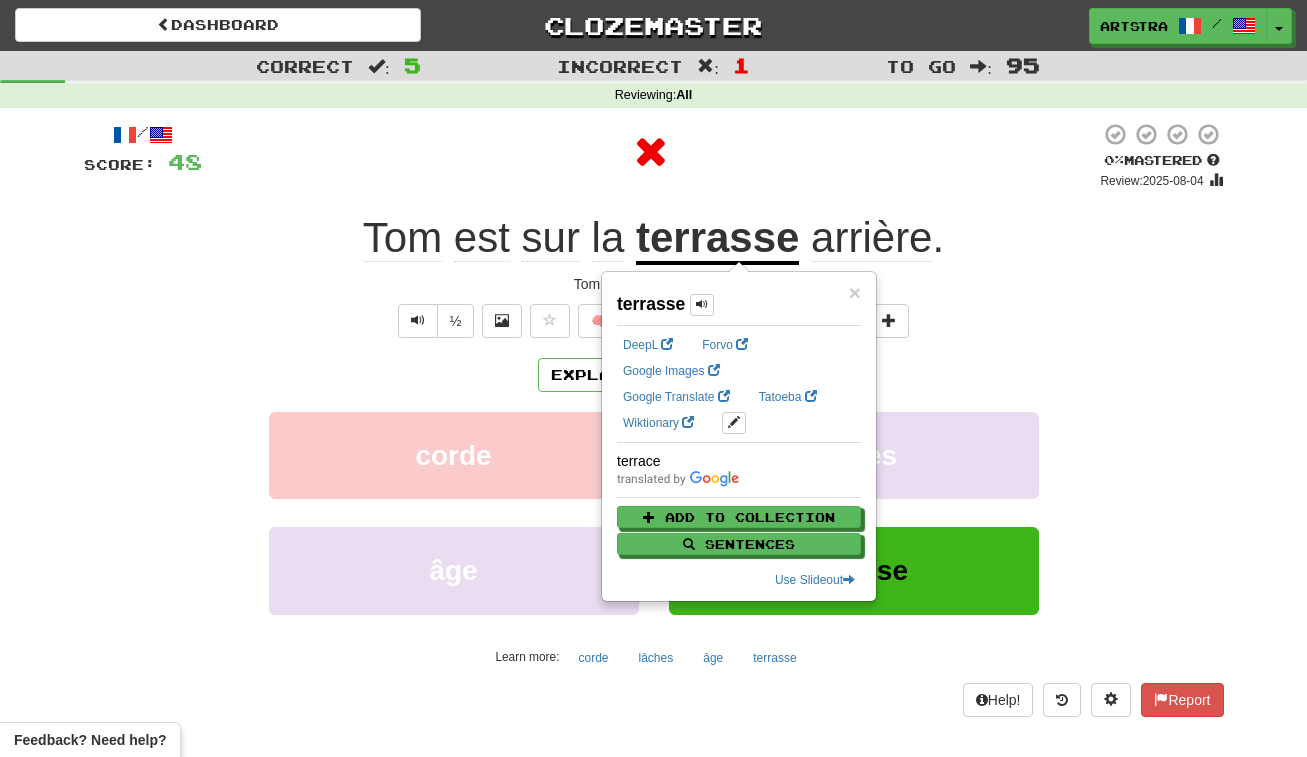 click at bounding box center [651, 152] 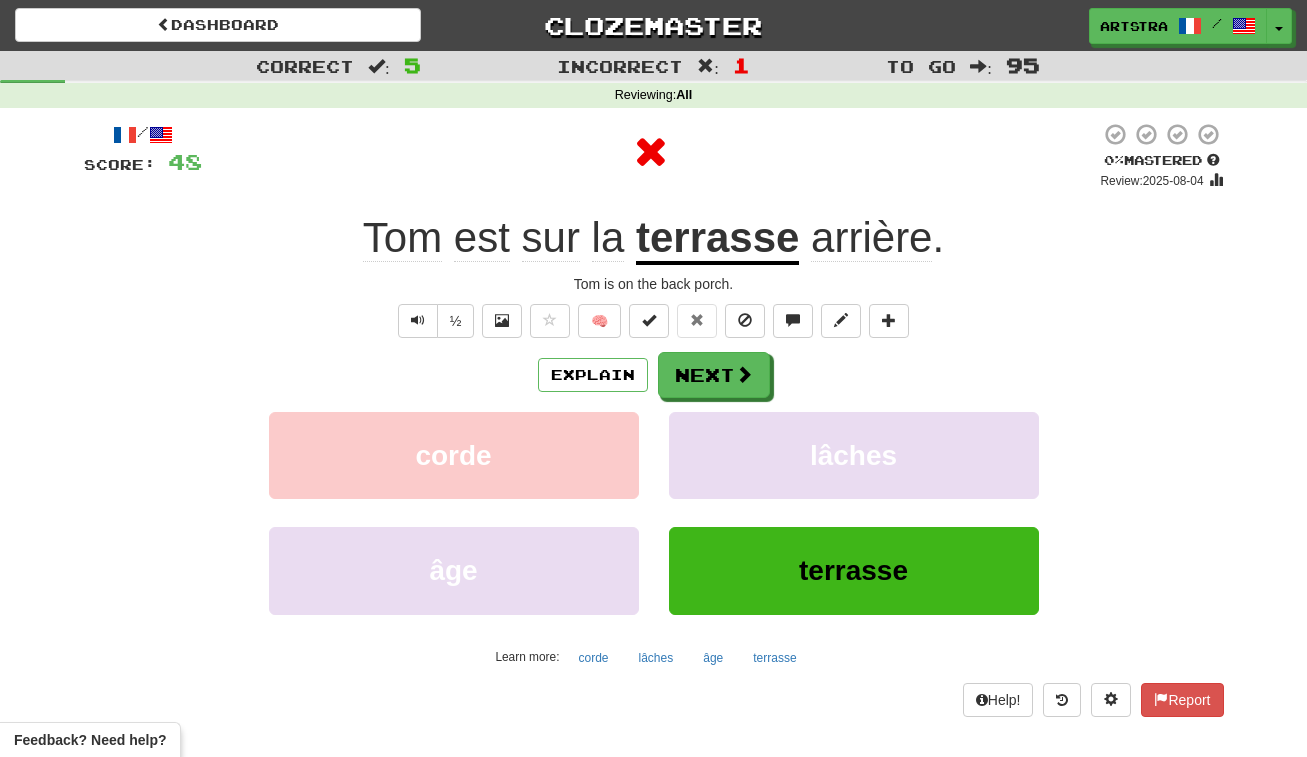 click on "Tom   est   sur   la   terrasse   arrière ." at bounding box center [654, 238] 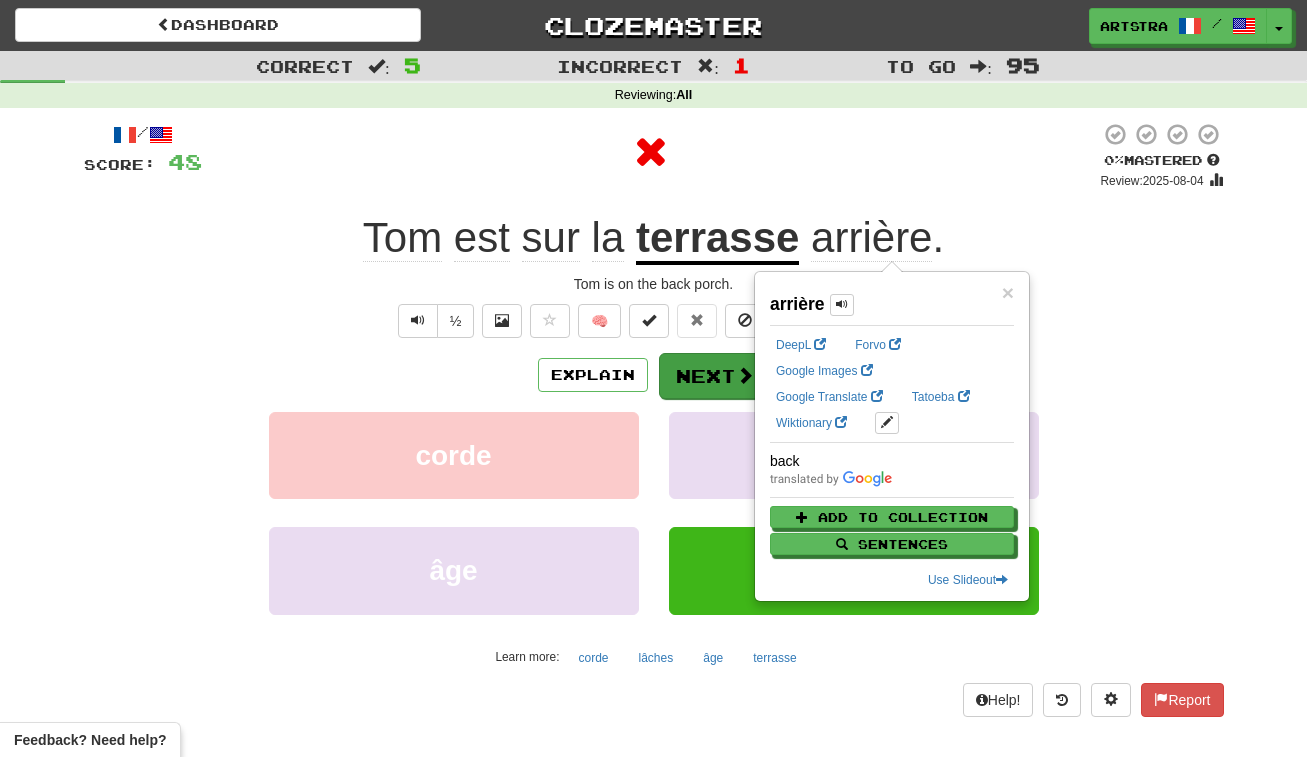 click on "Next" at bounding box center [715, 376] 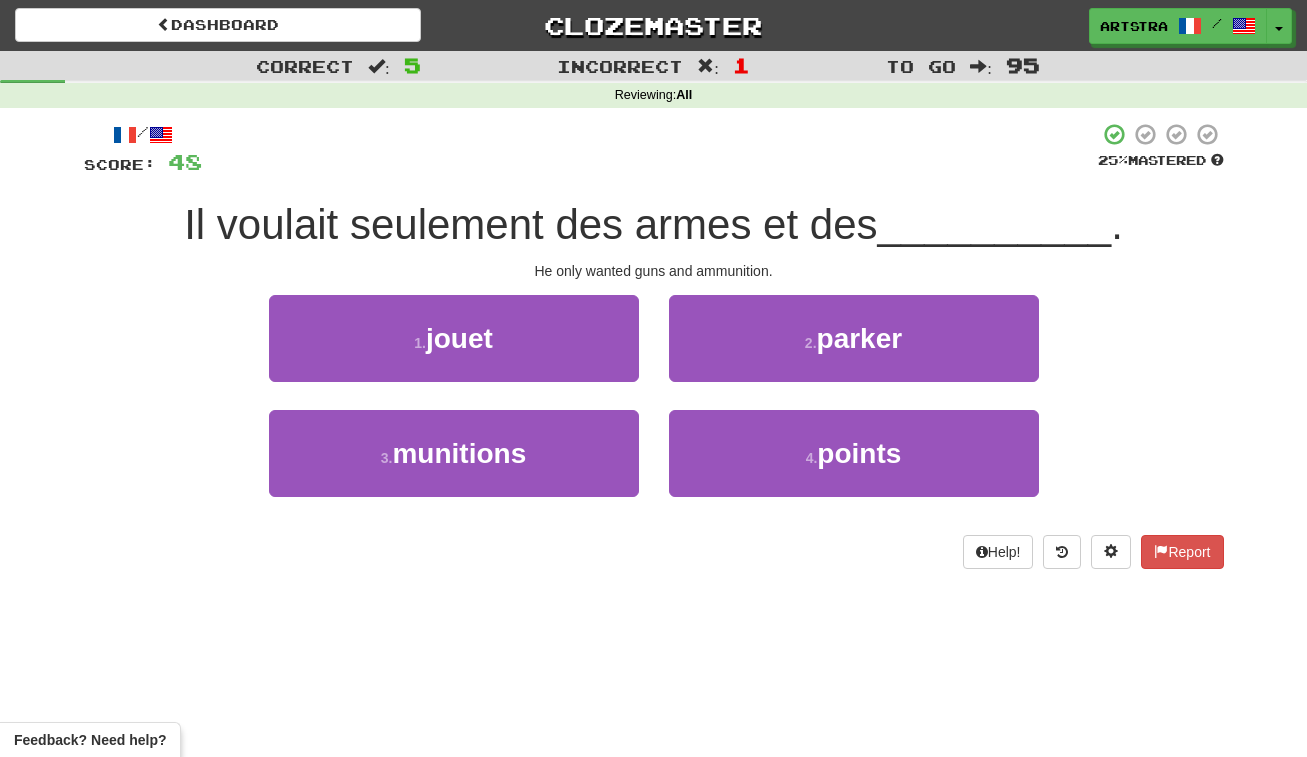 click on "Il voulait seulement des armes et des" at bounding box center (530, 224) 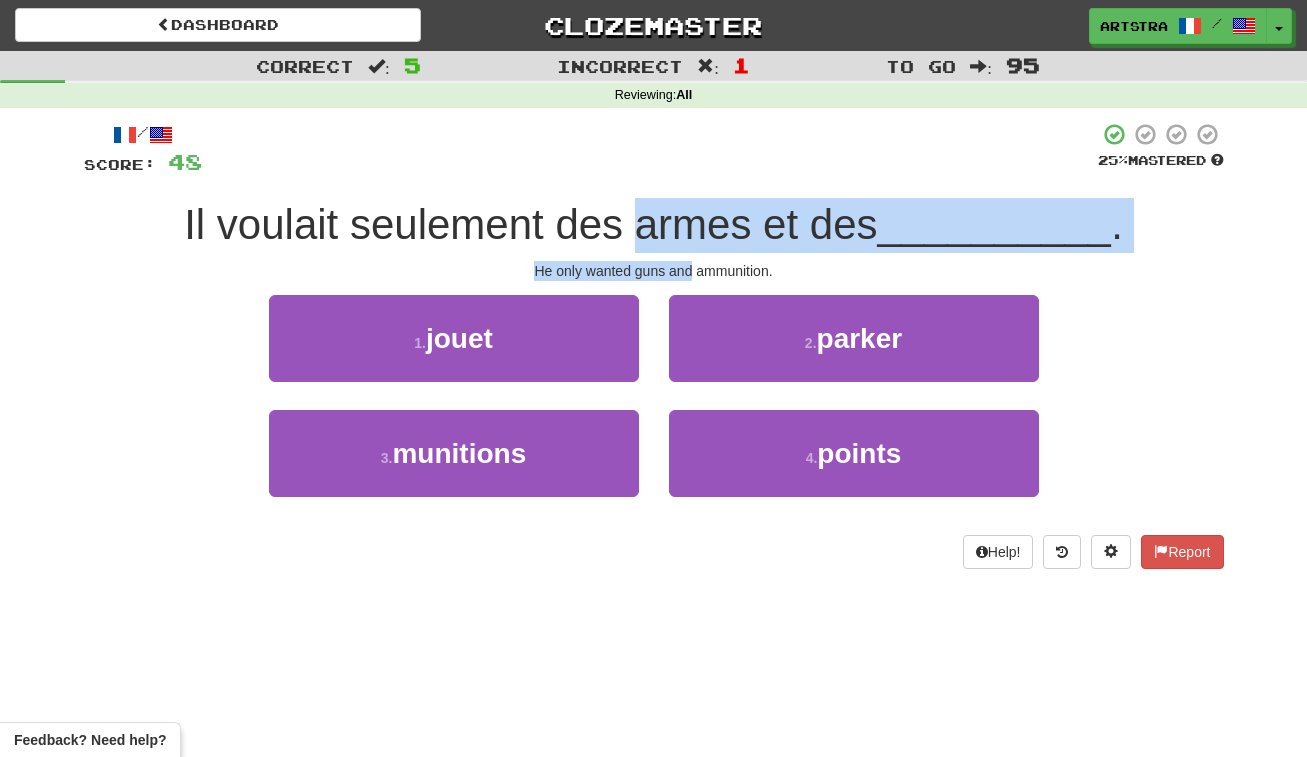 drag, startPoint x: 679, startPoint y: 218, endPoint x: 684, endPoint y: 258, distance: 40.311287 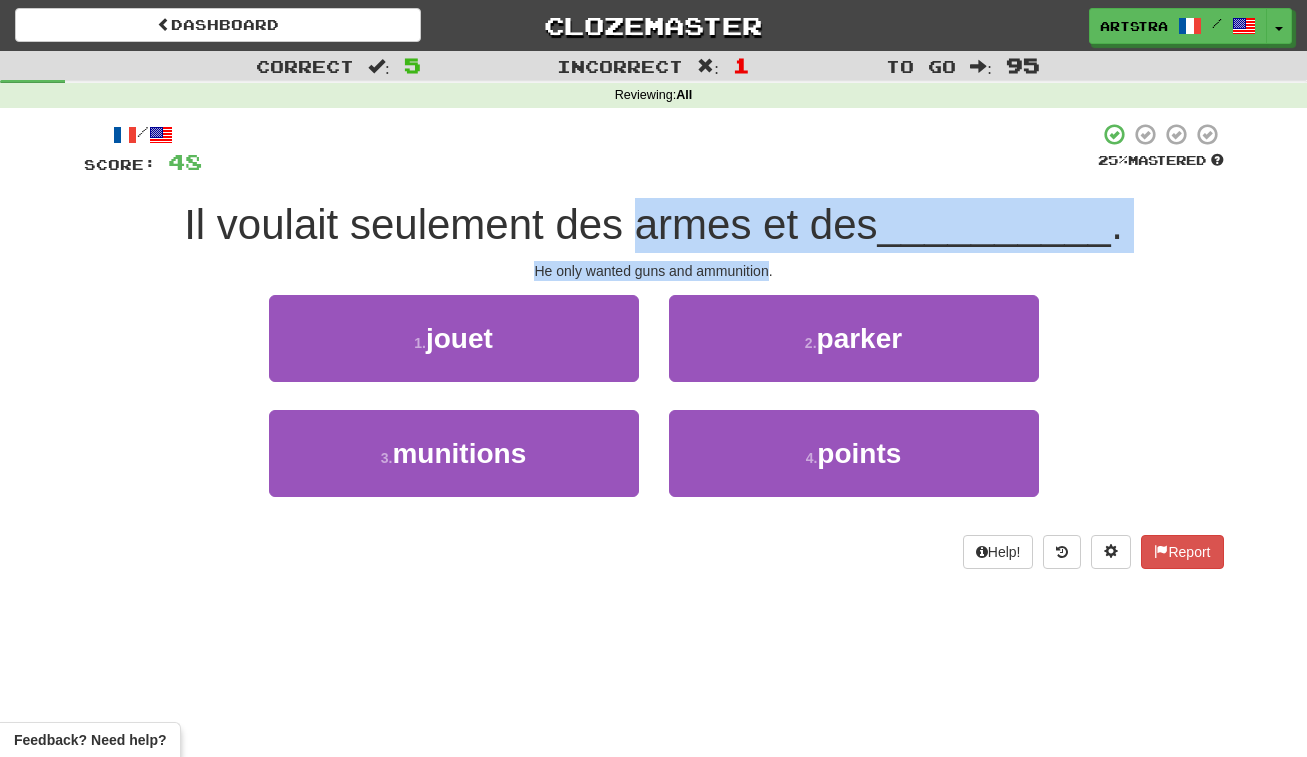 drag, startPoint x: 682, startPoint y: 225, endPoint x: 697, endPoint y: 265, distance: 42.72002 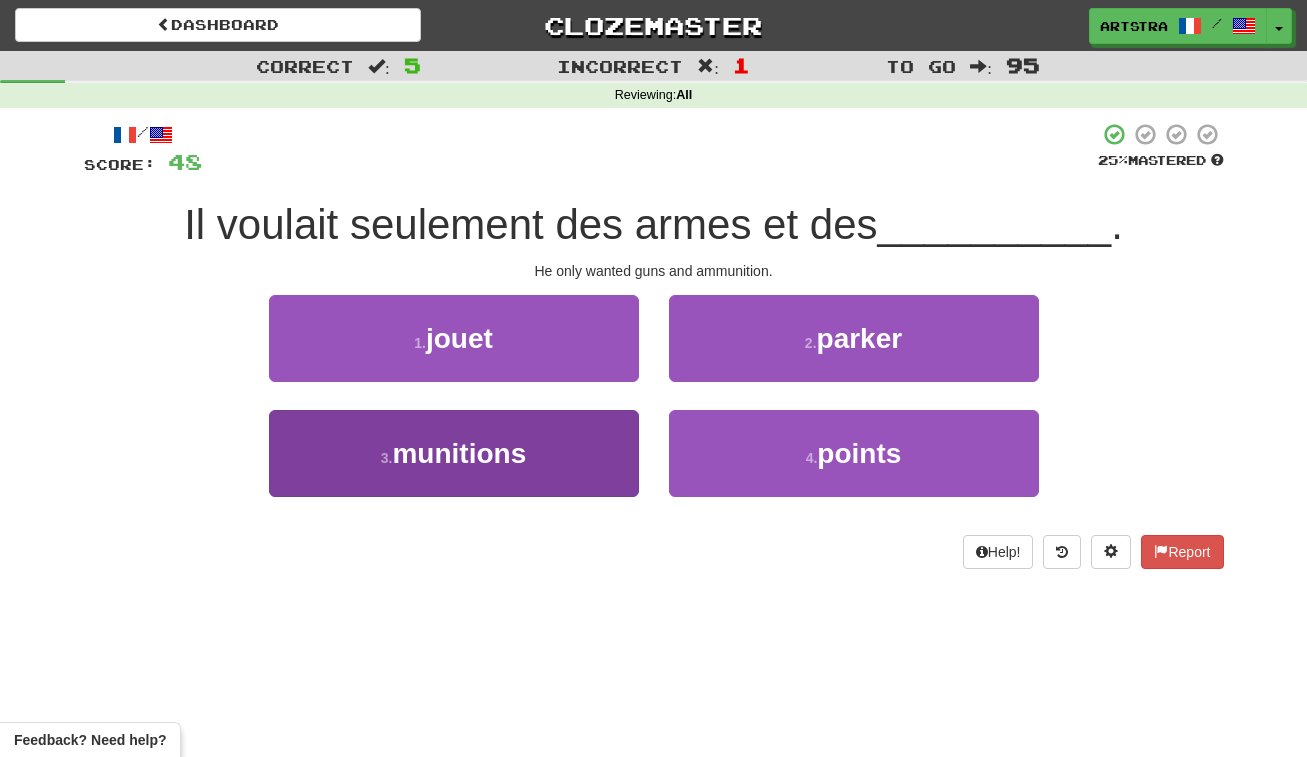 click on "3 .  munitions" at bounding box center (454, 453) 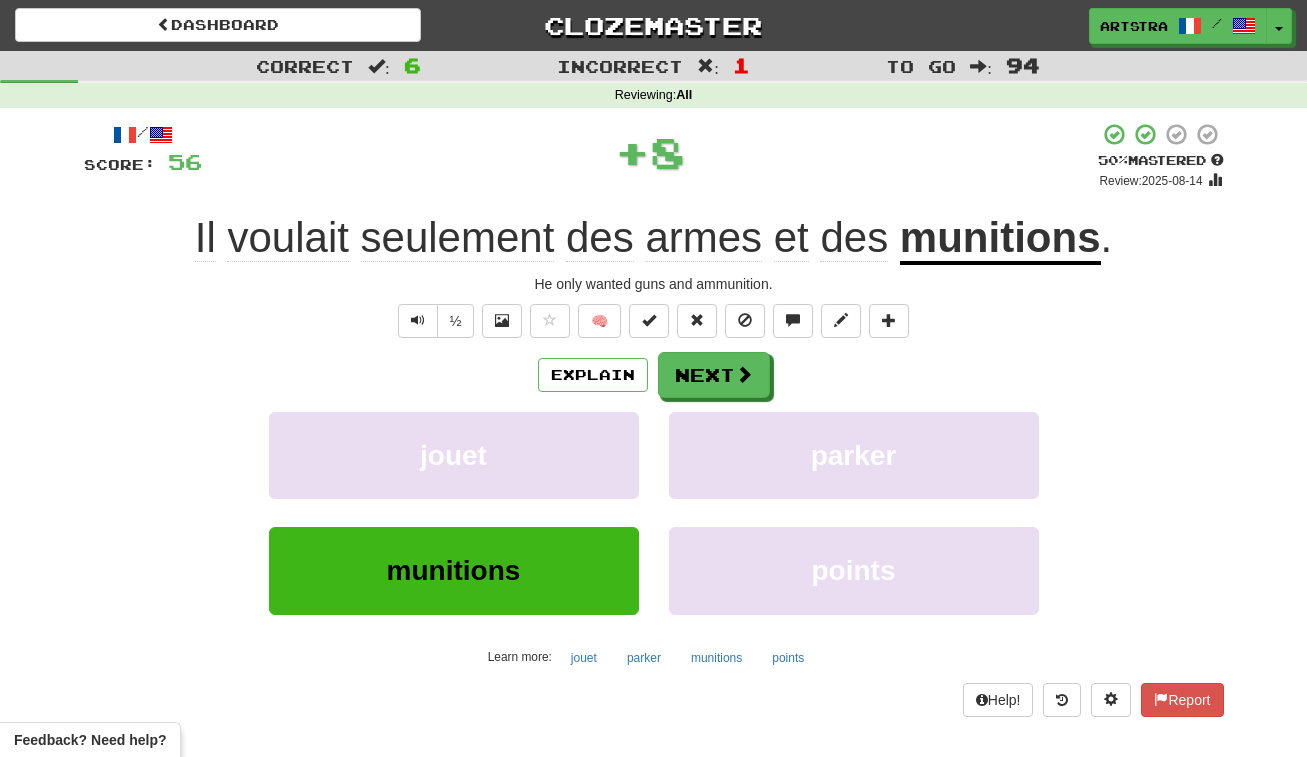 click on "munitions" at bounding box center [1000, 239] 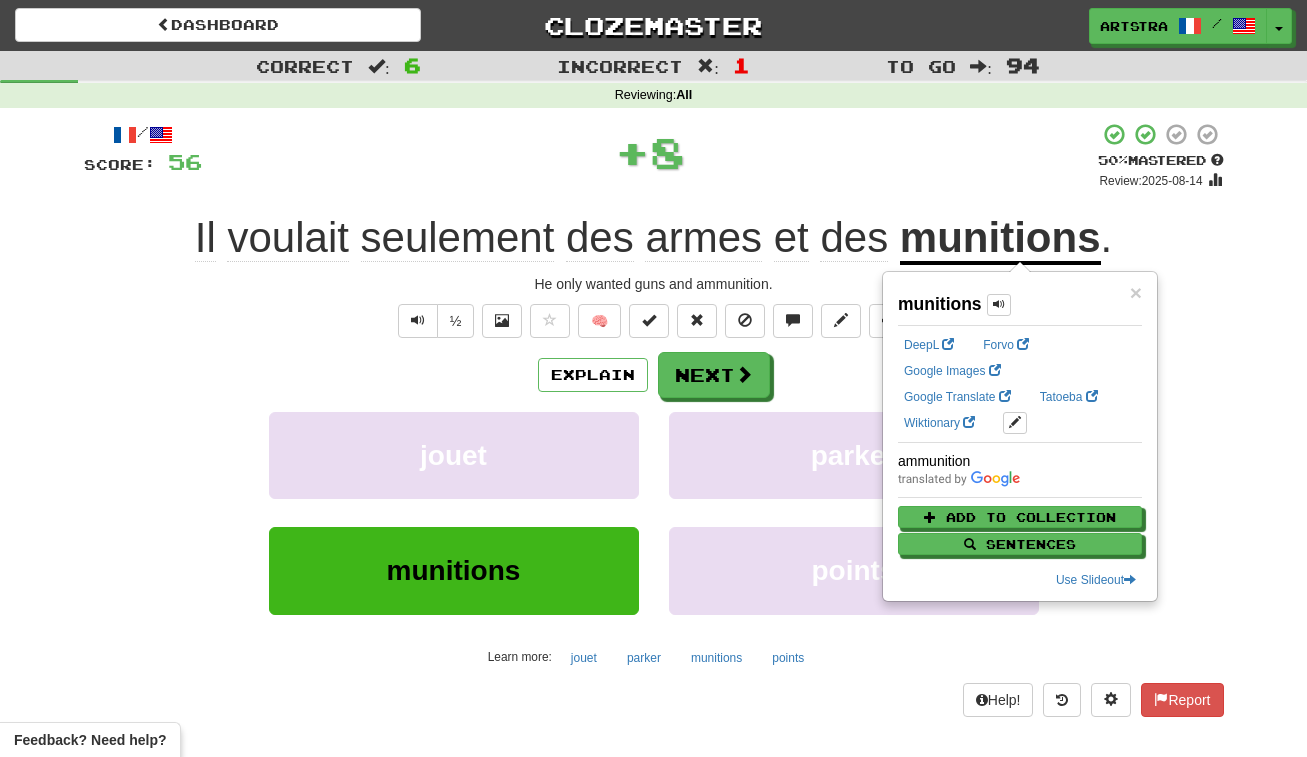 click on "+ 8" at bounding box center (650, 152) 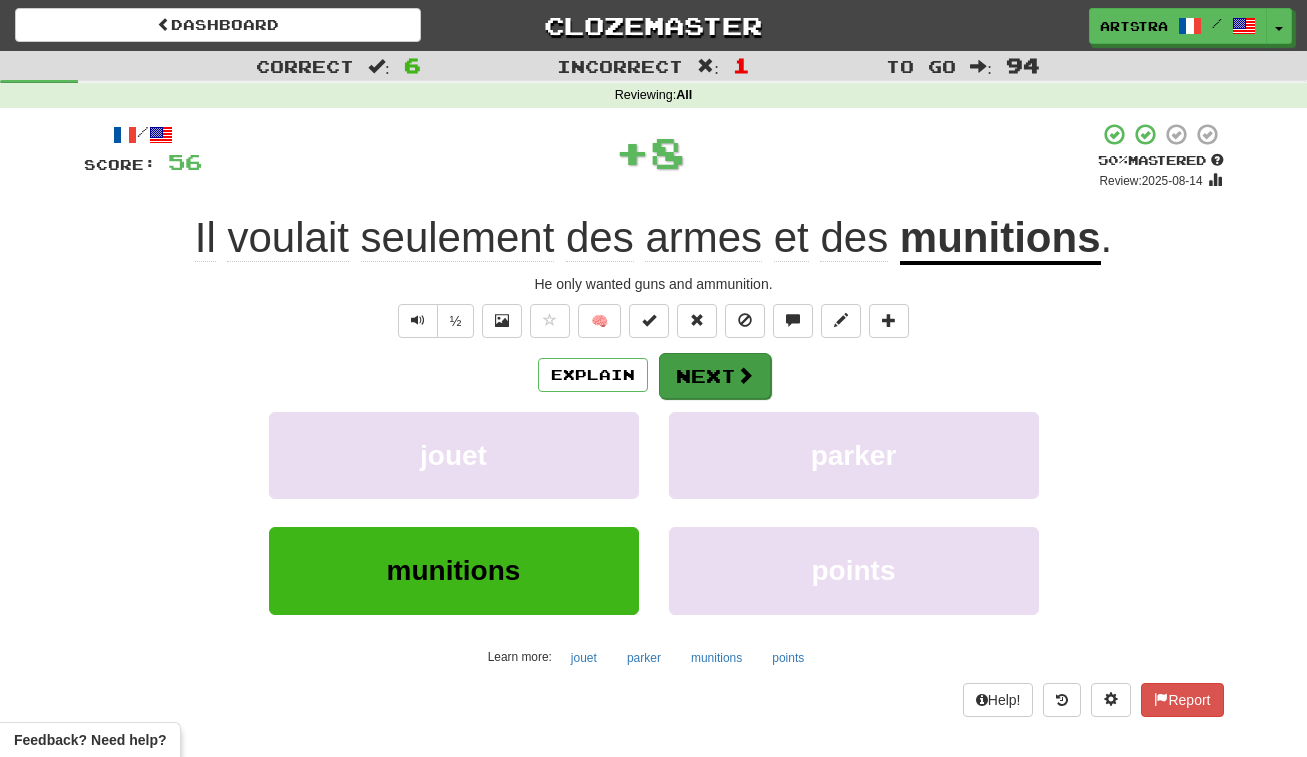 click on "Next" at bounding box center (715, 376) 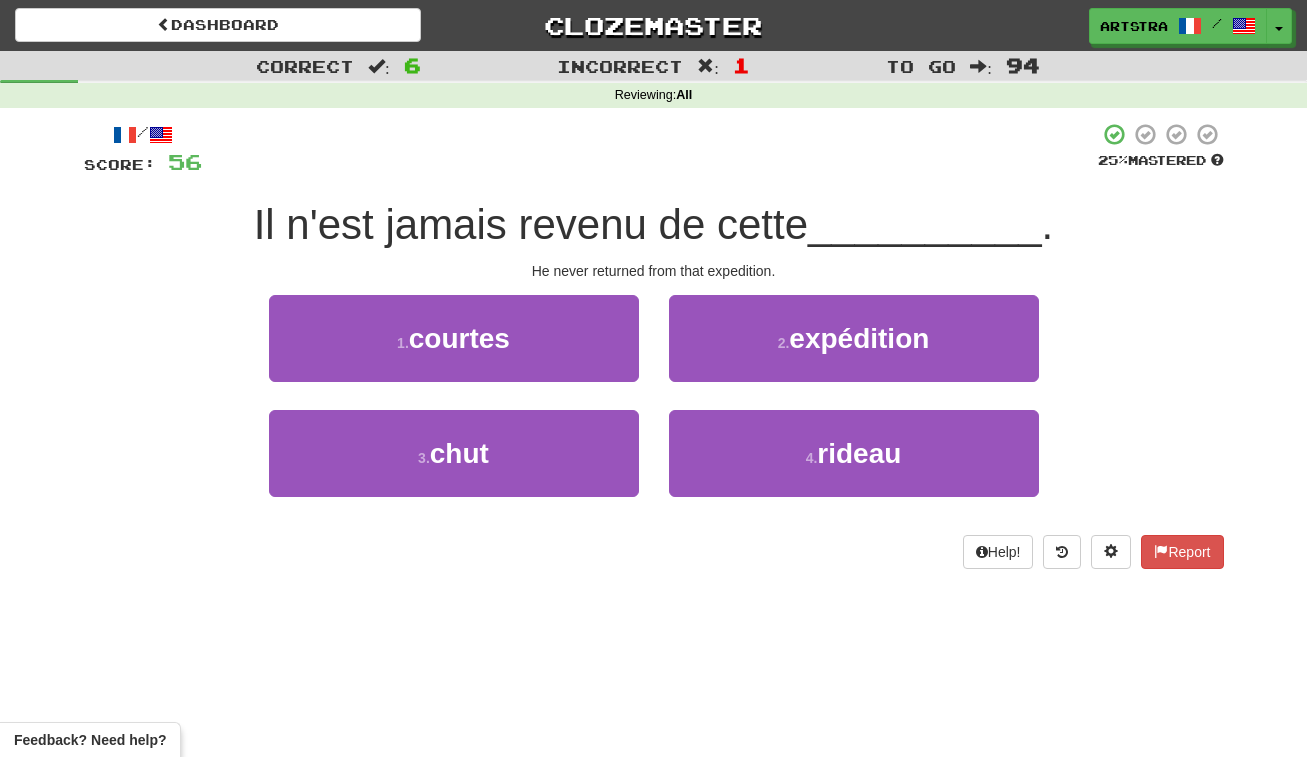 click on "Il n'est jamais revenu de cette" at bounding box center [531, 224] 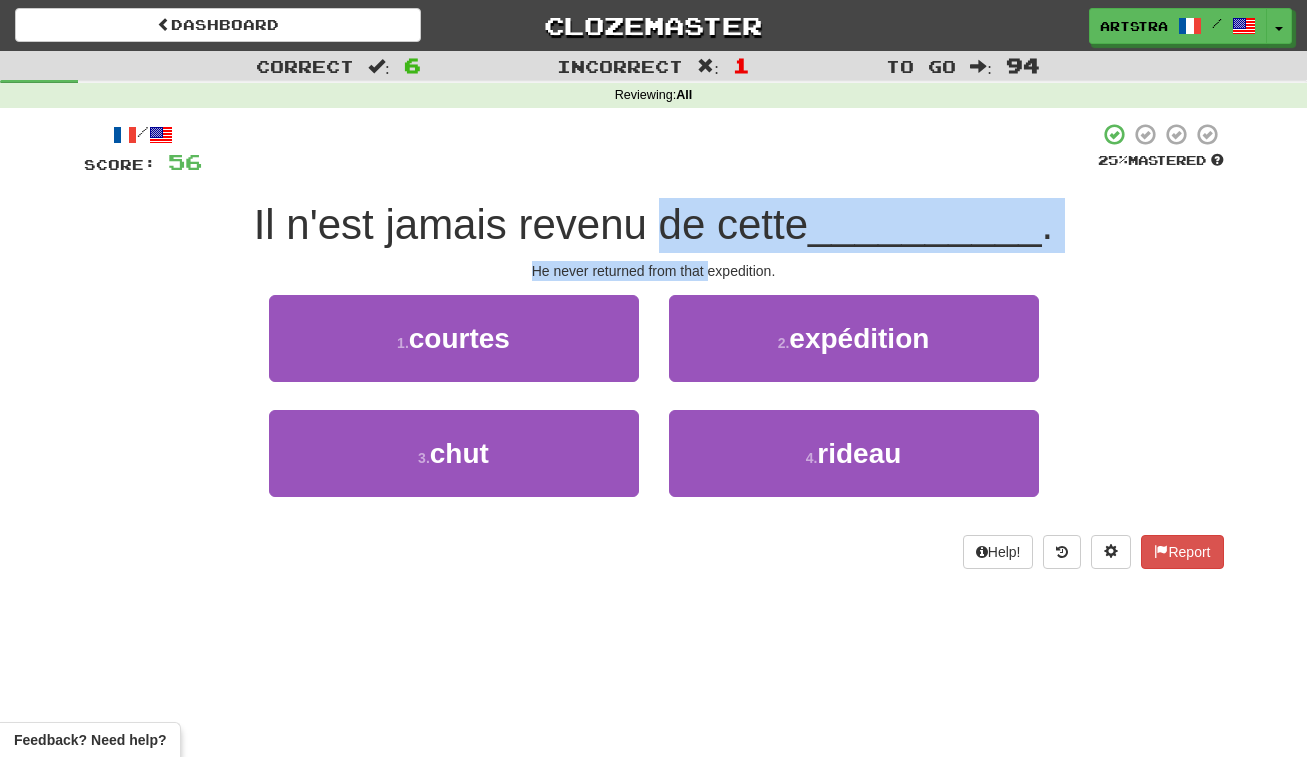drag, startPoint x: 693, startPoint y: 211, endPoint x: 703, endPoint y: 275, distance: 64.77654 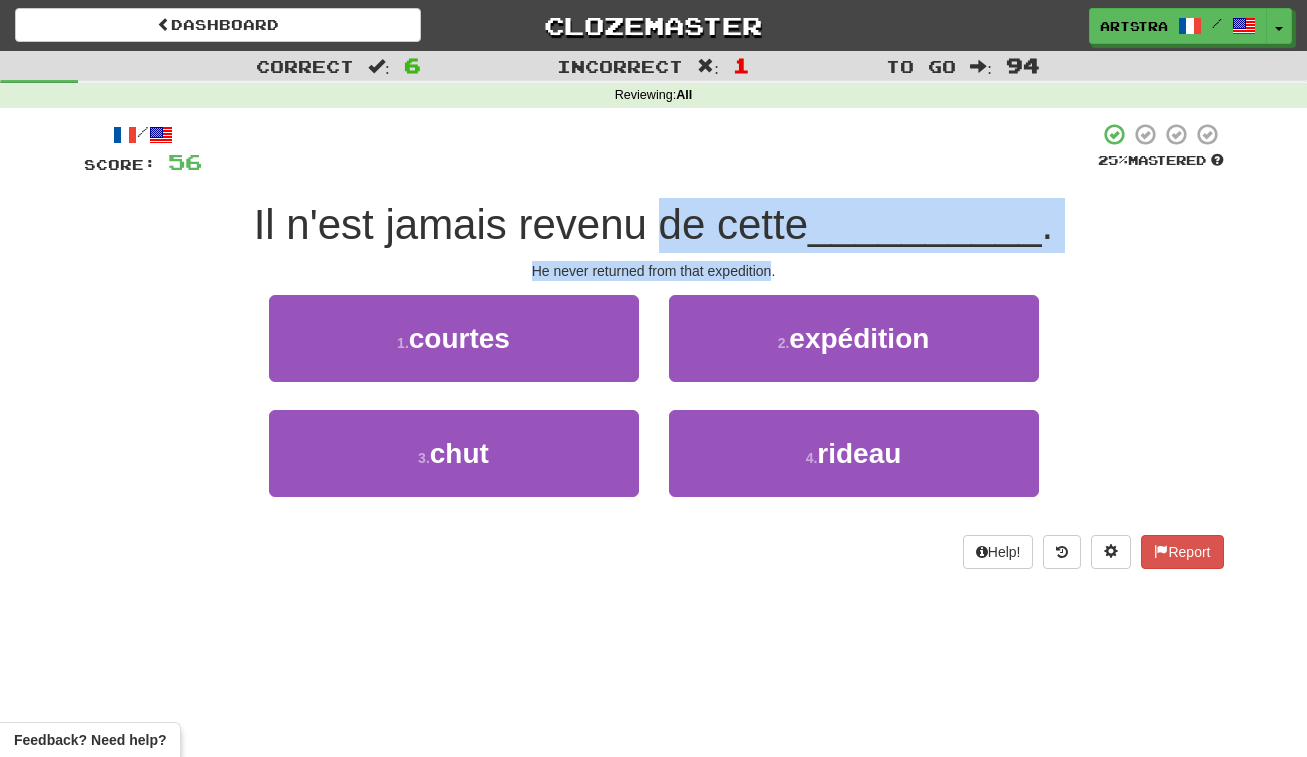 drag, startPoint x: 696, startPoint y: 241, endPoint x: 716, endPoint y: 265, distance: 31.241 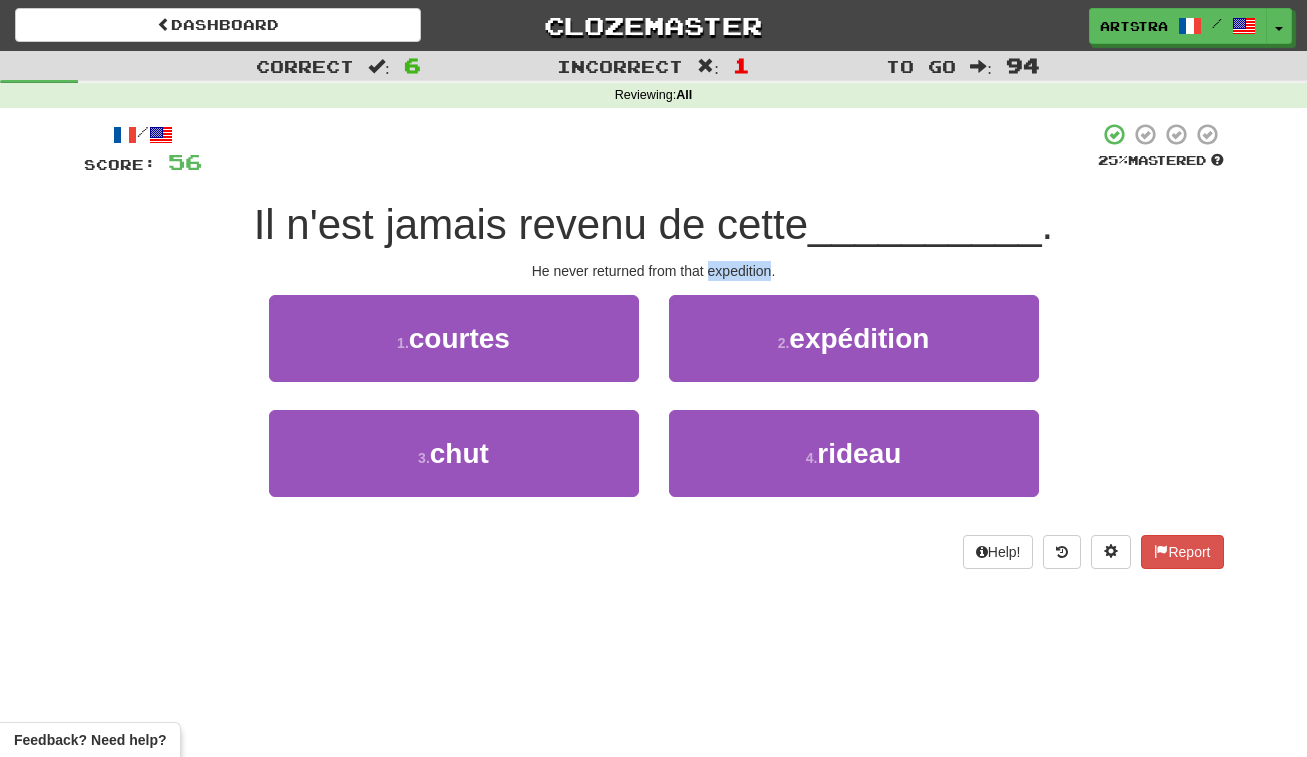 click on "He never returned from that expedition." at bounding box center (654, 271) 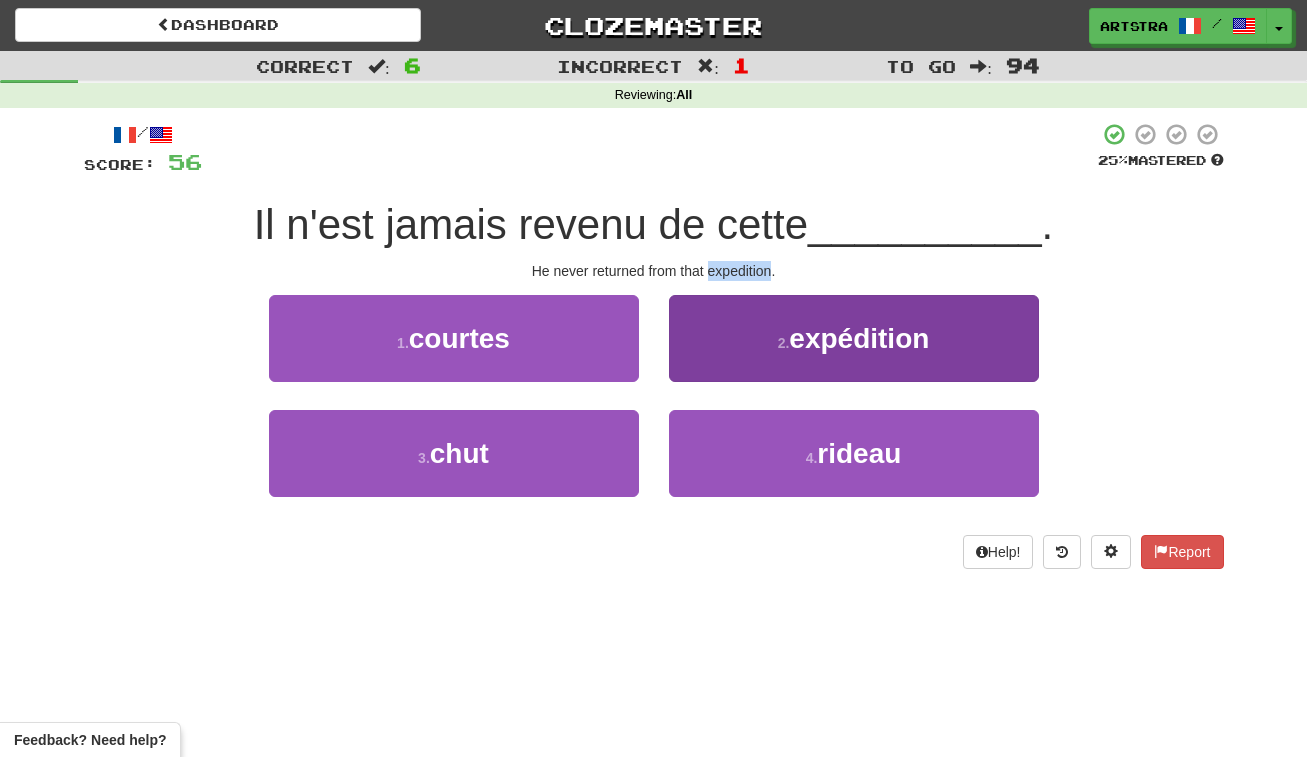 click on "2 .  expédition" at bounding box center [854, 338] 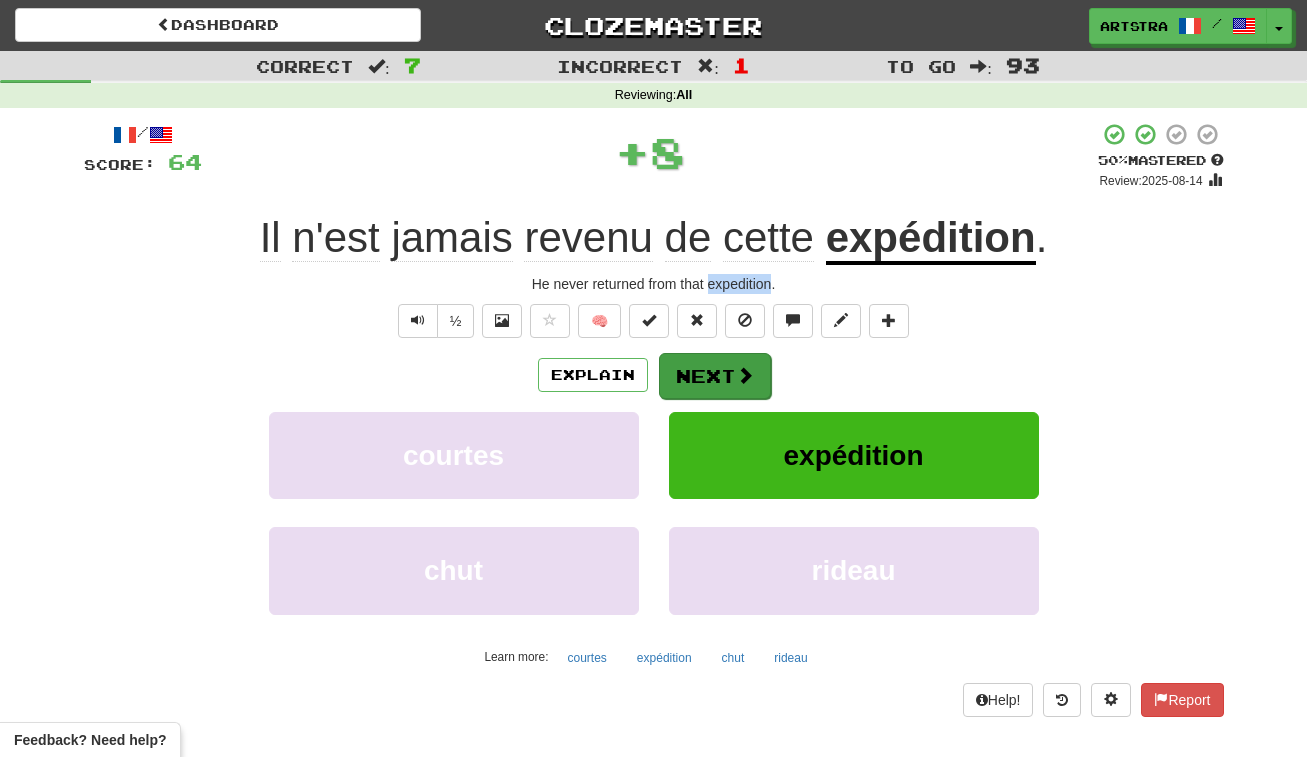 click on "Next" at bounding box center (715, 376) 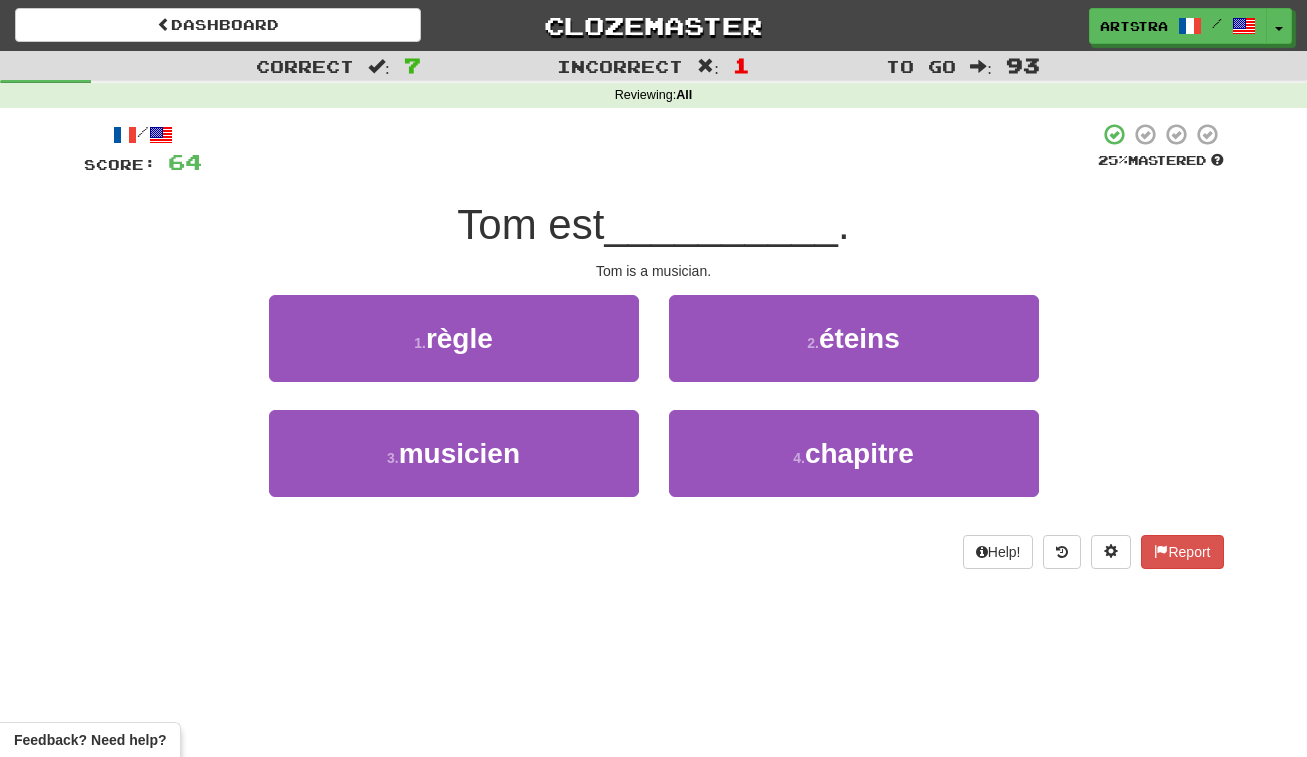 click on "__________" at bounding box center (721, 224) 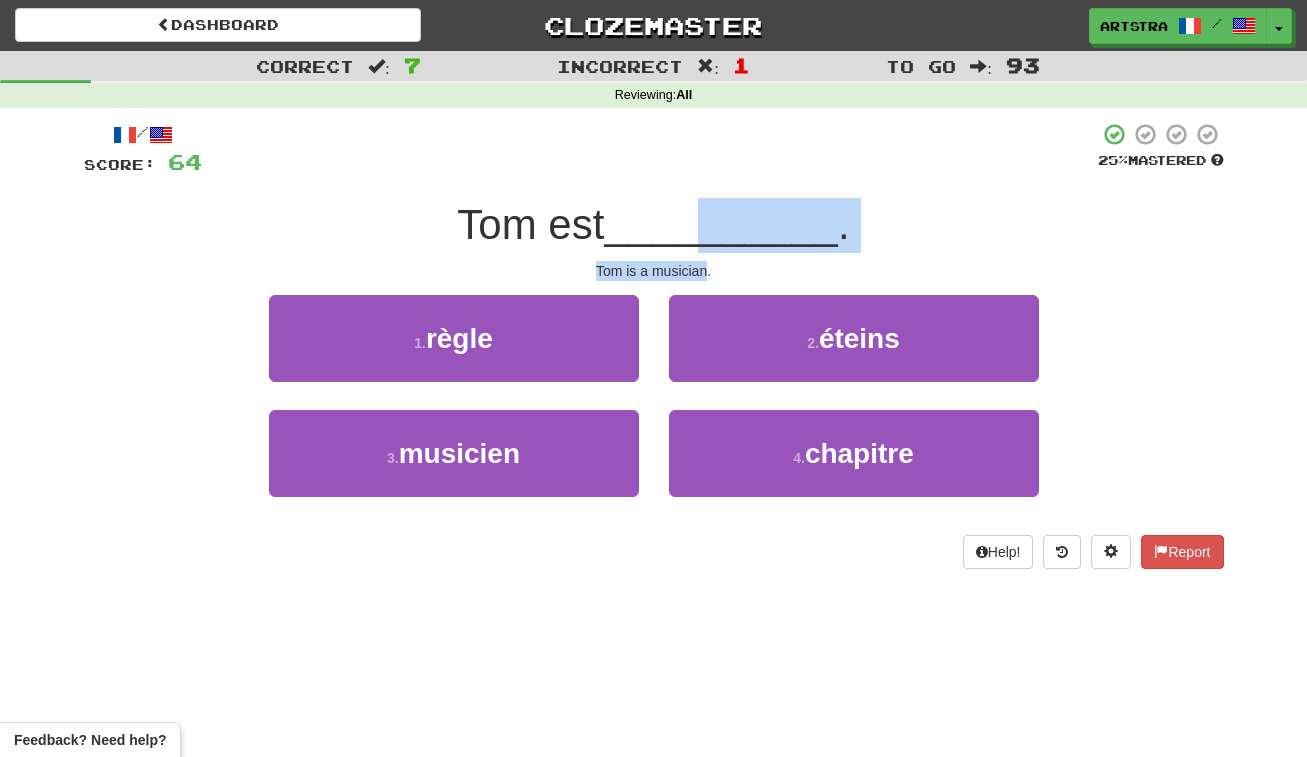 drag, startPoint x: 703, startPoint y: 245, endPoint x: 705, endPoint y: 266, distance: 21.095022 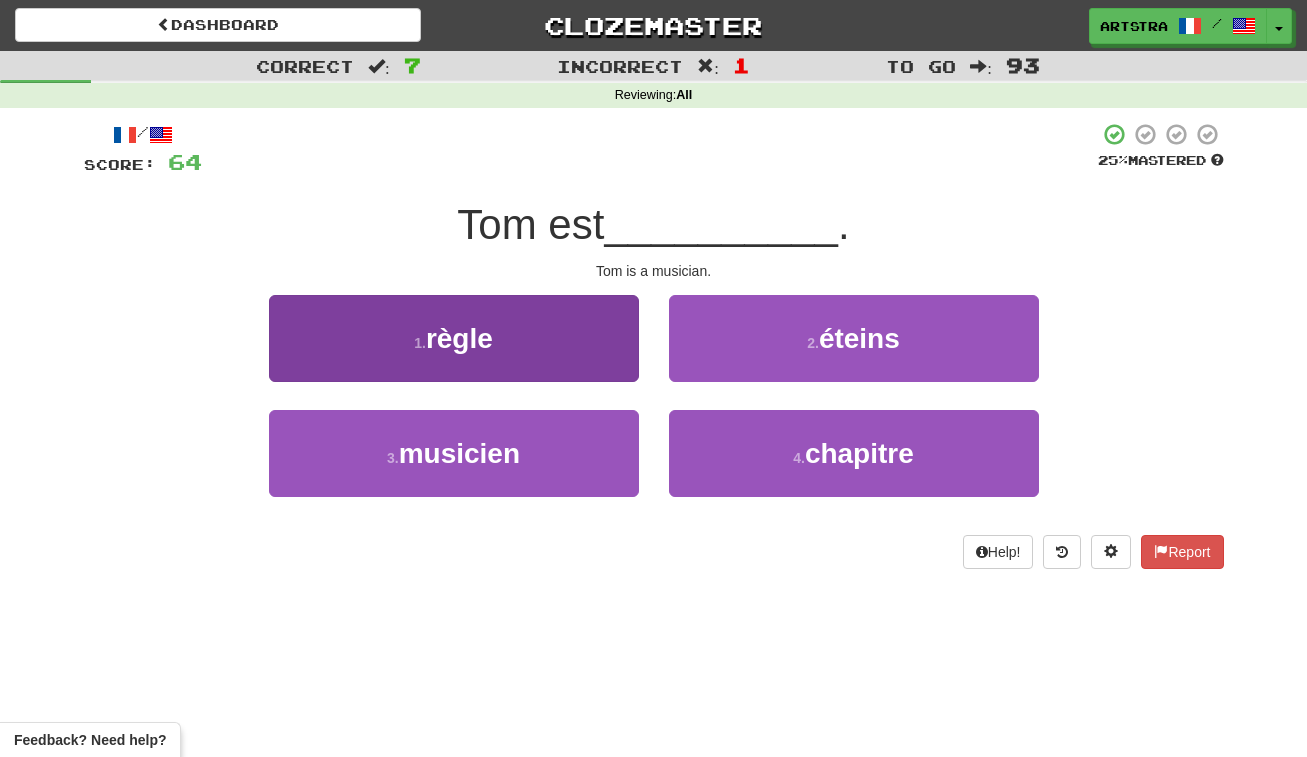 drag, startPoint x: 582, startPoint y: 427, endPoint x: 622, endPoint y: 420, distance: 40.60788 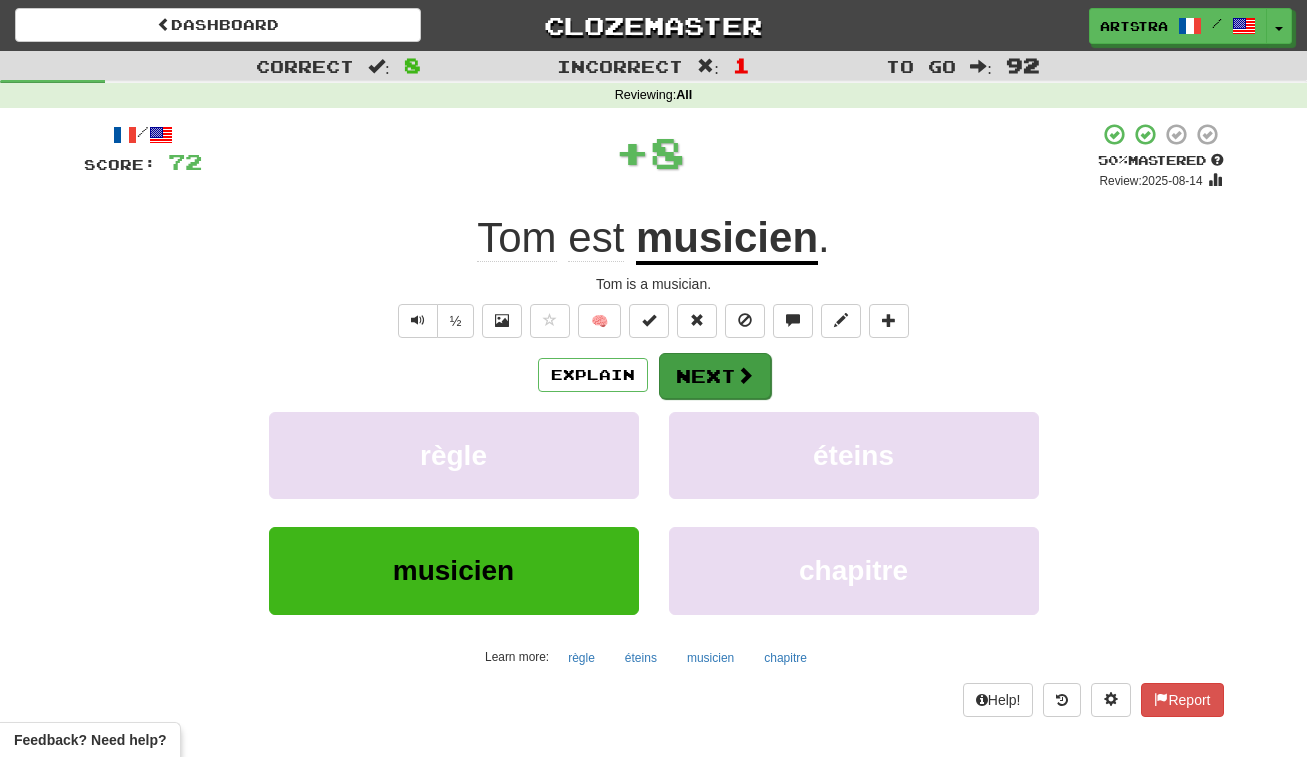 click at bounding box center (745, 375) 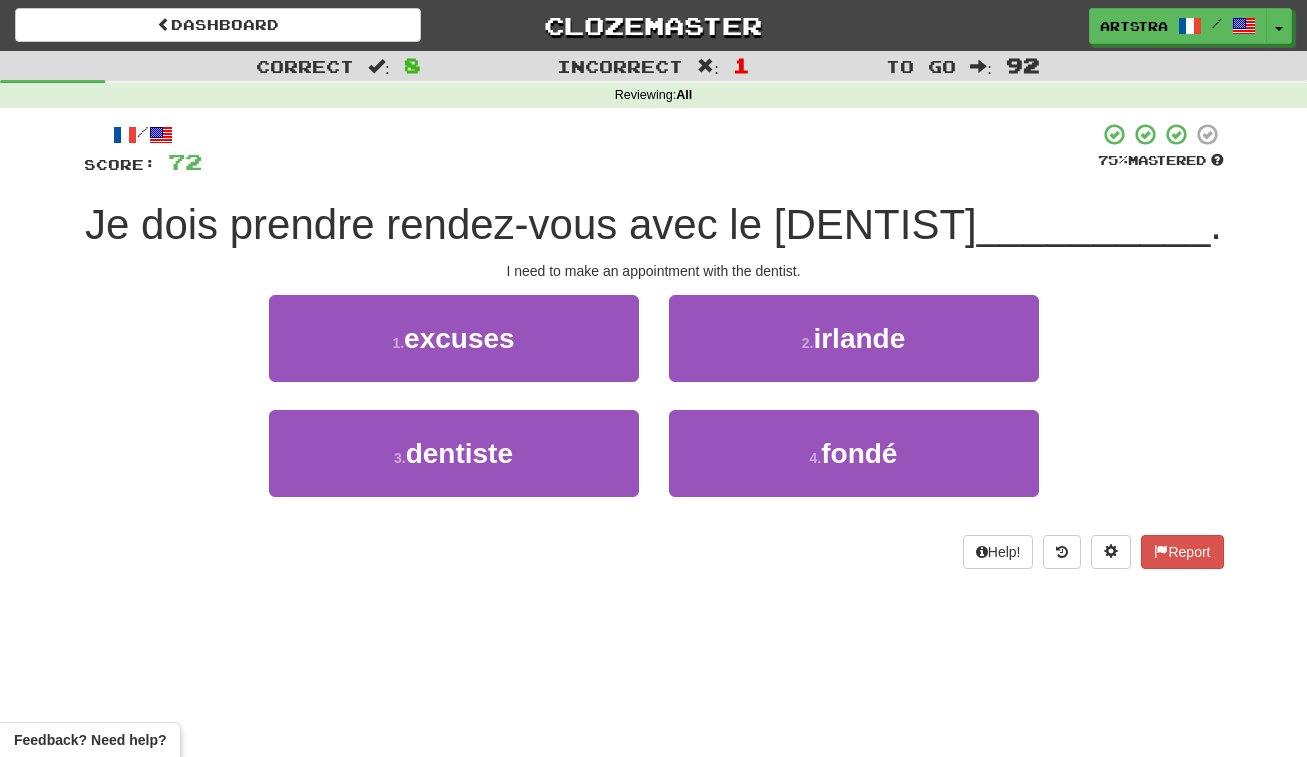 click on "/  Score:   72 75 %  Mastered Je dois prendre rendez-vous avec le  __________ . I need to make an appointment with the dentist. 1 .  excuses 2 .  irlande 3 .  dentiste 4 .  fondé  Help!  Report" at bounding box center (654, 345) 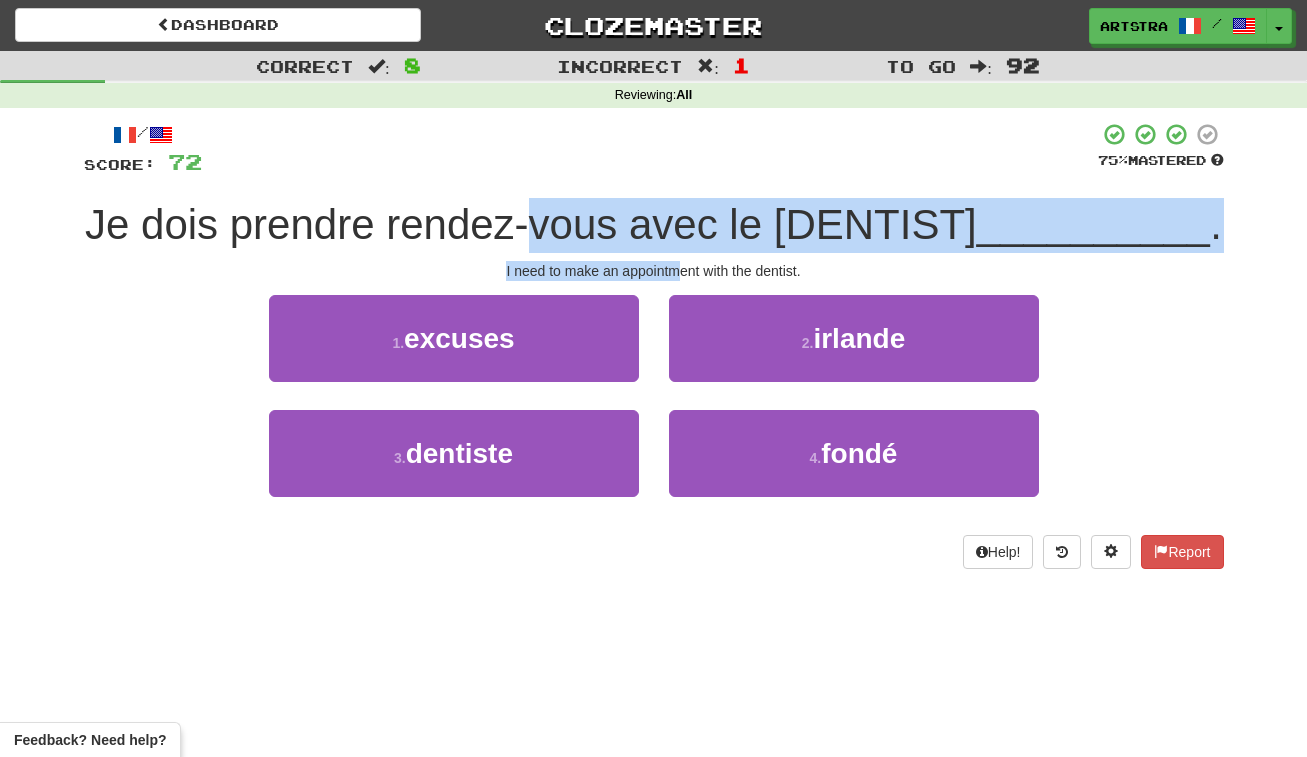 drag, startPoint x: 648, startPoint y: 226, endPoint x: 680, endPoint y: 264, distance: 49.67897 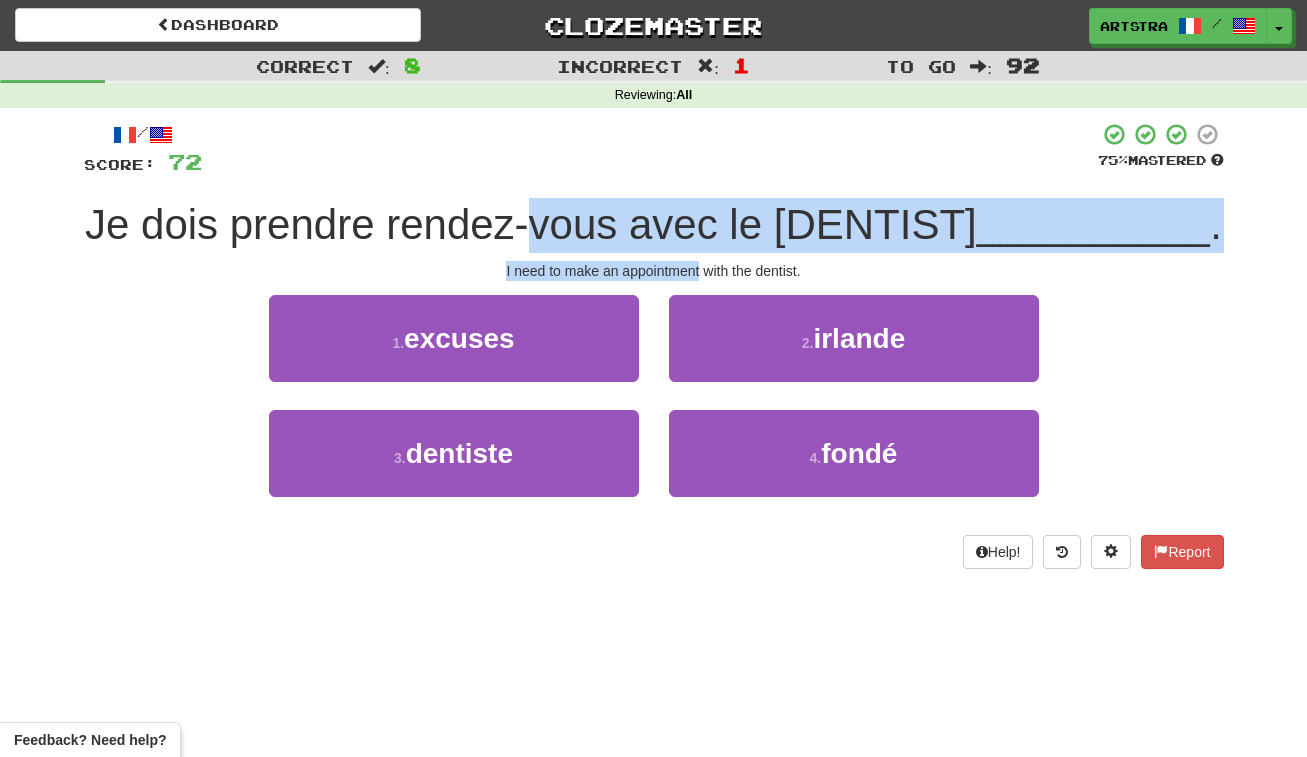drag, startPoint x: 680, startPoint y: 264, endPoint x: 667, endPoint y: 227, distance: 39.217342 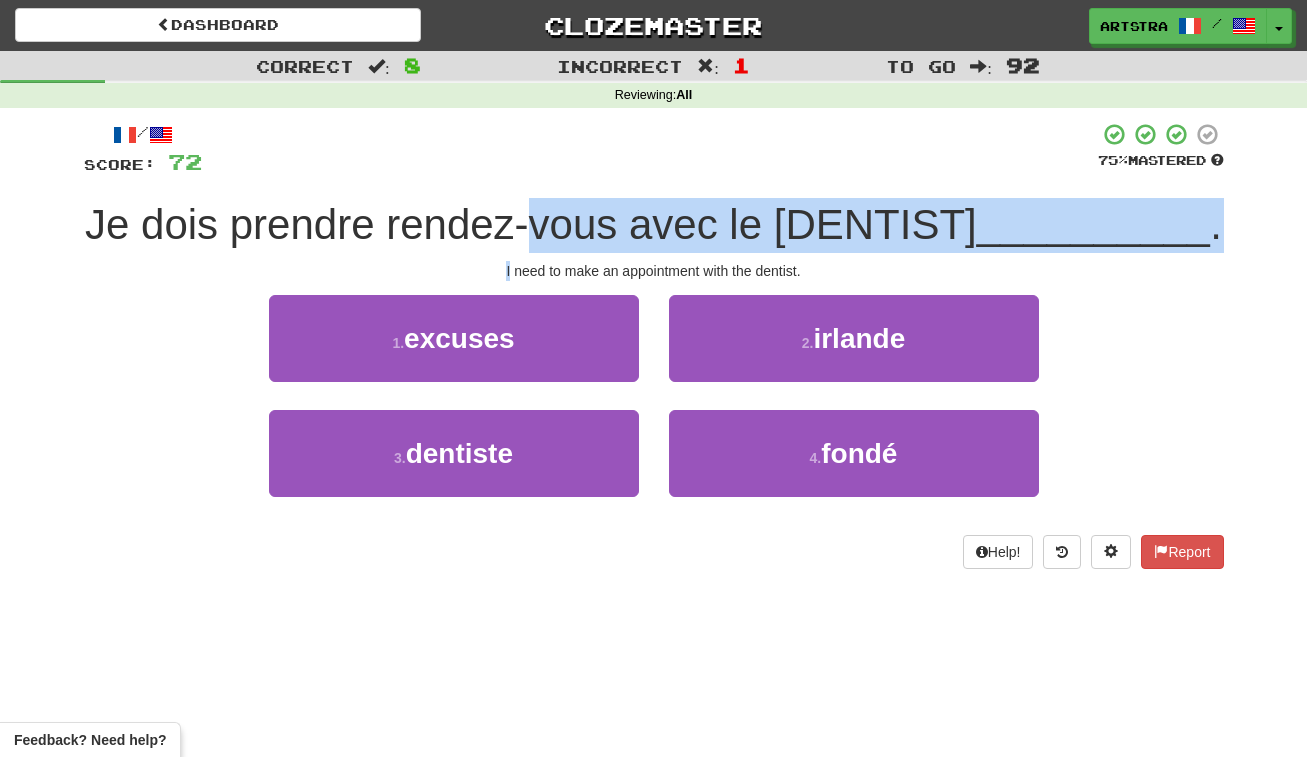 drag, startPoint x: 667, startPoint y: 227, endPoint x: 684, endPoint y: 254, distance: 31.906113 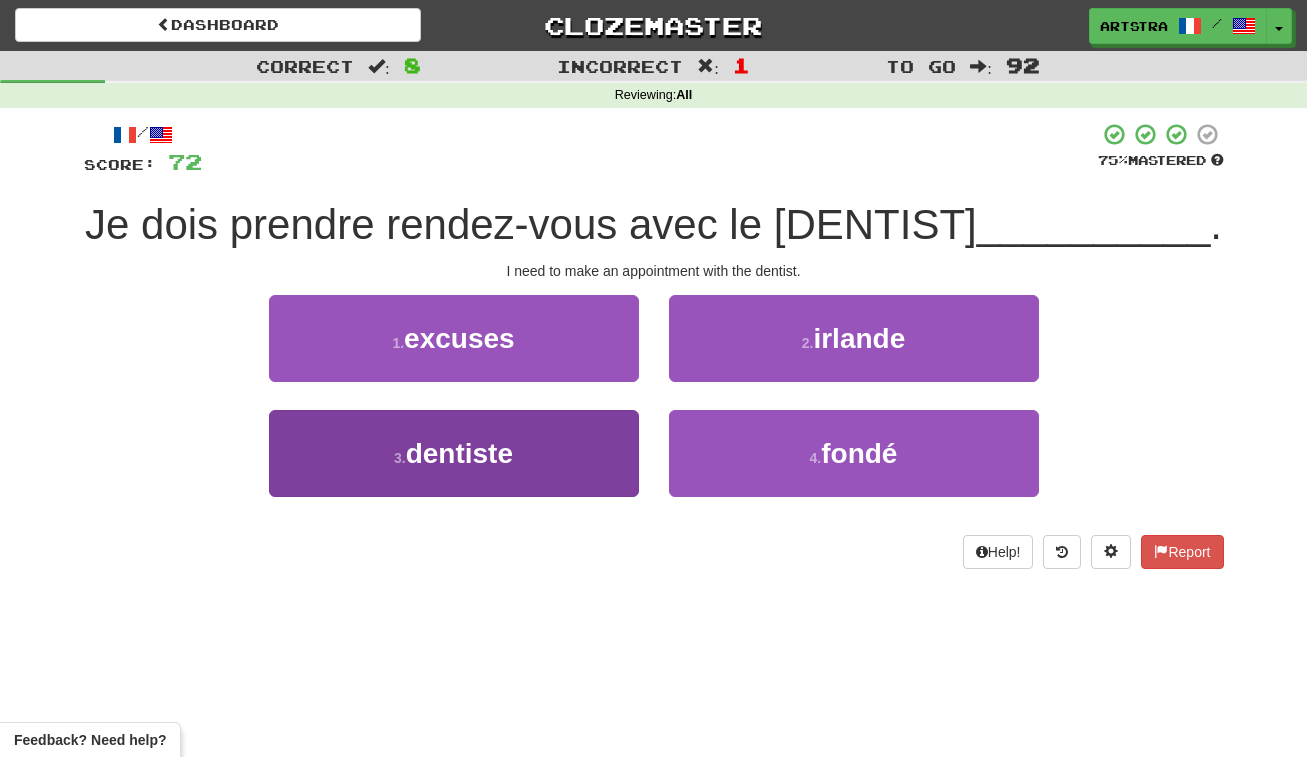 click on "3 .  dentiste" at bounding box center (454, 453) 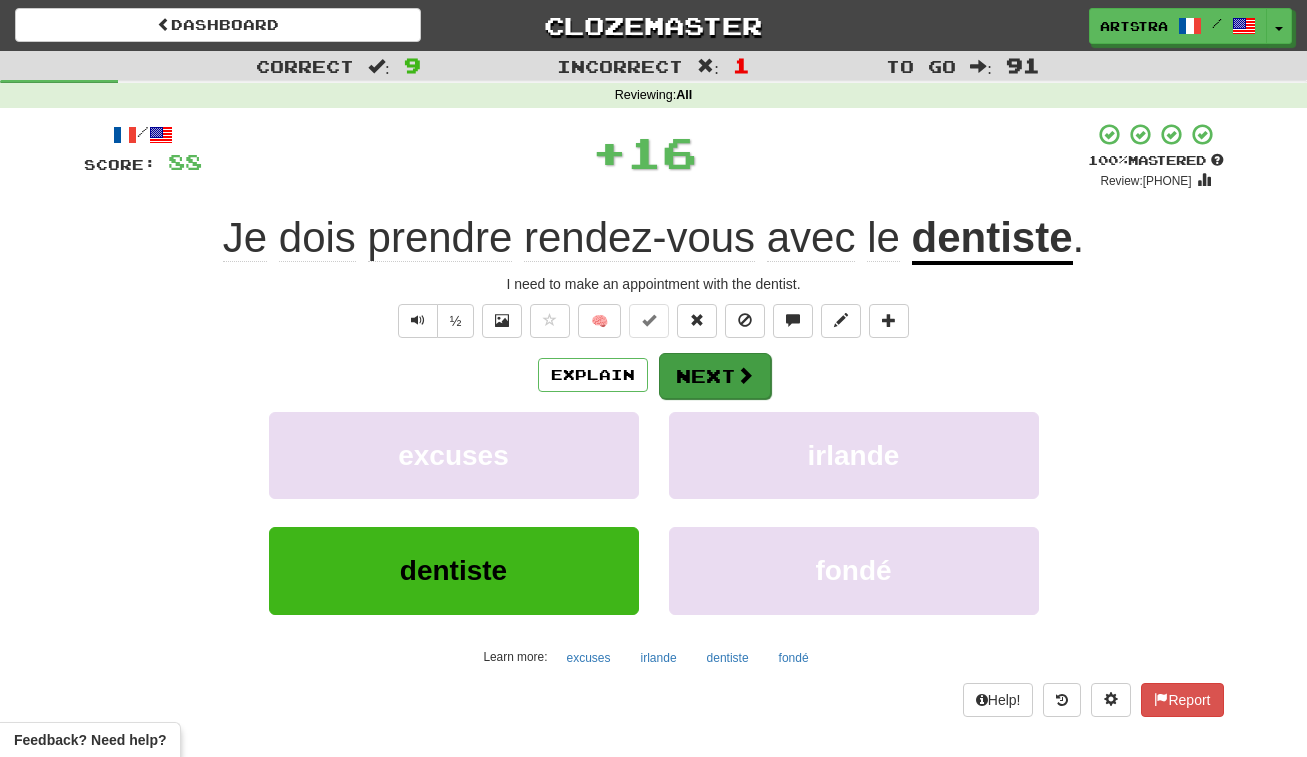 click on "Next" at bounding box center (715, 376) 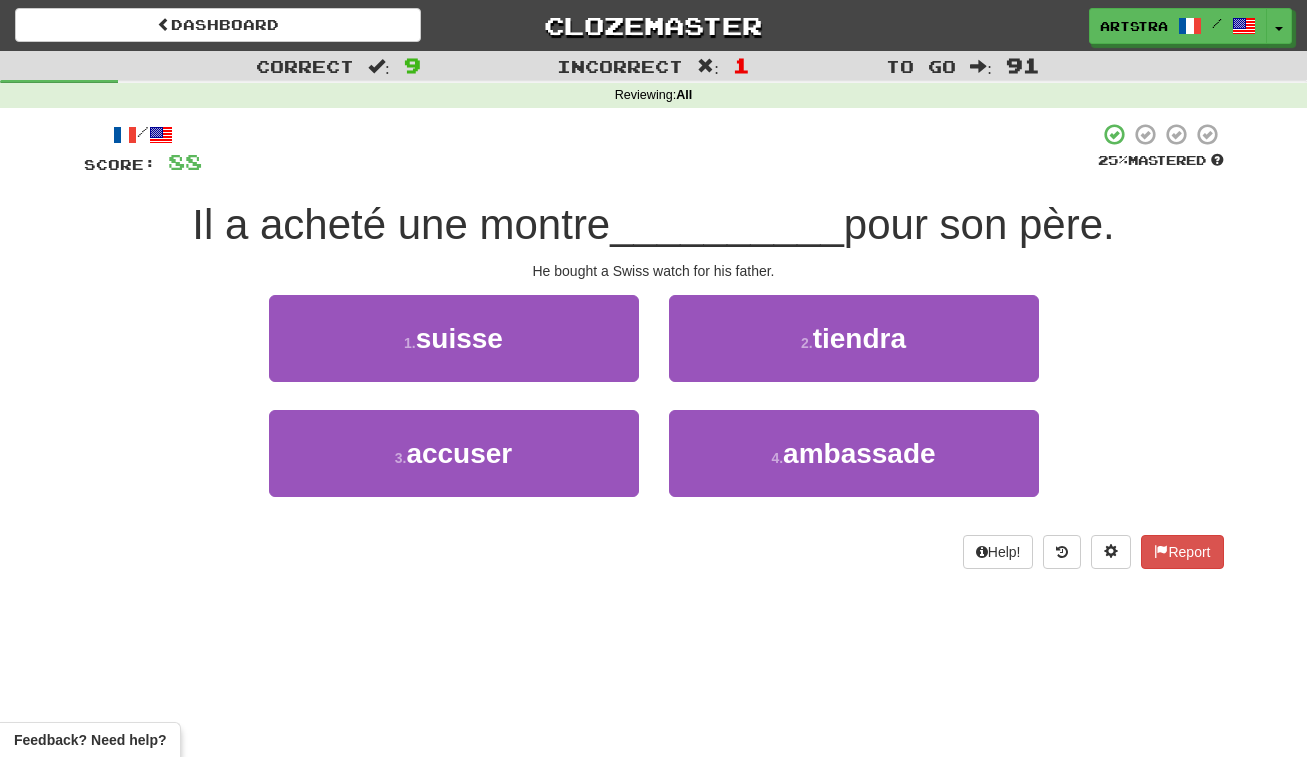click on "__________" at bounding box center (727, 224) 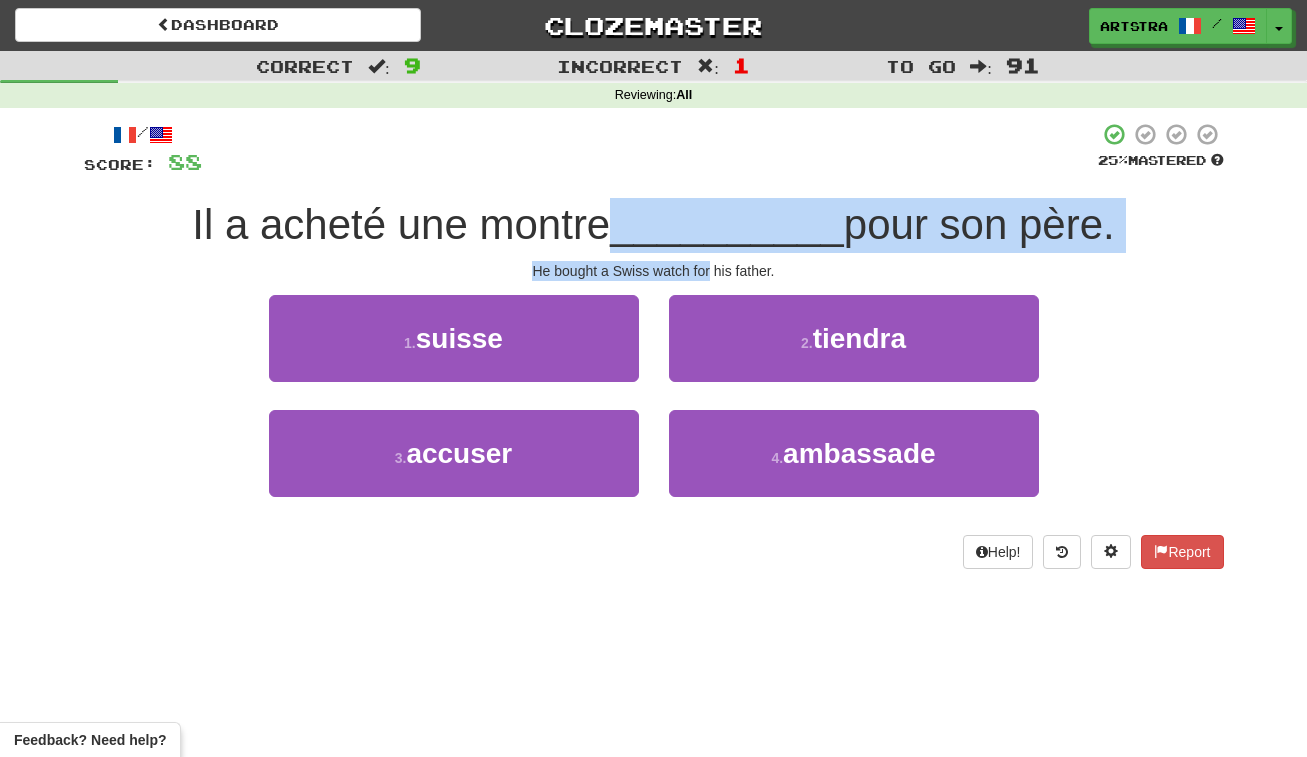 drag, startPoint x: 671, startPoint y: 224, endPoint x: 701, endPoint y: 263, distance: 49.20366 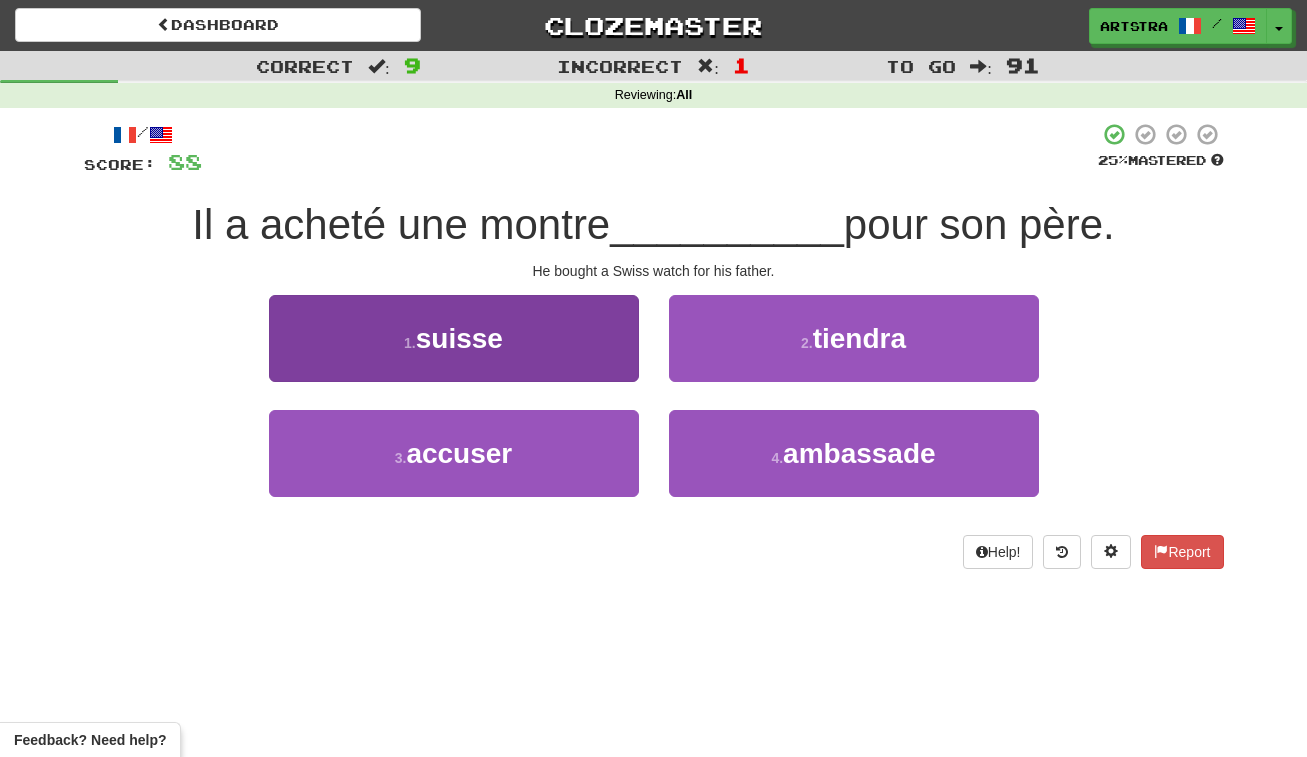 click on "1 .  suisse" at bounding box center [454, 338] 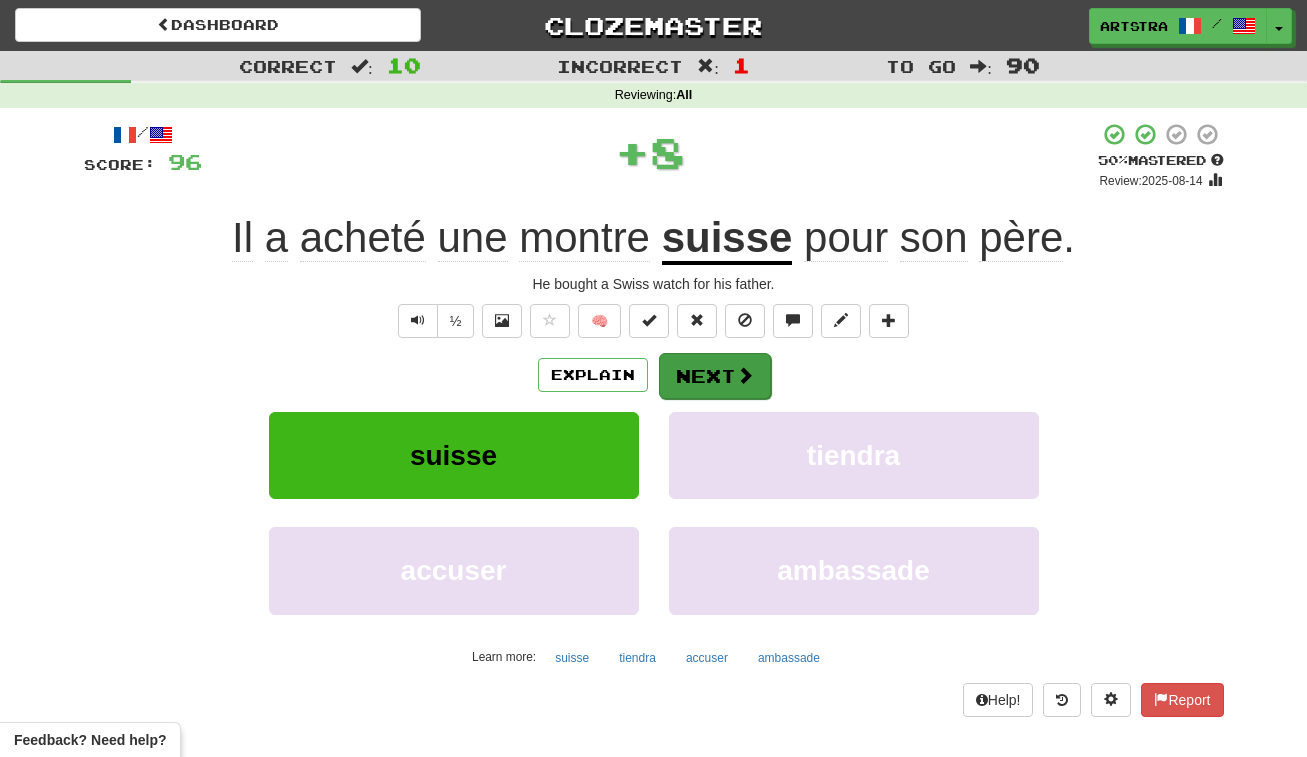 click at bounding box center (745, 375) 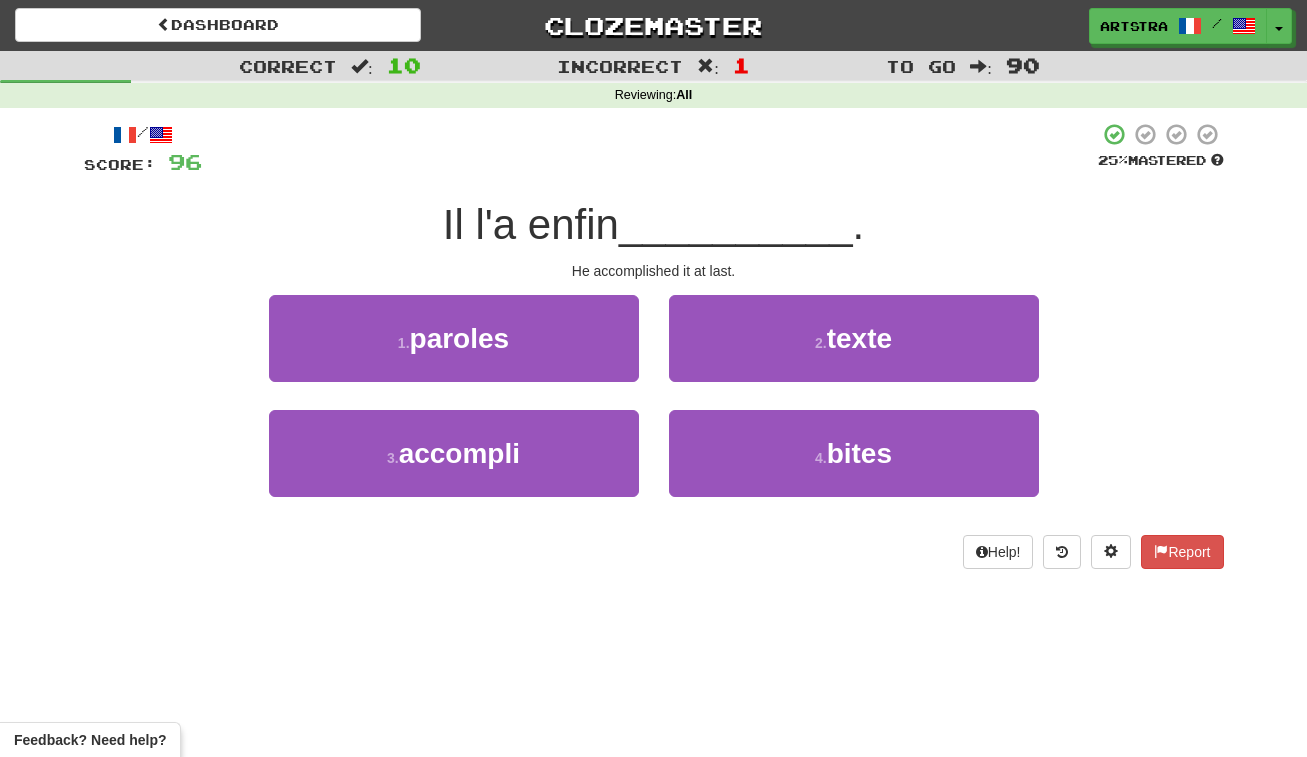 click on "__________" at bounding box center (736, 224) 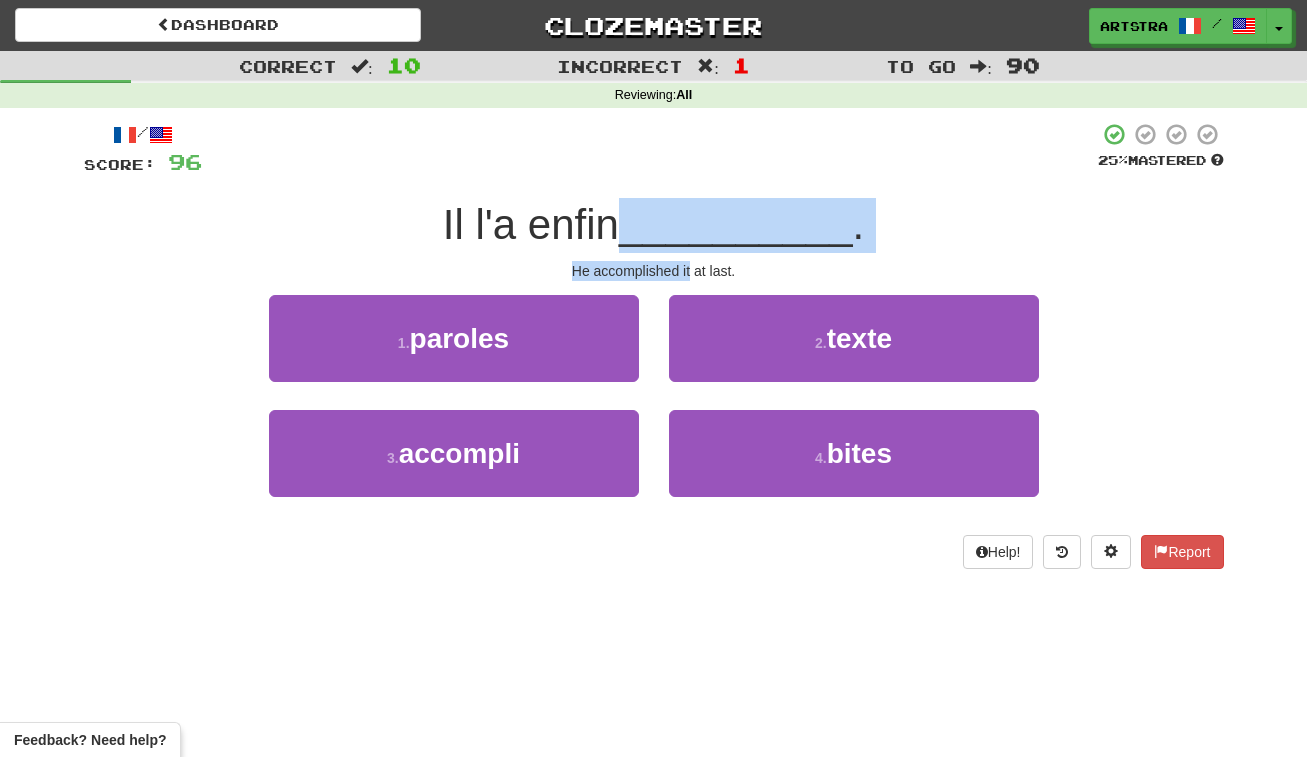 drag, startPoint x: 670, startPoint y: 225, endPoint x: 683, endPoint y: 261, distance: 38.27532 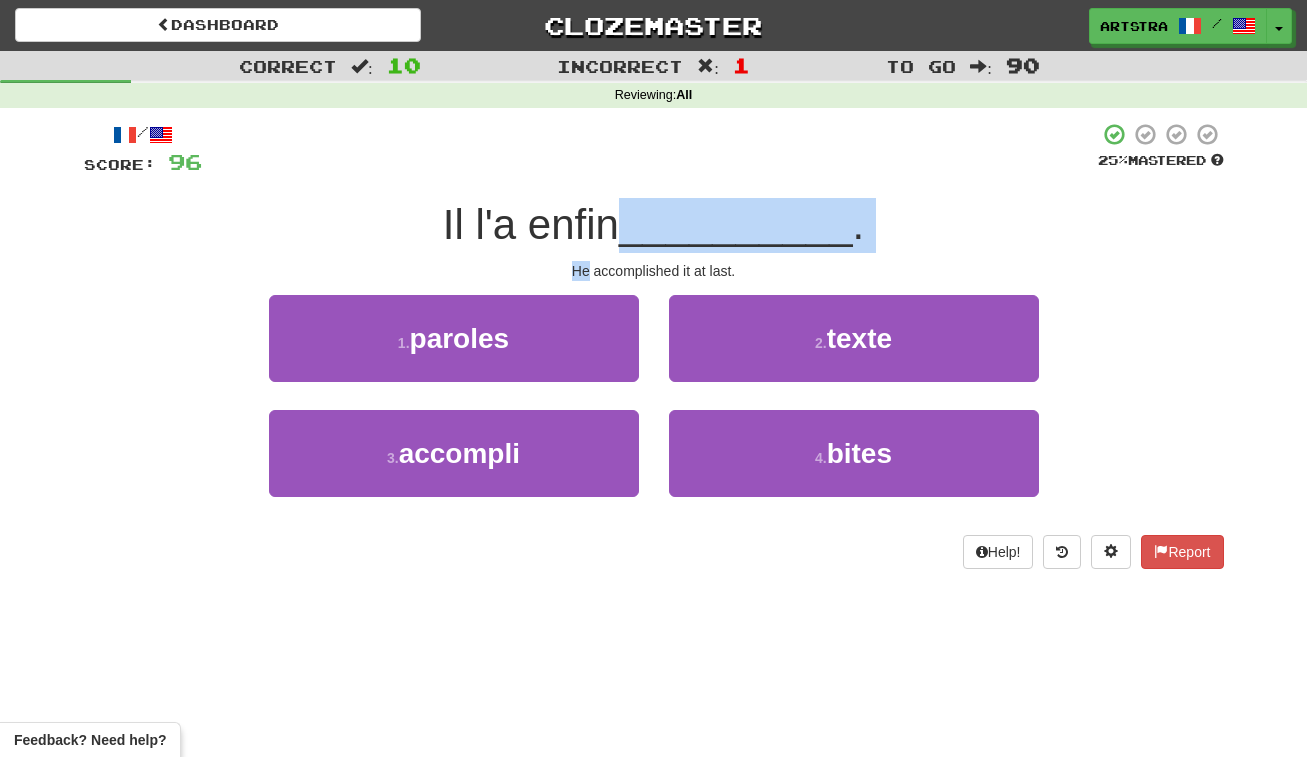 click on "/  Score:   96 25 %  Mastered Il l'a enfin  __________ . He accomplished it at last. 1 .  paroles 2 .  texte 3 .  accompli 4 .  bites  Help!  Report" at bounding box center (654, 345) 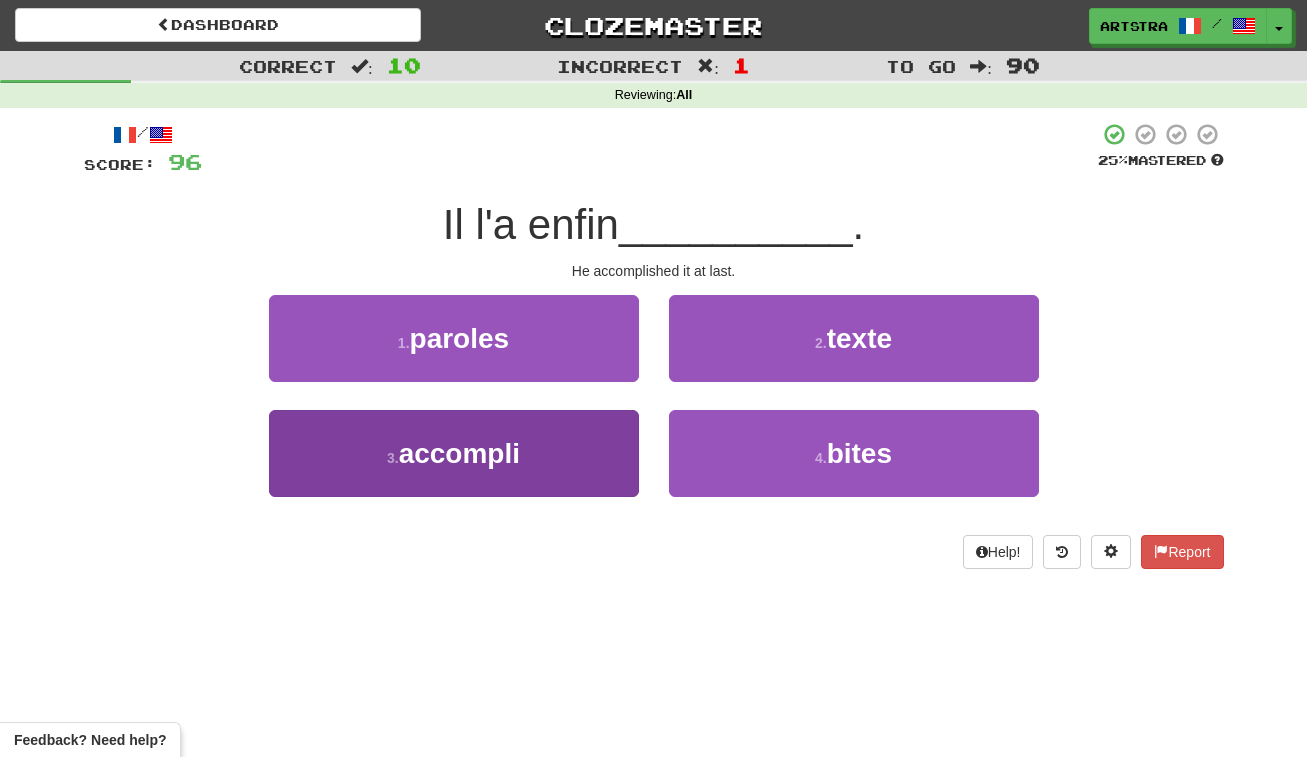 click on "3 .  accompli" at bounding box center [454, 453] 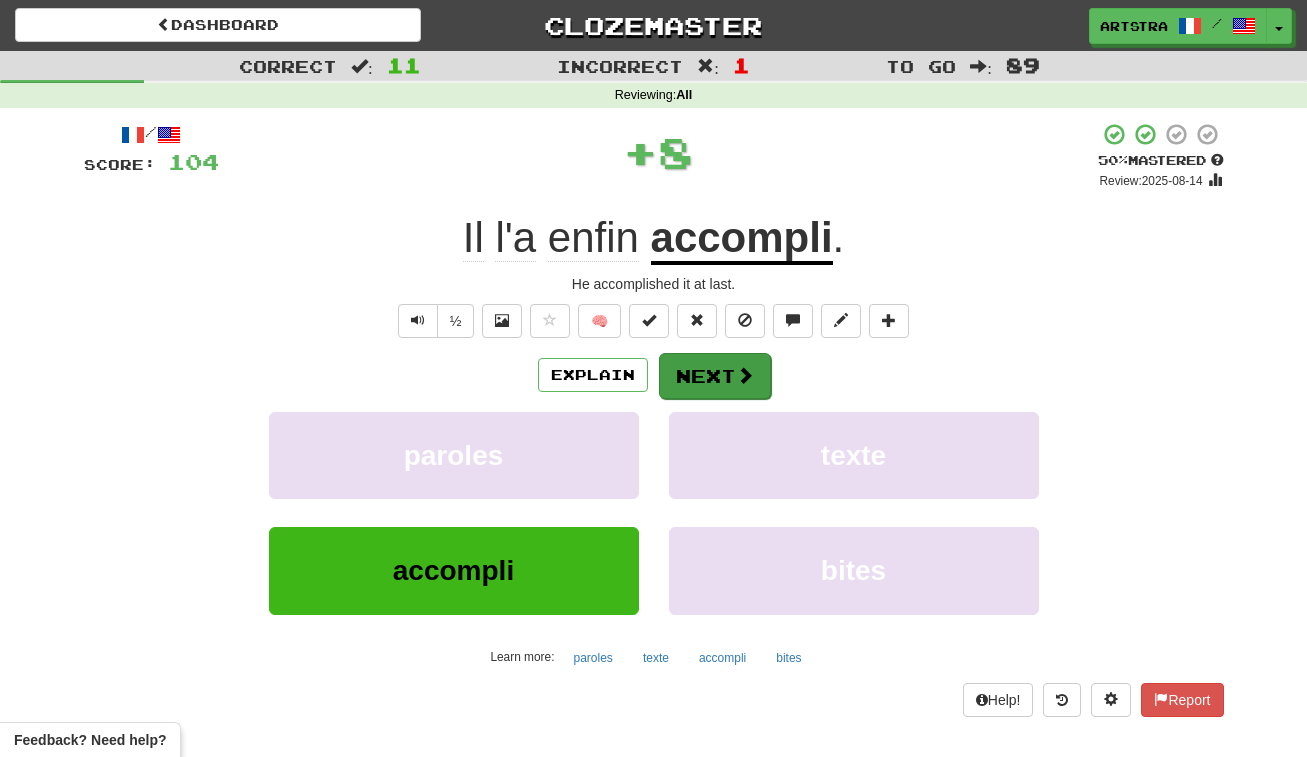 click on "Next" at bounding box center (715, 376) 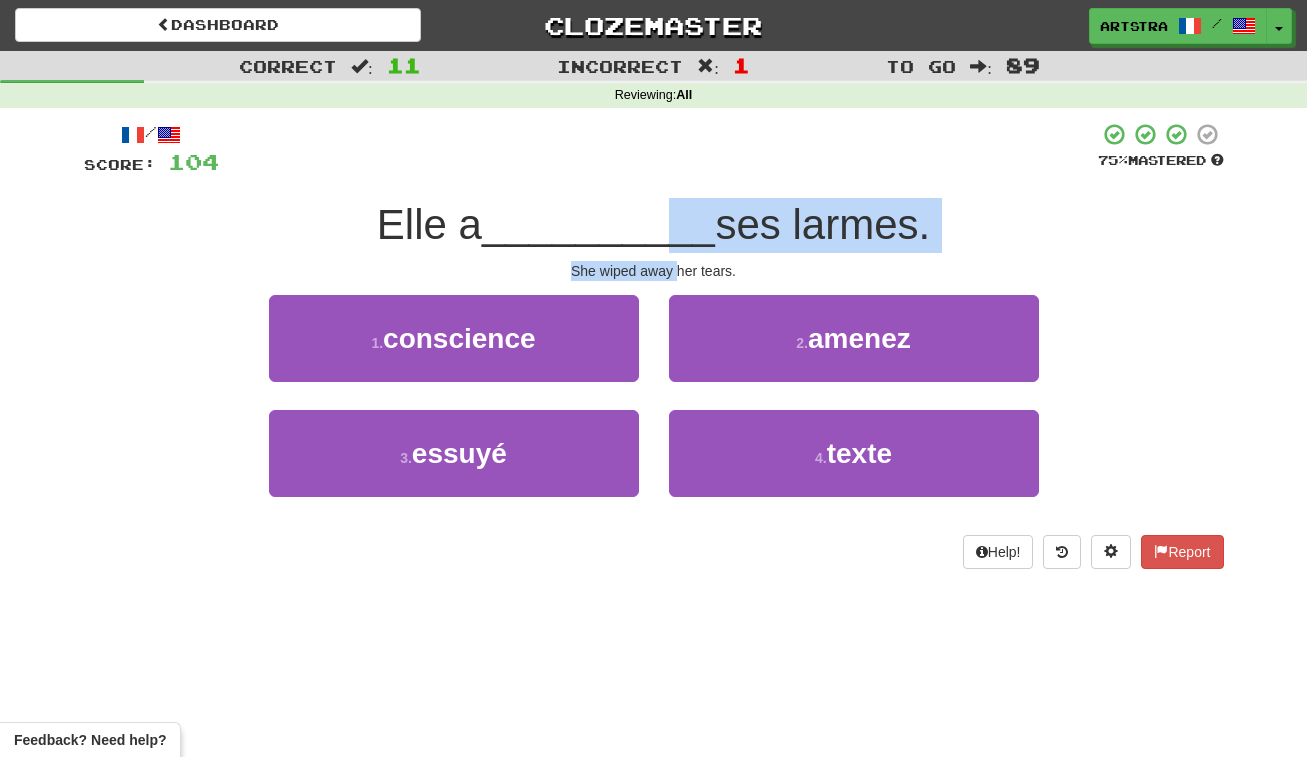 click on "/  Score:   104 75 %  Mastered Elle a  __________  ses larmes. She wiped away her tears. 1 .  conscience 2 .  amenez 3 .  essuyé 4 .  texte  Help!  Report" at bounding box center [654, 345] 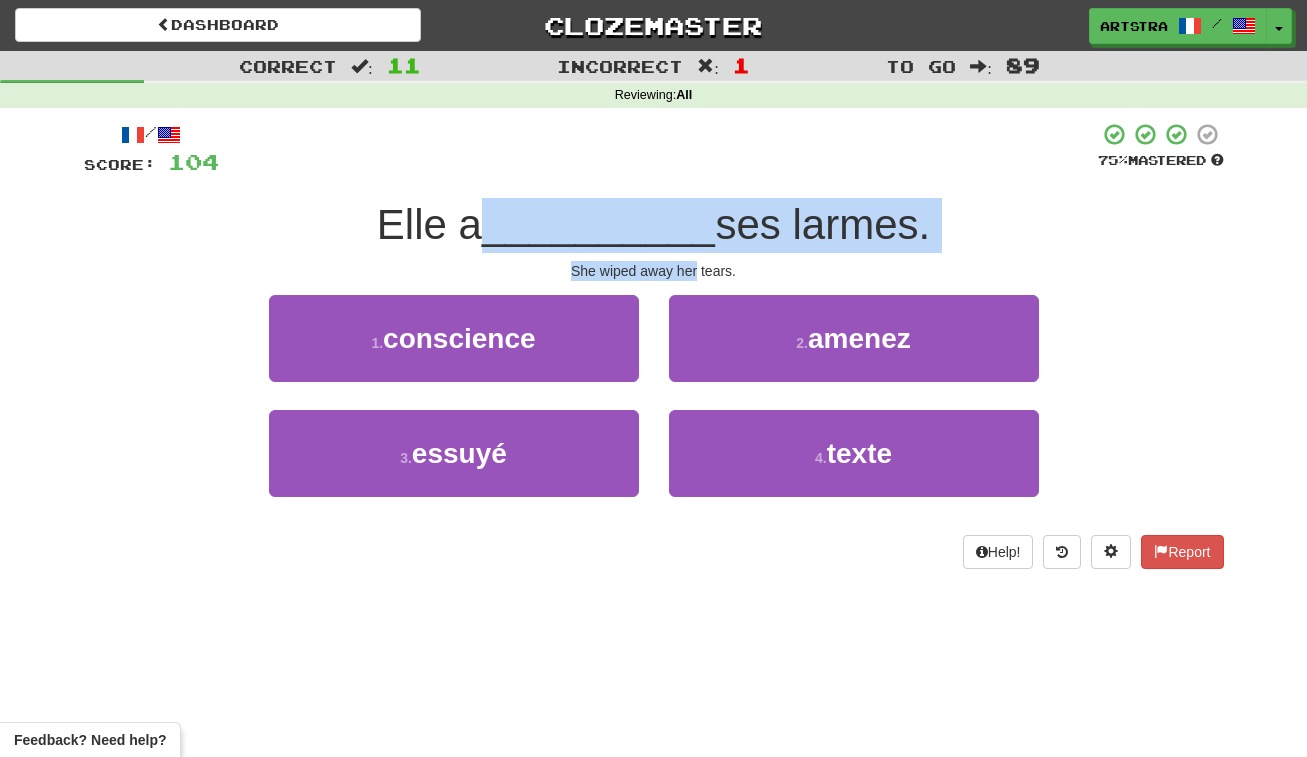 click on "/  Score:   104 75 %  Mastered Elle a  __________  ses larmes. She wiped away her tears. 1 .  conscience 2 .  amenez 3 .  essuyé 4 .  texte  Help!  Report" at bounding box center [654, 345] 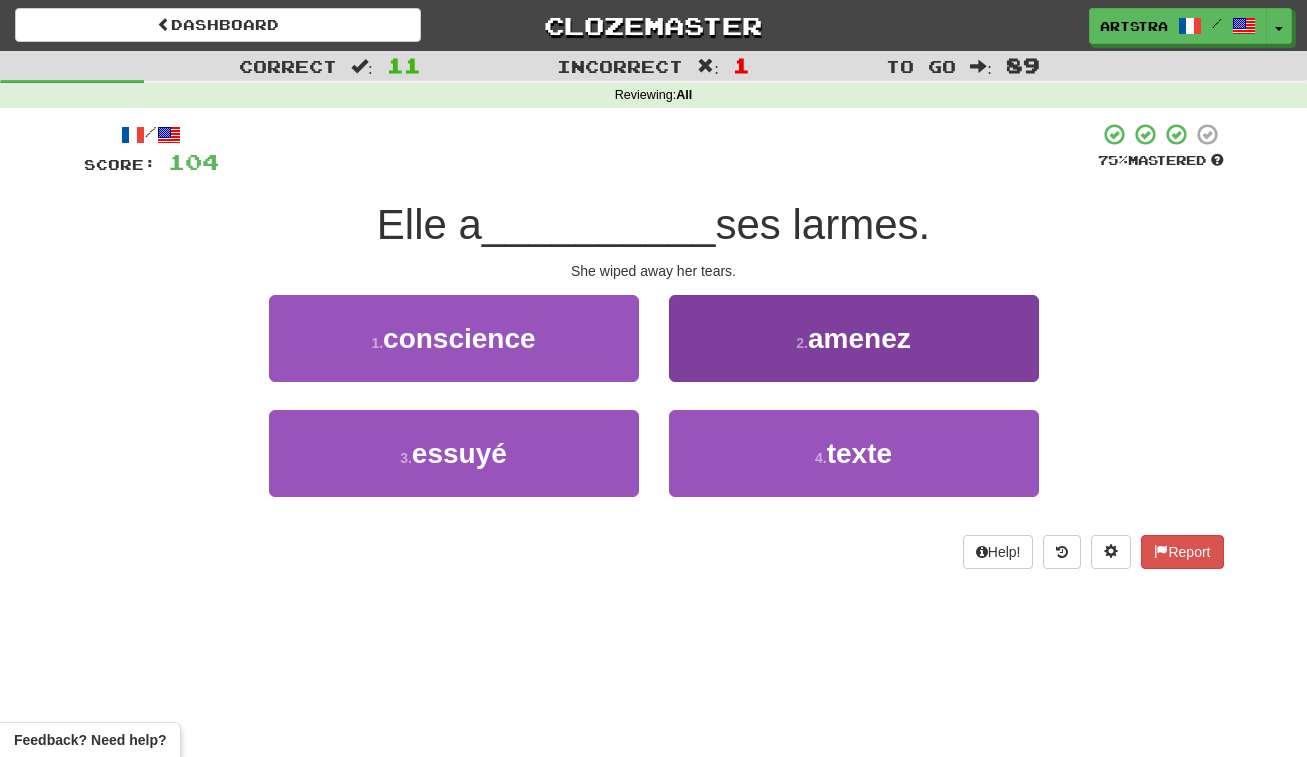 click on "2 .  amenez" at bounding box center [854, 338] 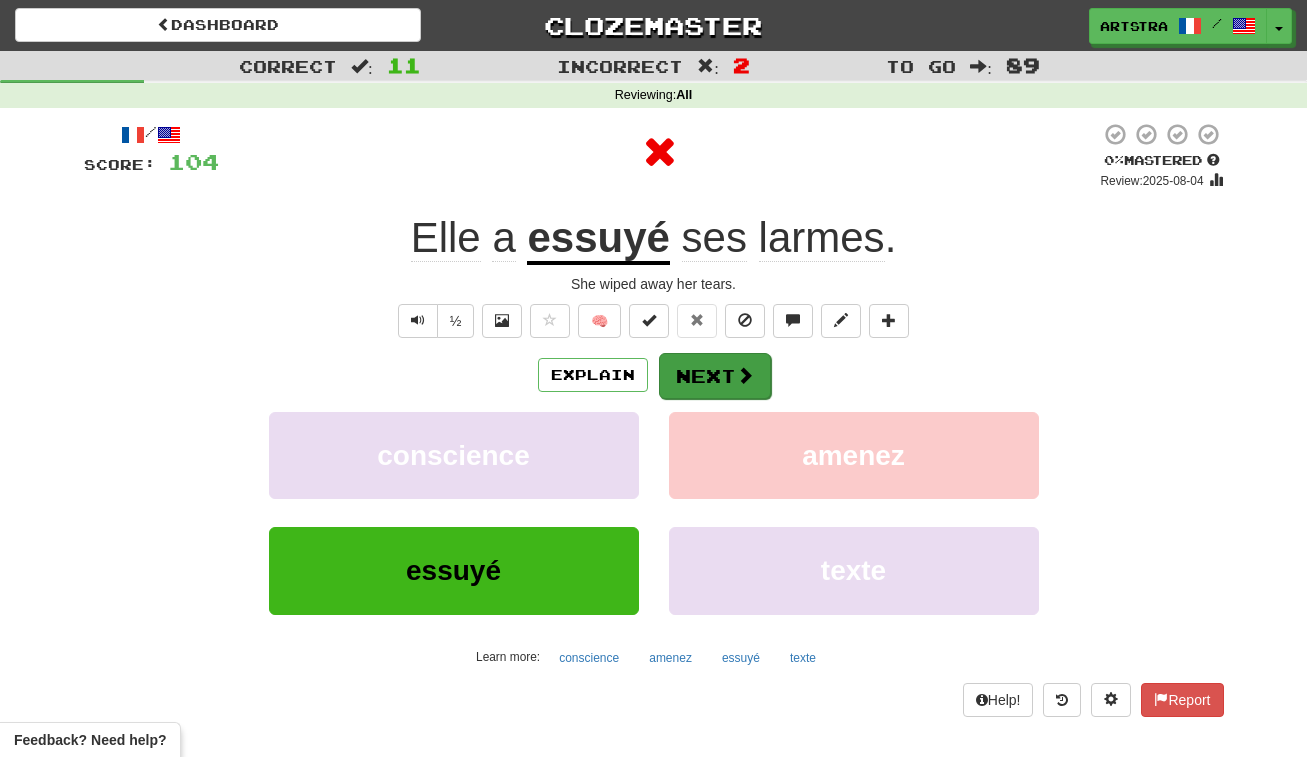 click on "Next" at bounding box center [715, 376] 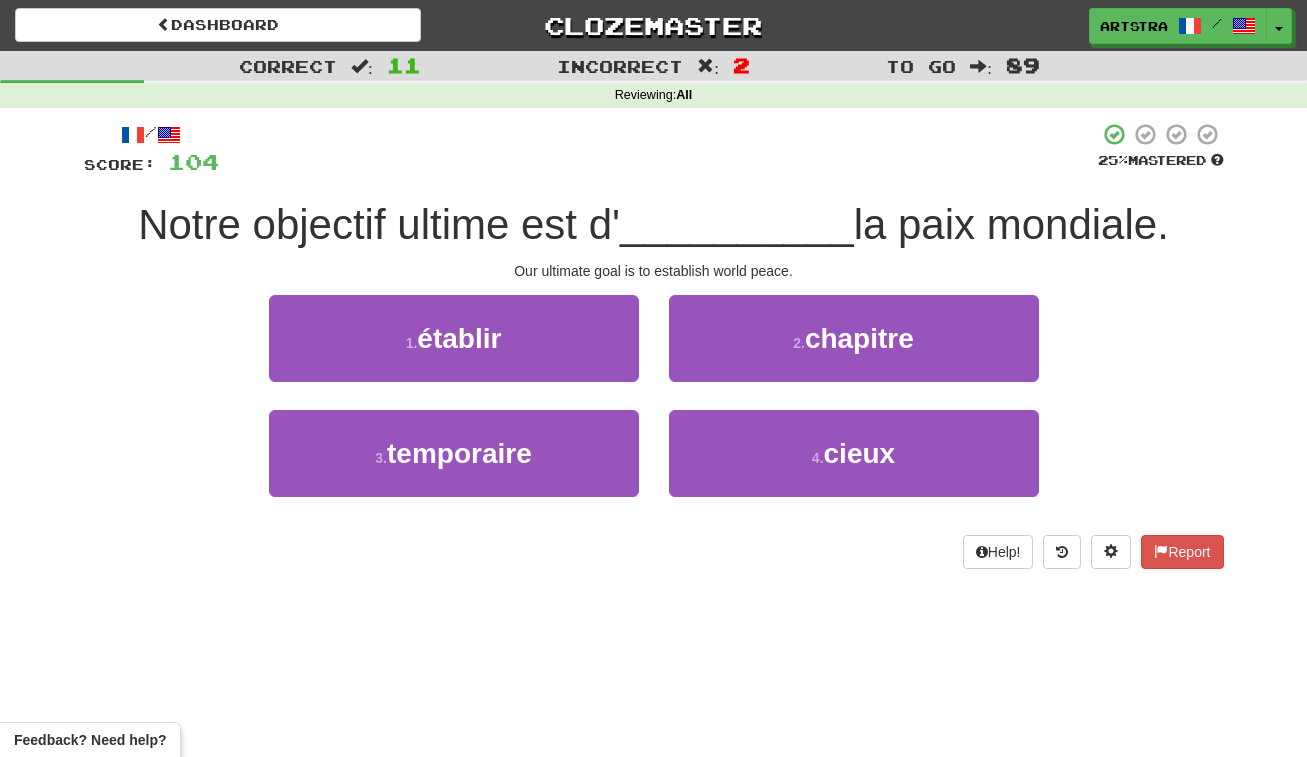 click on "__________" at bounding box center [737, 224] 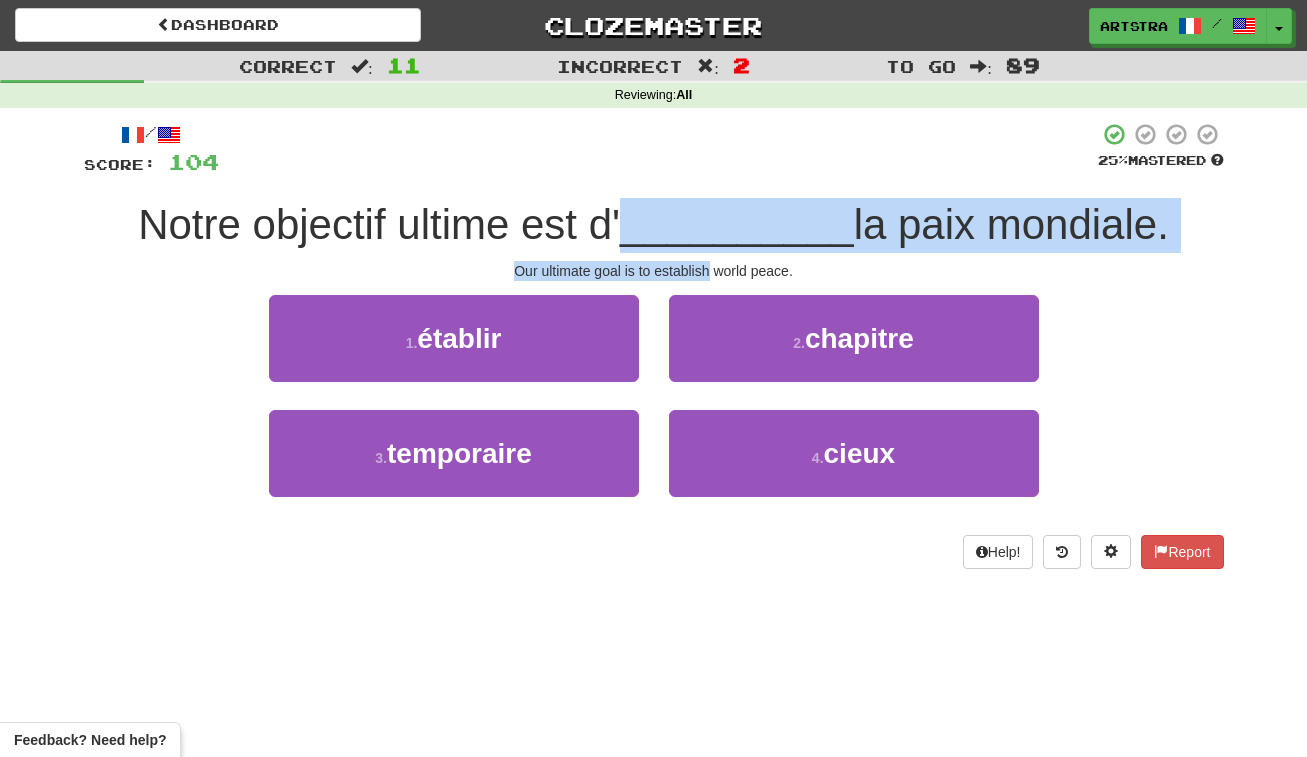 click on "/  Score:   104 25 %  Mastered Notre objectif ultime est d' __________  la paix mondiale. Our ultimate goal is to establish world peace. 1 .  établir 2 .  chapitre 3 .  temporaire 4 .  cieux  Help!  Report" at bounding box center (654, 345) 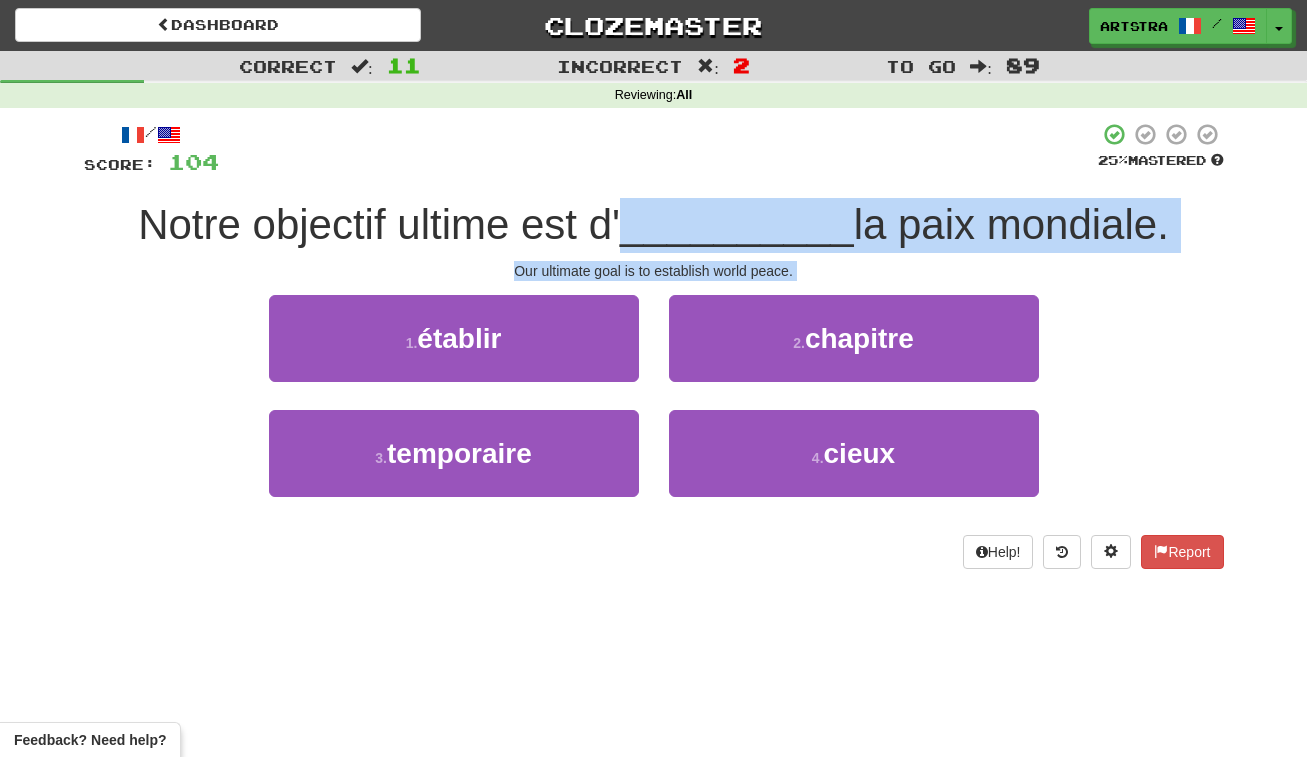click on "/  Score:   104 25 %  Mastered Notre objectif ultime est d' __________  la paix mondiale. Our ultimate goal is to establish world peace. 1 .  établir 2 .  chapitre 3 .  temporaire 4 .  cieux  Help!  Report" at bounding box center (654, 345) 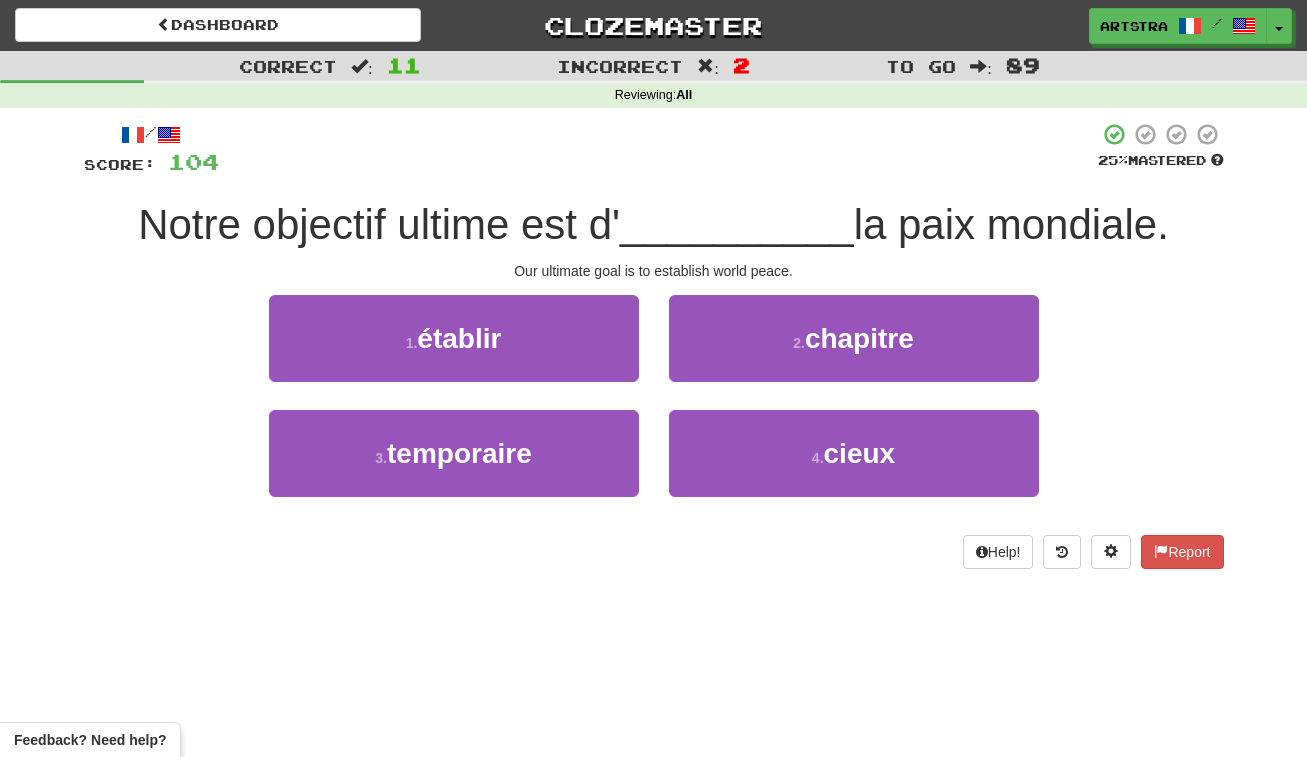 click on "1 .  établir" at bounding box center [454, 338] 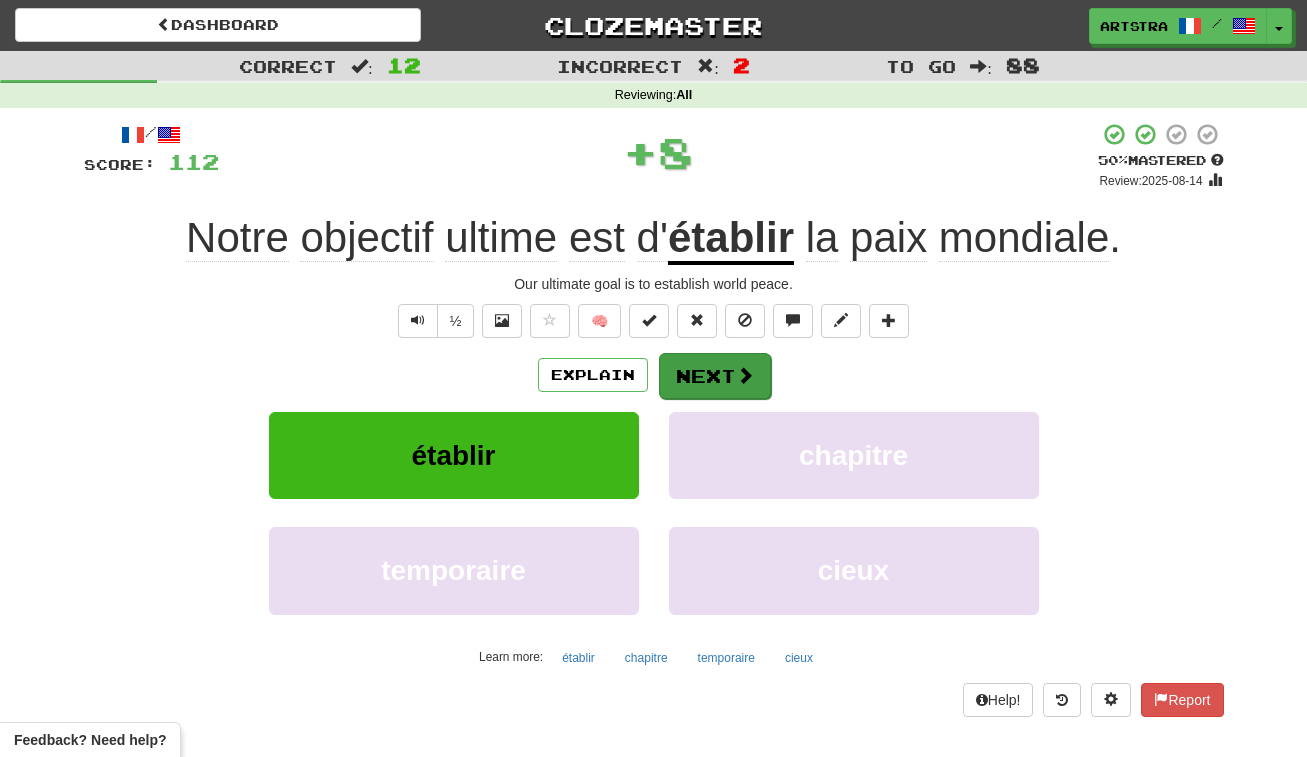 click on "Next" at bounding box center [715, 376] 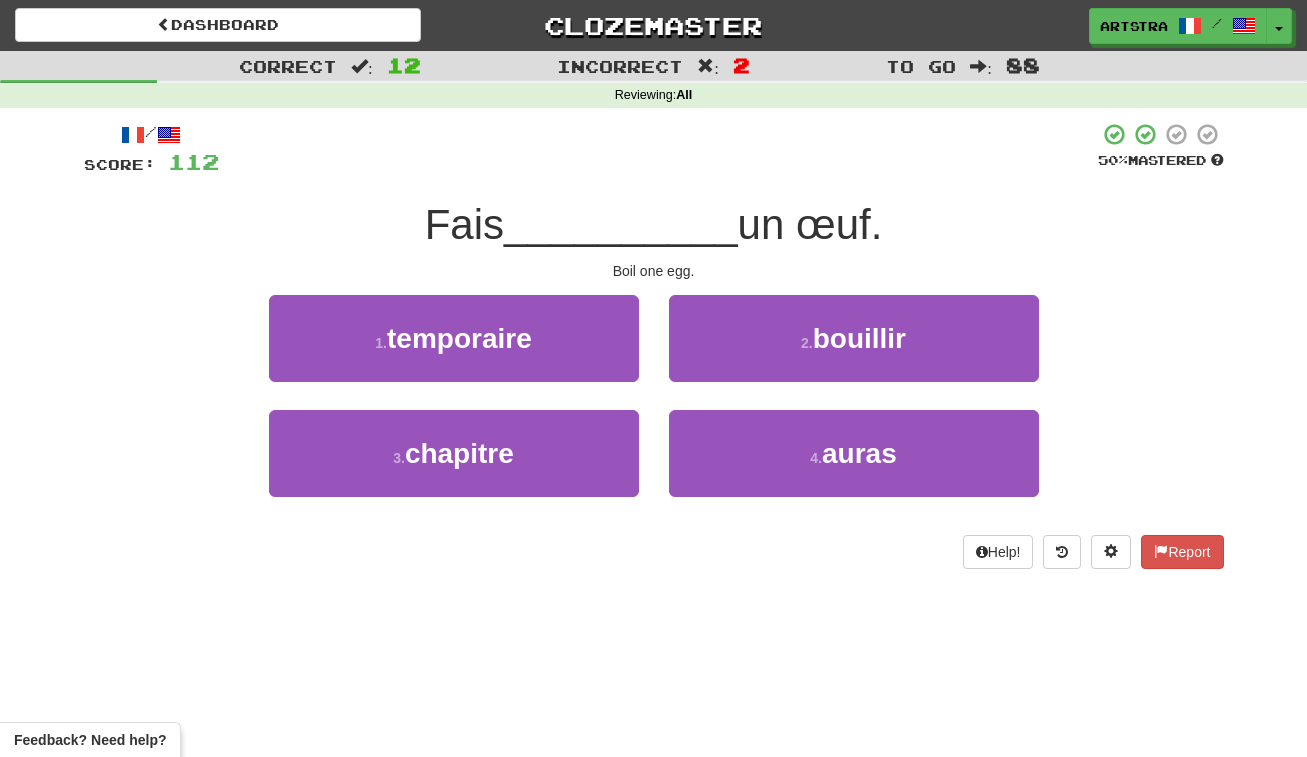 click on "__________" at bounding box center (621, 224) 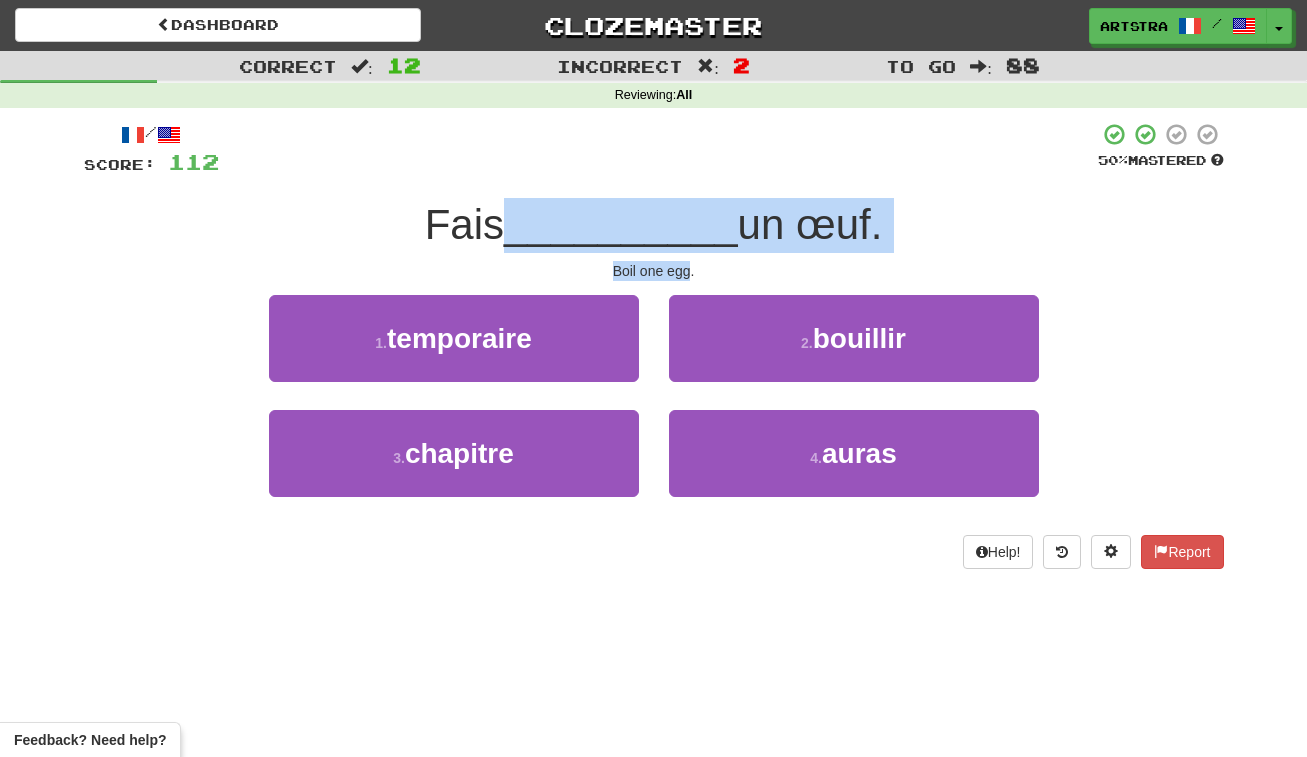click on "/  Score:   112 50 %  Mastered Fais  __________  un œuf. Boil one egg. 1 .  temporaire 2 .  bouillir 3 .  chapitre 4 .  auras  Help!  Report" at bounding box center [654, 345] 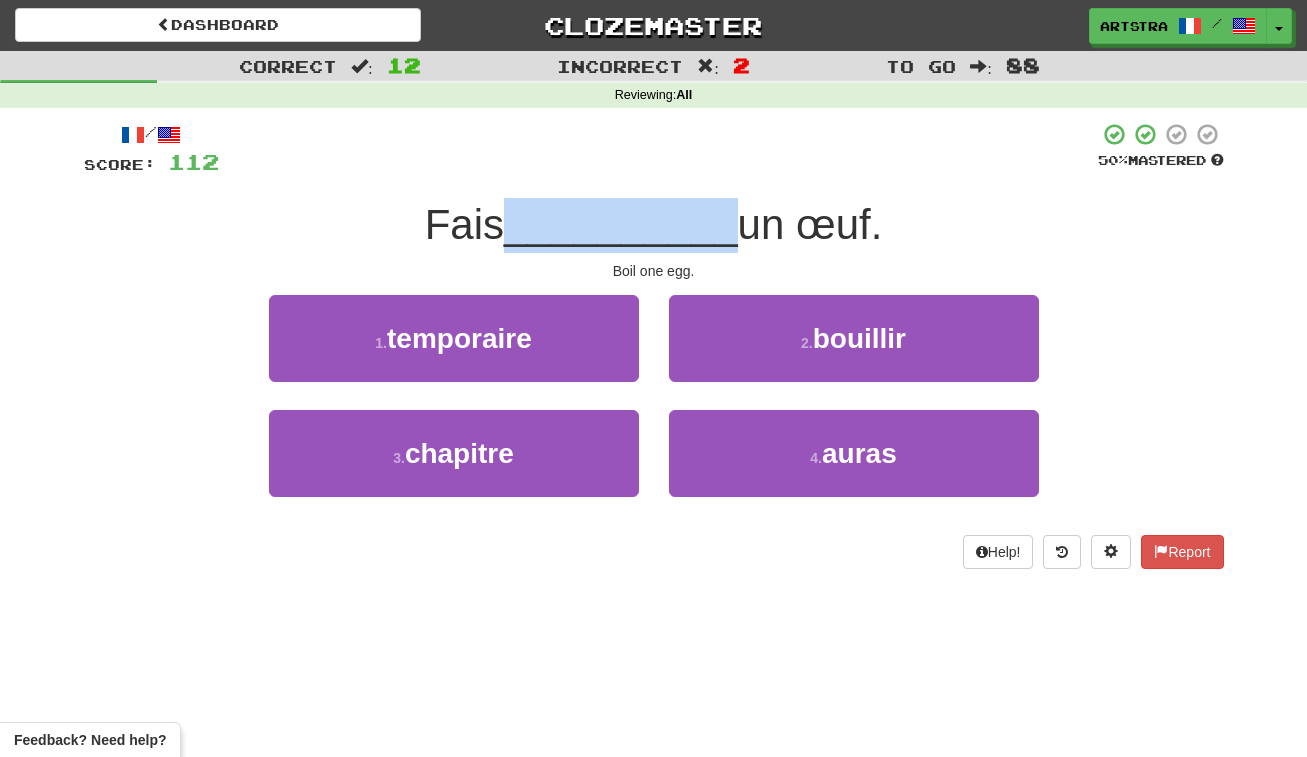 click on "__________" at bounding box center [621, 224] 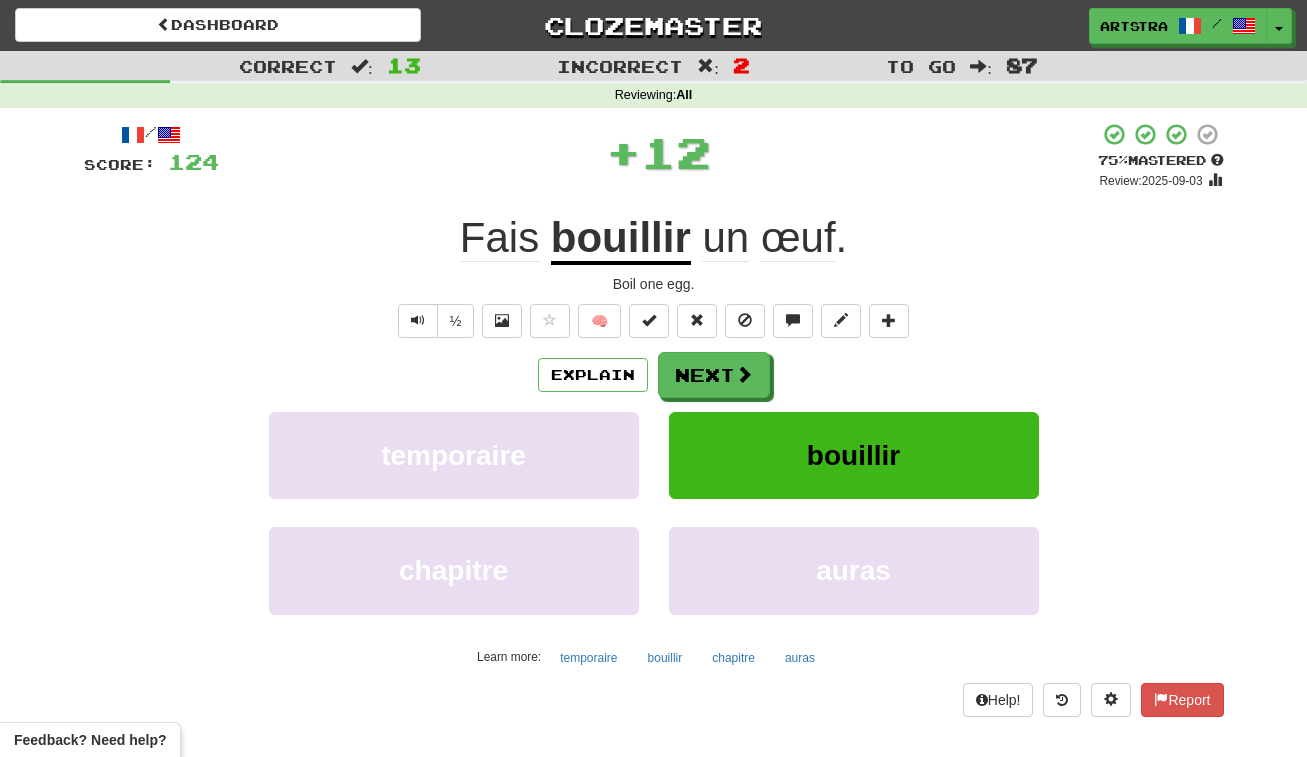 click on "bouillir" at bounding box center [621, 239] 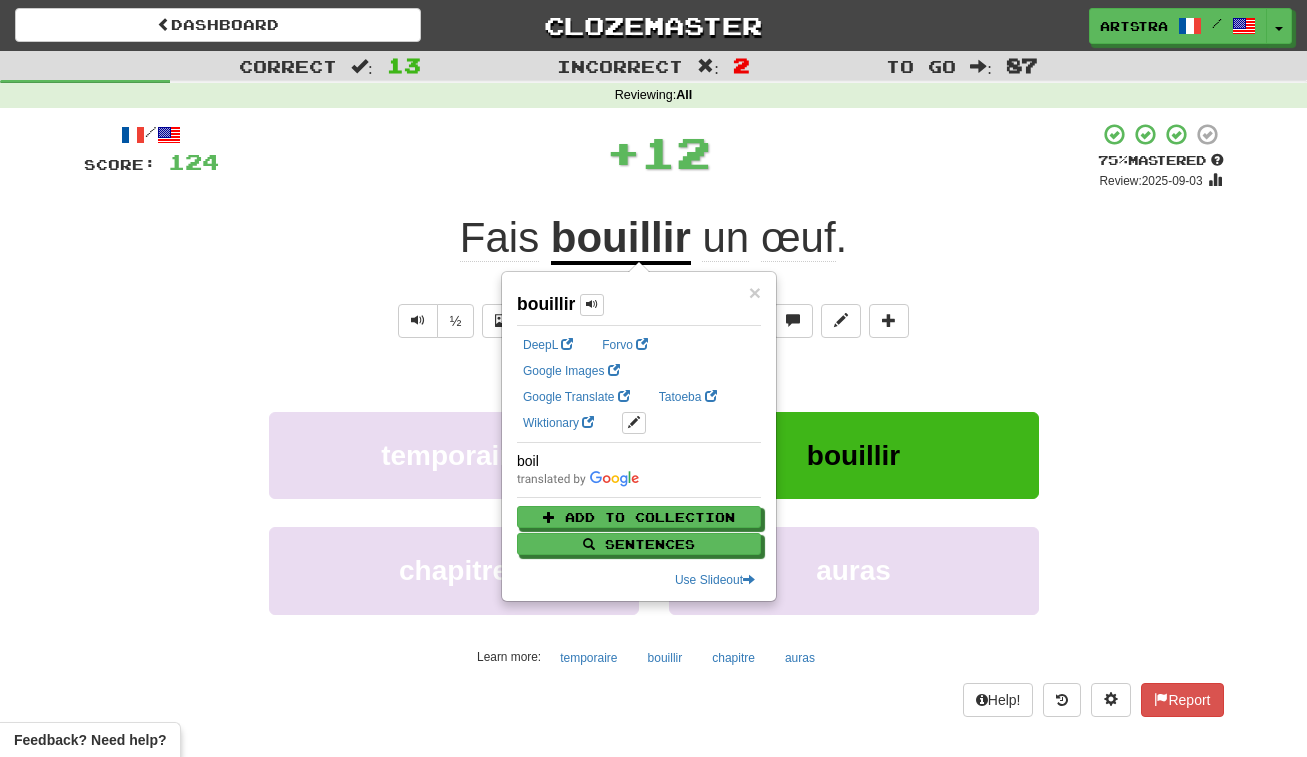 click on "+ 12" at bounding box center [658, 152] 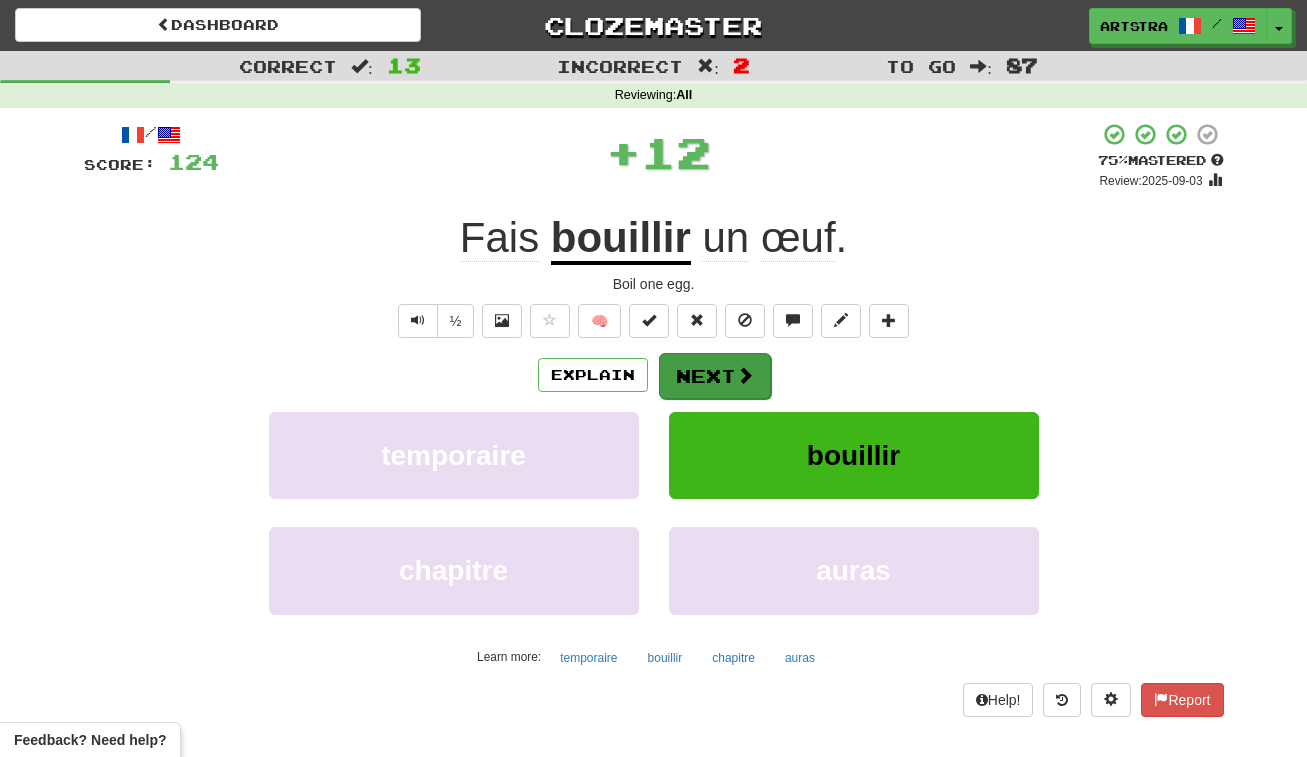 click on "Next" at bounding box center [715, 376] 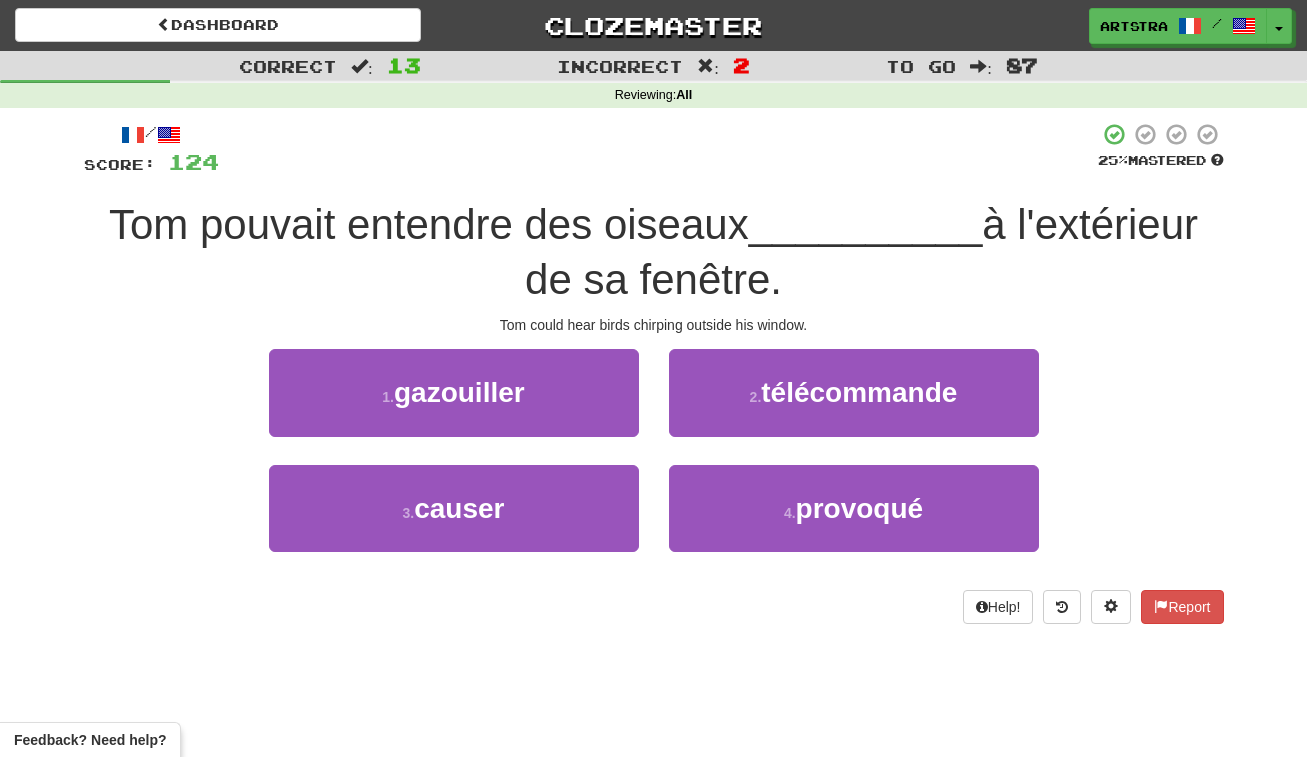 click on "Tom pouvait entendre des oiseaux" at bounding box center (429, 224) 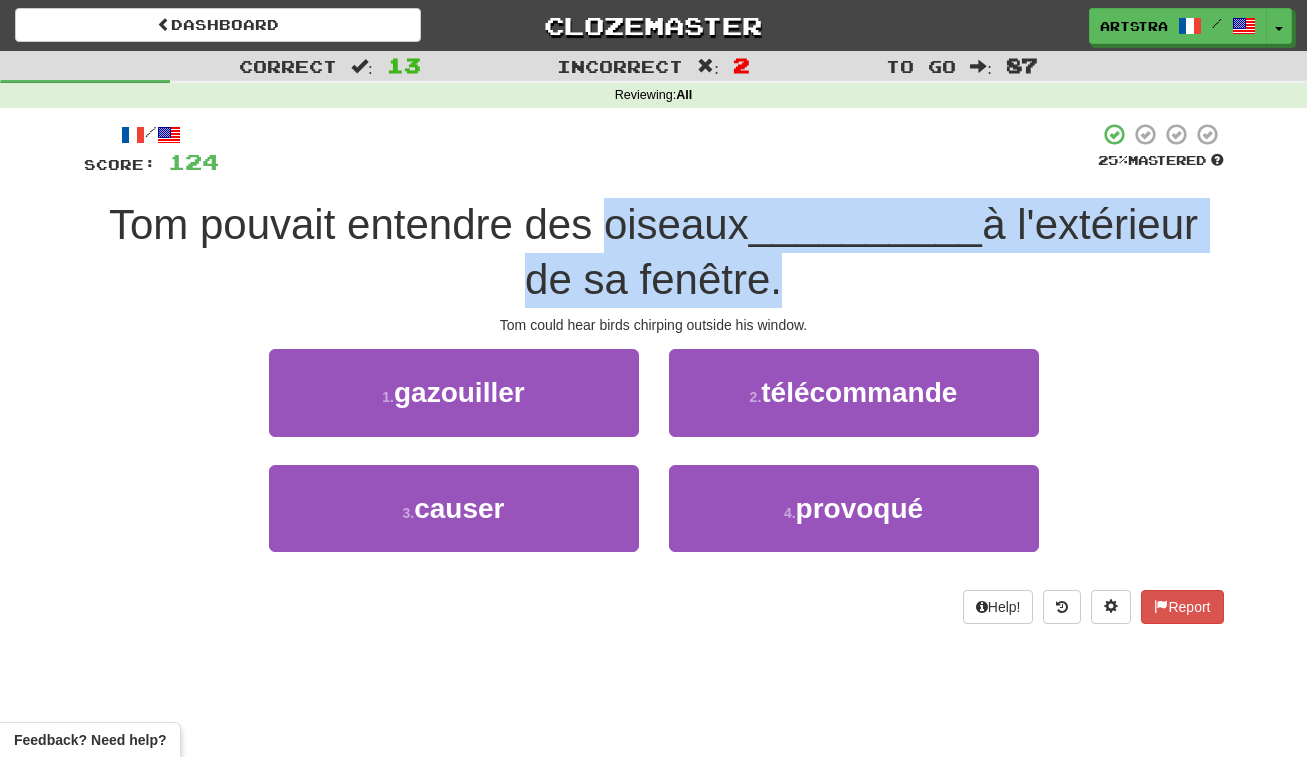 click on "Tom pouvait entendre des oiseaux  __________  à l'extérieur de sa fenêtre." at bounding box center (653, 252) 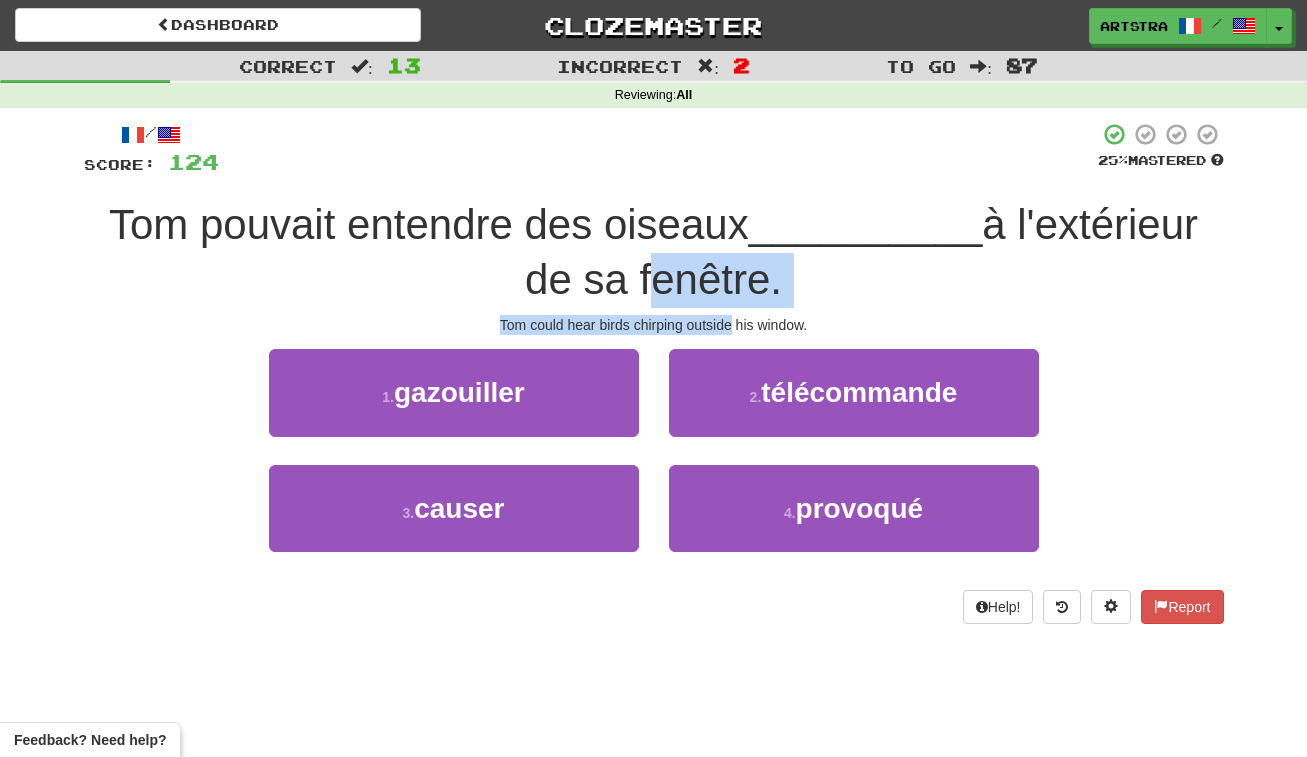 click on "/  Score:   124 25 %  Mastered Tom pouvait entendre des oiseaux  __________  à l'extérieur de sa fenêtre. Tom could hear birds chirping outside his window. 1 .  gazouiller 2 .  télécommande 3 .  causer 4 .  provoqué  Help!  Report" at bounding box center [654, 372] 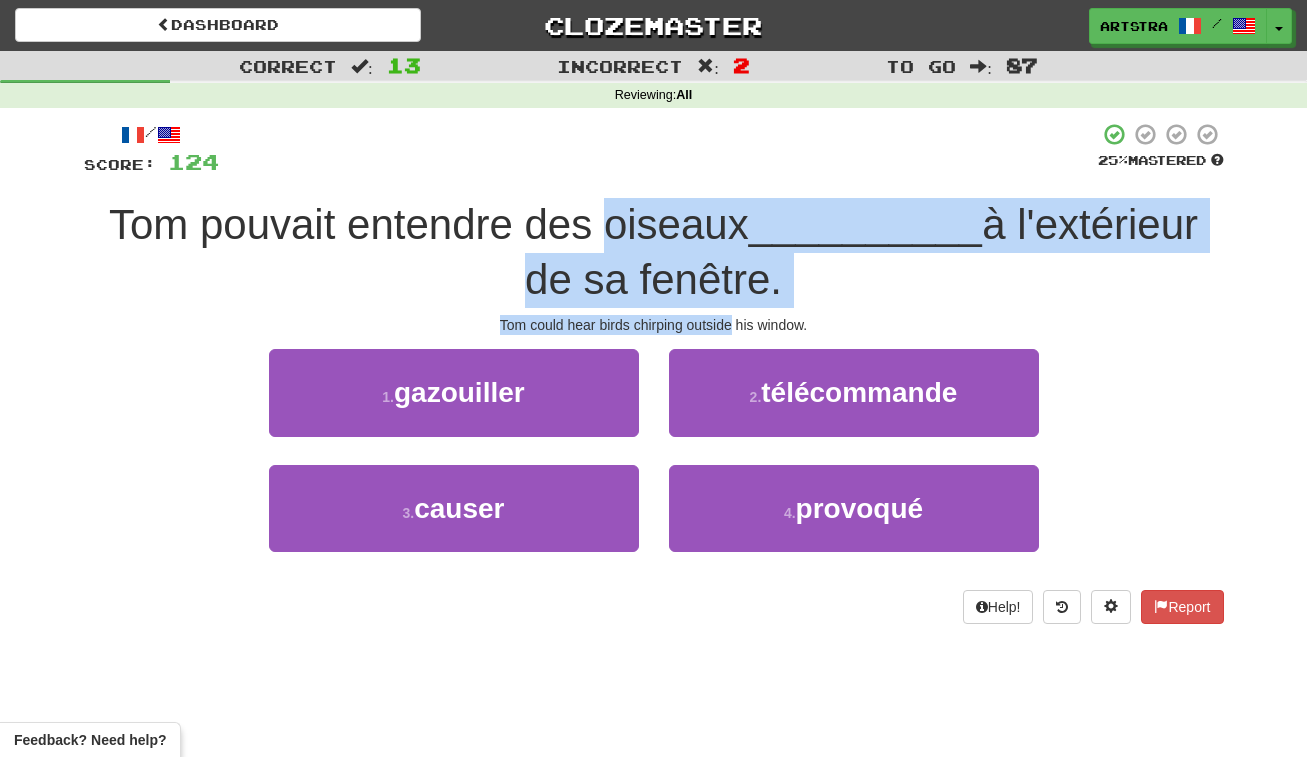 click on "/  Score:   124 25 %  Mastered Tom pouvait entendre des oiseaux  __________  à l'extérieur de sa fenêtre. Tom could hear birds chirping outside his window. 1 .  gazouiller 2 .  télécommande 3 .  causer 4 .  provoqué  Help!  Report" at bounding box center (654, 372) 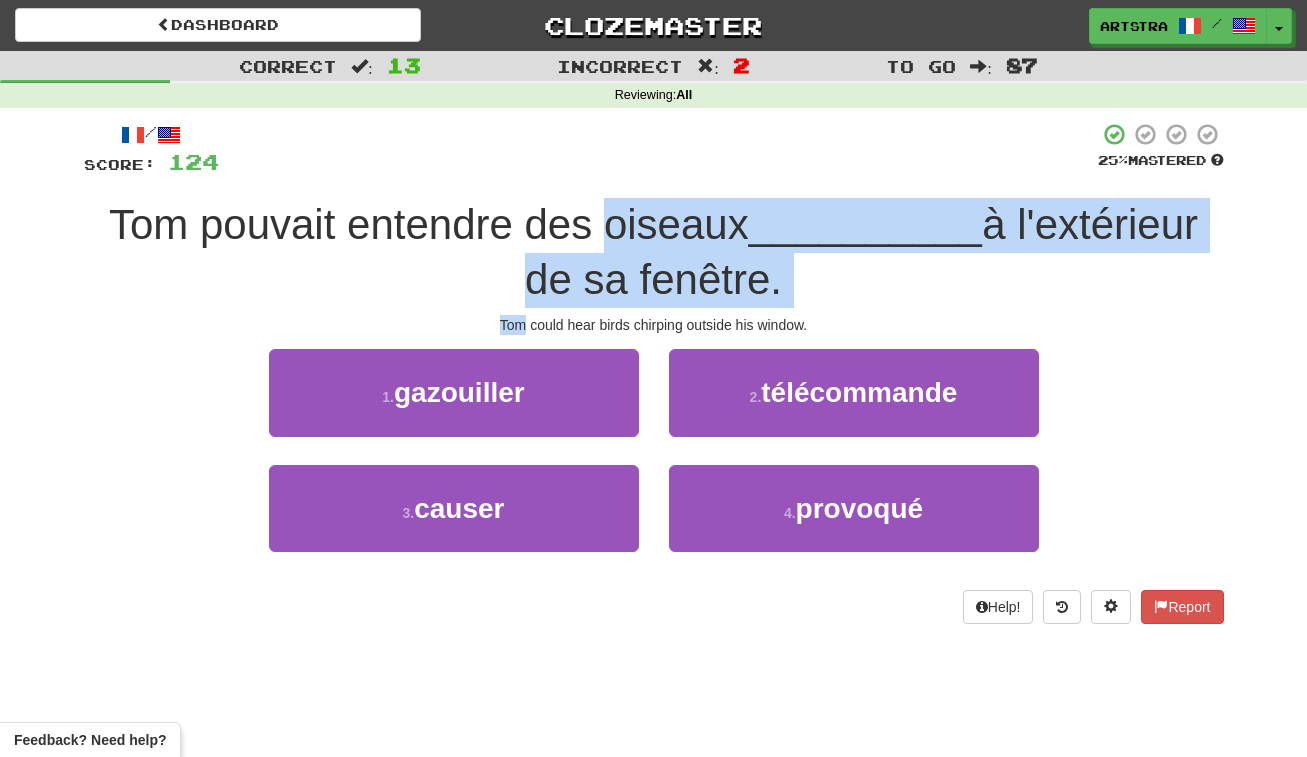 click on "/  Score:   124 25 %  Mastered Tom pouvait entendre des oiseaux  __________  à l'extérieur de sa fenêtre. Tom could hear birds chirping outside his window. 1 .  gazouiller 2 .  télécommande 3 .  causer 4 .  provoqué  Help!  Report" at bounding box center (654, 372) 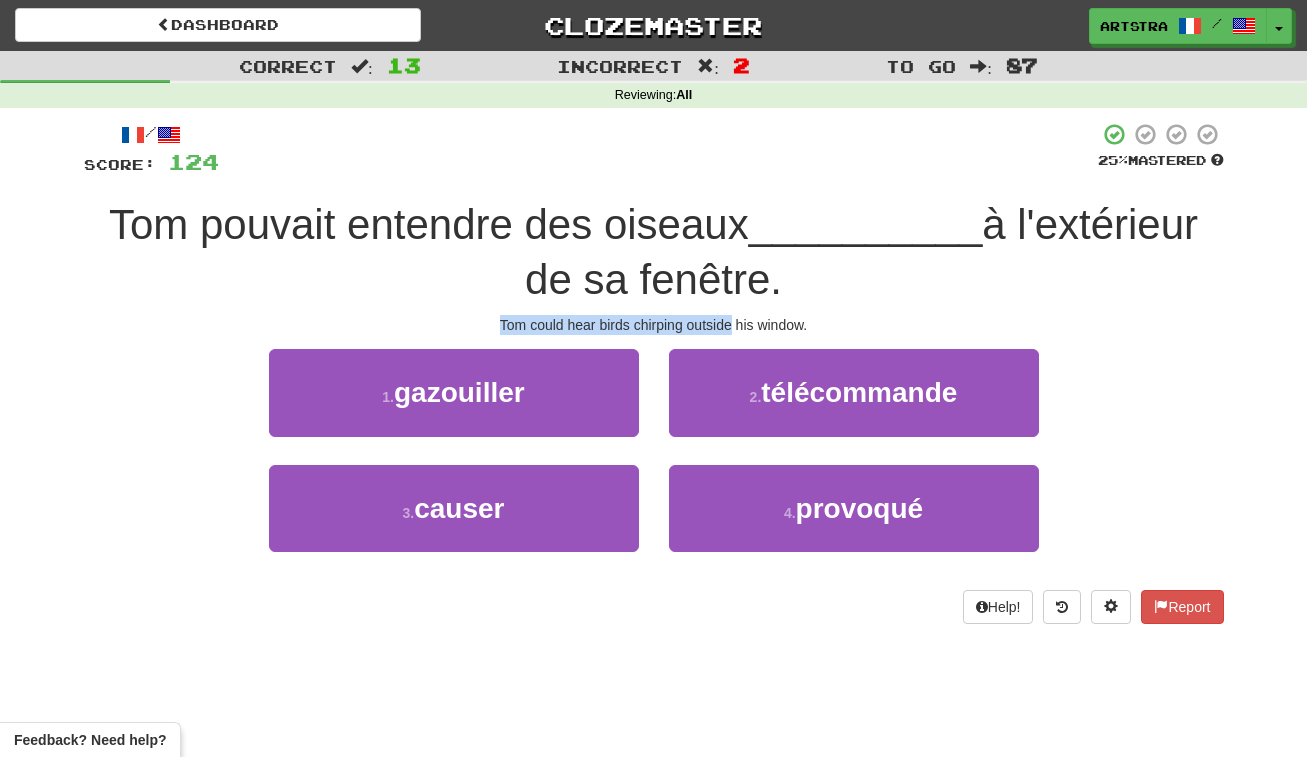 click on "/  Score:   124 25 %  Mastered Tom pouvait entendre des oiseaux  __________  à l'extérieur de sa fenêtre. Tom could hear birds chirping outside his window. 1 .  gazouiller 2 .  télécommande 3 .  causer 4 .  provoqué  Help!  Report" at bounding box center [654, 372] 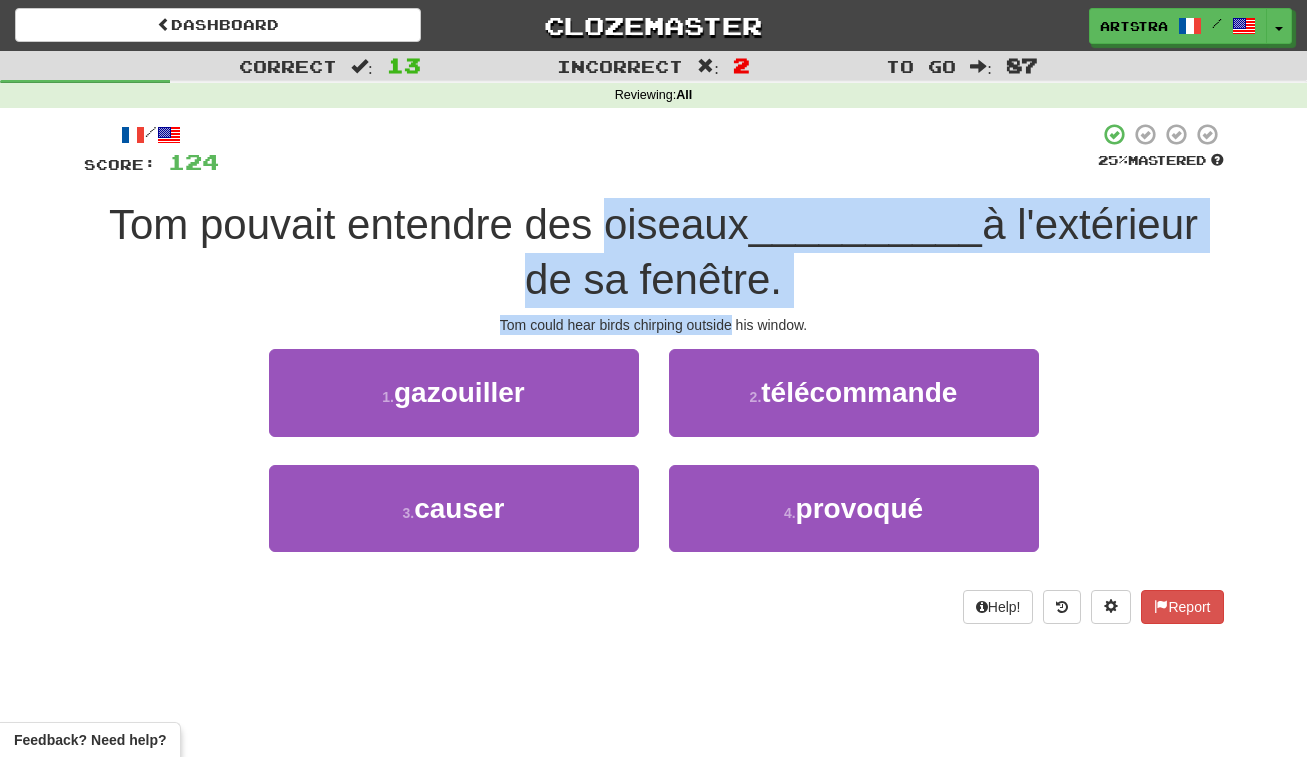 click on "/  Score:   124 25 %  Mastered Tom pouvait entendre des oiseaux  __________  à l'extérieur de sa fenêtre. Tom could hear birds chirping outside his window. 1 .  gazouiller 2 .  télécommande 3 .  causer 4 .  provoqué  Help!  Report" at bounding box center (654, 372) 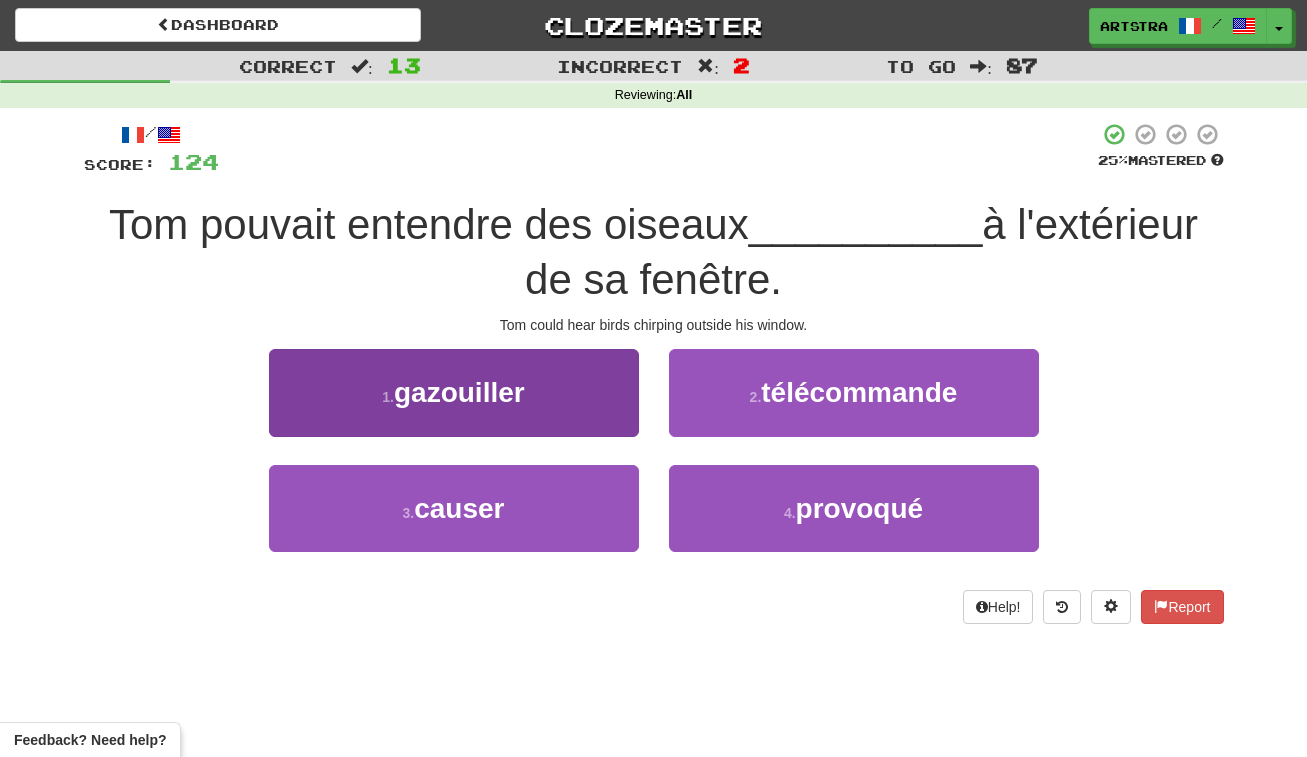 click on "1 .  gazouiller" at bounding box center (454, 392) 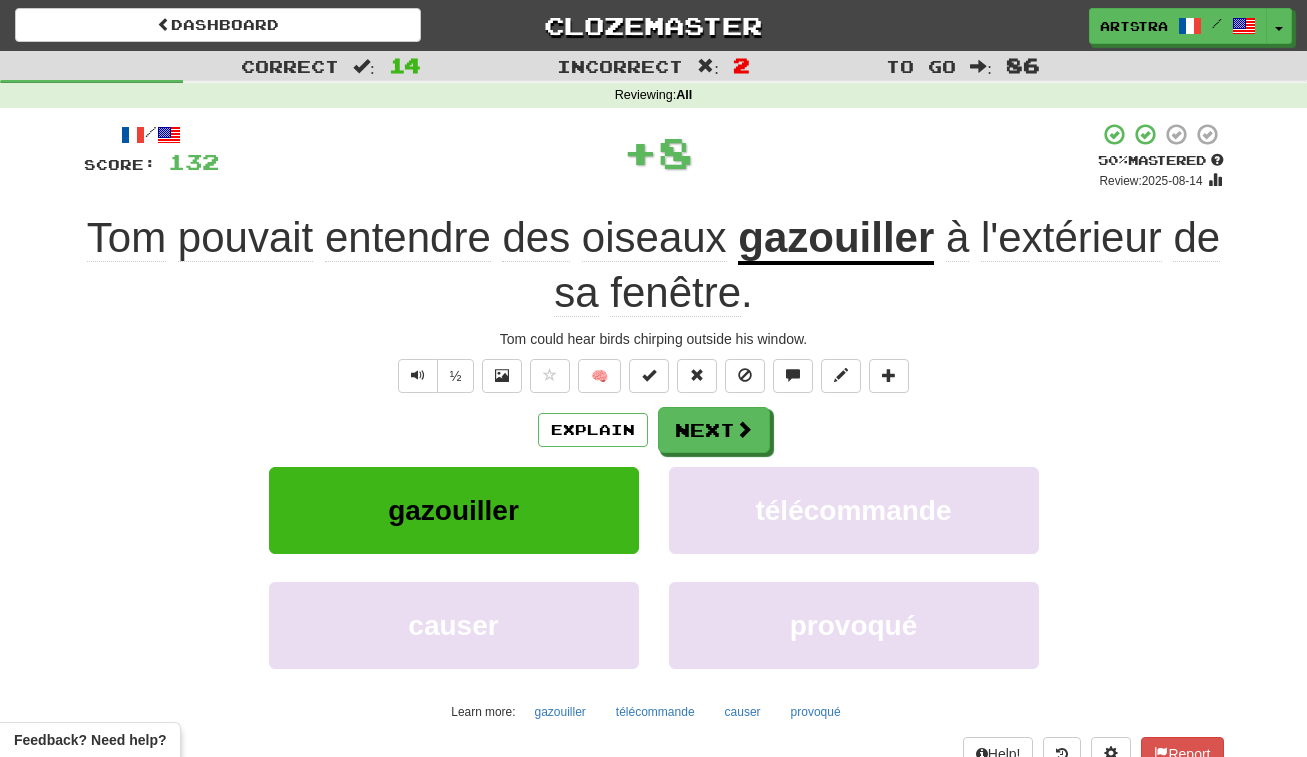 click on "gazouiller" at bounding box center (836, 239) 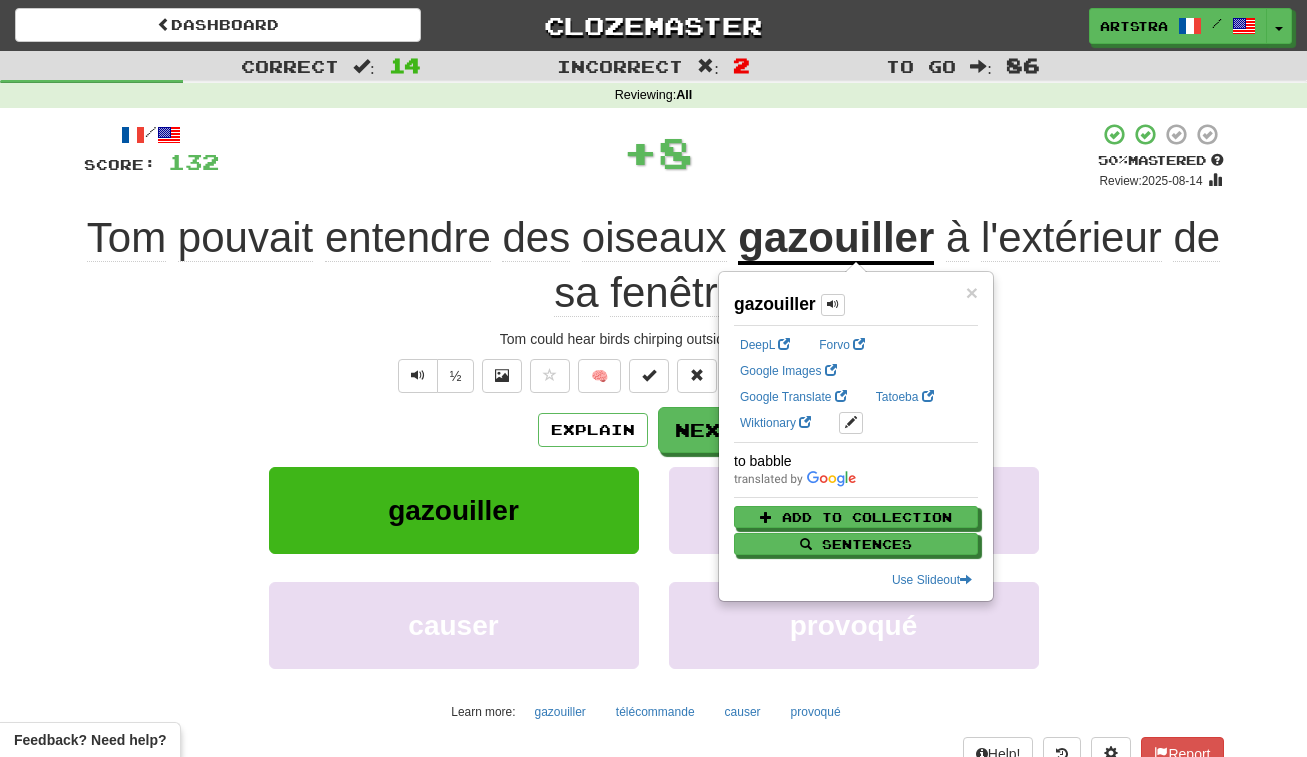 click on "Tom   pouvait   entendre   des   oiseaux   gazouiller   à   l'extérieur   de   sa   fenêtre ." at bounding box center (654, 265) 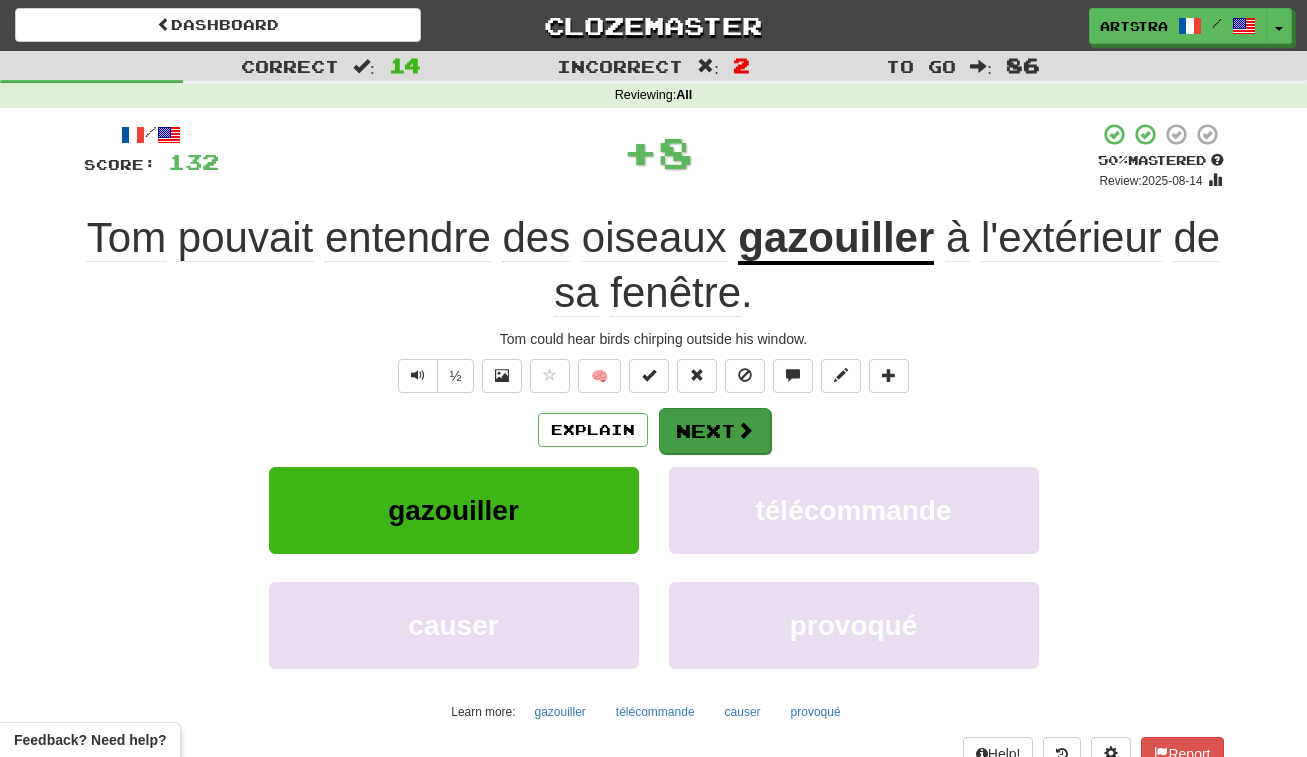 click at bounding box center (745, 430) 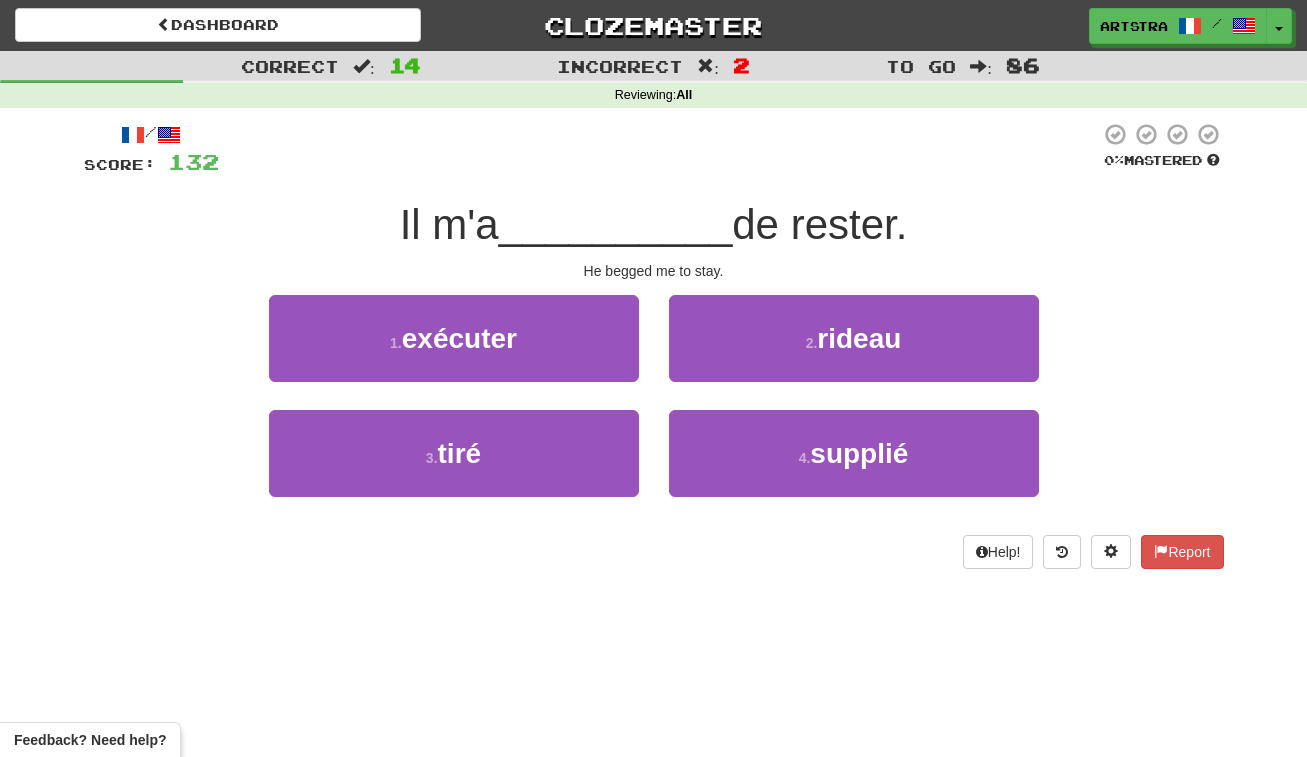 click on "__________" at bounding box center [616, 224] 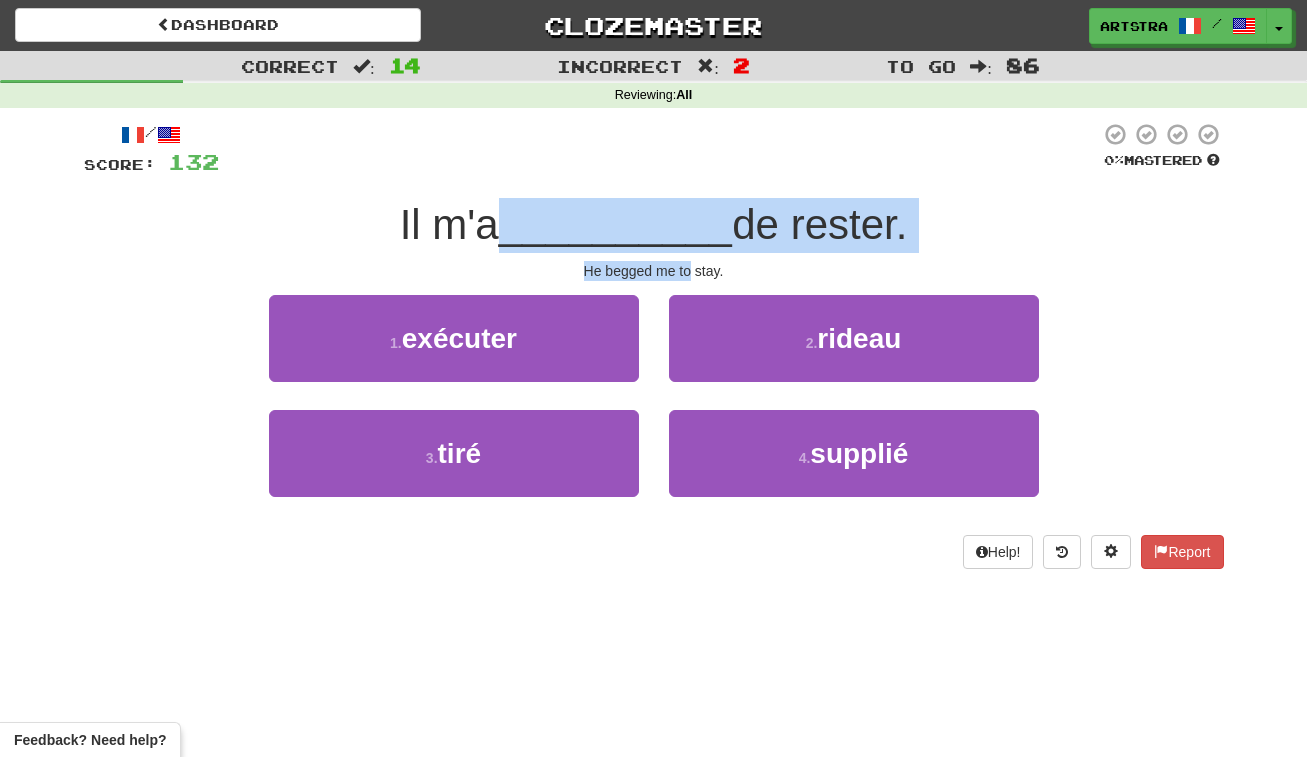 click on "/  Score:   132 0 %  Mastered Il m'a  __________  de rester. He begged me to stay. 1 .  exécuter 2 .  rideau 3 .  tiré 4 .  supplié  Help!  Report" at bounding box center (654, 345) 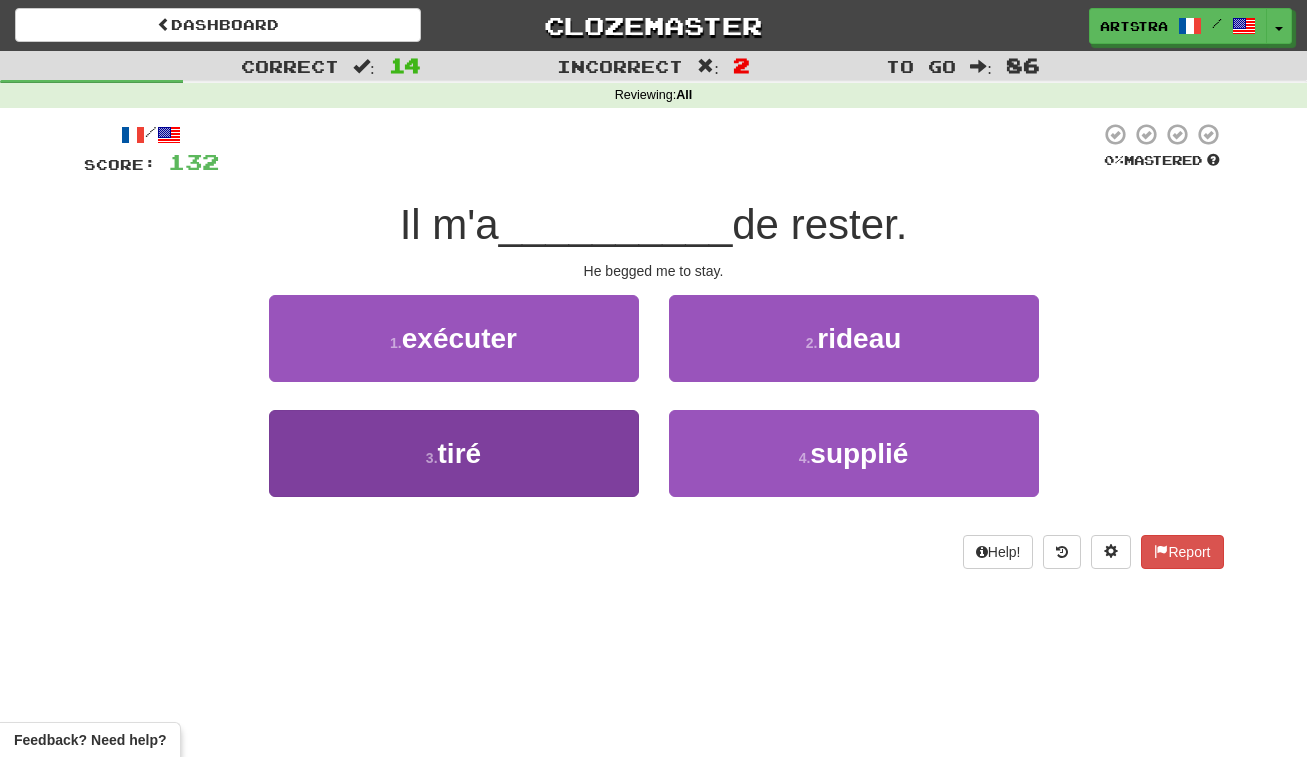 click on "3 .  tiré" at bounding box center (454, 453) 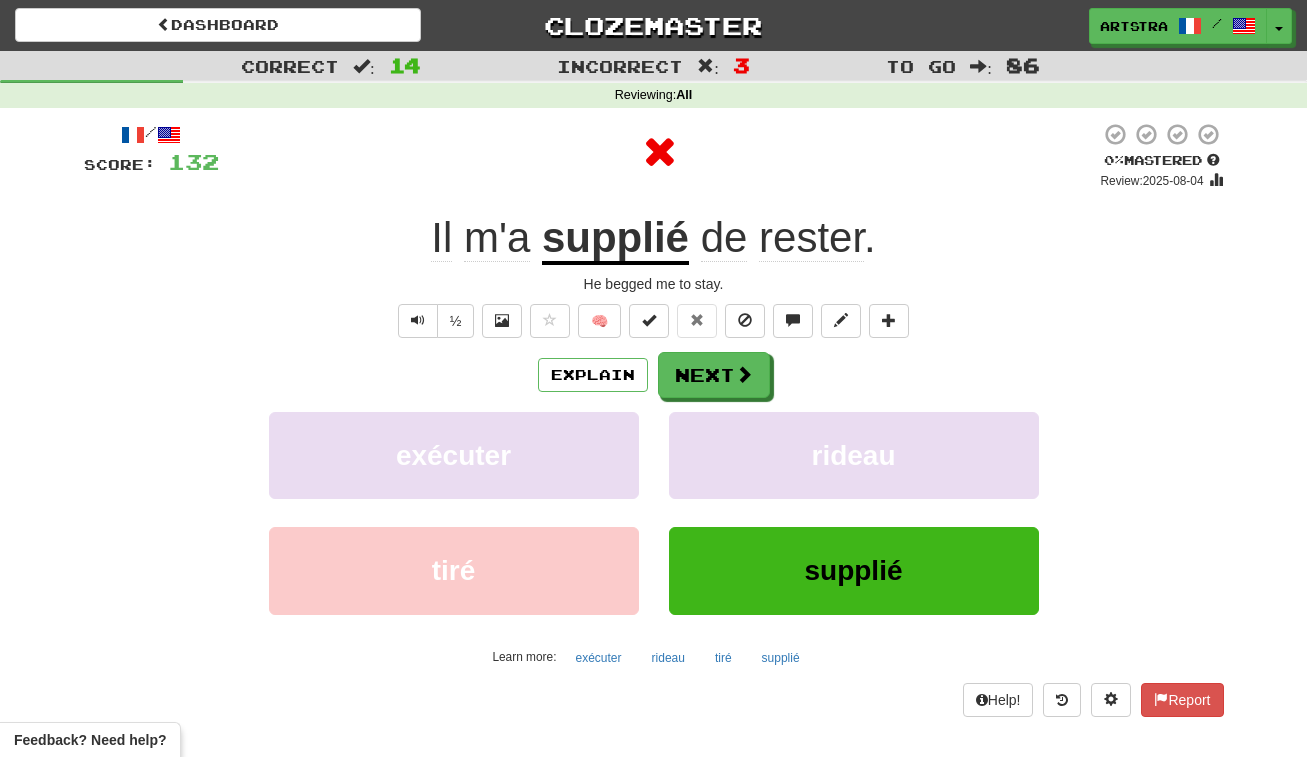click on "supplié" at bounding box center (615, 239) 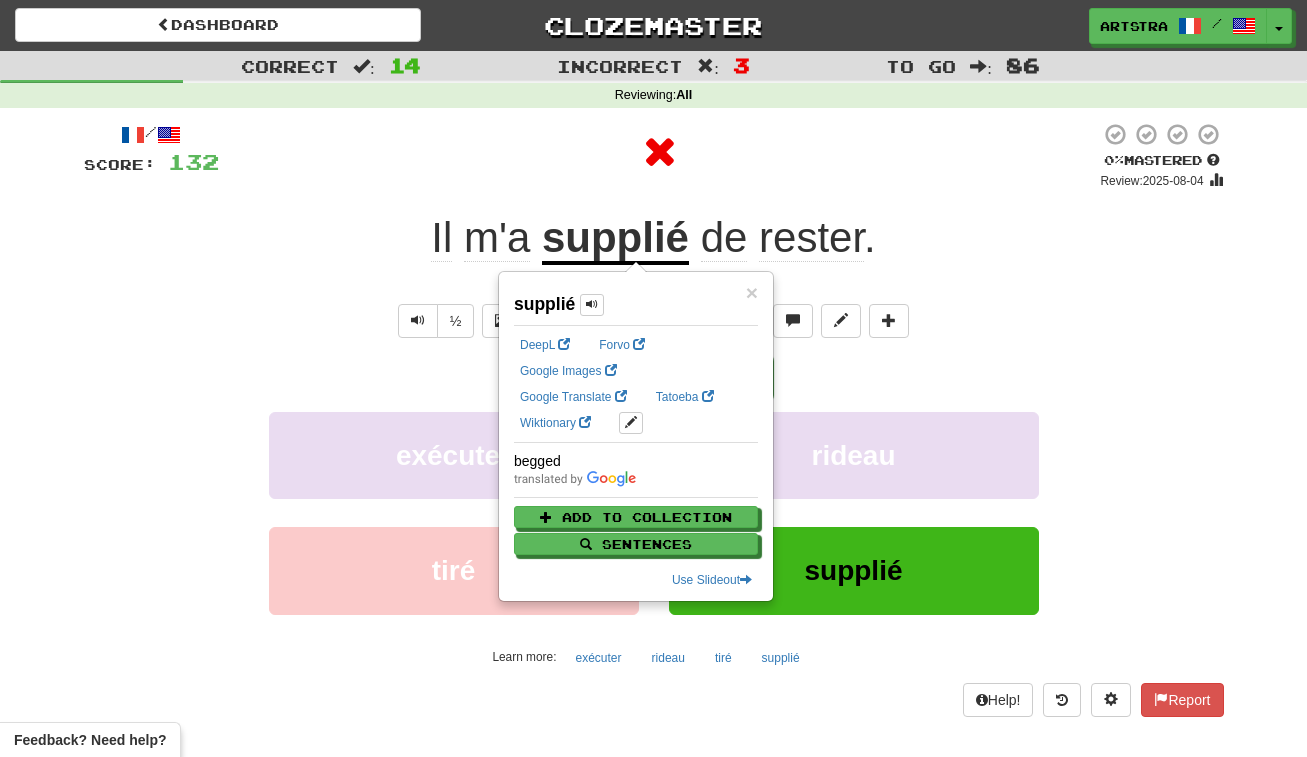 click at bounding box center [659, 152] 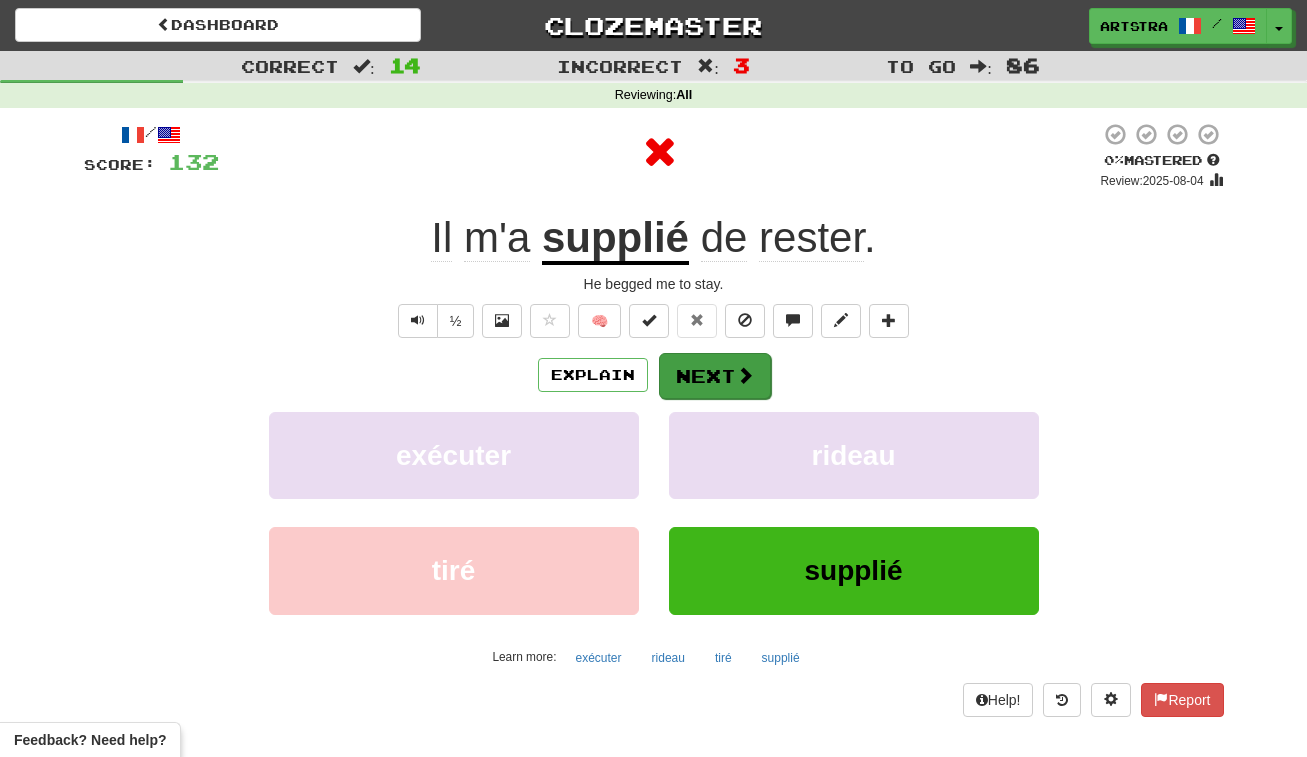 click on "Next" at bounding box center (715, 376) 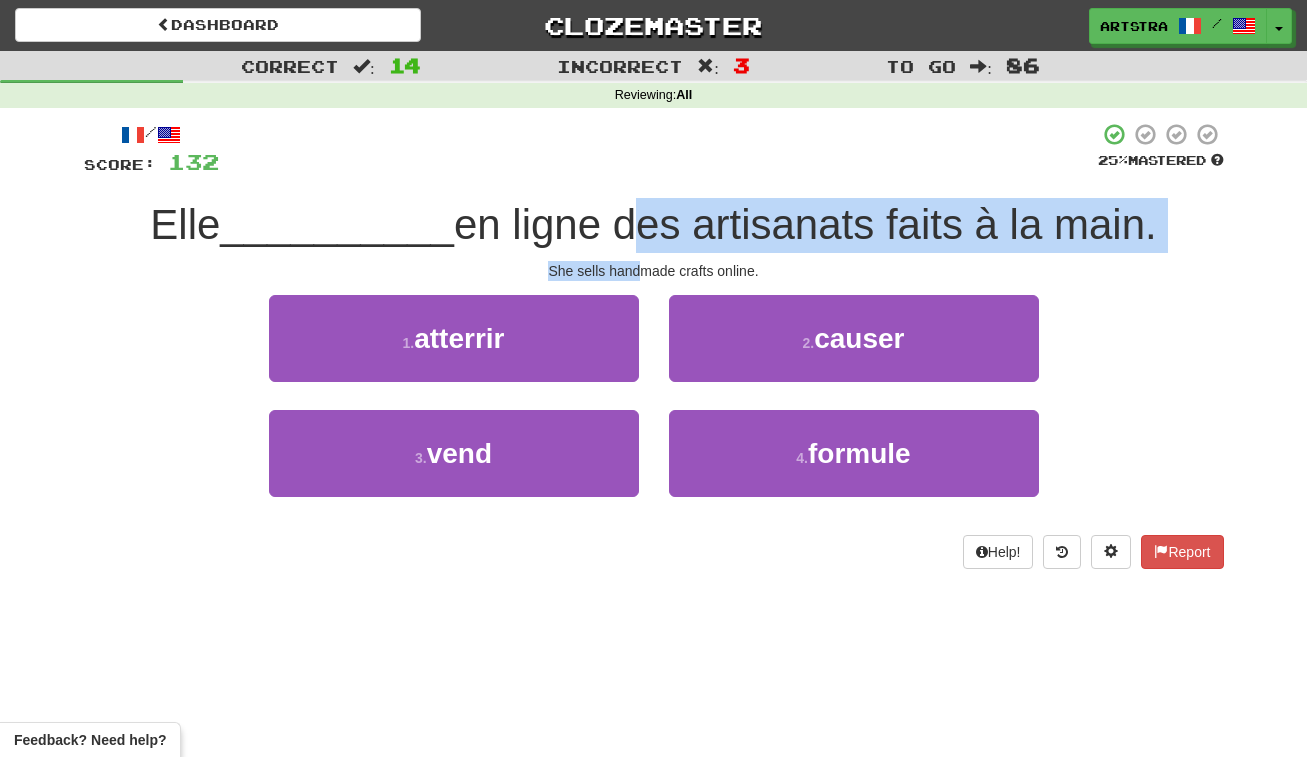 click on "/  Score:   132 25 %  Mastered Elle  __________  en ligne des artisanats faits à la main. She sells handmade crafts online. 1 .  atterrir 2 .  causer 3 .  vend 4 .  formule  Help!  Report" at bounding box center [654, 345] 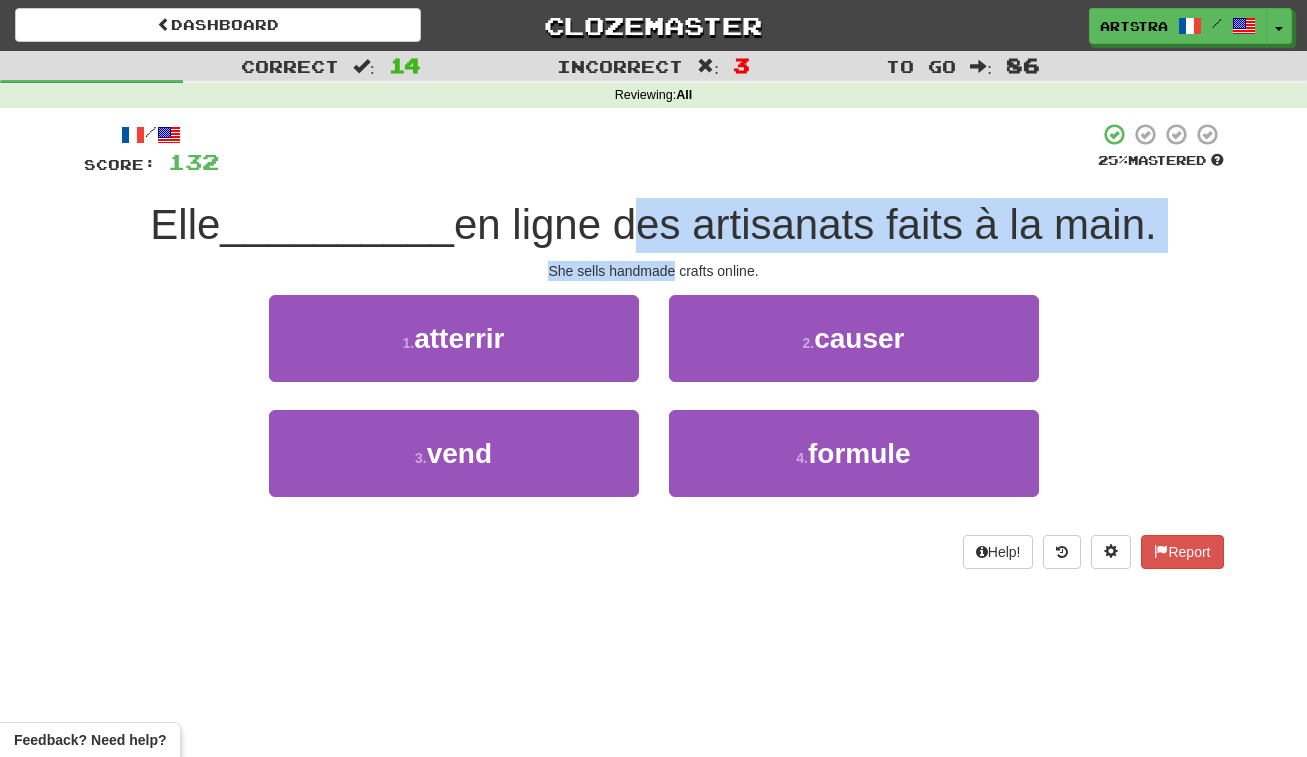 click on "/  Score:   132 25 %  Mastered Elle  __________  en ligne des artisanats faits à la main. She sells handmade crafts online. 1 .  atterrir 2 .  causer 3 .  vend 4 .  formule  Help!  Report" at bounding box center [654, 345] 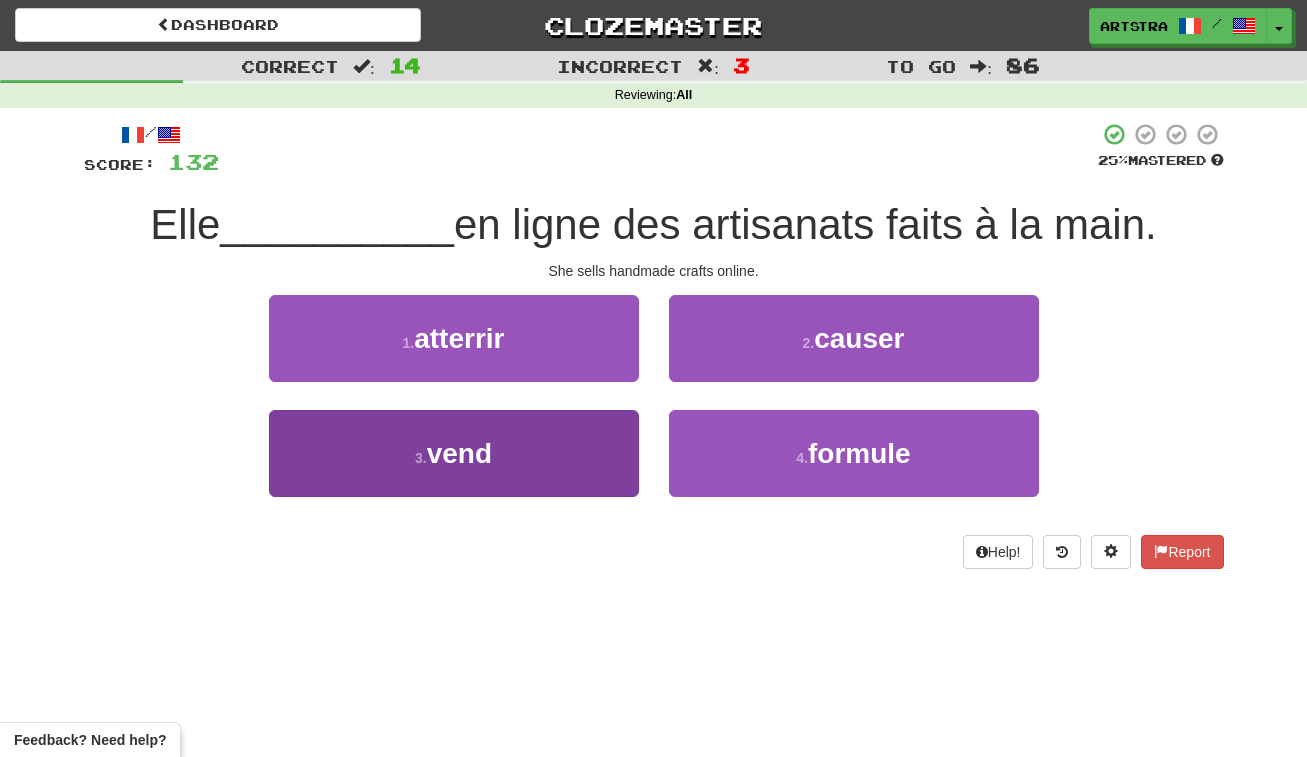 click on "3 .  vend" at bounding box center [454, 453] 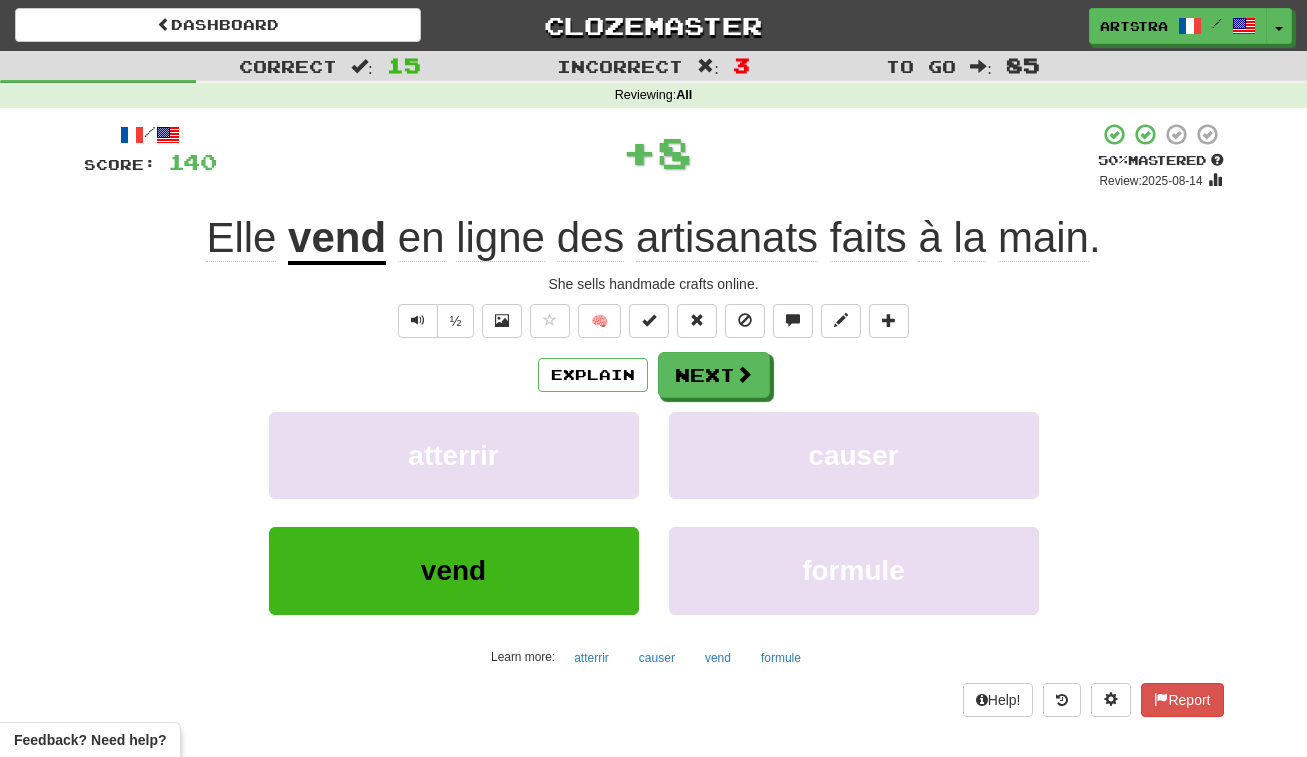 click on "artisanats" at bounding box center [727, 238] 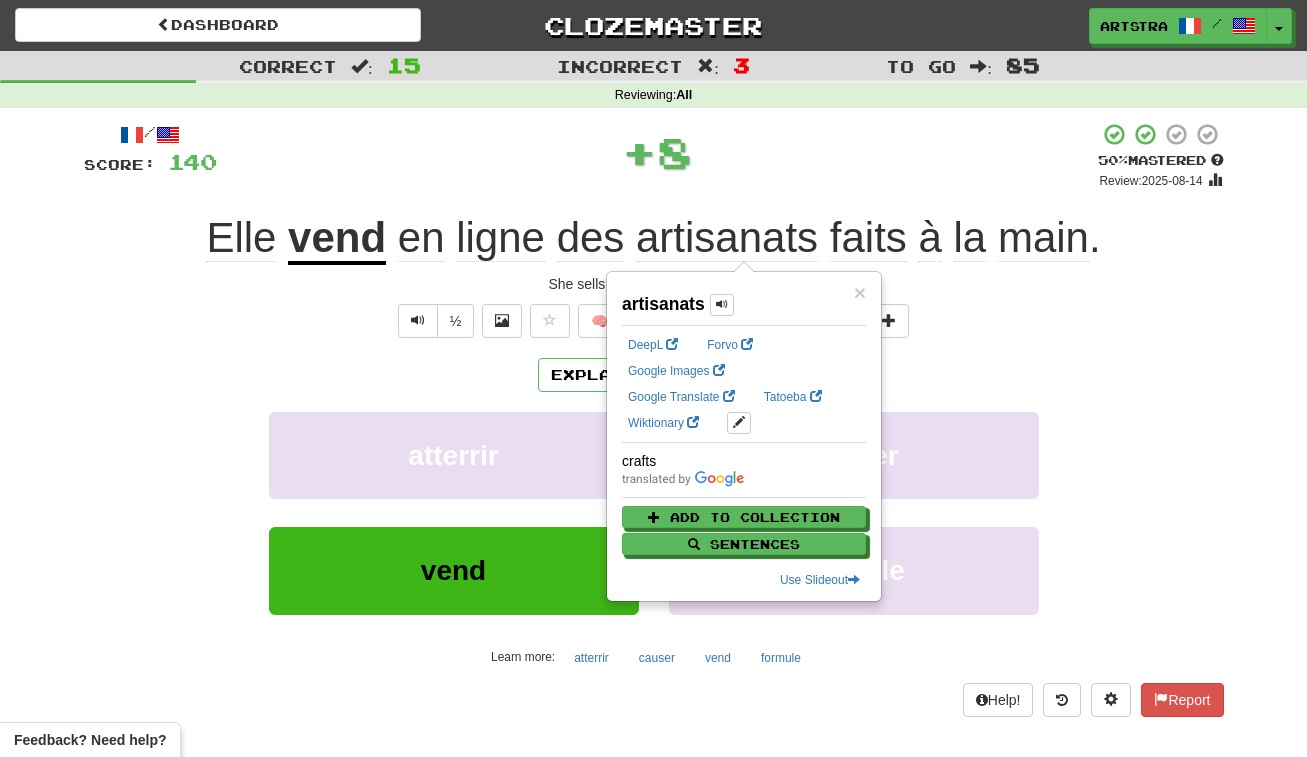 click on "½ 🧠" at bounding box center [654, 321] 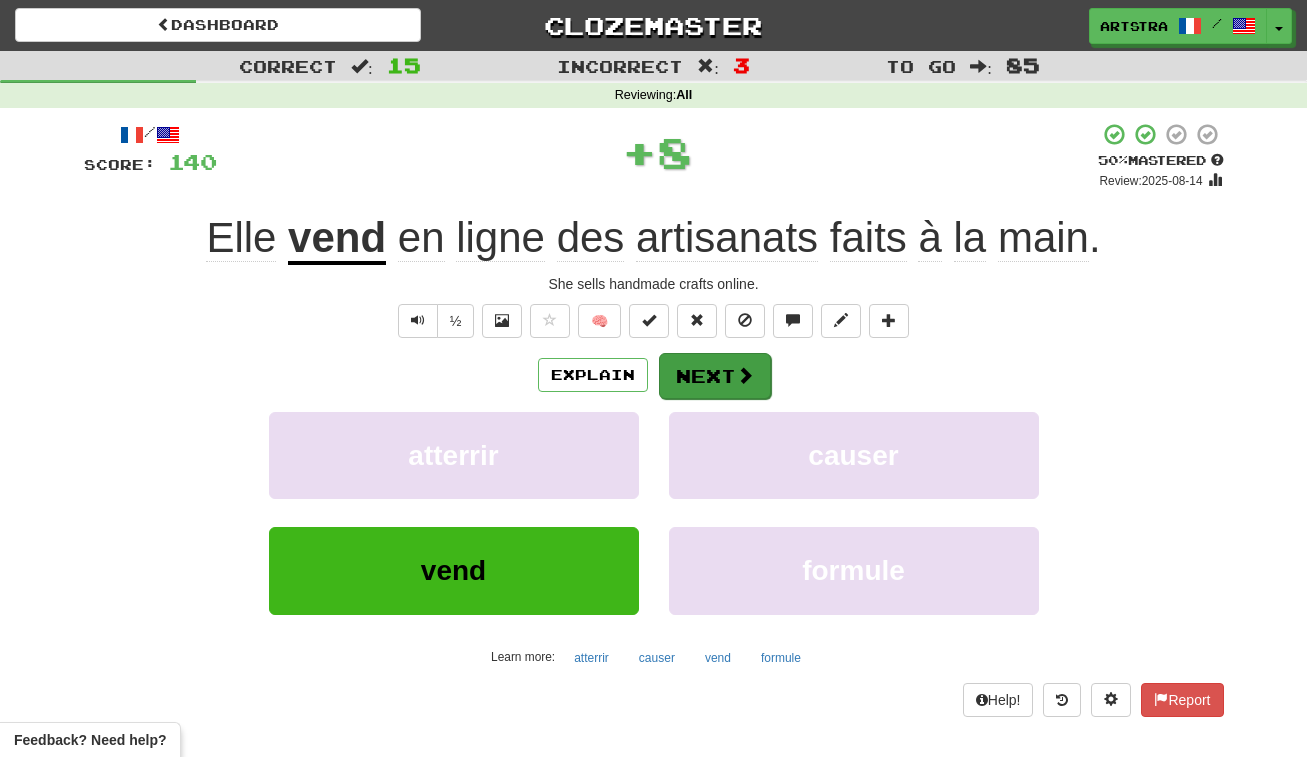 click on "Next" at bounding box center (715, 376) 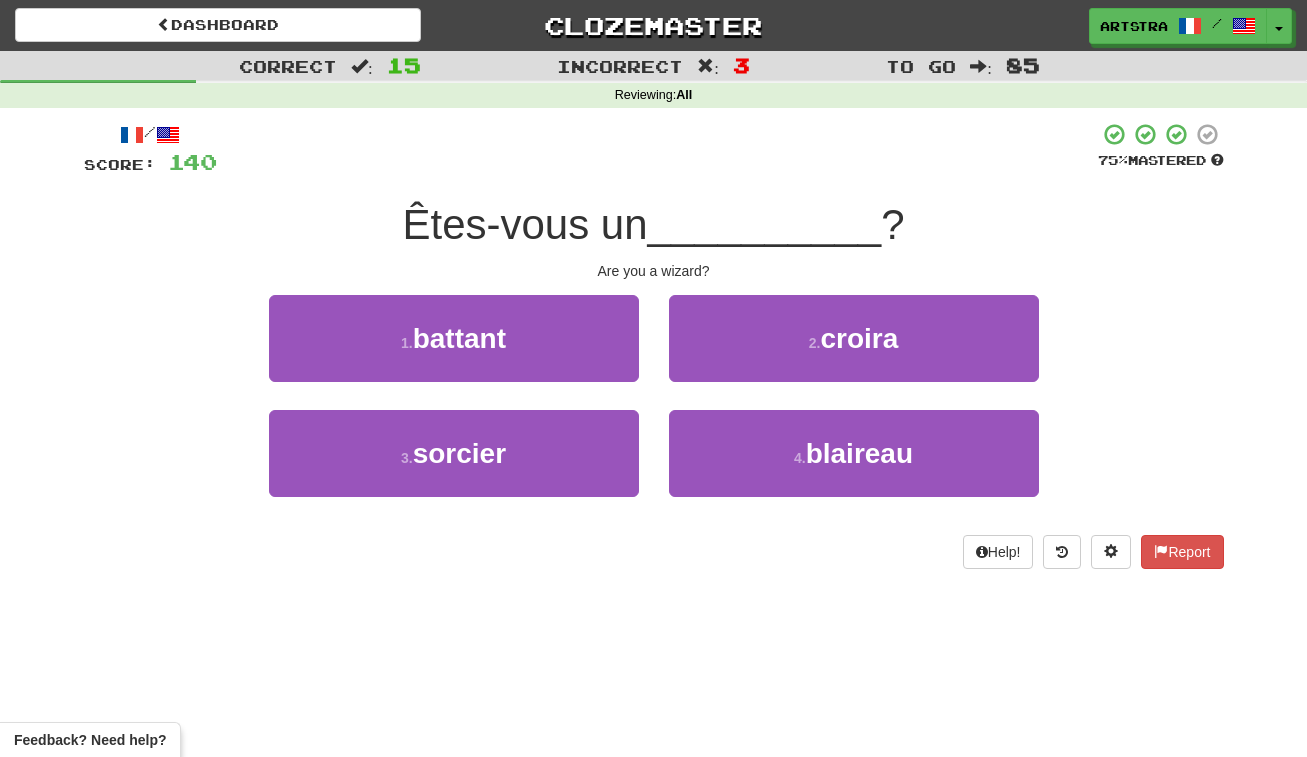 click on "__________" at bounding box center [765, 224] 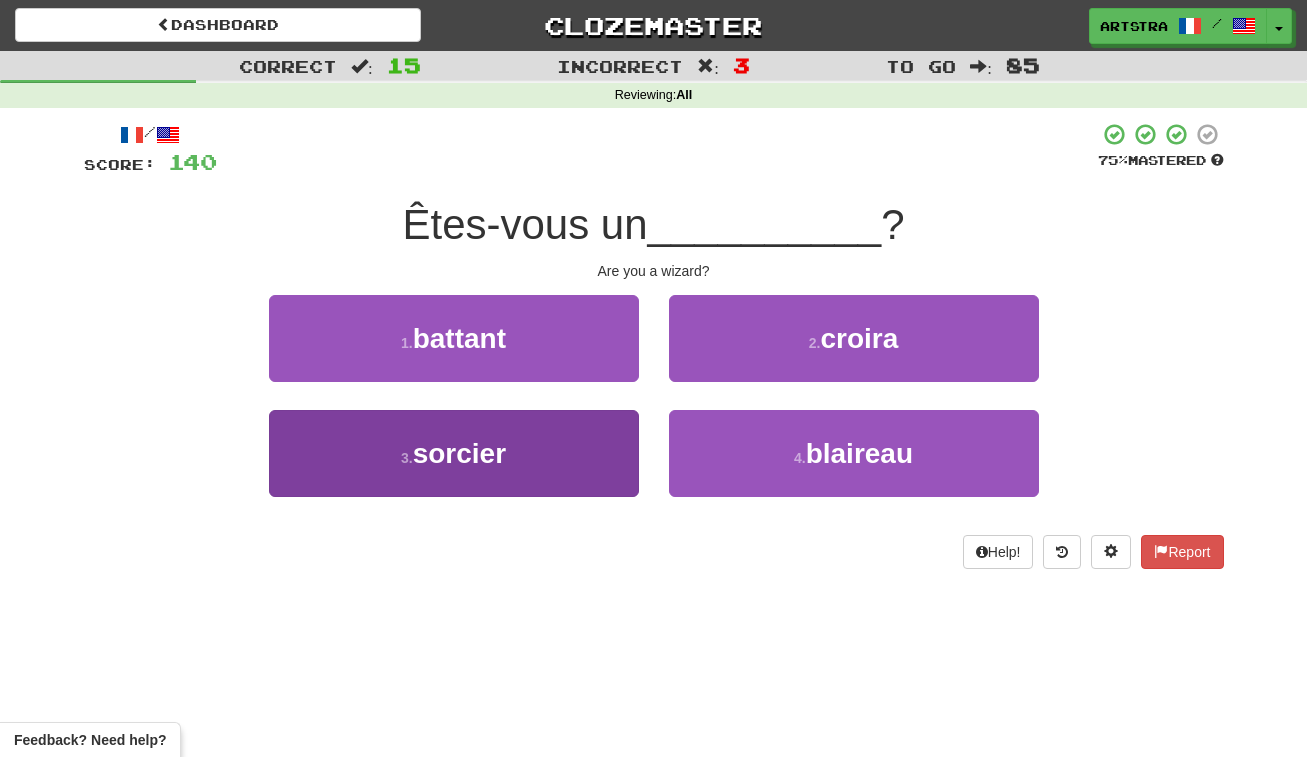click on "3 .  sorcier" at bounding box center (454, 453) 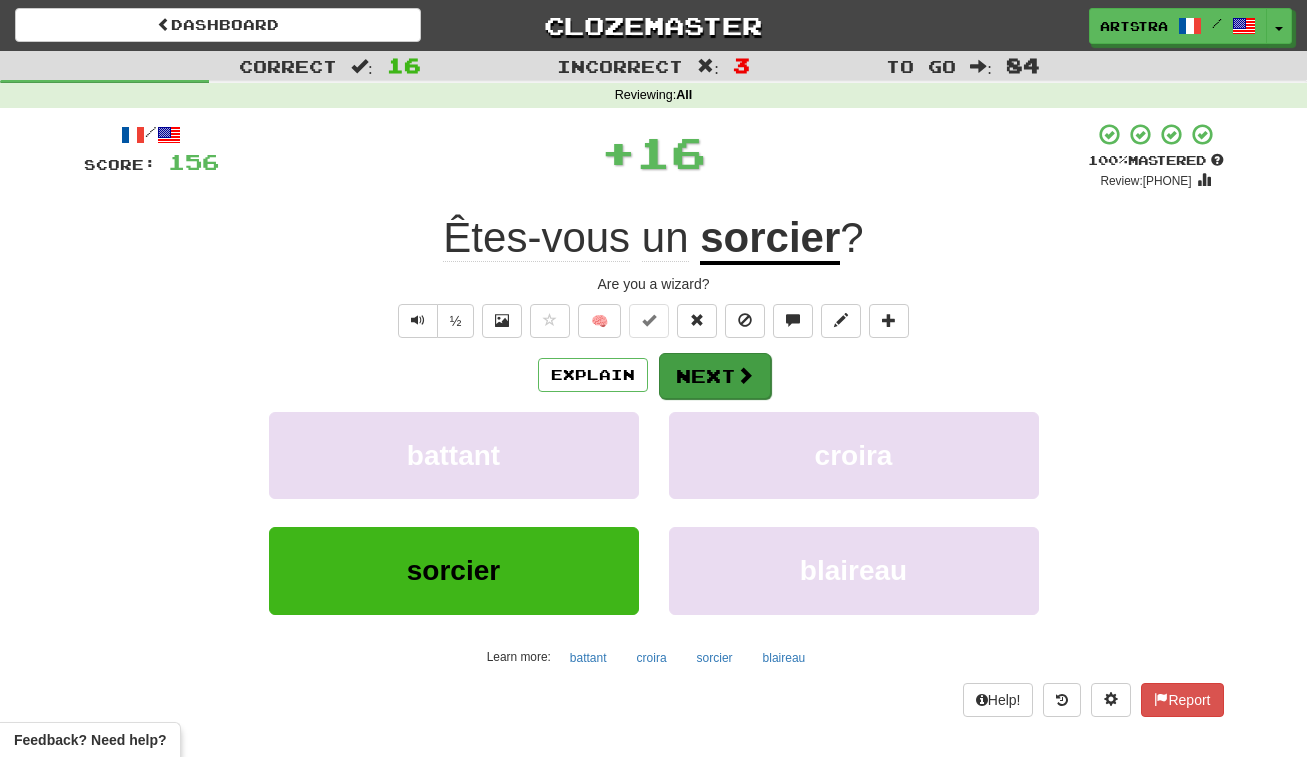 click on "Next" at bounding box center (715, 376) 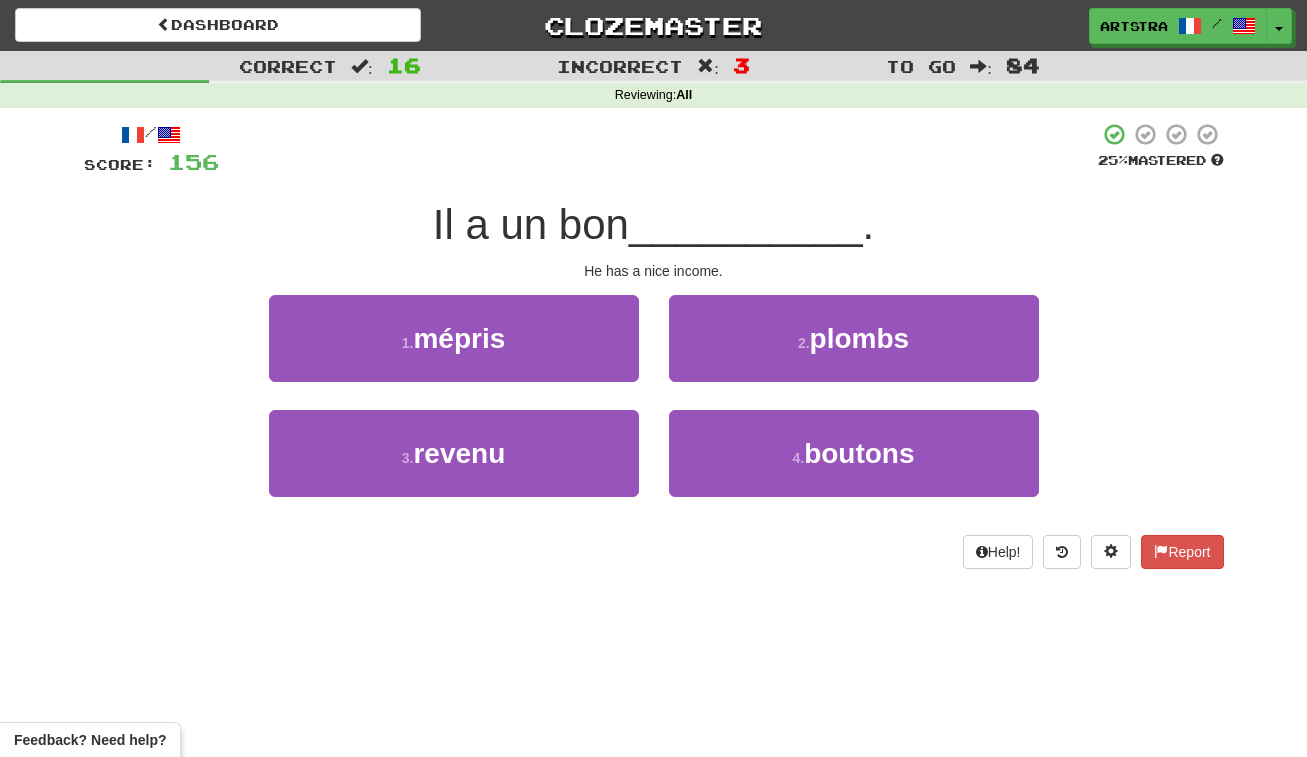 click on "__________" at bounding box center [746, 224] 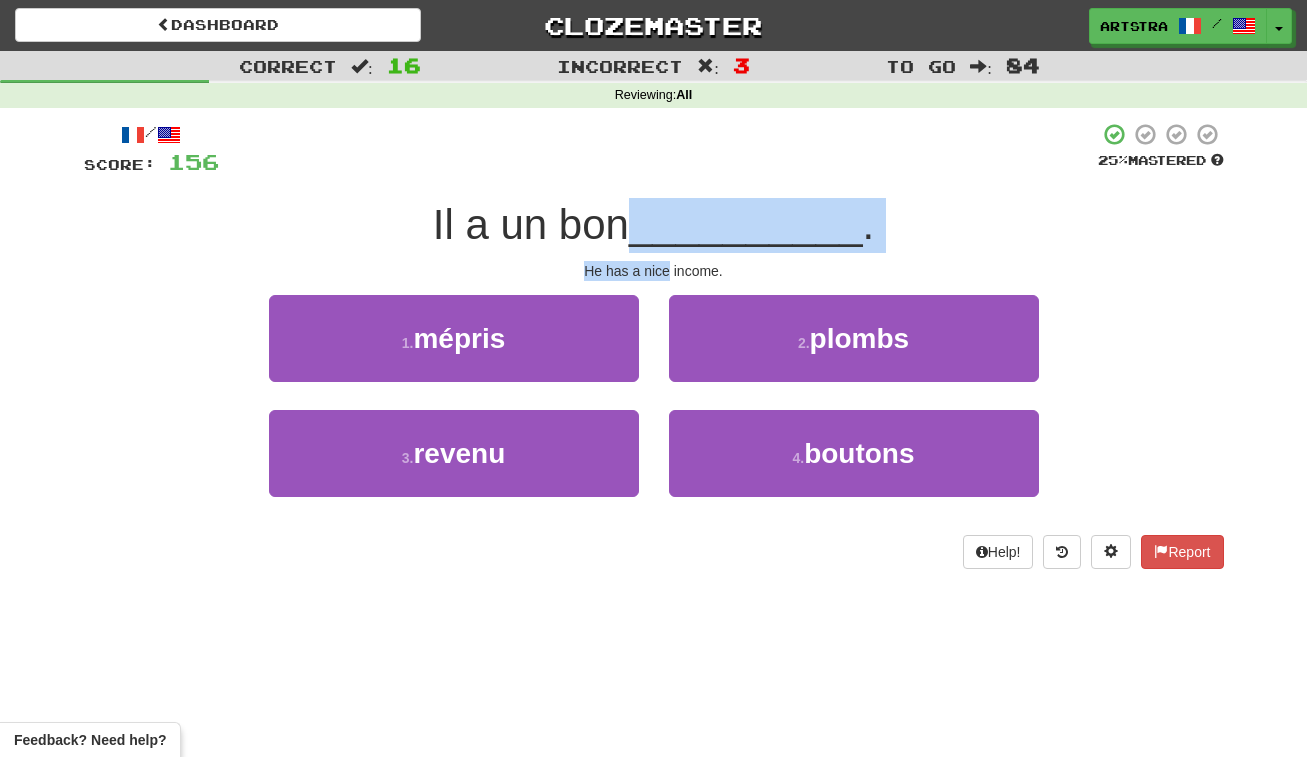 click on "/  Score:   156 25 %  Mastered Il a un bon  __________ . He has a nice income. 1 .  mépris 2 .  plombs 3 .  revenu 4 .  boutons  Help!  Report" at bounding box center (654, 345) 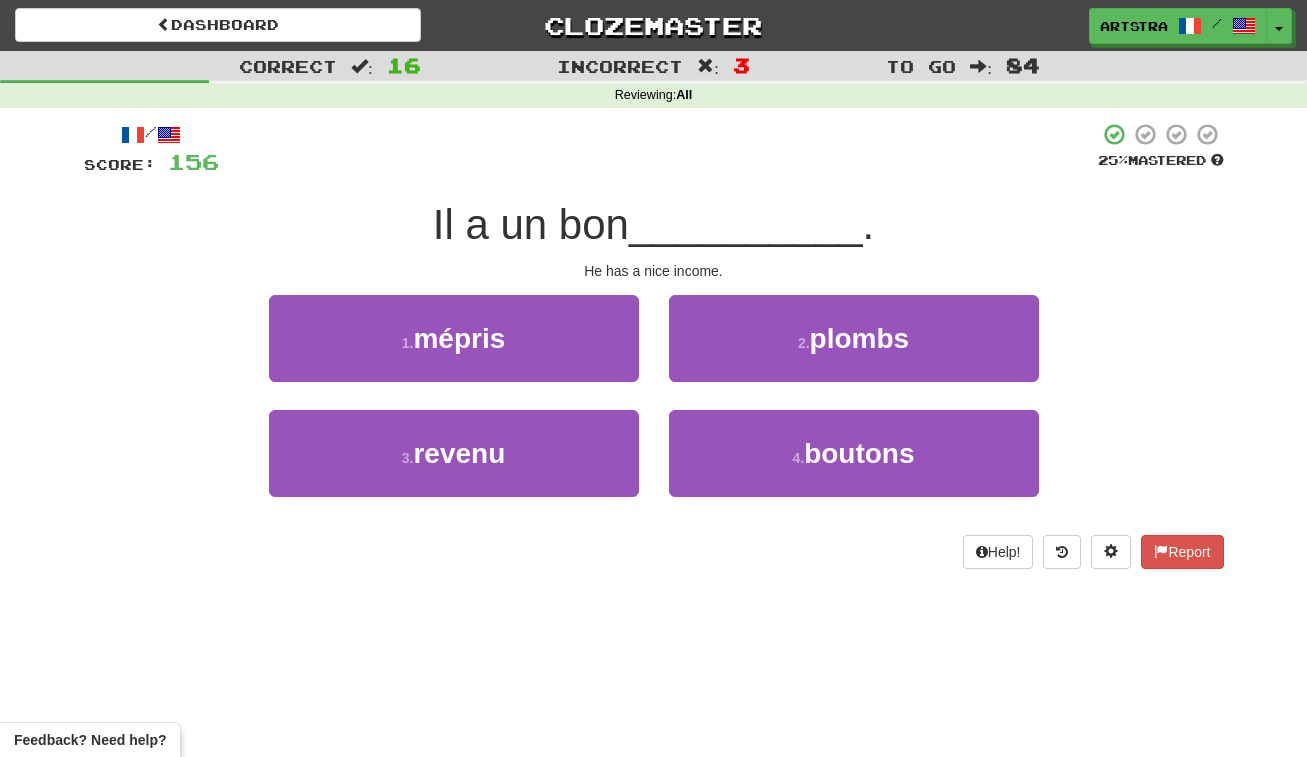 click on "__________" at bounding box center (746, 224) 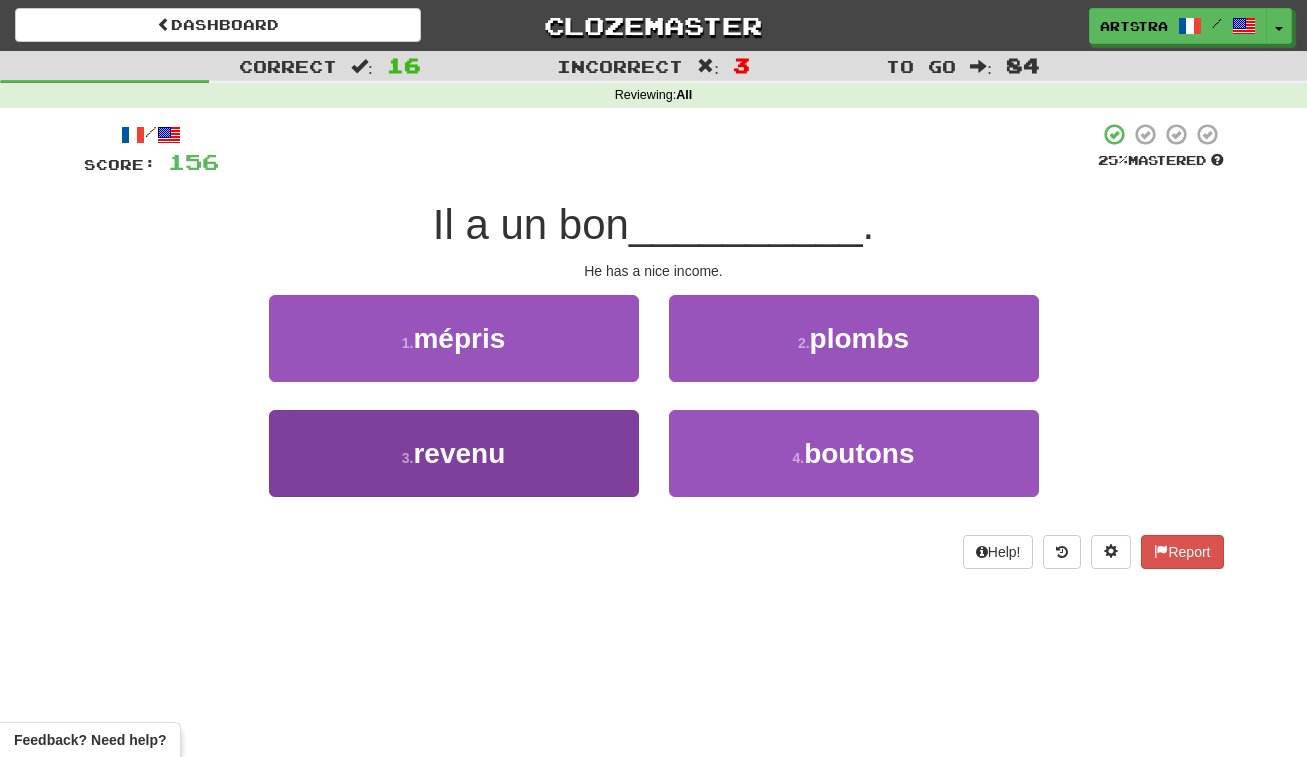 click on "3 .  revenu" at bounding box center (454, 453) 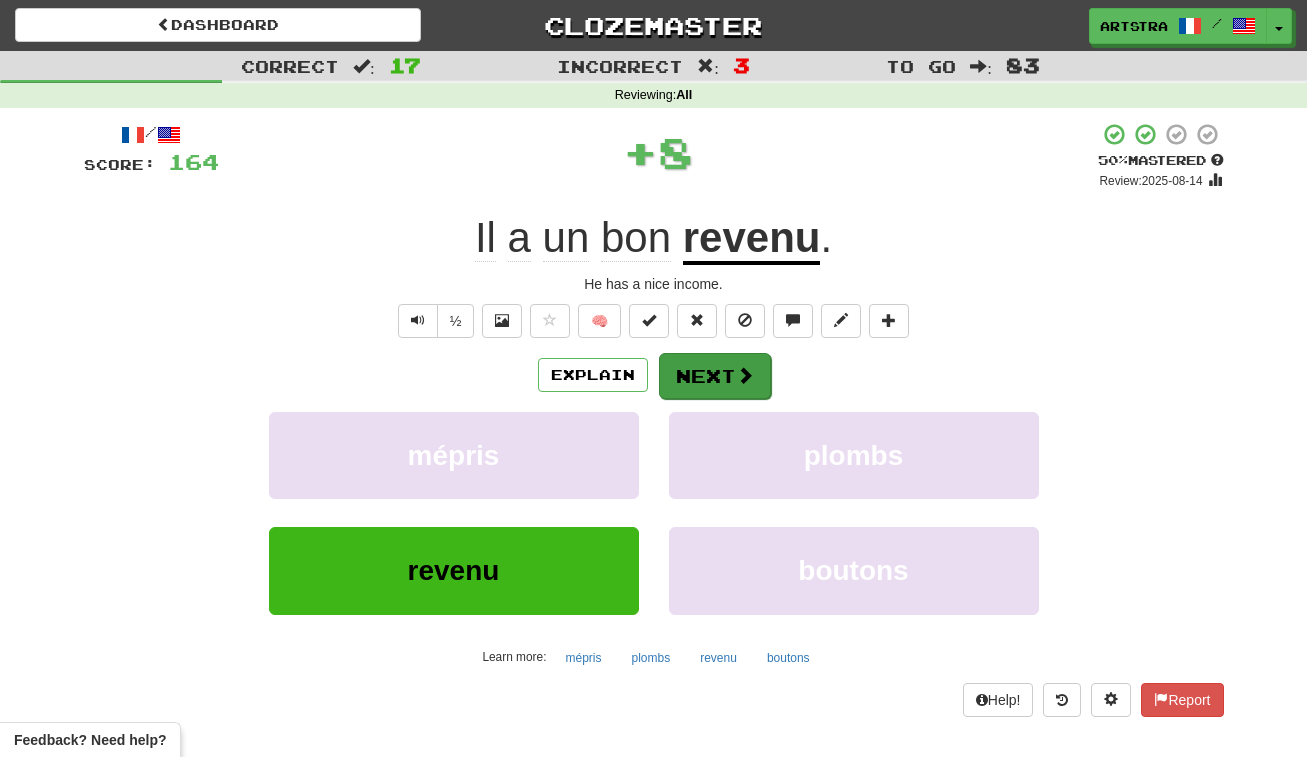 click on "Next" at bounding box center (715, 376) 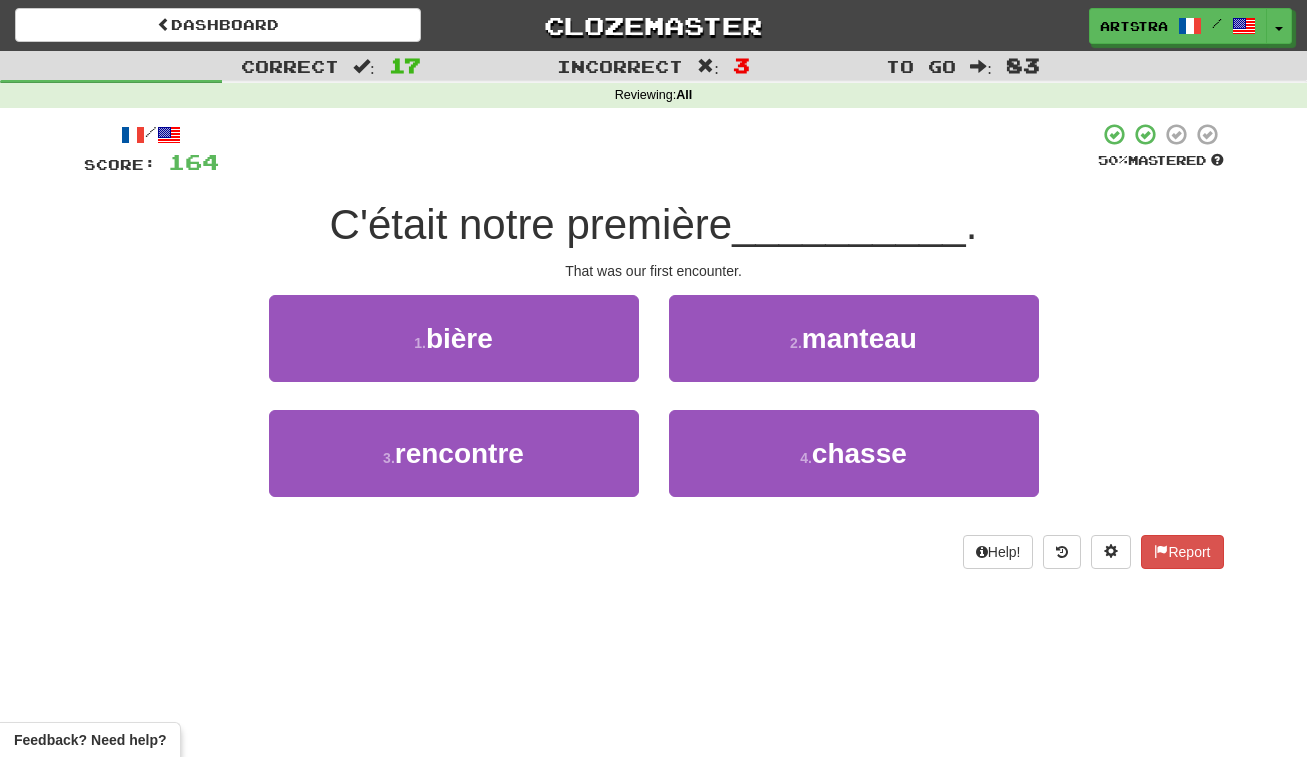 click on "C'était notre première" at bounding box center (531, 224) 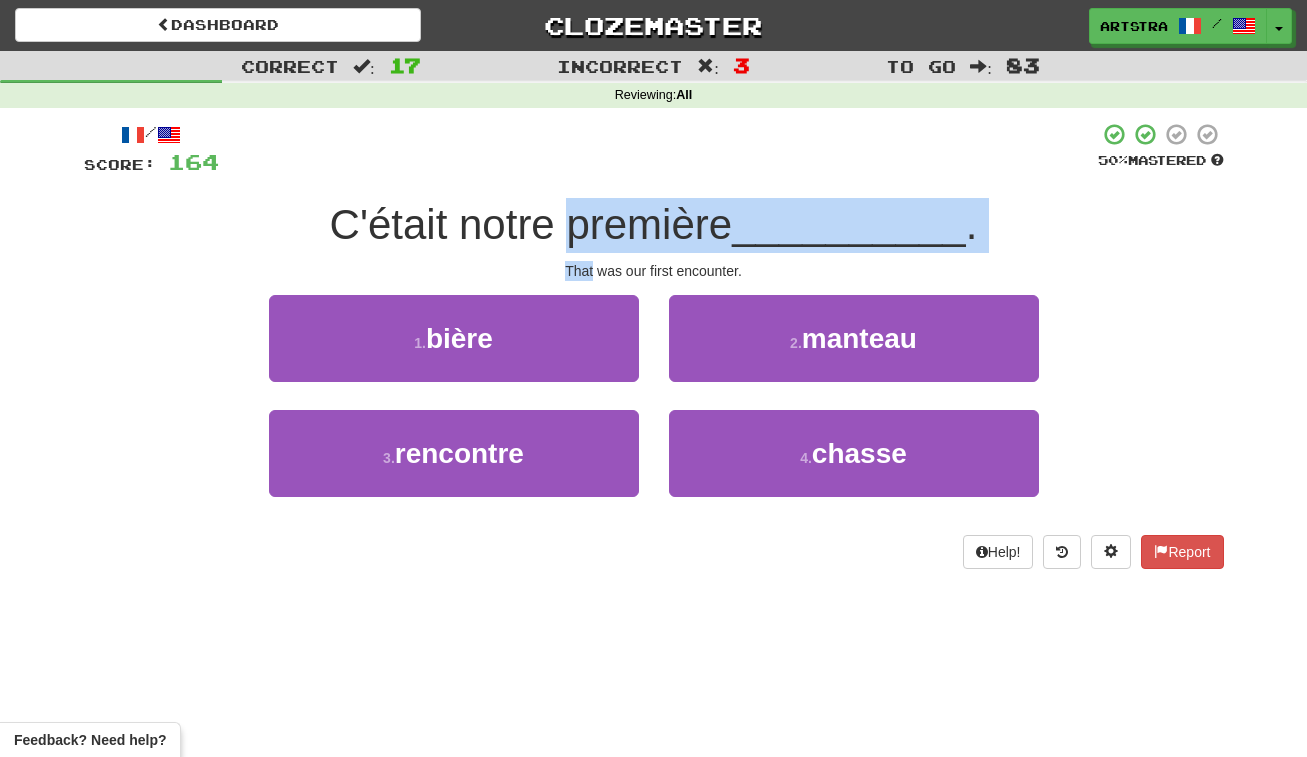 click on "/  Score:   164 50 %  Mastered C'était notre première  __________ . That was our first encounter. 1 .  bière 2 .  manteau 3 .  rencontre 4 .  chasse  Help!  Report" at bounding box center [654, 345] 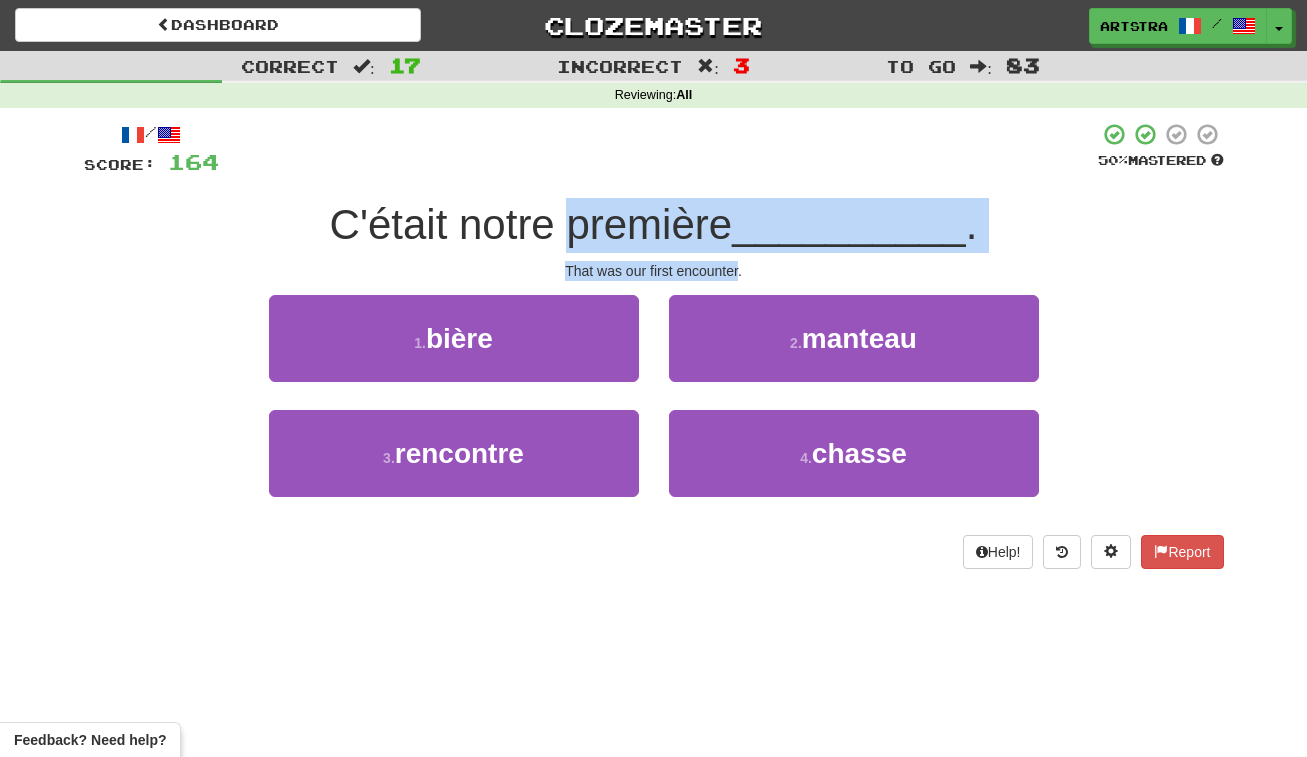 click on "/  Score:   164 50 %  Mastered C'était notre première  __________ . That was our first encounter. 1 .  bière 2 .  manteau 3 .  rencontre 4 .  chasse  Help!  Report" at bounding box center (654, 345) 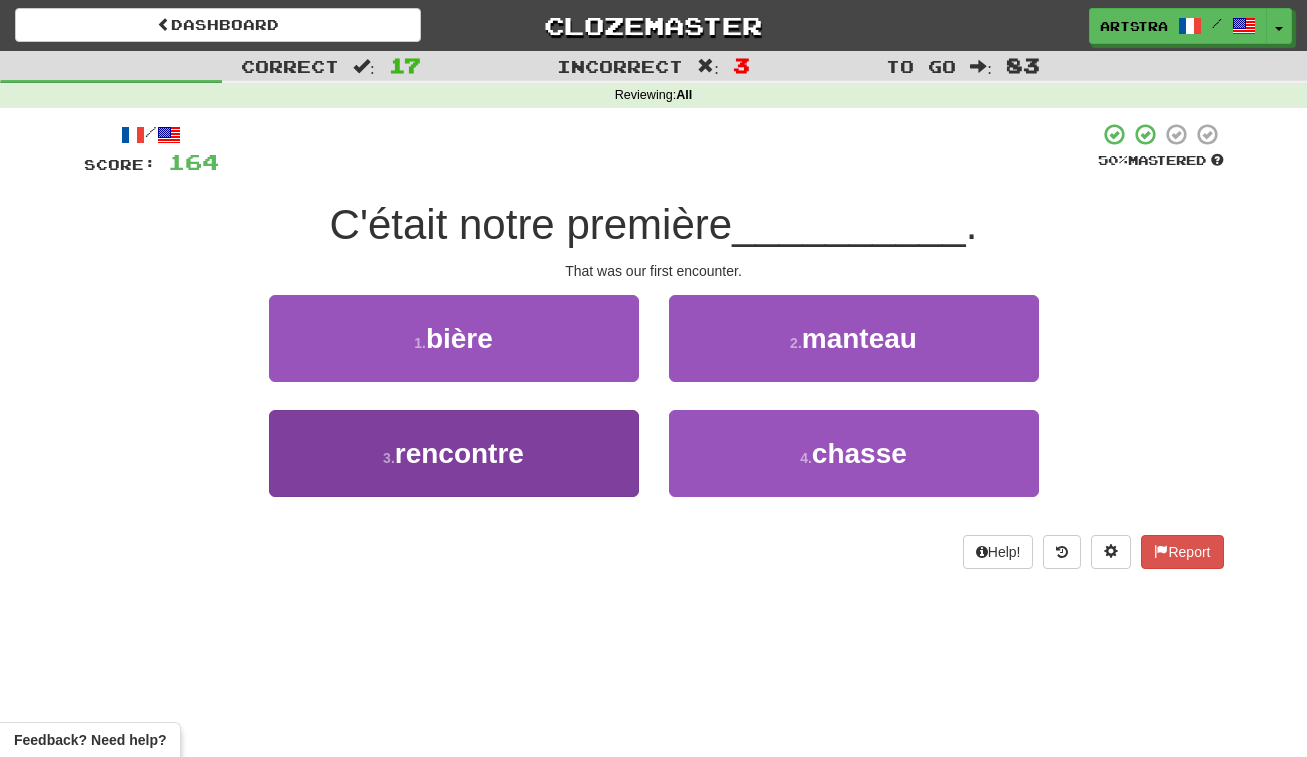click on "3 .  rencontre" at bounding box center [454, 453] 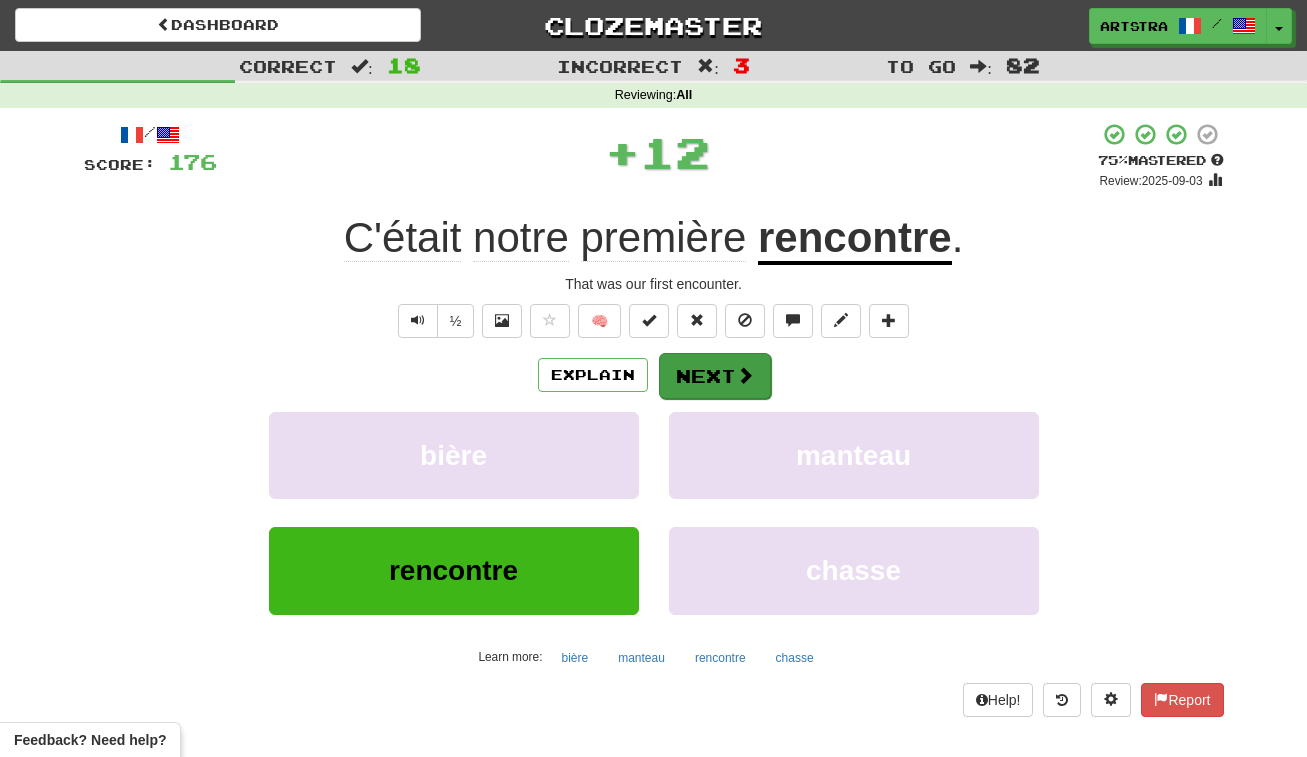 click on "Next" at bounding box center [715, 376] 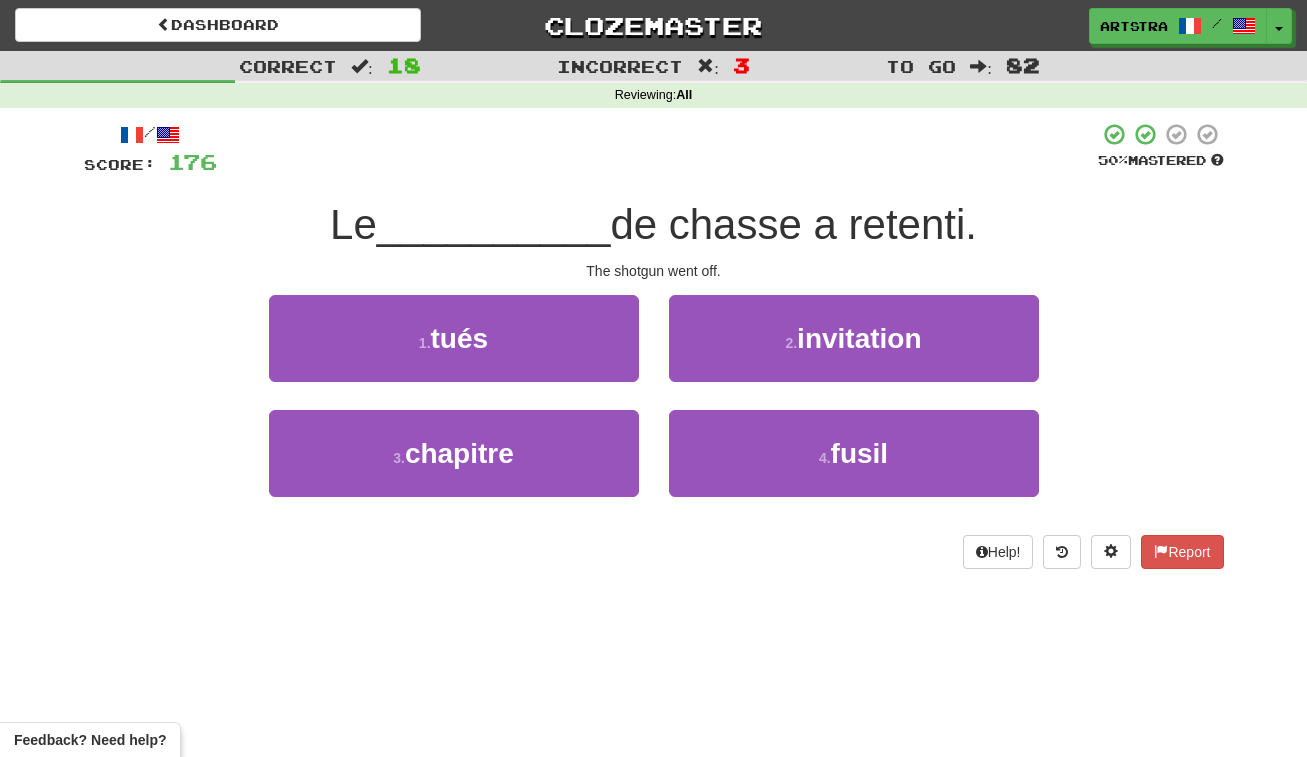 click on "de chasse a retenti." at bounding box center [793, 224] 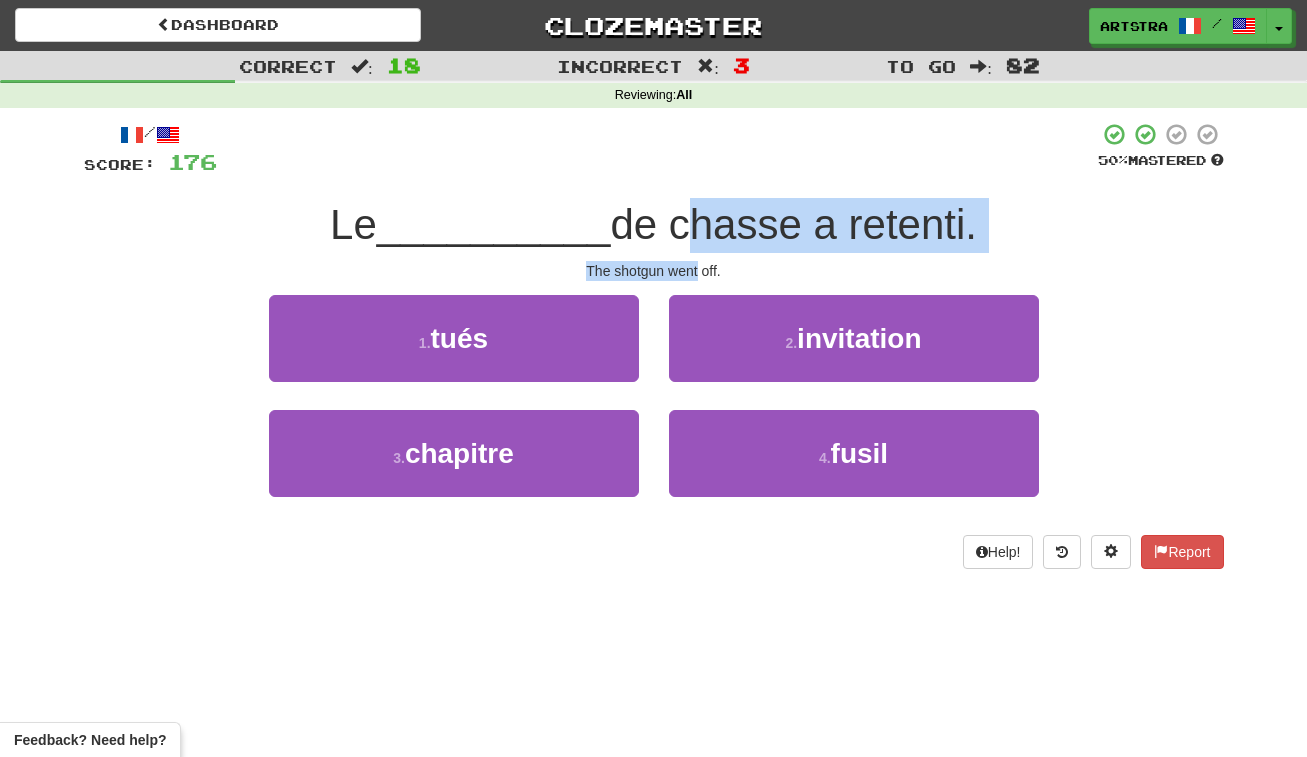 click on "/  Score:   176 50 %  Mastered Le  __________  de chasse a retenti. The shotgun went off. 1 .  tués 2 .  invitation 3 .  chapitre 4 .  fusil  Help!  Report" at bounding box center (654, 345) 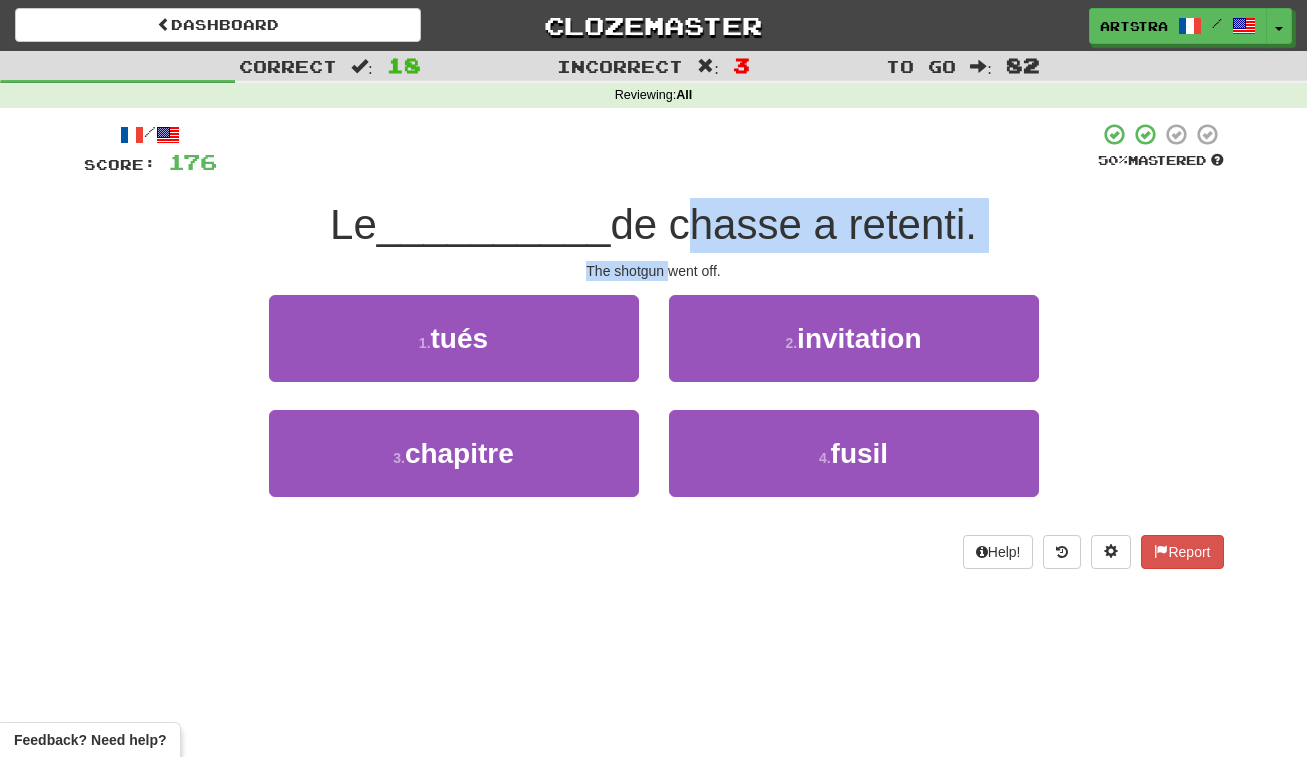 click on "/  Score:   176 50 %  Mastered Le  __________  de chasse a retenti. The shotgun went off. 1 .  tués 2 .  invitation 3 .  chapitre 4 .  fusil  Help!  Report" at bounding box center (654, 345) 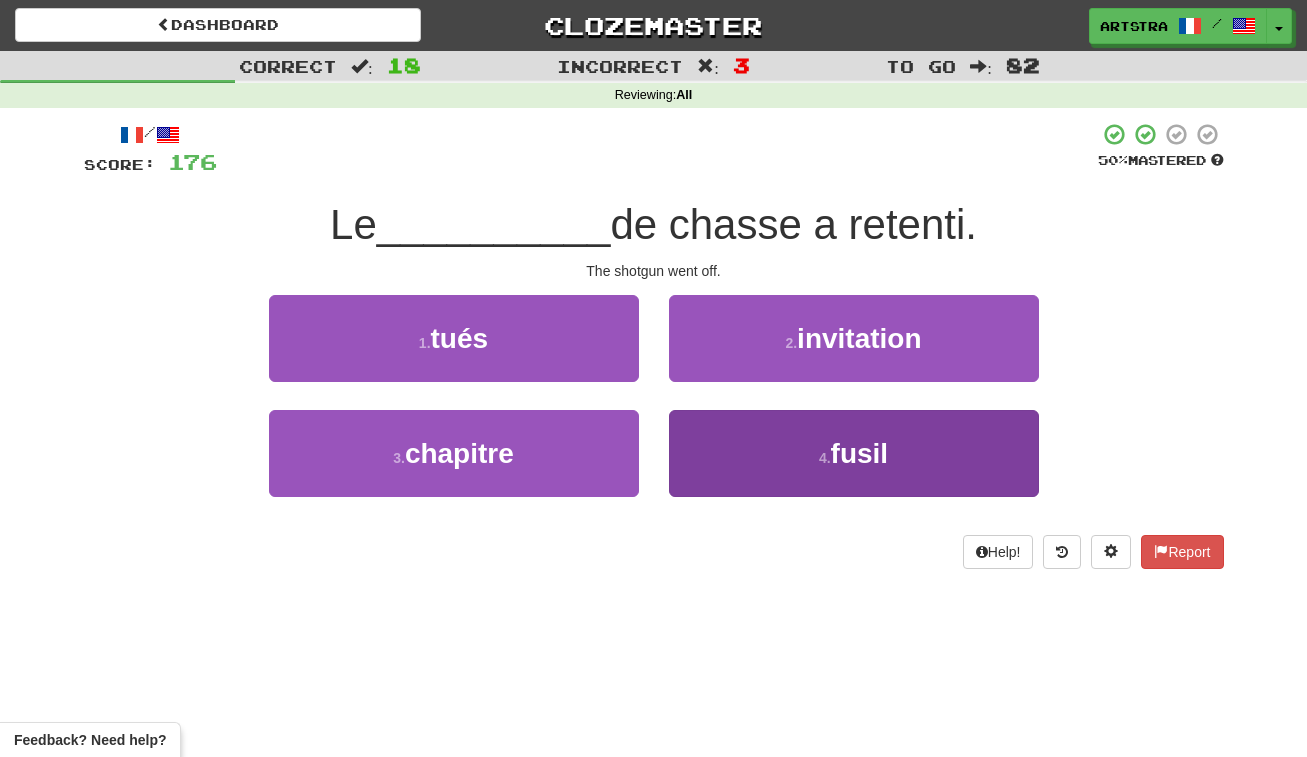 click on "4 .  fusil" at bounding box center [854, 453] 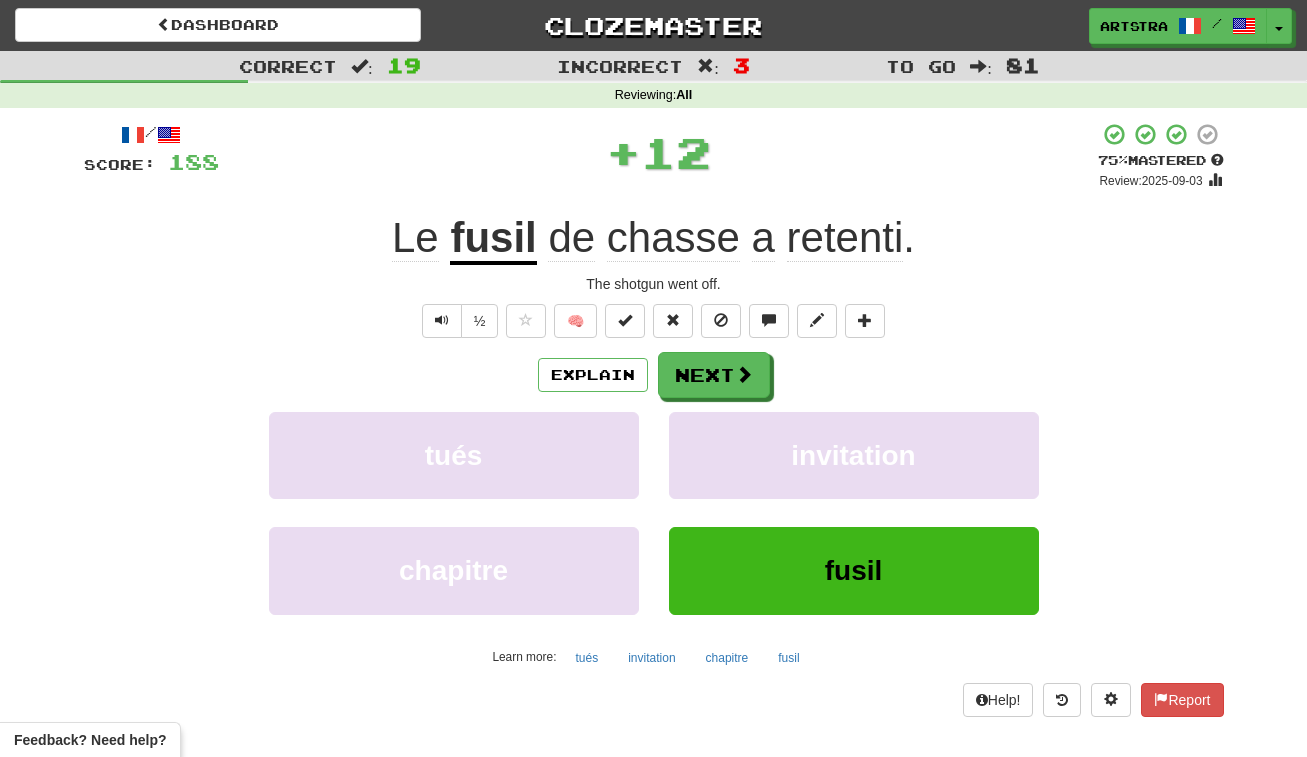 click on "retenti" at bounding box center [845, 238] 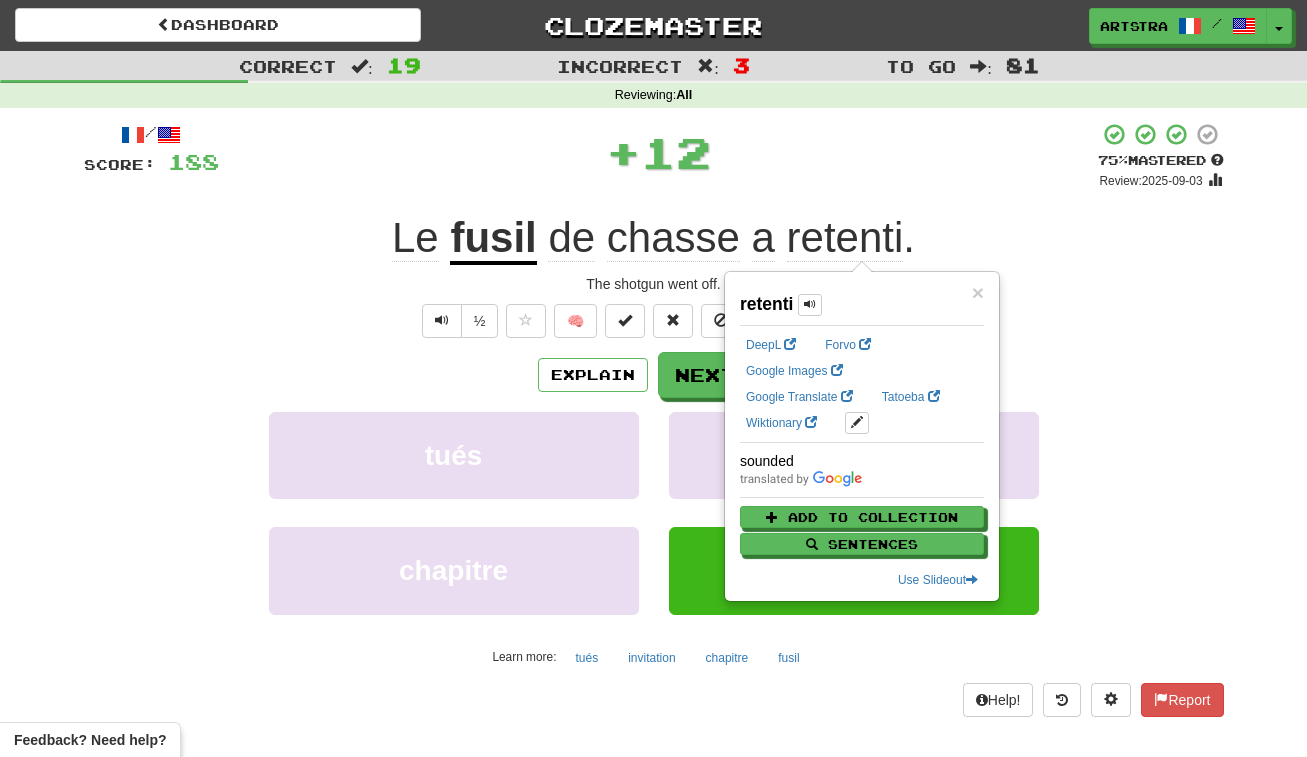 click on "chasse" at bounding box center (673, 238) 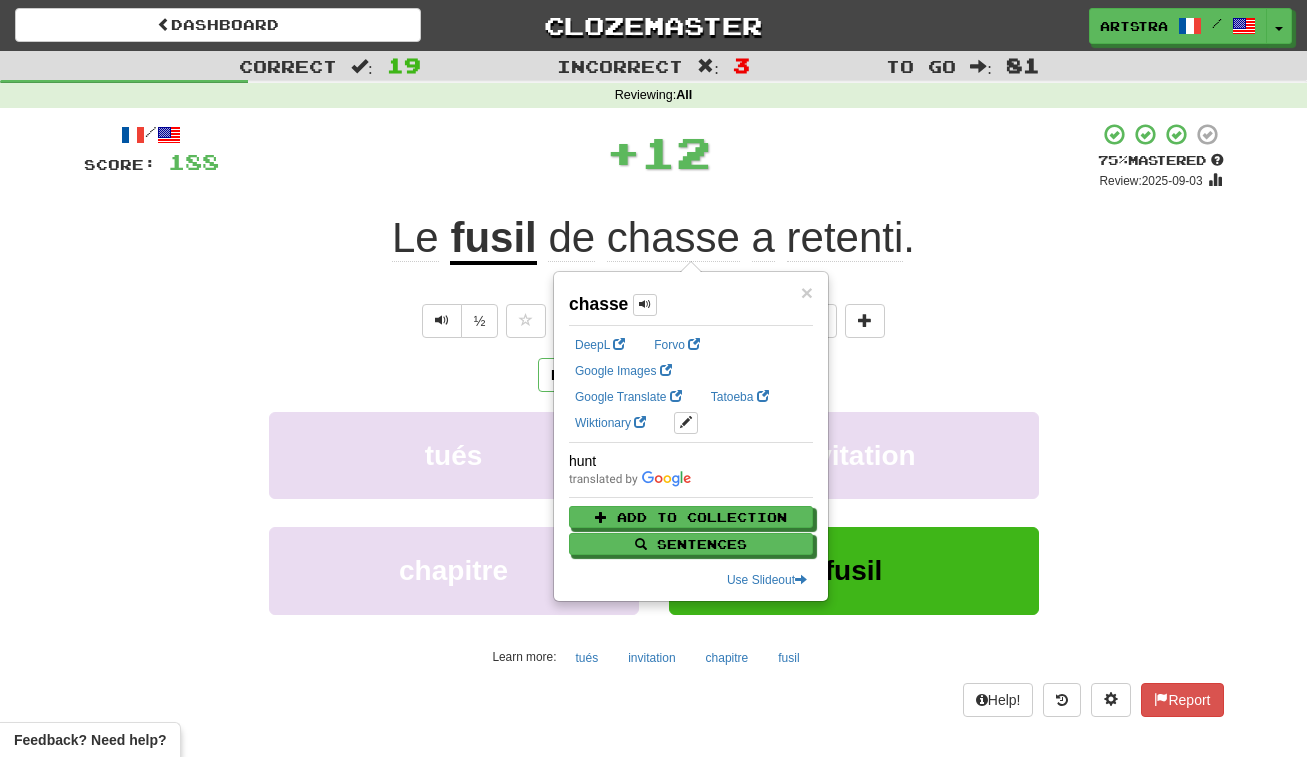 click on "/  Score:   188 + 12 75 %  Mastered Review:  2025-09-03 Le   fusil   de   chasse   a   retenti . The shotgun went off. ½ 🧠 Explain Next tués invitation chapitre fusil Learn more: tués invitation chapitre fusil  Help!  Report" at bounding box center [654, 419] 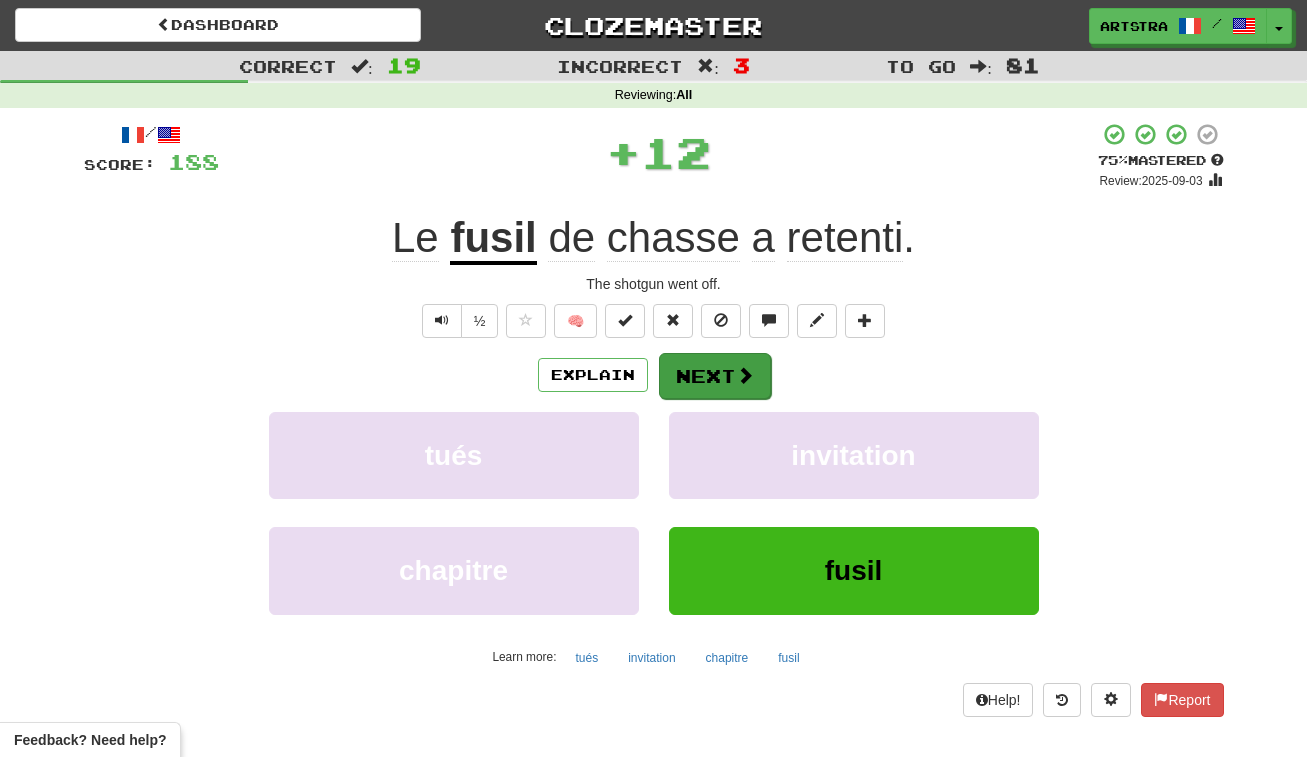 click on "Next" at bounding box center [715, 376] 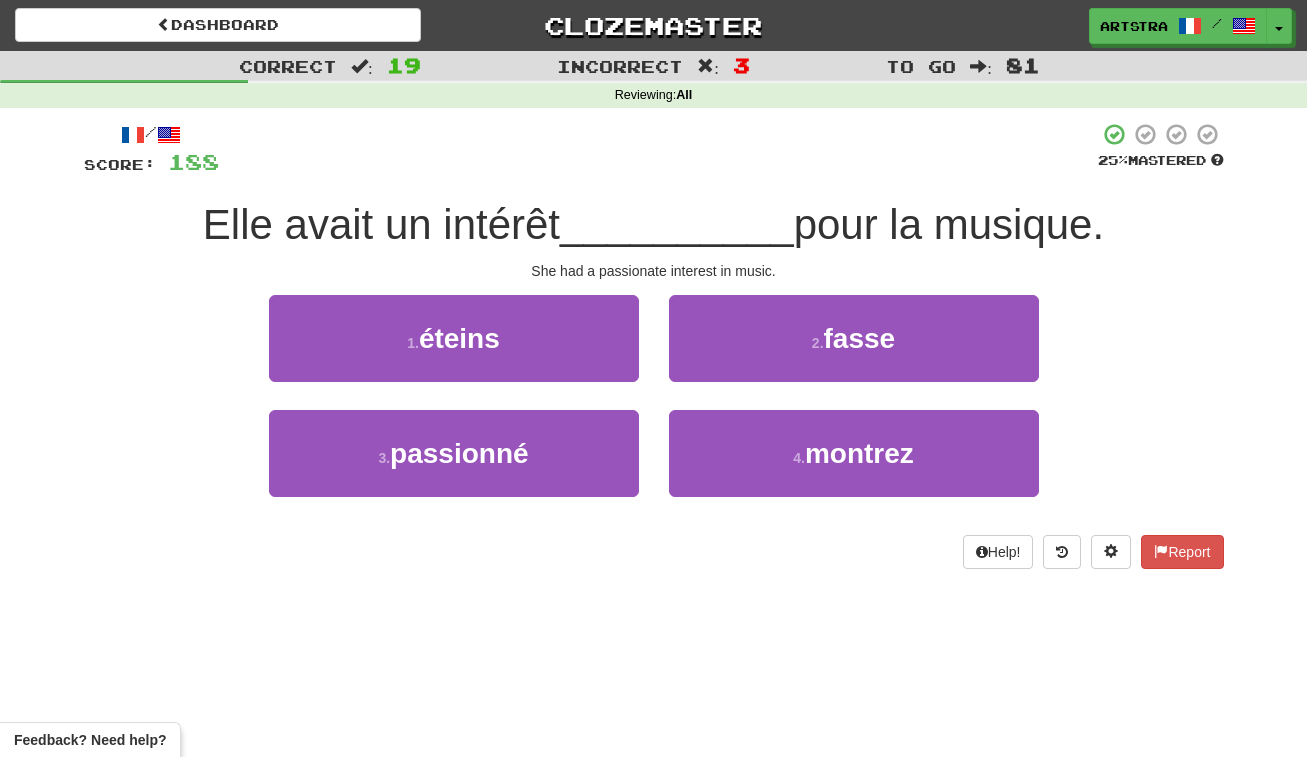 click on "__________" at bounding box center (677, 224) 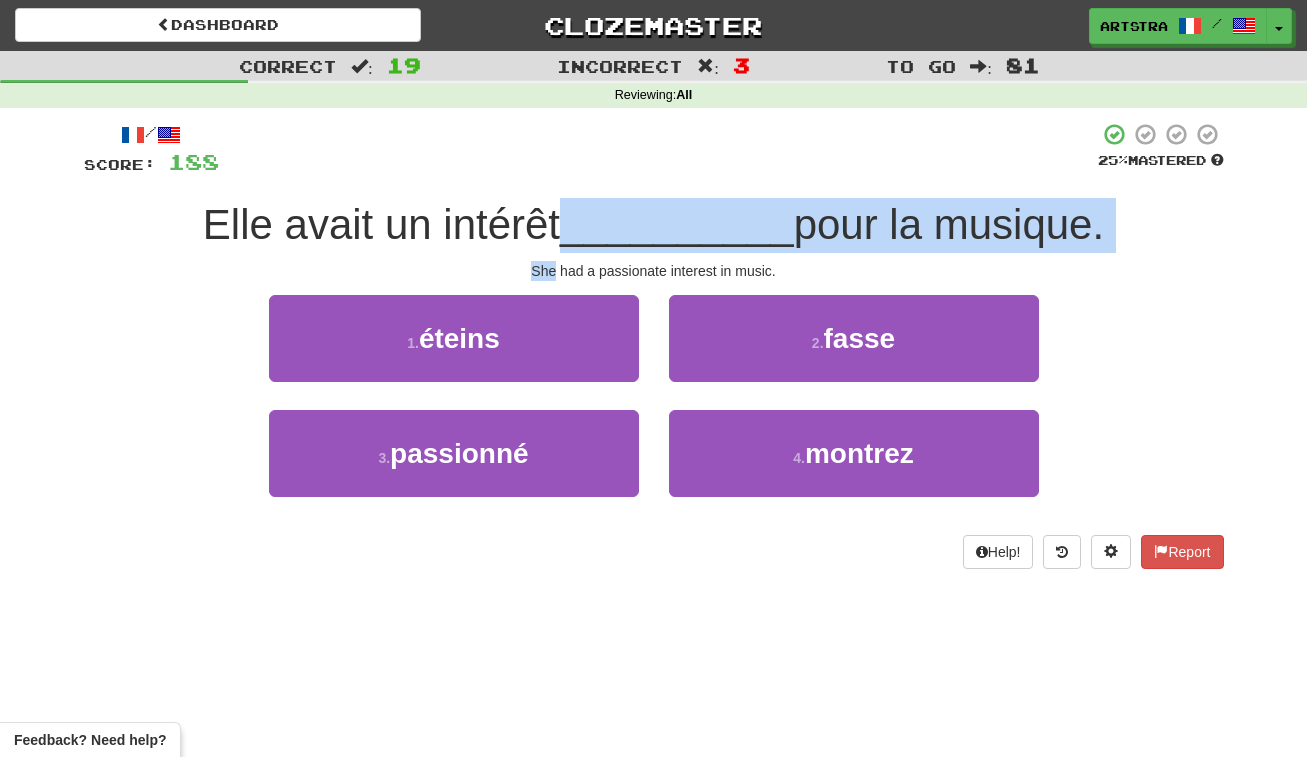 click on "/  Score:   188 25 %  Mastered Elle avait un intérêt  __________  pour la musique. She had a passionate interest in music. 1 .  éteins 2 .  fasse 3 .  passionné 4 .  montrez  Help!  Report" at bounding box center [654, 345] 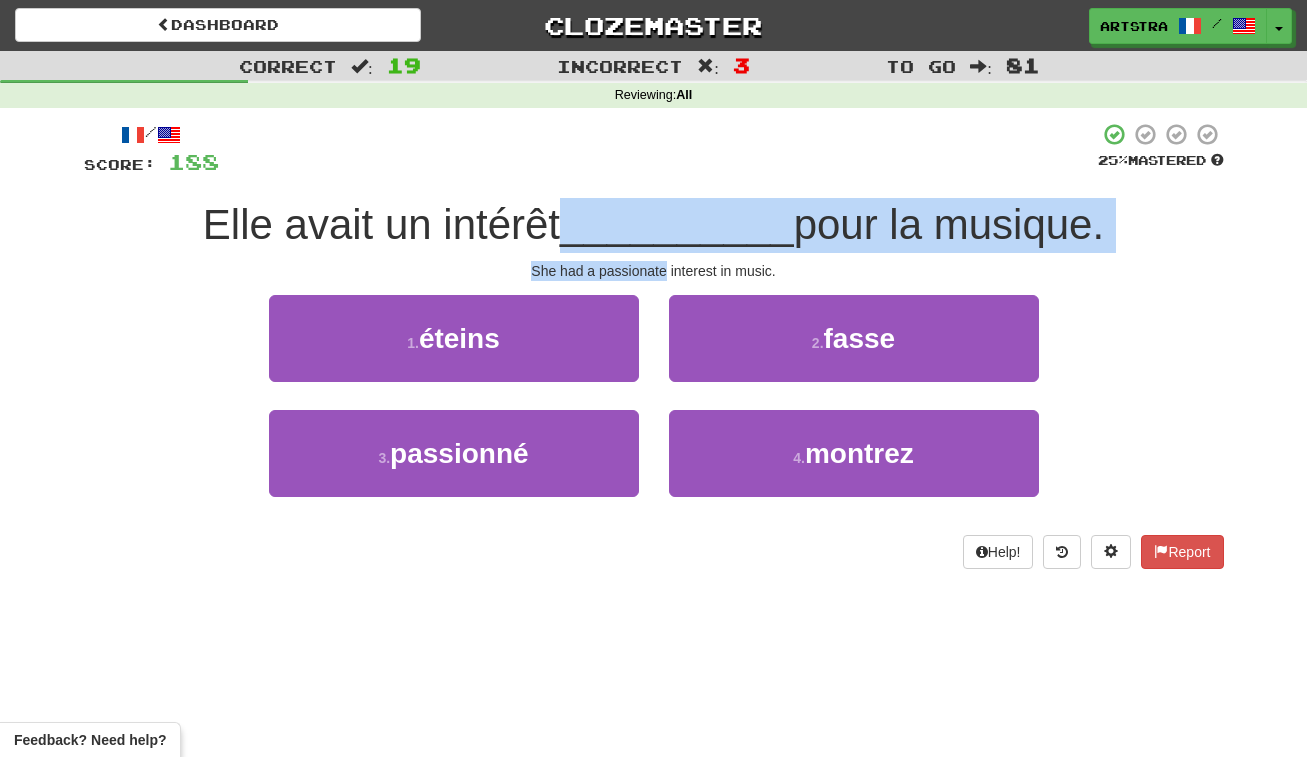 click on "/  Score:   188 25 %  Mastered Elle avait un intérêt  __________  pour la musique. She had a passionate interest in music. 1 .  éteins 2 .  fasse 3 .  passionné 4 .  montrez  Help!  Report" at bounding box center [654, 345] 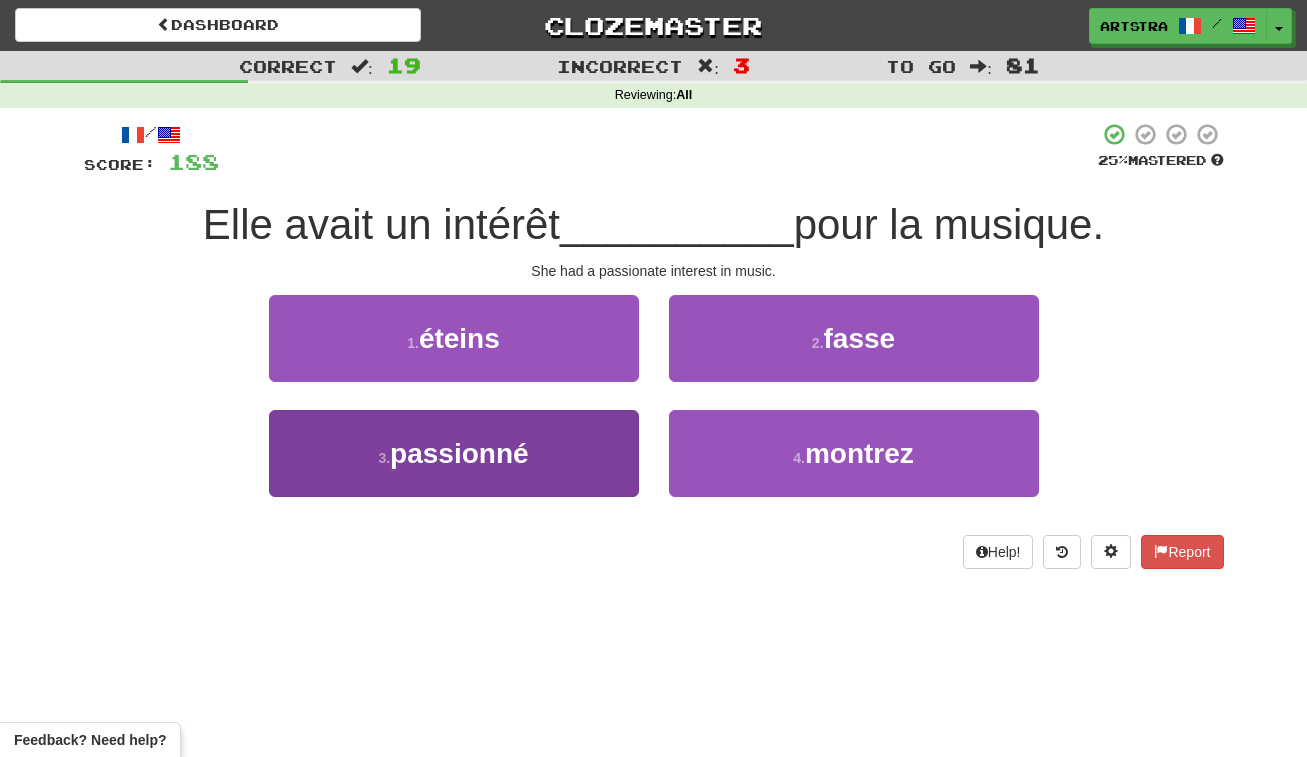 click on "3 .  passionné" at bounding box center (454, 453) 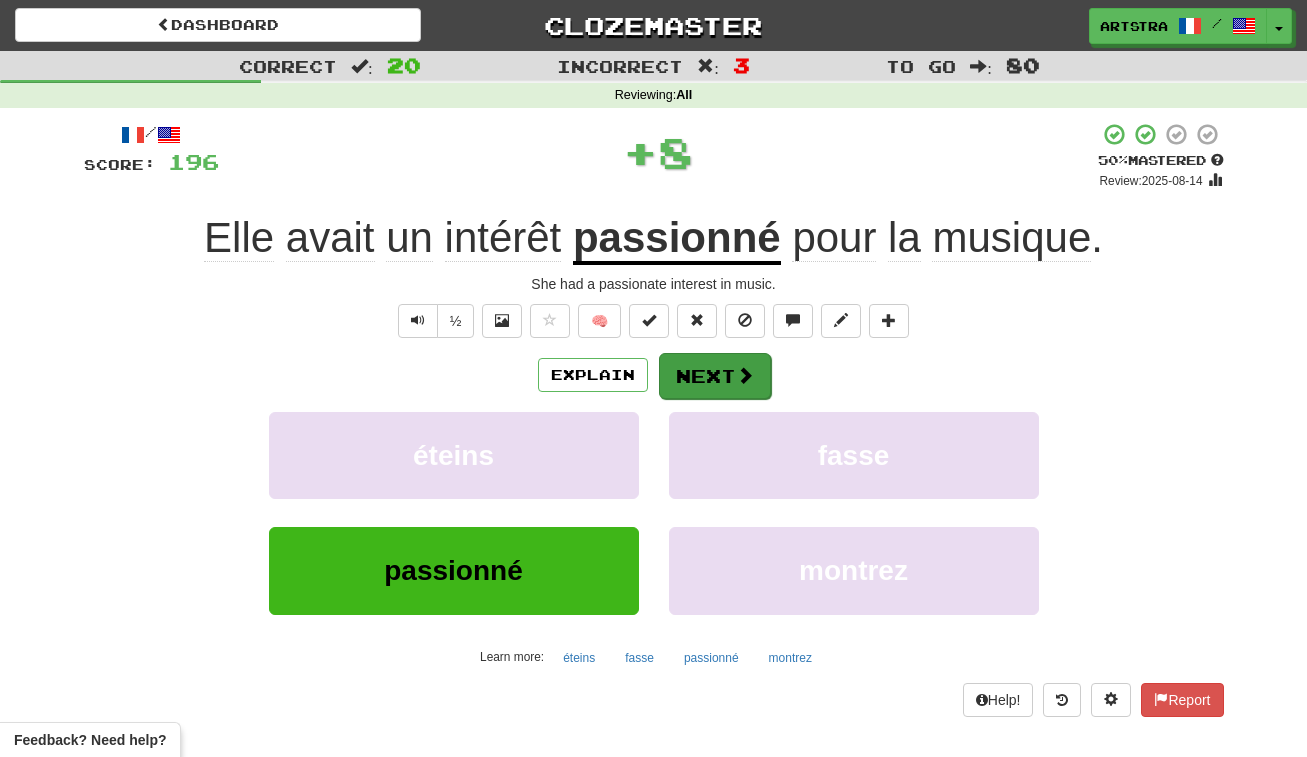 click on "Next" at bounding box center [715, 376] 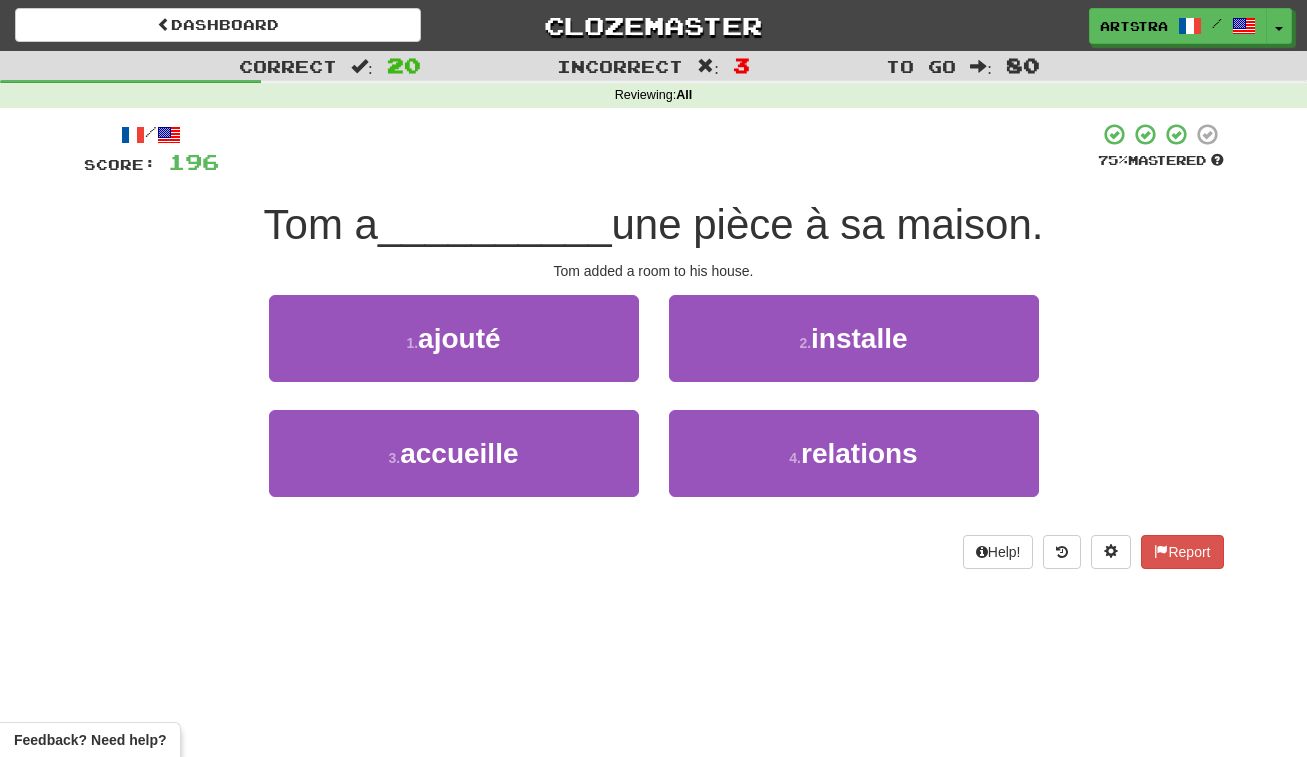 click on "une pièce à sa maison." at bounding box center (828, 224) 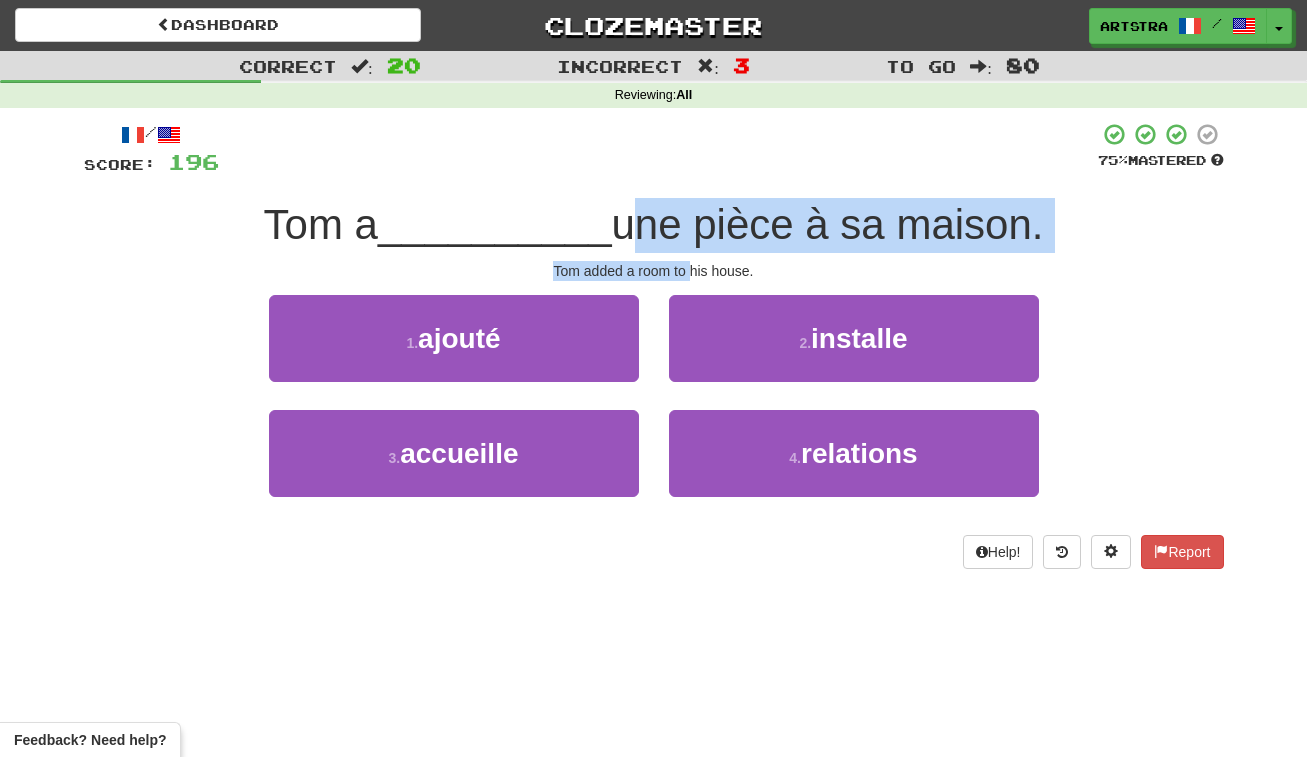 click on "/  Score:   196 75 %  Mastered Tom a  __________  une pièce à sa maison. Tom added a room to his house. 1 .  ajouté 2 .  installe 3 .  accueille 4 .  relations  Help!  Report" at bounding box center [654, 345] 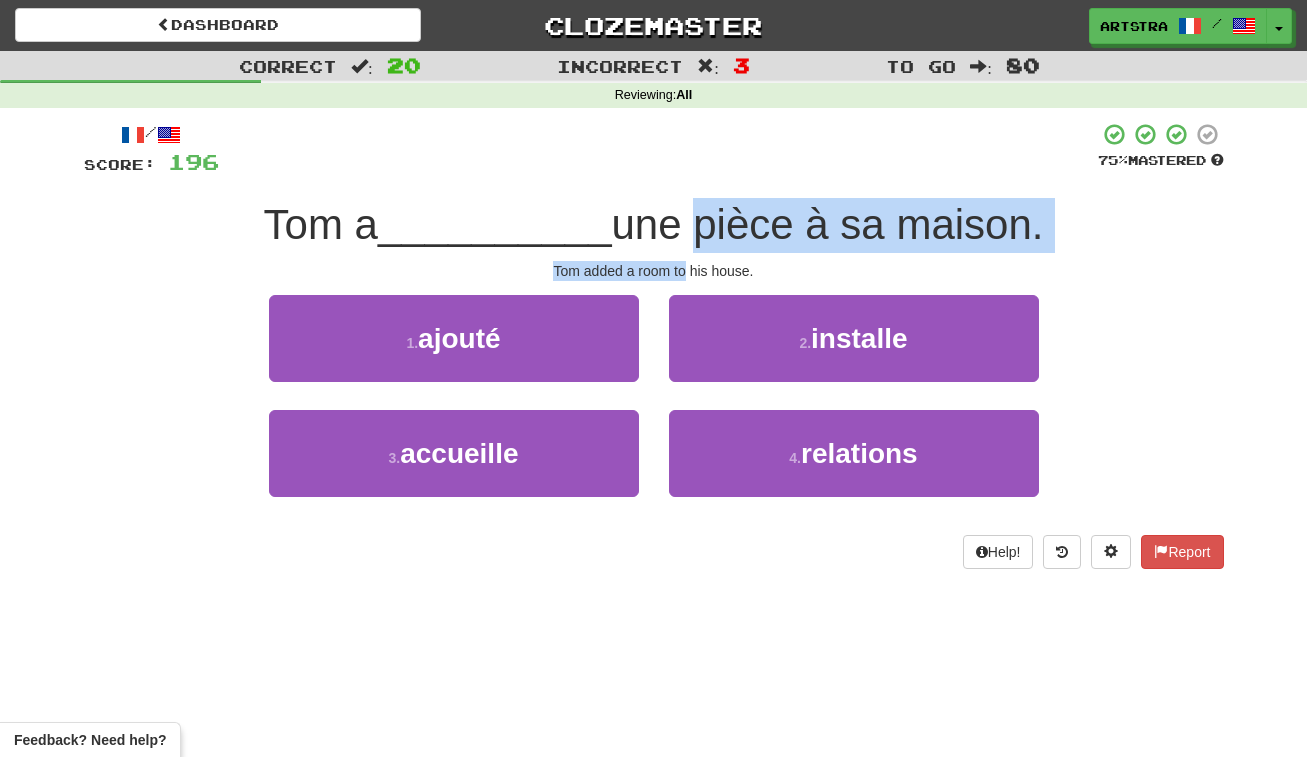 click on "/  Score:   196 75 %  Mastered Tom a  __________  une pièce à sa maison. Tom added a room to his house. 1 .  ajouté 2 .  installe 3 .  accueille 4 .  relations  Help!  Report" at bounding box center (654, 345) 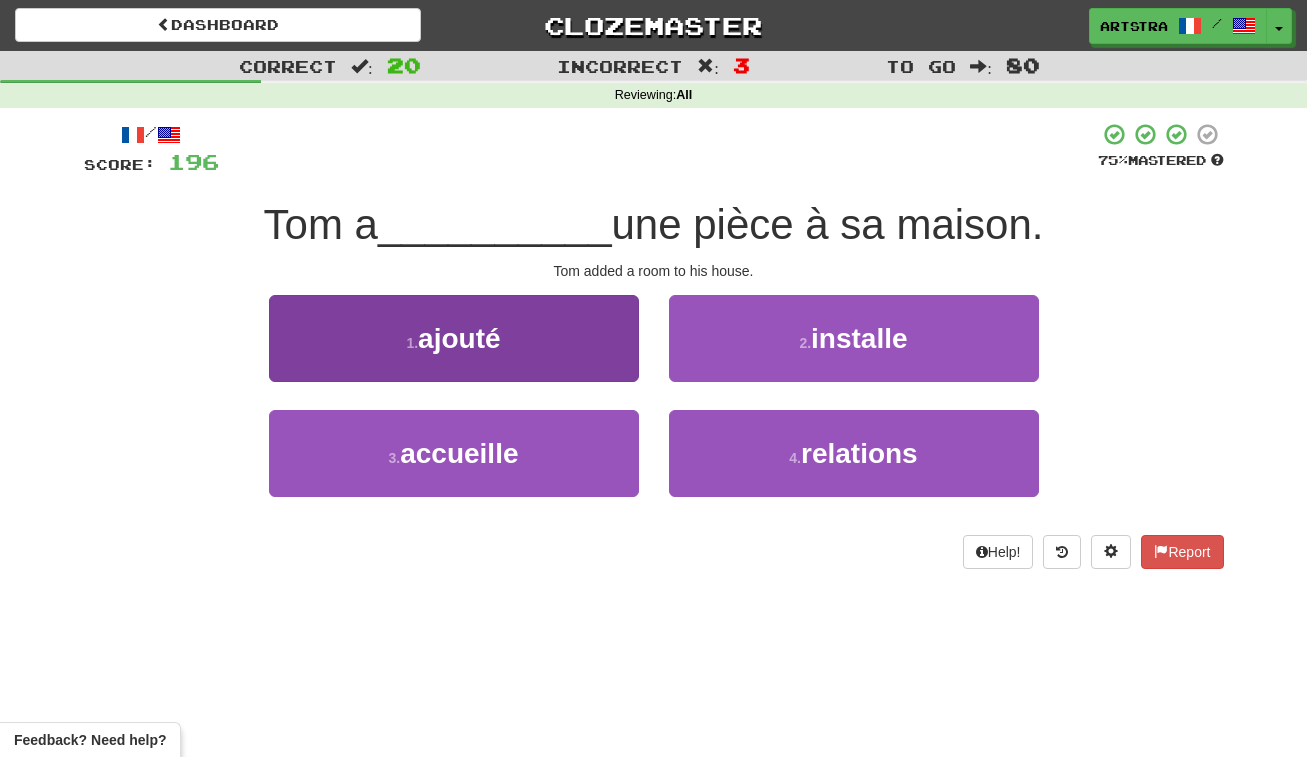 click on "1 .  ajouté" at bounding box center [454, 338] 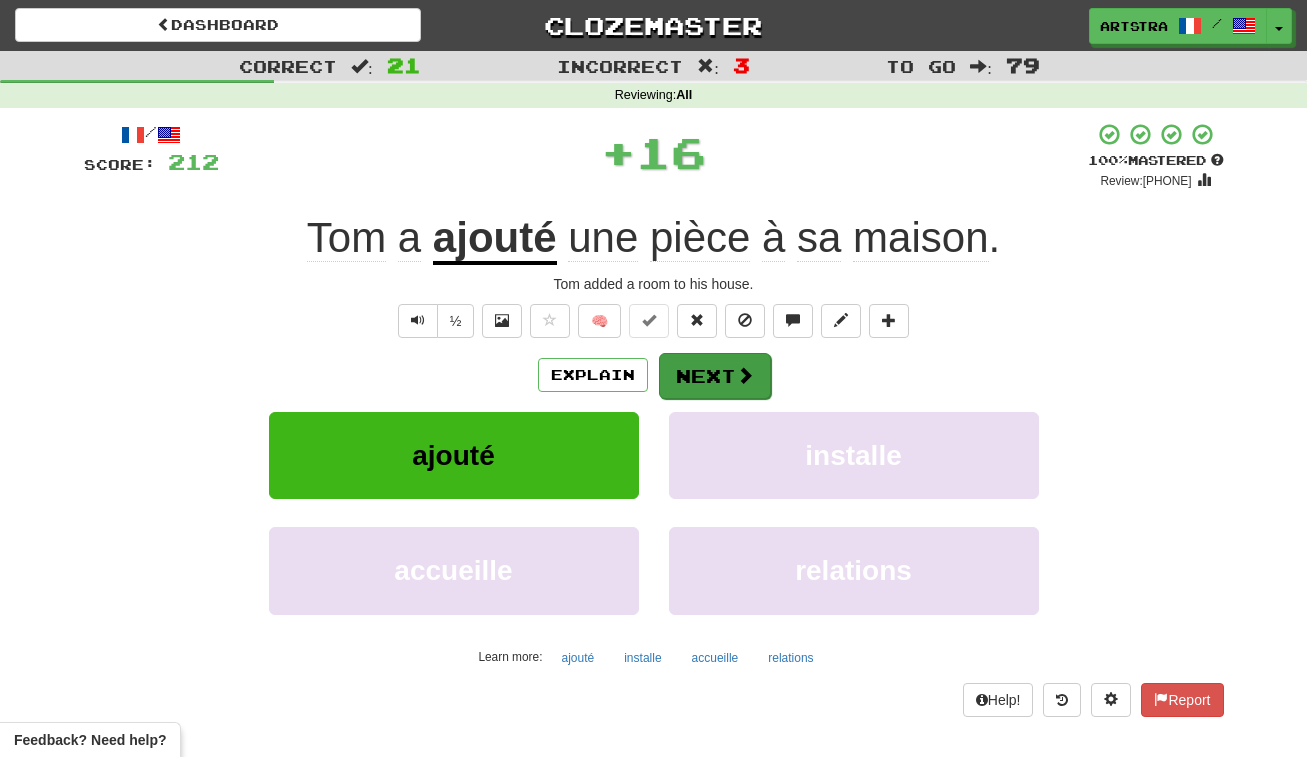 click on "Next" at bounding box center [715, 376] 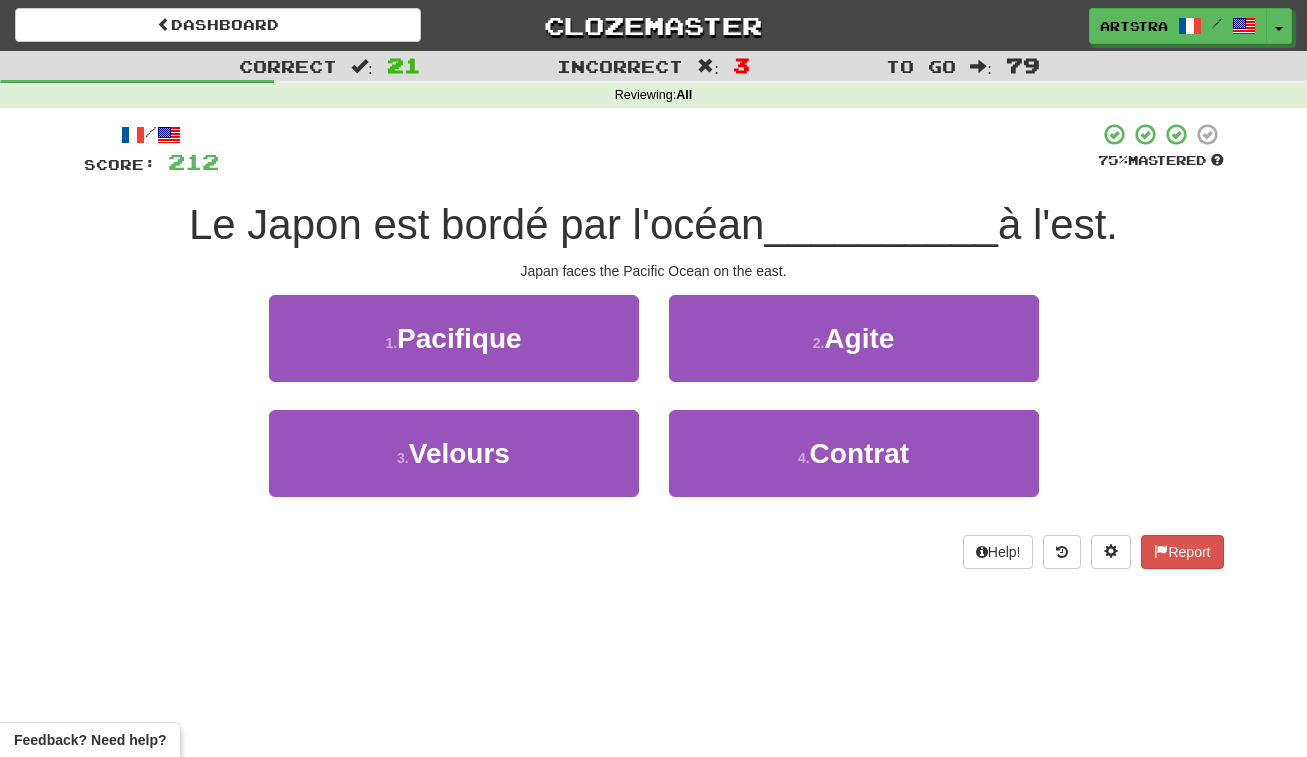 click on "Le Japon est bordé par l'océan" at bounding box center [476, 224] 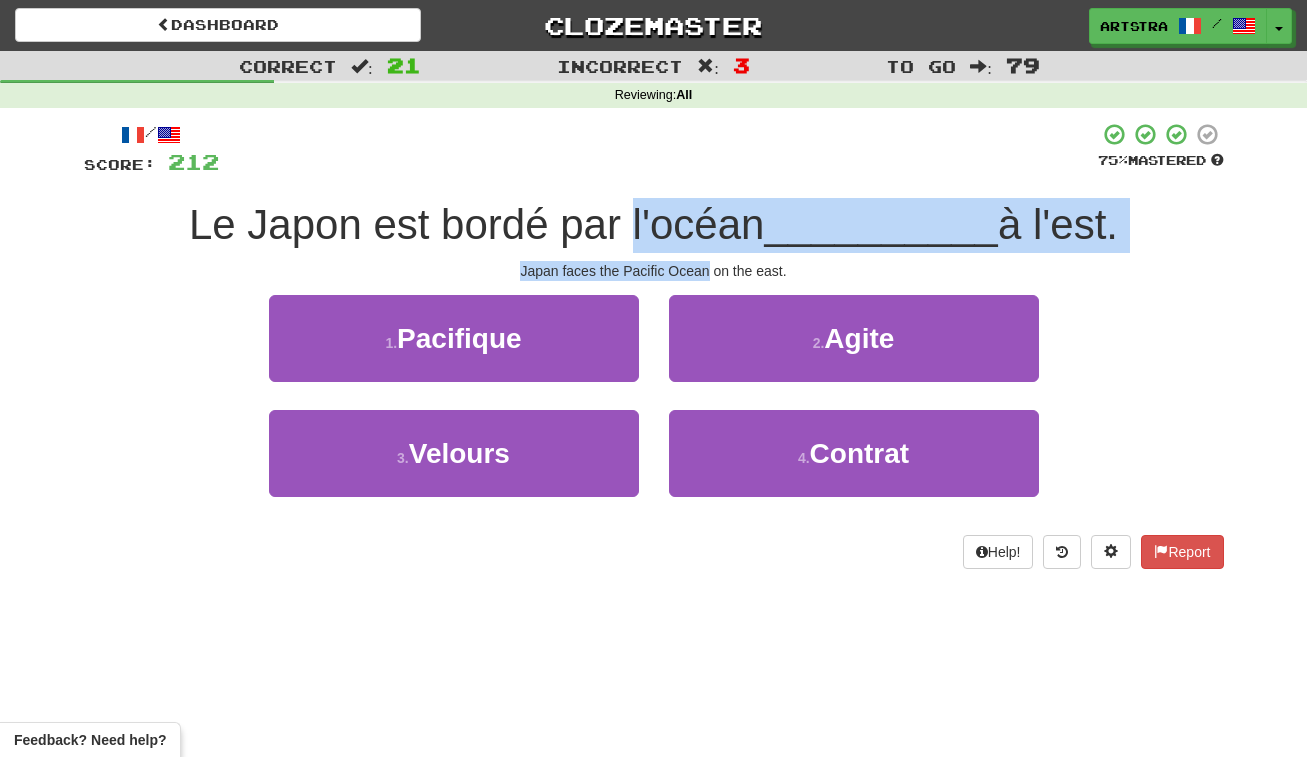 click on "/  Score:   212 75 %  Mastered Le Japon est bordé par l'océan  __________  à l'est. Japan faces the Pacific Ocean on the east. 1 .  Pacifique 2 .  Agite 3 .  Velours 4 .  Contrat  Help!  Report" at bounding box center (654, 345) 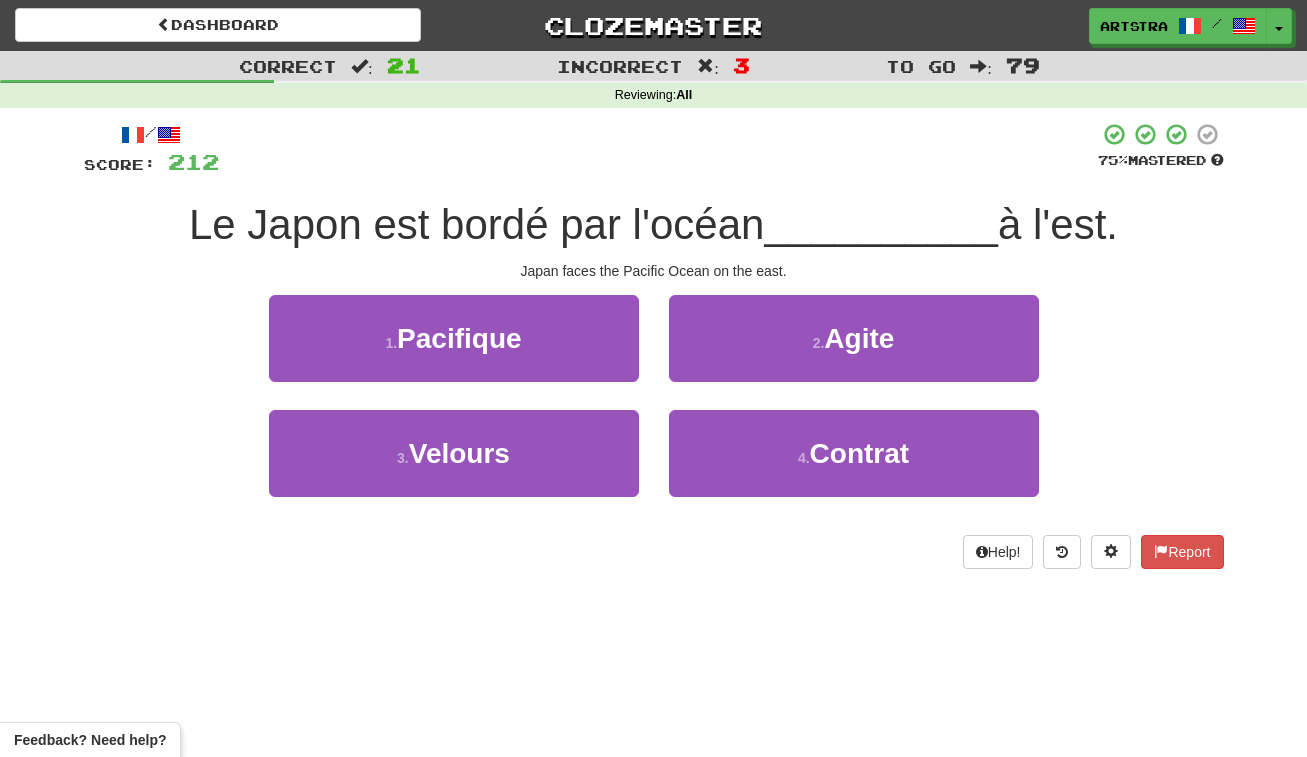 click on "1 .  Pacifique 2 .  Agite" at bounding box center (654, 352) 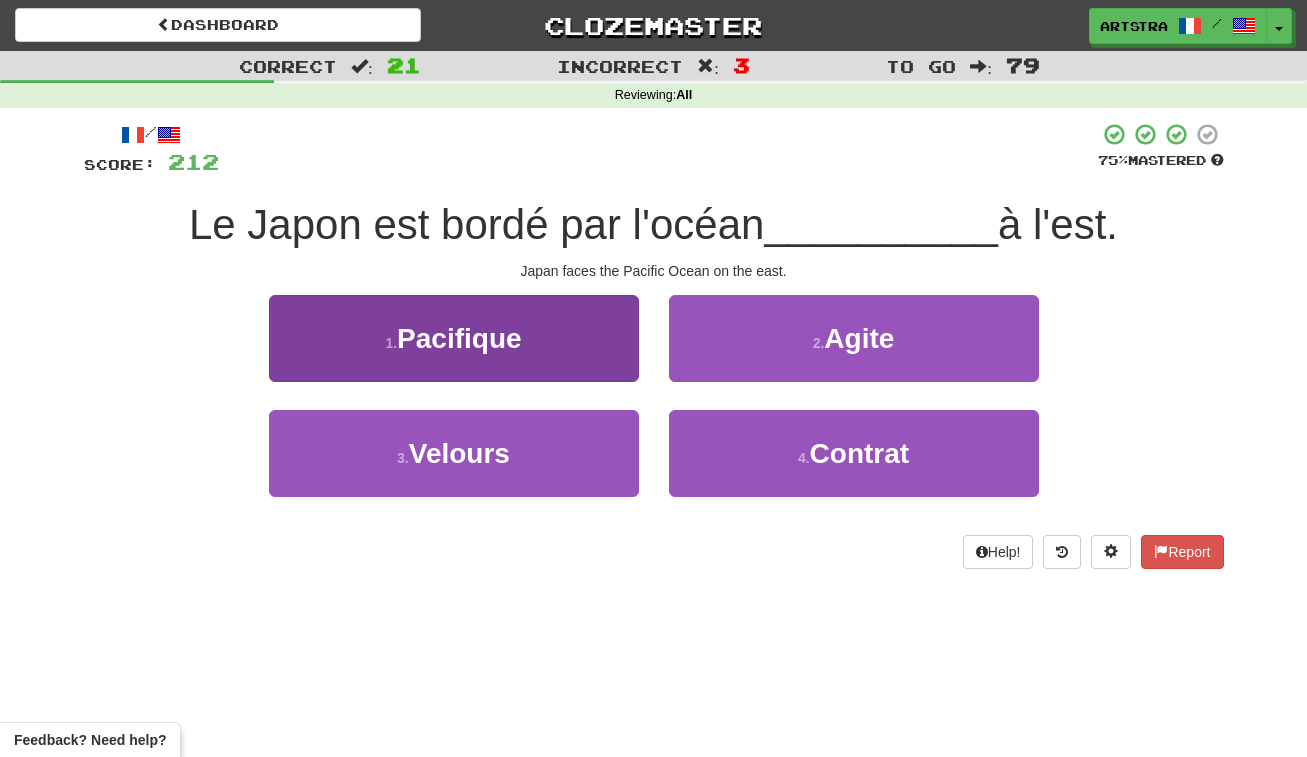 click on "1 .  Pacifique" at bounding box center (454, 338) 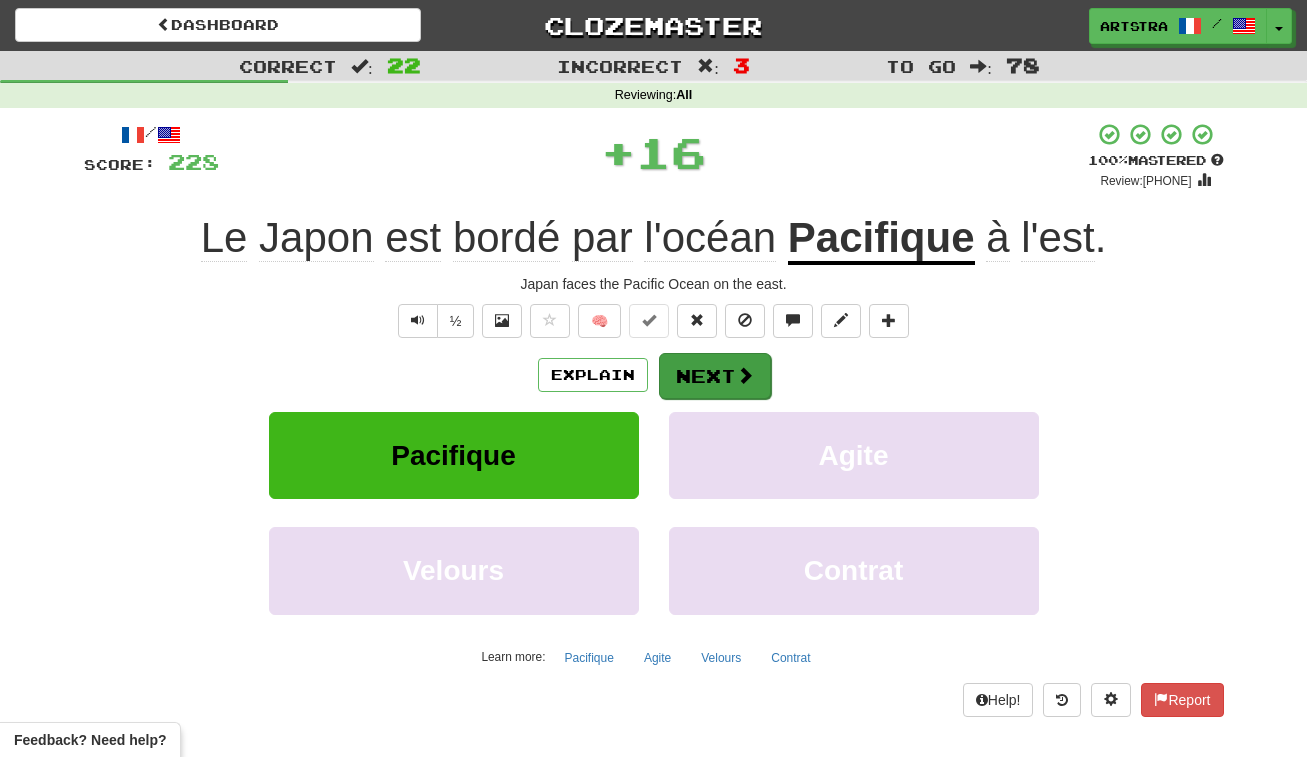 click at bounding box center [745, 375] 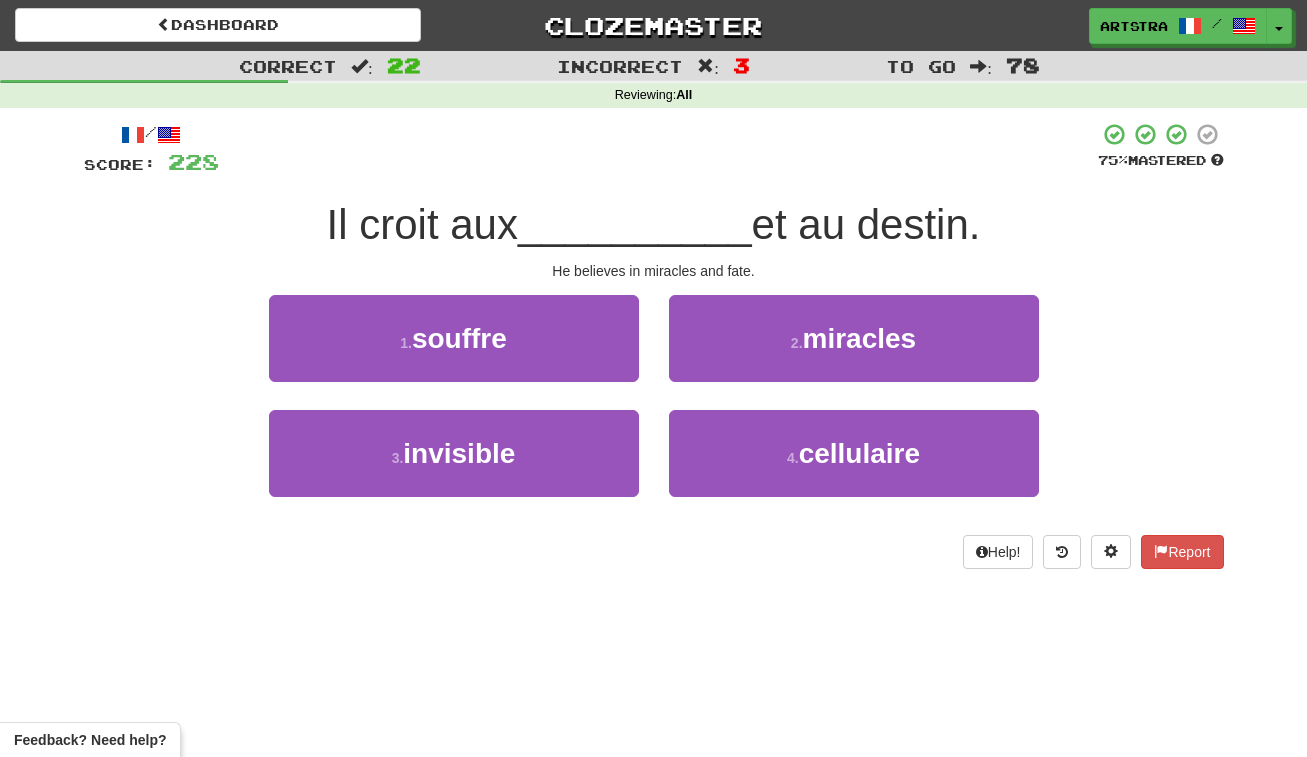 click on "__________" at bounding box center (635, 224) 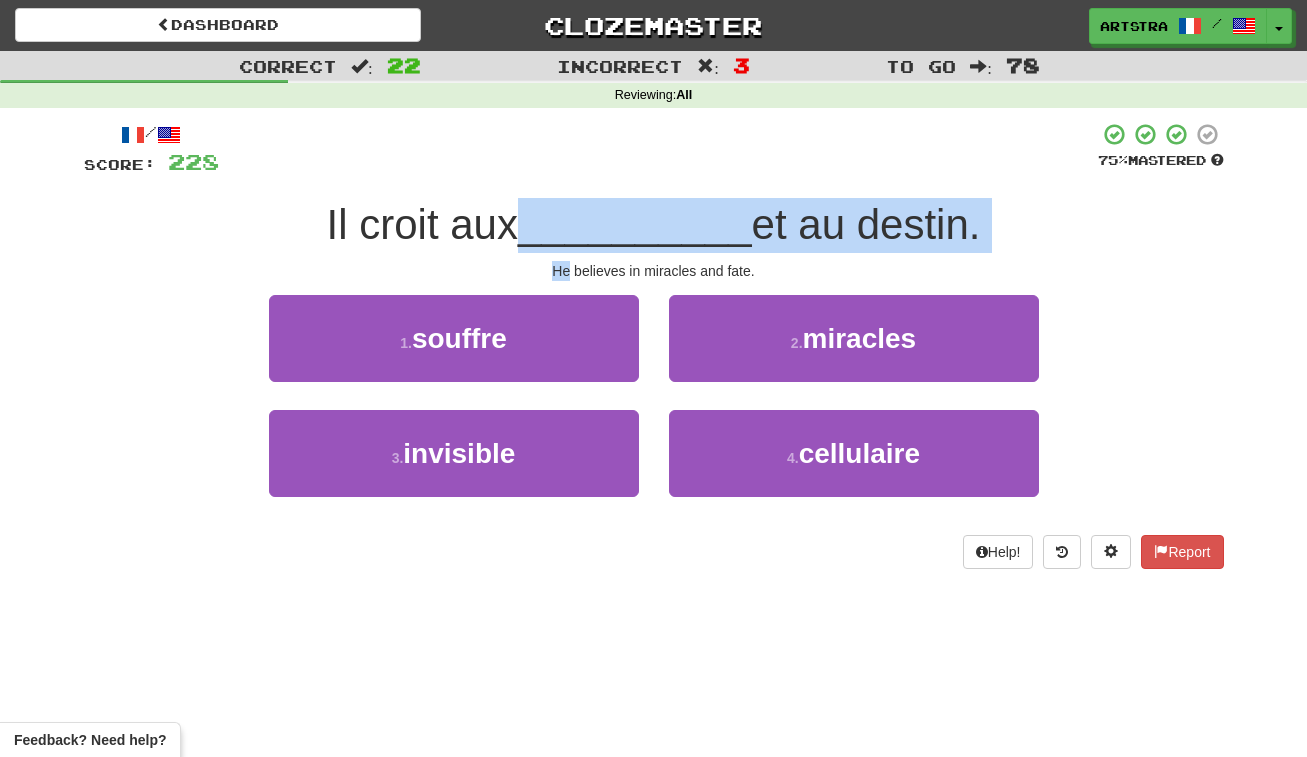 click on "/  Score:   228 75 %  Mastered Il croit aux  __________  et au destin. He believes in miracles and fate. 1 .  souffre 2 .  miracles 3 .  invisible 4 .  cellulaire  Help!  Report" at bounding box center (654, 345) 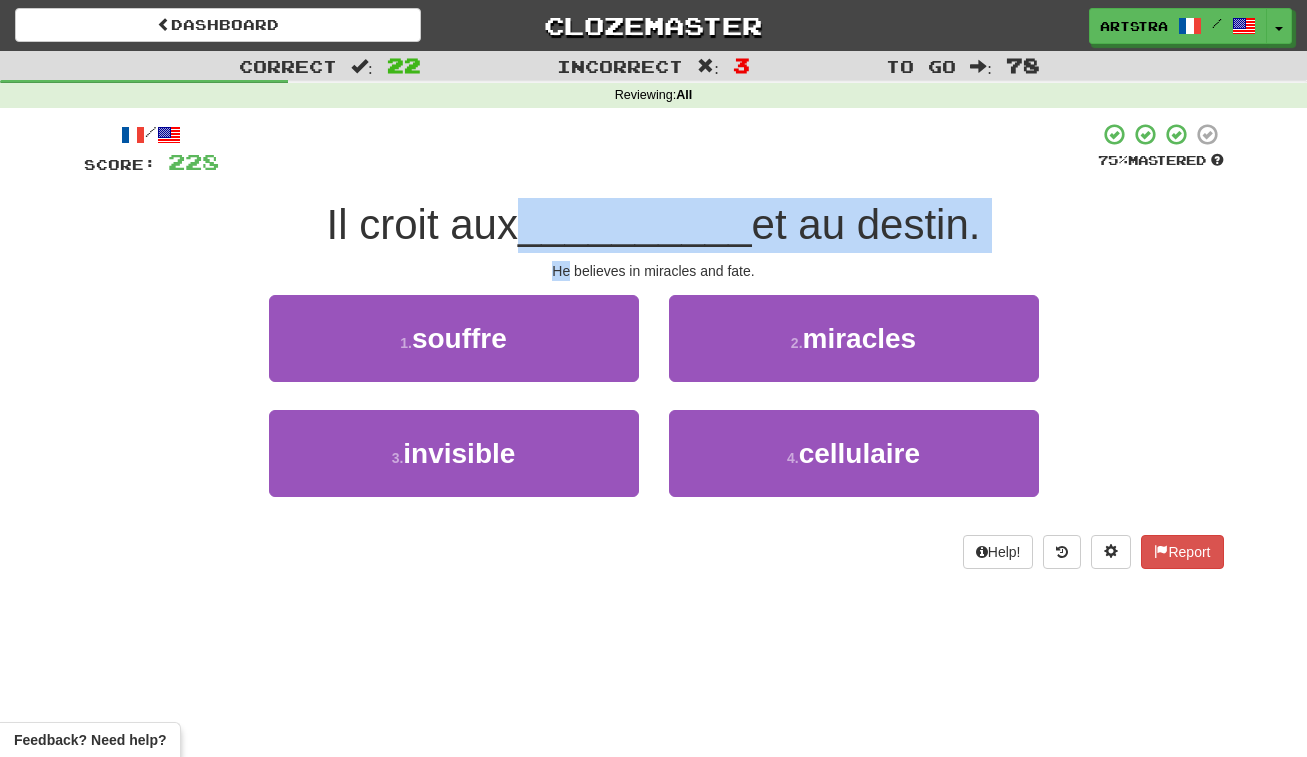 click on "/  Score:   228 75 %  Mastered Il croit aux  __________  et au destin. He believes in miracles and fate. 1 .  souffre 2 .  miracles 3 .  invisible 4 .  cellulaire  Help!  Report" at bounding box center (654, 345) 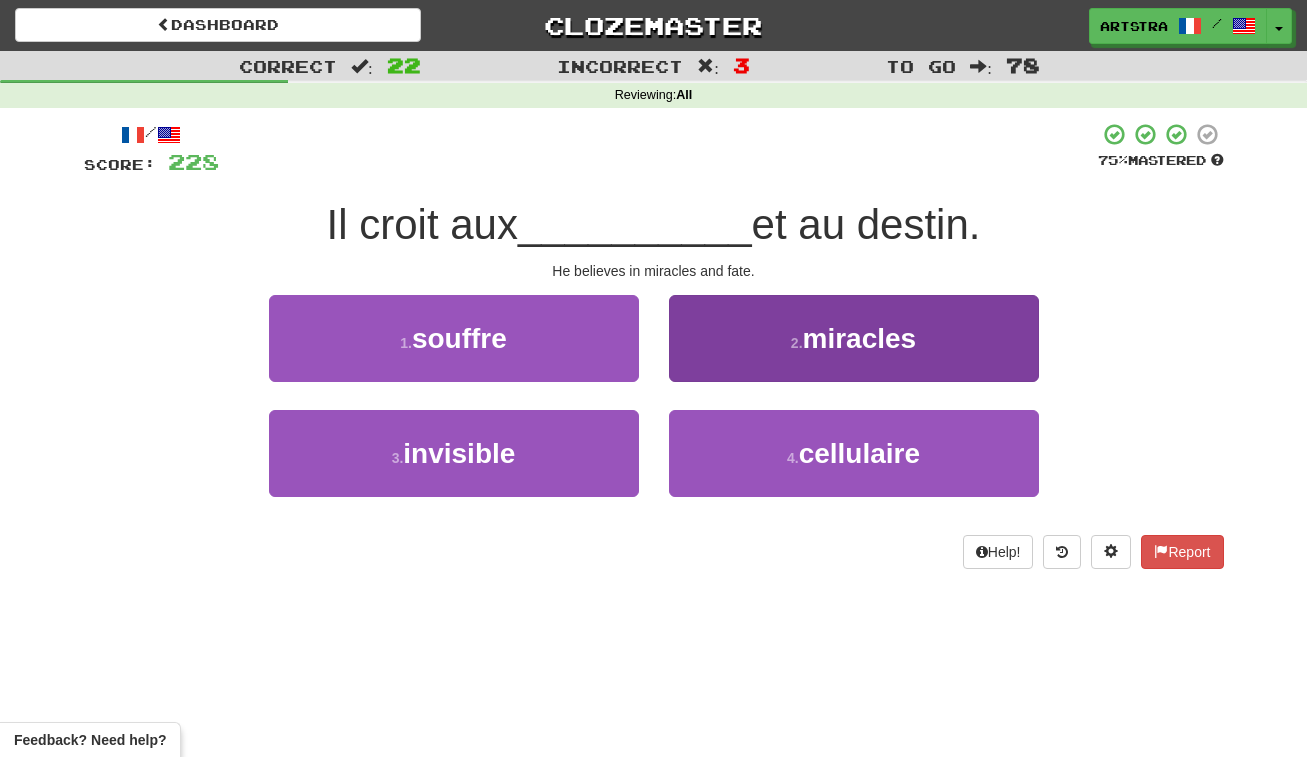 click on "2 .  miracles" at bounding box center [854, 338] 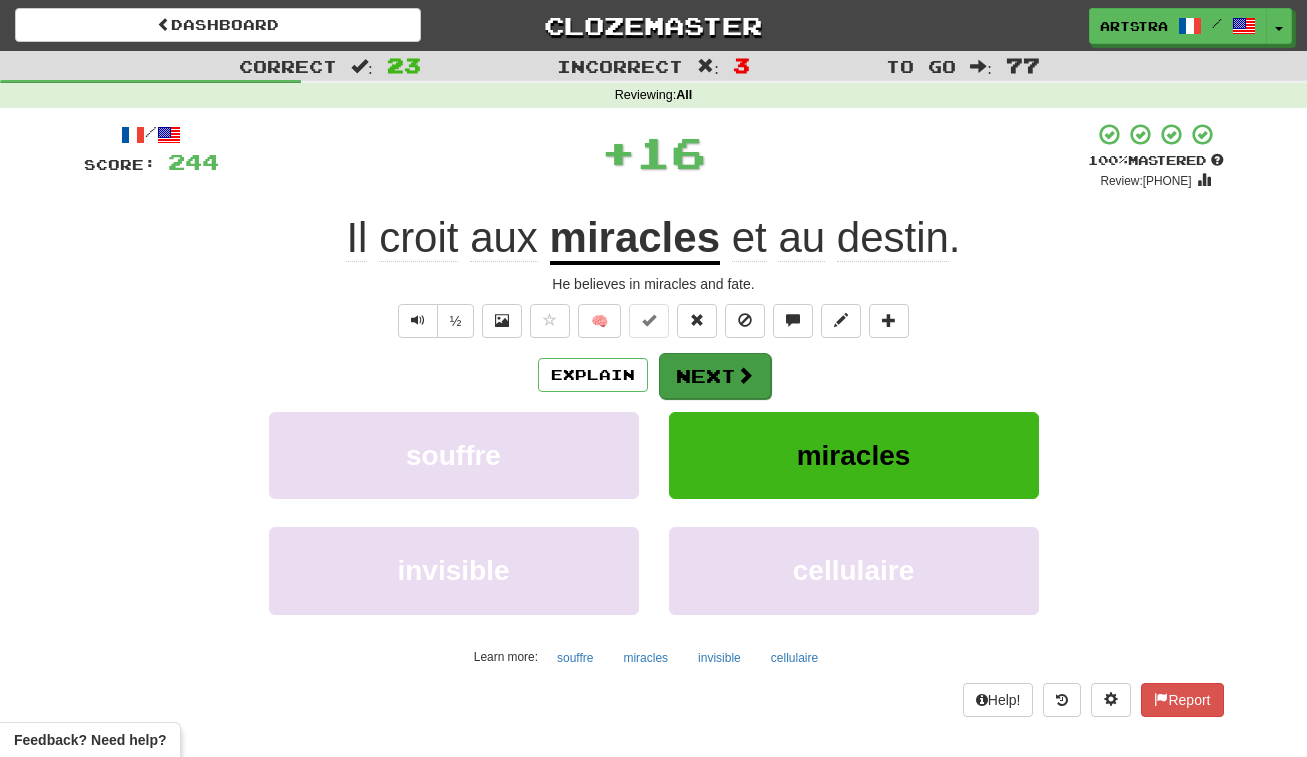 click on "Next" at bounding box center (715, 376) 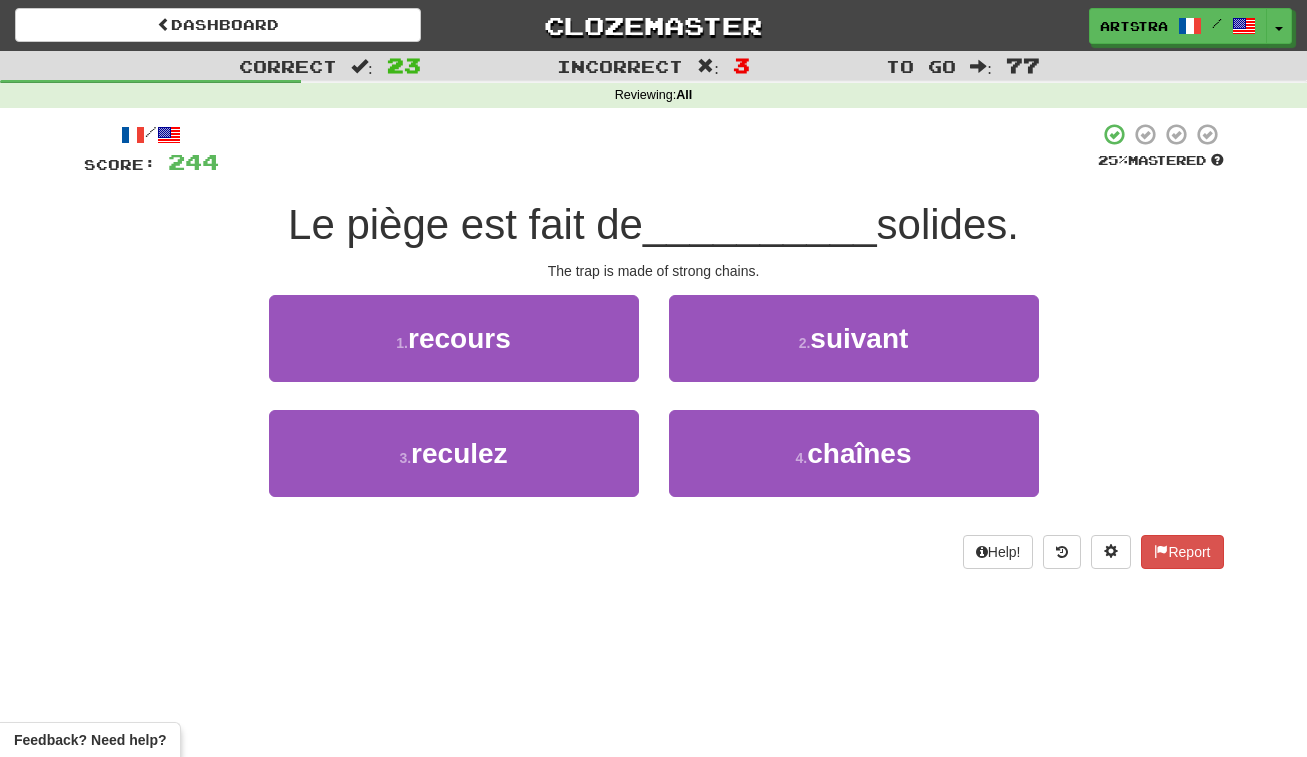 click on "Le piège est fait de" at bounding box center [465, 224] 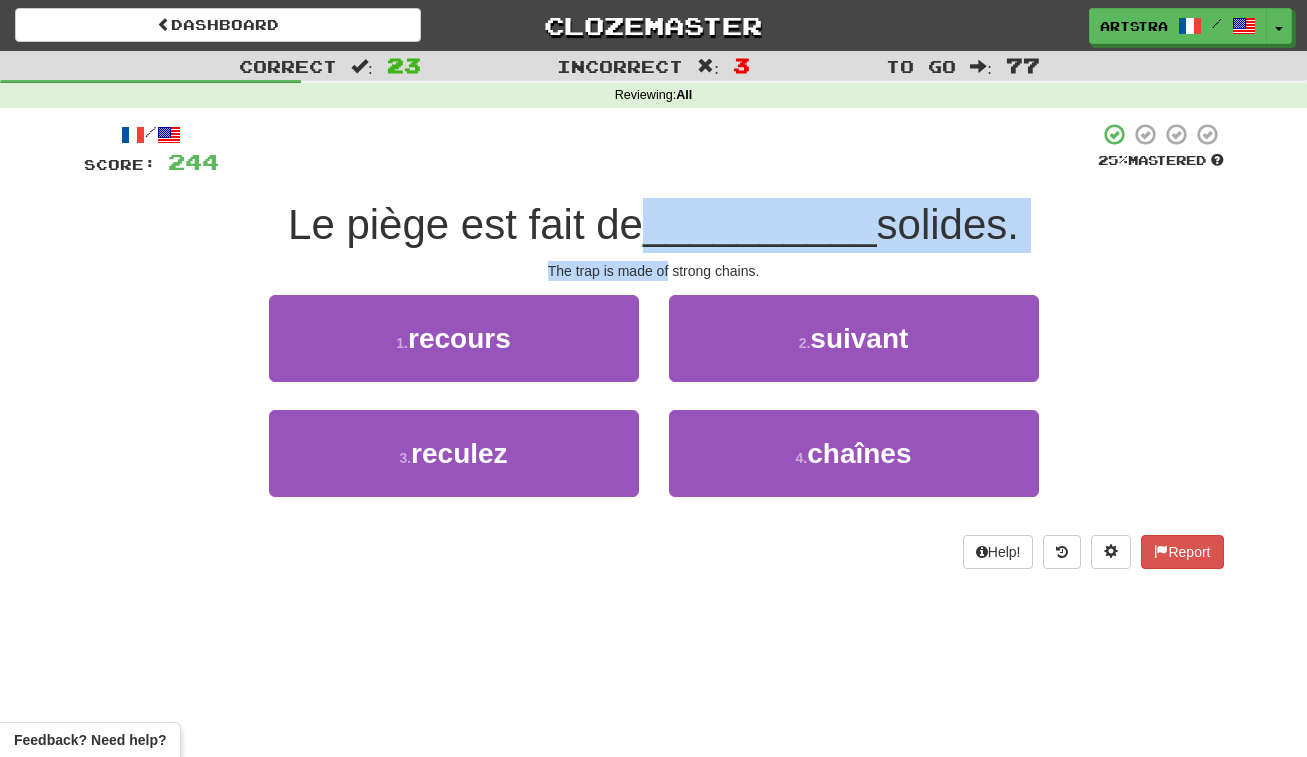 click on "/  Score:   244 25 %  Mastered Le piège est fait de  __________  solides. The trap is made of strong chains. 1 .  recours 2 .  suivant 3 .  reculez 4 .  chaînes  Help!  Report" at bounding box center [654, 345] 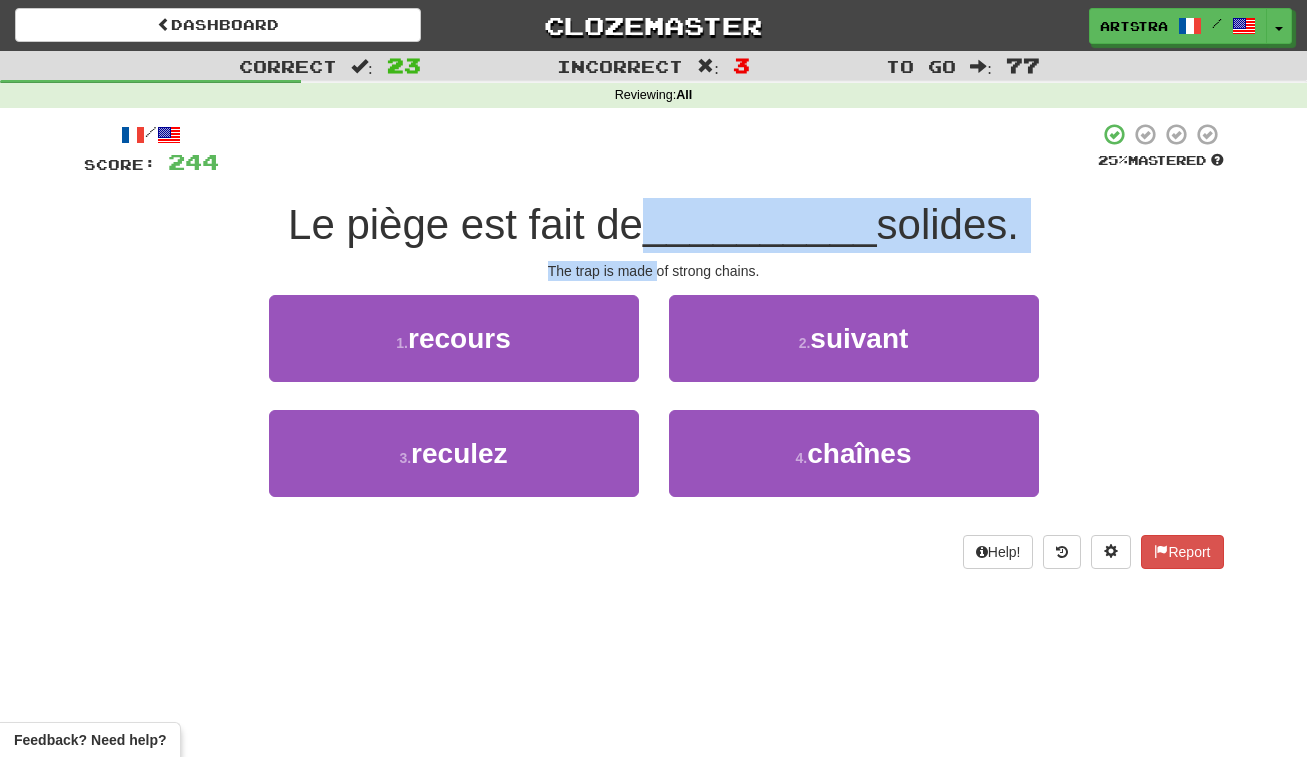 click on "/  Score:   244 25 %  Mastered Le piège est fait de  __________  solides. The trap is made of strong chains. 1 .  recours 2 .  suivant 3 .  reculez 4 .  chaînes  Help!  Report" at bounding box center (654, 345) 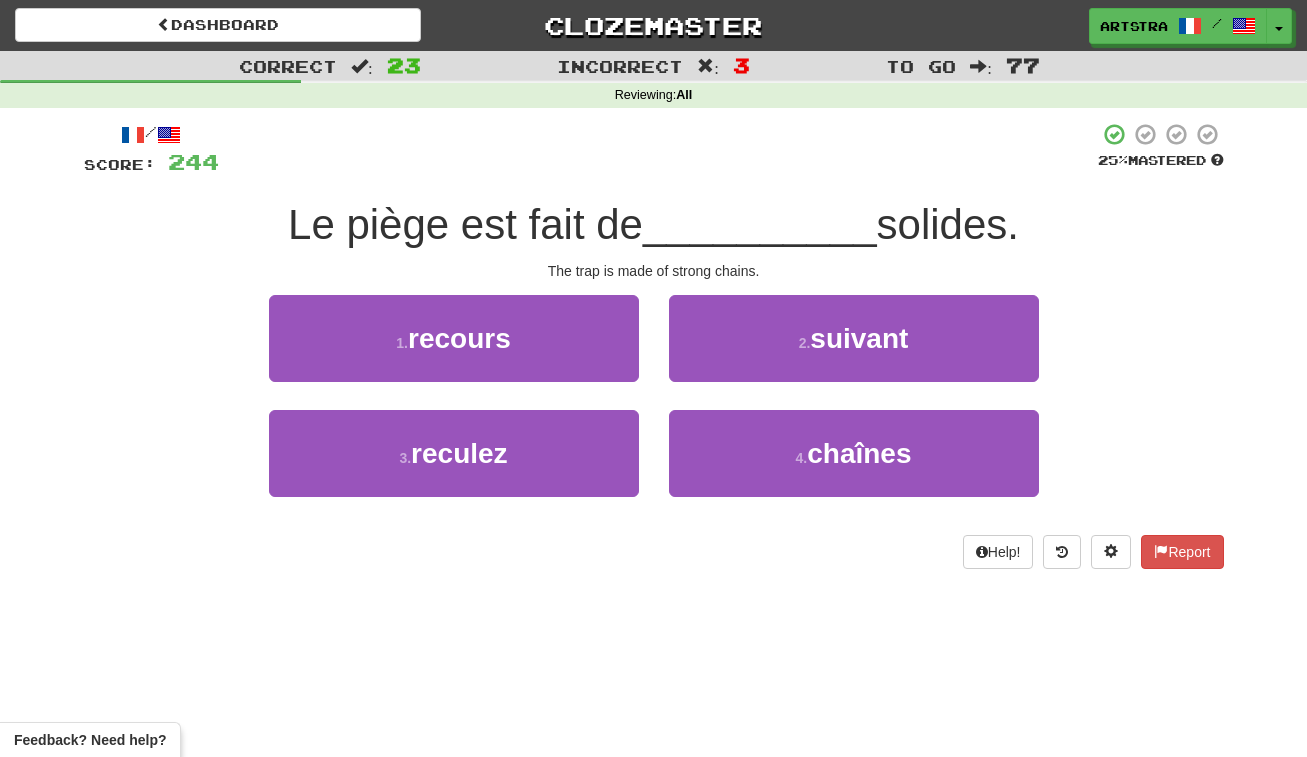 click on "Le piège est fait de" at bounding box center [465, 224] 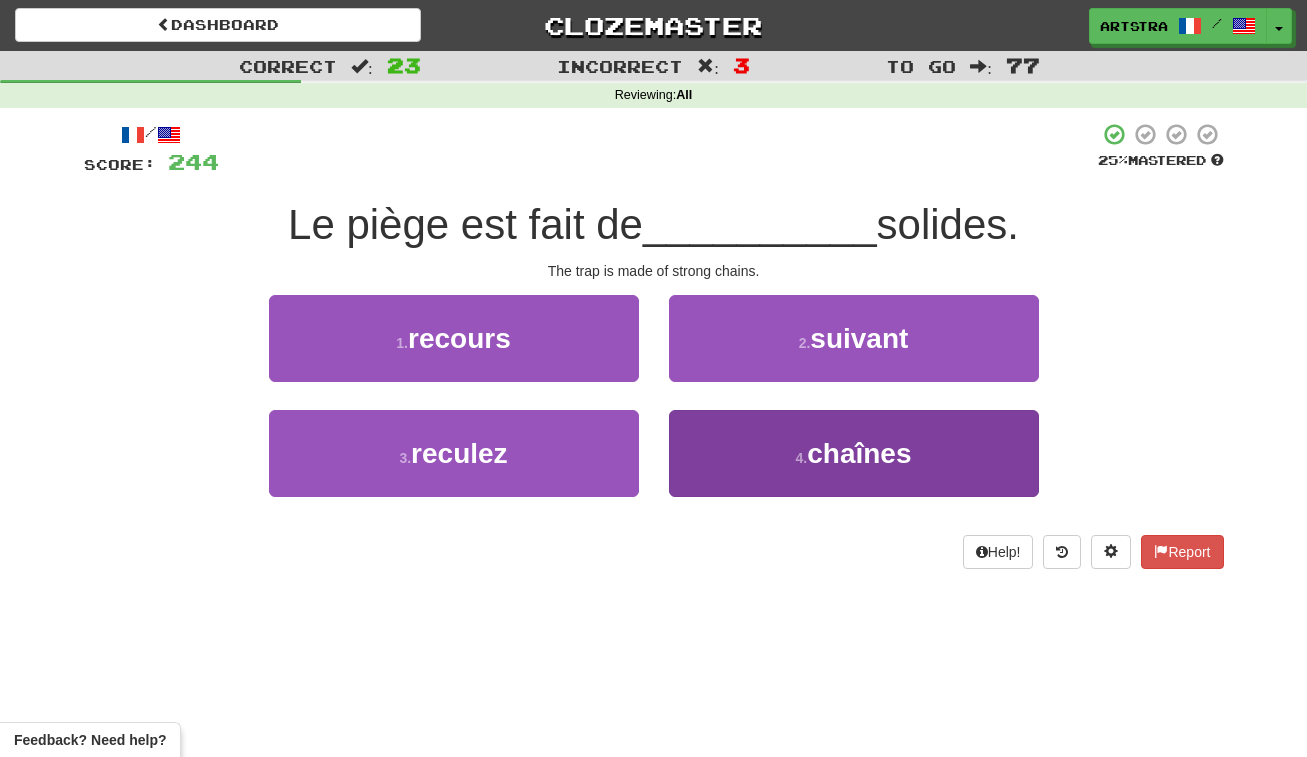click on "4 .  chaînes" at bounding box center [854, 453] 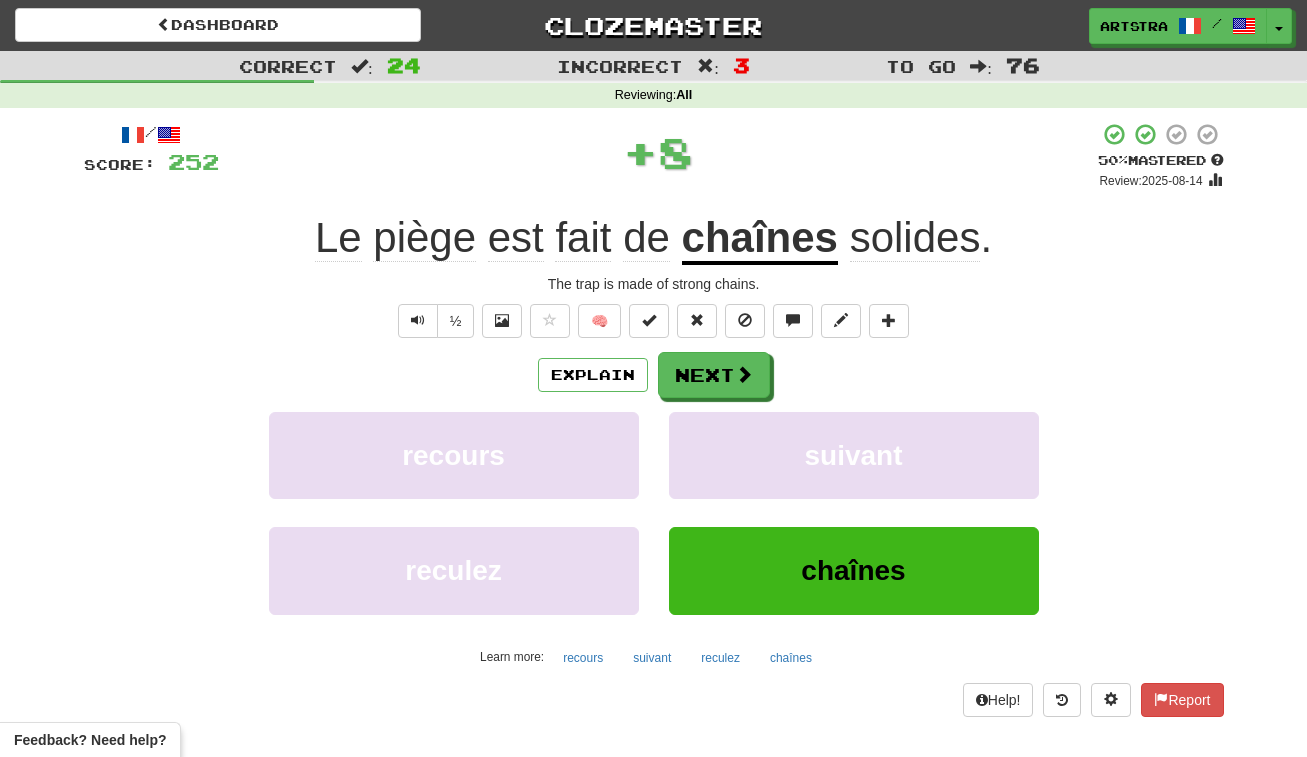 click on "solides" at bounding box center [915, 238] 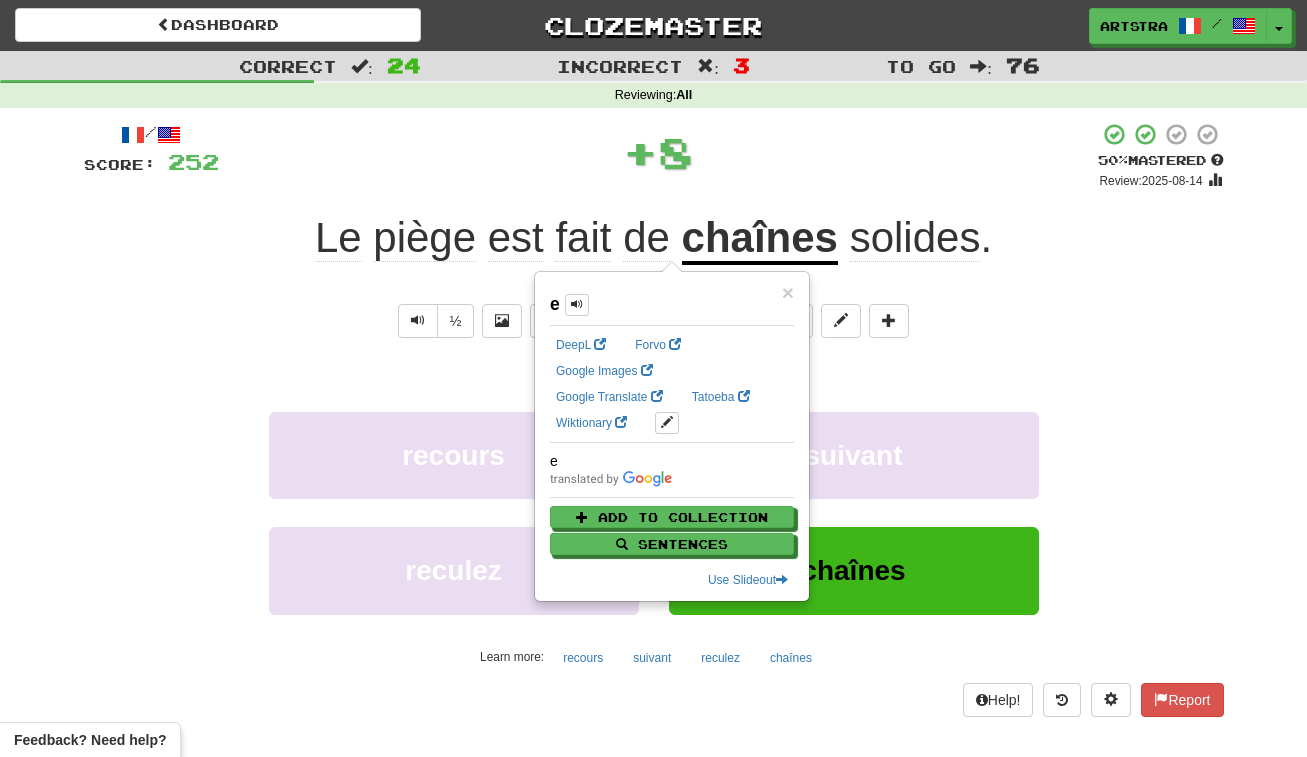 click on "+ 8" at bounding box center (658, 152) 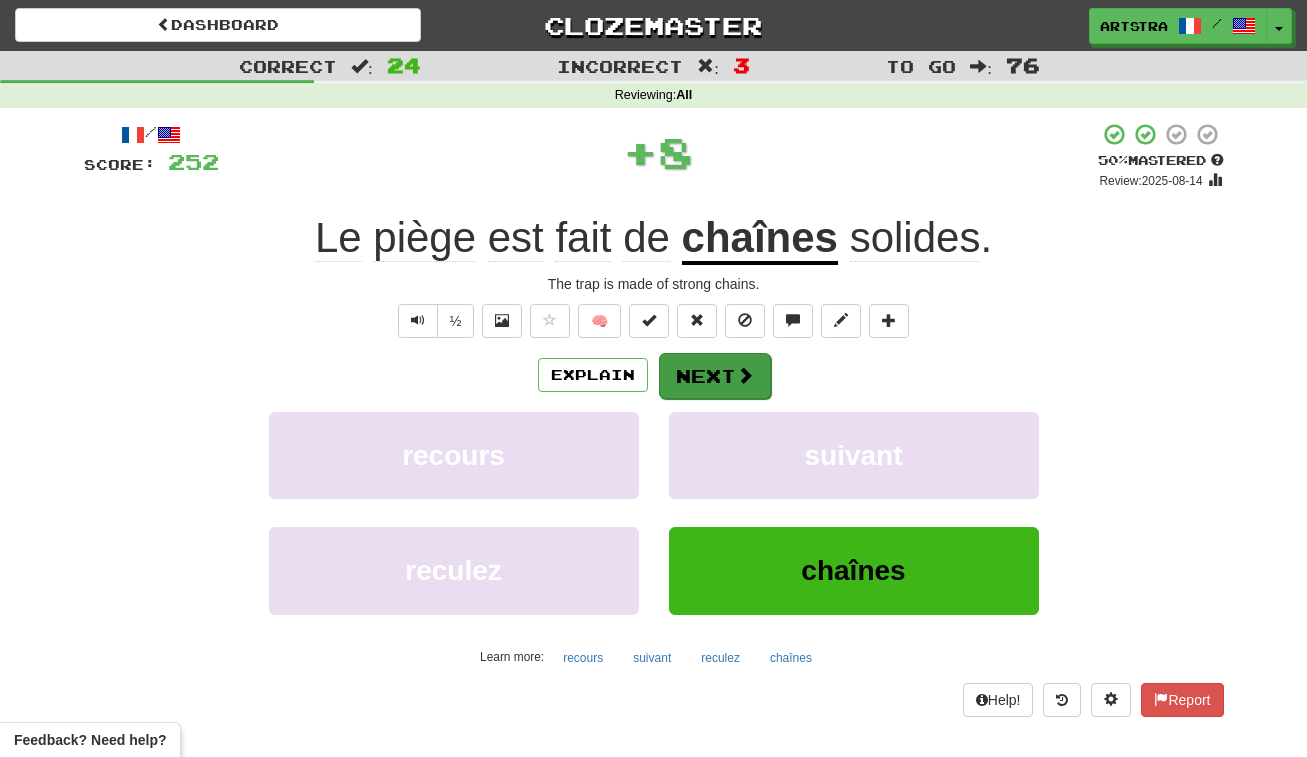 click on "Next" at bounding box center [715, 376] 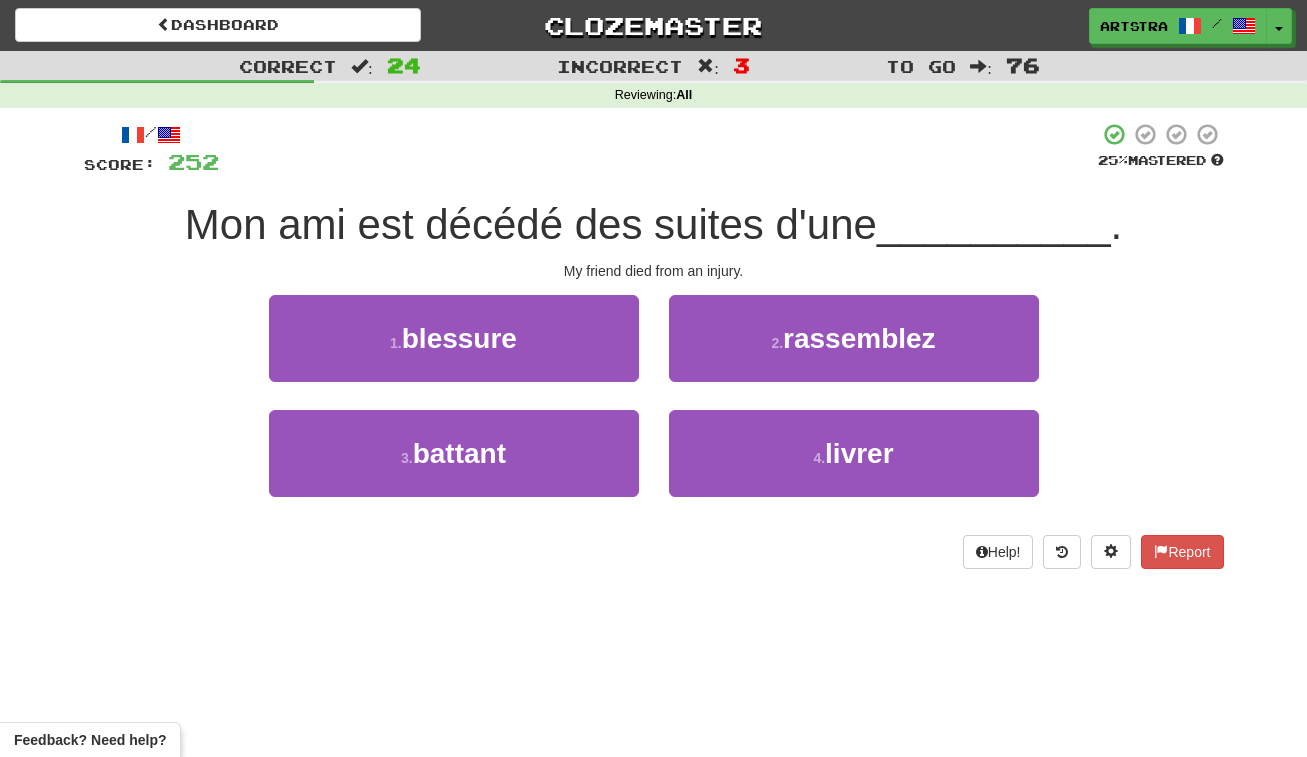 click on "Mon ami est décédé des suites d'une" at bounding box center [531, 224] 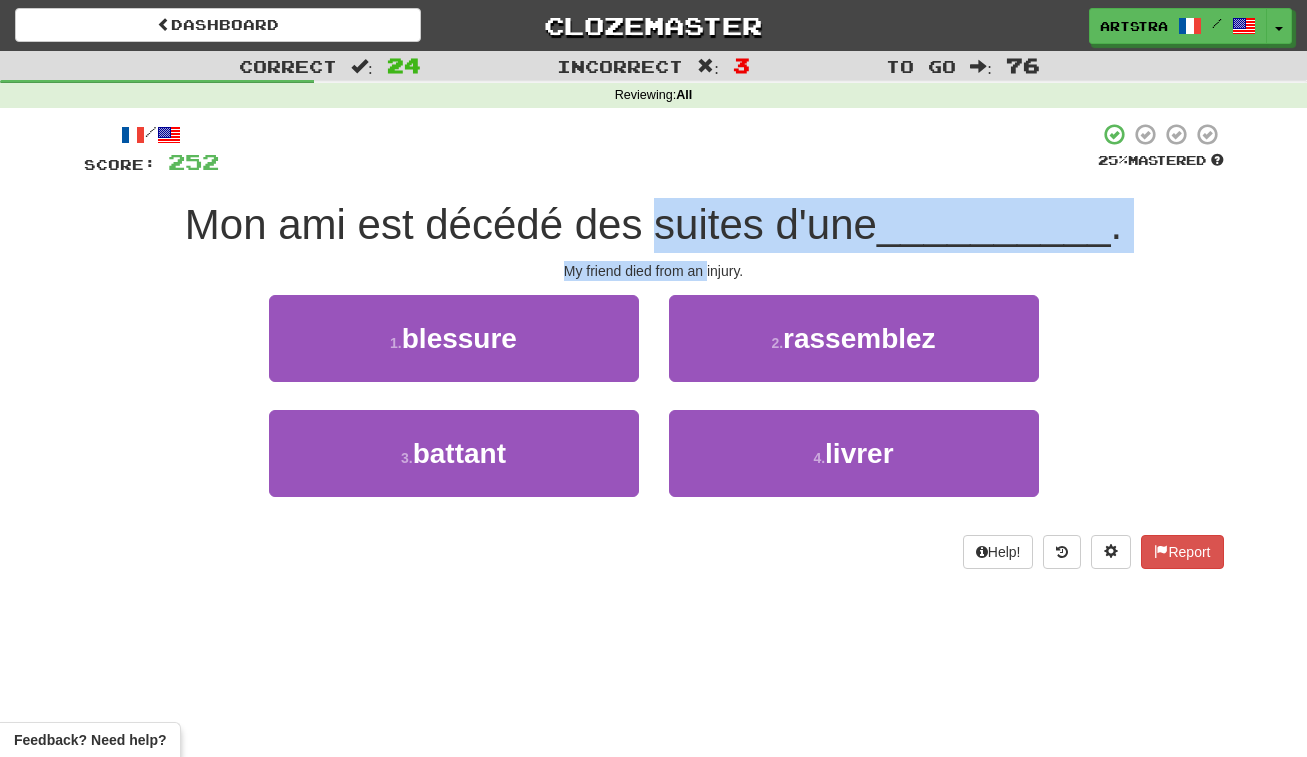 click on "/  Score:   252 25 %  Mastered Mon ami est décédé des suites d'une  __________ . My friend died from an injury. 1 .  blessure 2 .  rassemblez 3 .  battant 4 .  livrer  Help!  Report" at bounding box center [654, 345] 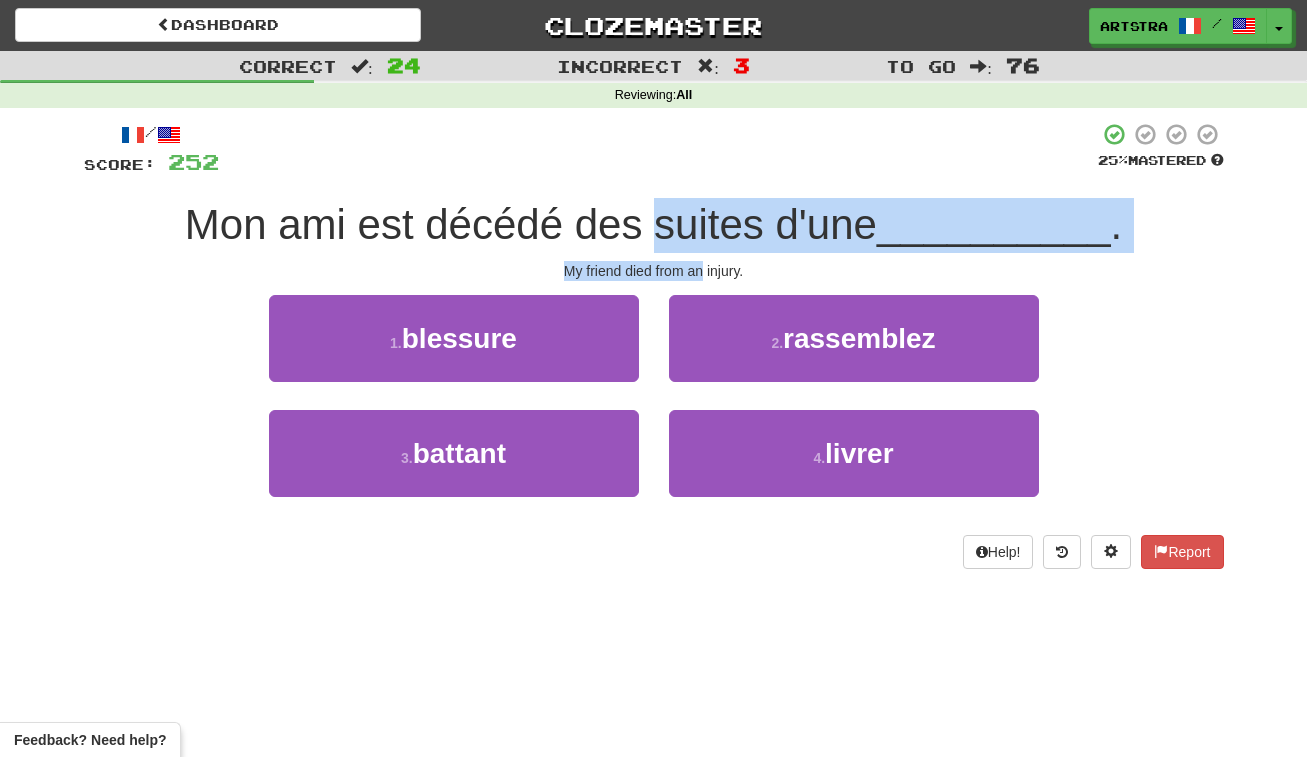 click on "/  Score:   252 25 %  Mastered Mon ami est décédé des suites d'une  __________ . My friend died from an injury. 1 .  blessure 2 .  rassemblez 3 .  battant 4 .  livrer  Help!  Report" at bounding box center [654, 345] 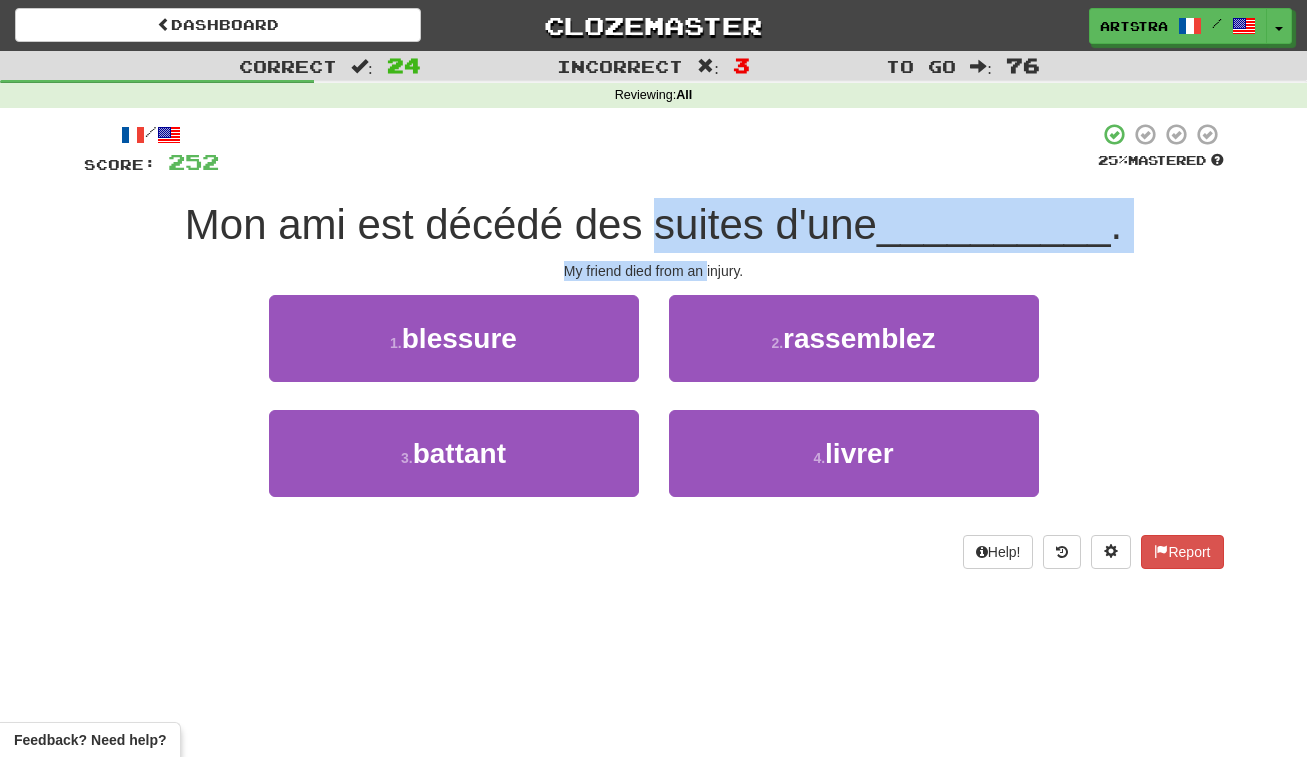 click on "/  Score:   252 25 %  Mastered Mon ami est décédé des suites d'une  __________ . My friend died from an injury. 1 .  blessure 2 .  rassemblez 3 .  battant 4 .  livrer  Help!  Report" at bounding box center (654, 345) 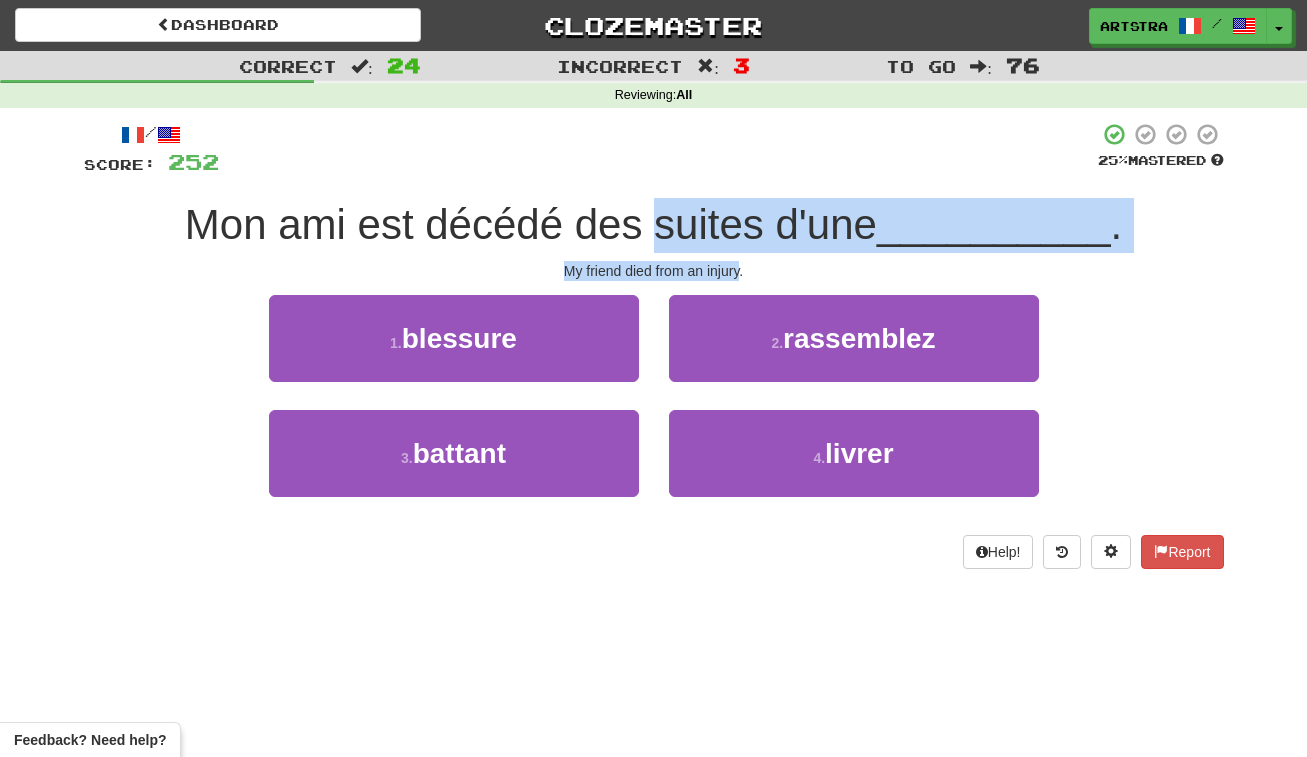 click on "/  Score:   252 25 %  Mastered Mon ami est décédé des suites d'une  __________ . My friend died from an injury. 1 .  blessure 2 .  rassemblez 3 .  battant 4 .  livrer  Help!  Report" at bounding box center (654, 345) 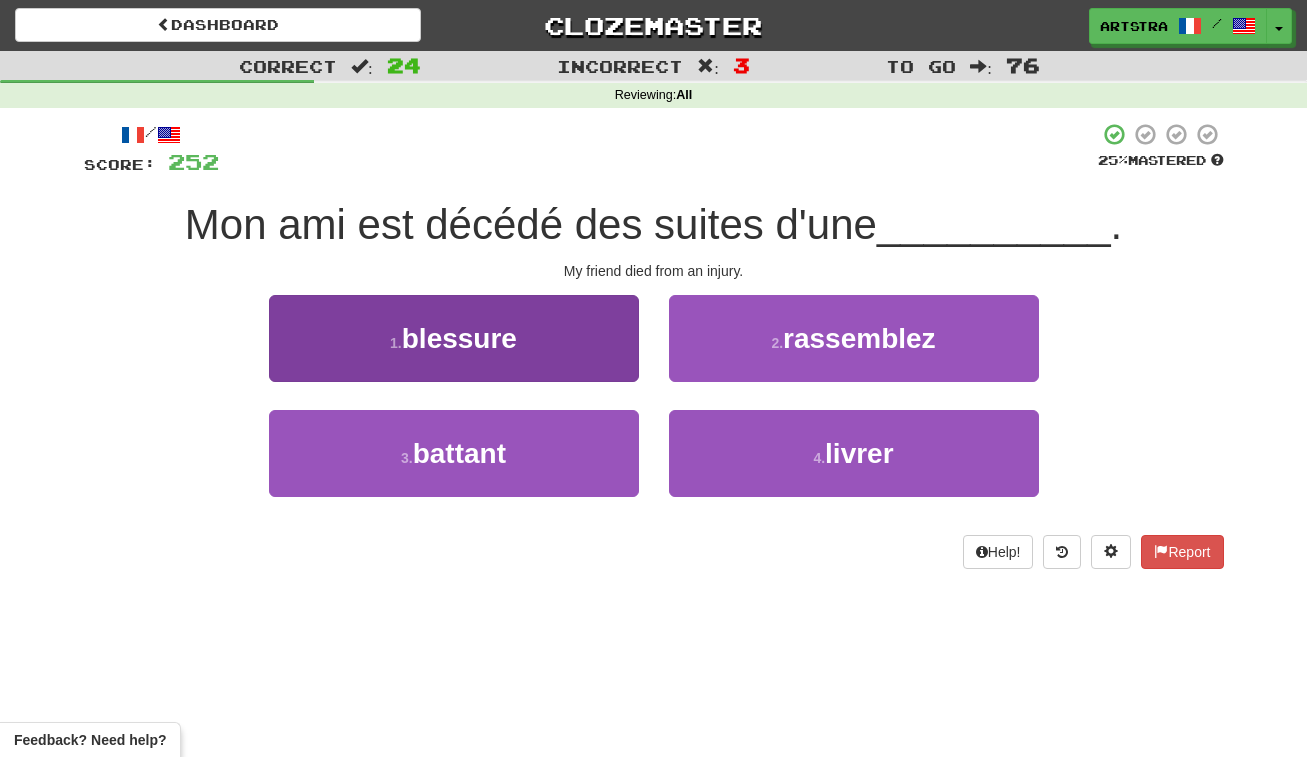 click on "1 .  blessure" at bounding box center (454, 338) 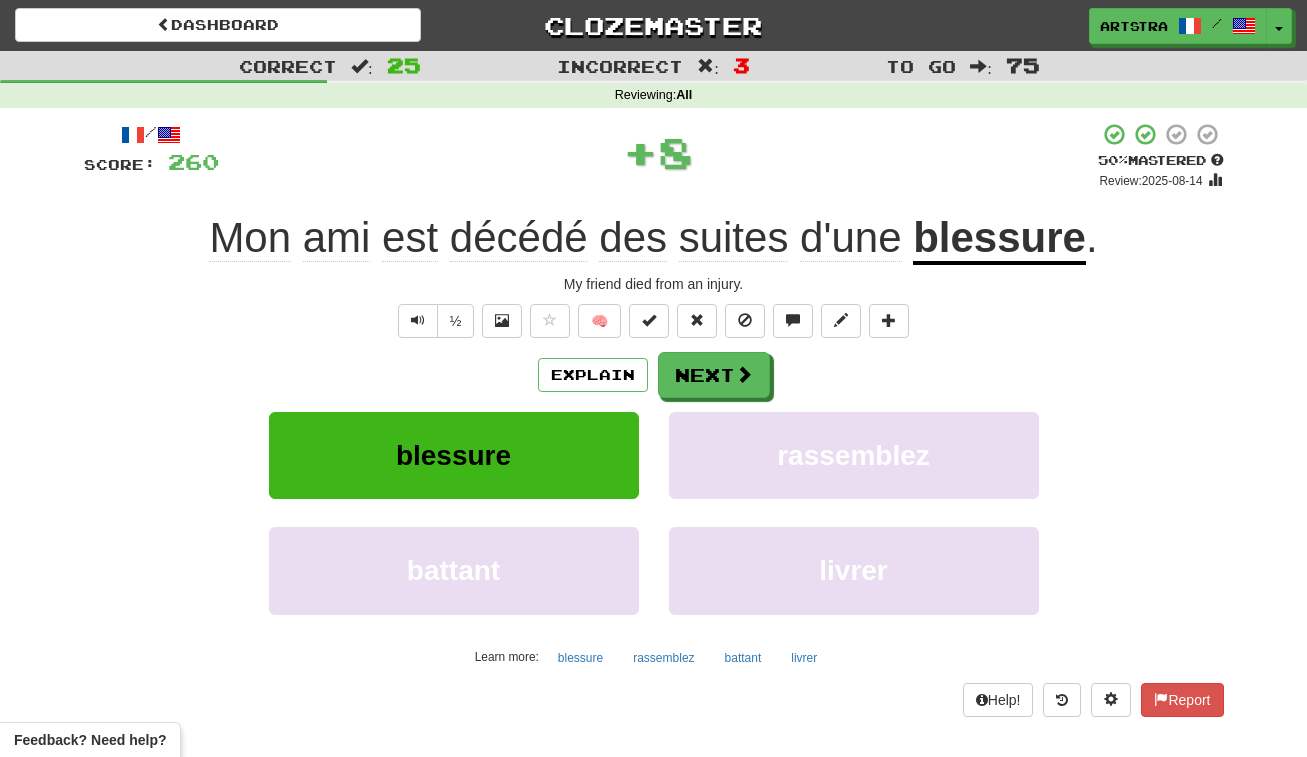 click on "suites" at bounding box center [734, 238] 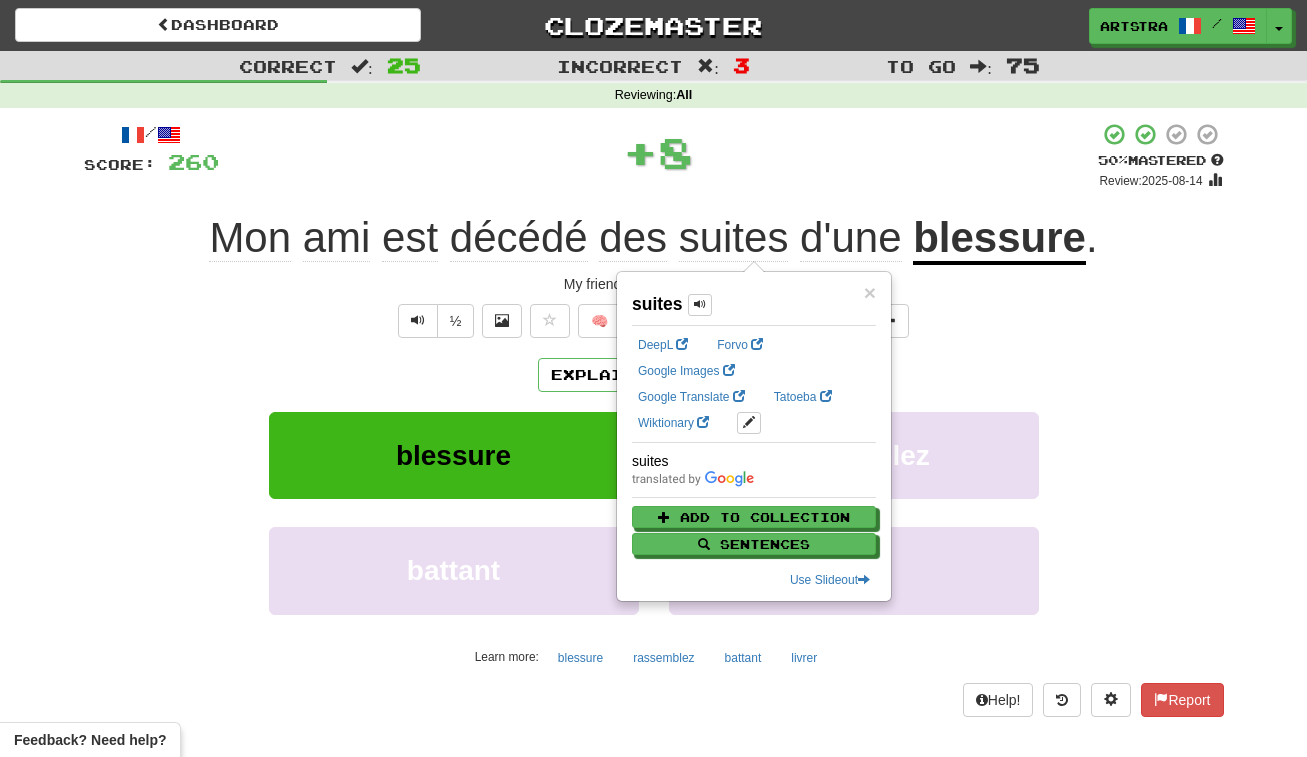 click on "+ 8" at bounding box center (658, 156) 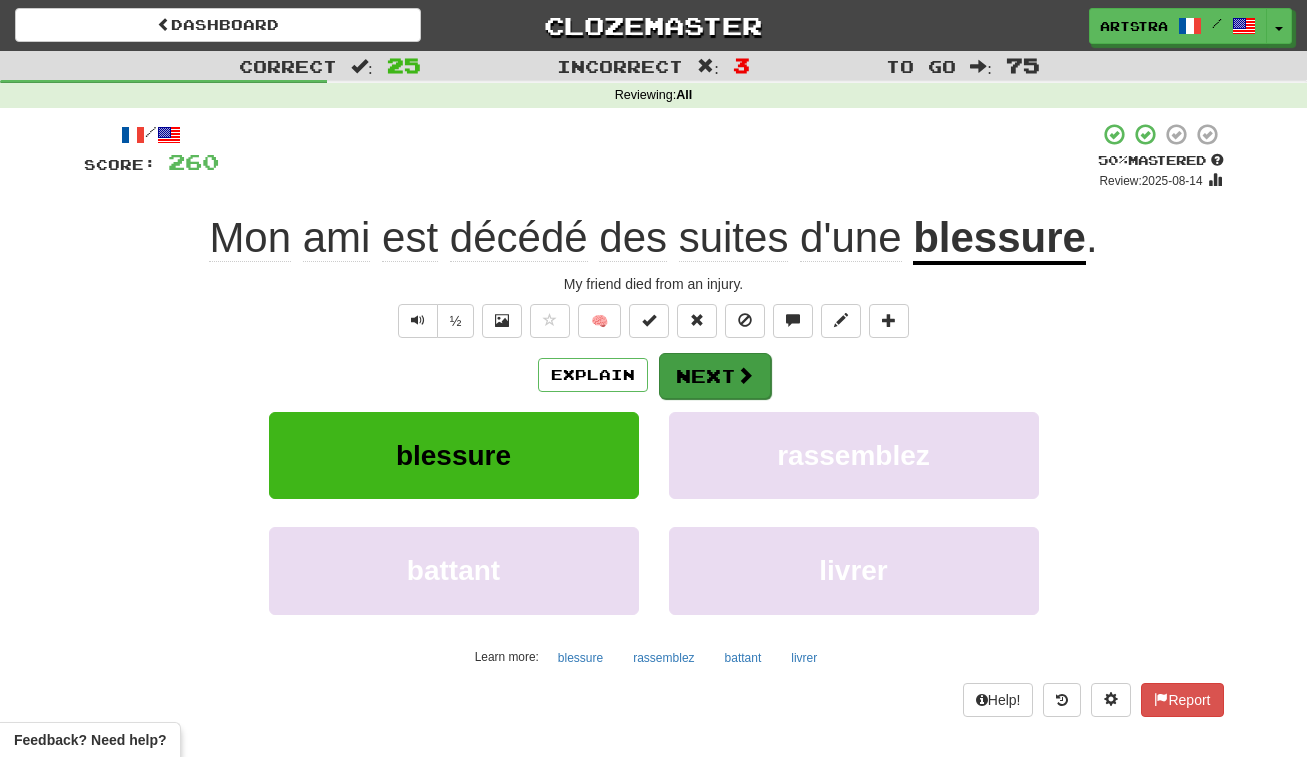 click on "Next" at bounding box center (715, 376) 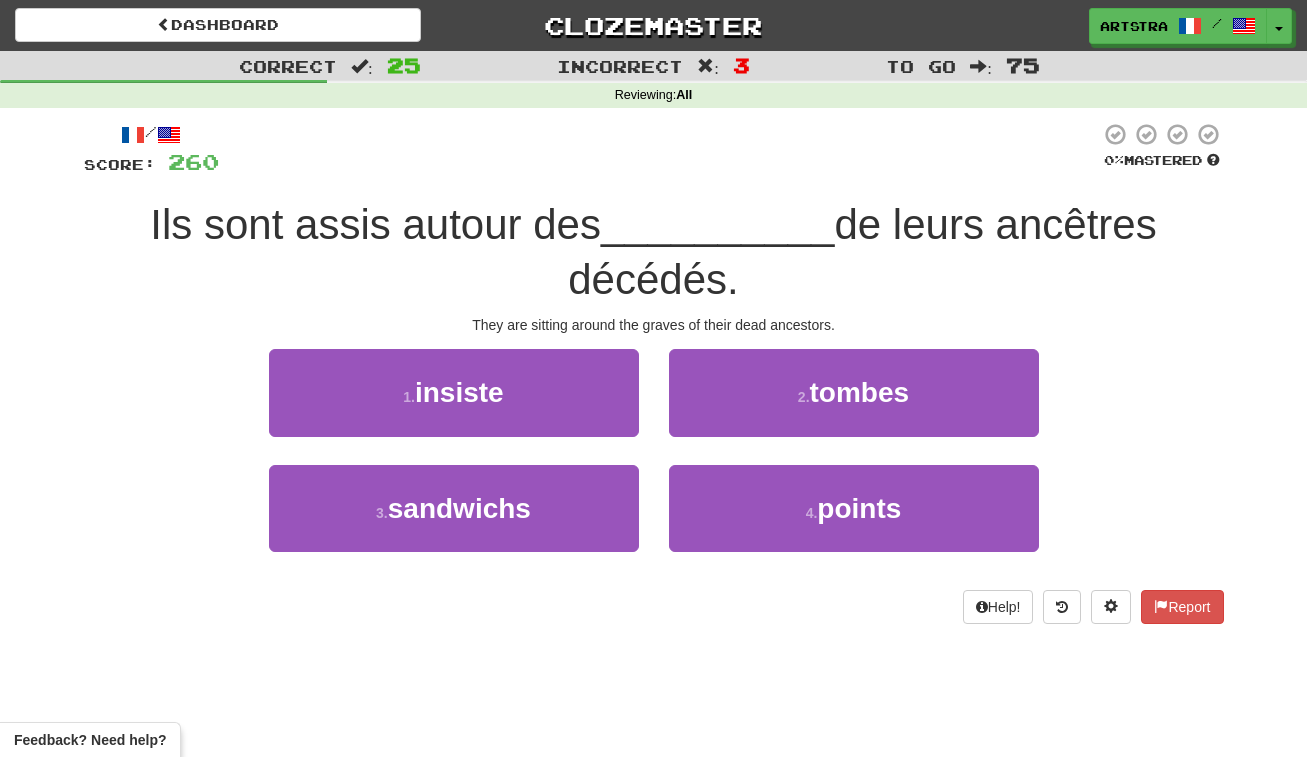click on "__________" at bounding box center [718, 224] 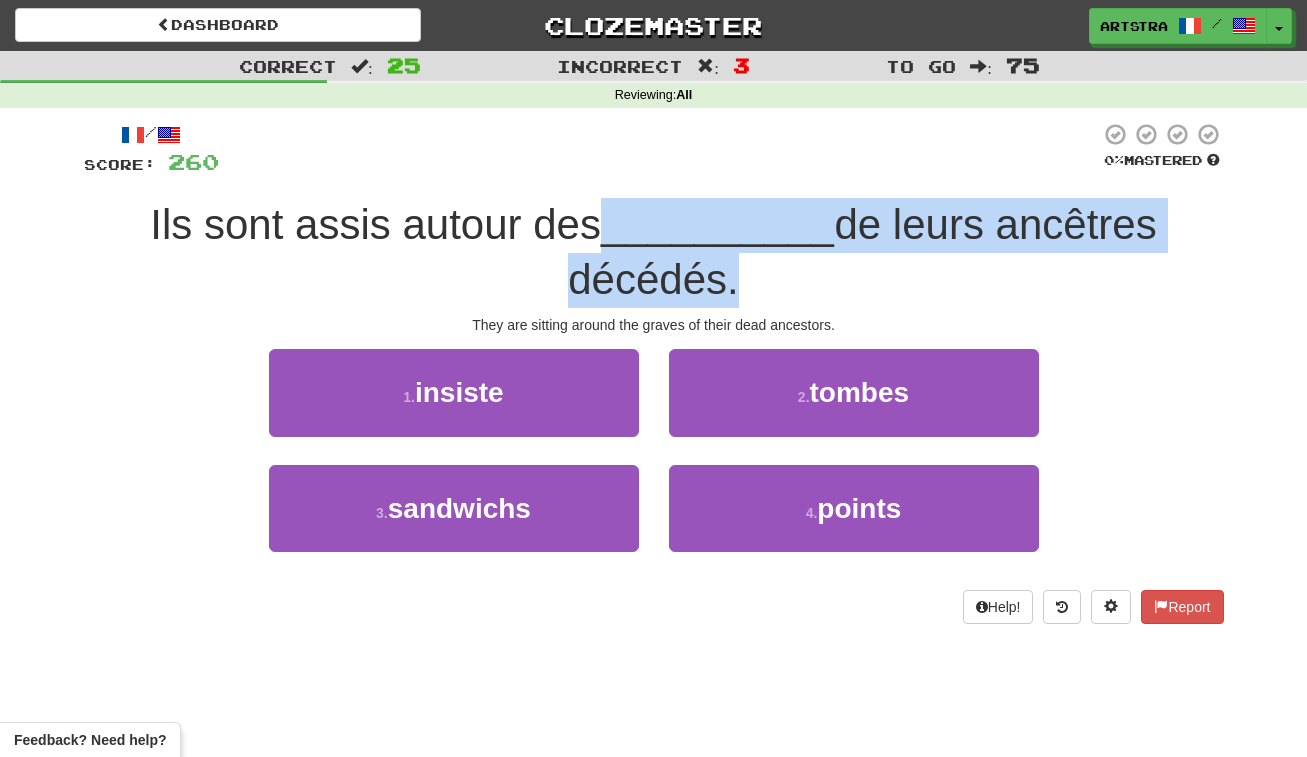 click on "Ils sont assis autour des  __________  de leurs ancêtres décédés." at bounding box center [653, 252] 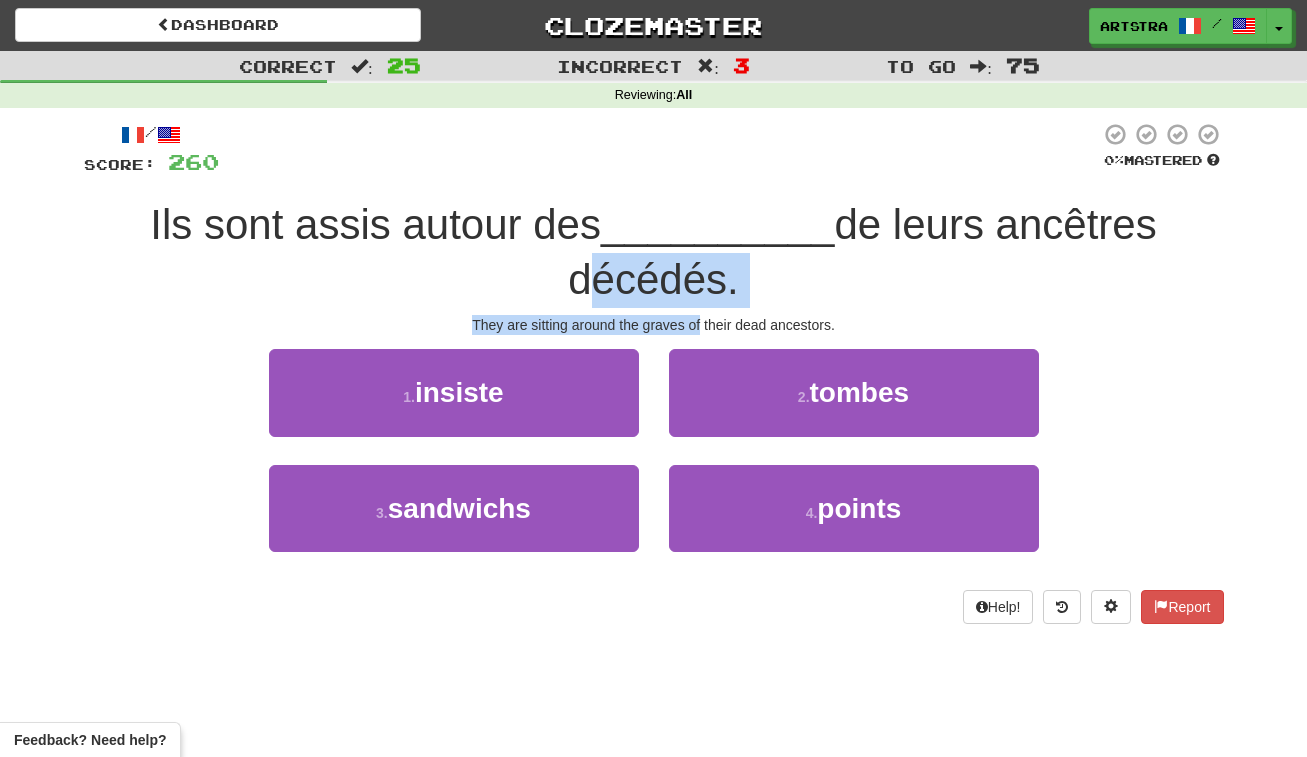 click on "/  Score:   260 0 %  Mastered Ils sont assis autour des  __________  de leurs ancêtres décédés. They are sitting around the graves of their dead ancestors. 1 .  insiste 2 .  tombes 3 .  sandwichs 4 .  points  Help!  Report" at bounding box center [654, 372] 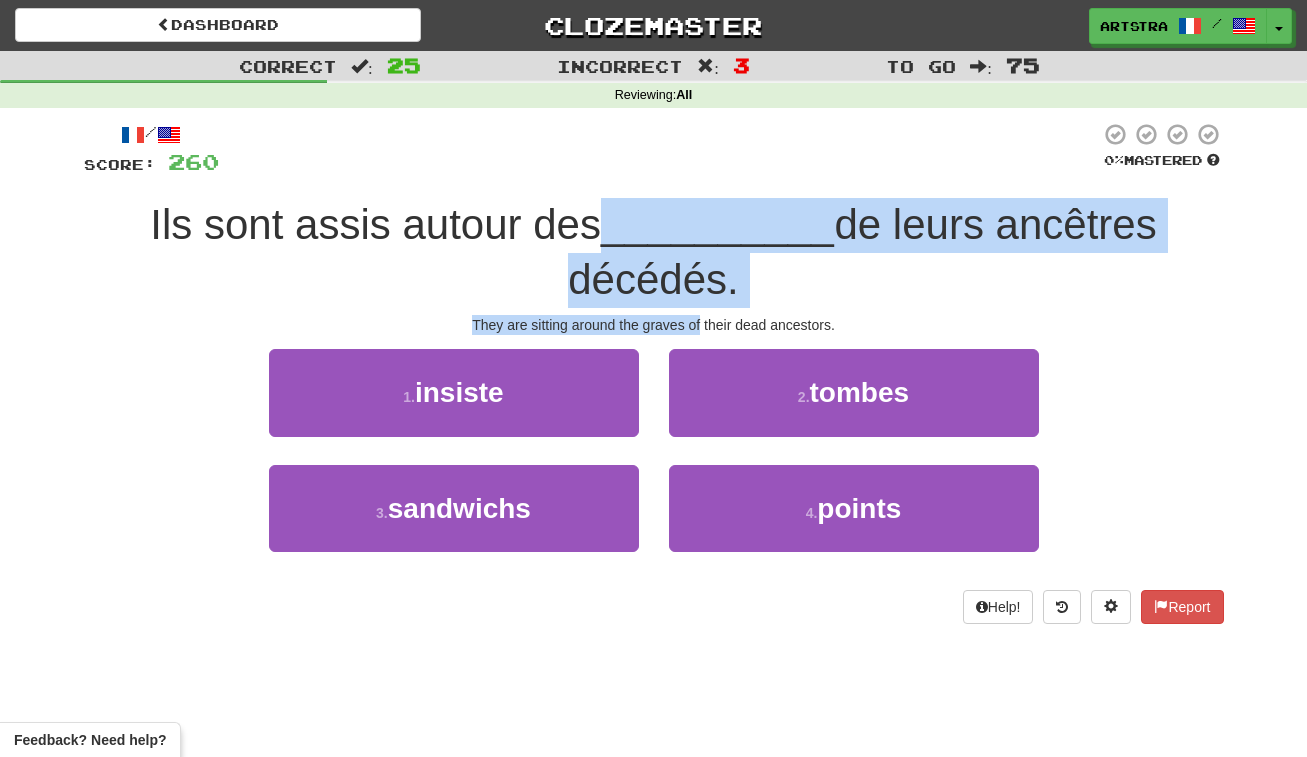 click on "/  Score:   260 0 %  Mastered Ils sont assis autour des  __________  de leurs ancêtres décédés. They are sitting around the graves of their dead ancestors. 1 .  insiste 2 .  tombes 3 .  sandwichs 4 .  points  Help!  Report" at bounding box center (654, 372) 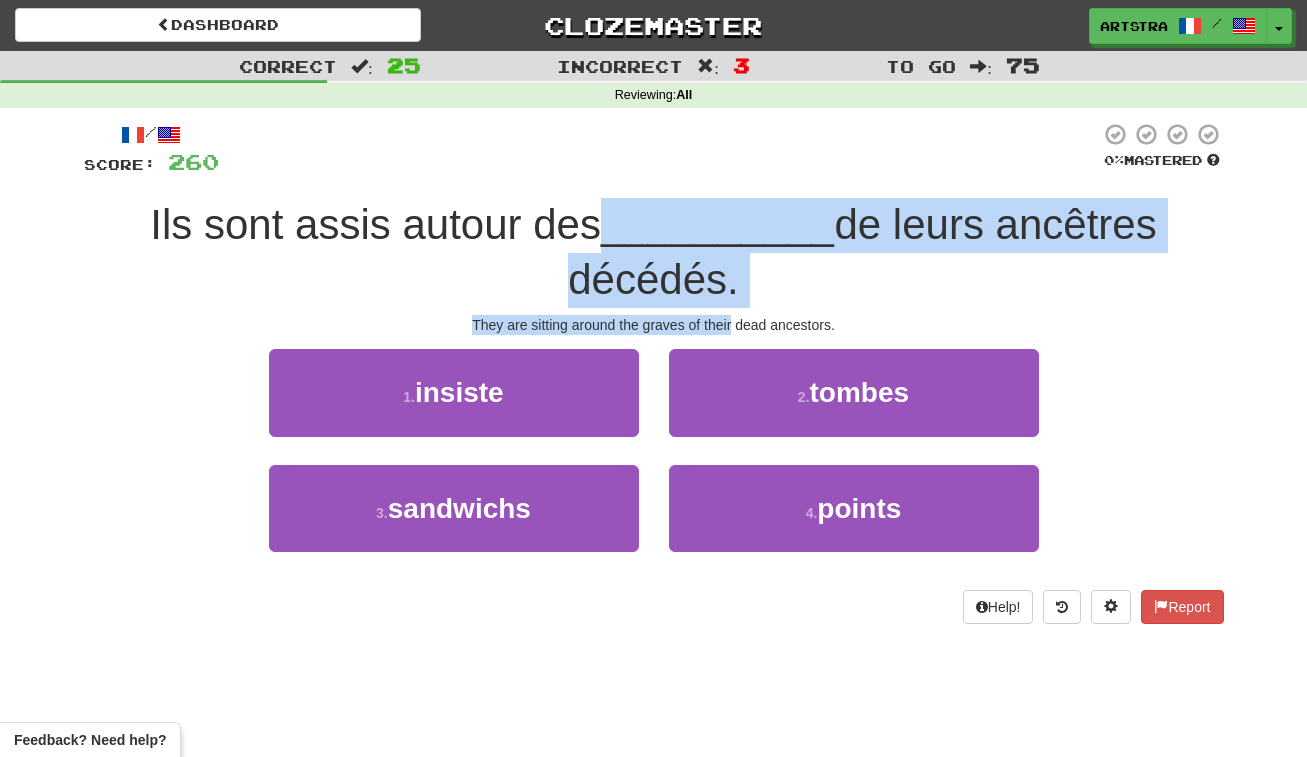 click on "/  Score:   260 0 %  Mastered Ils sont assis autour des  __________  de leurs ancêtres décédés. They are sitting around the graves of their dead ancestors. 1 .  insiste 2 .  tombes 3 .  sandwichs 4 .  points  Help!  Report" at bounding box center (654, 372) 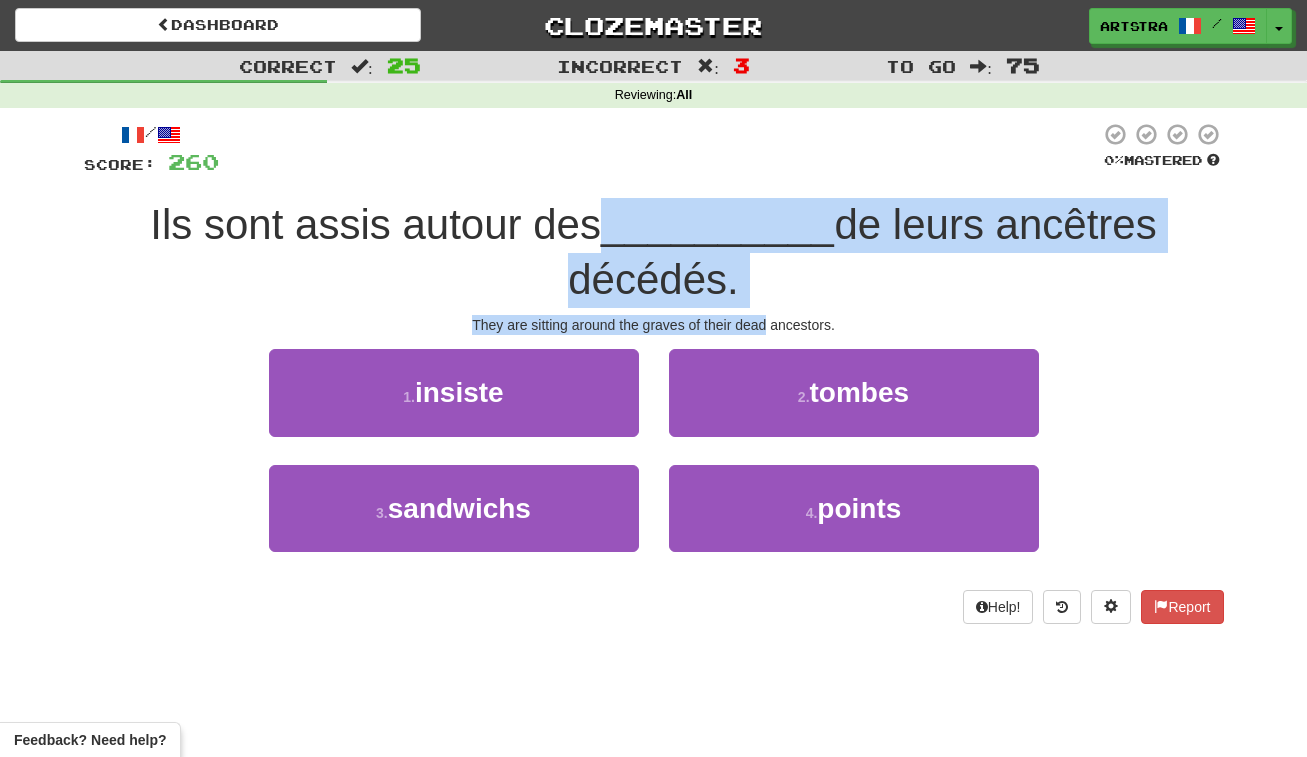 click on "/  Score:   260 0 %  Mastered Ils sont assis autour des  __________  de leurs ancêtres décédés. They are sitting around the graves of their dead ancestors. 1 .  insiste 2 .  tombes 3 .  sandwichs 4 .  points  Help!  Report" at bounding box center (654, 372) 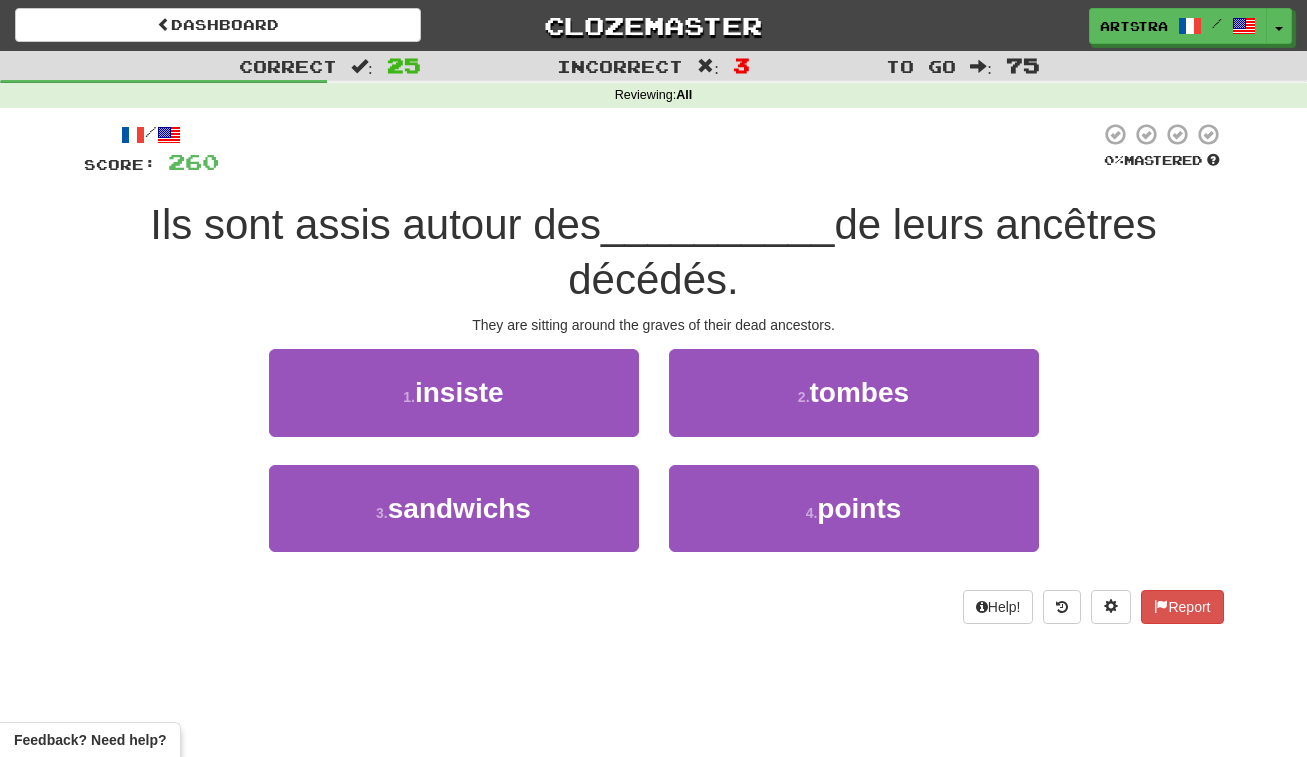 click on "Ils sont assis autour des  __________  de leurs ancêtres décédés." at bounding box center (654, 252) 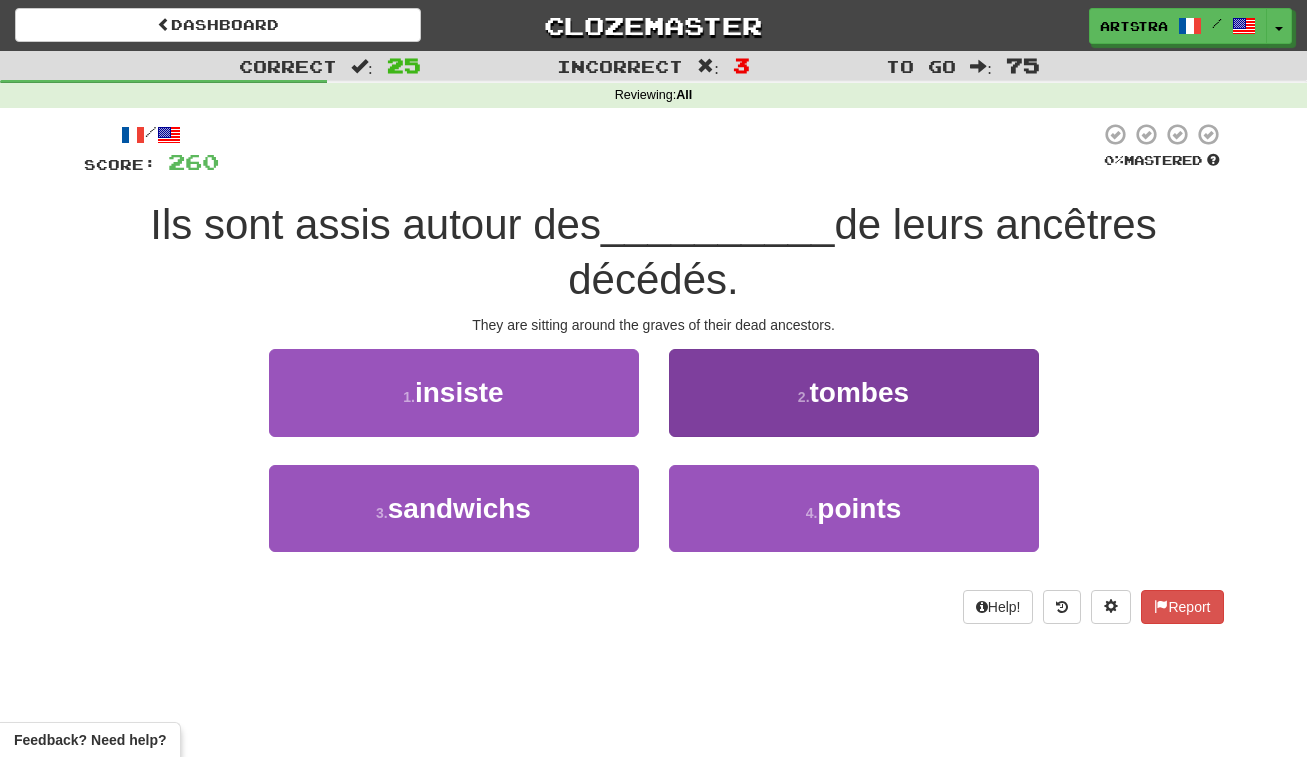 click on "2 .  tombes" at bounding box center [854, 392] 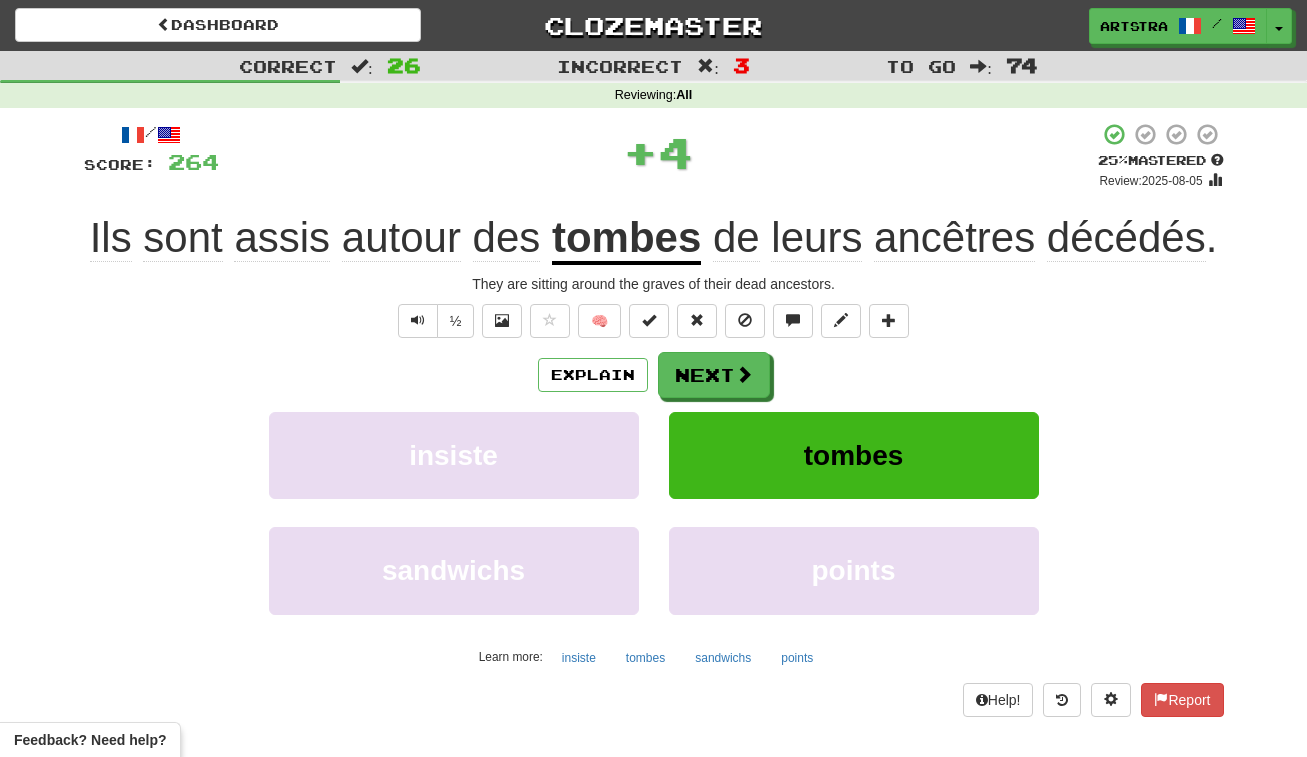 click on "ancêtres" at bounding box center [954, 238] 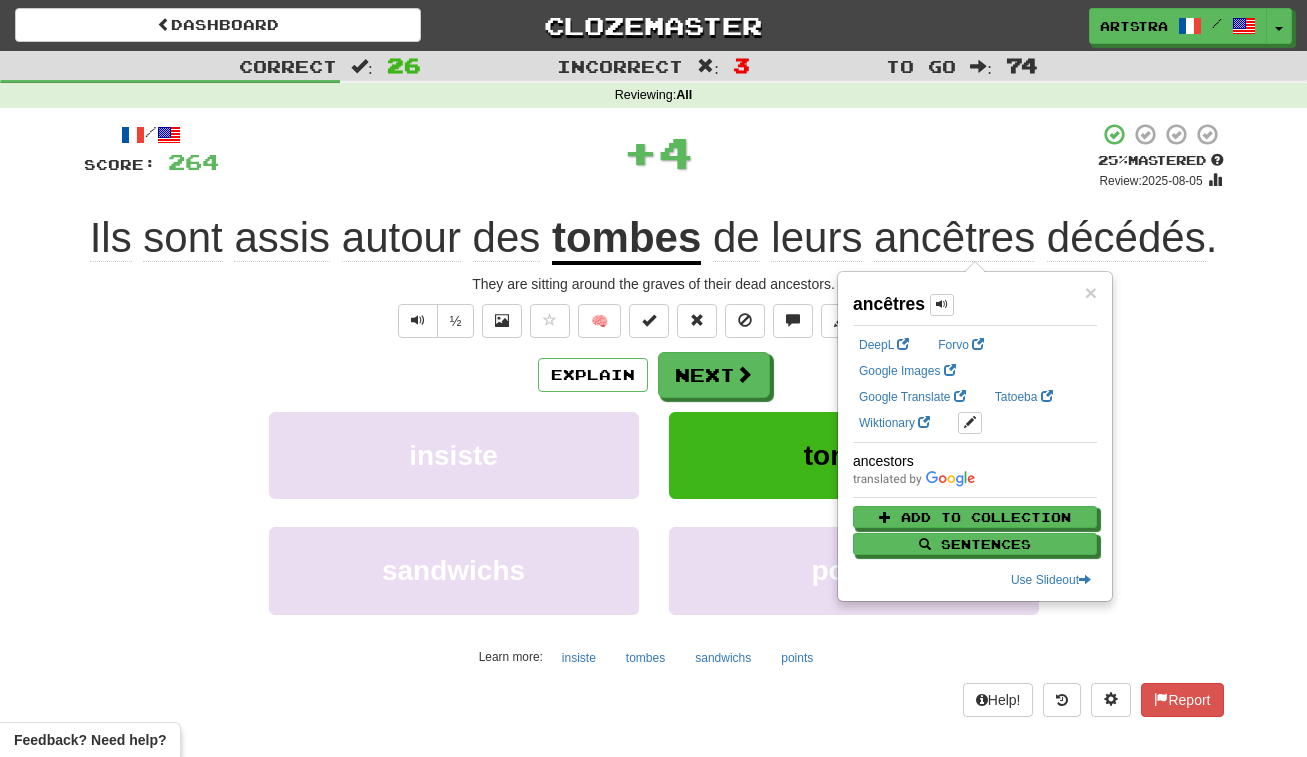 click on "décédés" at bounding box center (1126, 238) 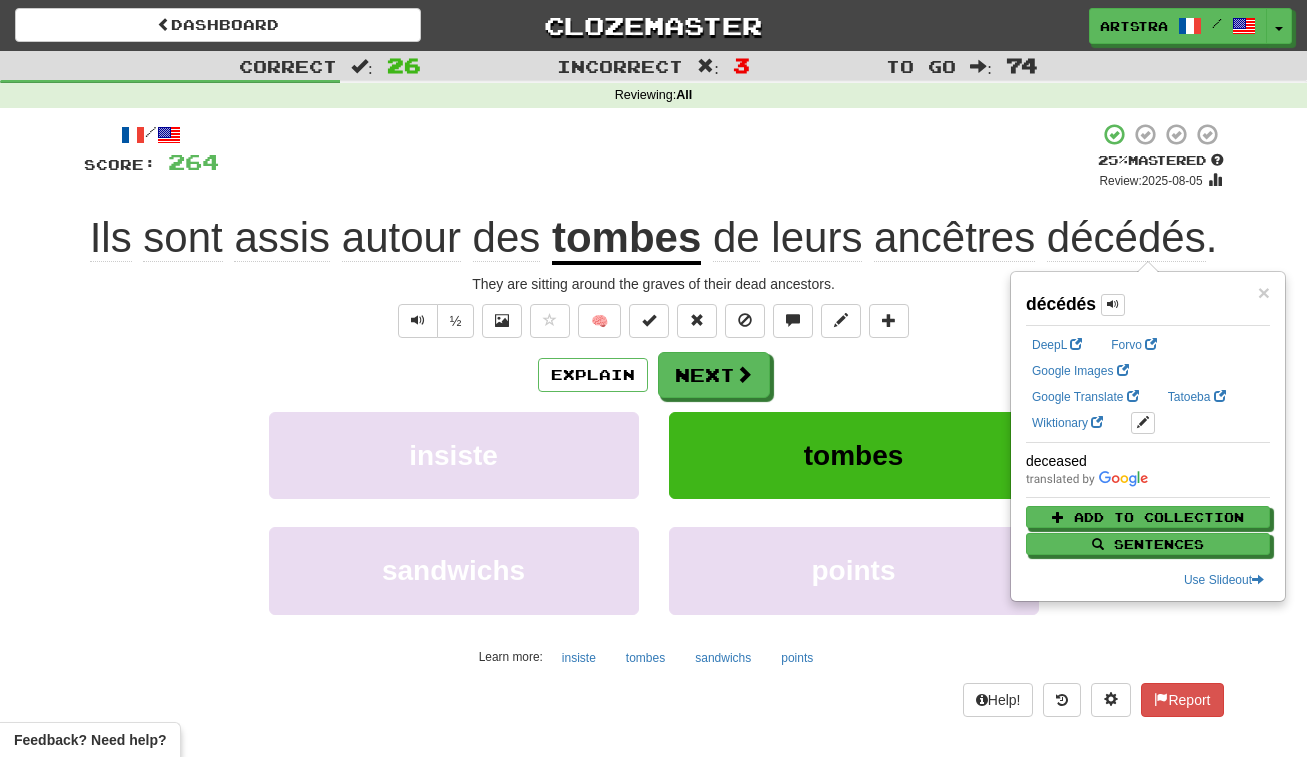 click on "/  Score:   264 + 4 25 %  Mastered Review:  2025-08-05 Ils   sont   assis   autour   des   tombes   de   leurs   ancêtres   décédés . They are sitting around the graves of their dead ancestors. ½ 🧠 Explain Next insiste tombes sandwichs points Learn more: insiste tombes sandwichs points  Help!  Report" at bounding box center (654, 419) 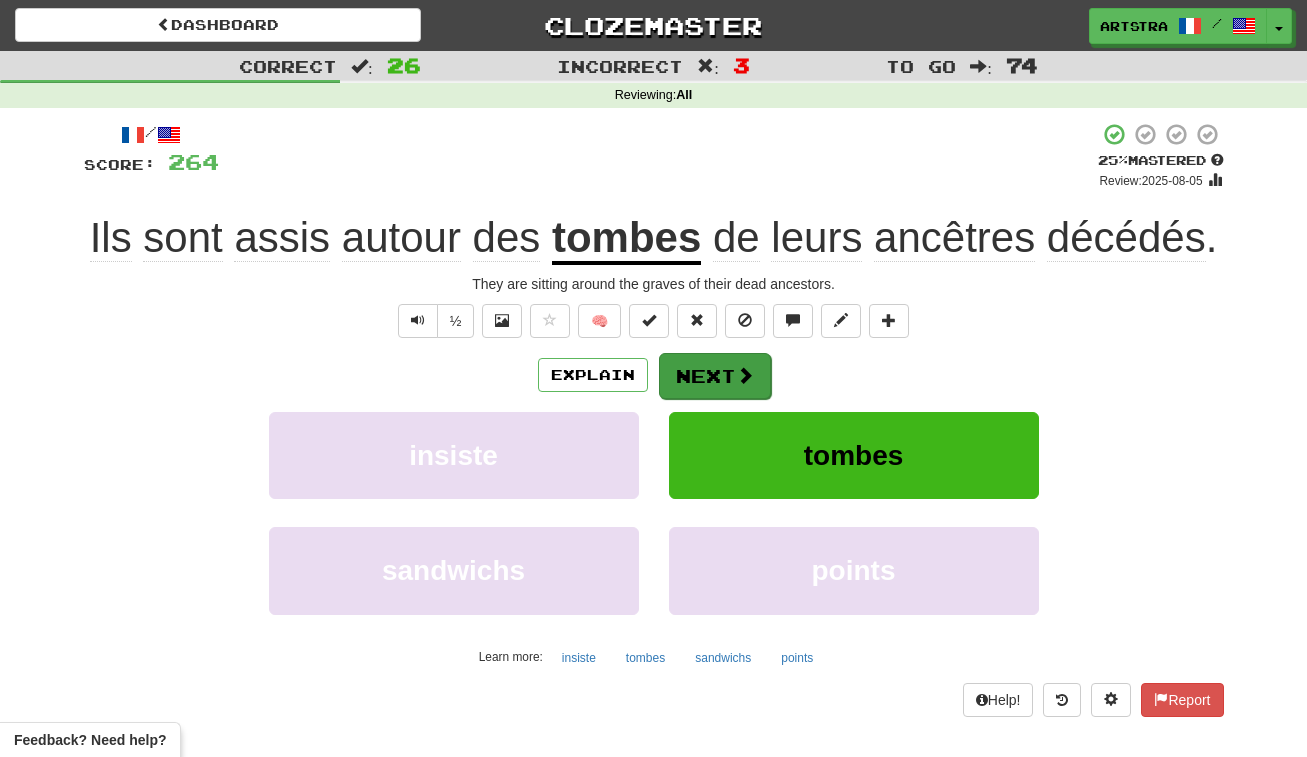click on "Next" at bounding box center [715, 376] 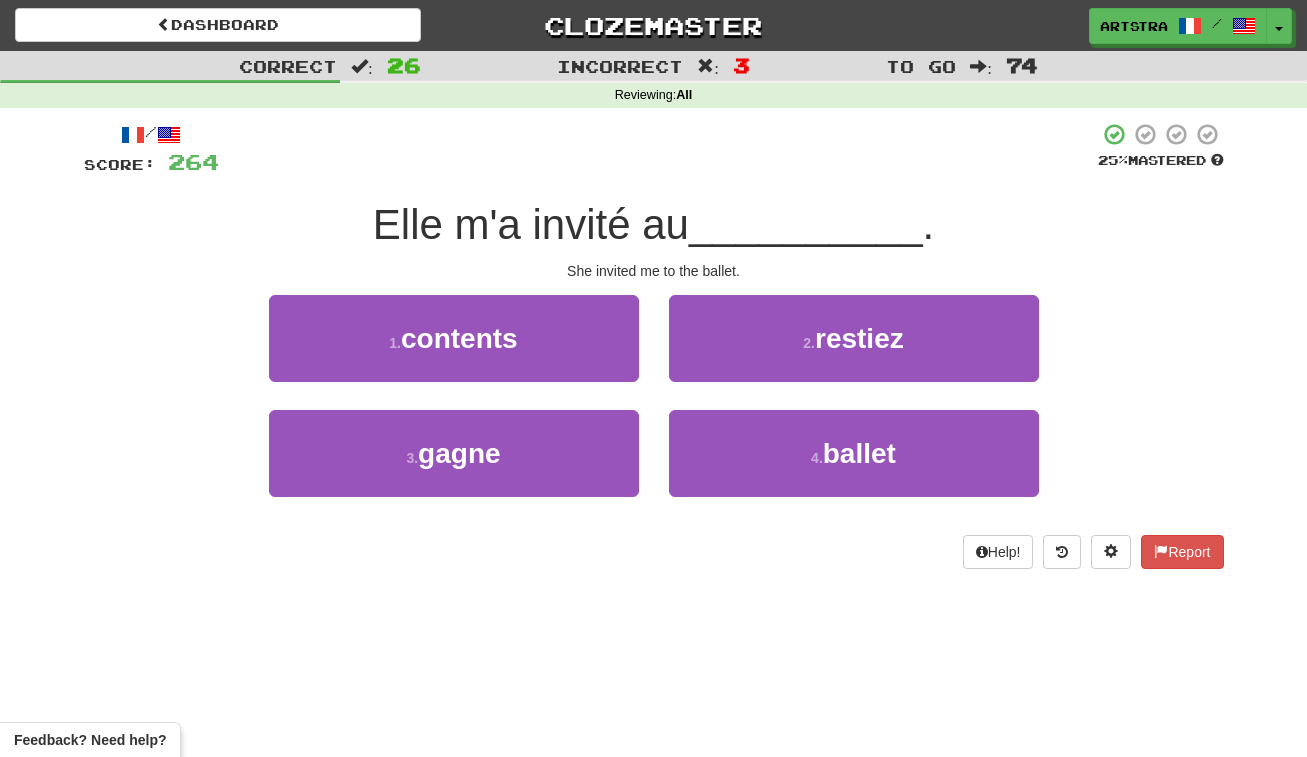 click on "Elle m'a invité au" at bounding box center [531, 224] 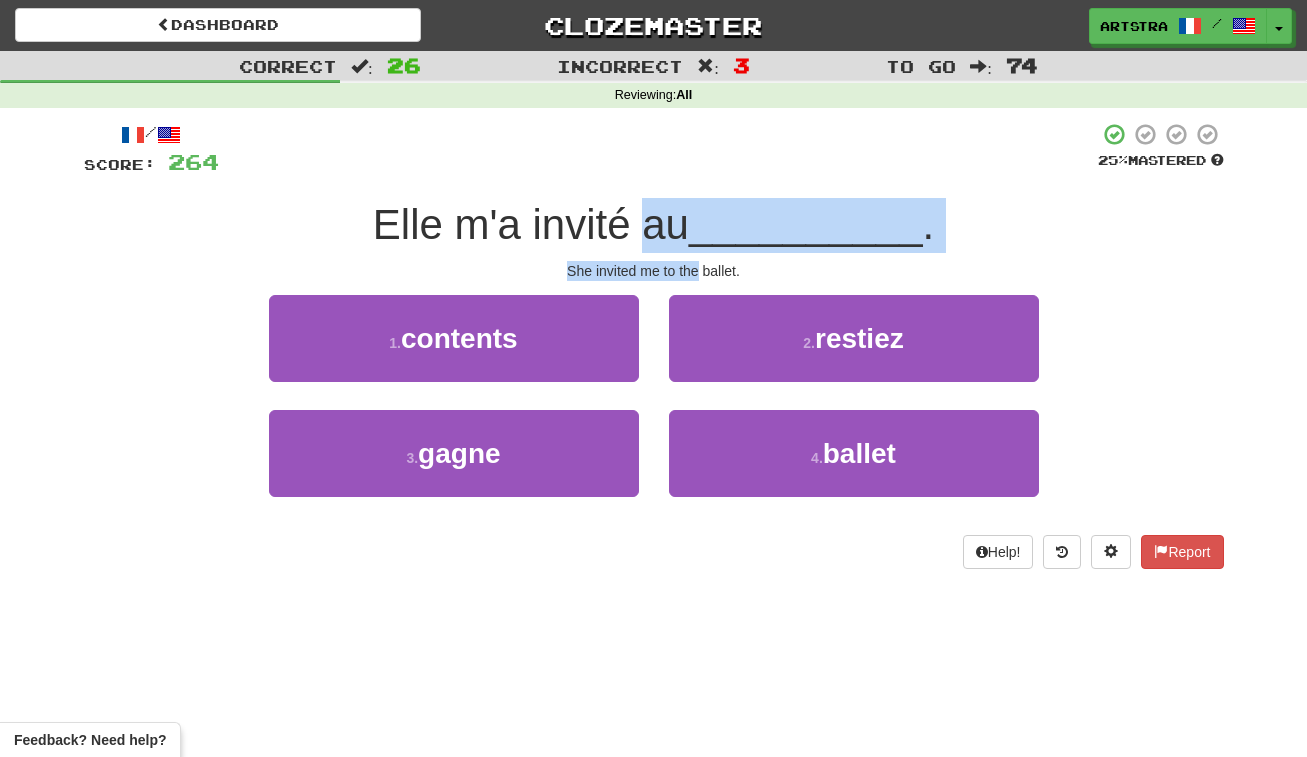click on "/  Score:   264 25 %  Mastered Elle m'a invité au  __________ . She invited me to the ballet. 1 .  contents 2 .  restiez 3 .  gagne 4 .  ballet  Help!  Report" at bounding box center [654, 345] 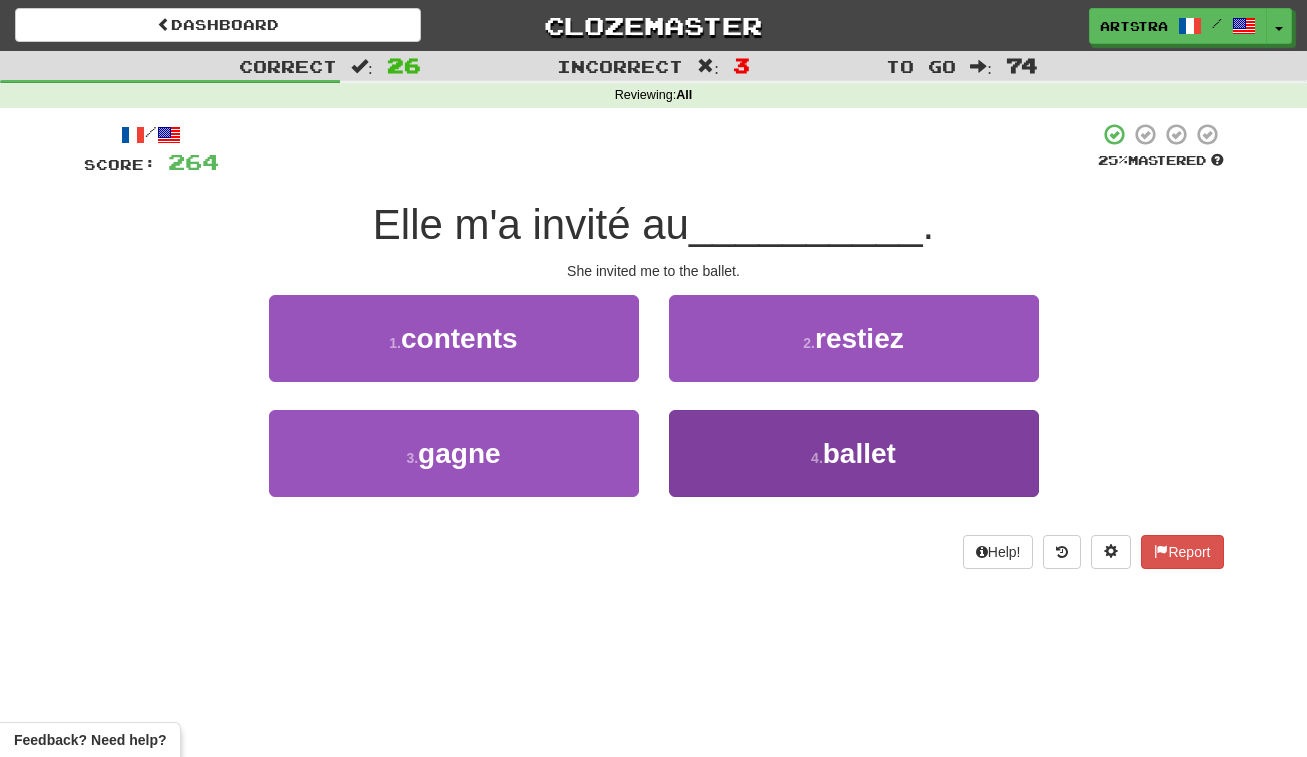 click on "4 .  ballet" at bounding box center (854, 453) 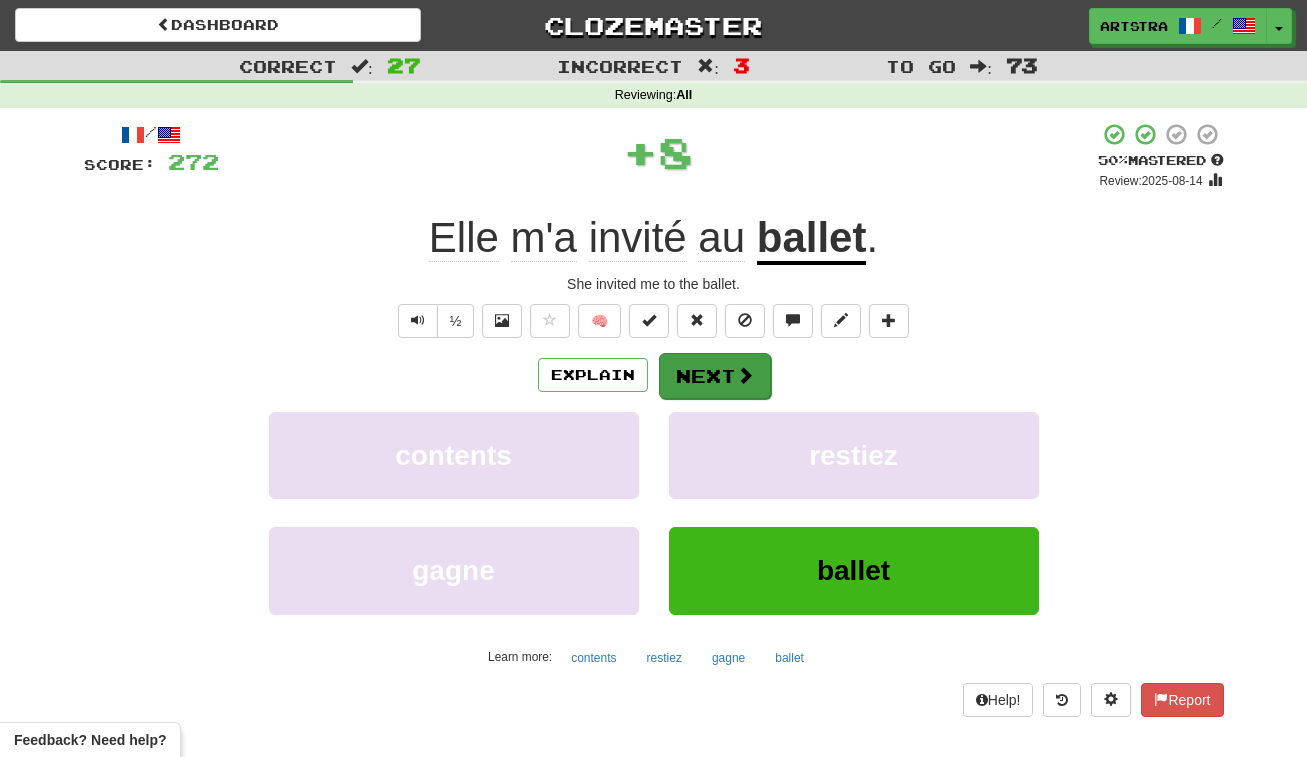 click on "Next" at bounding box center [715, 376] 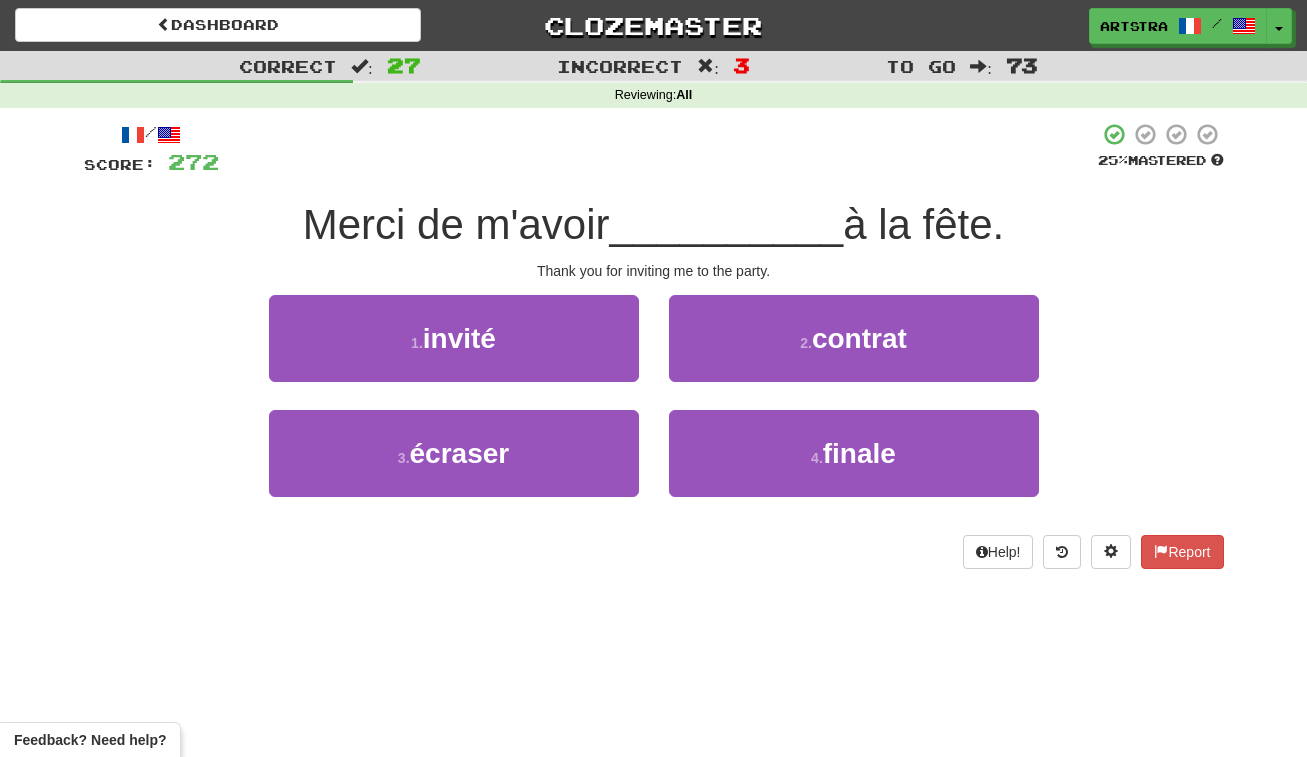 click on "__________" at bounding box center (727, 224) 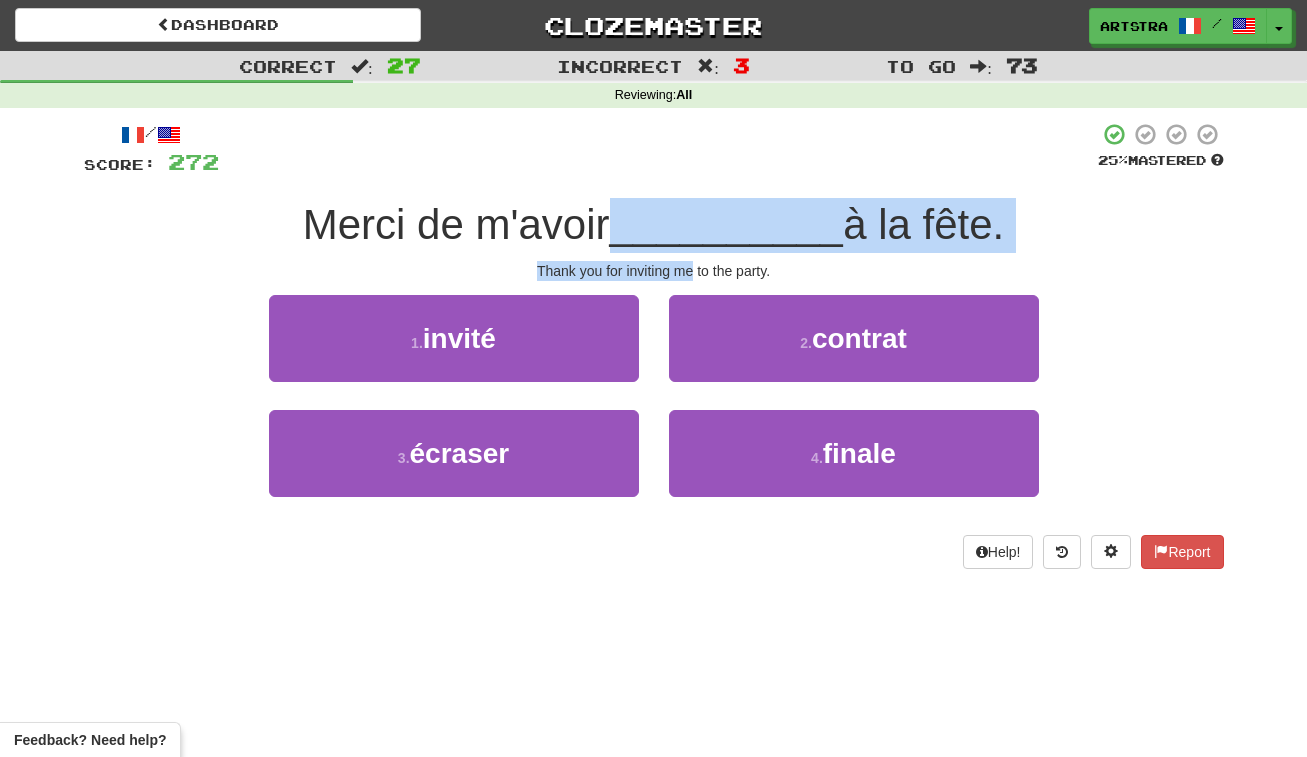 click on "/  Score:   272 25 %  Mastered Merci de m'avoir  __________  à la fête. Thank you for inviting me to the party. 1 .  invité 2 .  contrat 3 .  écraser 4 .  finale  Help!  Report" at bounding box center (654, 345) 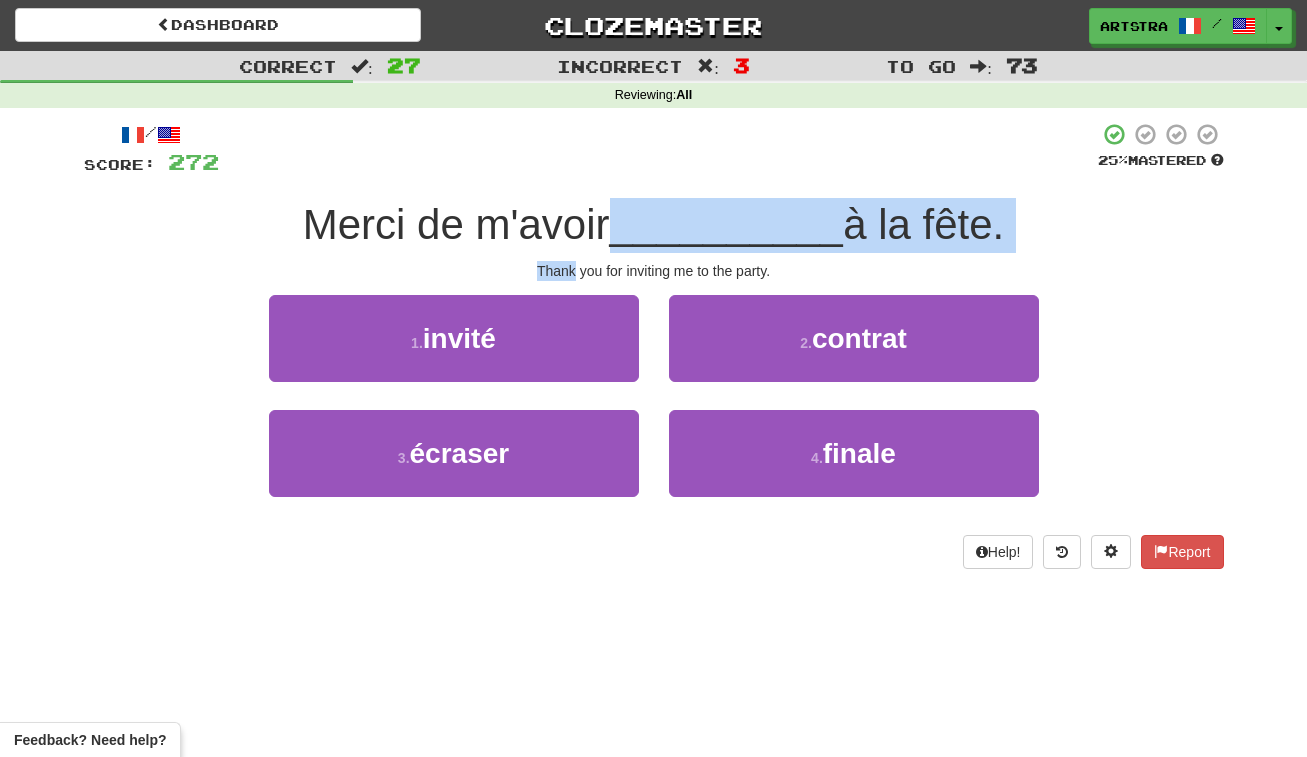 click on "/  Score:   272 25 %  Mastered Merci de m'avoir  __________  à la fête. Thank you for inviting me to the party. 1 .  invité 2 .  contrat 3 .  écraser 4 .  finale  Help!  Report" at bounding box center (654, 345) 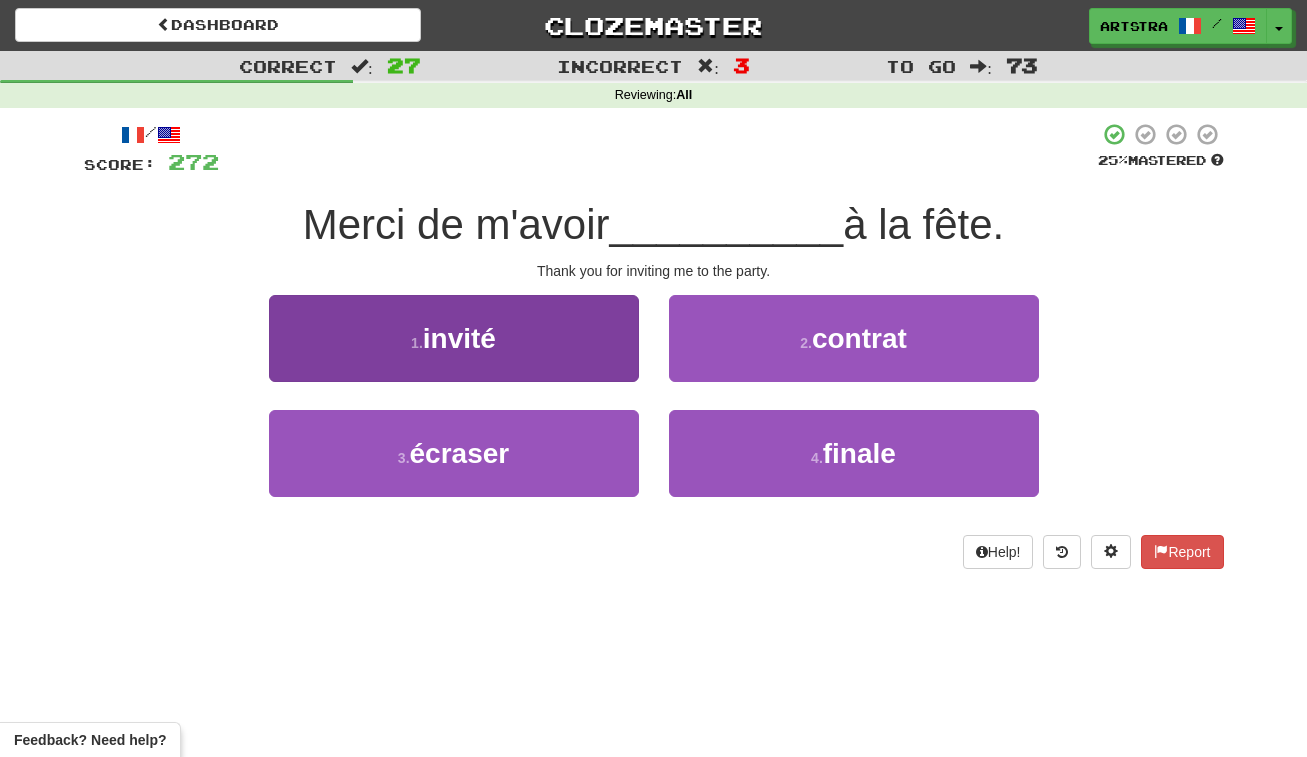 click on "1 .  invité" at bounding box center (454, 338) 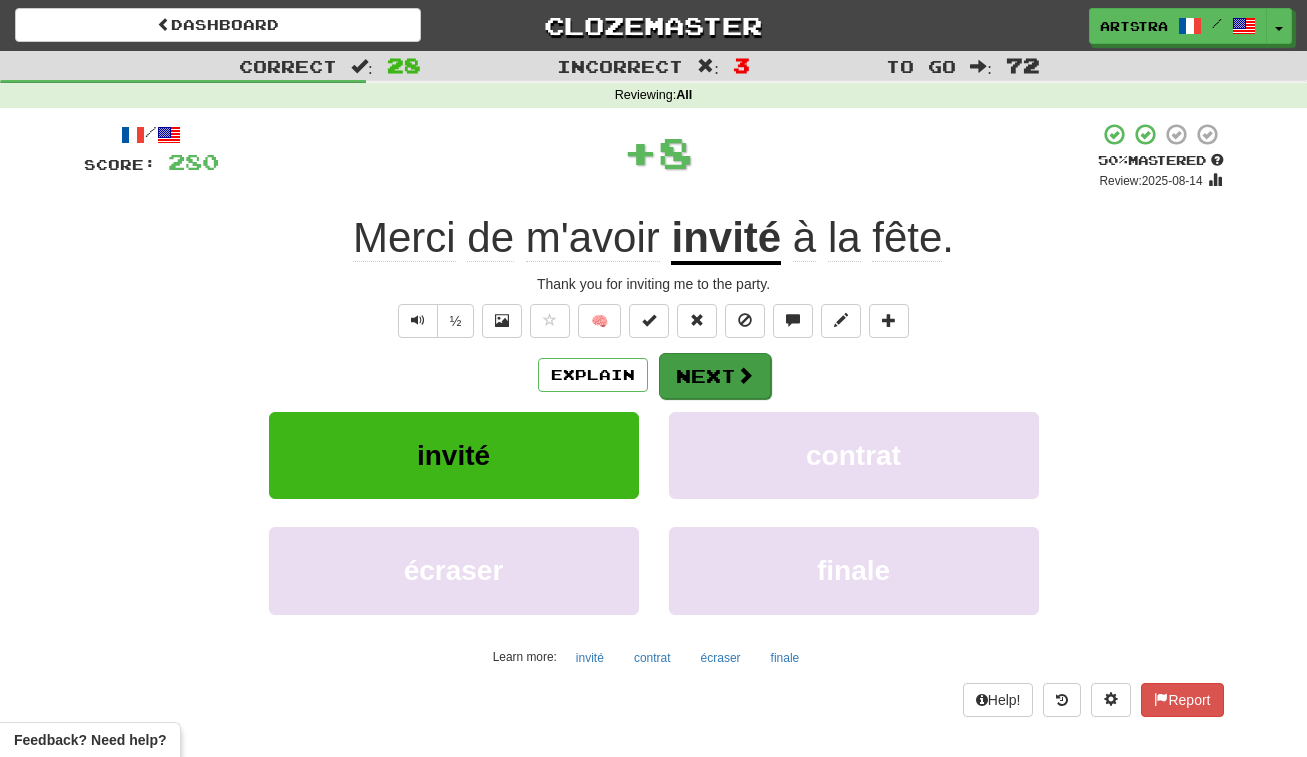 click on "Next" at bounding box center [715, 376] 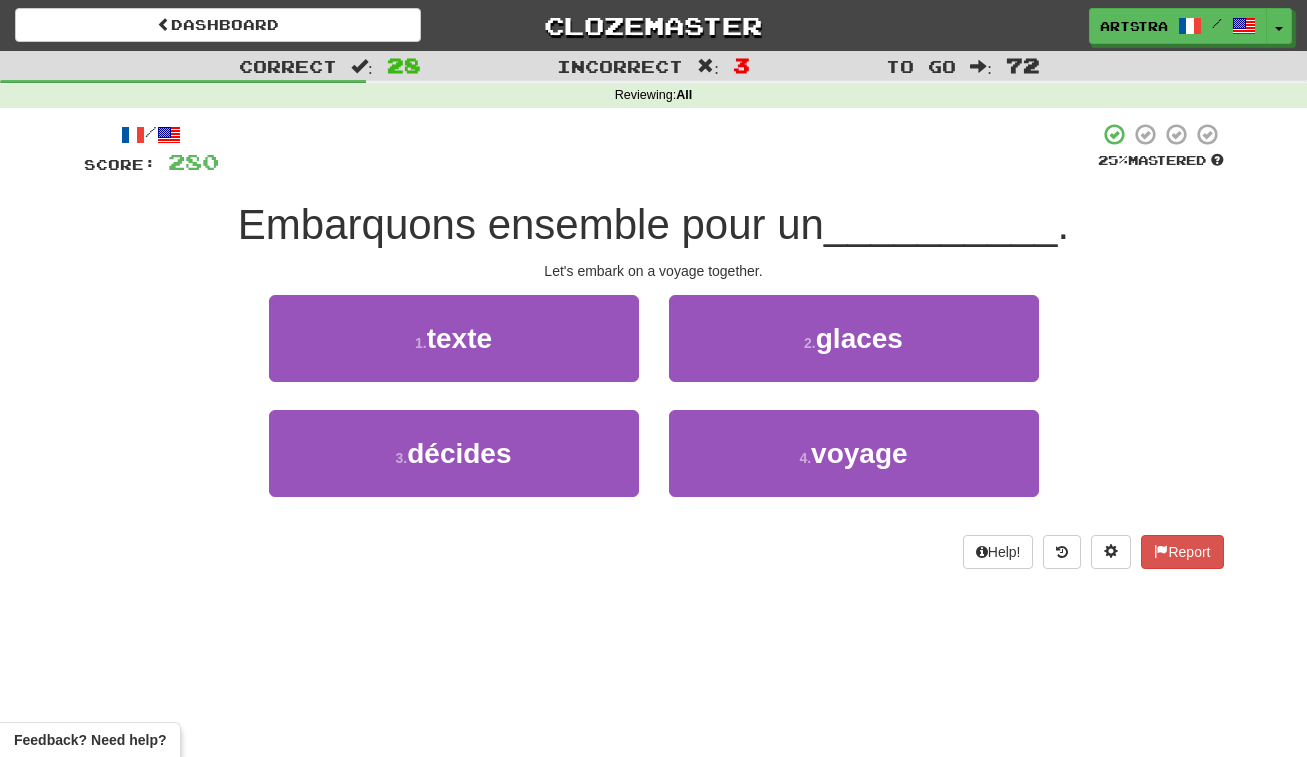 click on "Embarquons ensemble pour un" at bounding box center (531, 224) 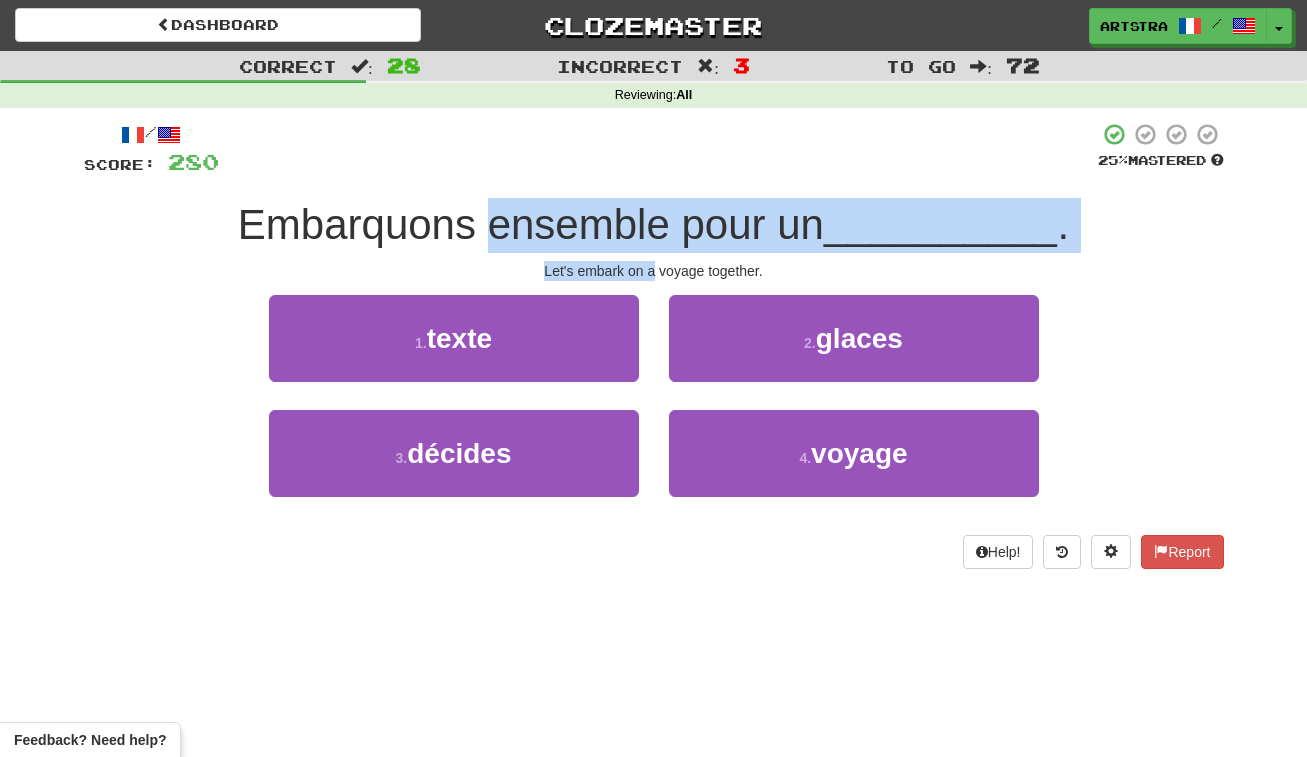 click on "/  Score:   280 25 %  Mastered Embarquons ensemble pour un  __________ . Let's embark on a voyage together. 1 .  texte 2 .  glaces 3 .  décides 4 .  voyage  Help!  Report" at bounding box center (654, 345) 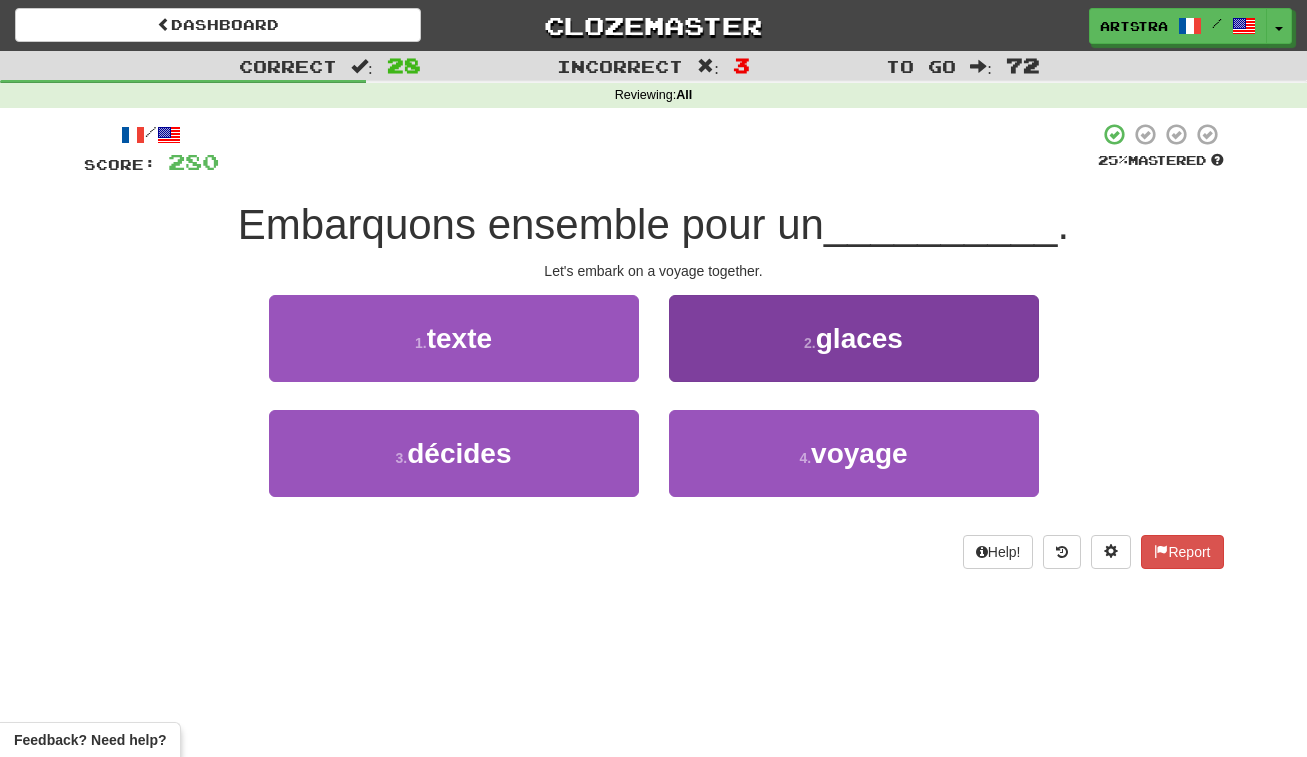 click on "voyage" at bounding box center (859, 453) 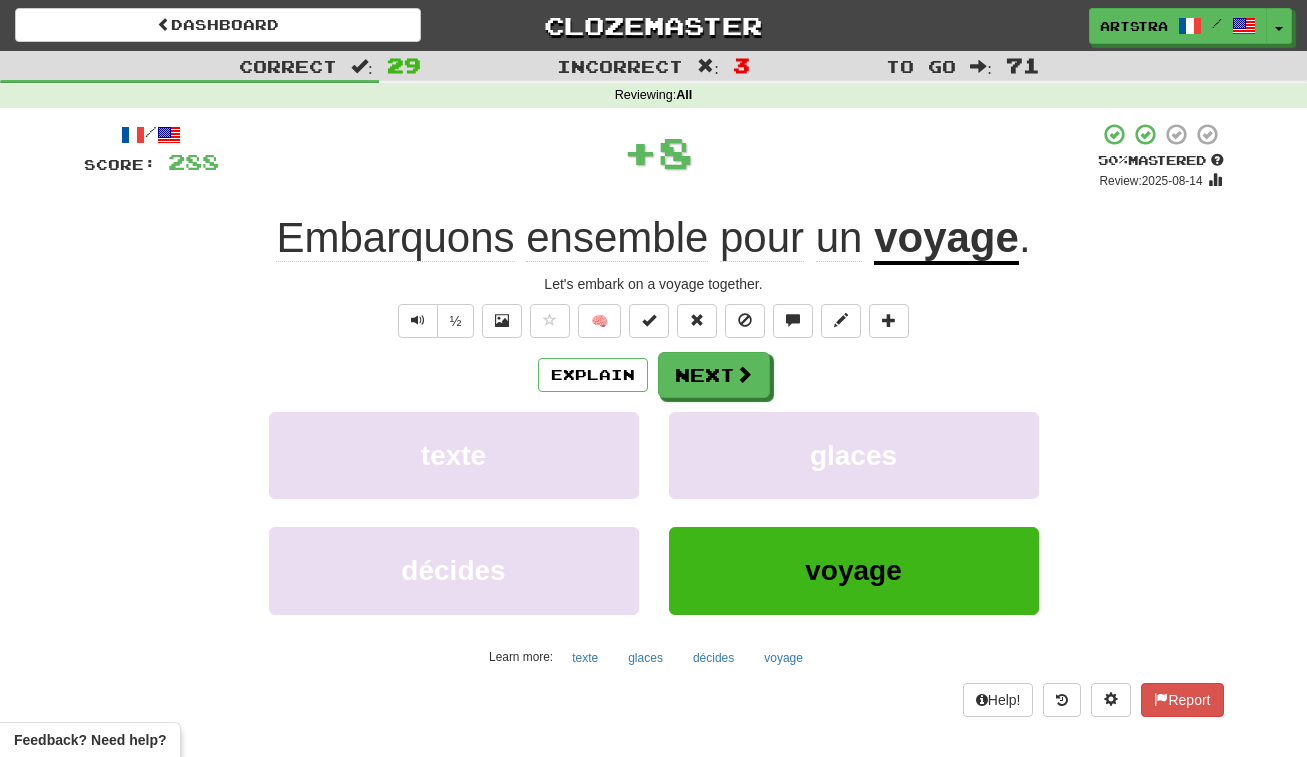 click on "Embarquons" at bounding box center (395, 238) 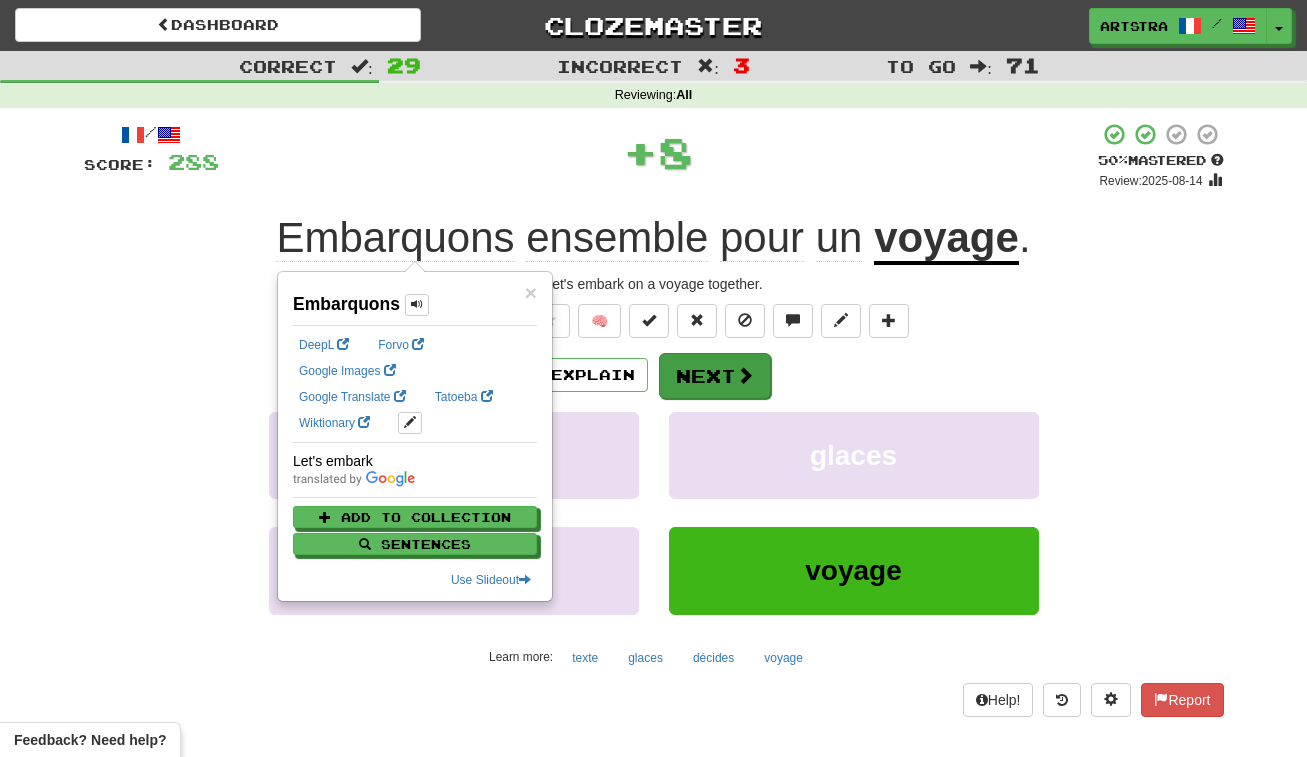 click on "Next" at bounding box center (715, 376) 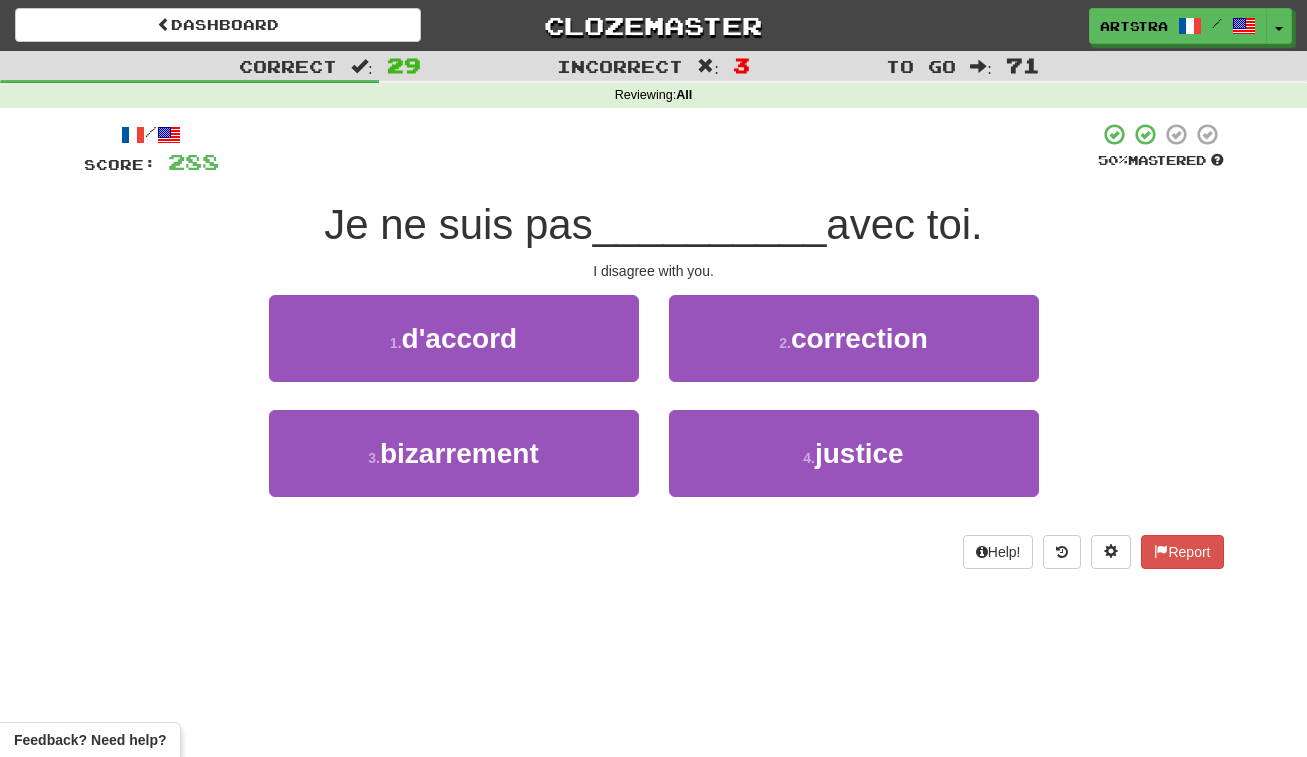 click on "__________" at bounding box center [710, 224] 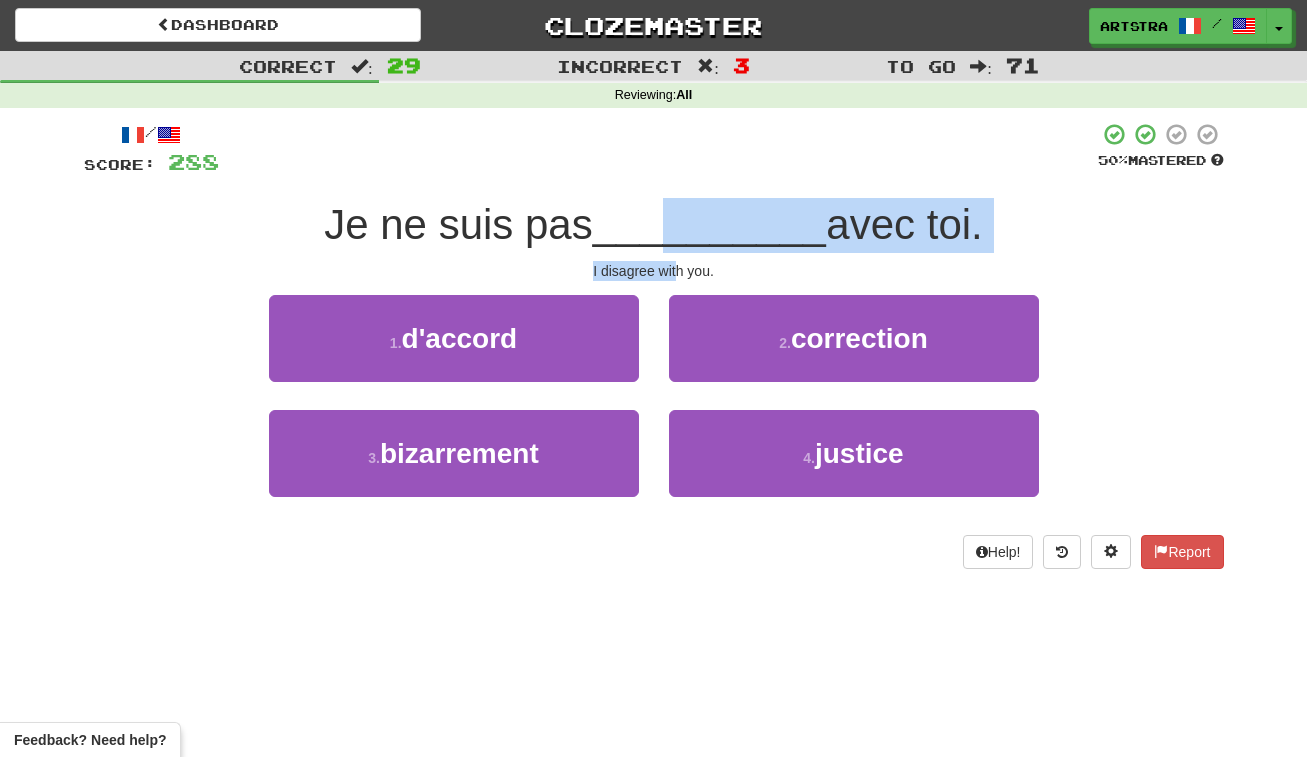 click on "/  Score:   288 50 %  Mastered Je ne suis pas  __________  avec toi. I disagree with you. 1 .  d'accord 2 .  correction 3 .  bizarrement 4 .  justice  Help!  Report" at bounding box center (654, 345) 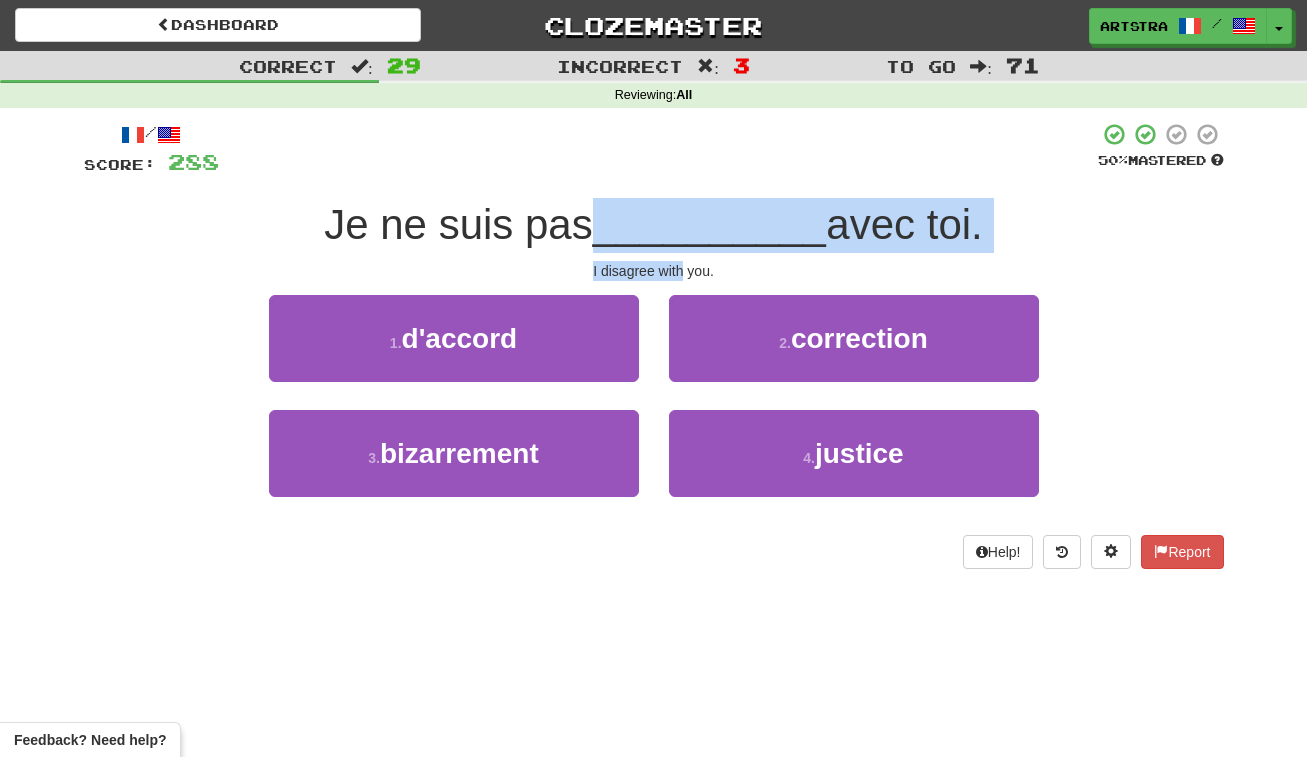 click on "/  Score:   288 50 %  Mastered Je ne suis pas  __________  avec toi. I disagree with you. 1 .  d'accord 2 .  correction 3 .  bizarrement 4 .  justice  Help!  Report" at bounding box center (654, 345) 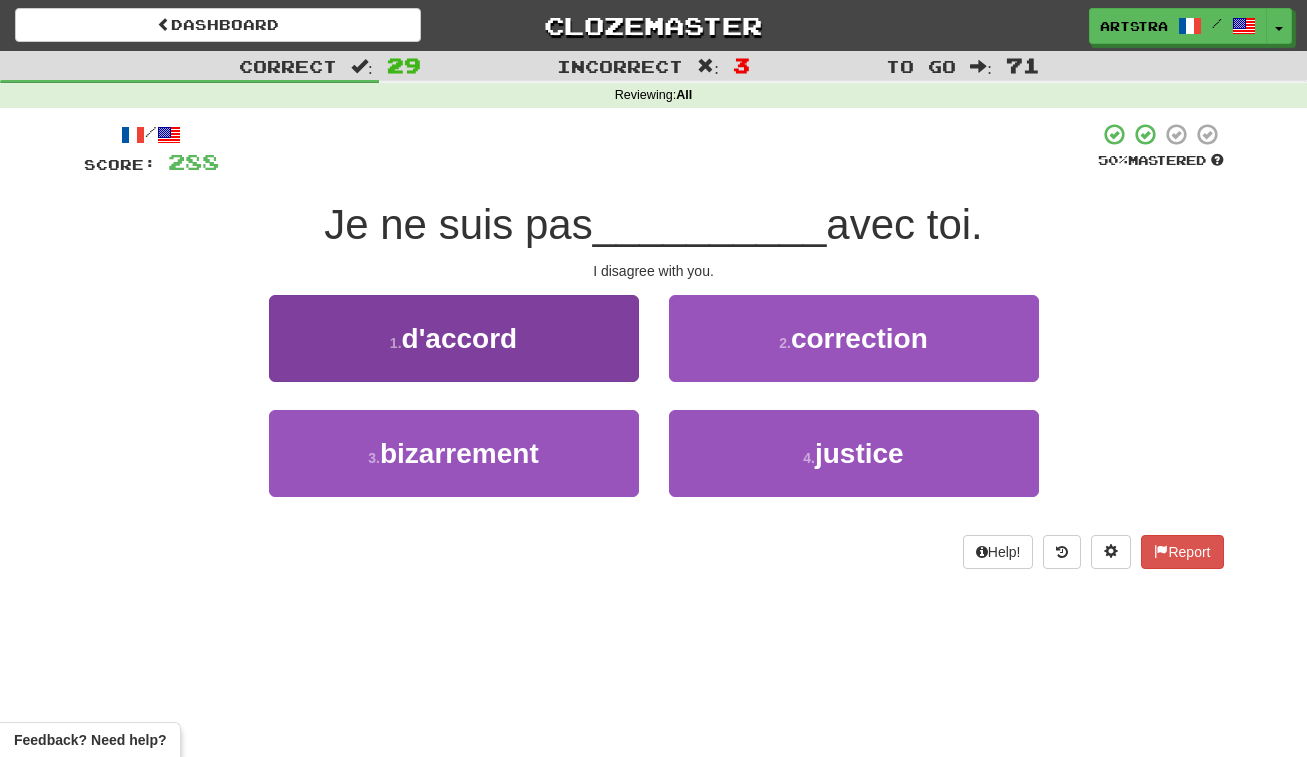 click on "1 .  d'accord" at bounding box center (454, 338) 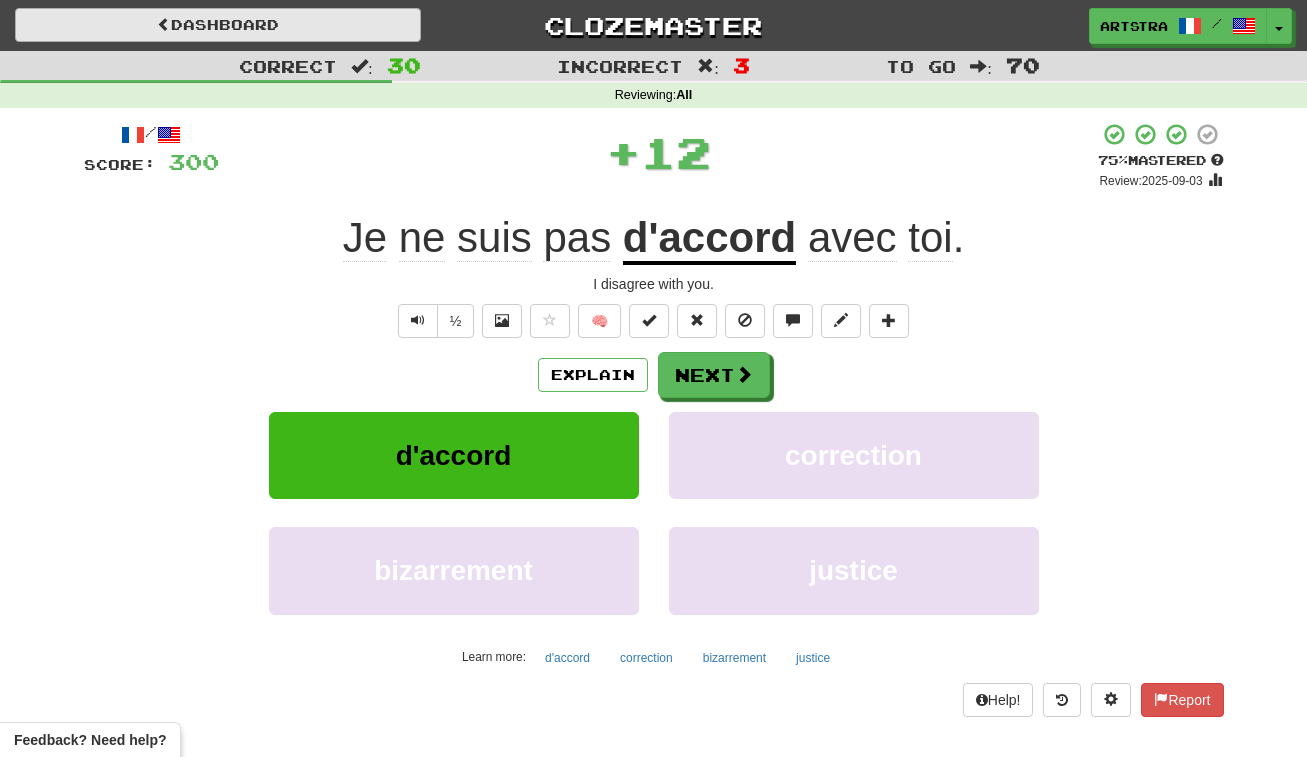 click on "Dashboard" at bounding box center (218, 25) 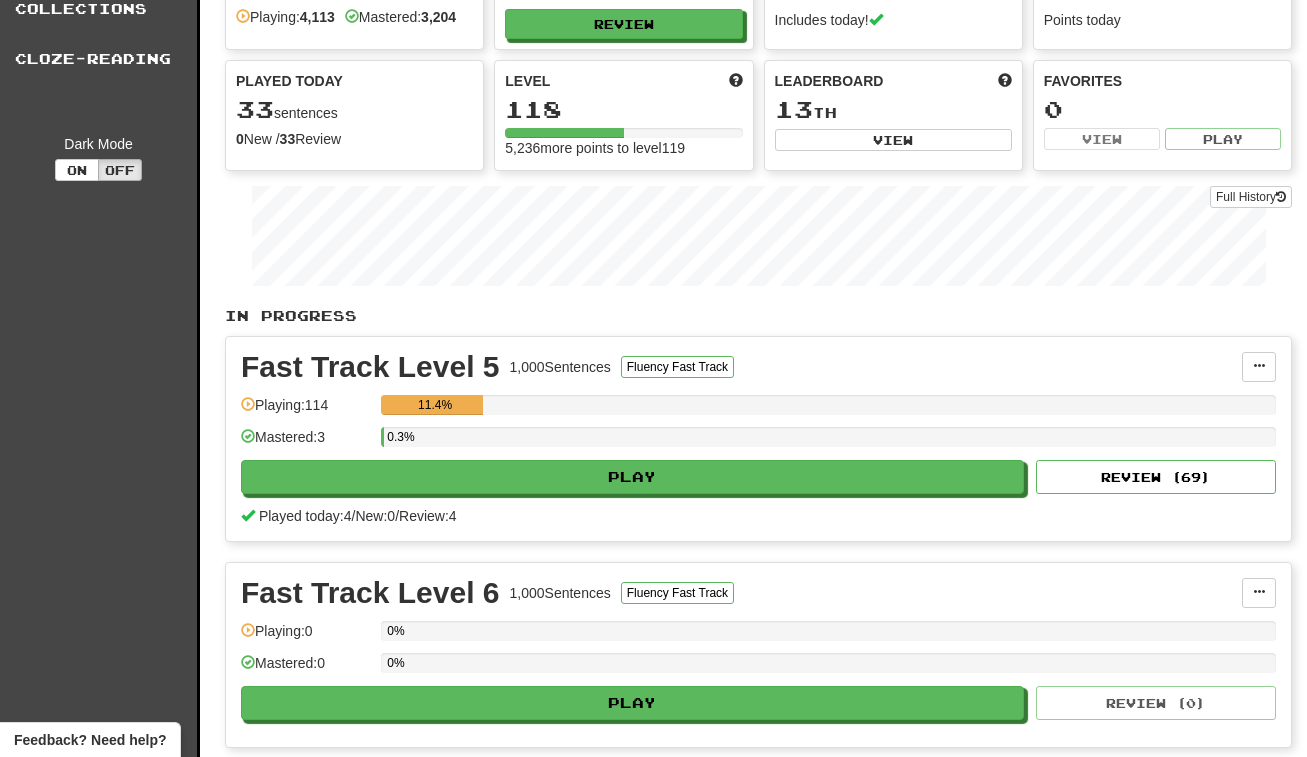 scroll, scrollTop: 121, scrollLeft: 0, axis: vertical 